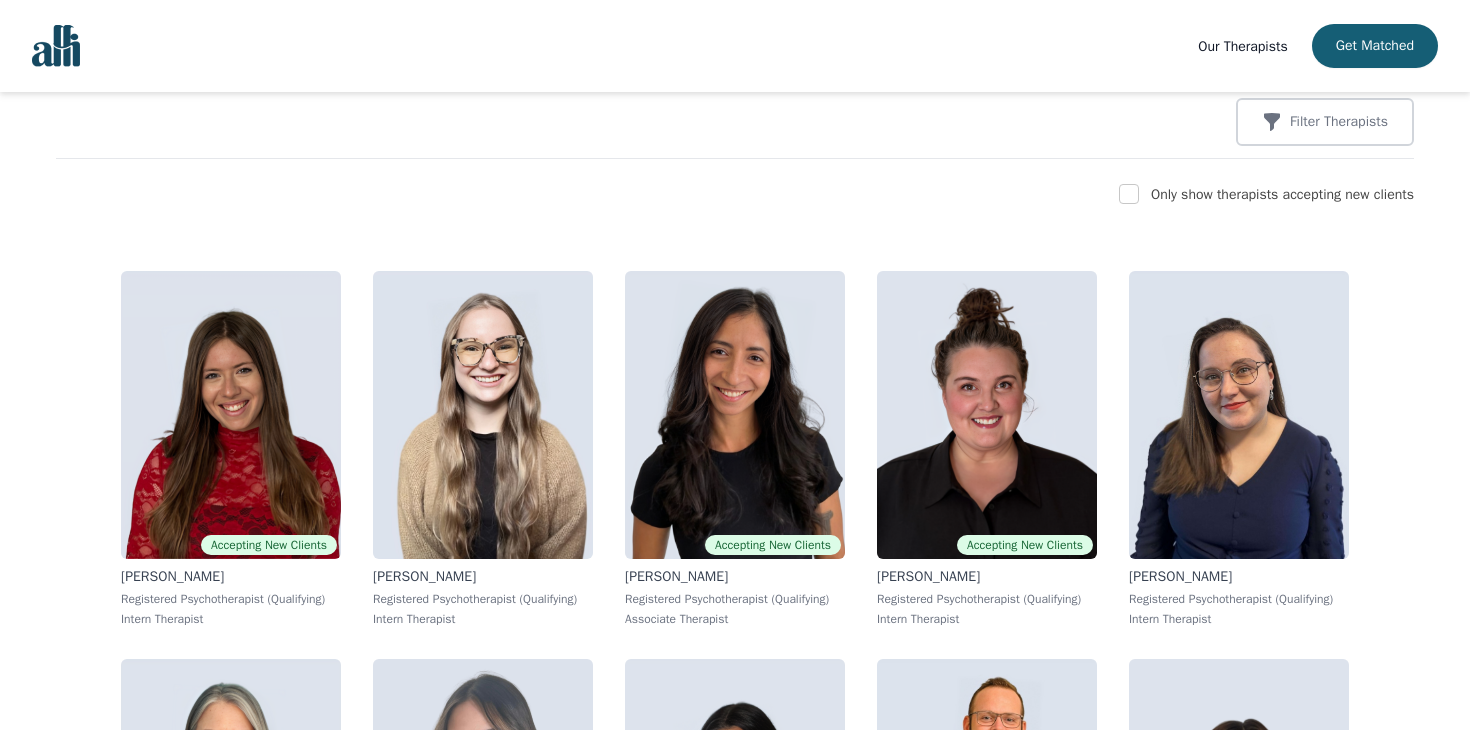 scroll, scrollTop: 269, scrollLeft: 0, axis: vertical 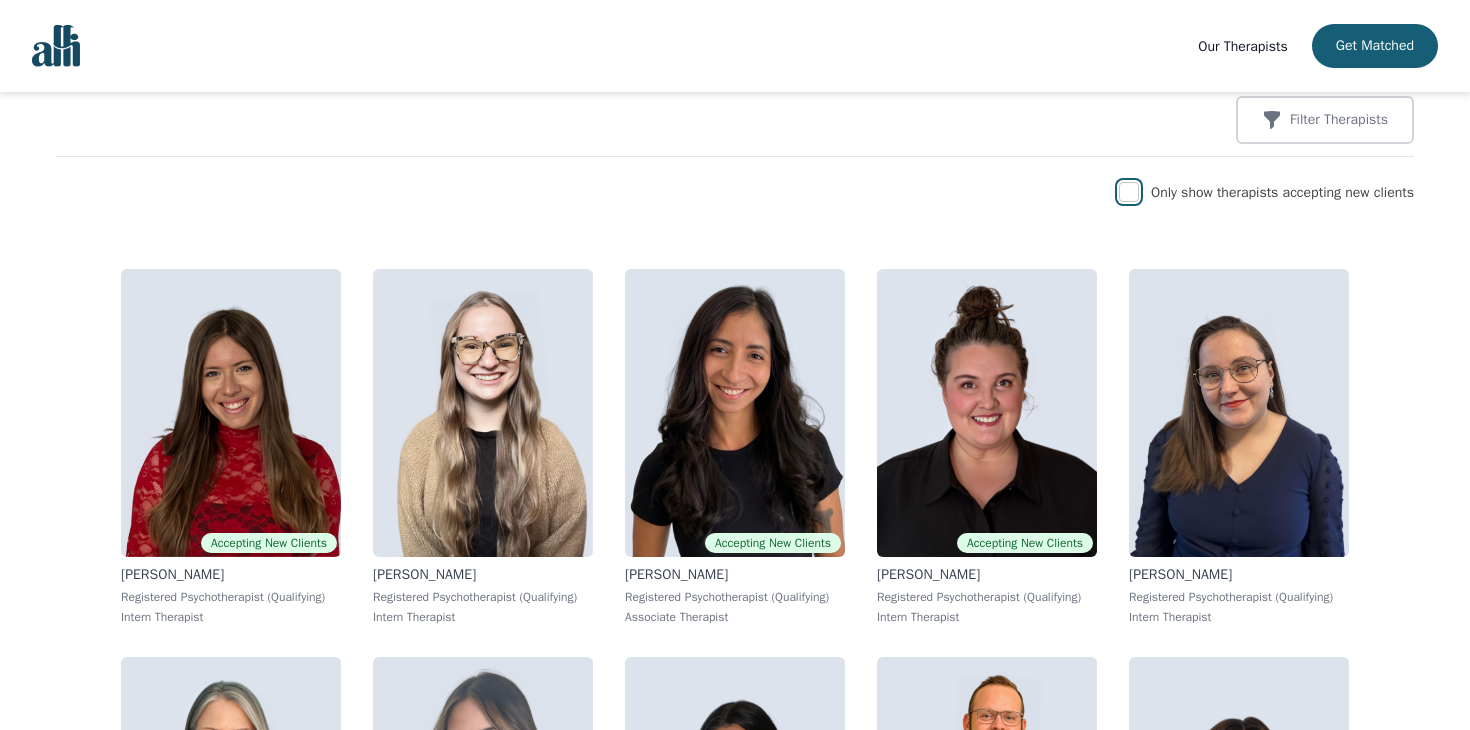 click at bounding box center [1129, 192] 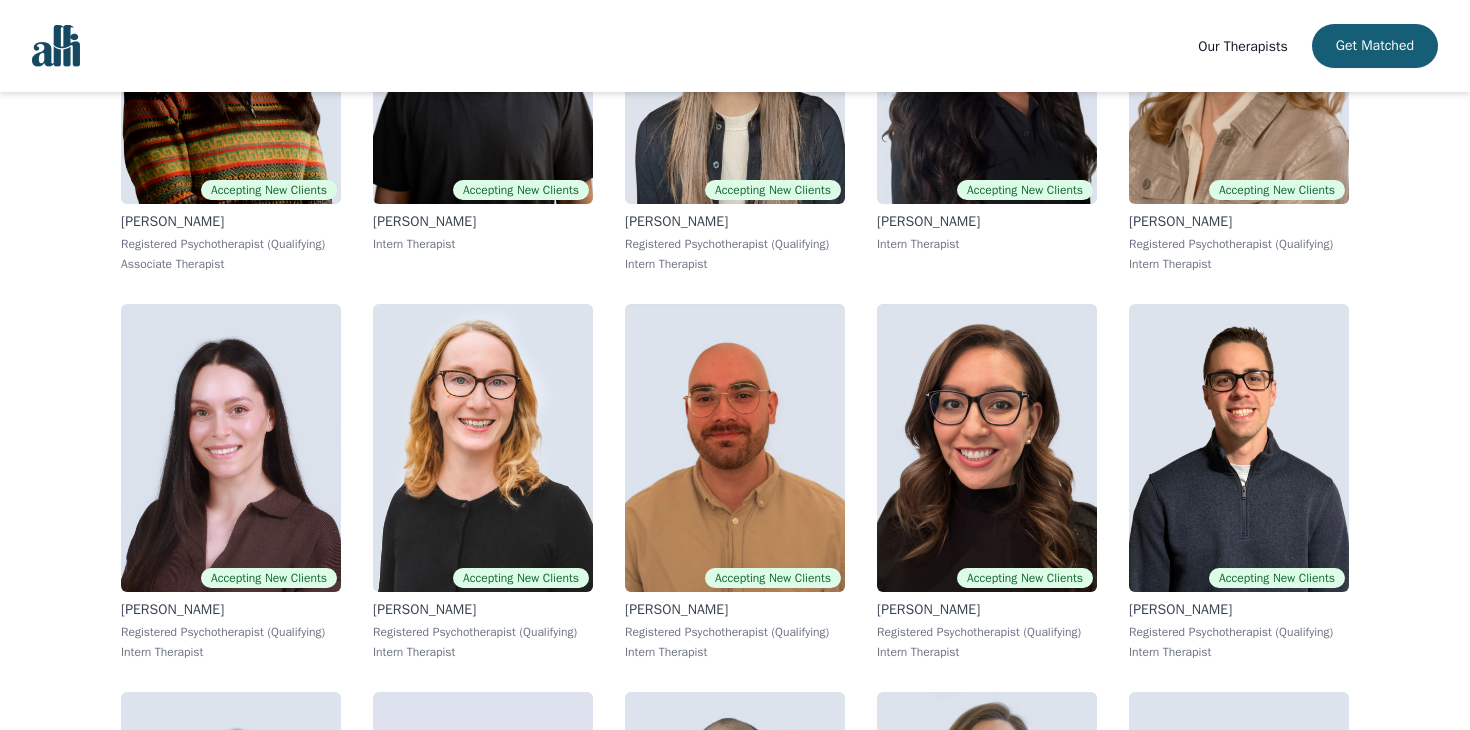 scroll, scrollTop: 0, scrollLeft: 0, axis: both 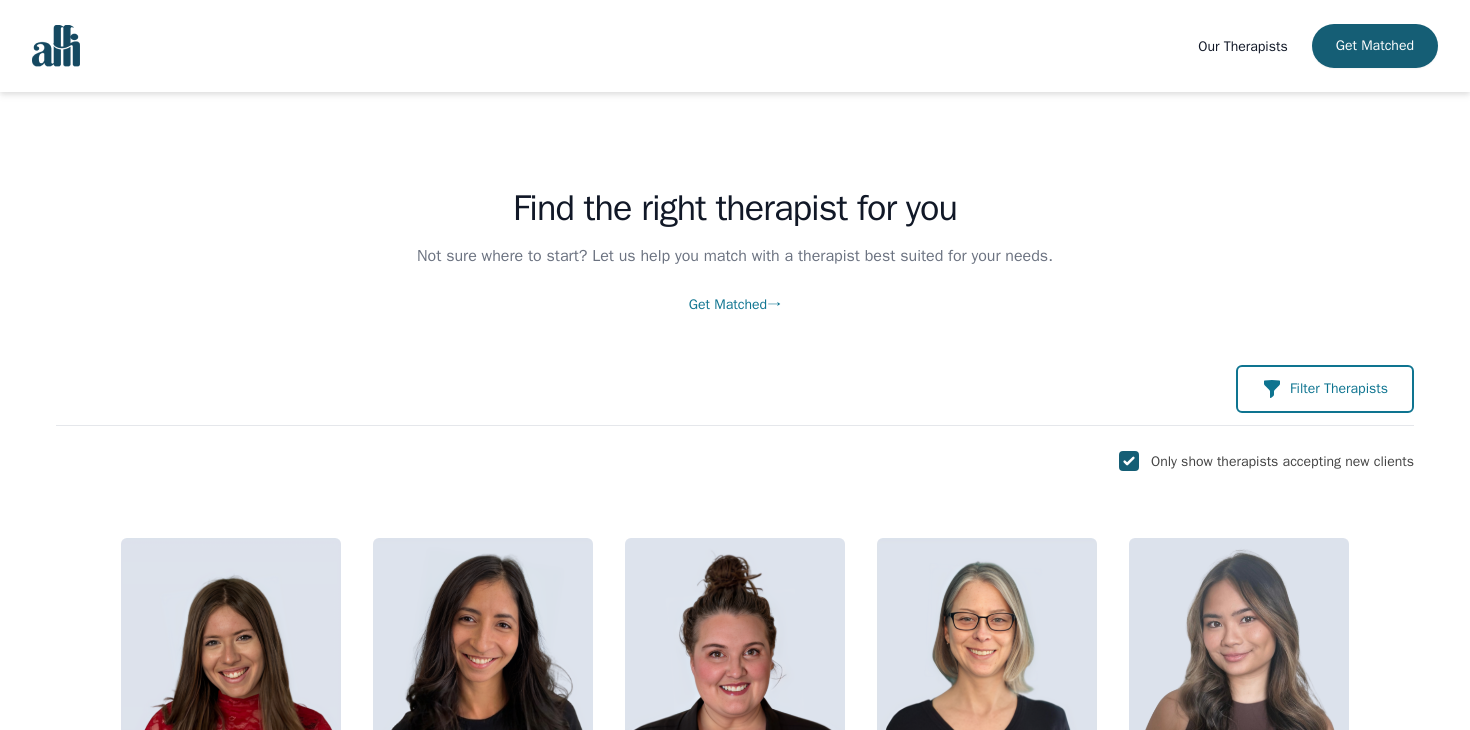 click on "Filter Therapists" at bounding box center (1339, 389) 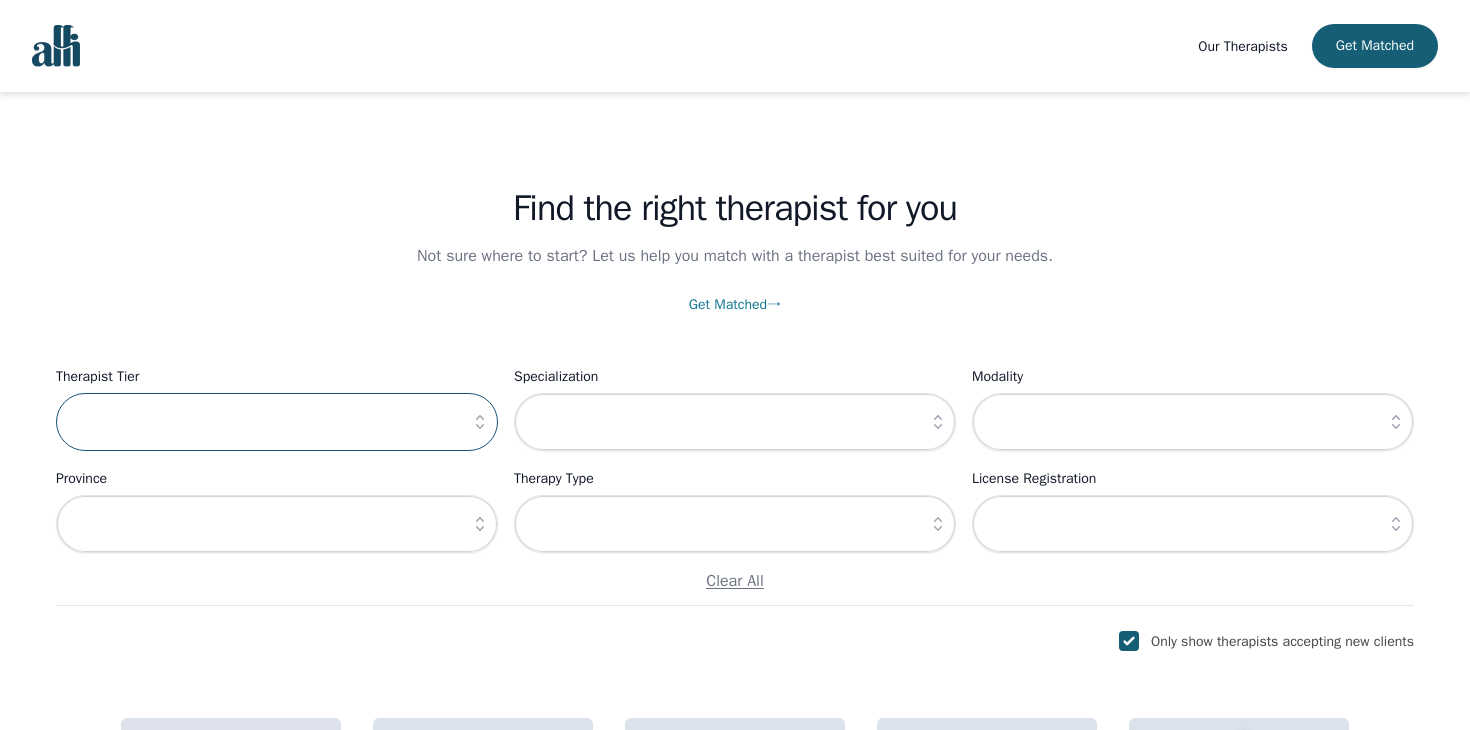 click at bounding box center (277, 422) 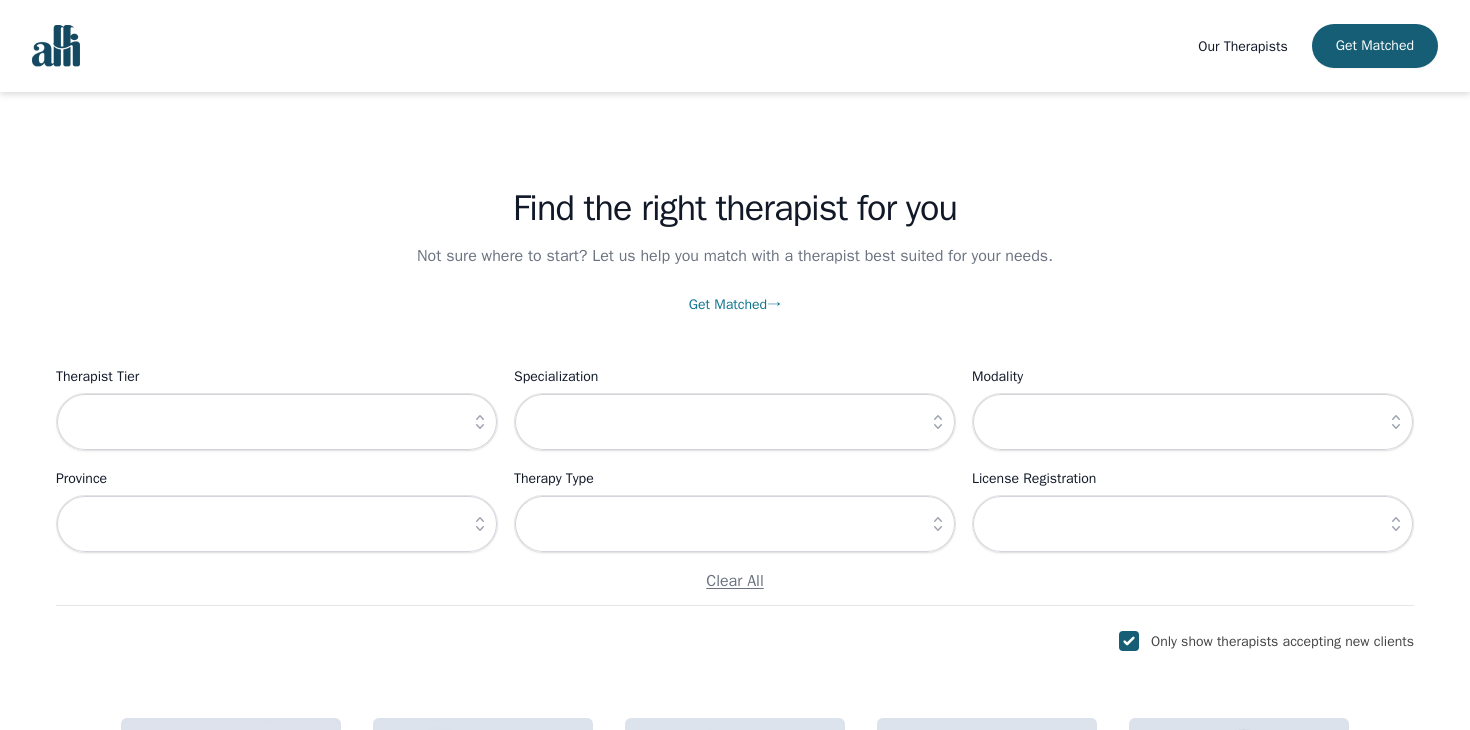 click 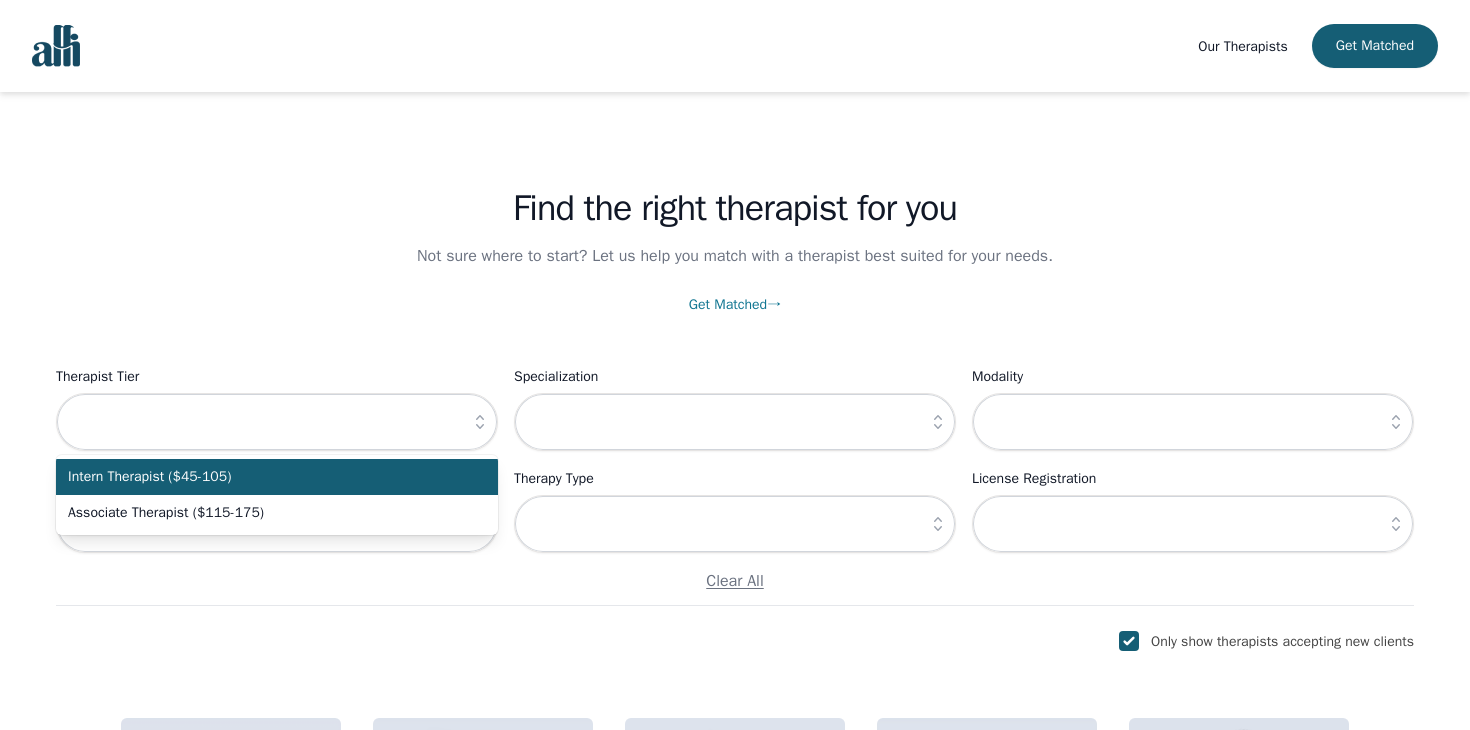 click on "Intern Therapist ($45-105)" at bounding box center (265, 477) 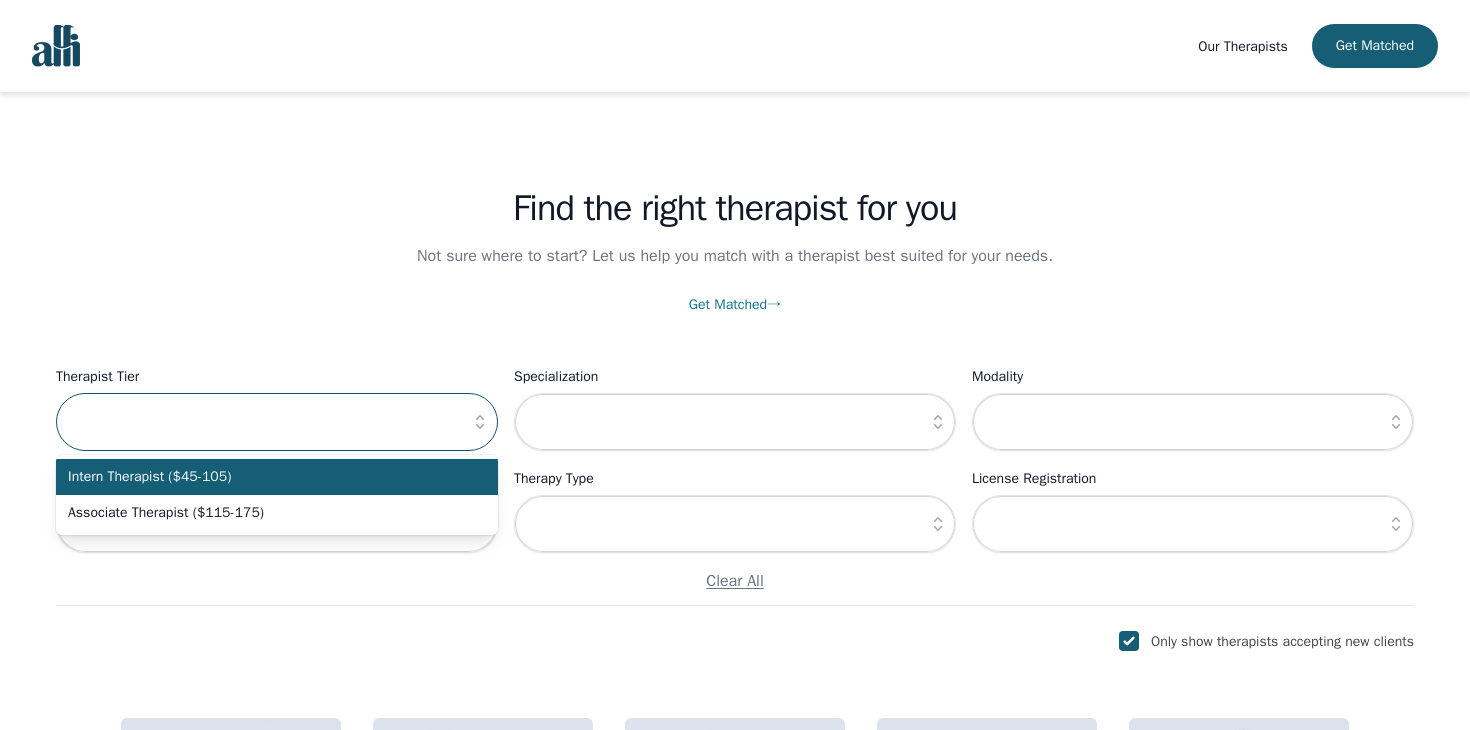 type on "Intern Therapist ($45-105)" 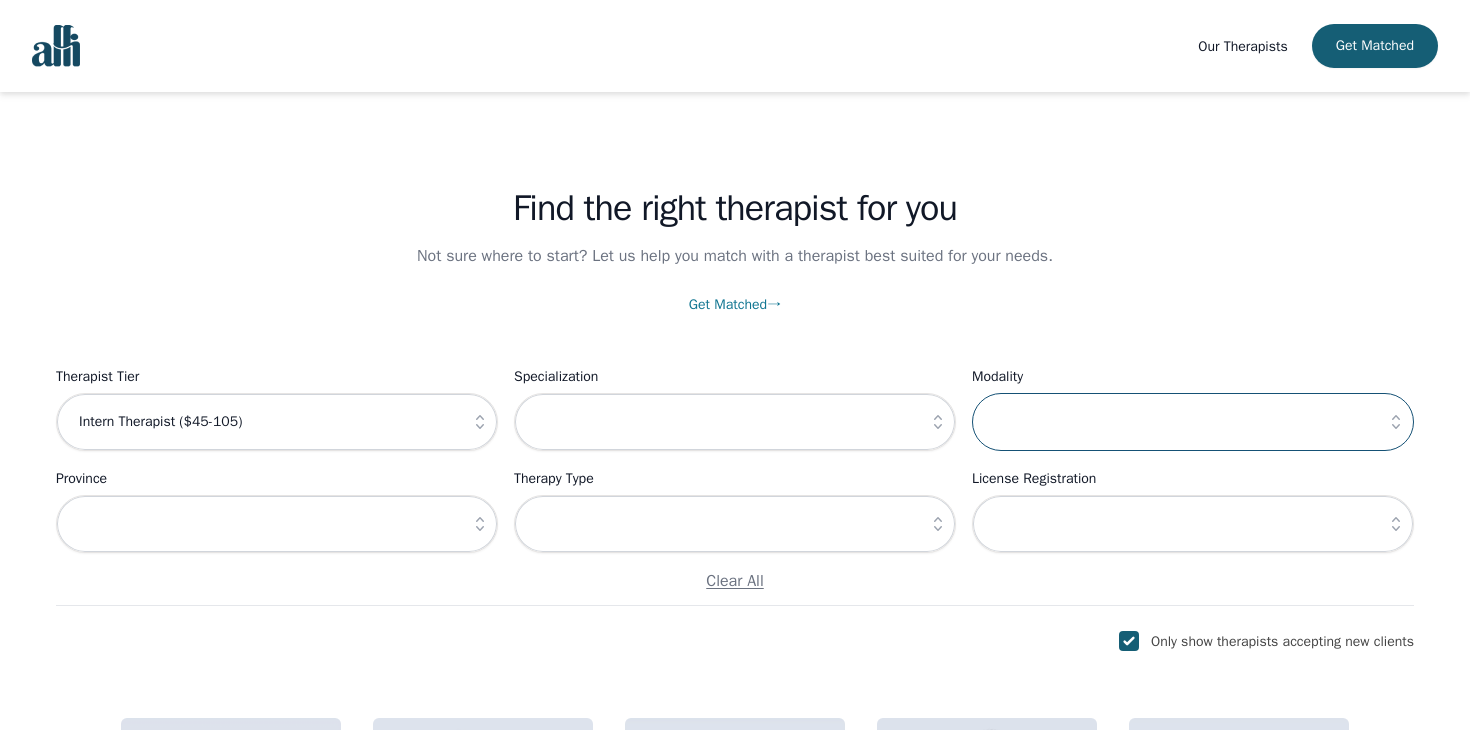 click at bounding box center [1193, 422] 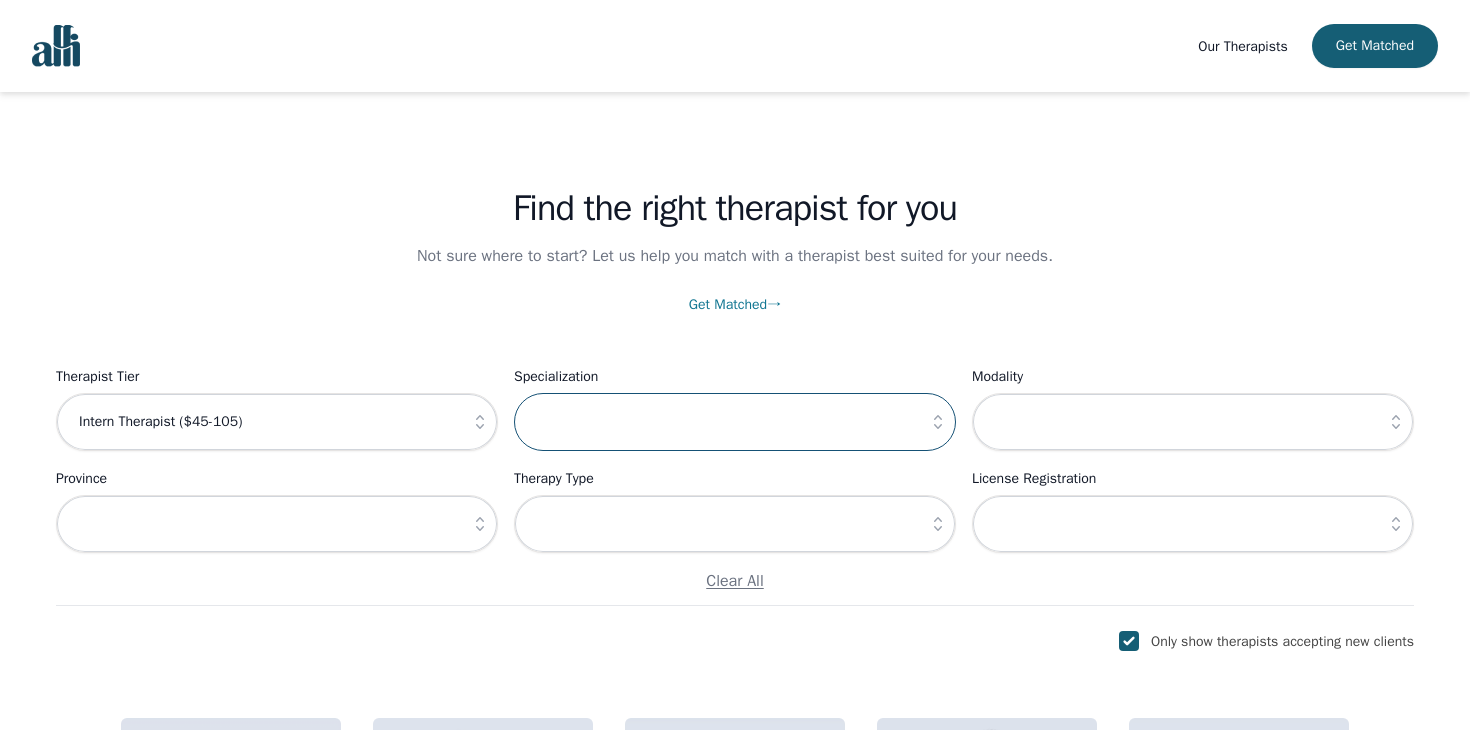 click at bounding box center [735, 422] 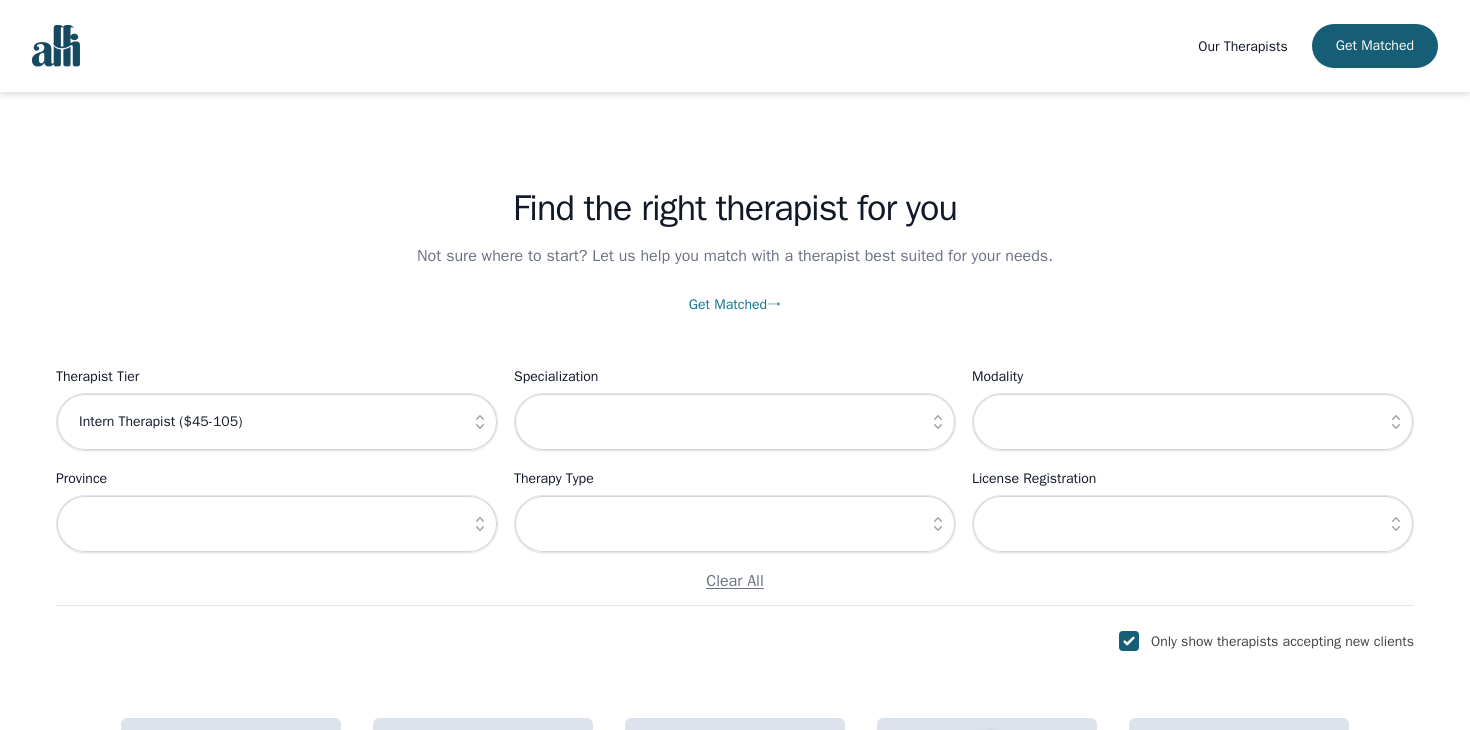 click at bounding box center (938, 422) 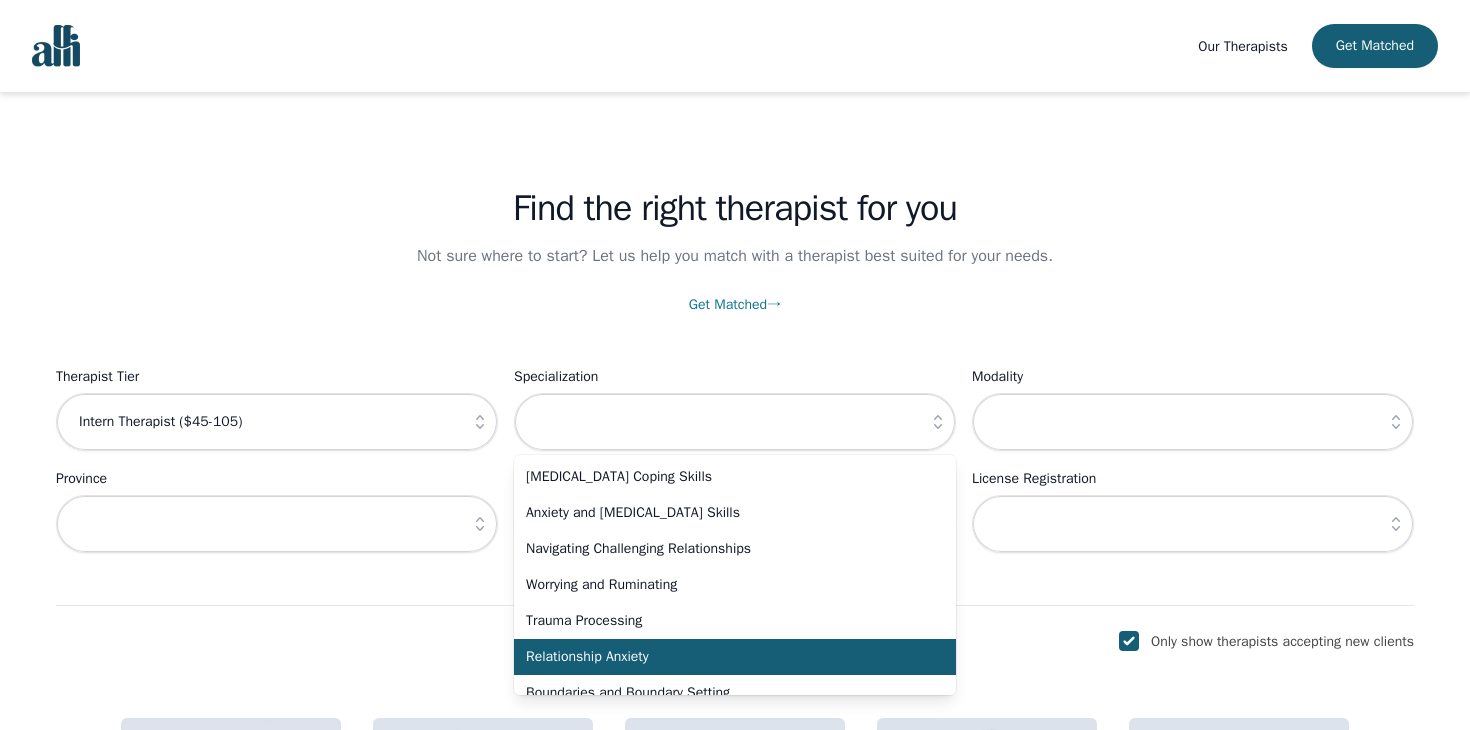 click on "Relationship Anxiety" at bounding box center (735, 657) 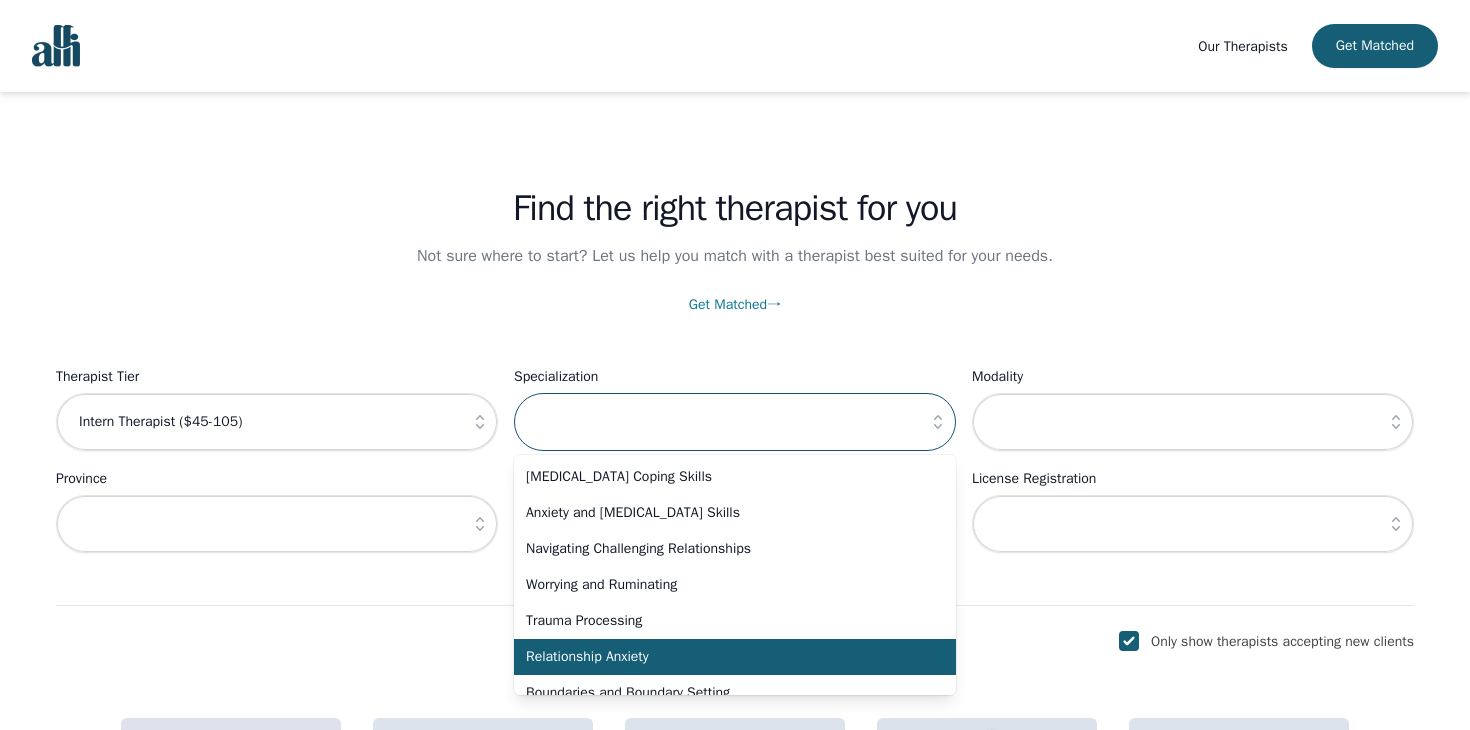 type on "Relationship Anxiety" 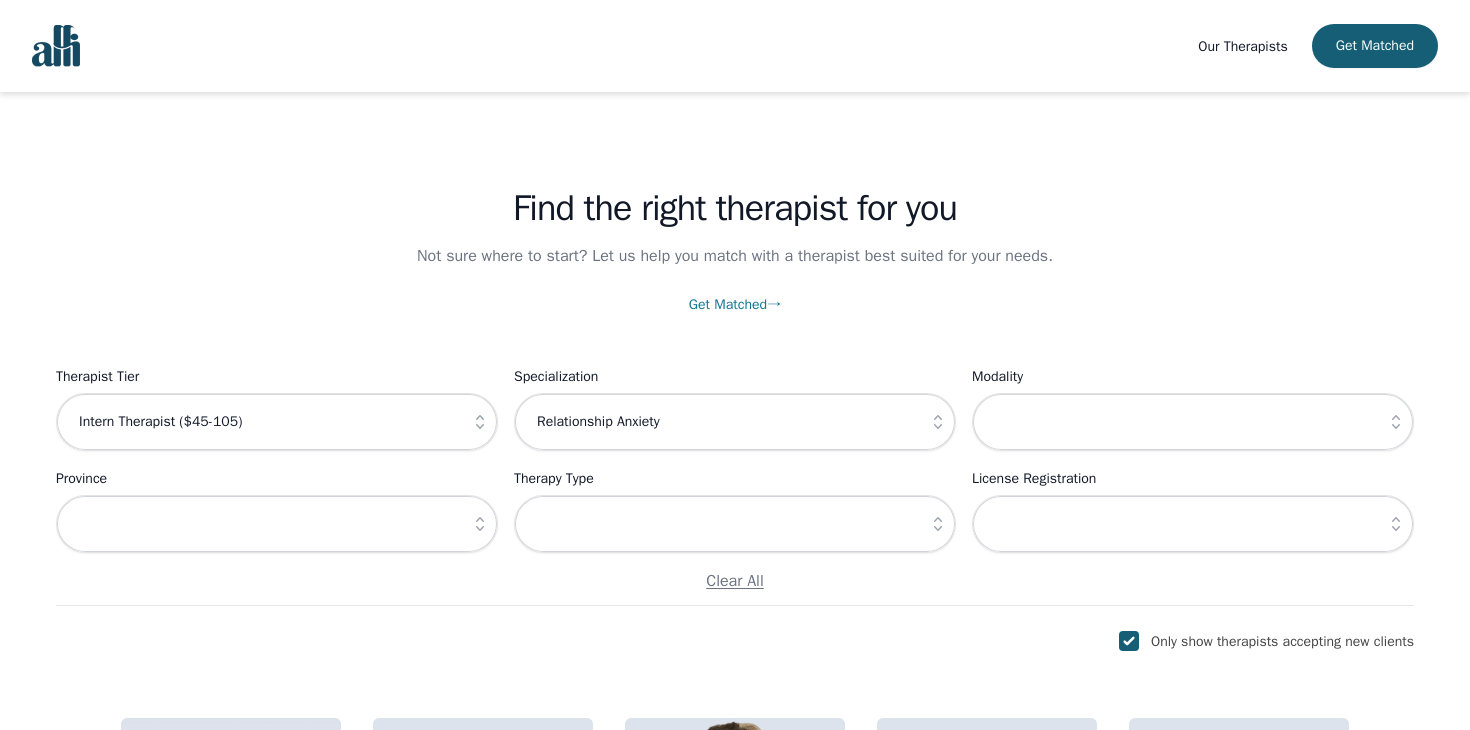 click on "Only show therapists accepting new clients" at bounding box center (735, 642) 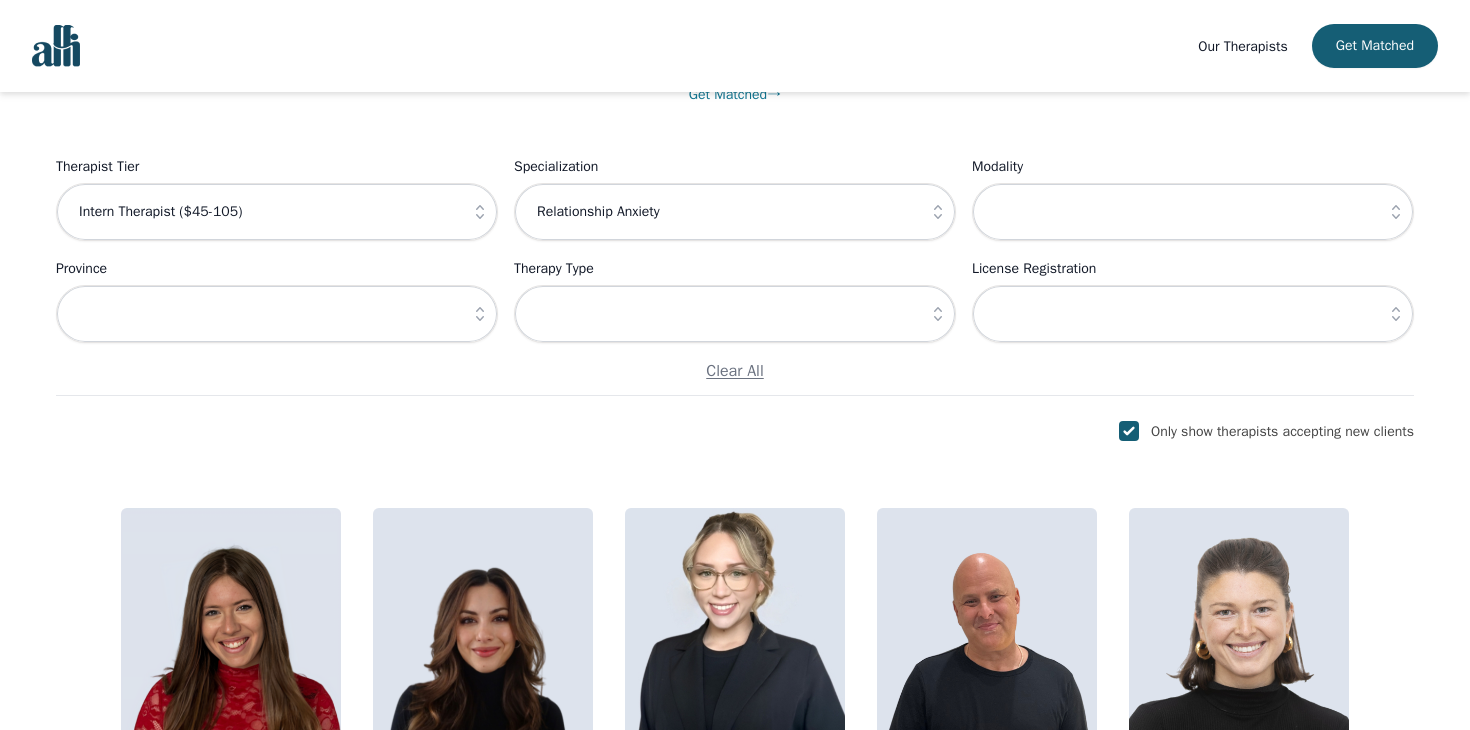scroll, scrollTop: 285, scrollLeft: 0, axis: vertical 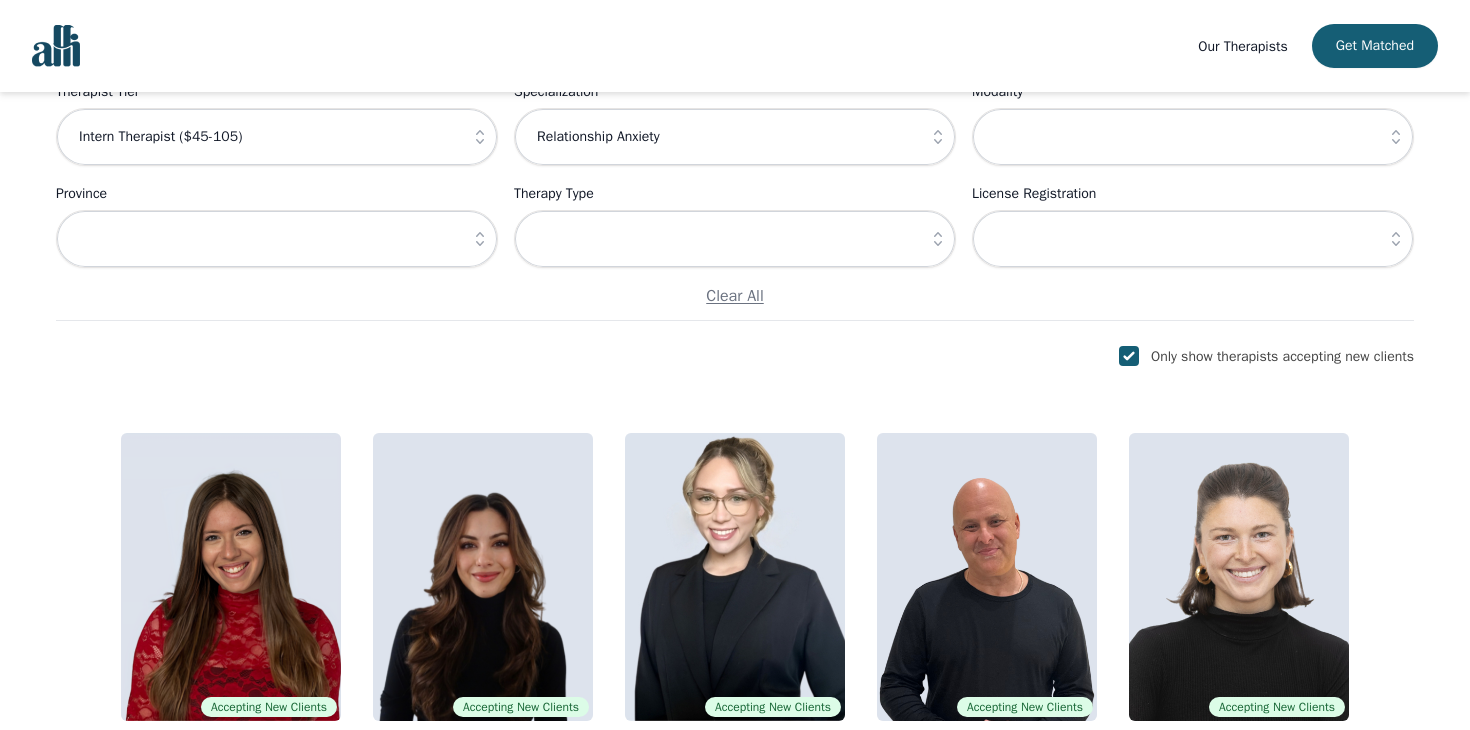 click on "Only show therapists accepting new clients" at bounding box center (735, 357) 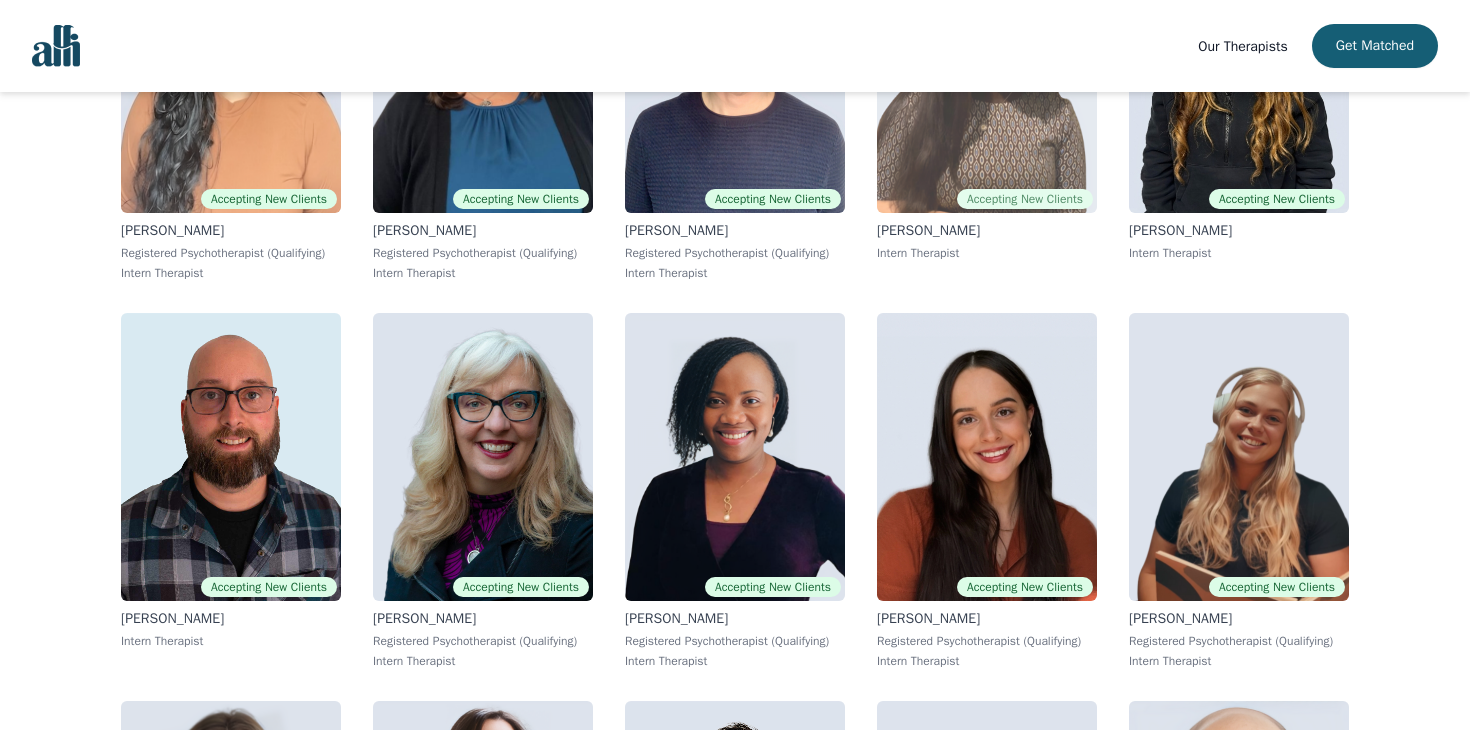 scroll, scrollTop: 1959, scrollLeft: 0, axis: vertical 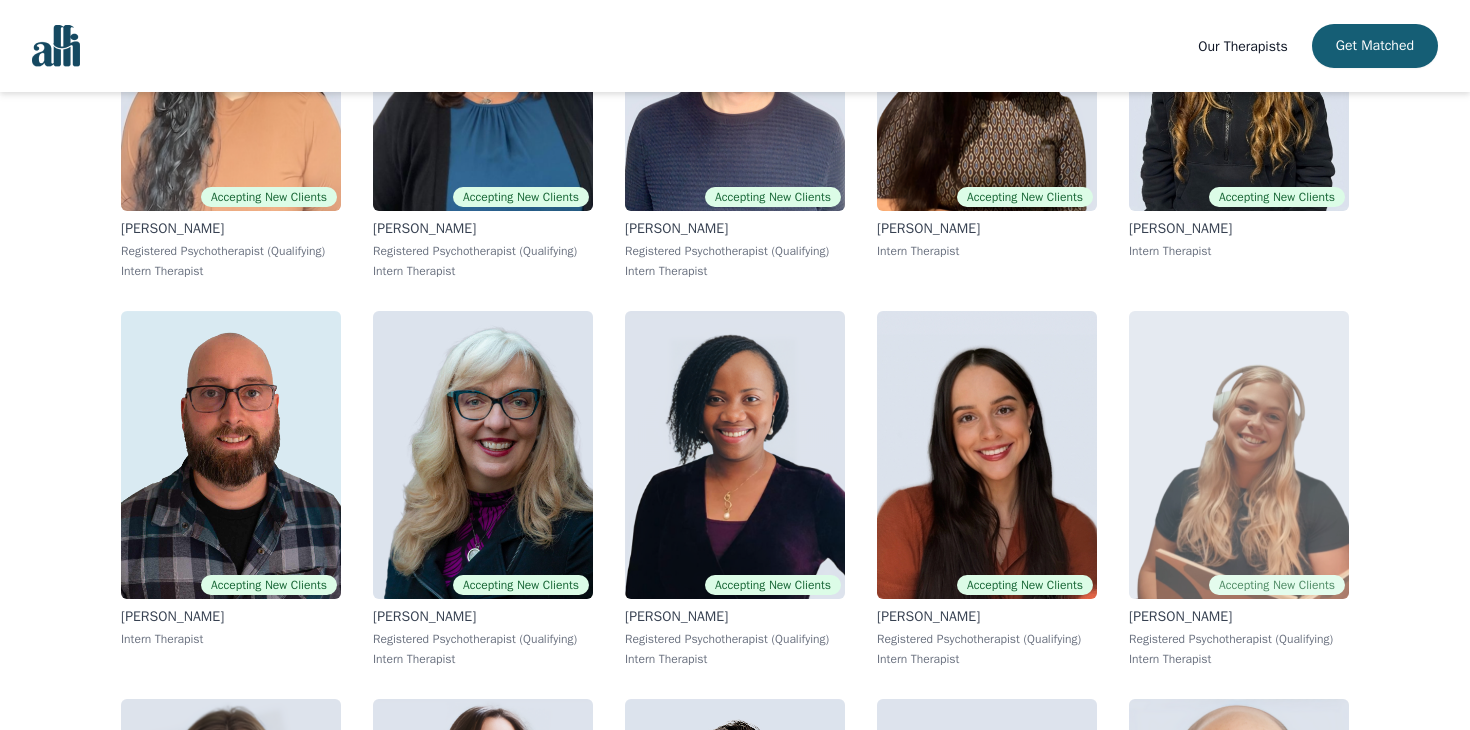 click at bounding box center [1239, 455] 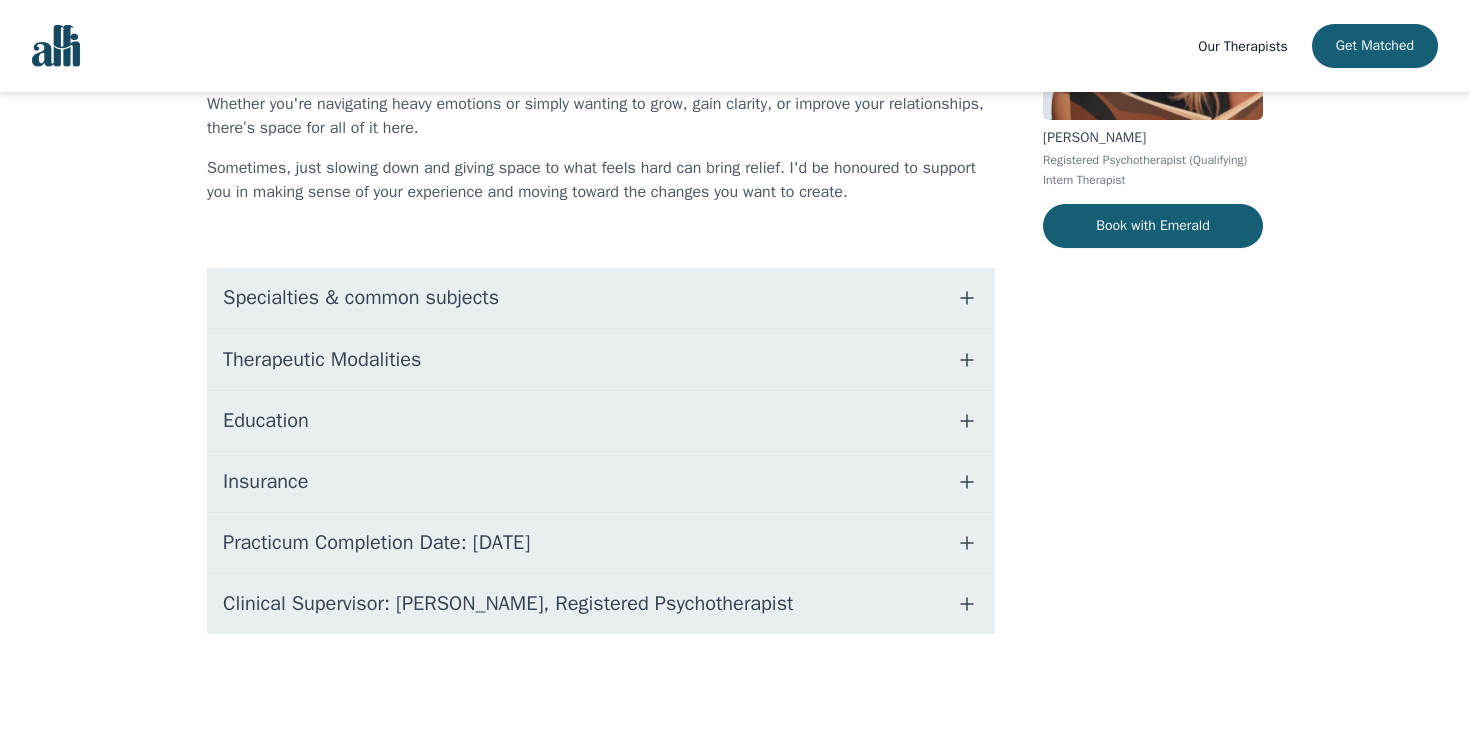 scroll, scrollTop: 0, scrollLeft: 0, axis: both 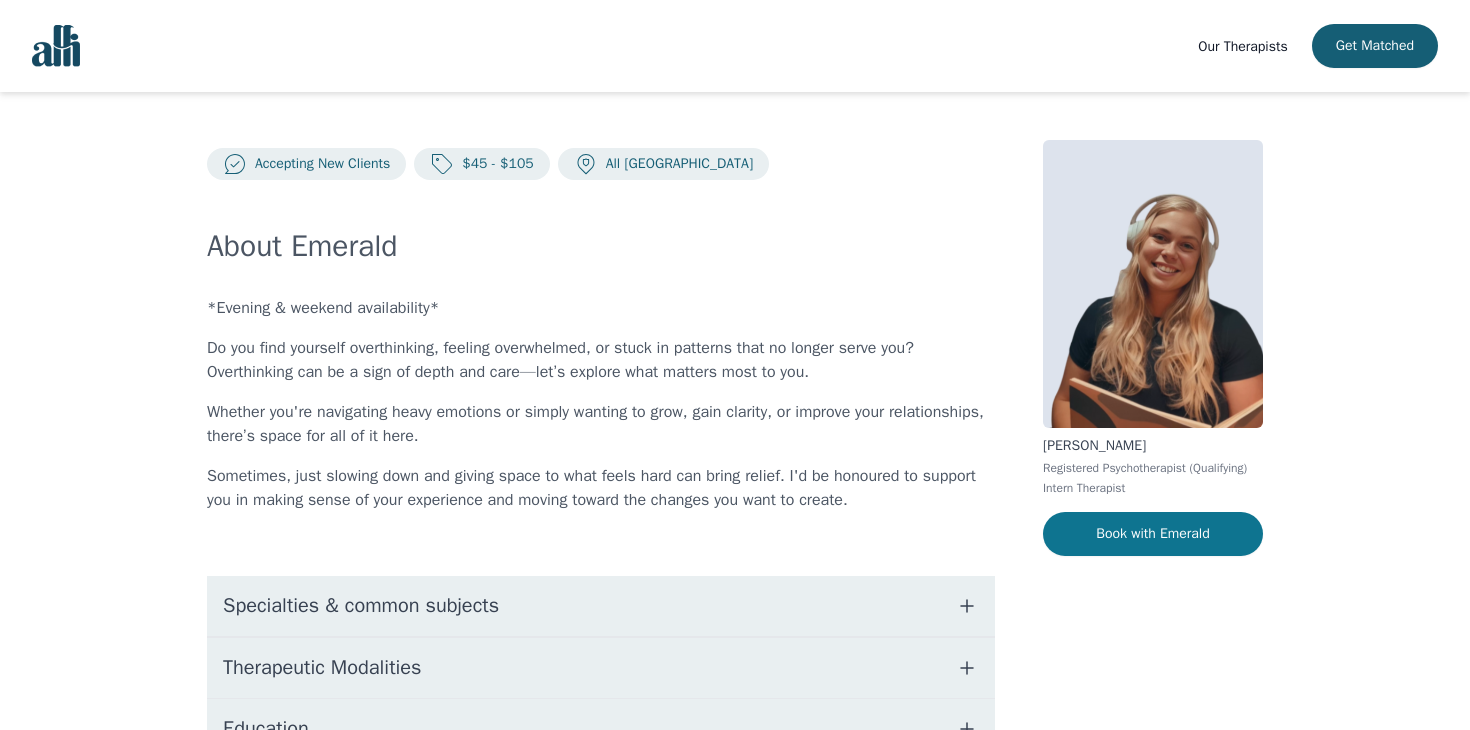 click on "Book with Emerald" at bounding box center [1153, 534] 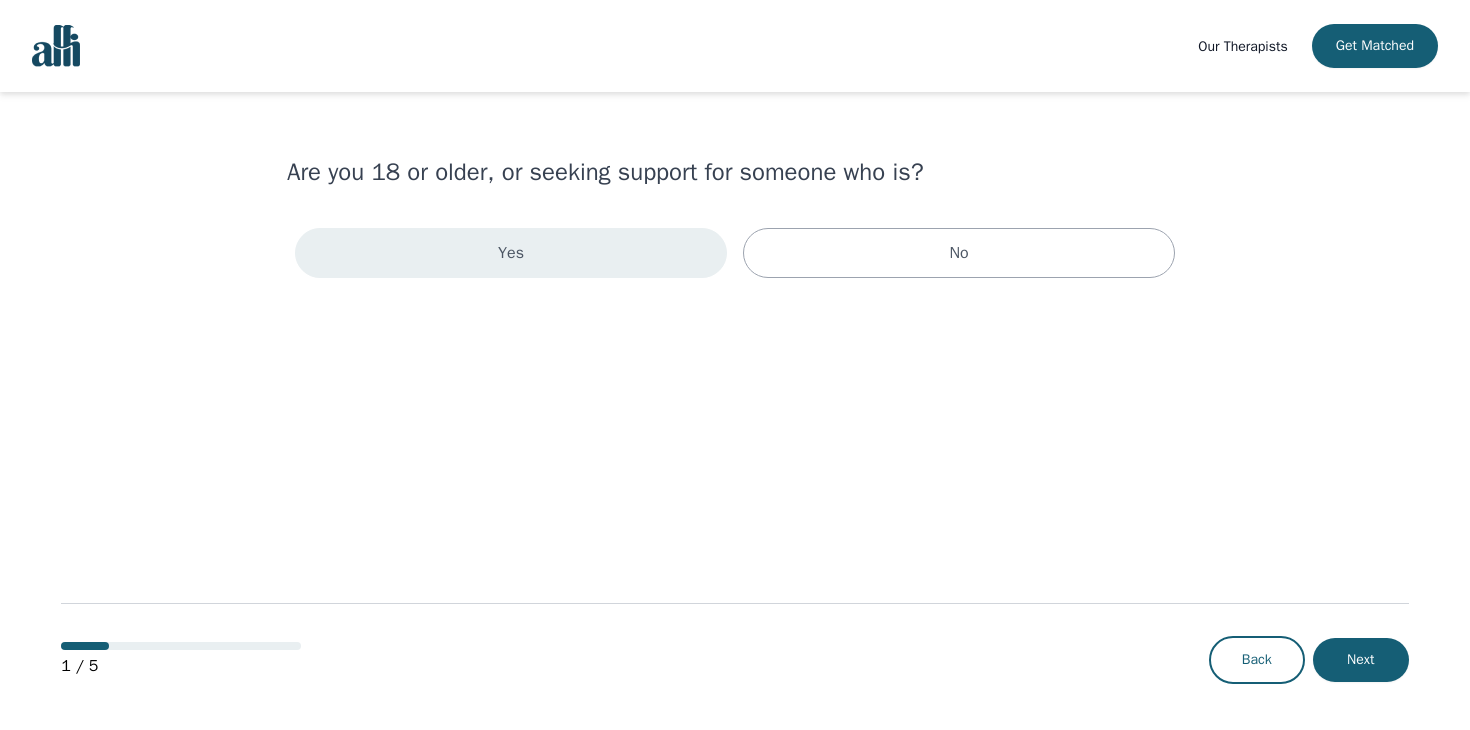 click on "Yes" at bounding box center (511, 253) 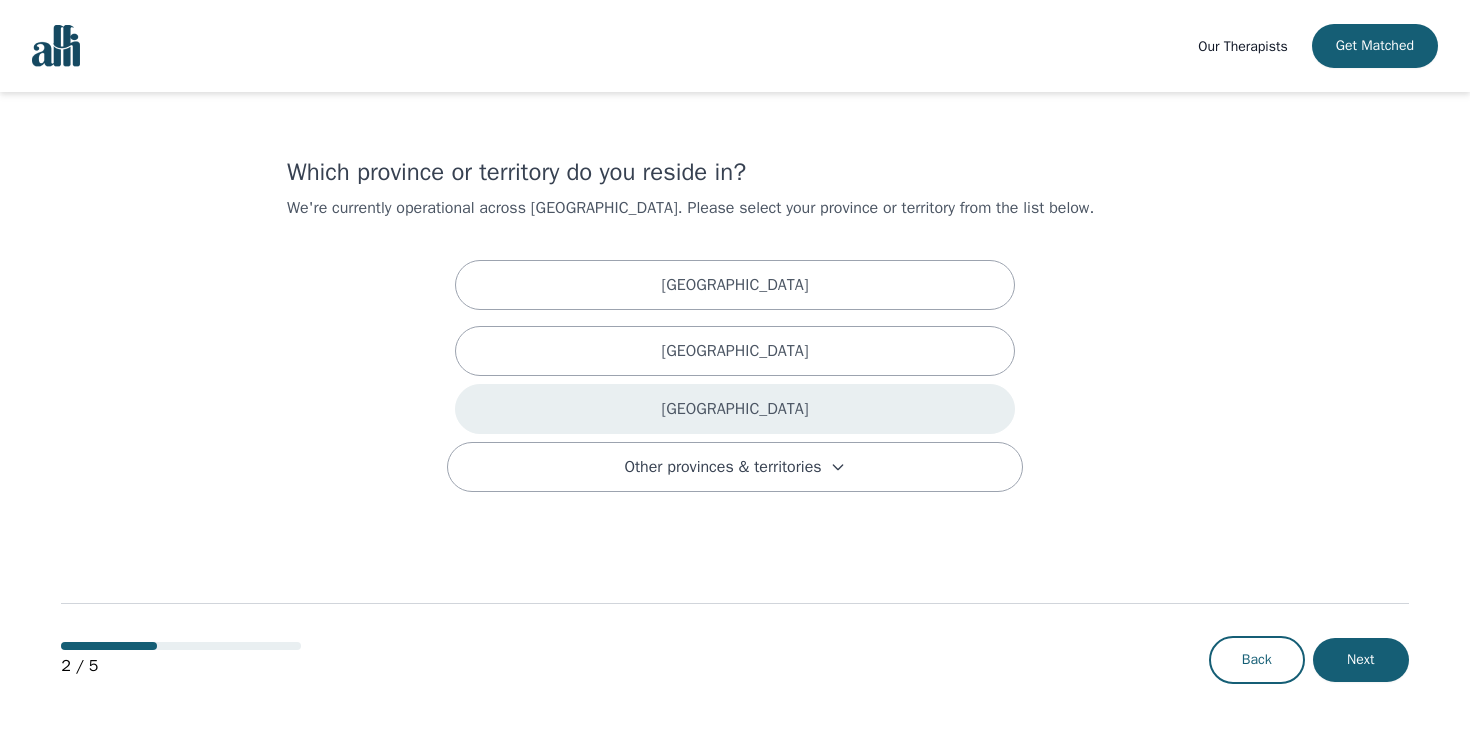 click on "Ontario" at bounding box center [734, 409] 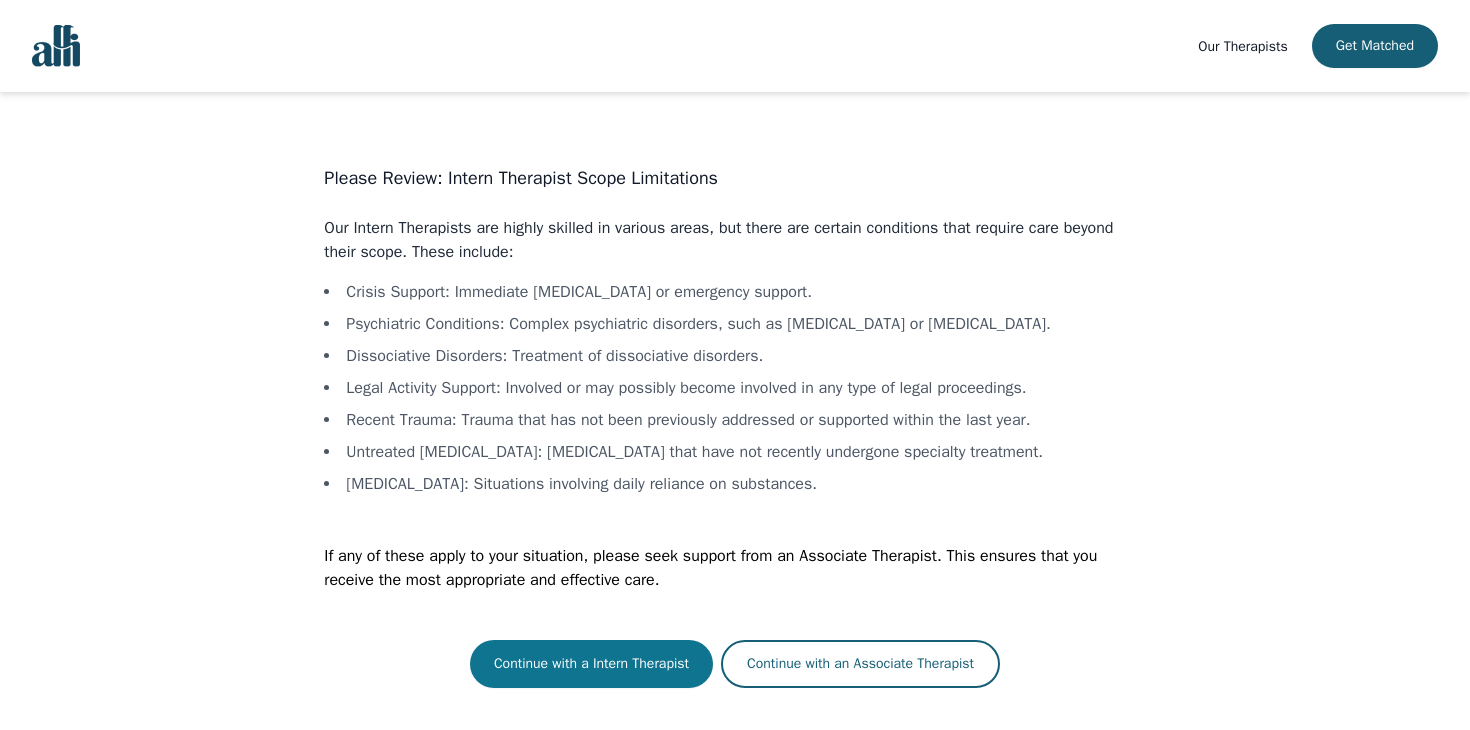 click on "Continue with a Intern Therapist" at bounding box center [591, 664] 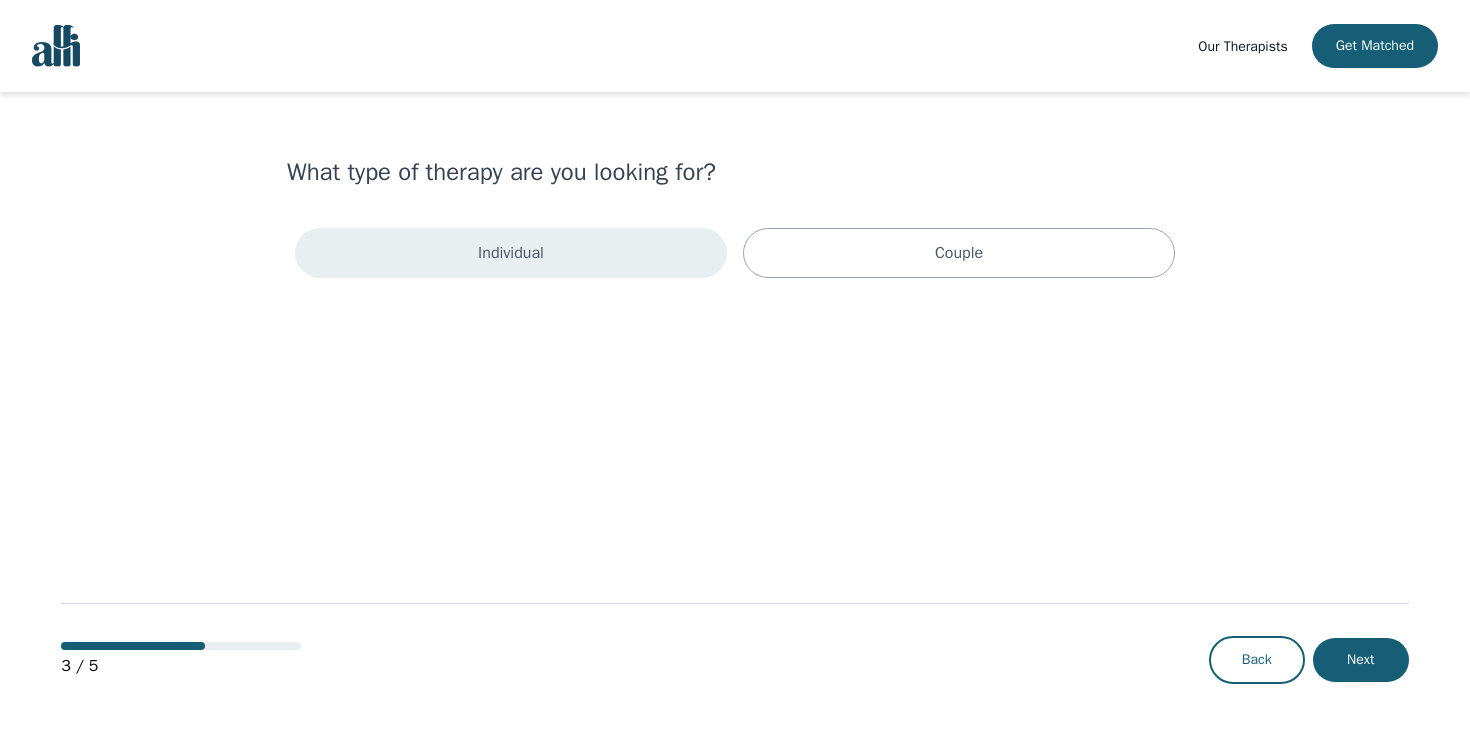click on "Individual" at bounding box center (511, 253) 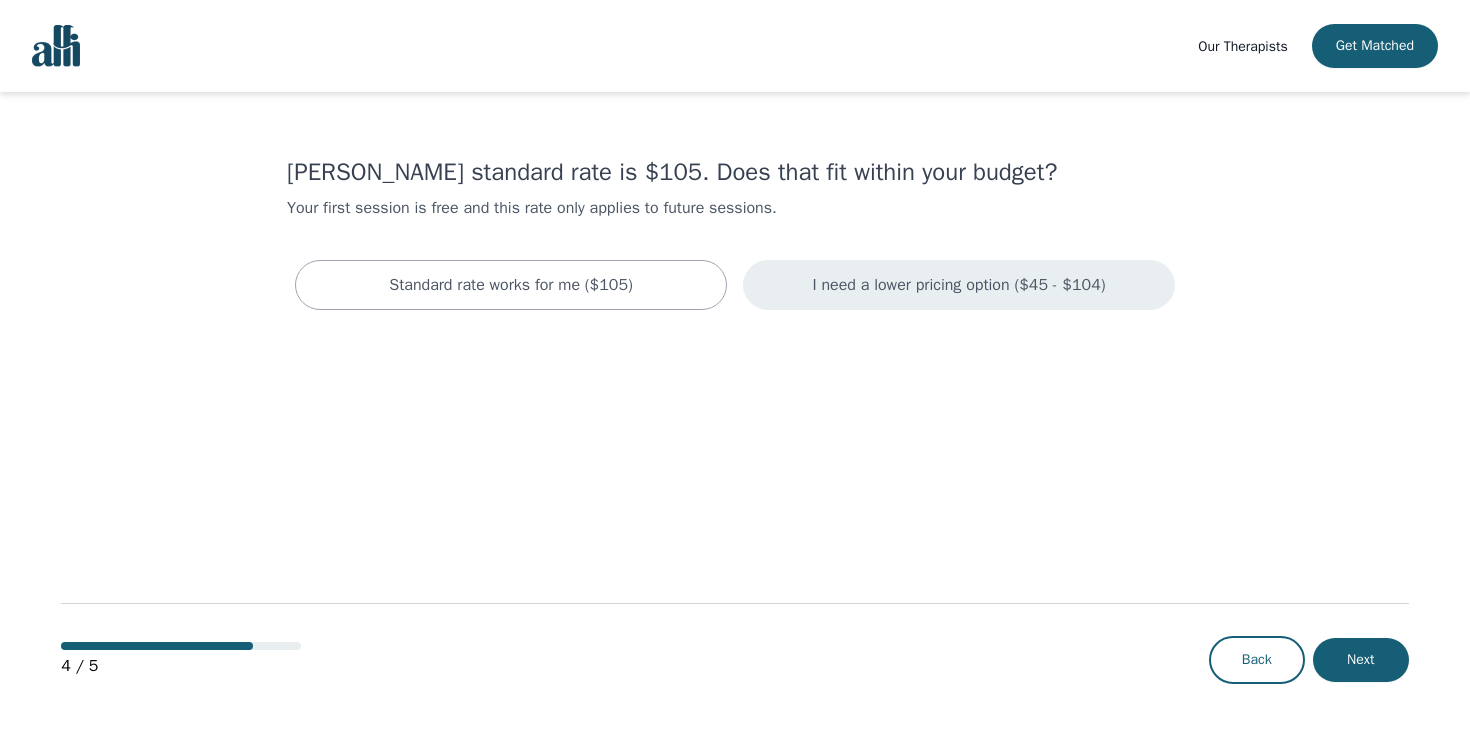 click on "I need a lower pricing option ($45 - $104)" at bounding box center [958, 285] 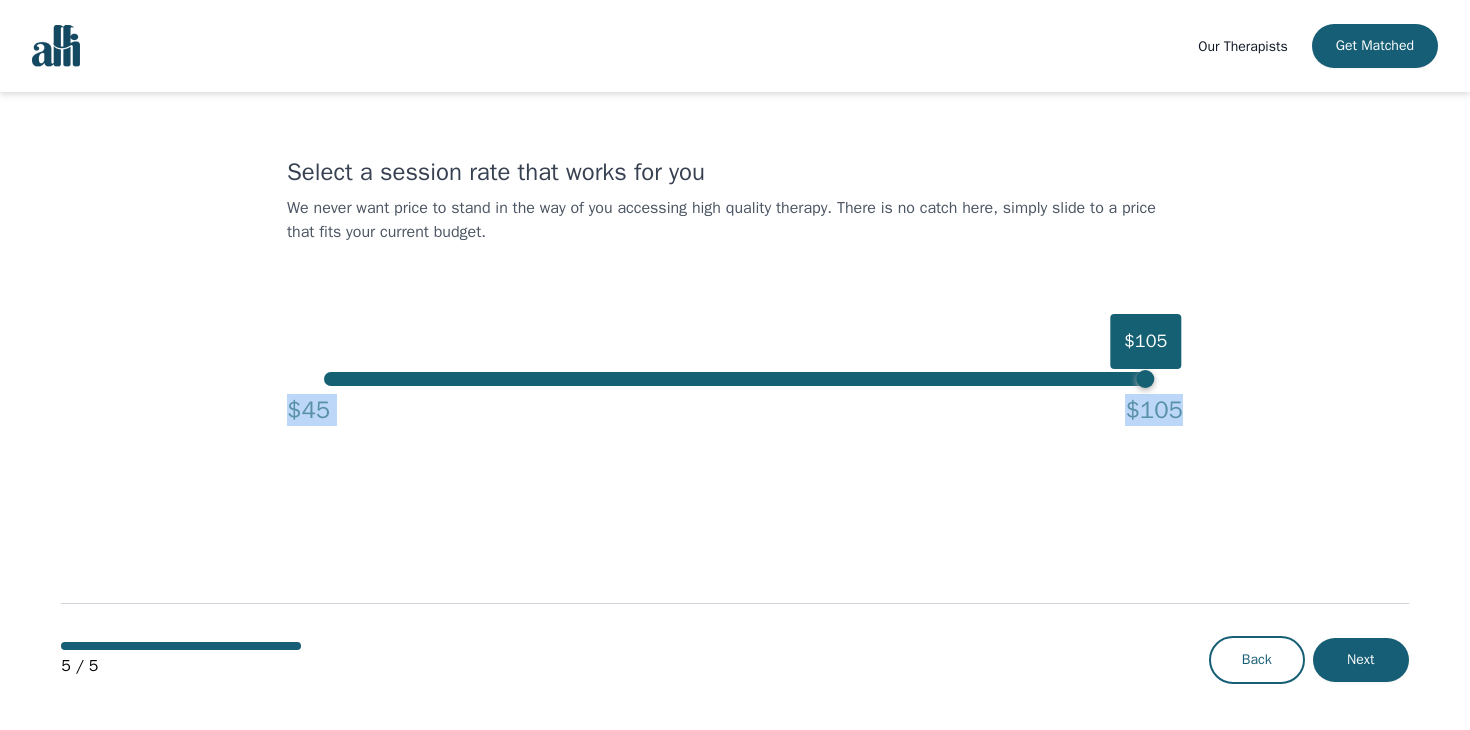 drag, startPoint x: 479, startPoint y: 389, endPoint x: 95, endPoint y: 383, distance: 384.04688 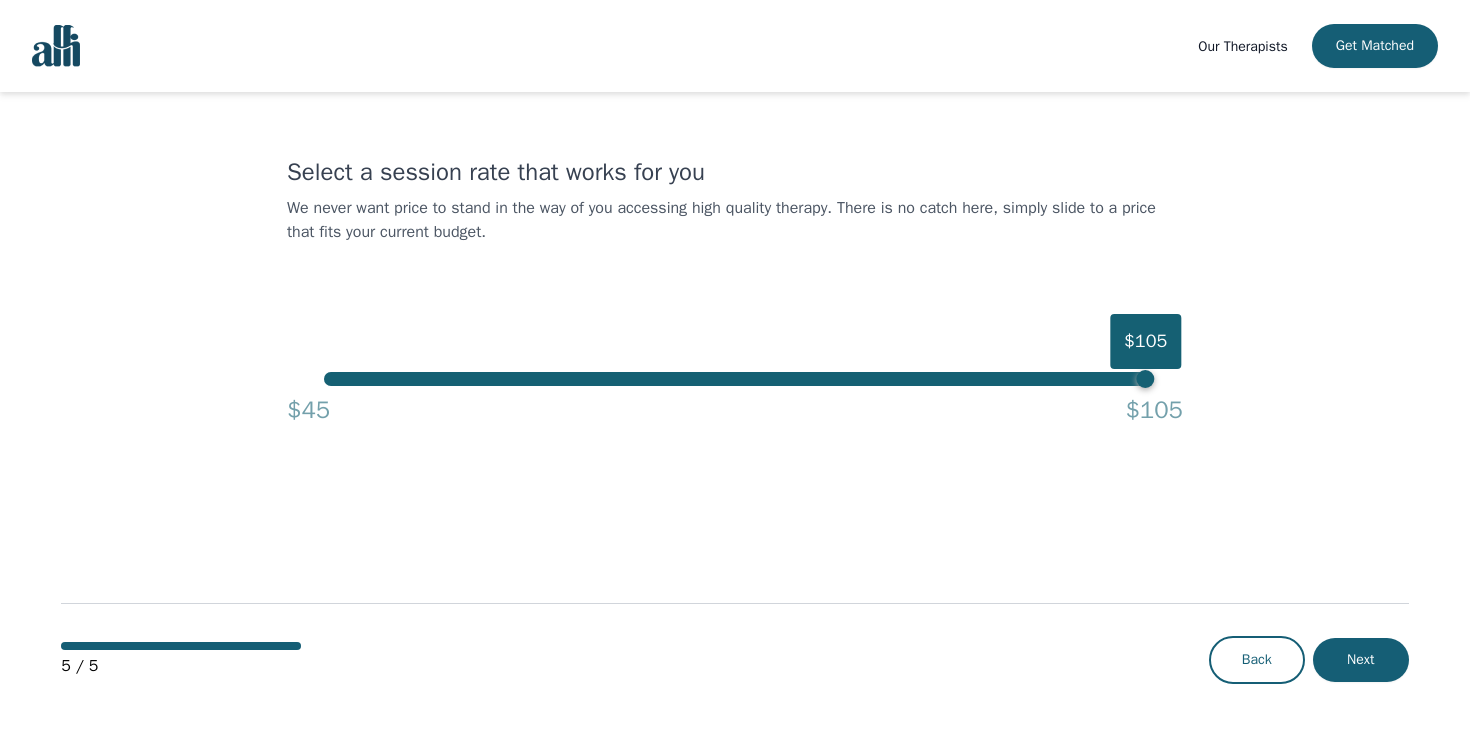 drag, startPoint x: 402, startPoint y: 392, endPoint x: 218, endPoint y: 387, distance: 184.06792 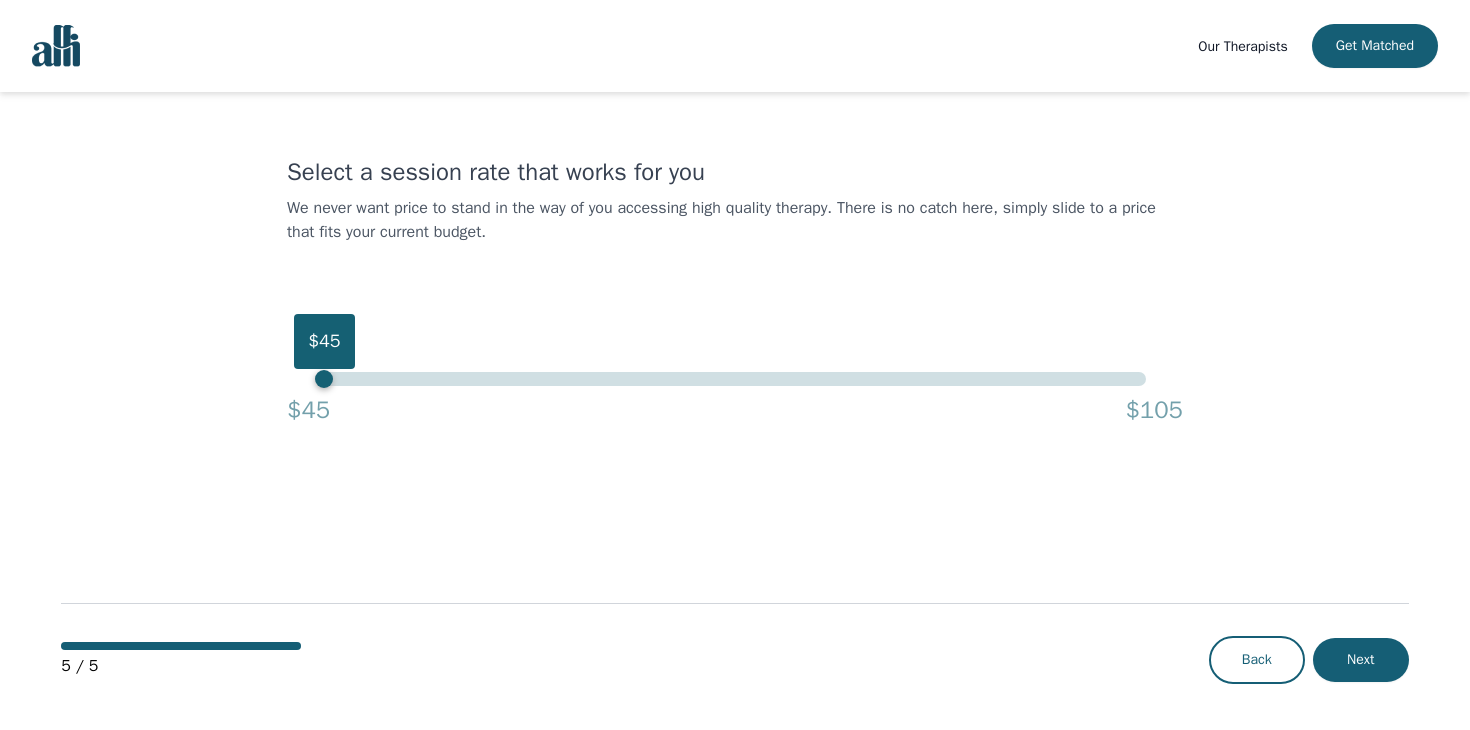 drag, startPoint x: 362, startPoint y: 379, endPoint x: 138, endPoint y: 365, distance: 224.43707 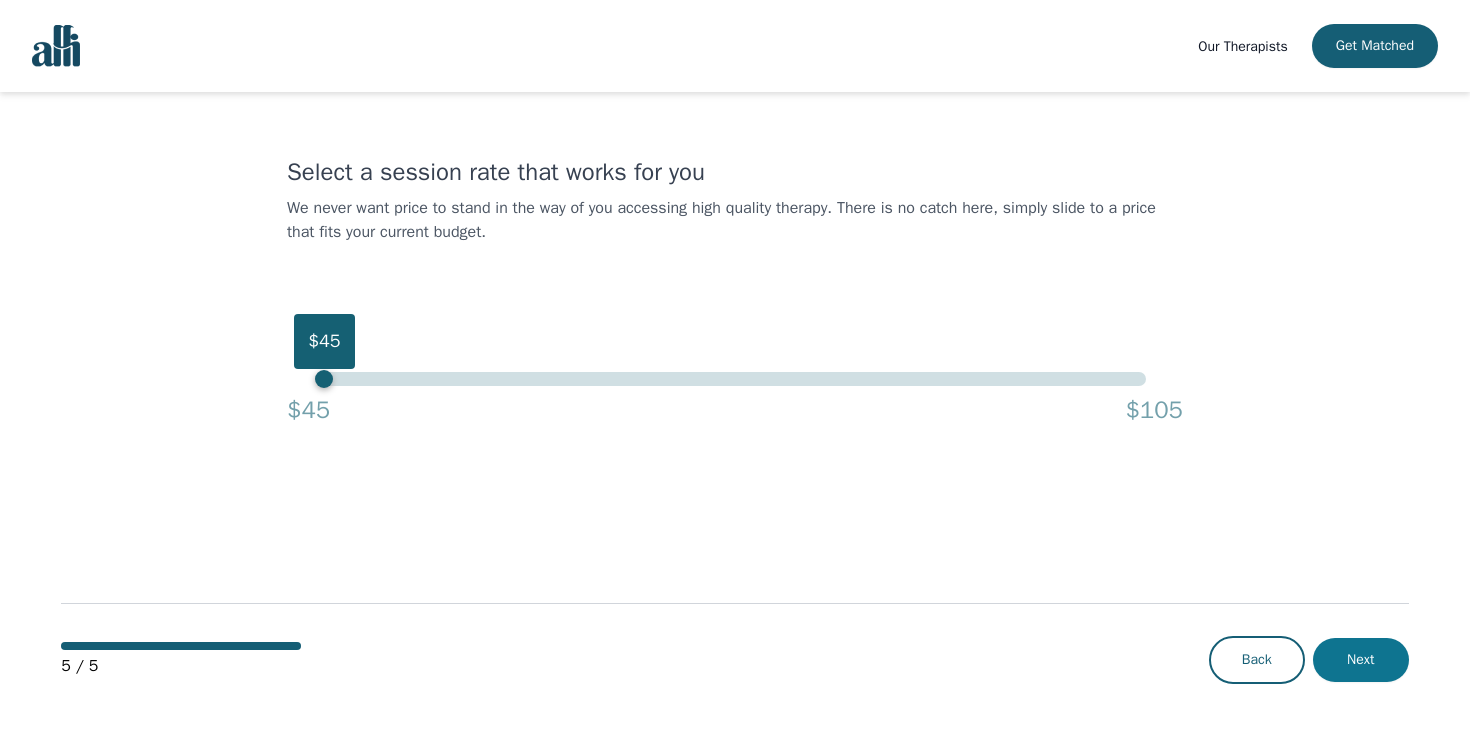 click on "Next" at bounding box center [1361, 660] 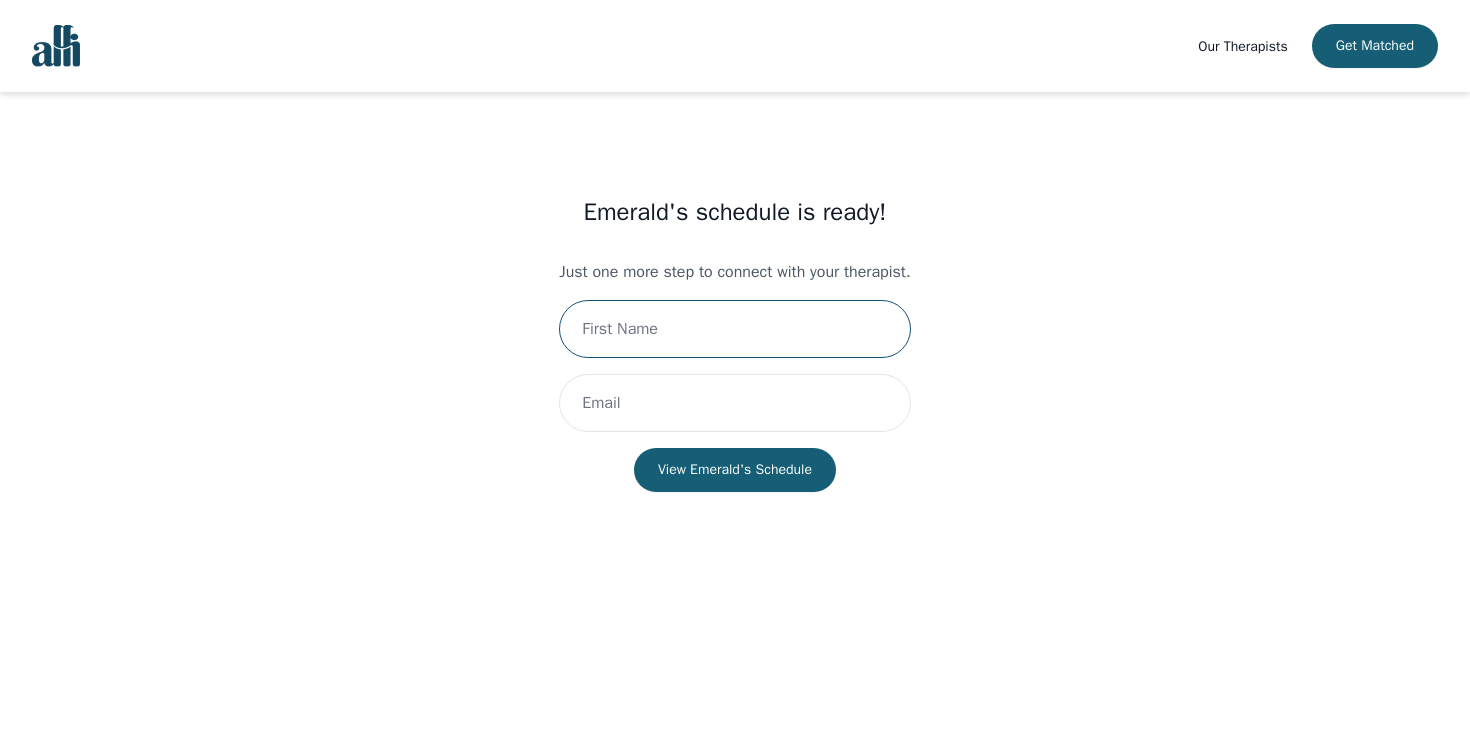 click at bounding box center (734, 329) 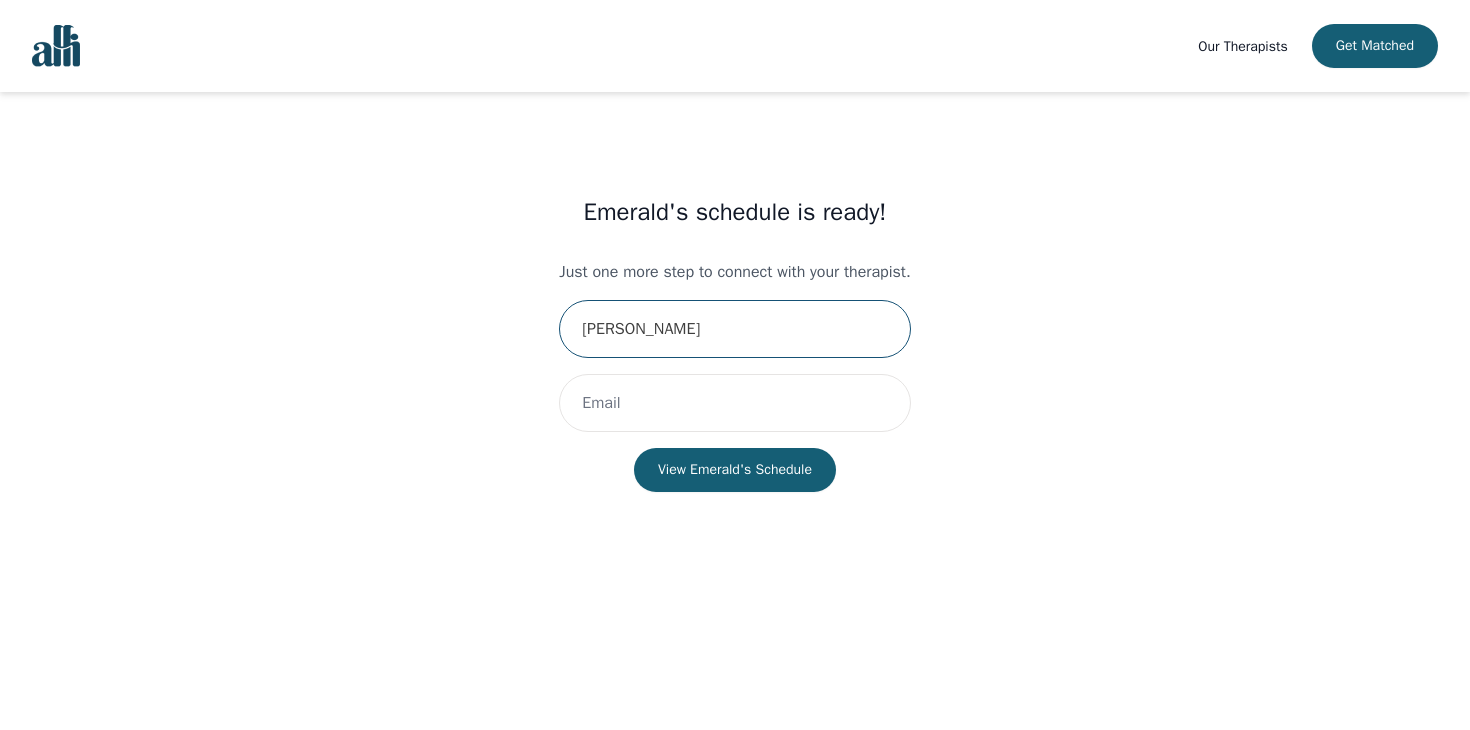type on "Maegan" 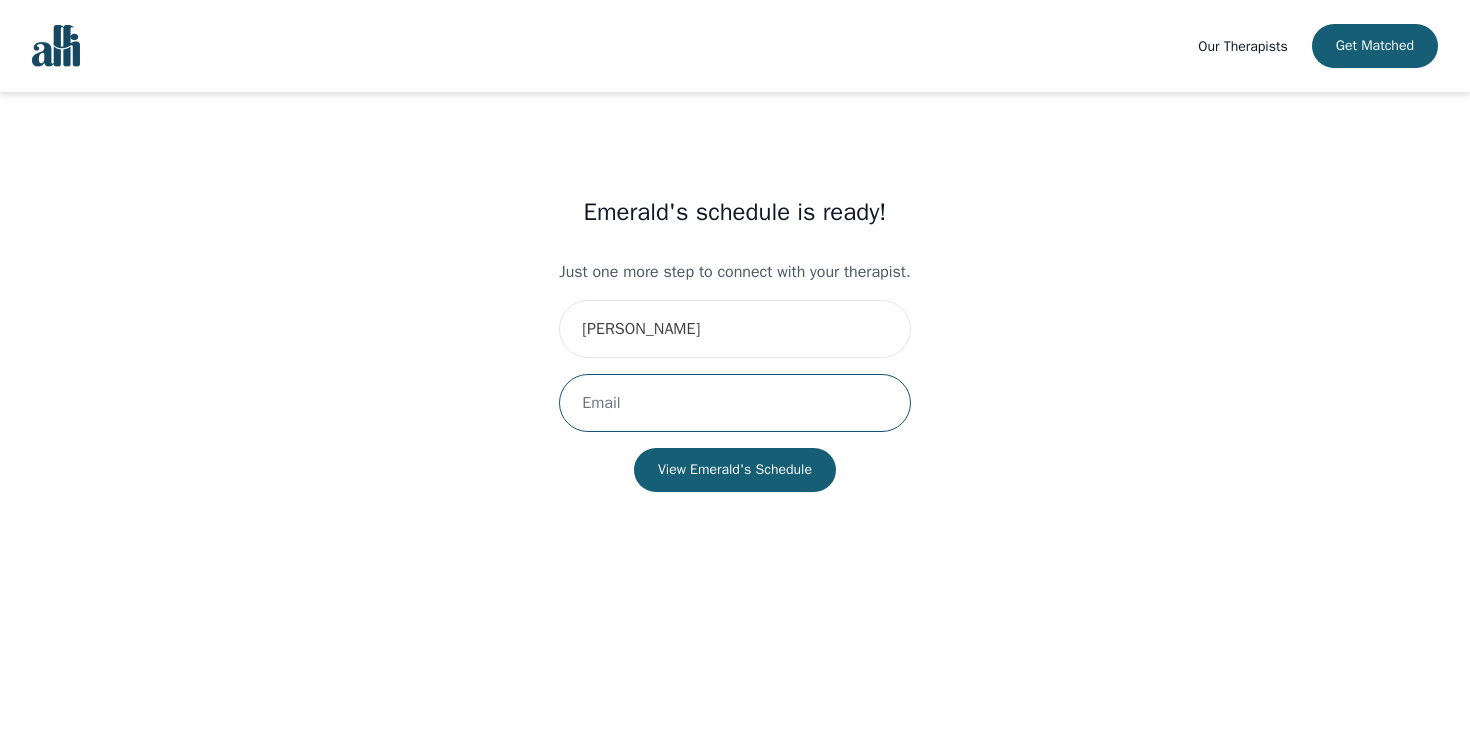 click at bounding box center (734, 403) 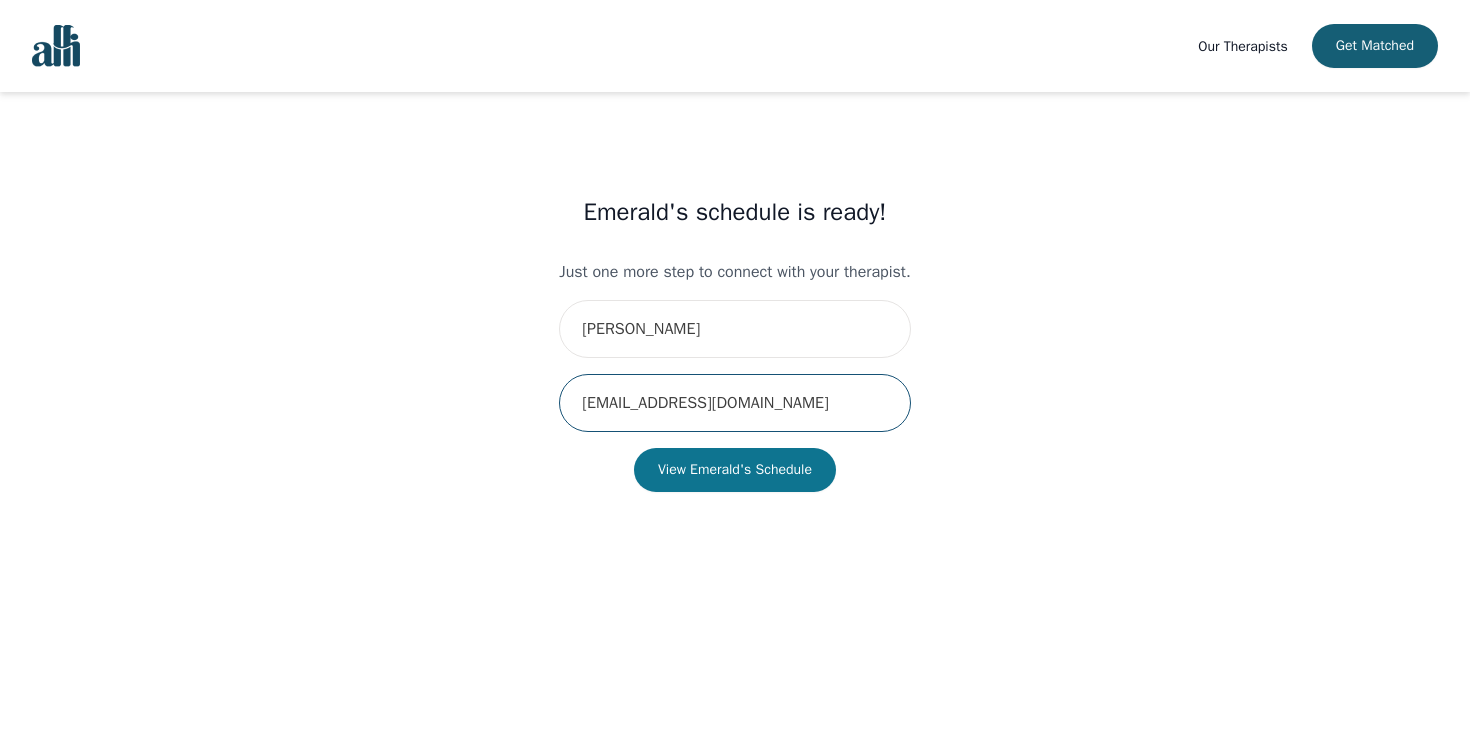 type on "maeganchen@icloud.com" 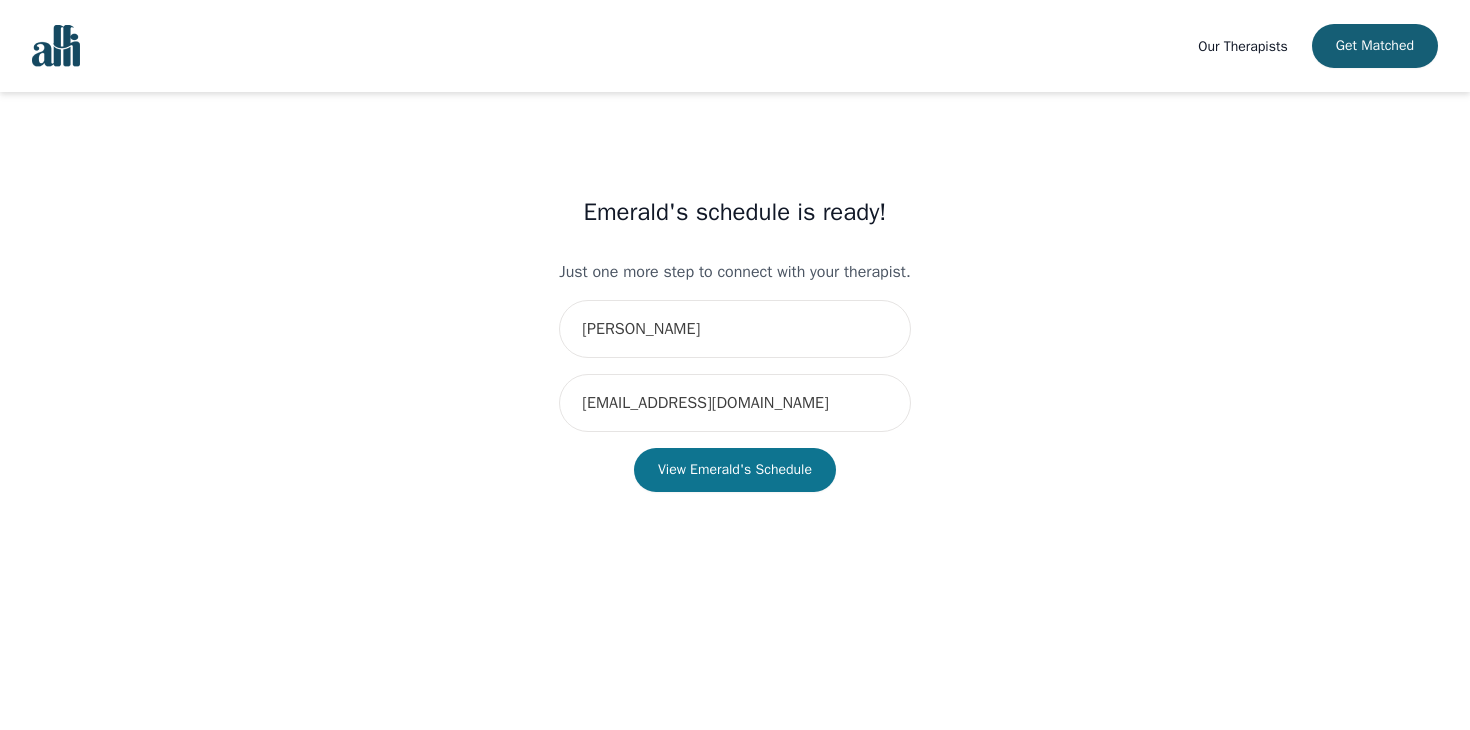 click on "View Emerald's Schedule" at bounding box center [735, 470] 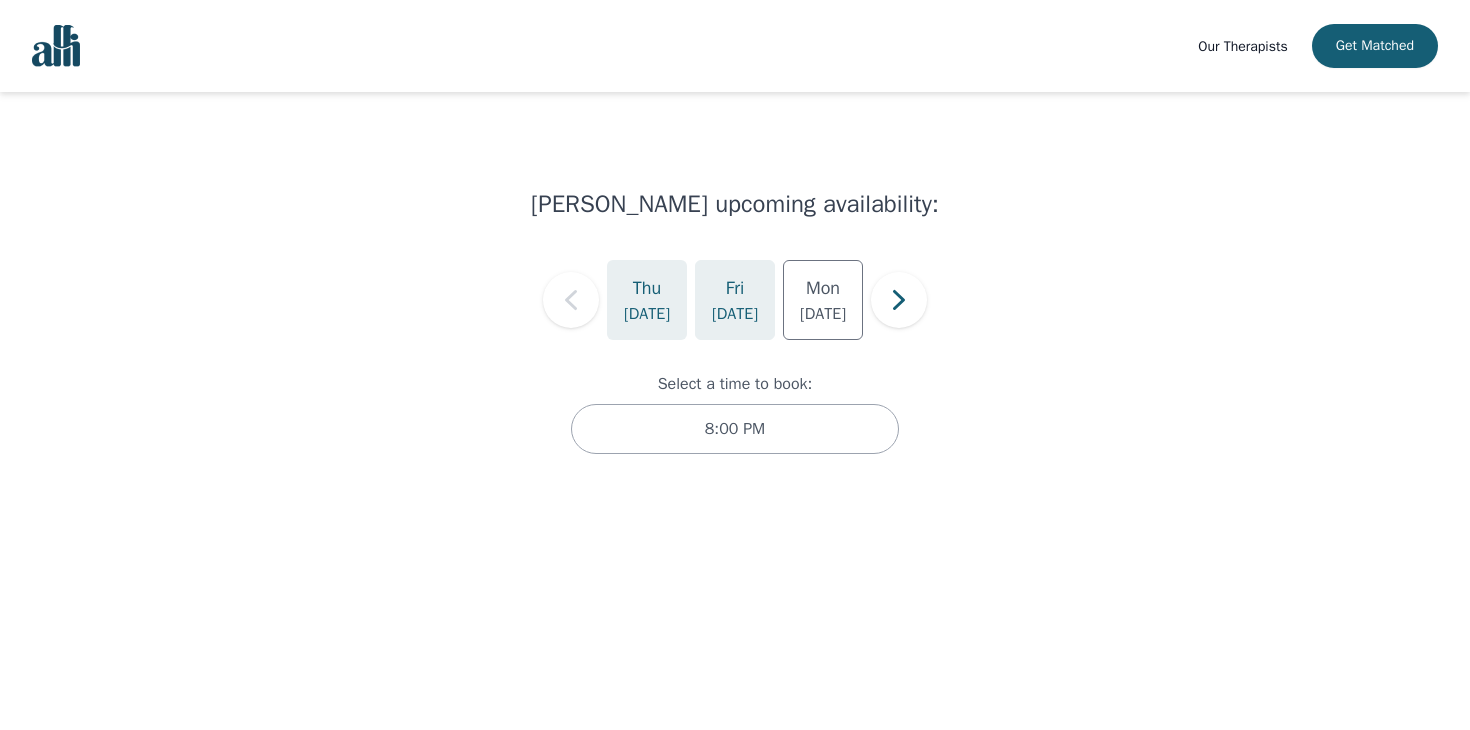 click on "Fri Jul 18" at bounding box center (735, 300) 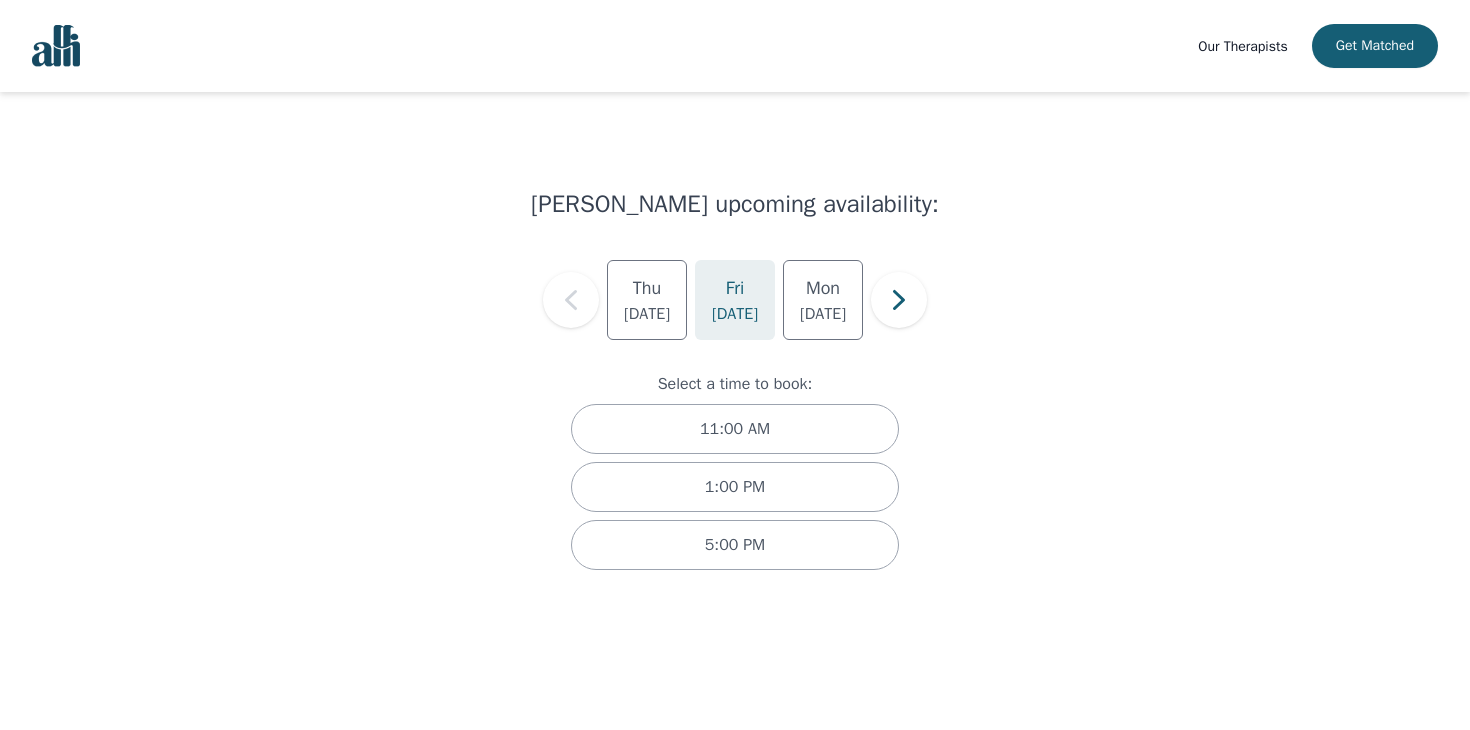 click on "Jul 18" at bounding box center [735, 314] 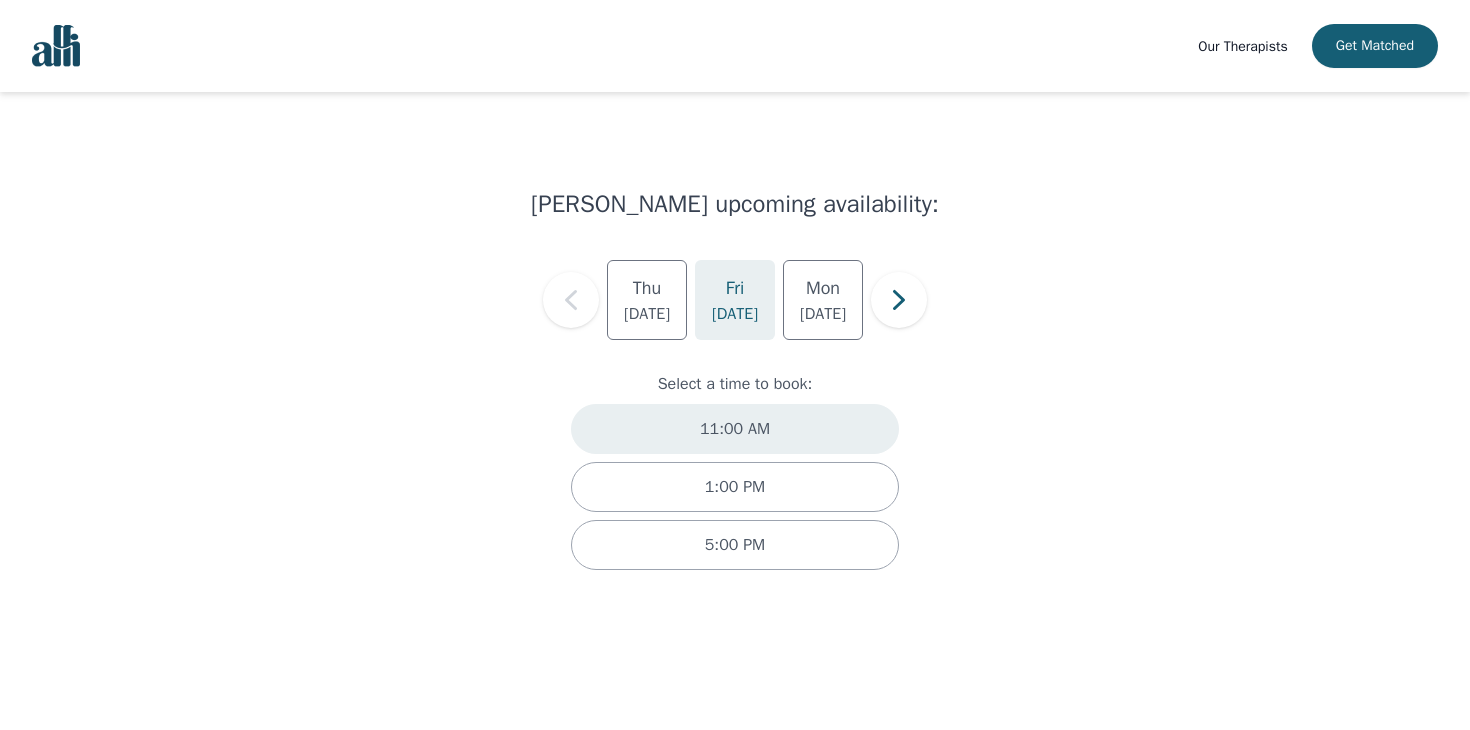 click on "11:00 AM" at bounding box center [735, 429] 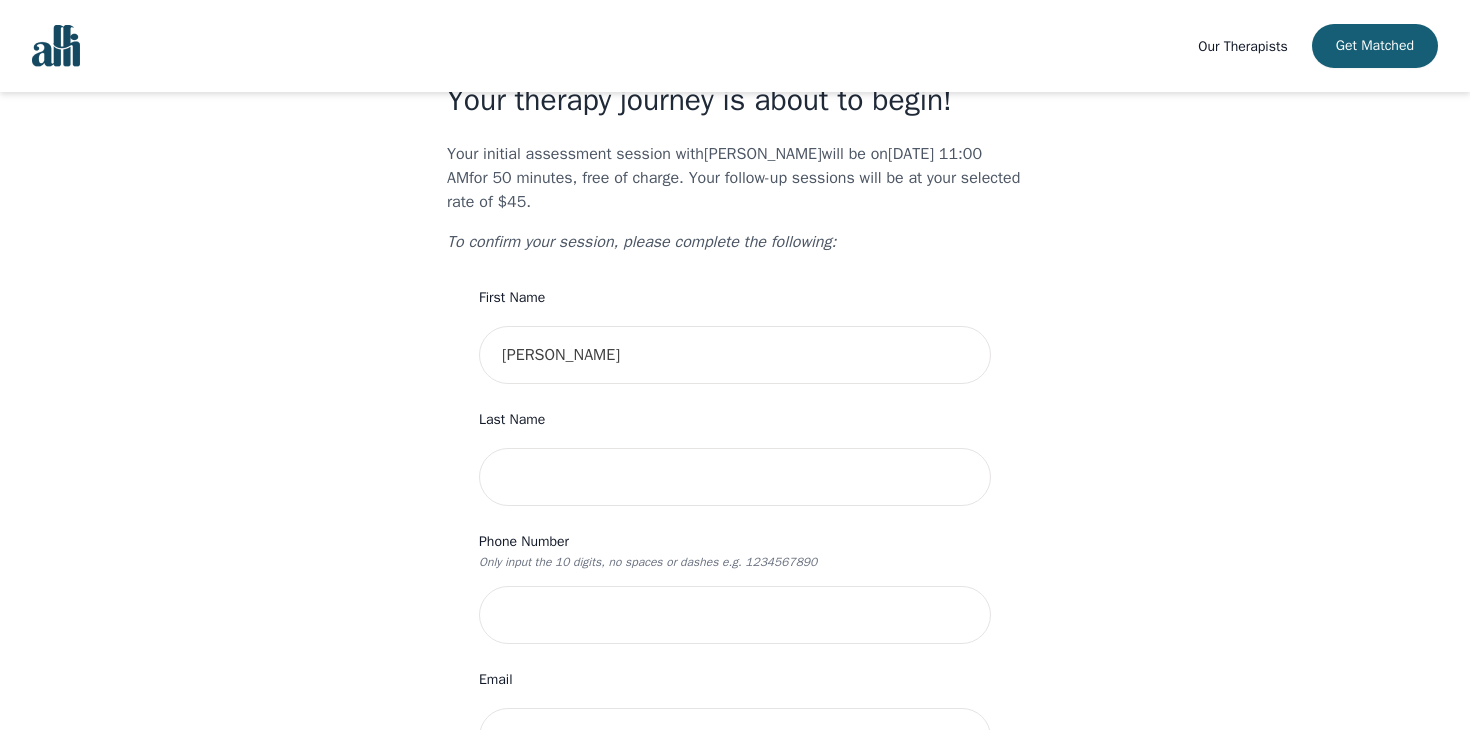scroll, scrollTop: 91, scrollLeft: 0, axis: vertical 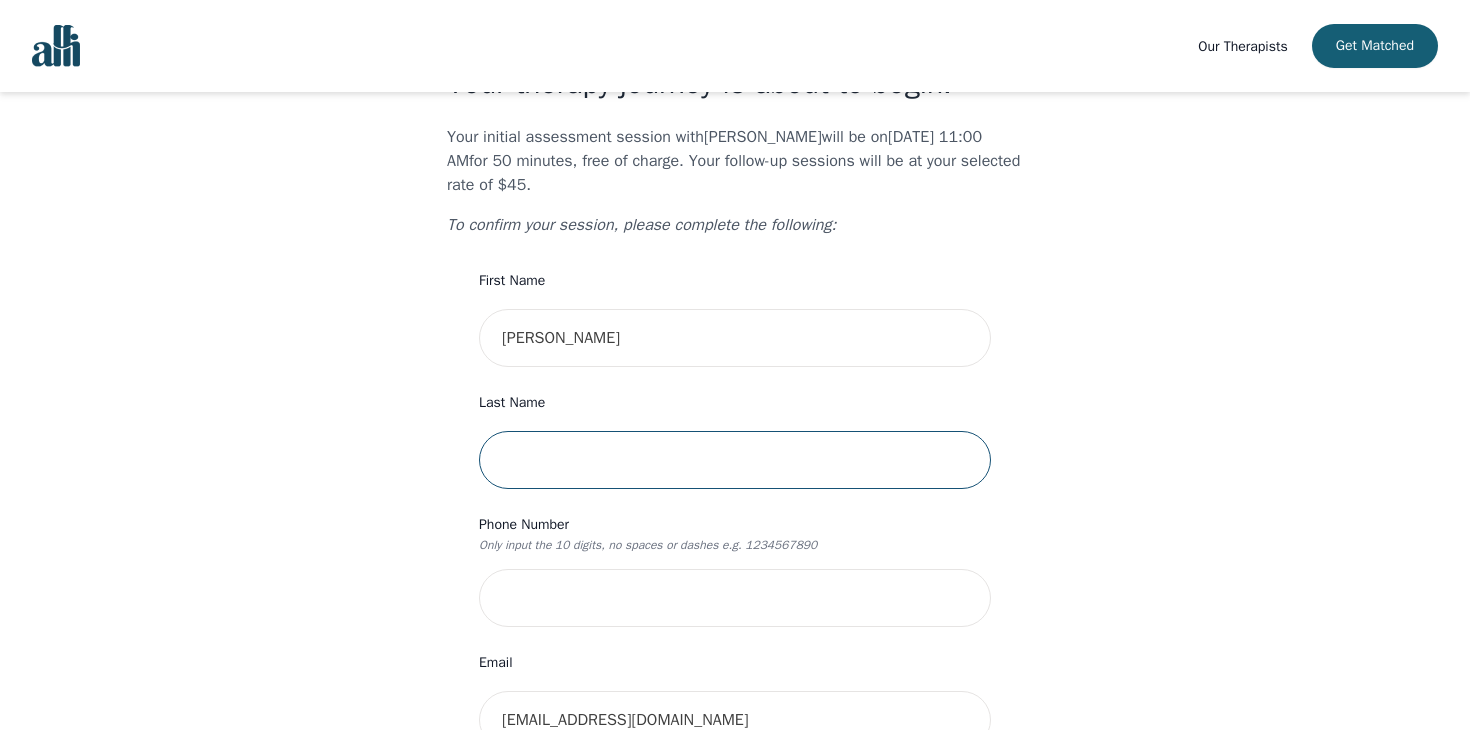 click at bounding box center [735, 460] 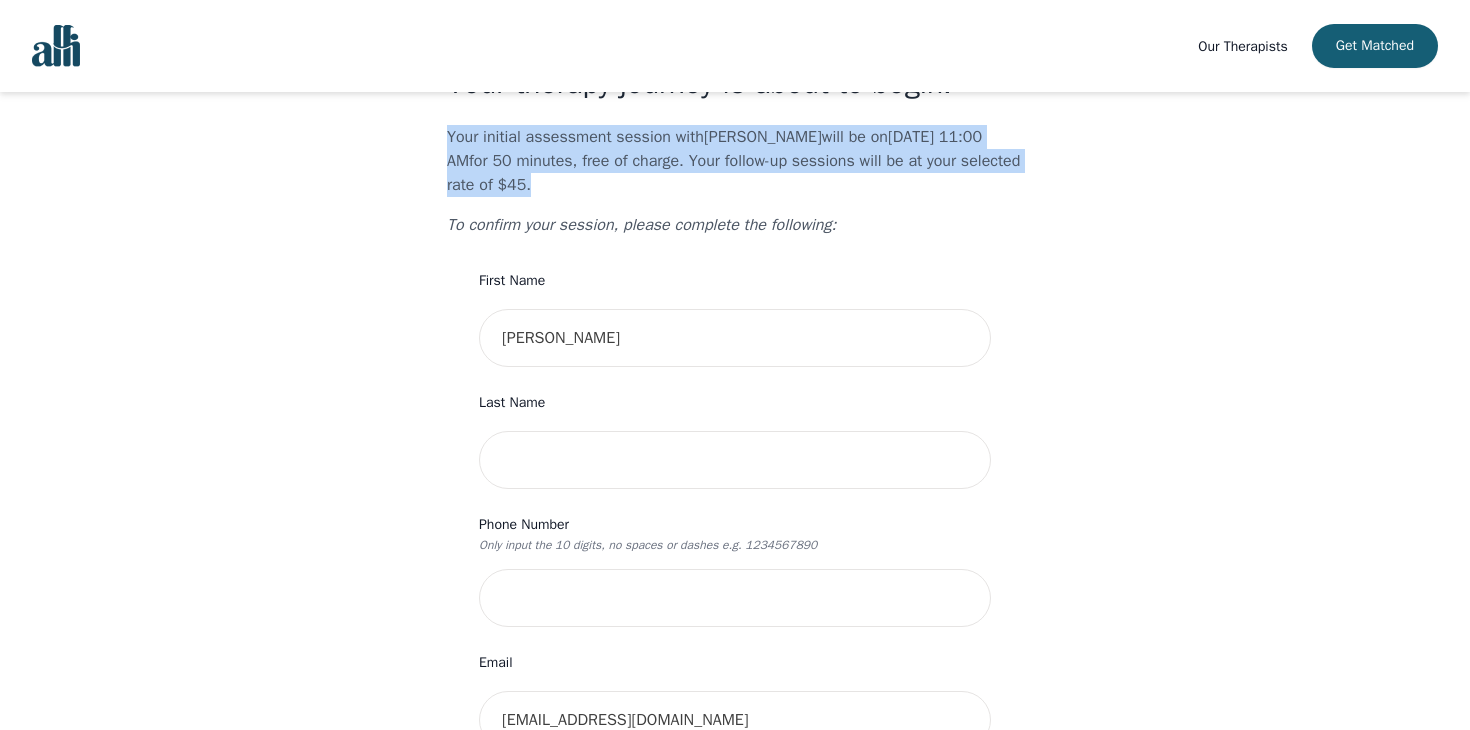 drag, startPoint x: 441, startPoint y: 134, endPoint x: 694, endPoint y: 170, distance: 255.54843 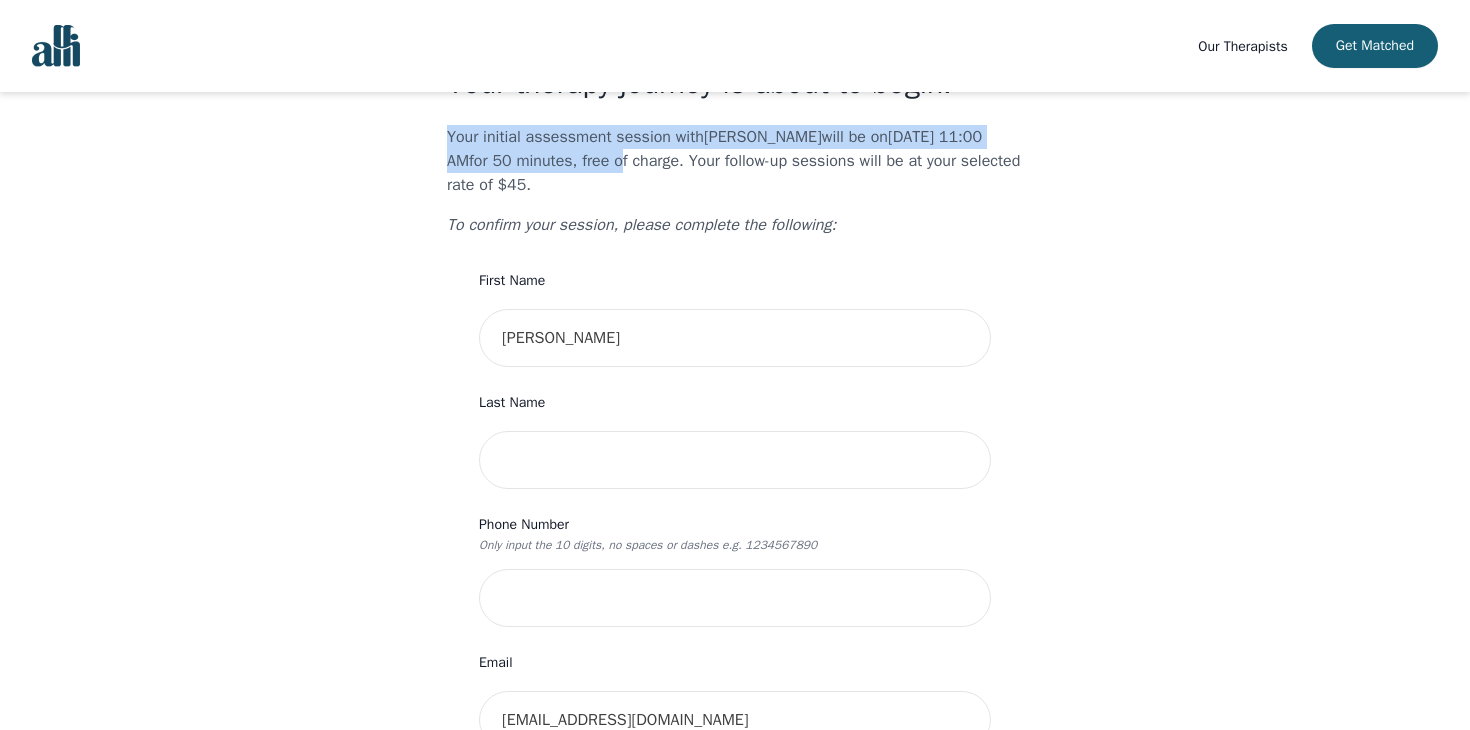 click on "Your initial assessment session with   Emerald Weninger  will be on  2025-07-18 @ 11:00 AM  for 50 minutes , free of charge. Your follow-up sessions will be at your selected rate of $45." at bounding box center (735, 161) 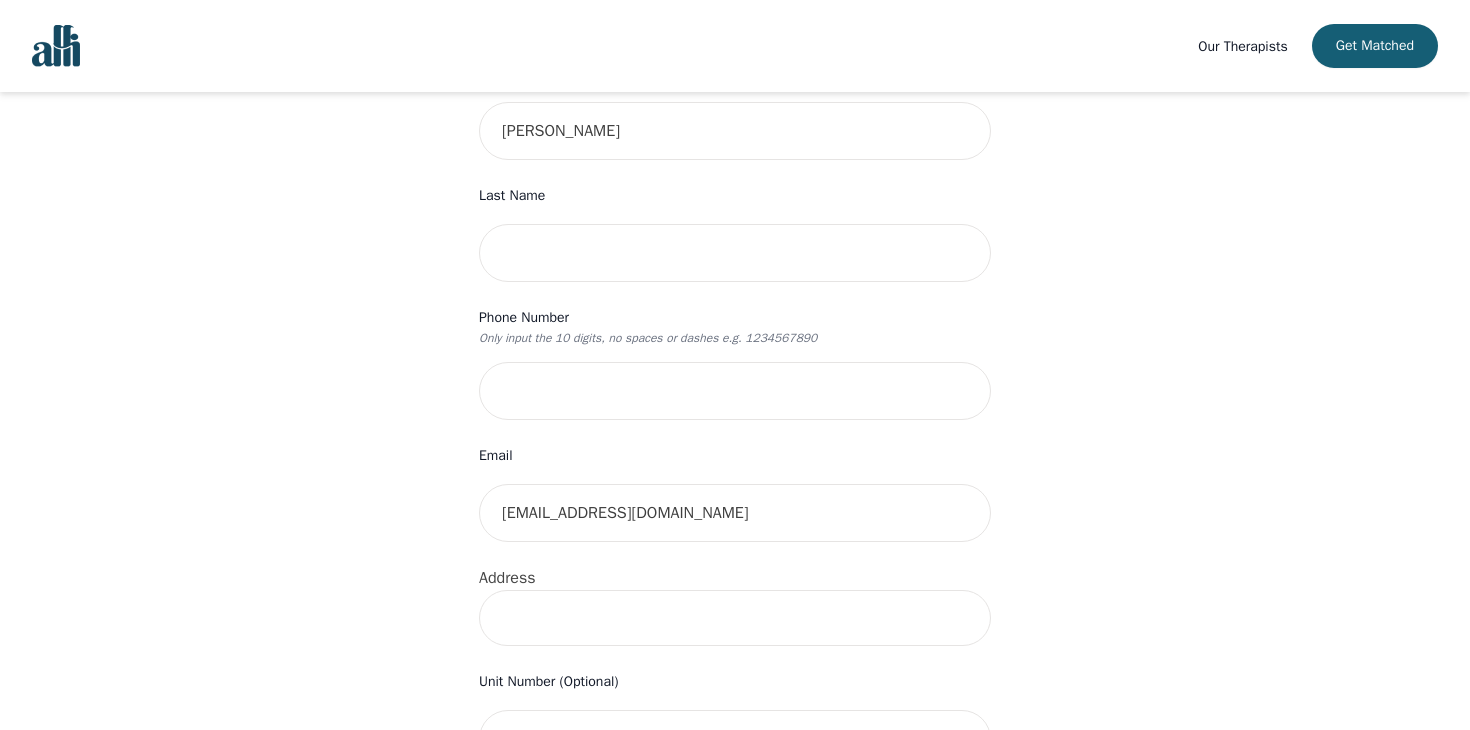 scroll, scrollTop: 145, scrollLeft: 0, axis: vertical 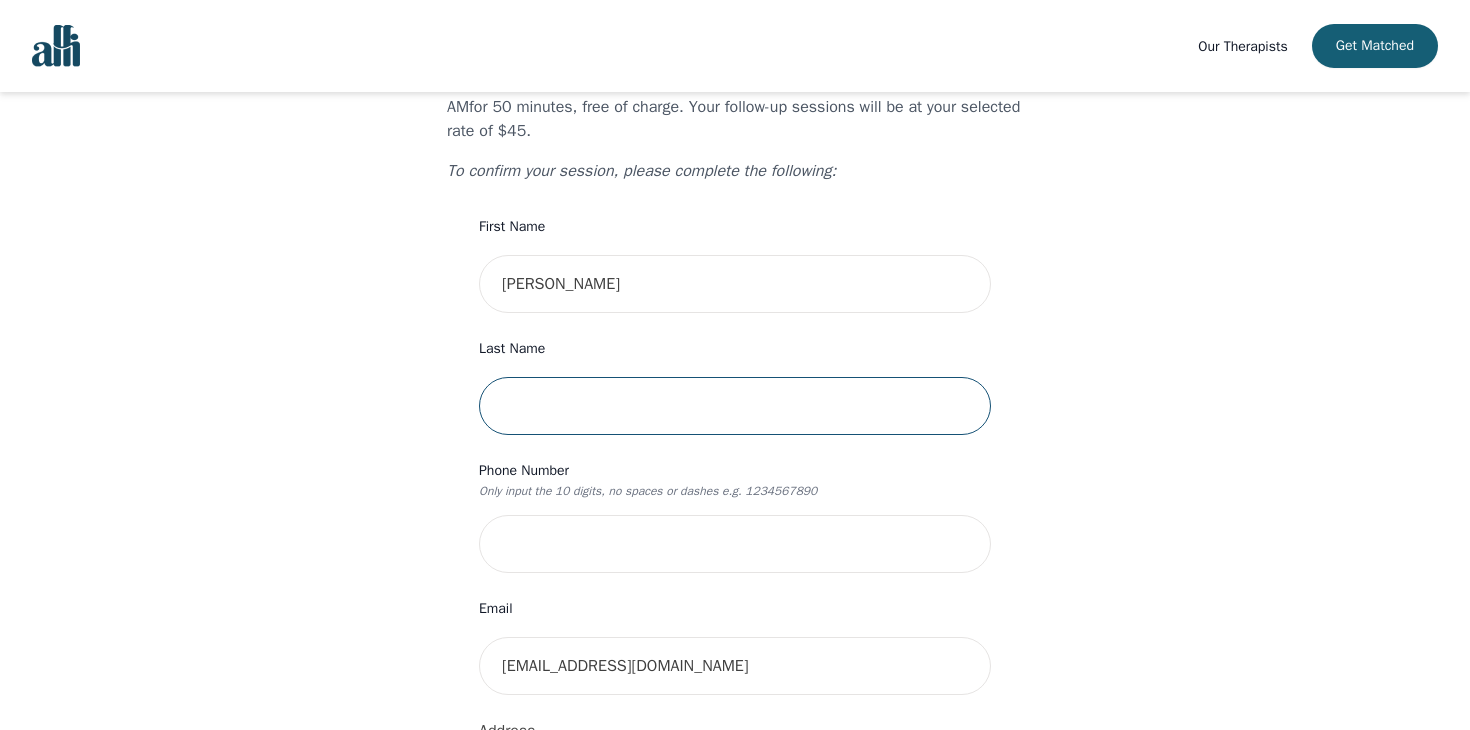 click at bounding box center [735, 406] 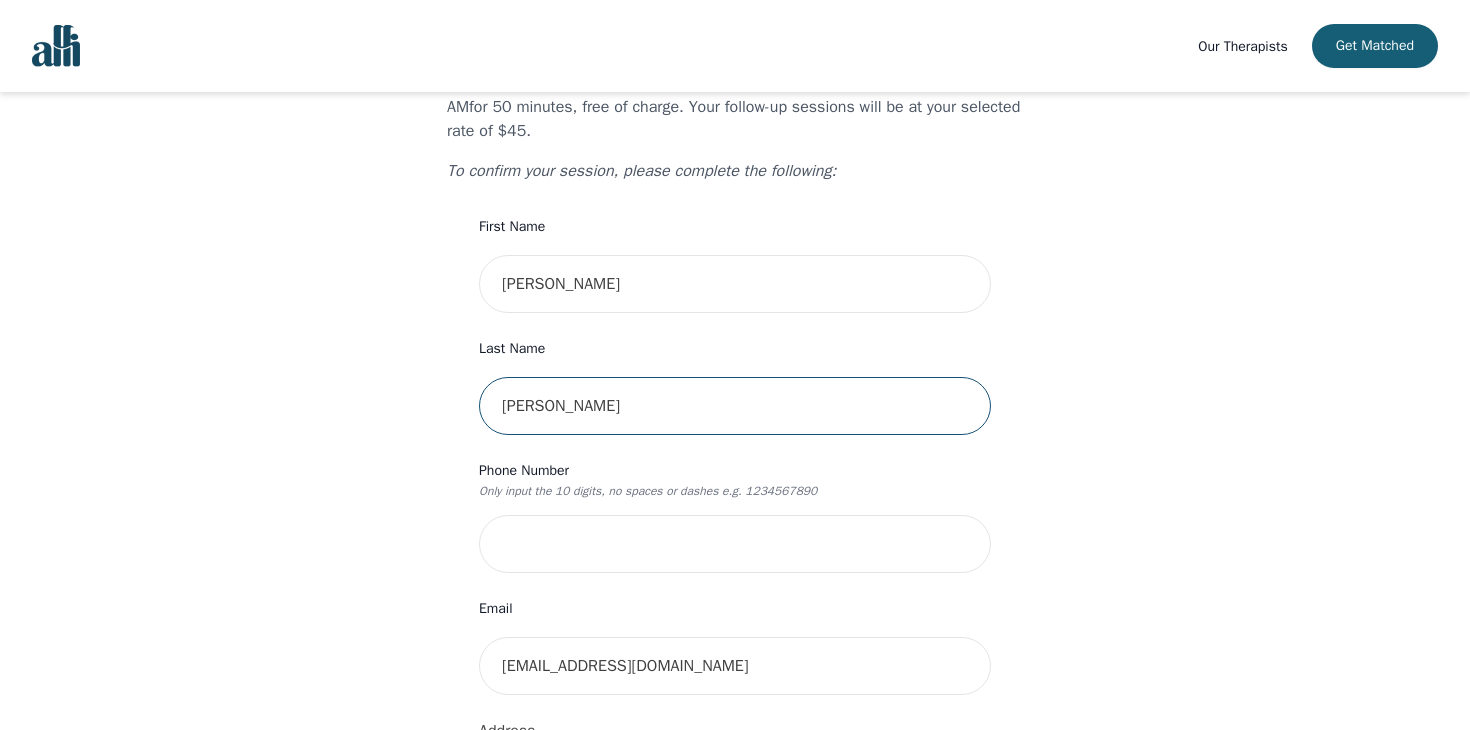 type on "Chen" 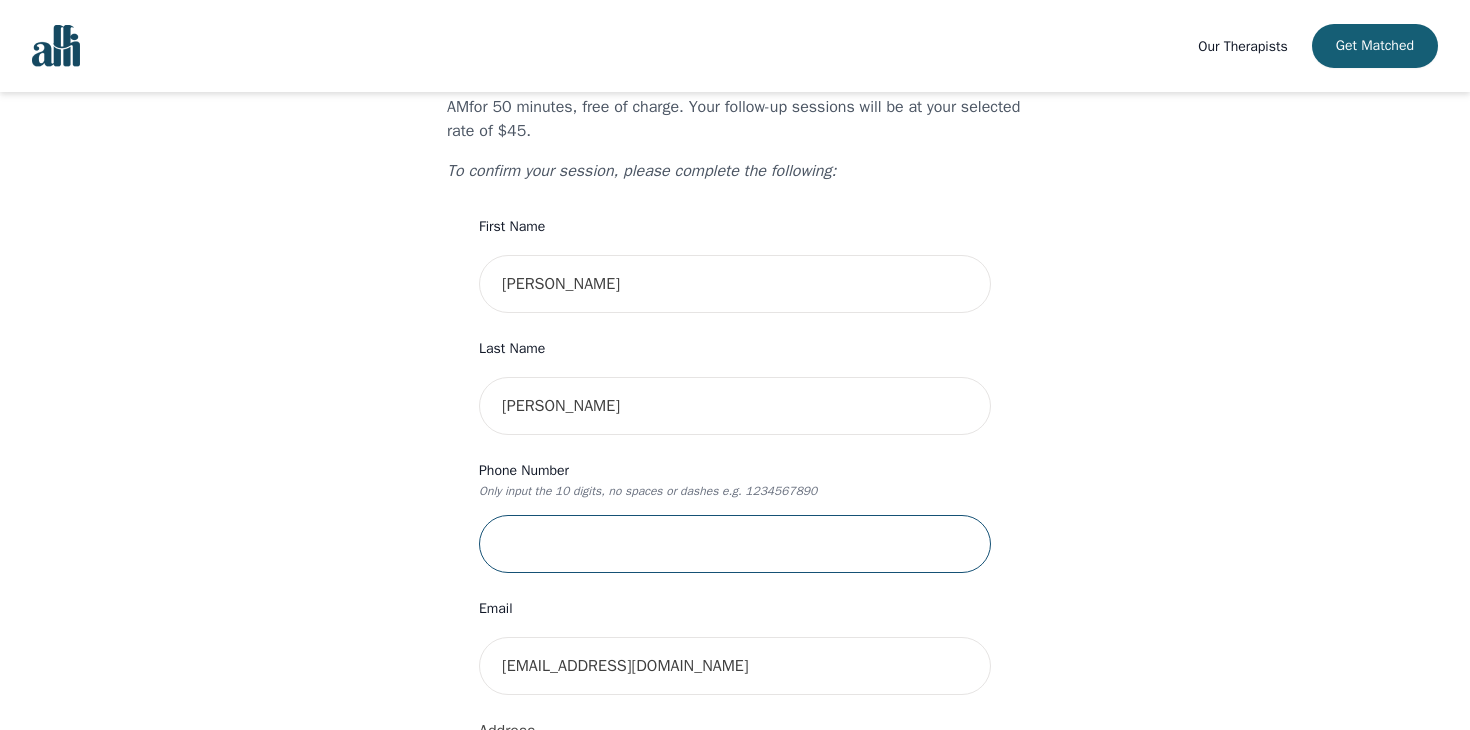 click at bounding box center (735, 544) 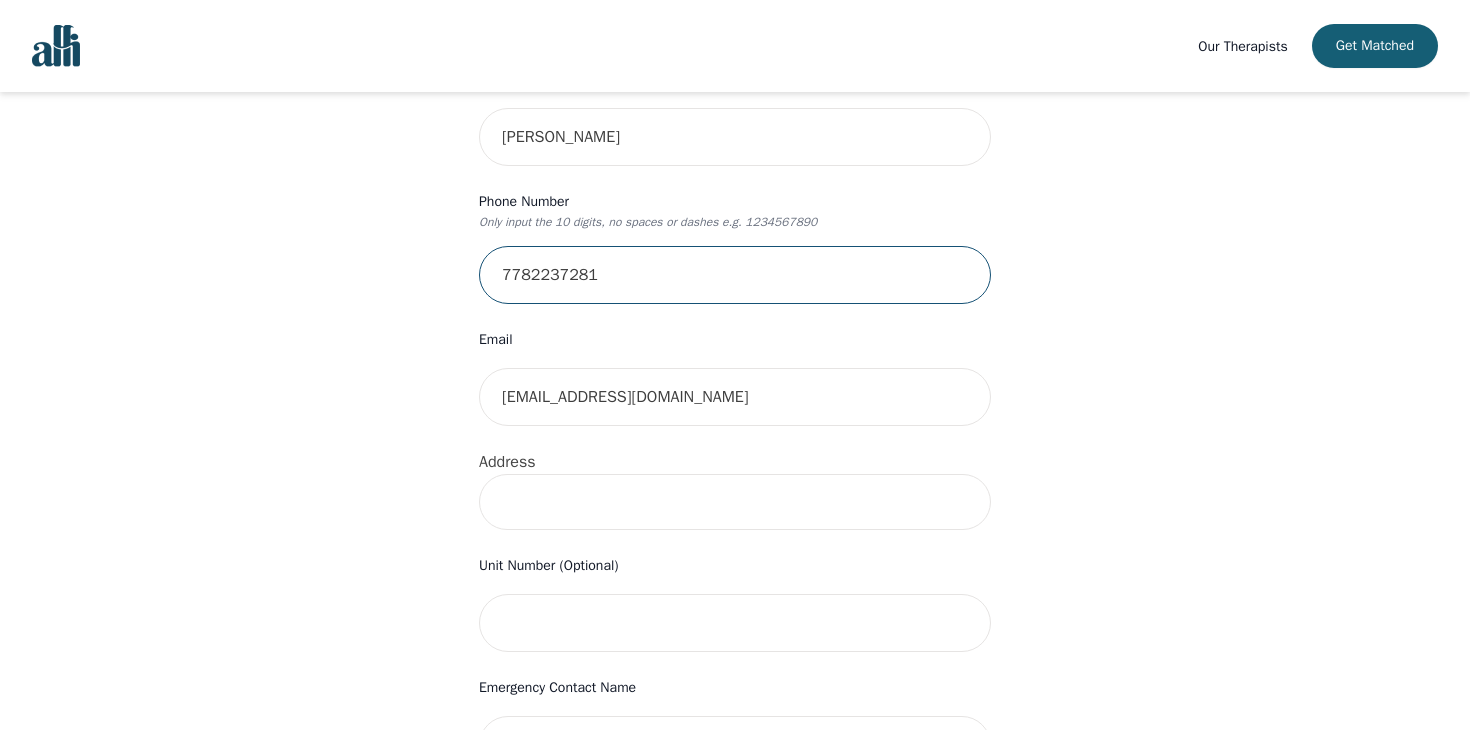 scroll, scrollTop: 412, scrollLeft: 0, axis: vertical 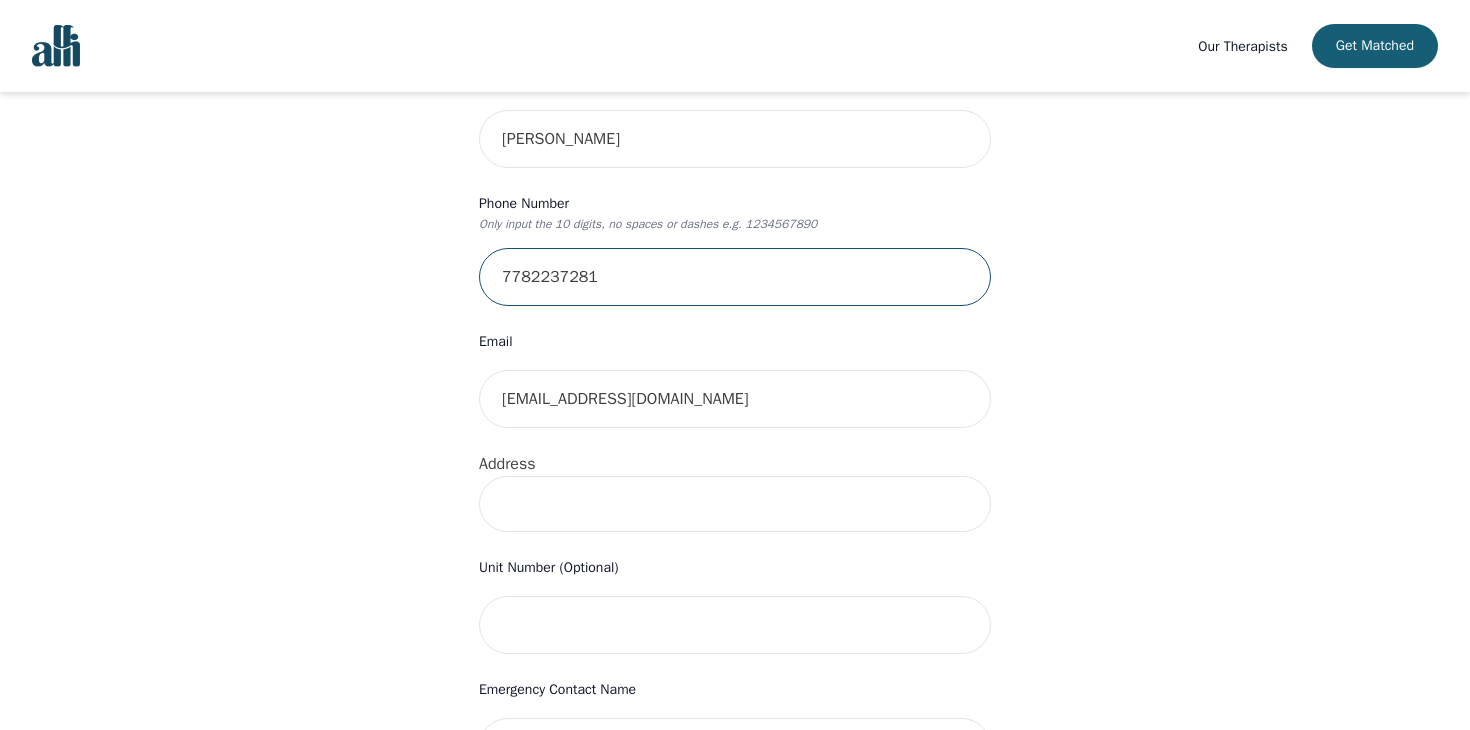 type on "7782237281" 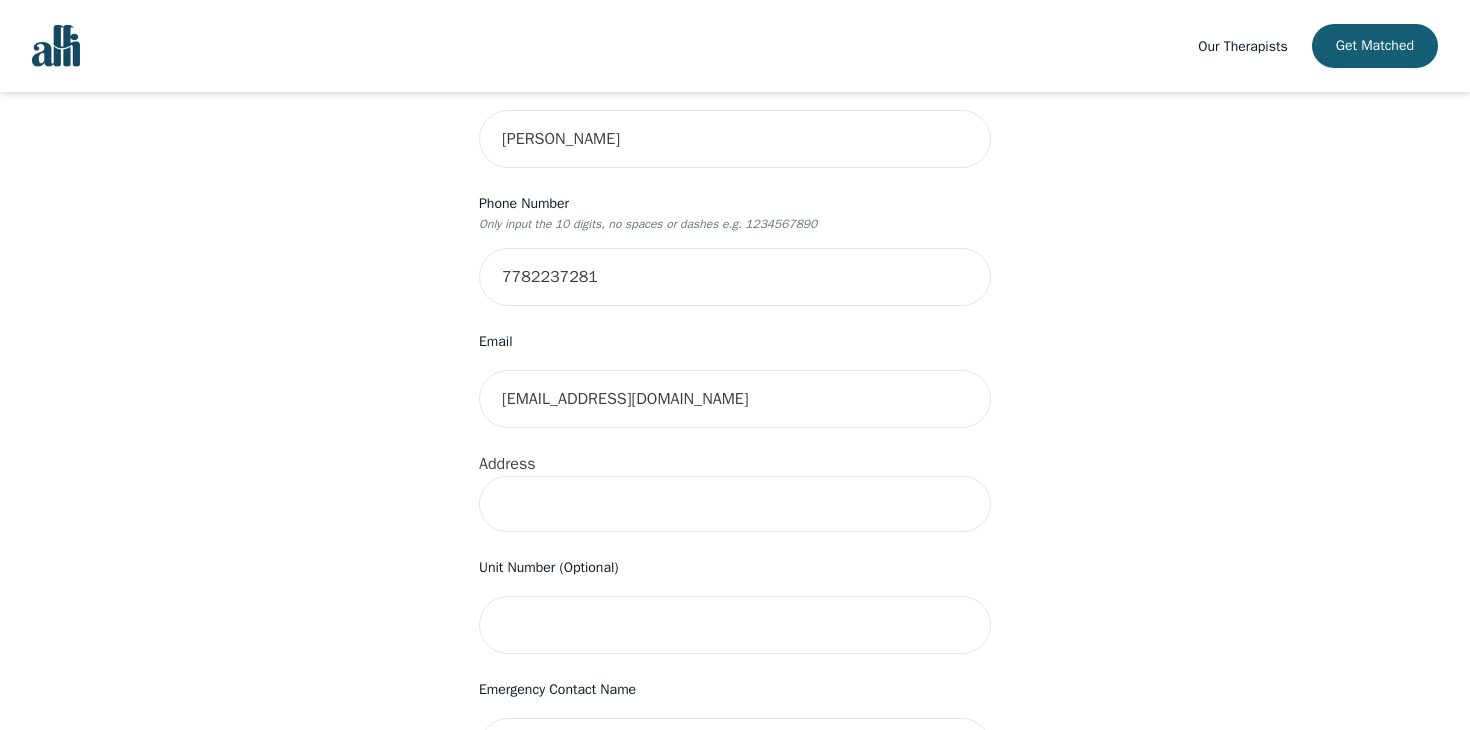 click at bounding box center (735, 504) 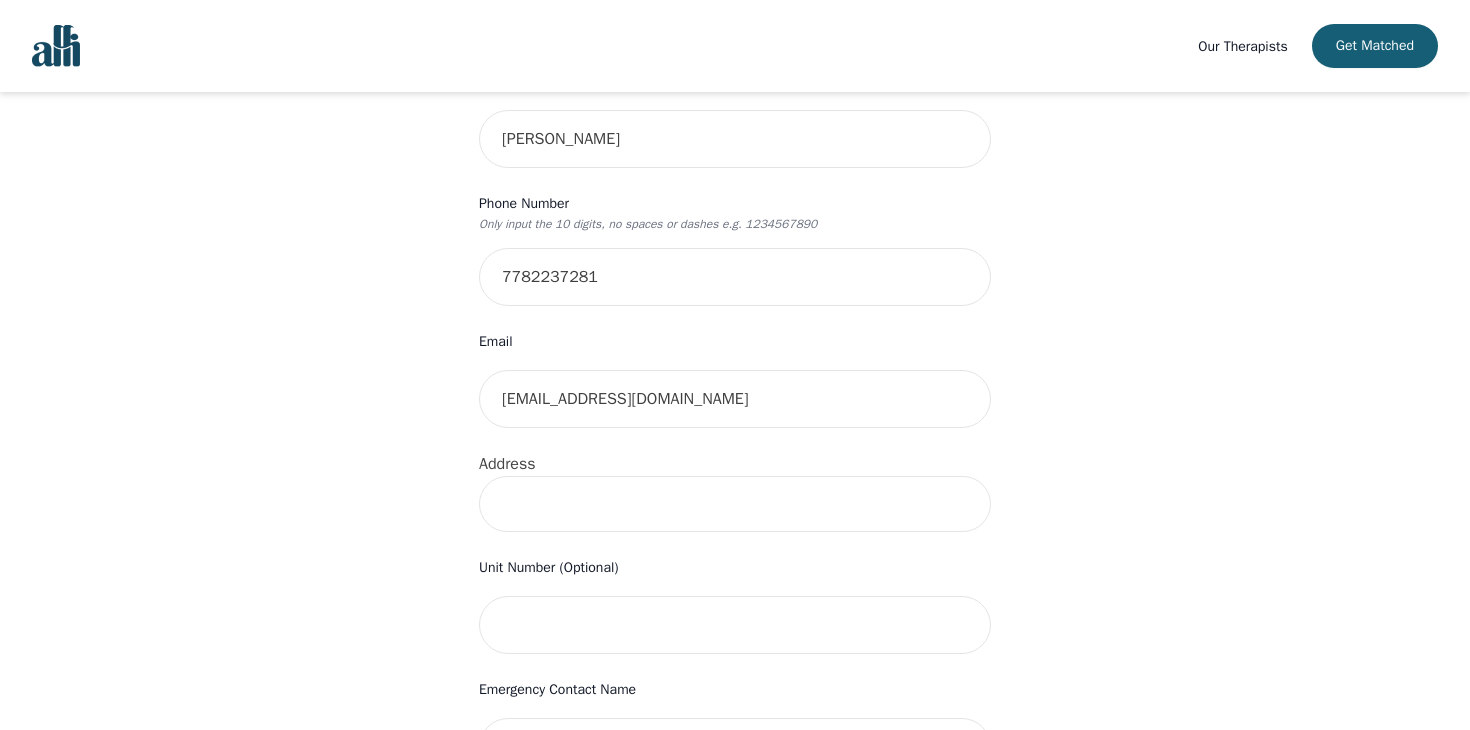 type on "4" 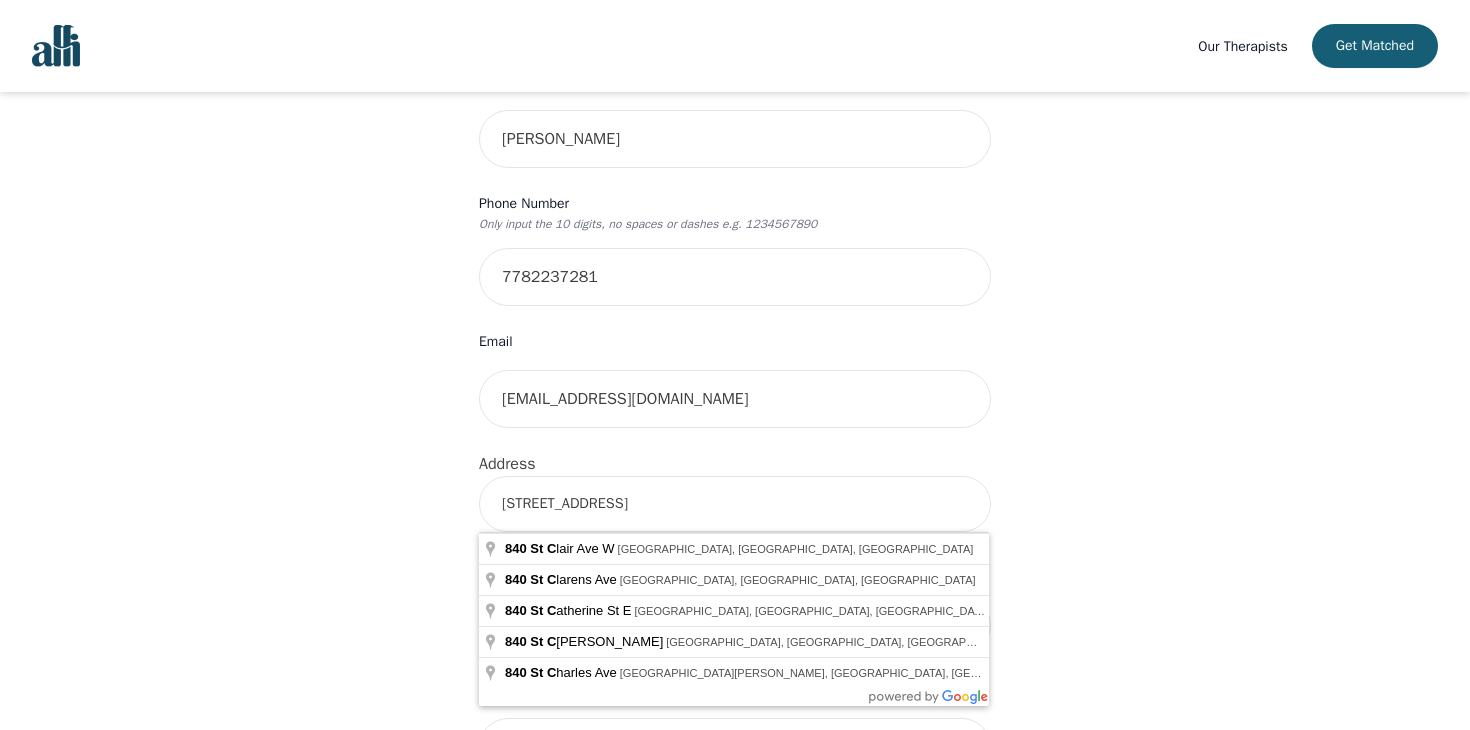 type on "840 St Clair Ave W, York, ON M6C 0A4, Canada" 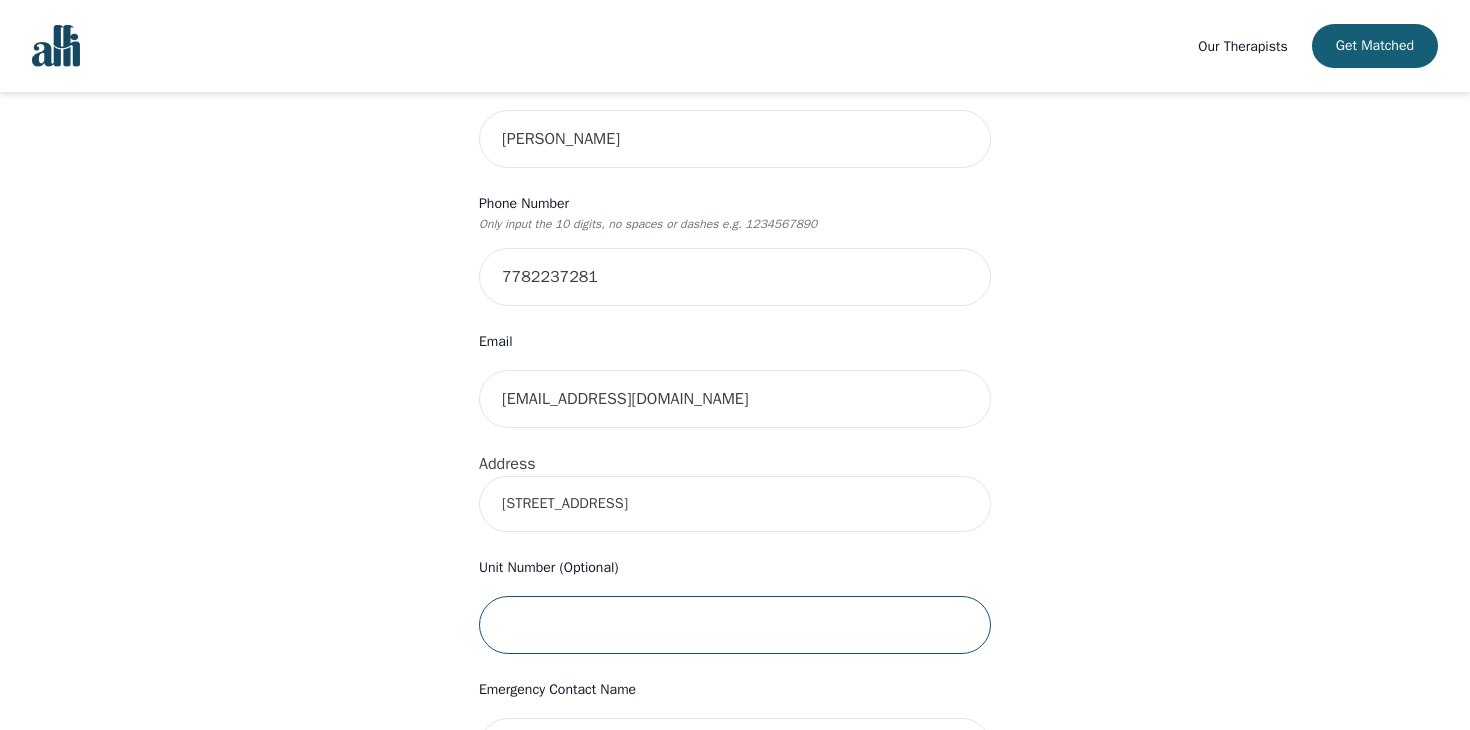 click at bounding box center (735, 625) 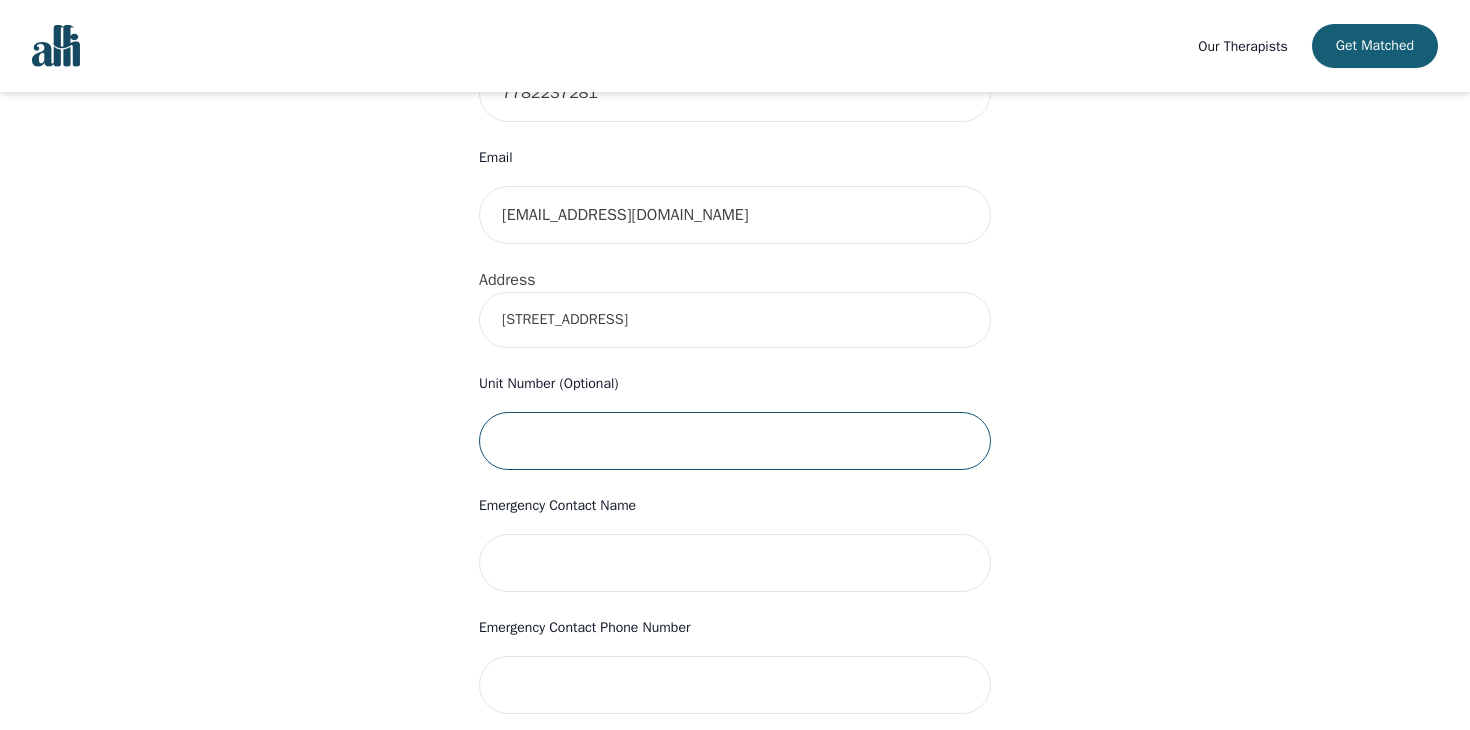 scroll, scrollTop: 598, scrollLeft: 0, axis: vertical 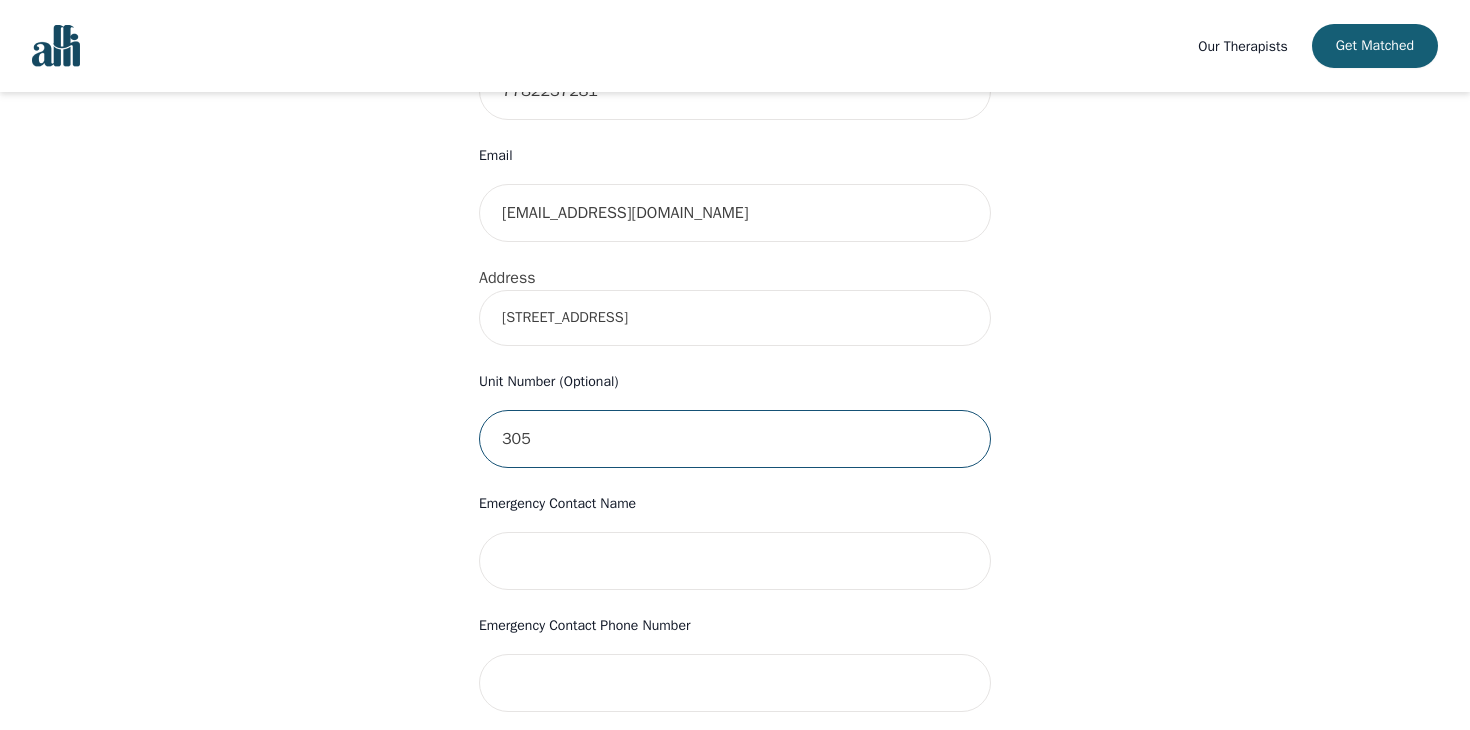 type on "305" 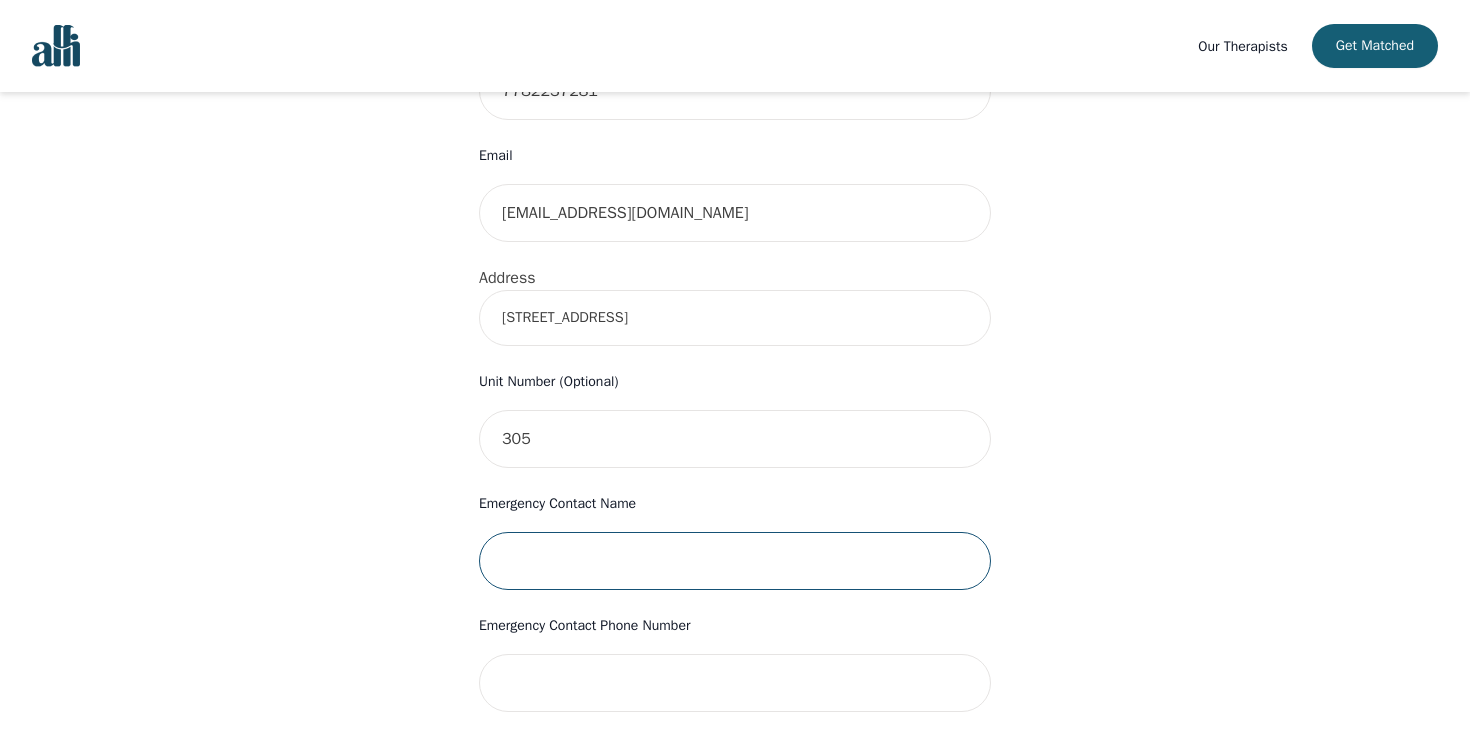 click at bounding box center [735, 561] 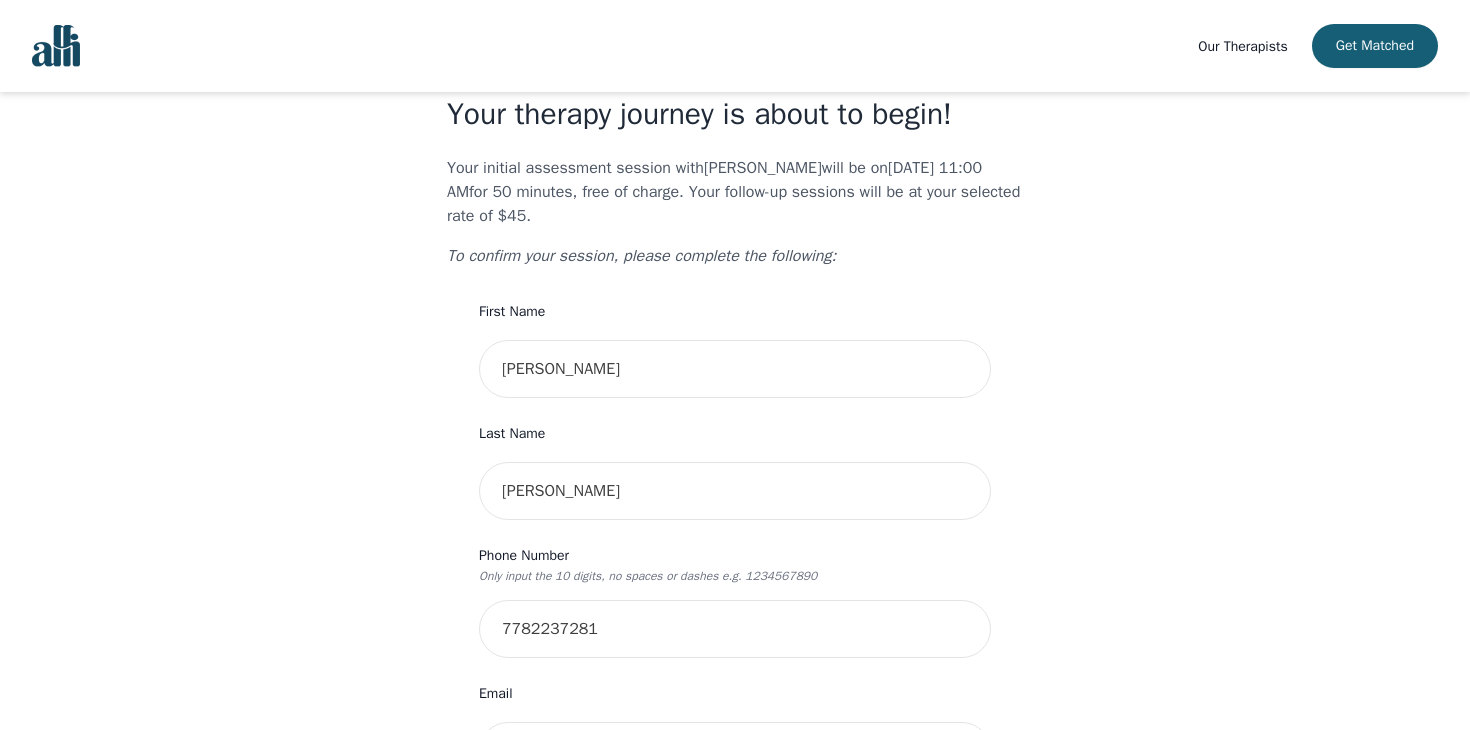 scroll, scrollTop: 0, scrollLeft: 0, axis: both 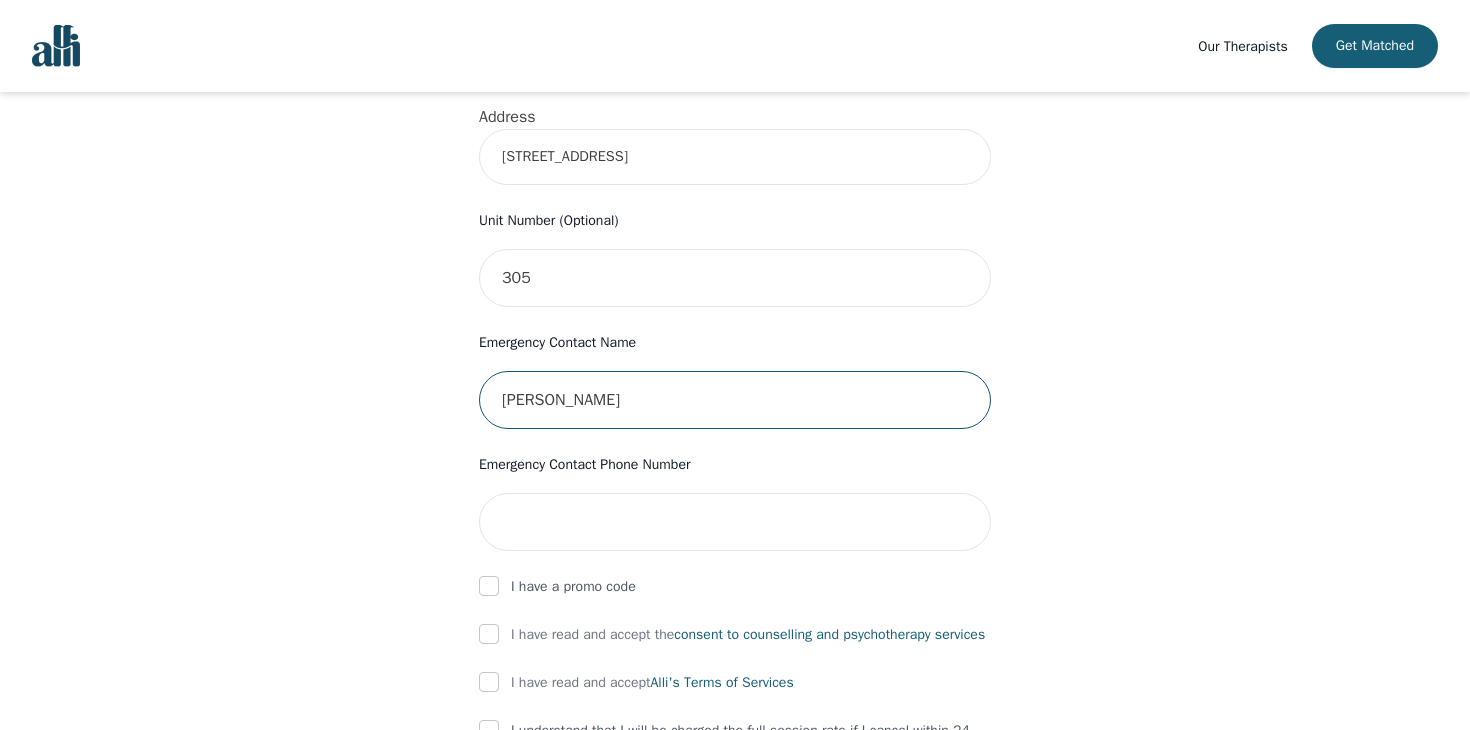 type on "Juan" 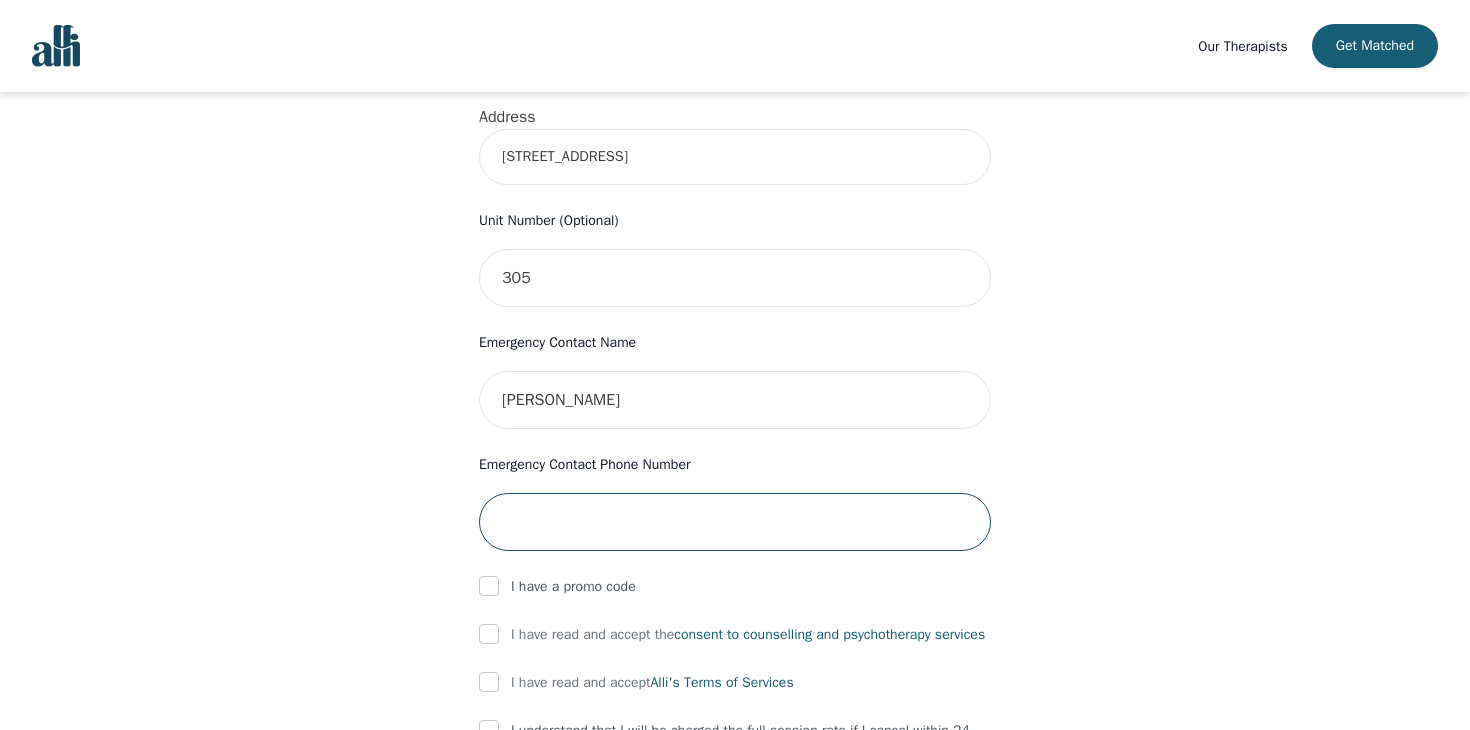 click at bounding box center (735, 522) 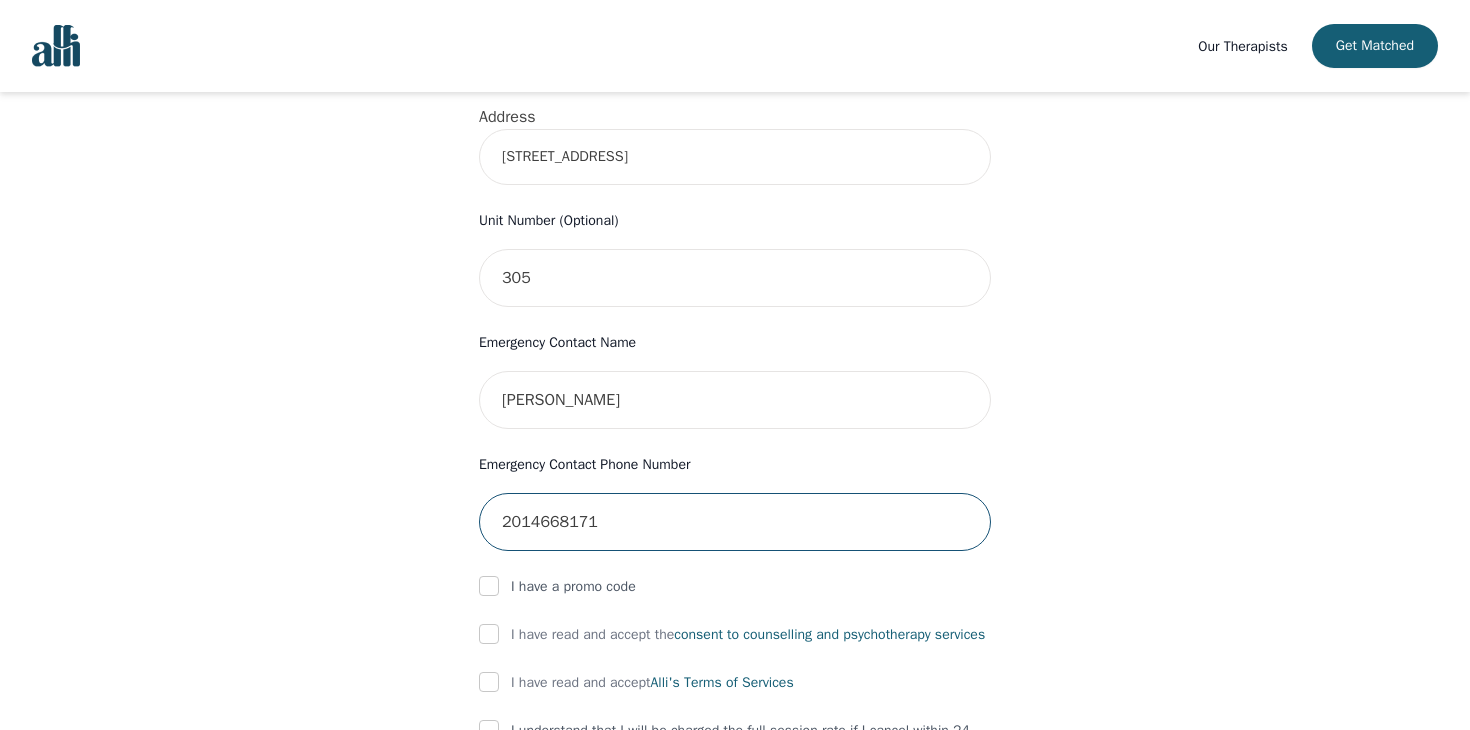 drag, startPoint x: 493, startPoint y: 517, endPoint x: 633, endPoint y: 528, distance: 140.43147 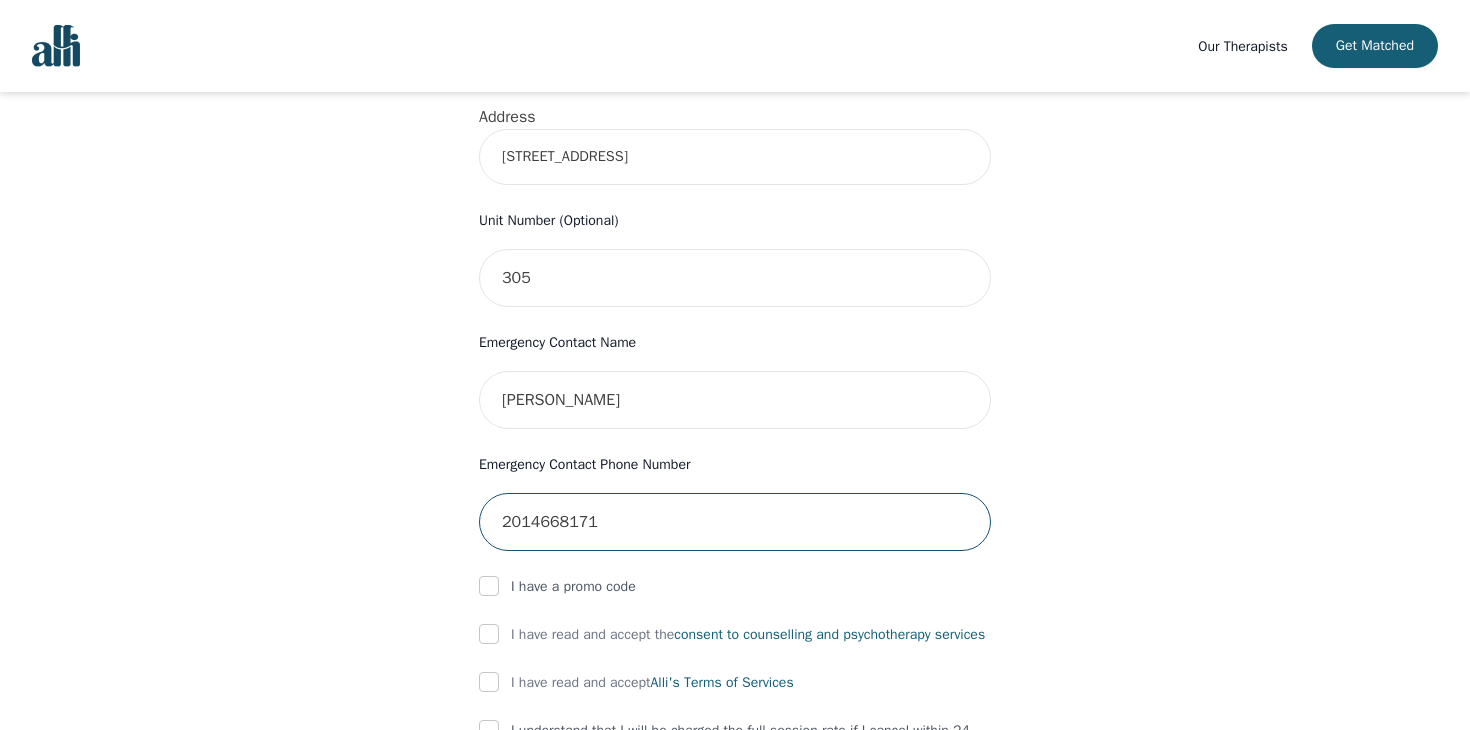 click on "2014668171" at bounding box center (735, 522) 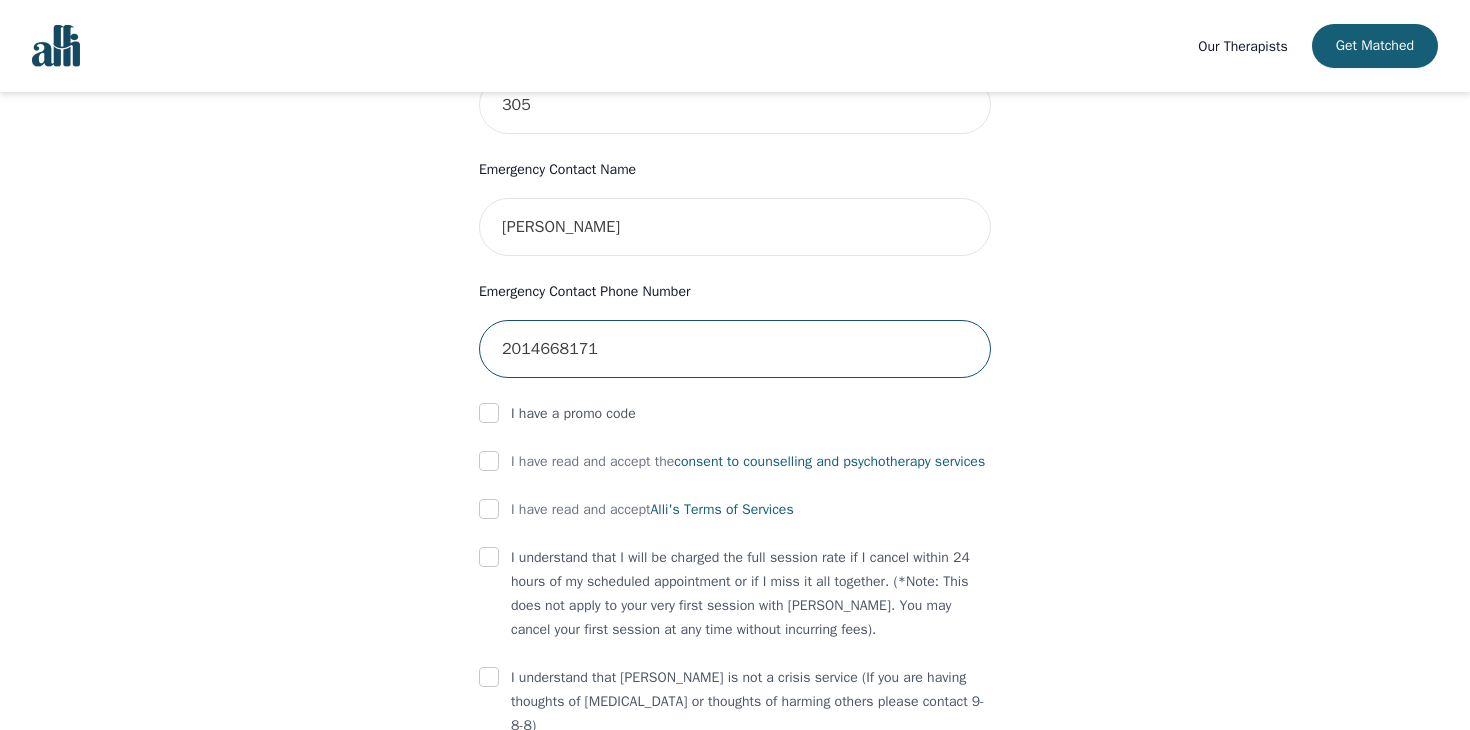 scroll, scrollTop: 933, scrollLeft: 0, axis: vertical 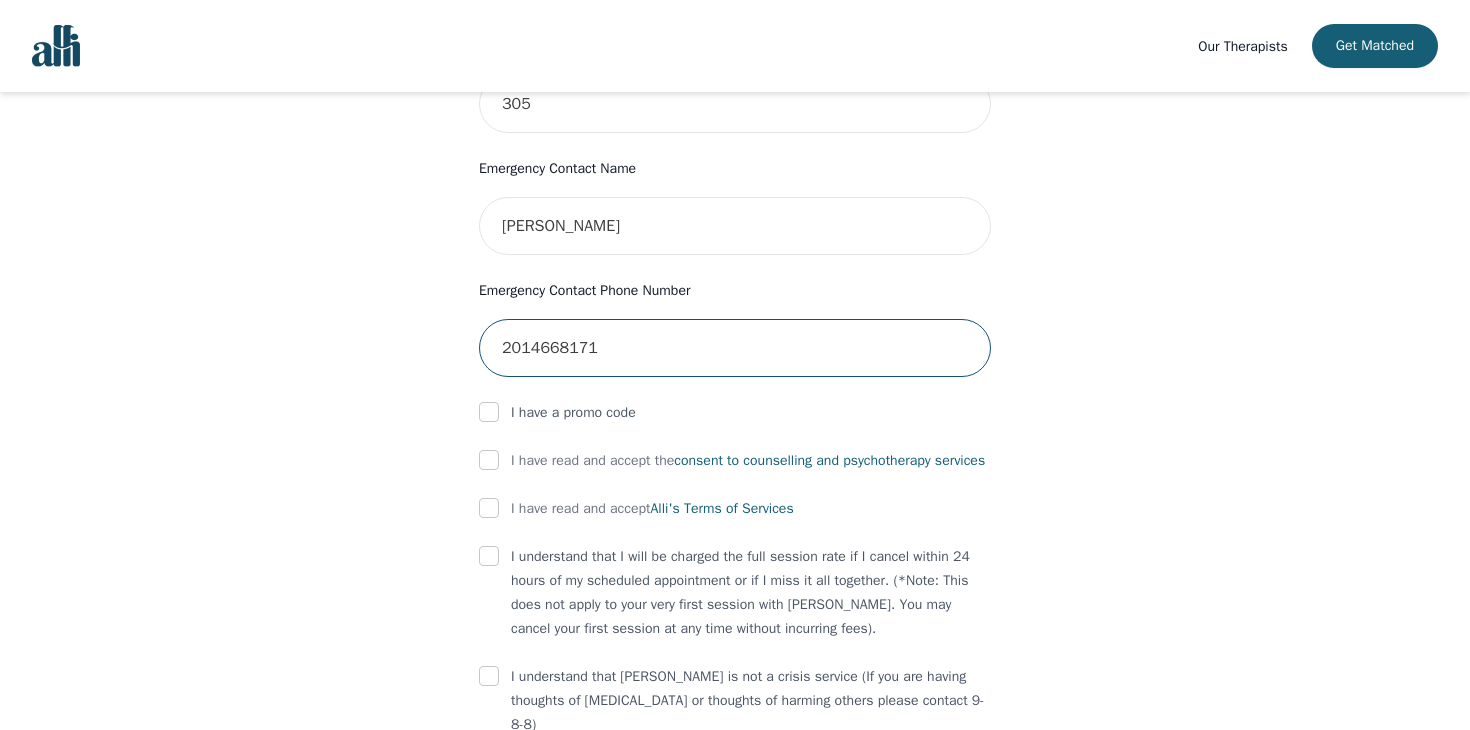 type on "2014668171" 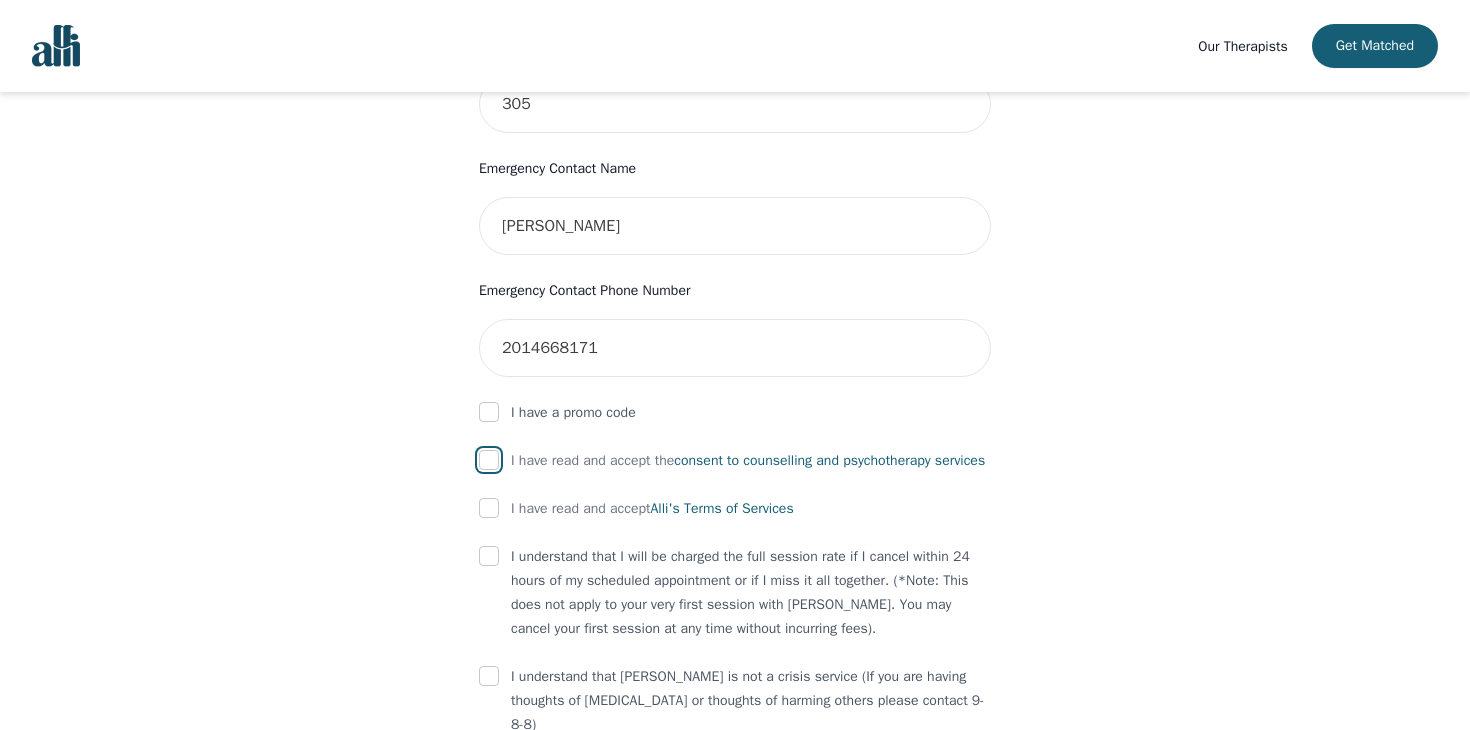 click at bounding box center (489, 460) 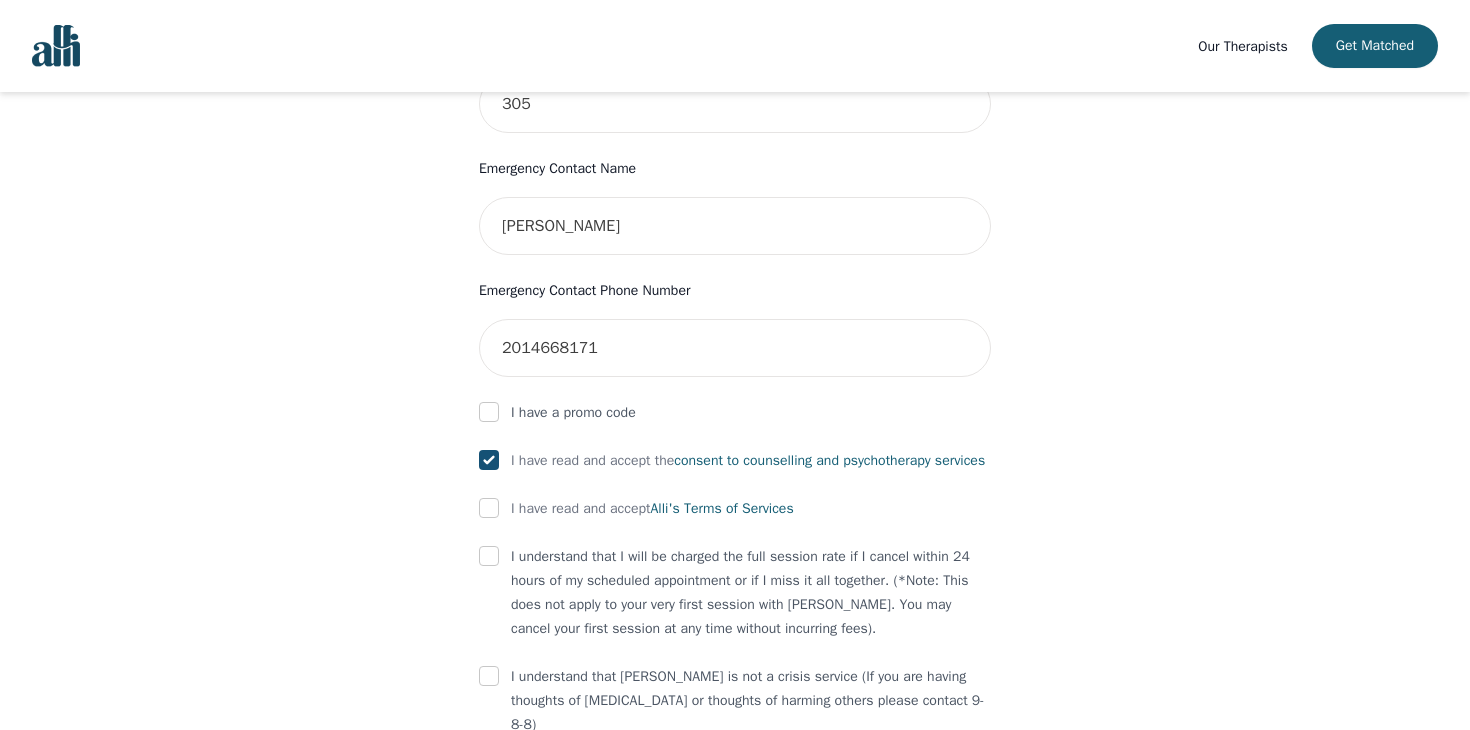 click on "First Name Maegan Last Name Chen Phone Number Only input the 10 digits, no spaces or dashes e.g. 1234567890 7782237281 Email maeganchen@icloud.com Address 840 St Clair Ave W, York, ON M6C 0A4, Canada Unit Number (Optional) 305 Emergency Contact Name Juan Emergency Contact Phone Number 2014668171 I have a promo code I have read and accept the  consent to counselling and psychotherapy services I have read and accept  Alli's Terms of Services I understand that I will be charged the full session rate if I cancel within 24 hours of my scheduled appointment or if I miss it all together. (*Note: This does not apply to your very first session with Alli. You may cancel your first session at any time without incurring fees). I understand that Alli is not a crisis service (If you are having thoughts of self-harm or thoughts of harming others please contact 9-8-8) Submit" at bounding box center (735, 116) 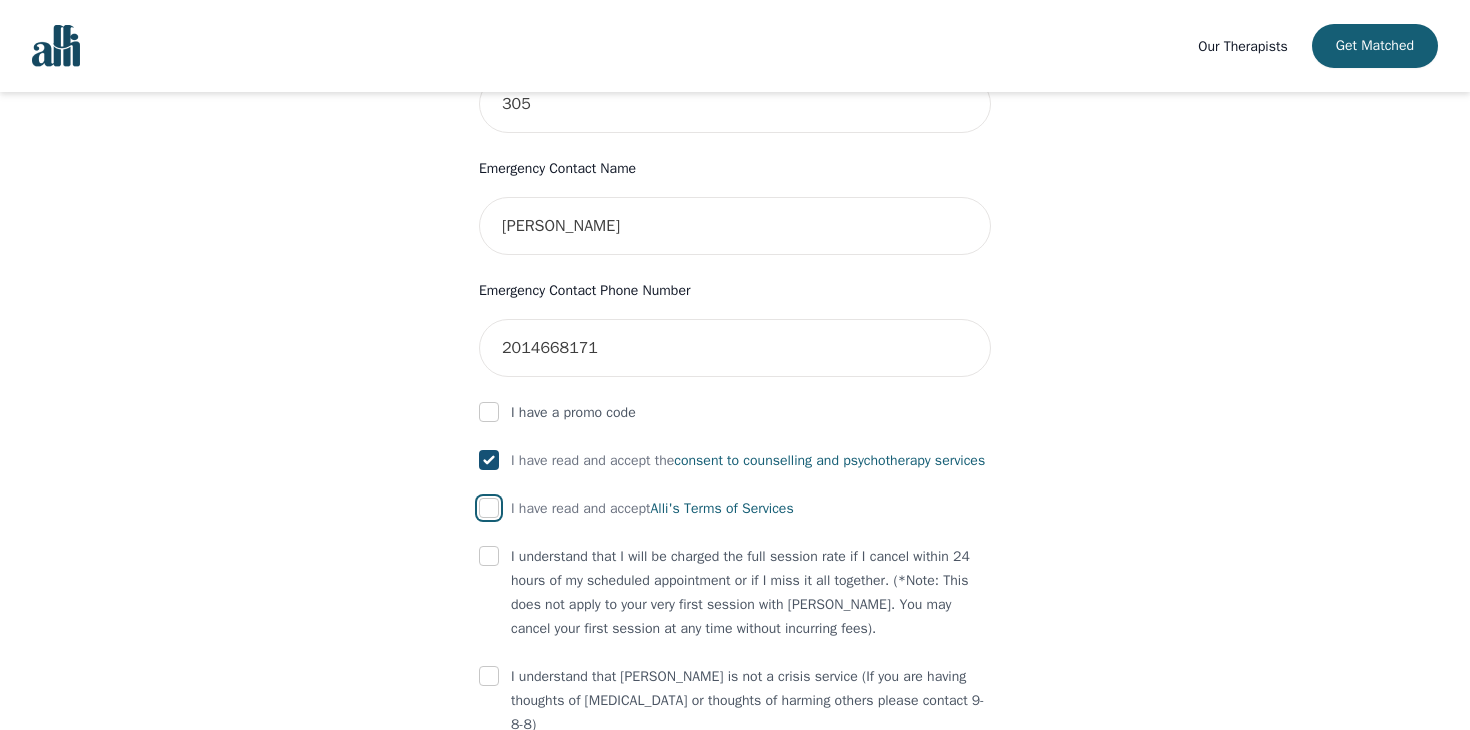 click at bounding box center (489, 508) 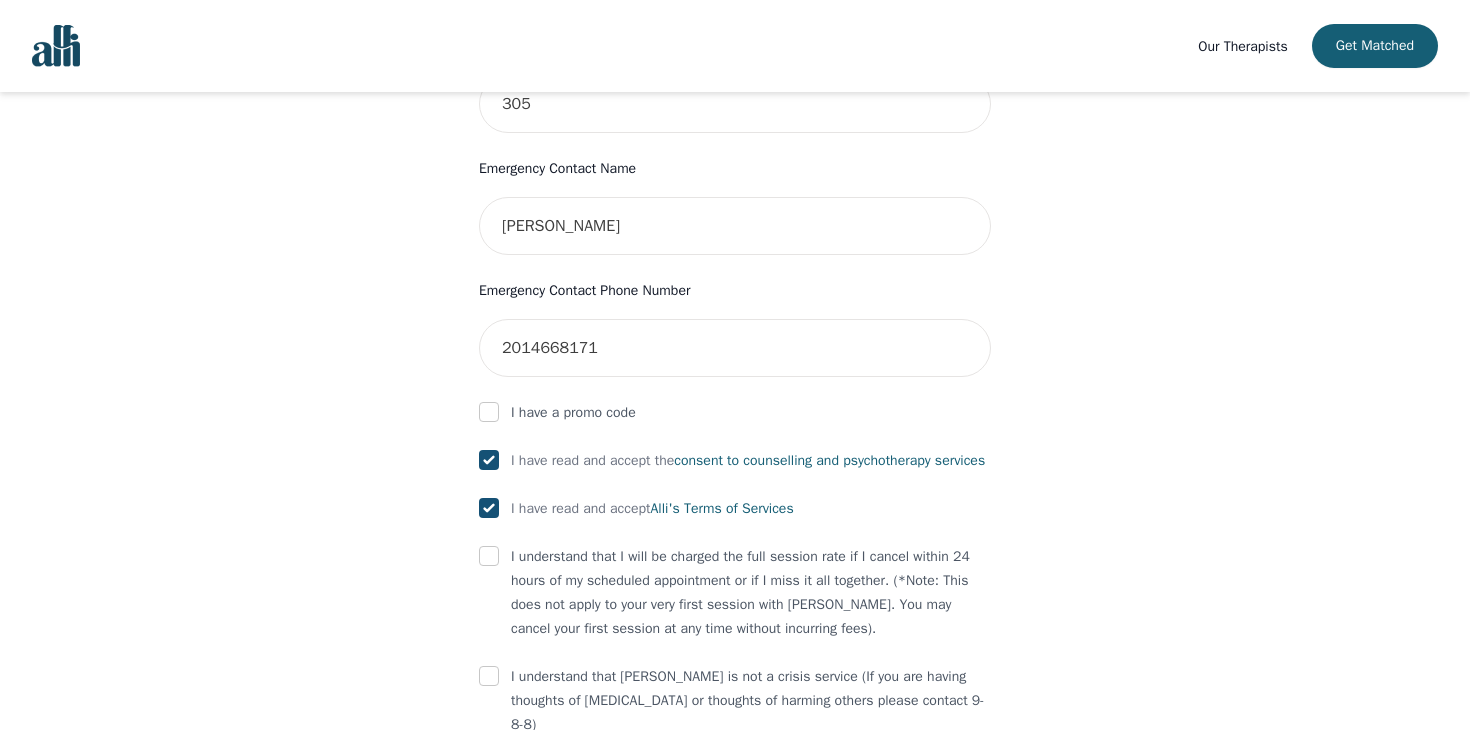 checkbox on "true" 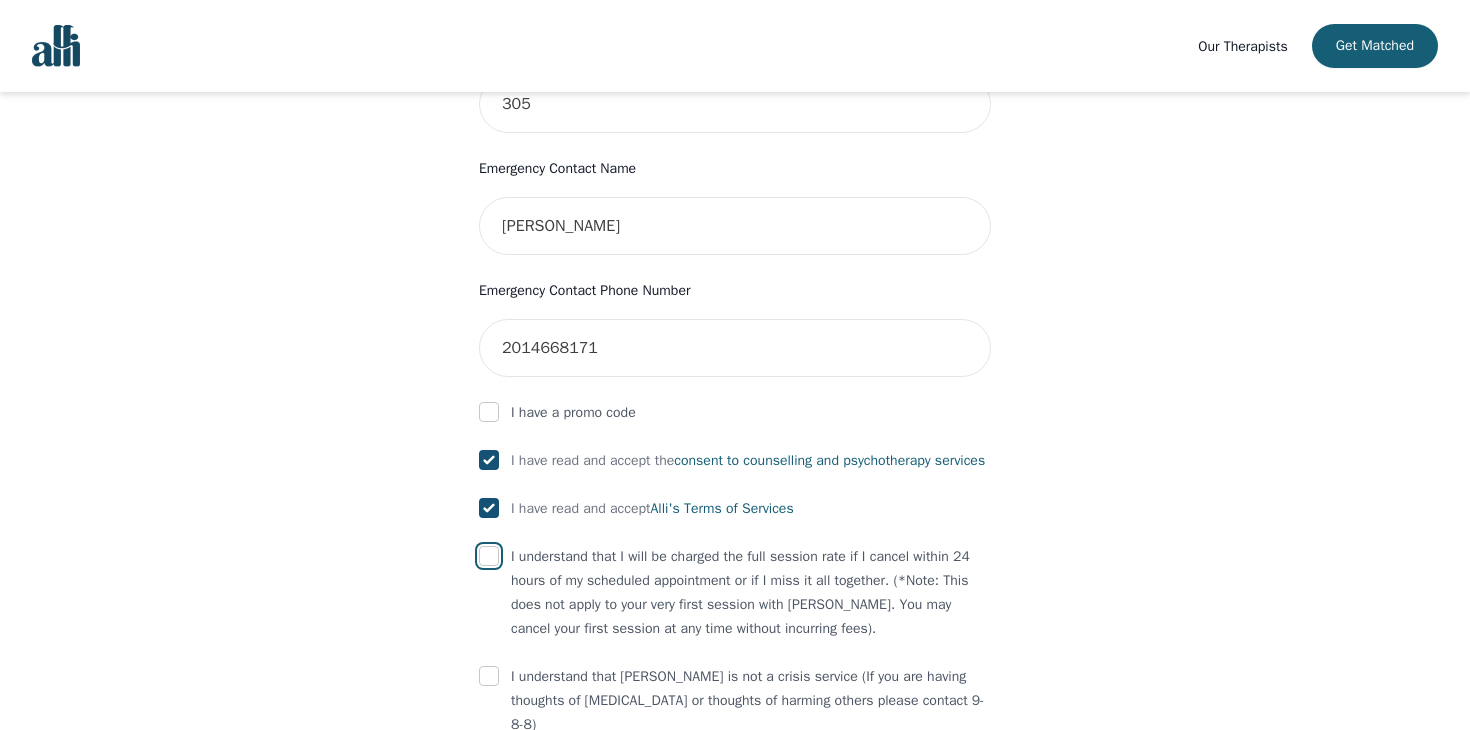 click at bounding box center (489, 556) 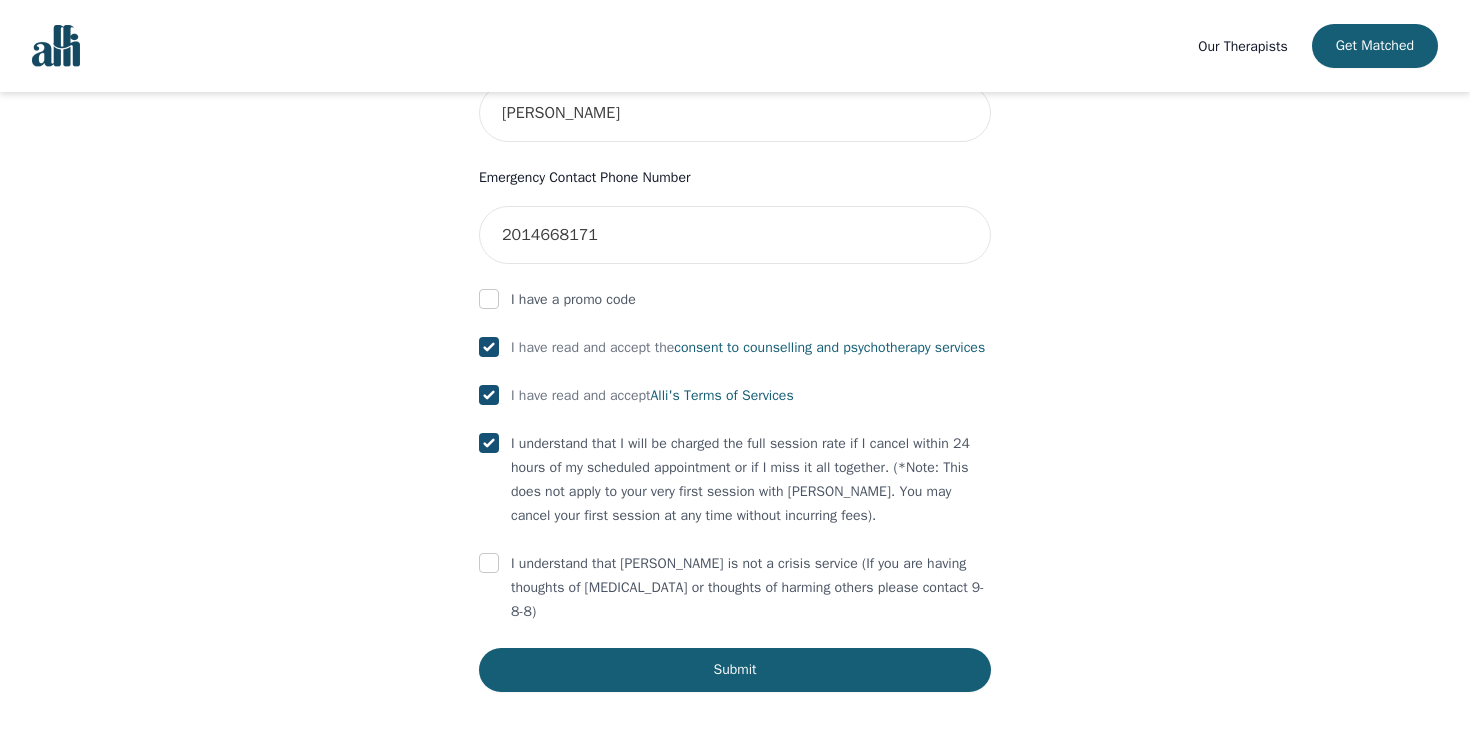 scroll, scrollTop: 1048, scrollLeft: 0, axis: vertical 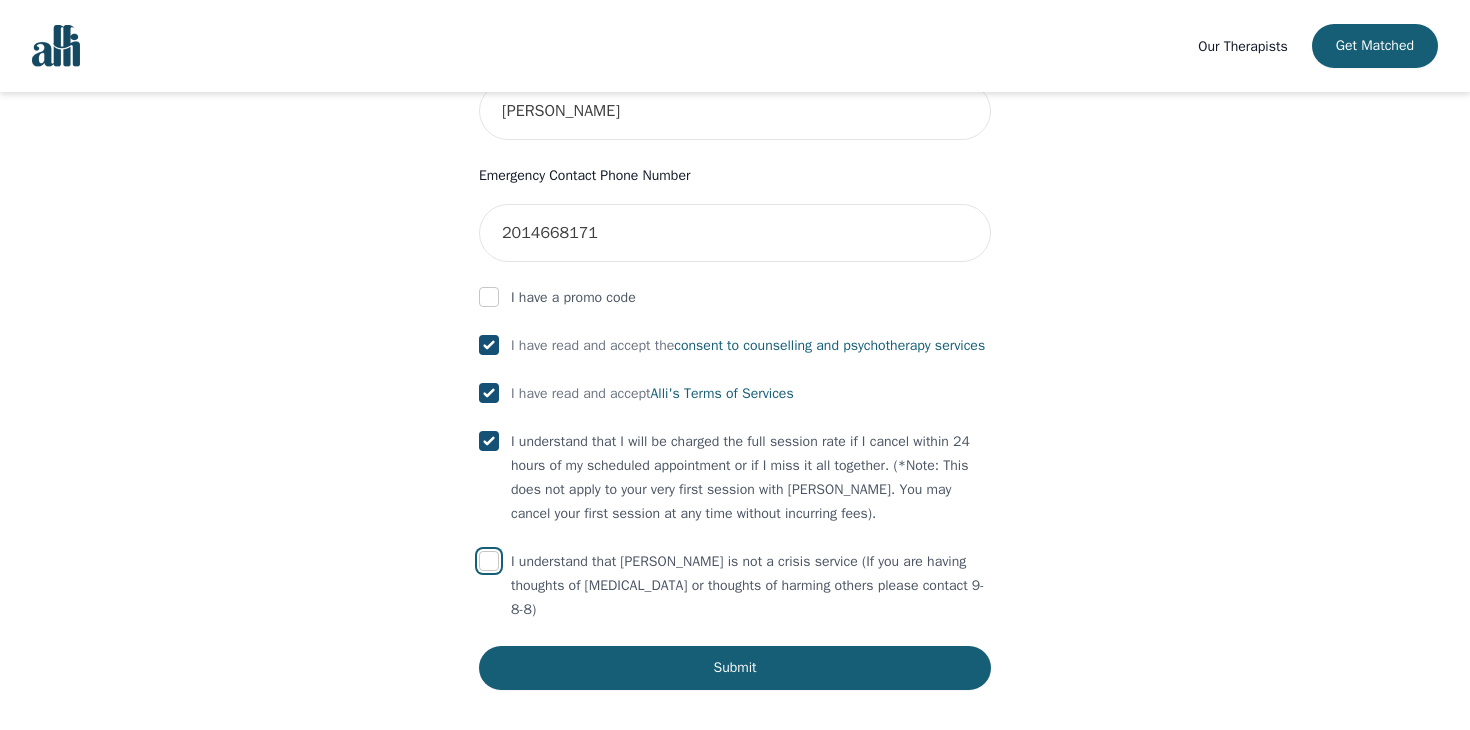 click at bounding box center (489, 561) 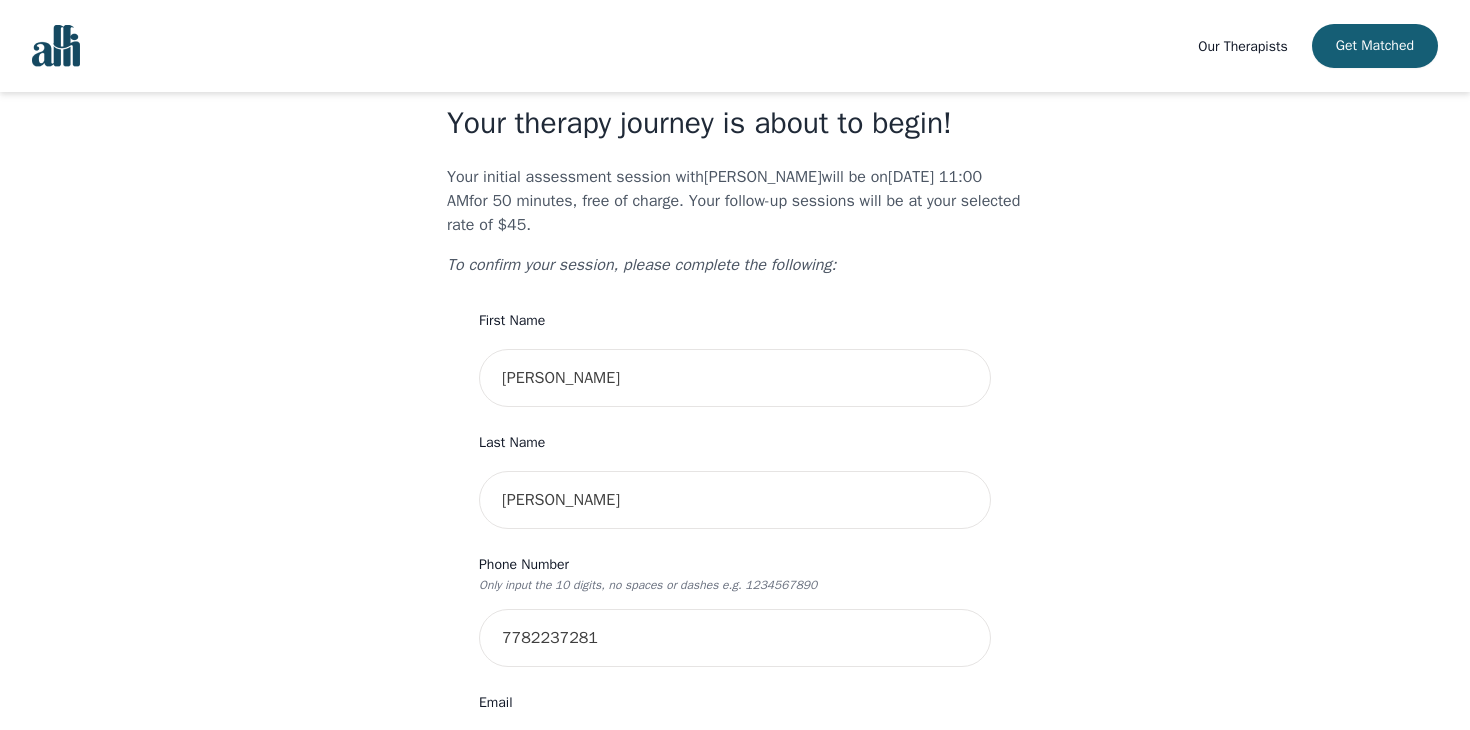 scroll, scrollTop: 0, scrollLeft: 0, axis: both 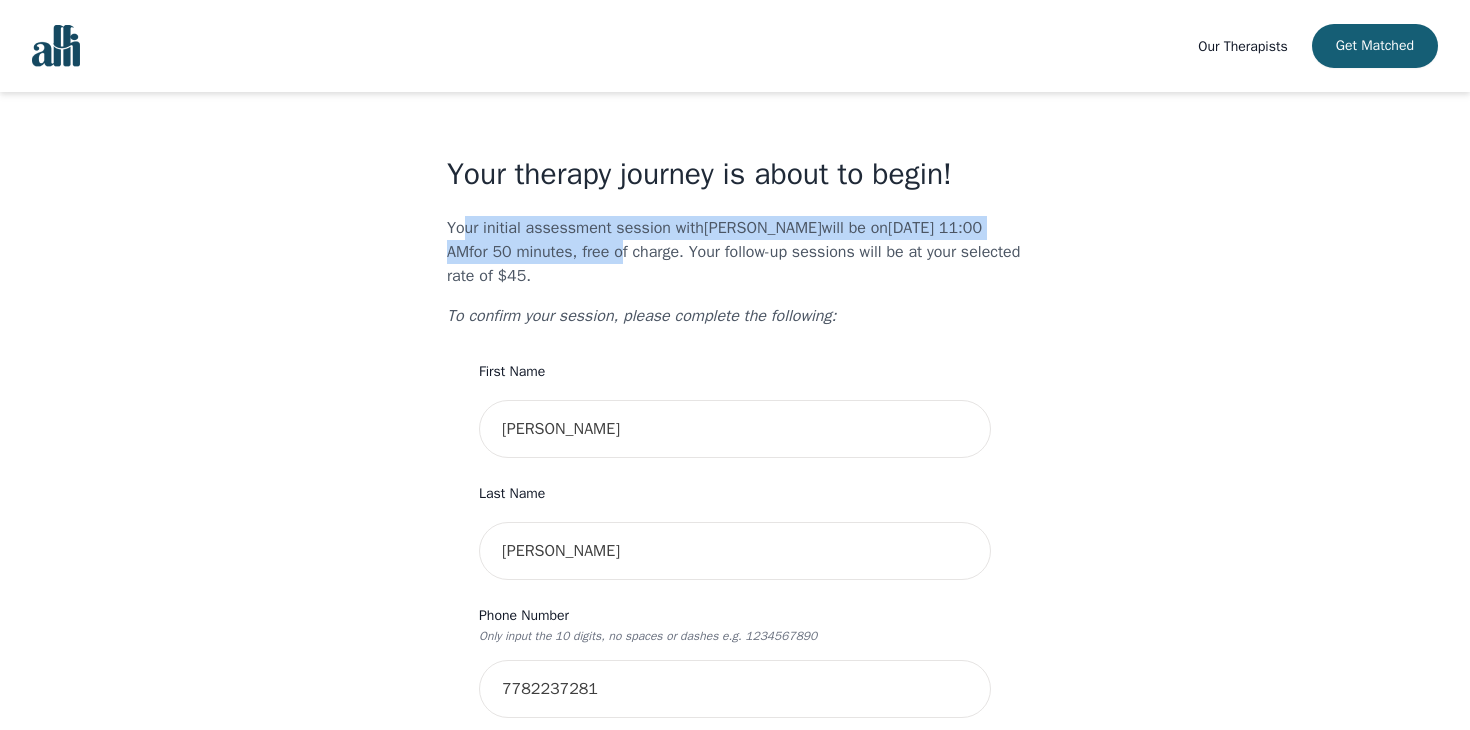 drag, startPoint x: 462, startPoint y: 230, endPoint x: 695, endPoint y: 252, distance: 234.03632 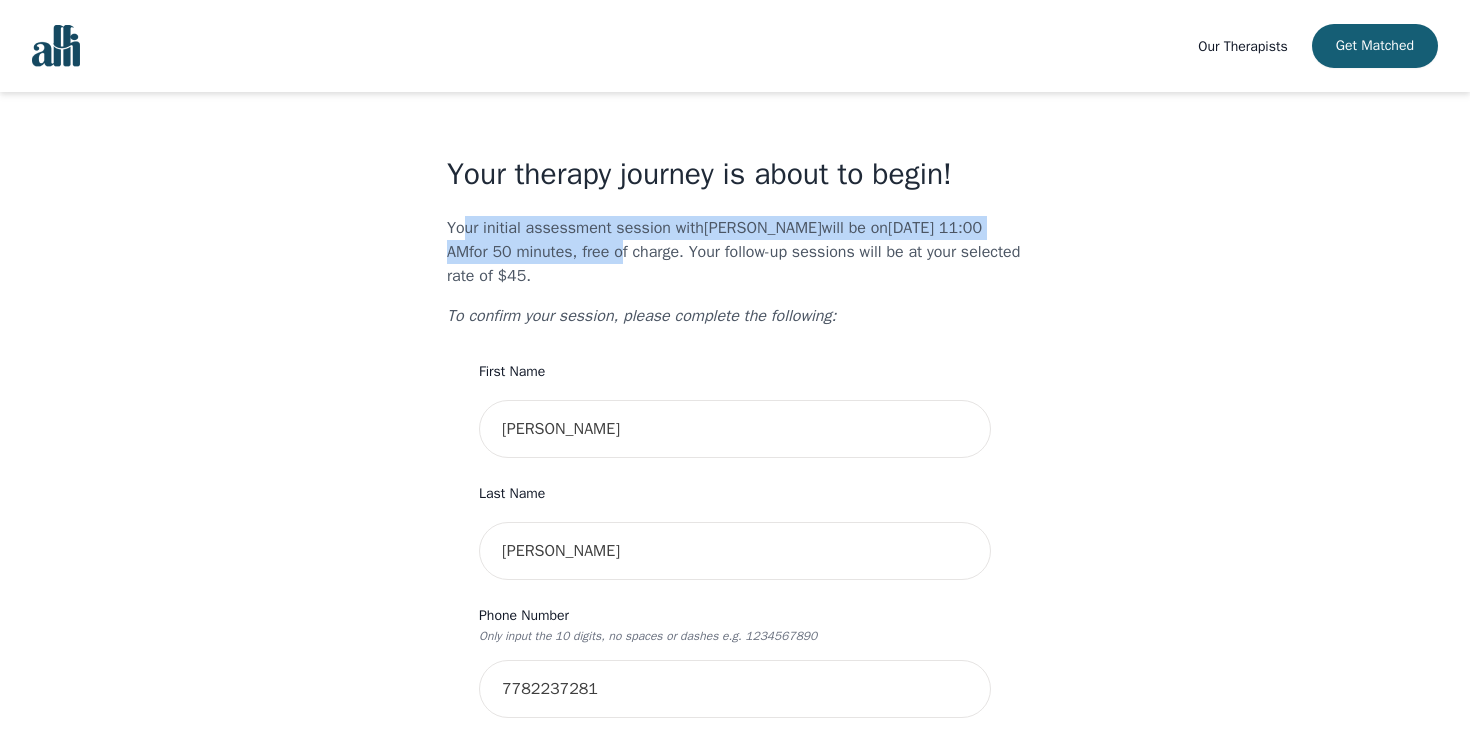 click on "Your initial assessment session with   Emerald Weninger  will be on  2025-07-18 @ 11:00 AM  for 50 minutes , free of charge. Your follow-up sessions will be at your selected rate of $45." at bounding box center (735, 252) 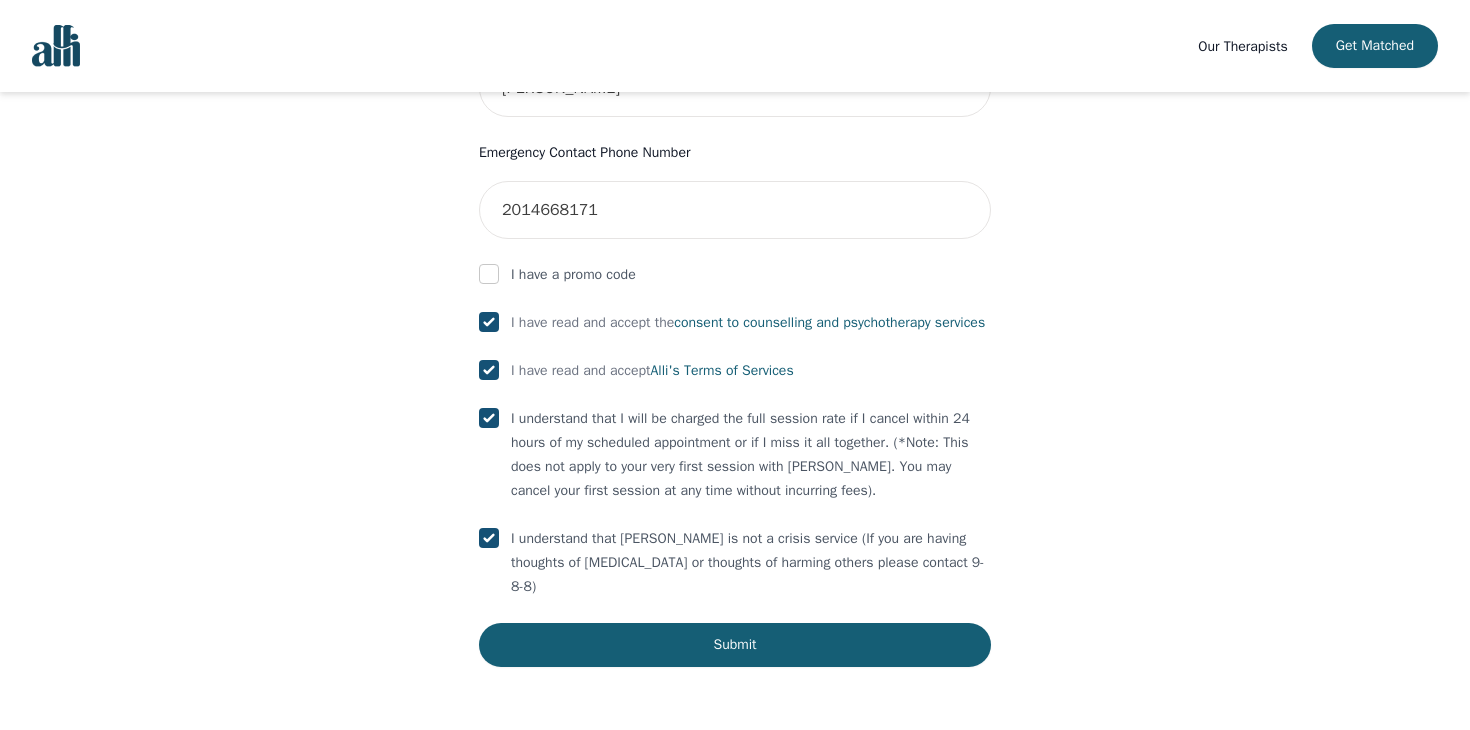 scroll, scrollTop: 0, scrollLeft: 0, axis: both 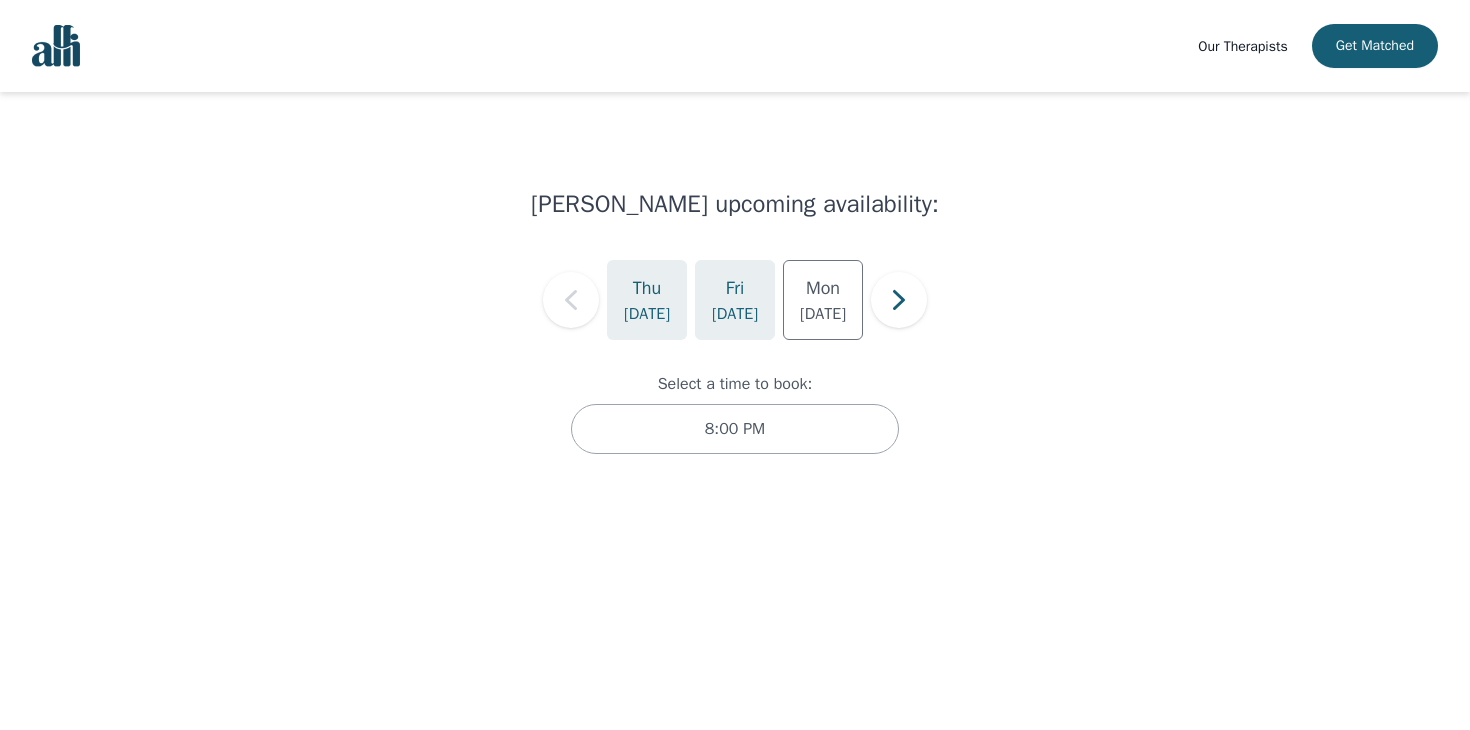click on "Jul 18" at bounding box center (735, 314) 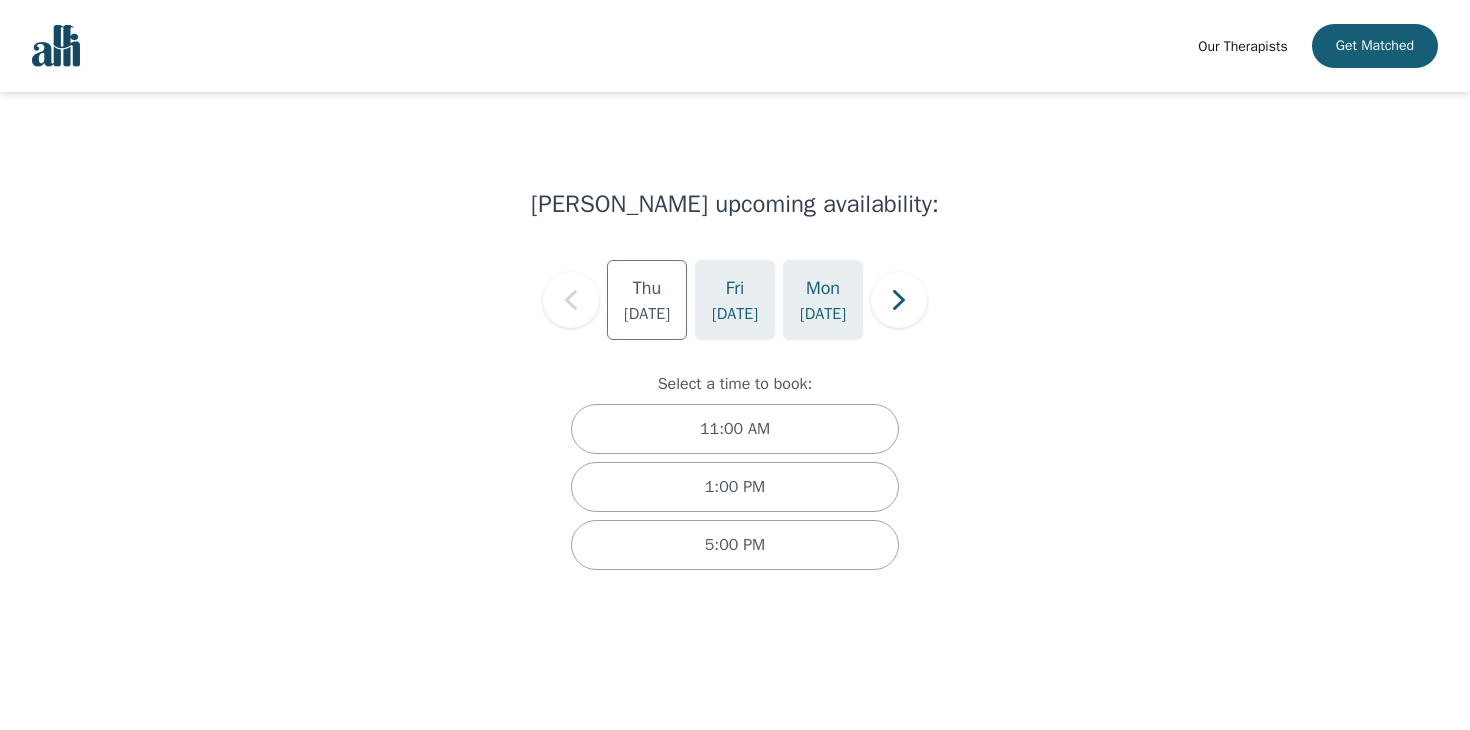 click on "Jul 21" at bounding box center (823, 314) 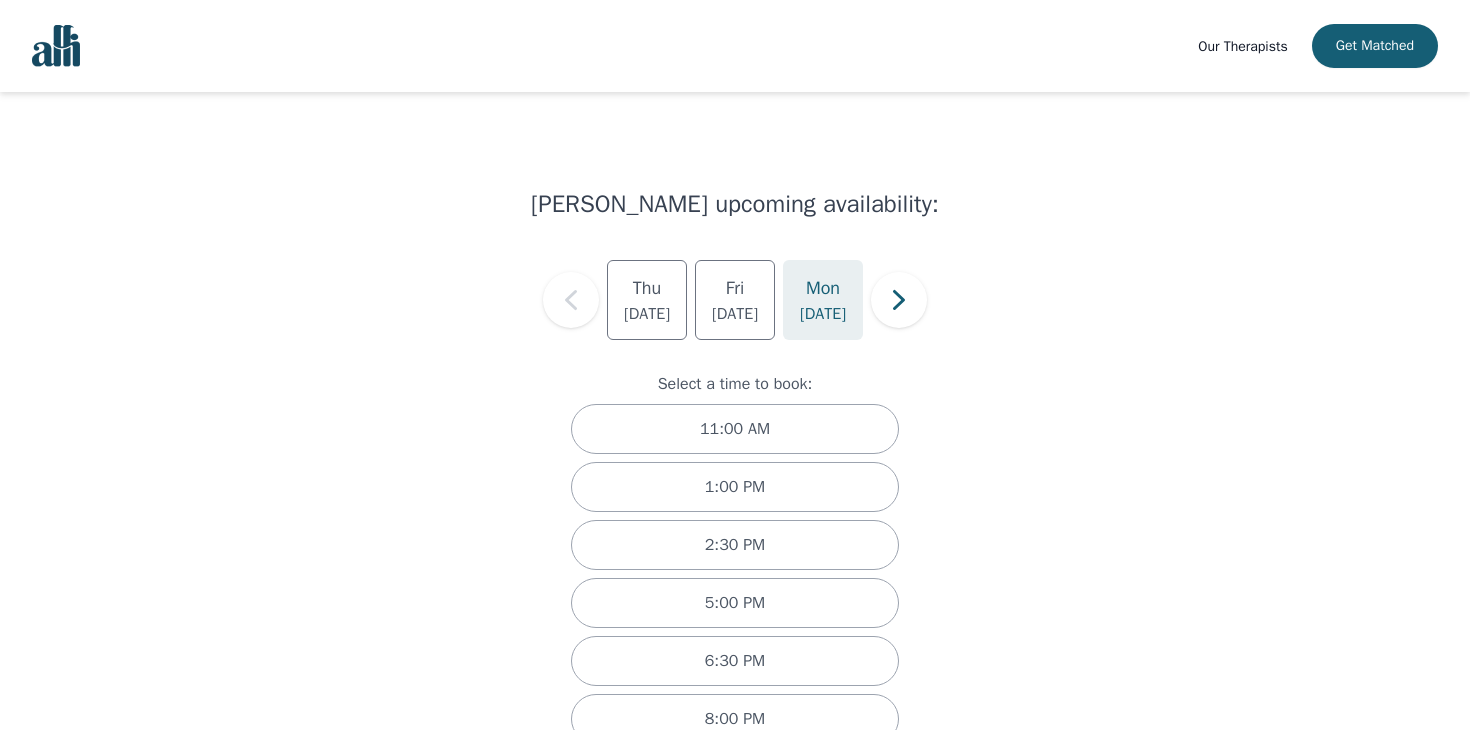 scroll, scrollTop: 54, scrollLeft: 0, axis: vertical 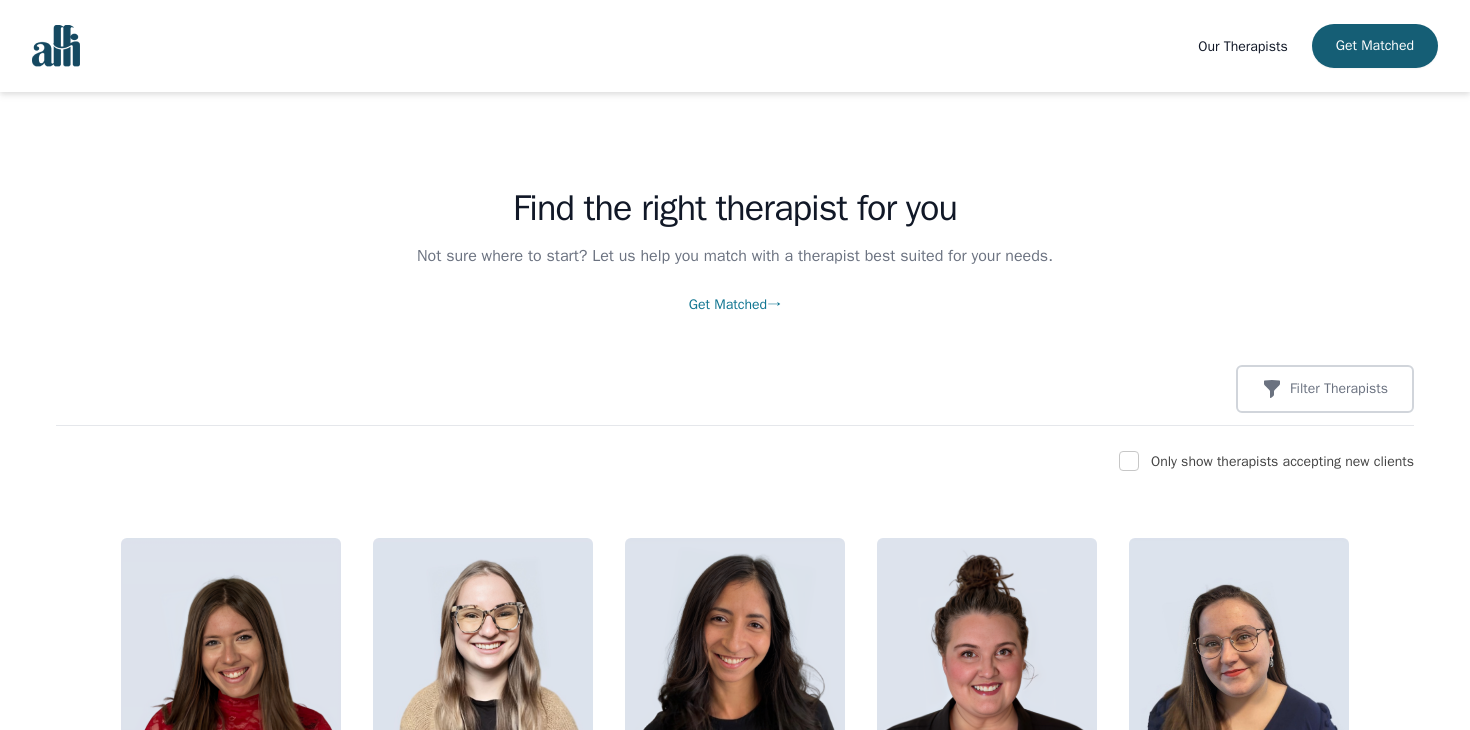 click on "Only show therapists accepting new clients" at bounding box center [1282, 462] 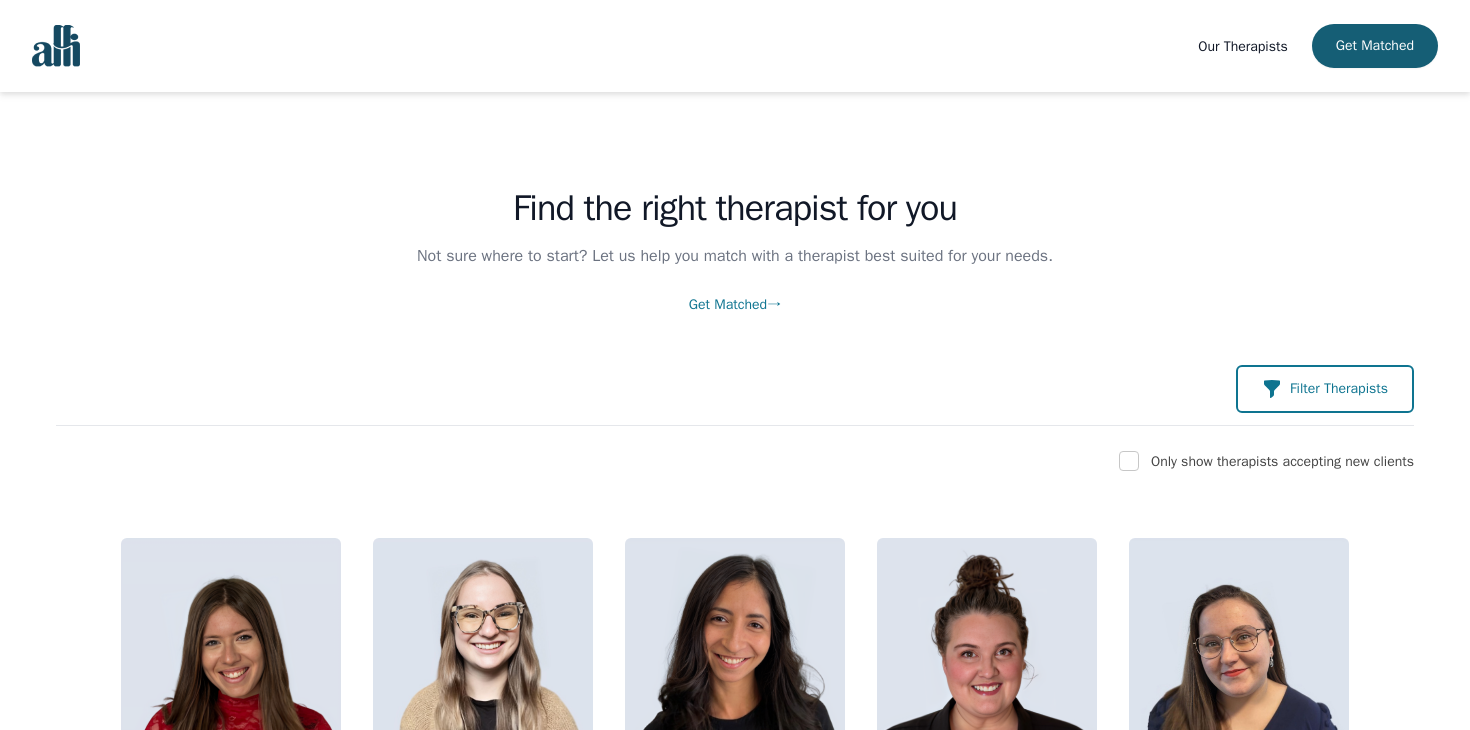 click 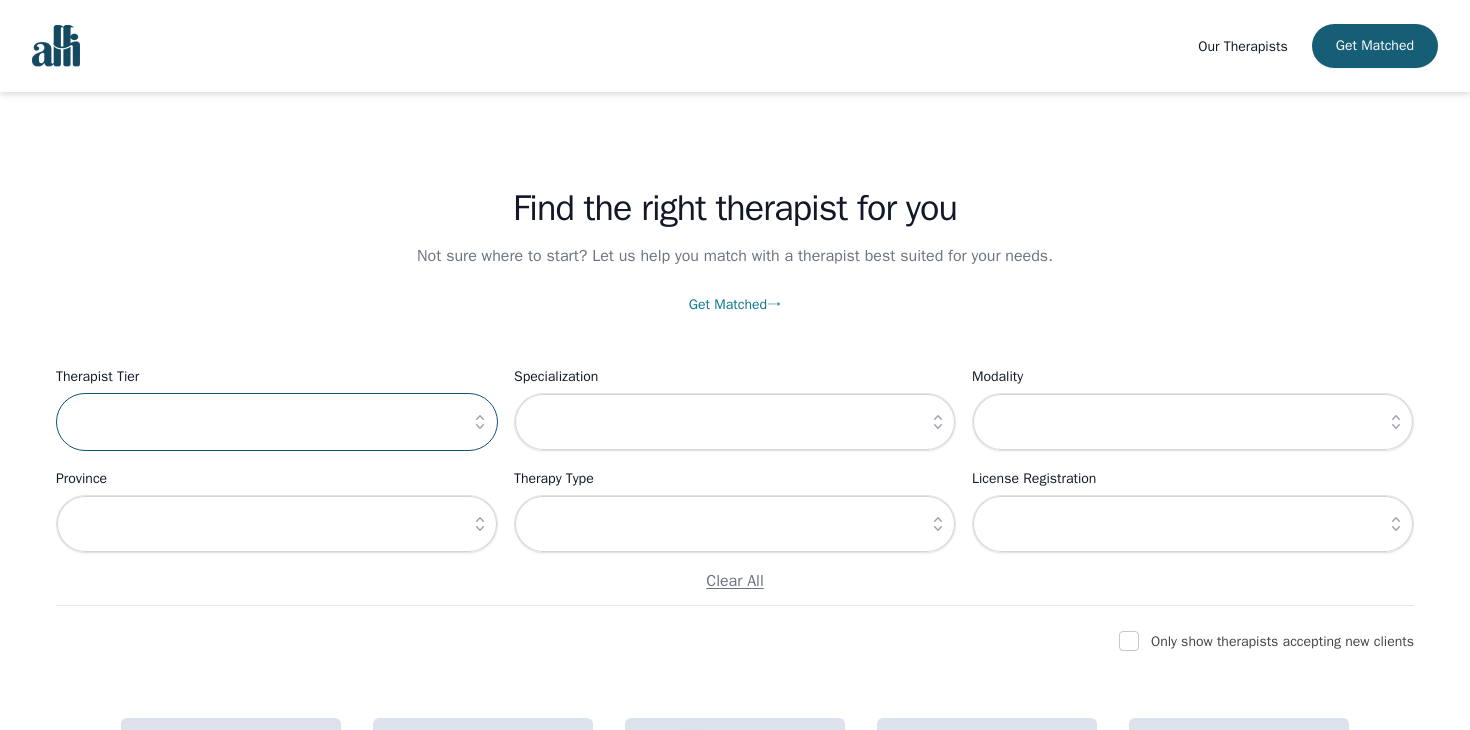 click at bounding box center (277, 422) 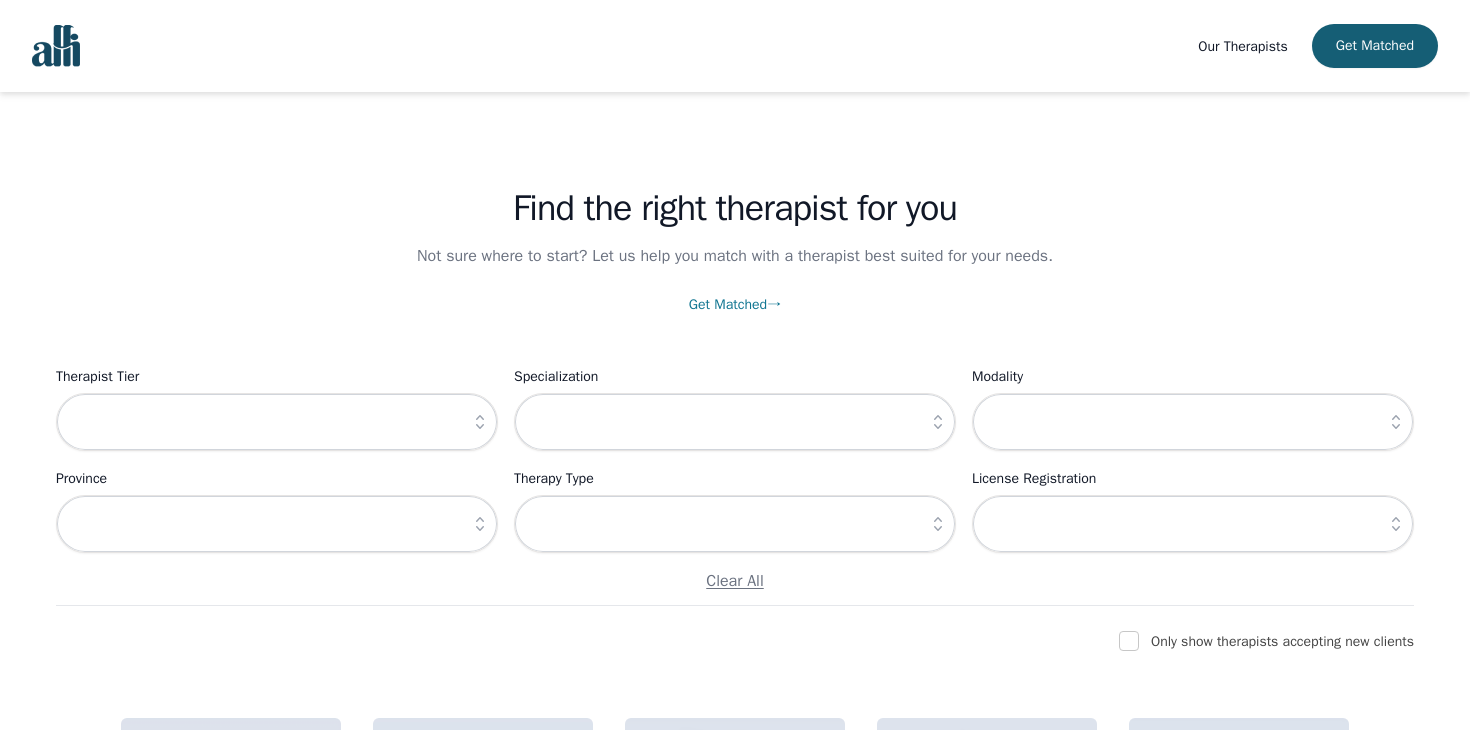 click 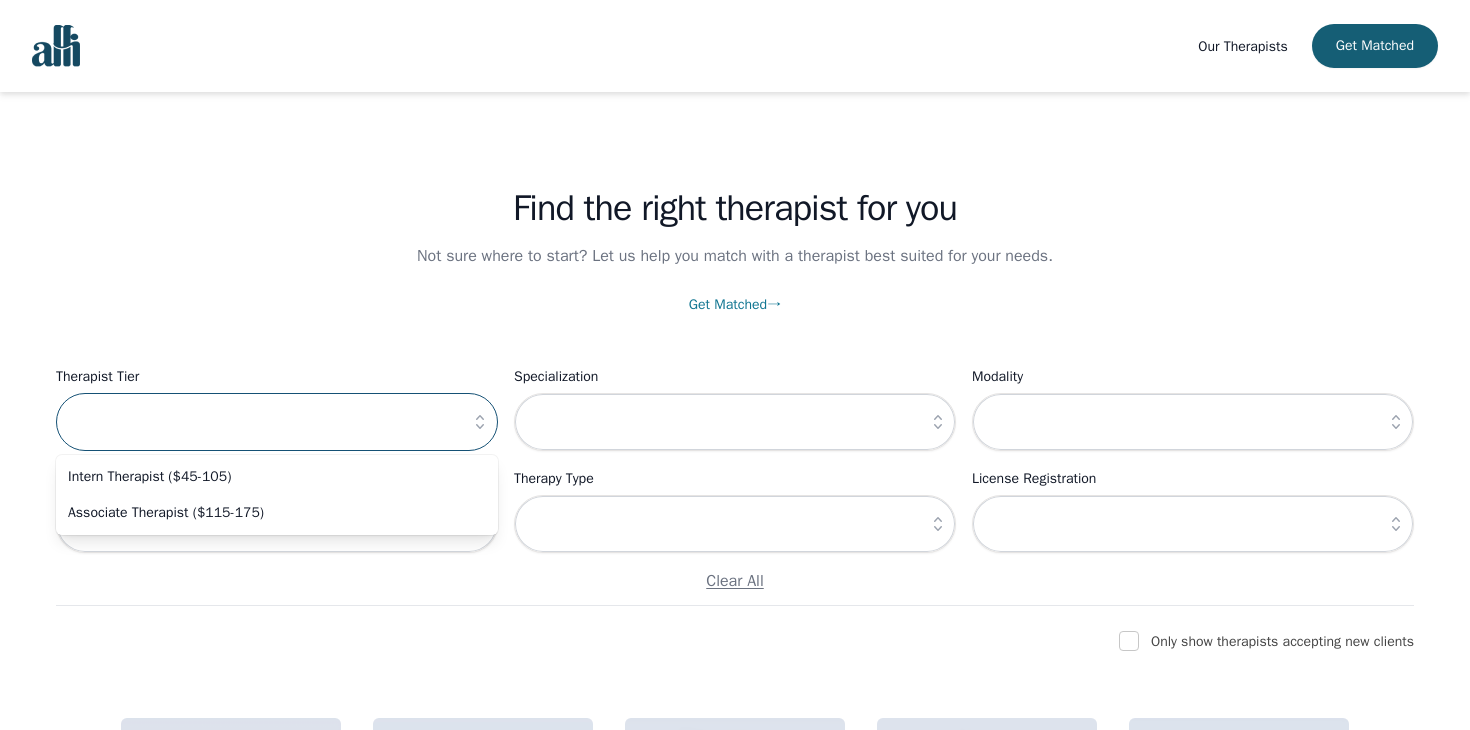 click at bounding box center (277, 422) 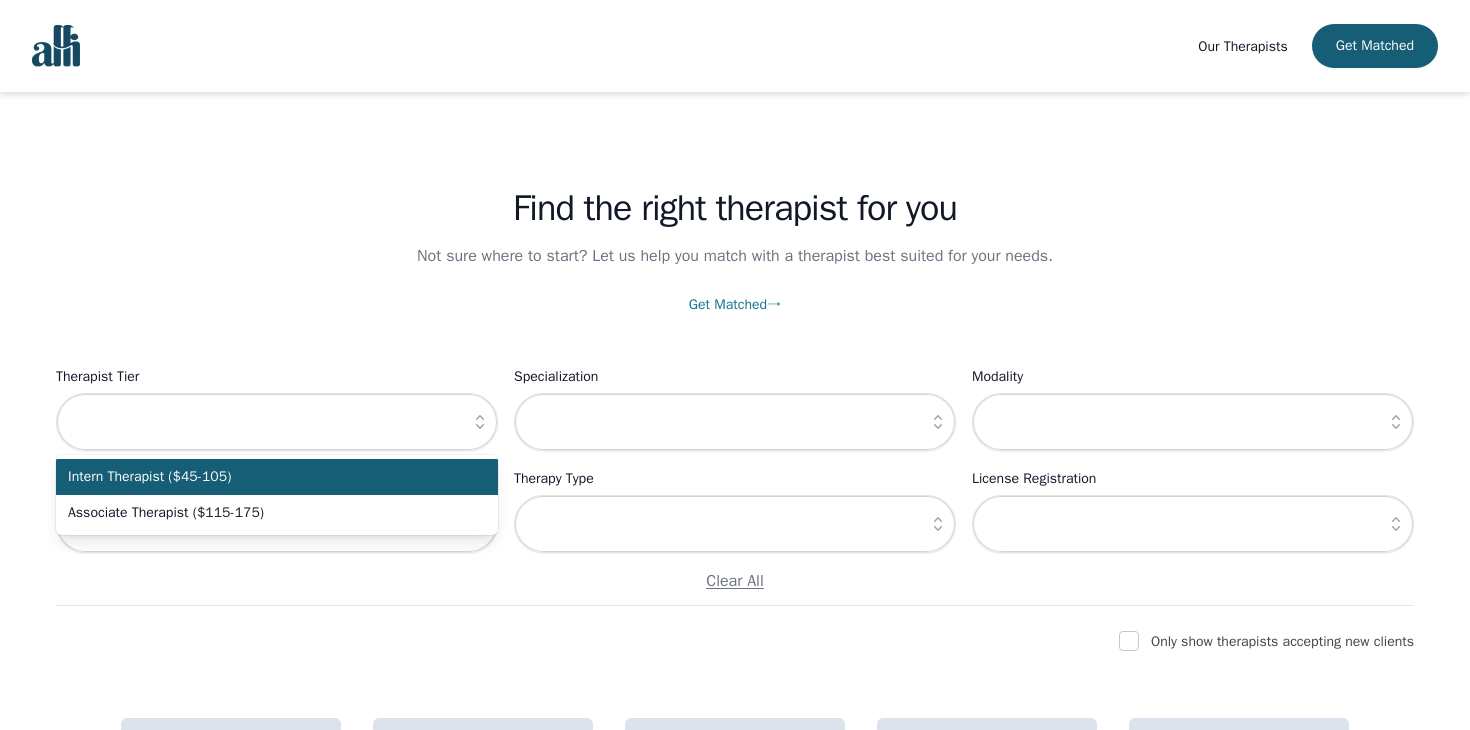 click on "Intern Therapist ($45-105)" at bounding box center (277, 477) 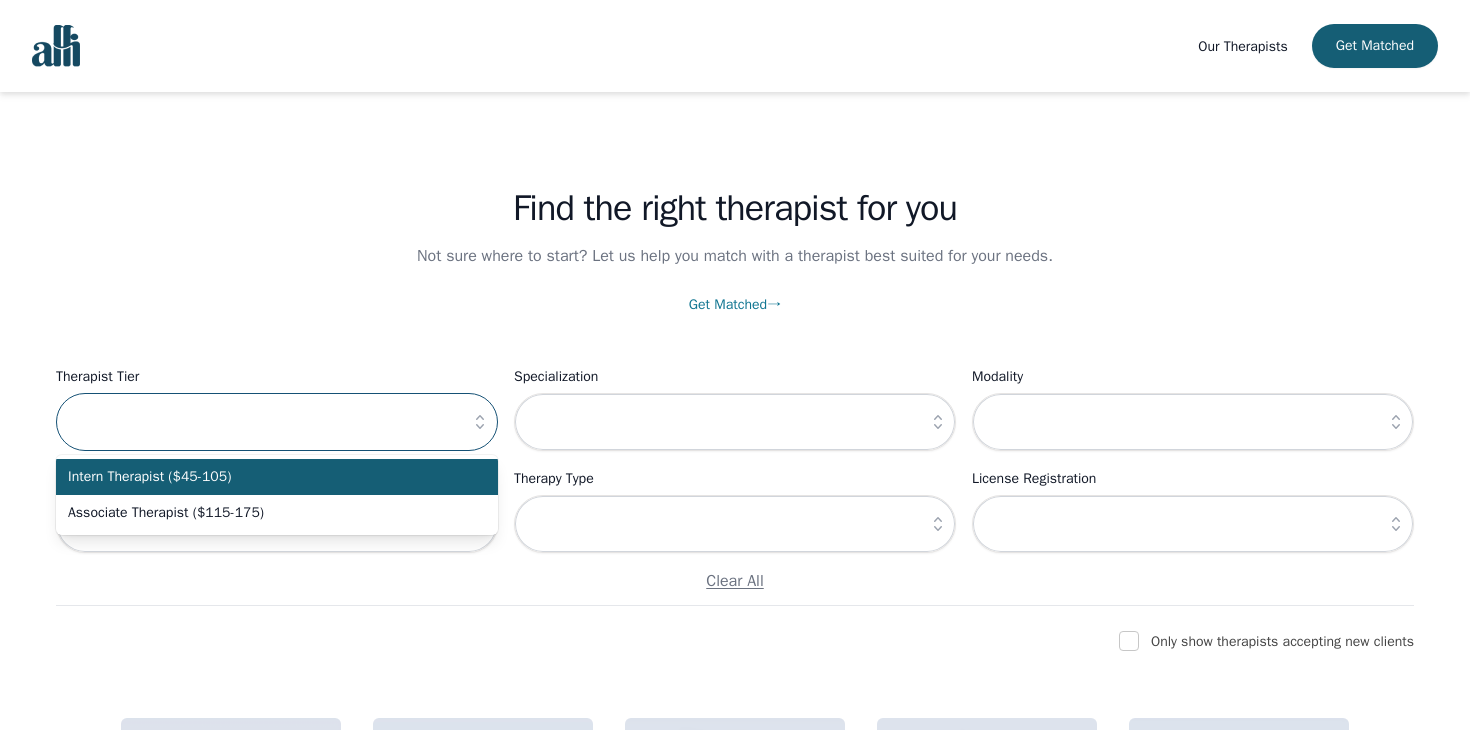 type on "Intern Therapist ($45-105)" 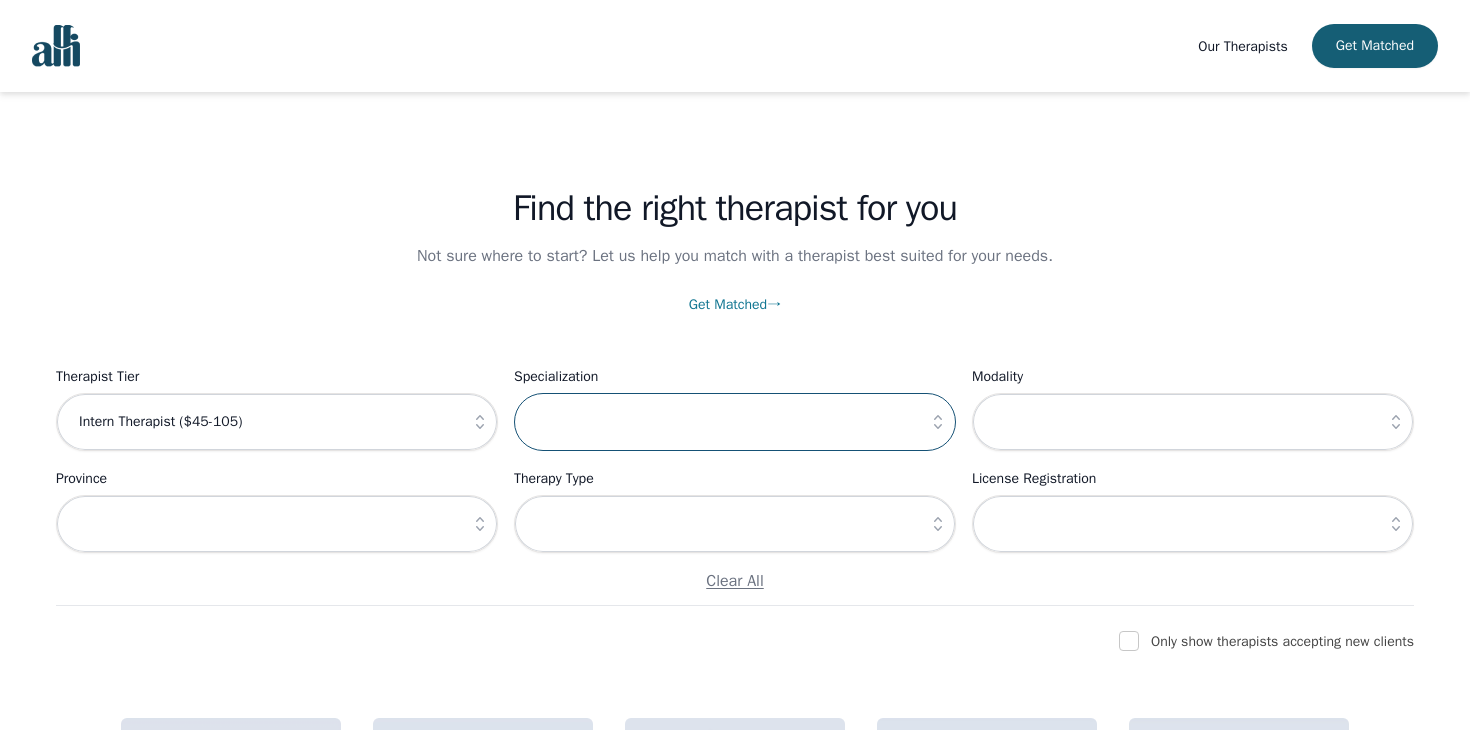 click at bounding box center (735, 422) 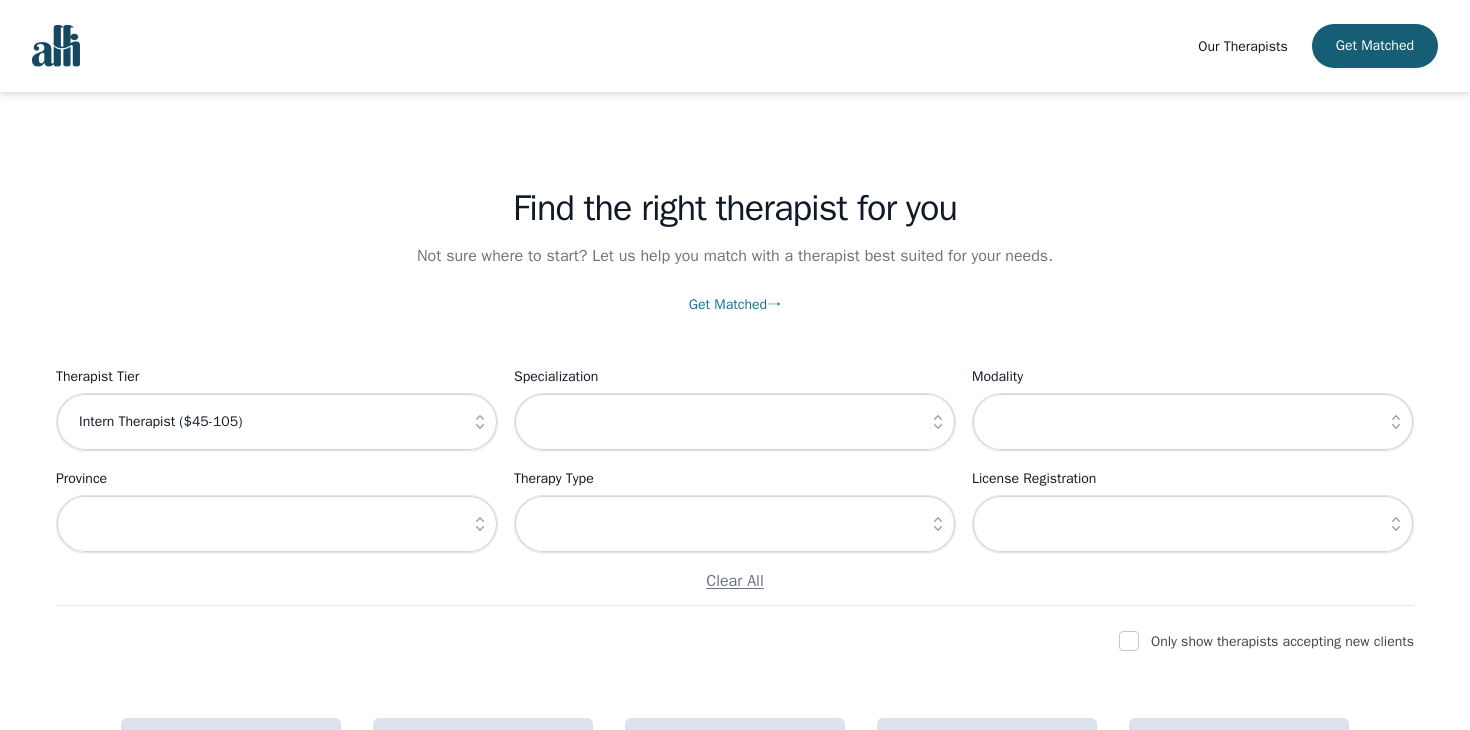 click 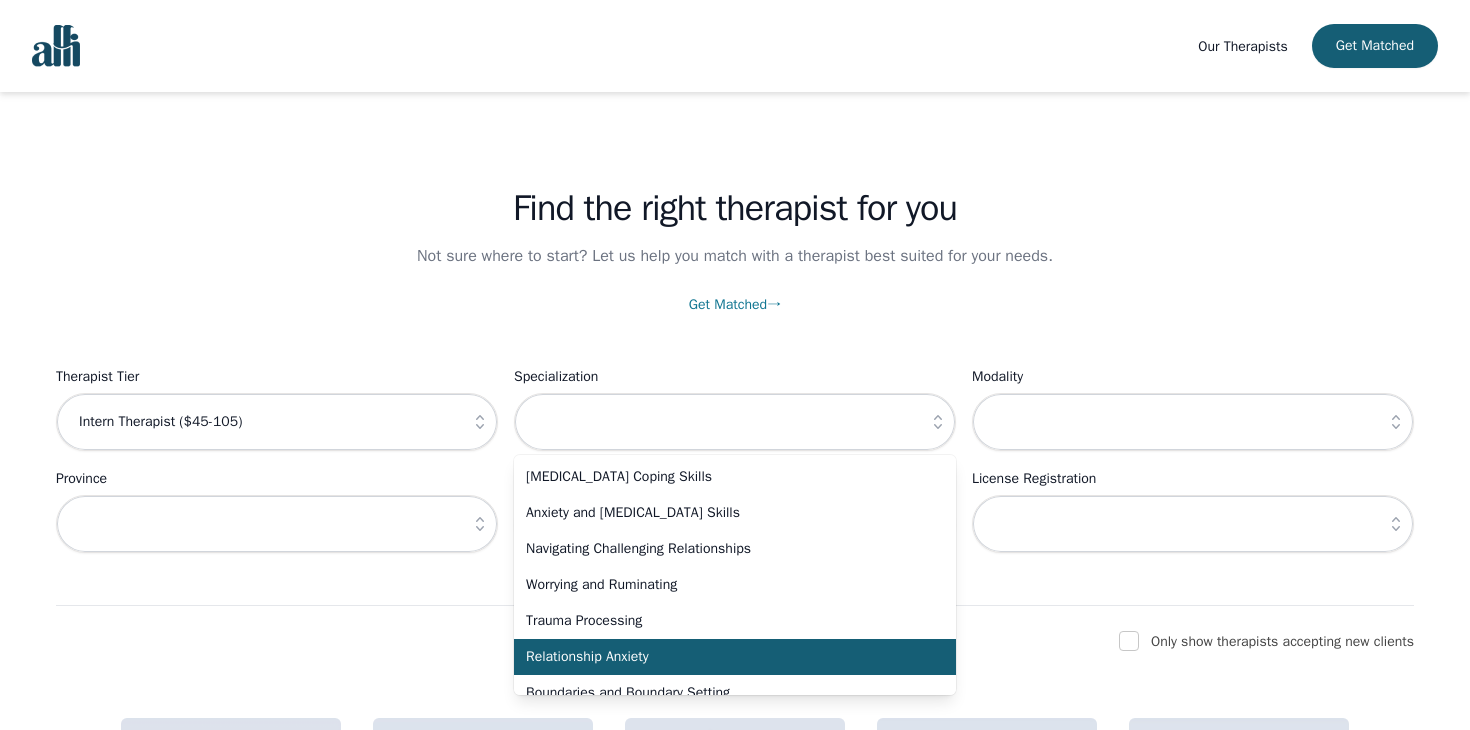 click on "Relationship Anxiety" at bounding box center [723, 657] 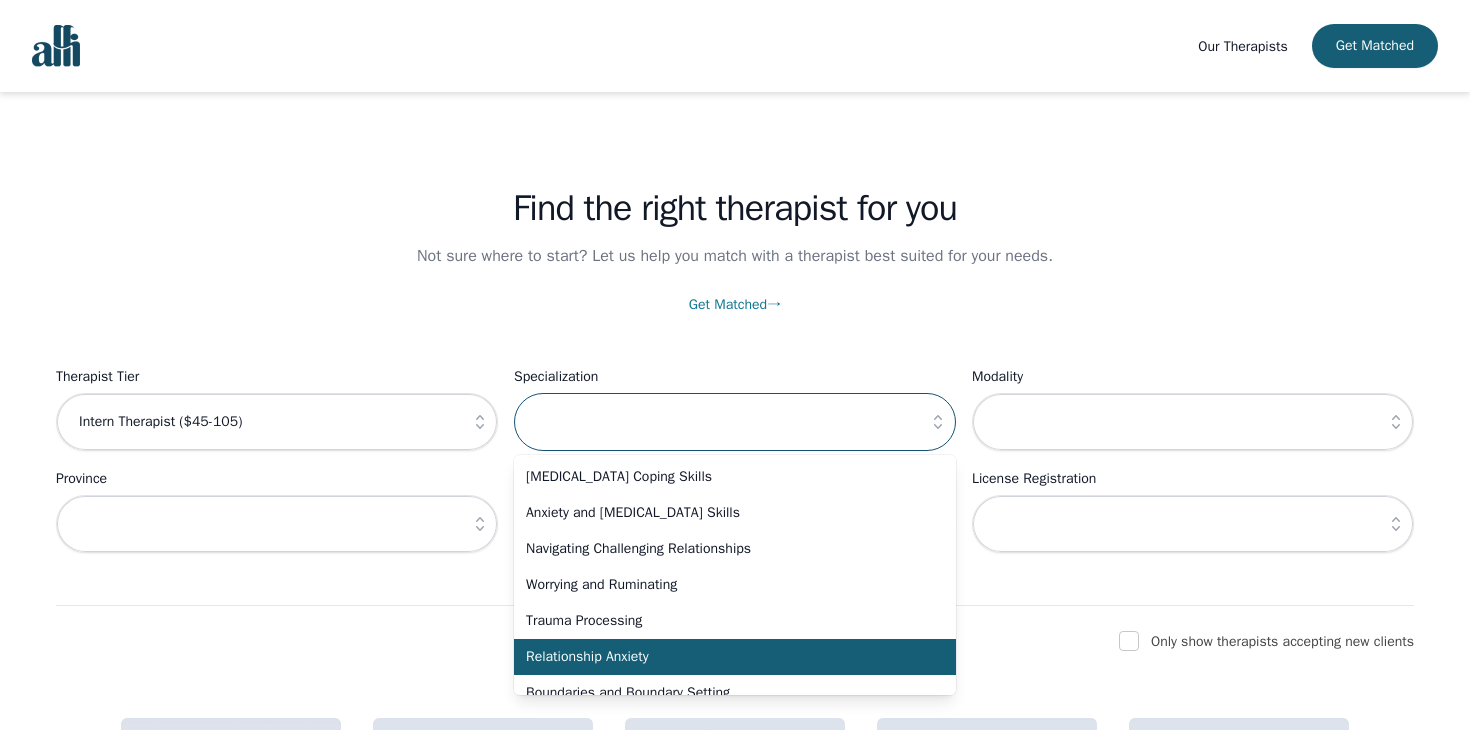 type on "Relationship Anxiety" 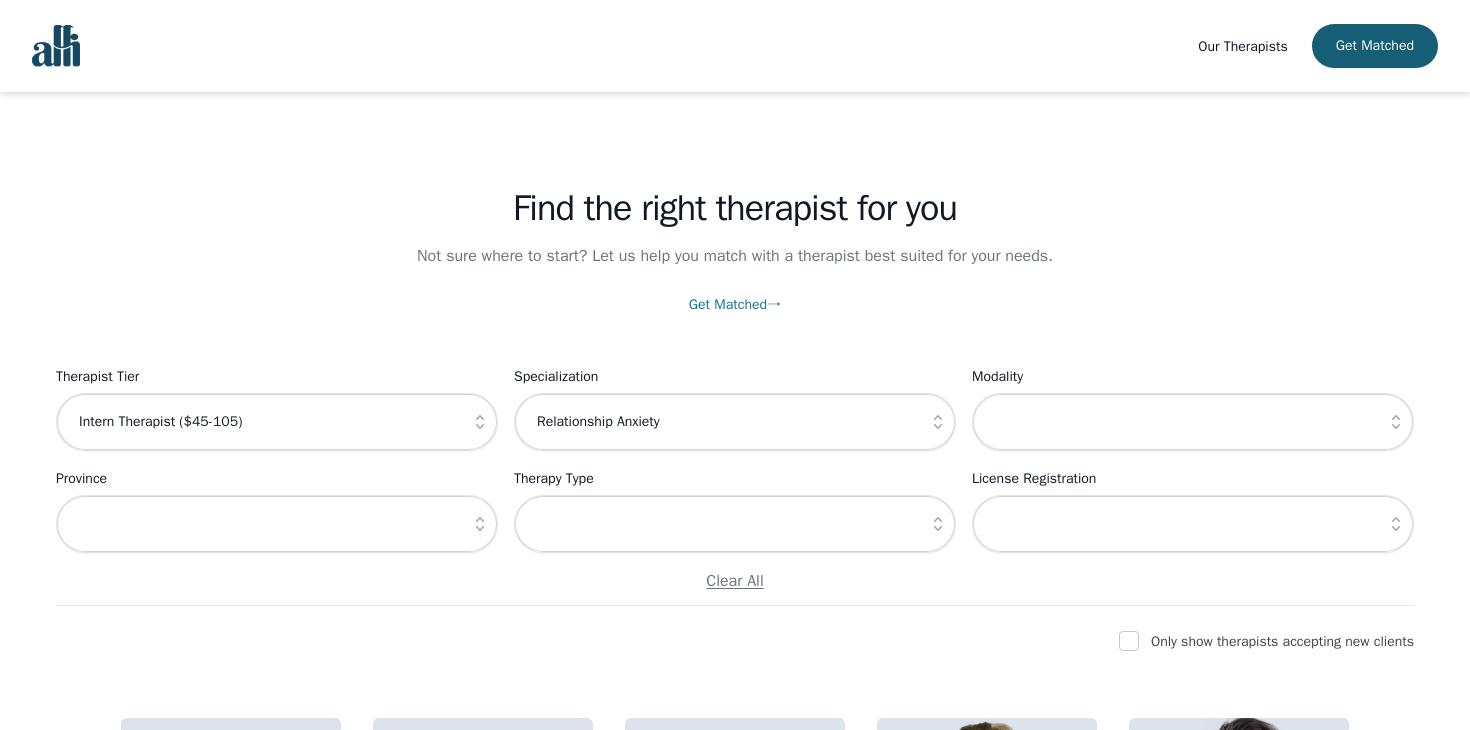 click on "Accepting New Clients Olivia Moore Registered Psychotherapist (Qualifying) Intern Therapist" at bounding box center (987, 896) 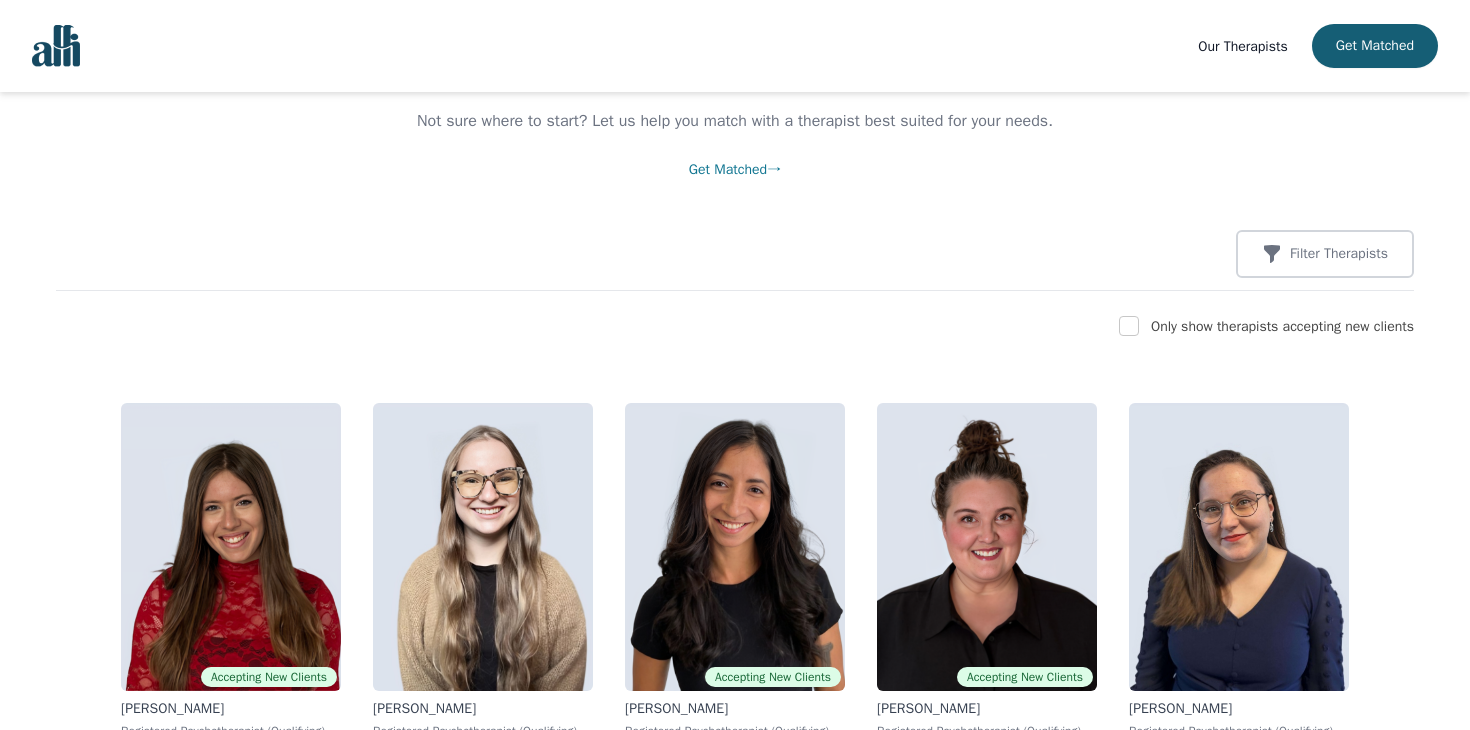 scroll, scrollTop: 176, scrollLeft: 0, axis: vertical 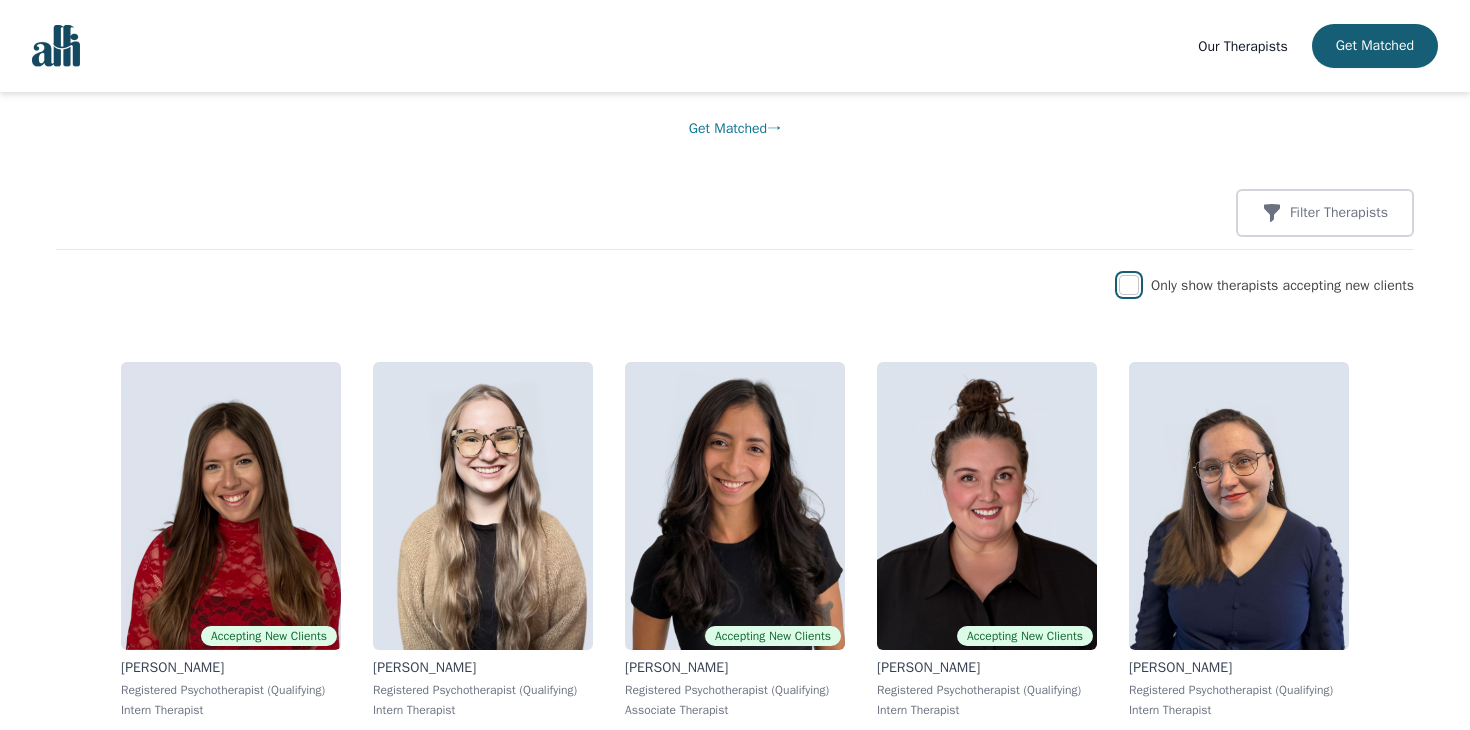 click at bounding box center (1129, 285) 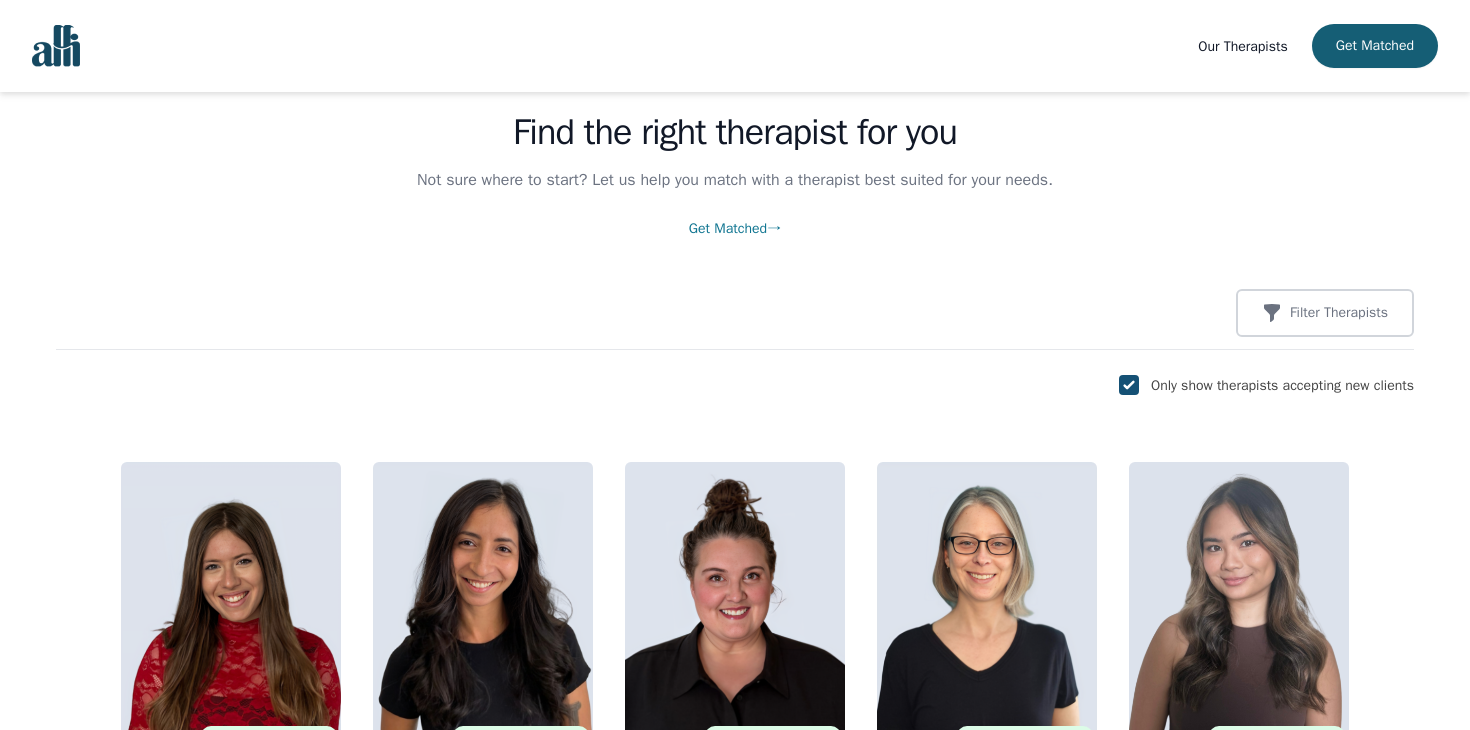 scroll, scrollTop: 72, scrollLeft: 0, axis: vertical 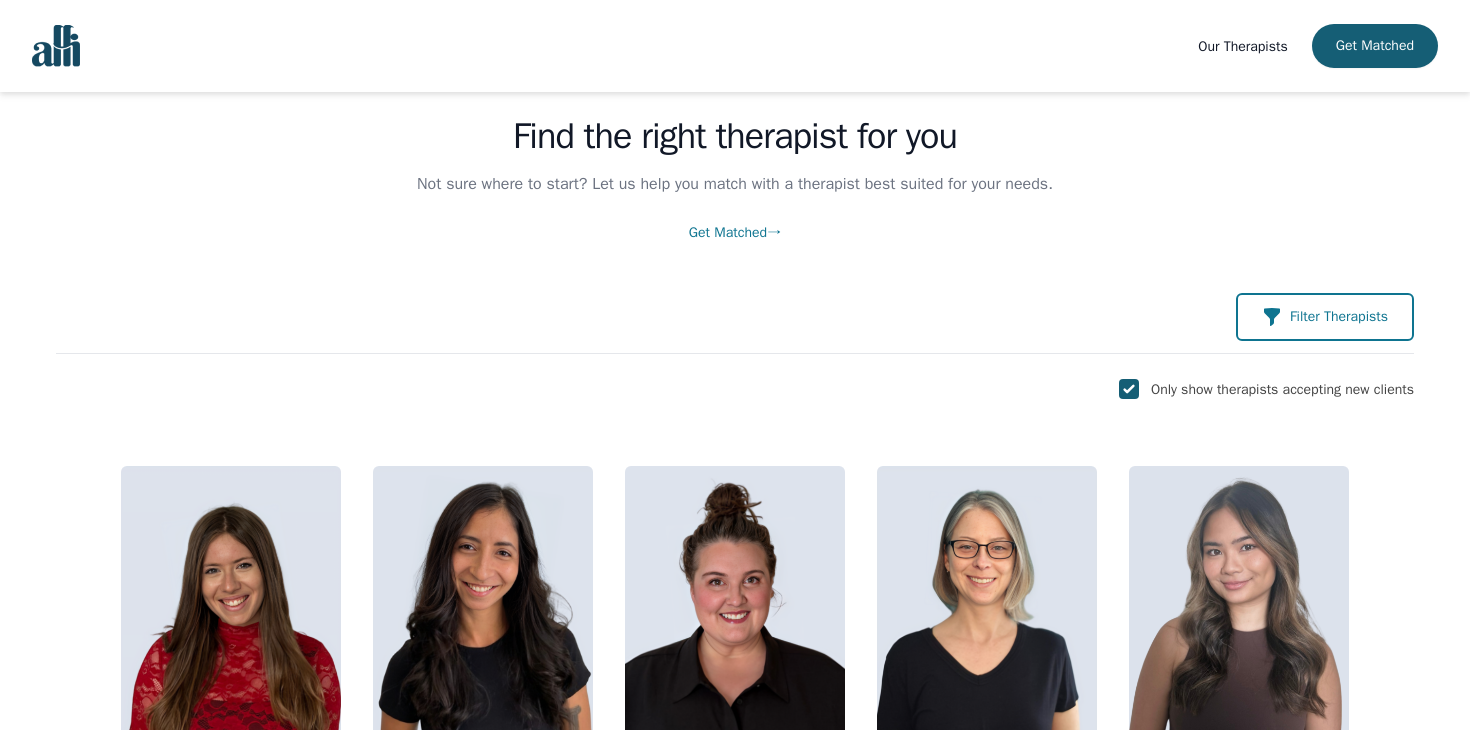click on "Filter Therapists" at bounding box center [1339, 317] 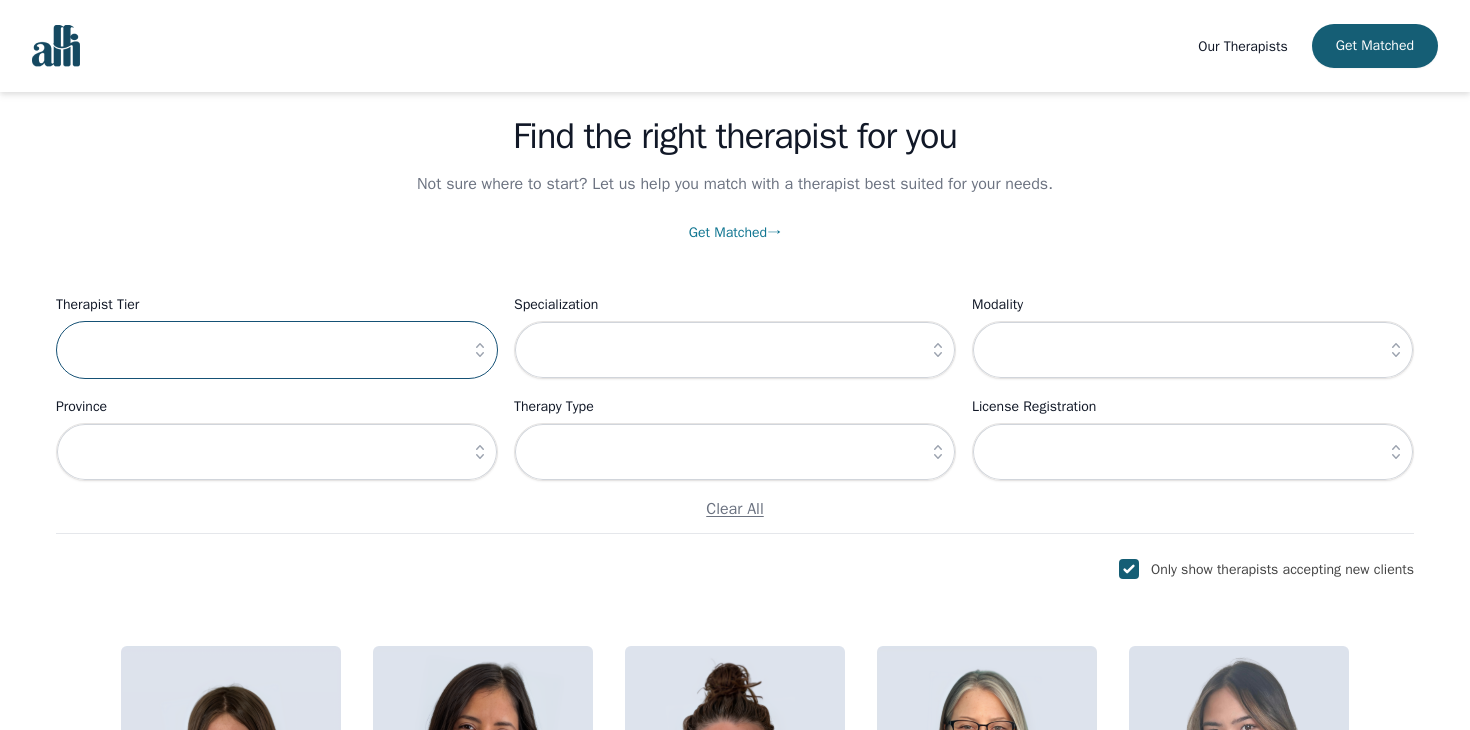click at bounding box center (277, 350) 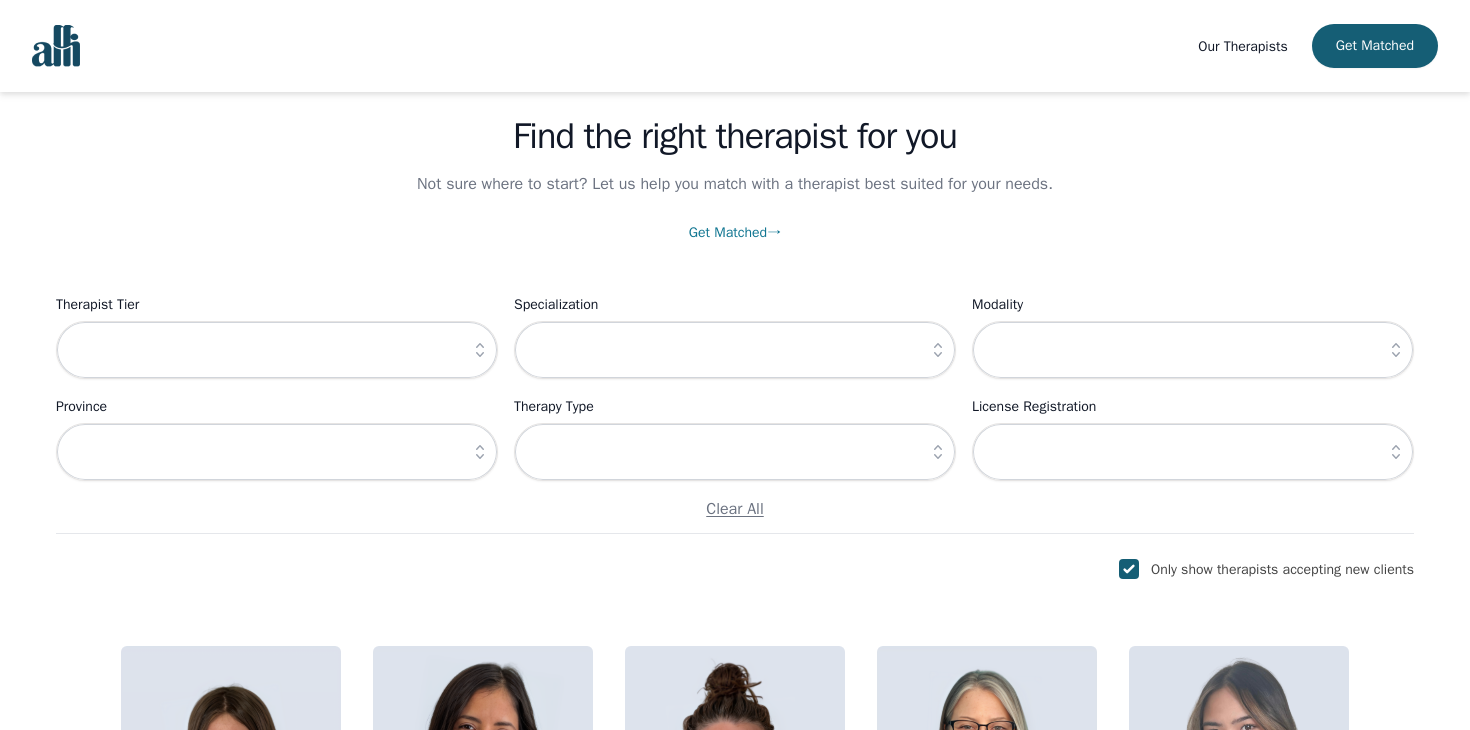 click at bounding box center [480, 350] 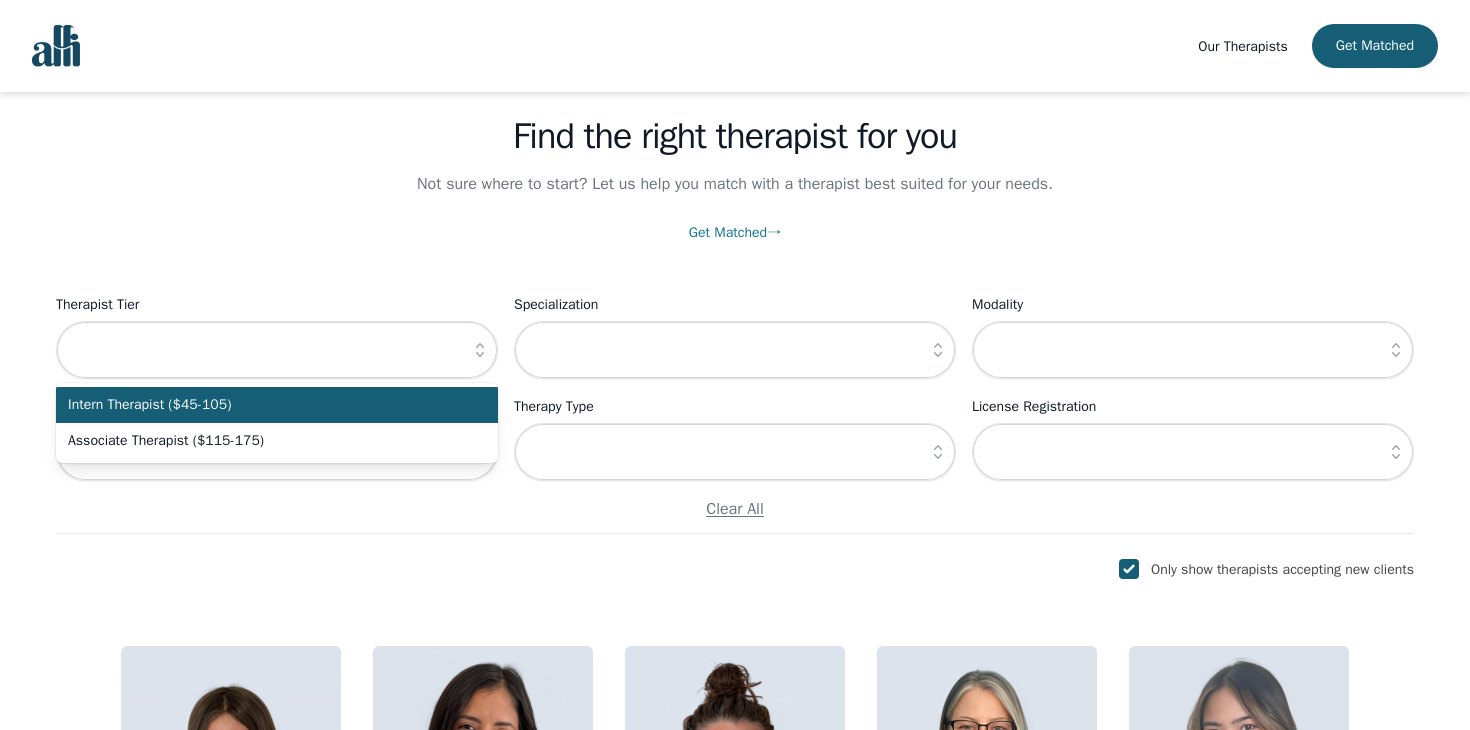 click on "Intern Therapist ($45-105) Associate Therapist ($115-175)" at bounding box center [277, 423] 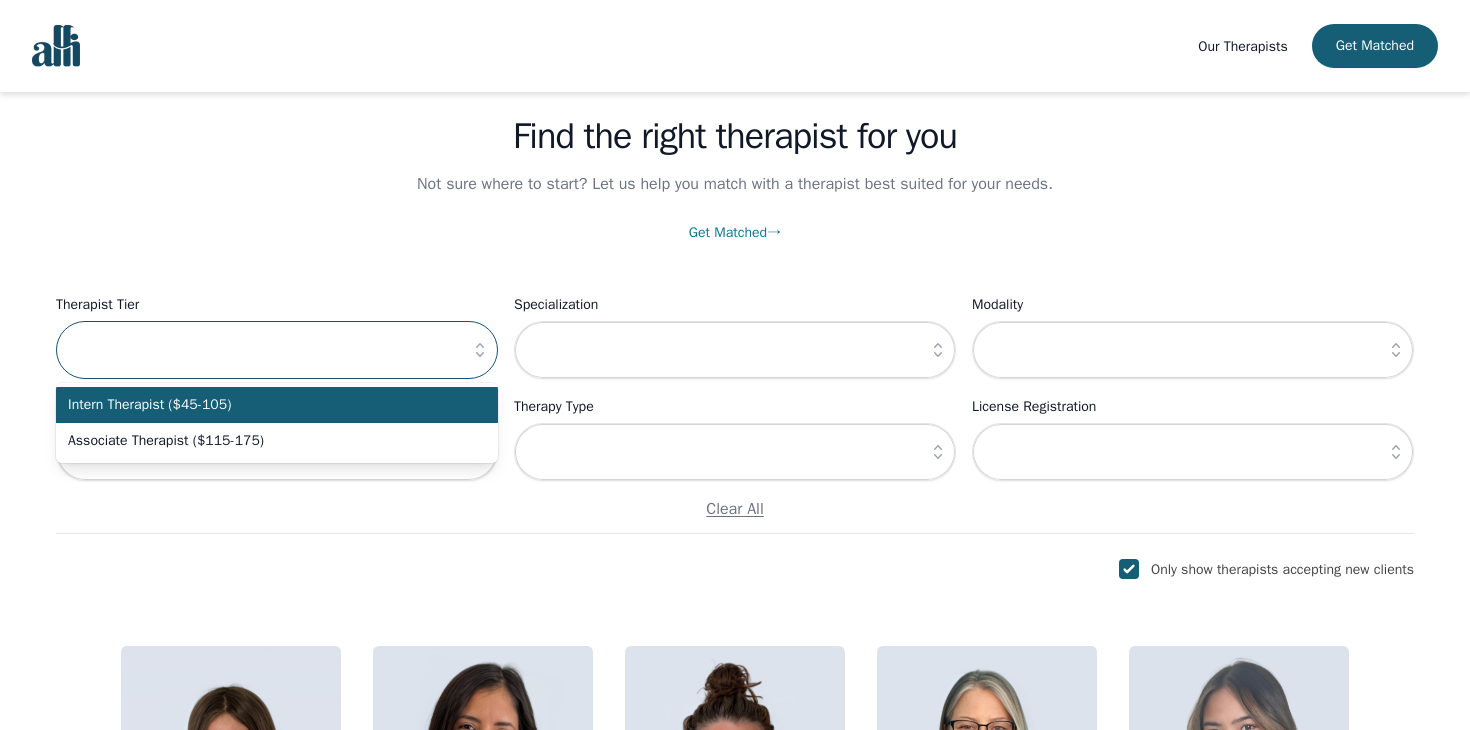 type on "Intern Therapist ($45-105)" 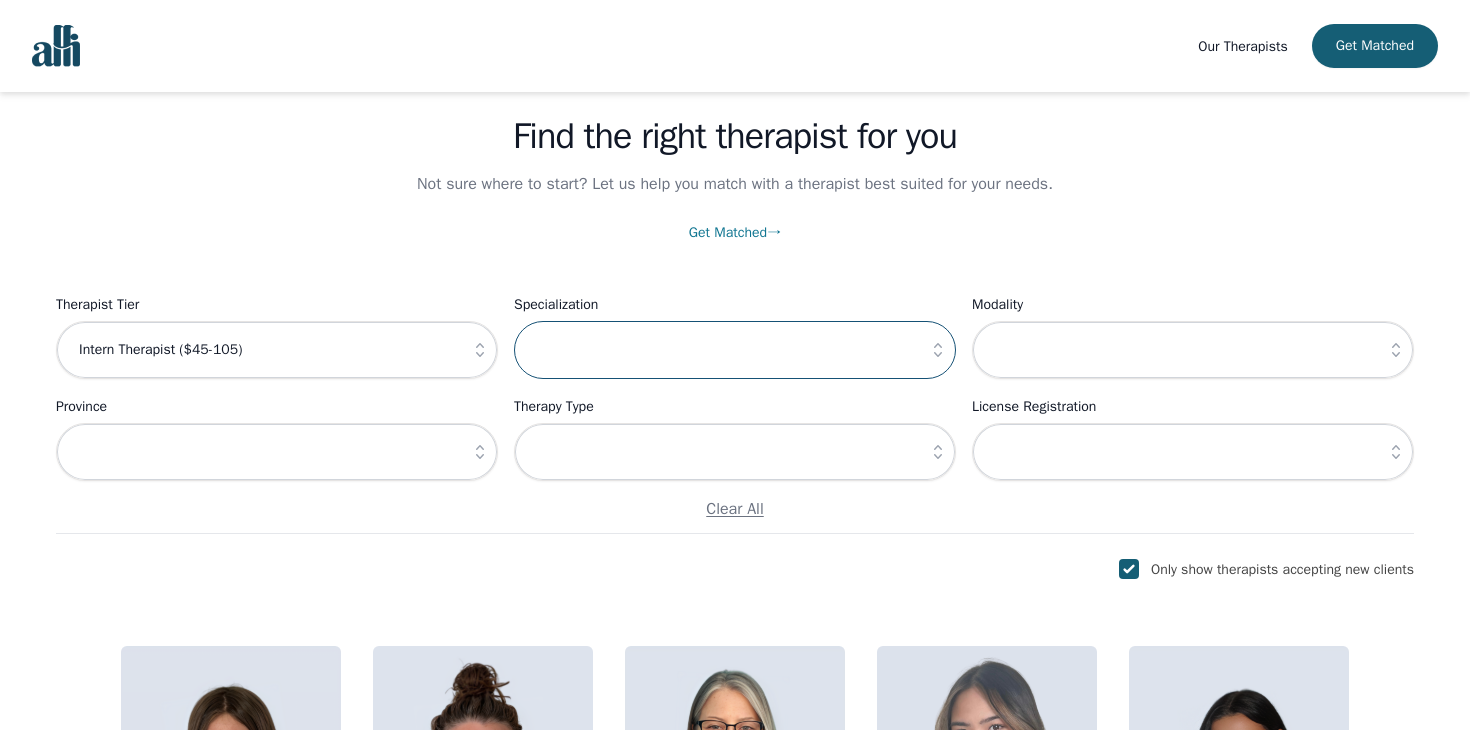 click at bounding box center [735, 350] 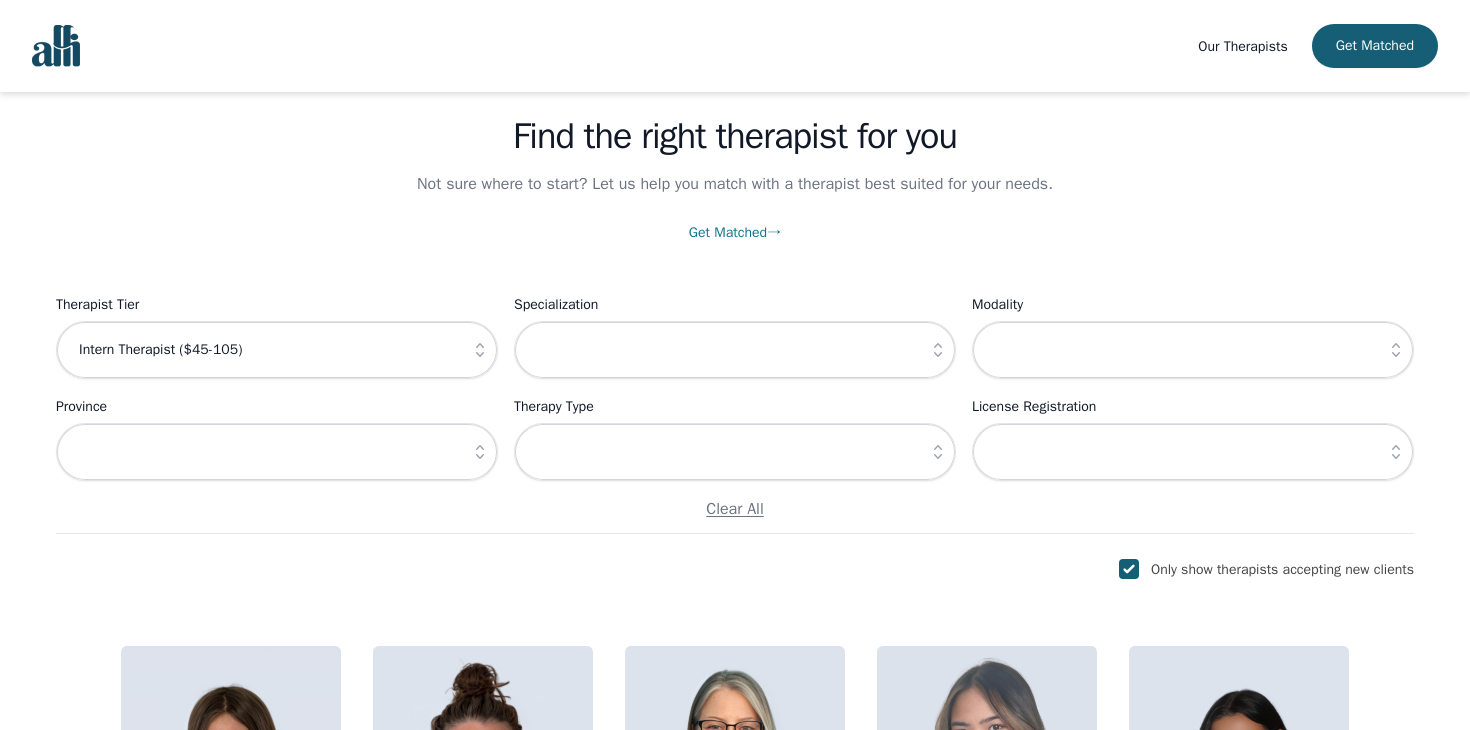 click 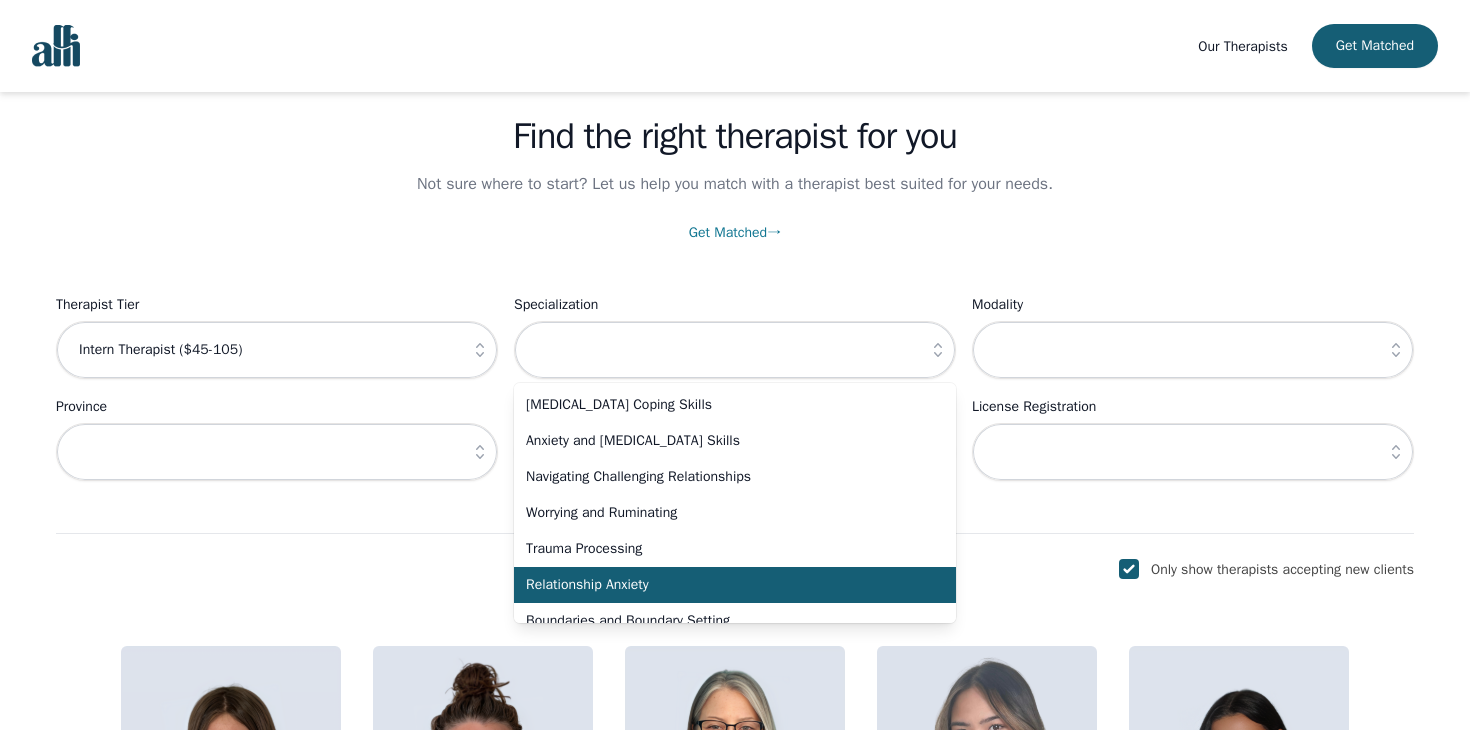 click on "Relationship Anxiety" at bounding box center [735, 585] 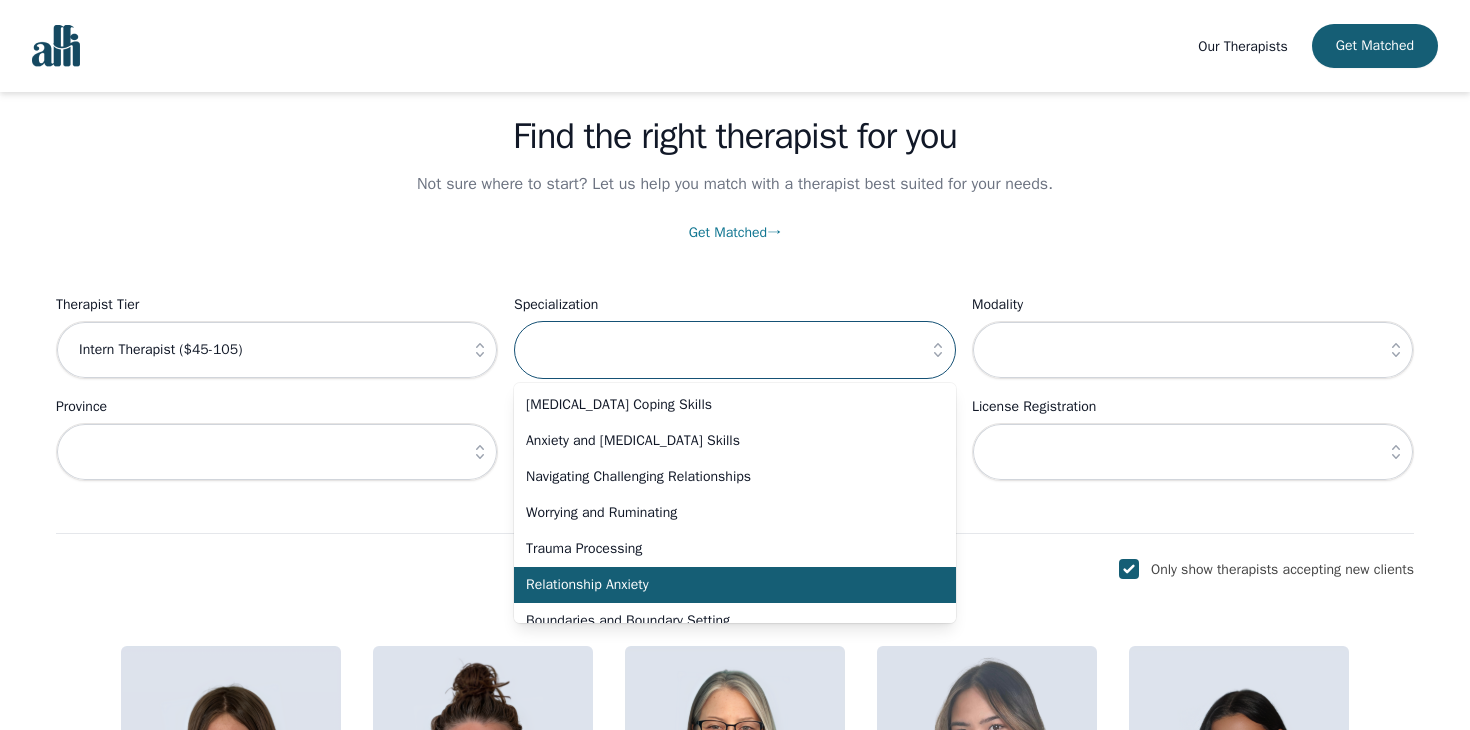 type on "Relationship Anxiety" 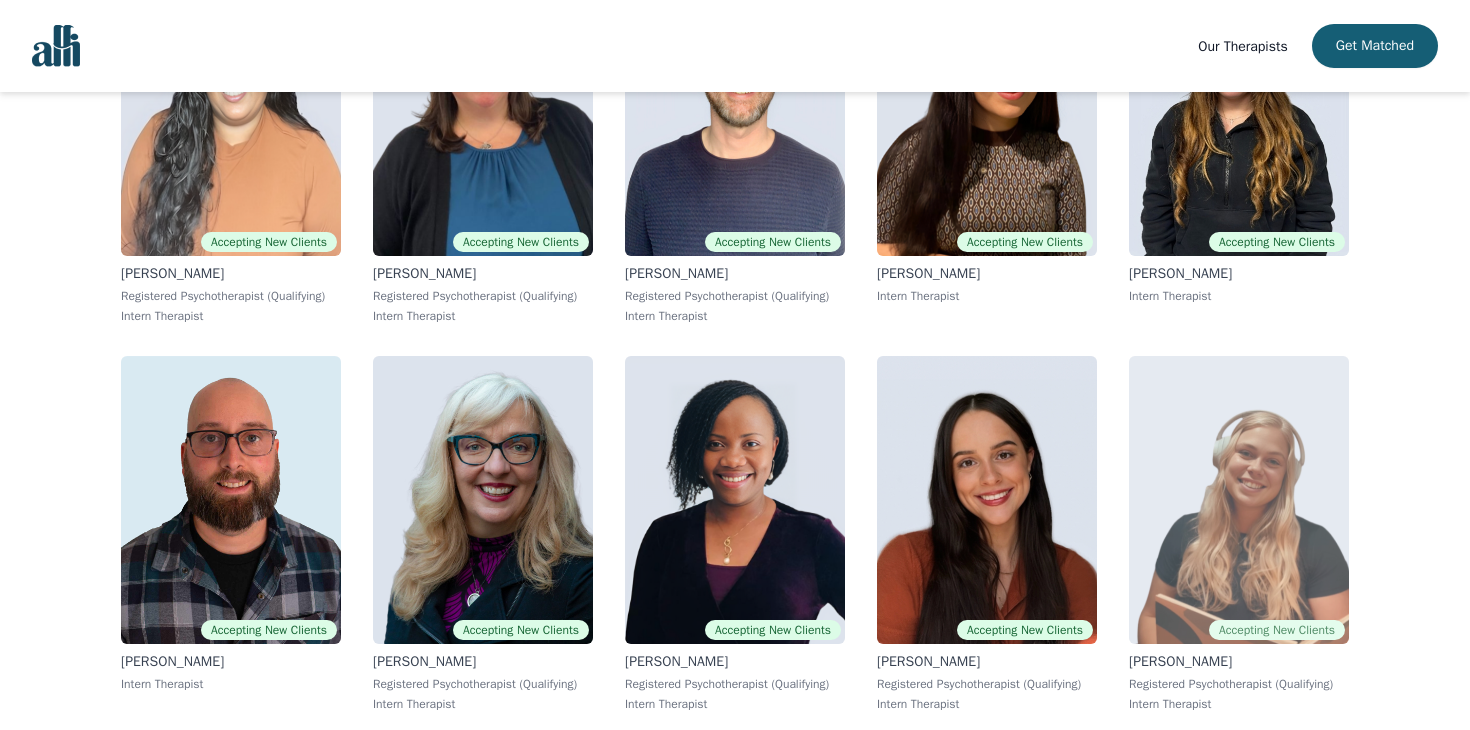 click at bounding box center (1239, 500) 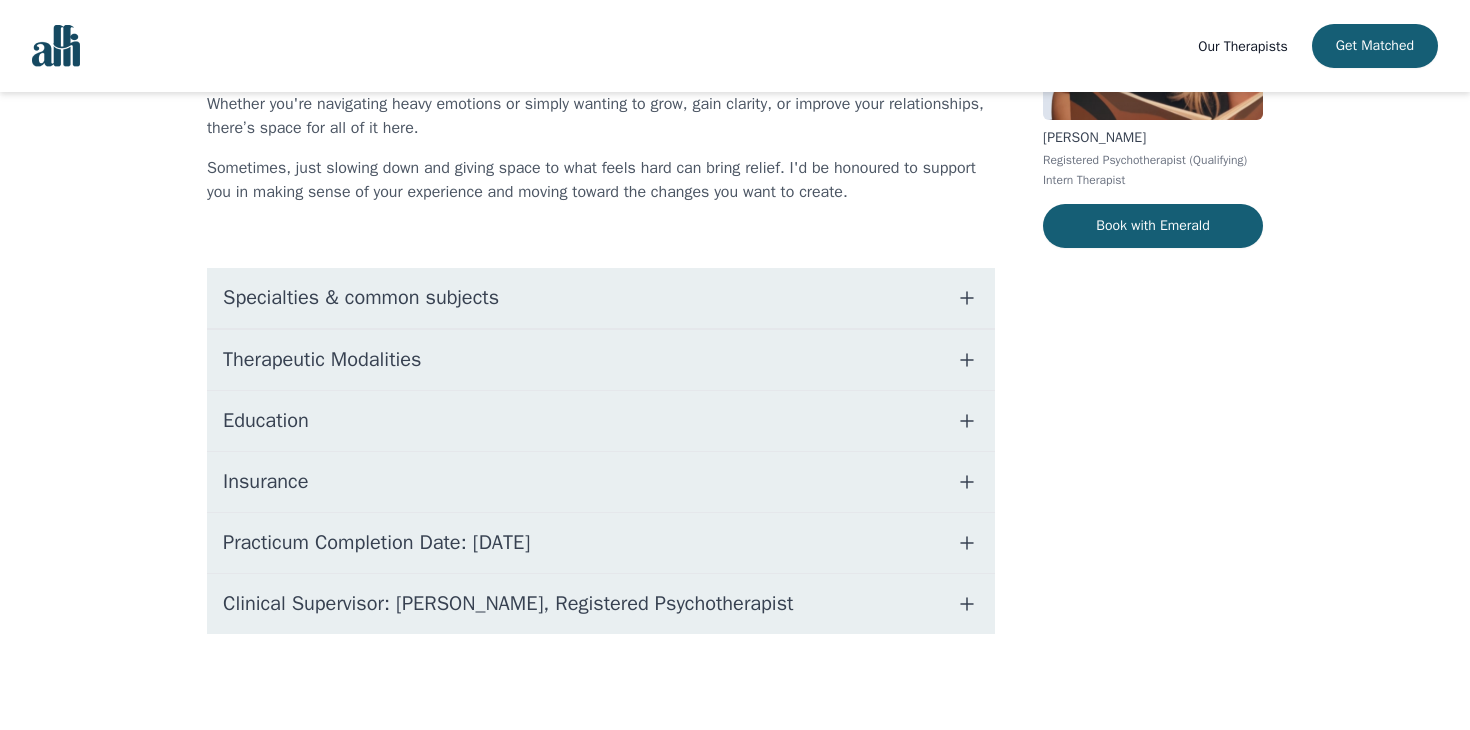 scroll, scrollTop: 0, scrollLeft: 0, axis: both 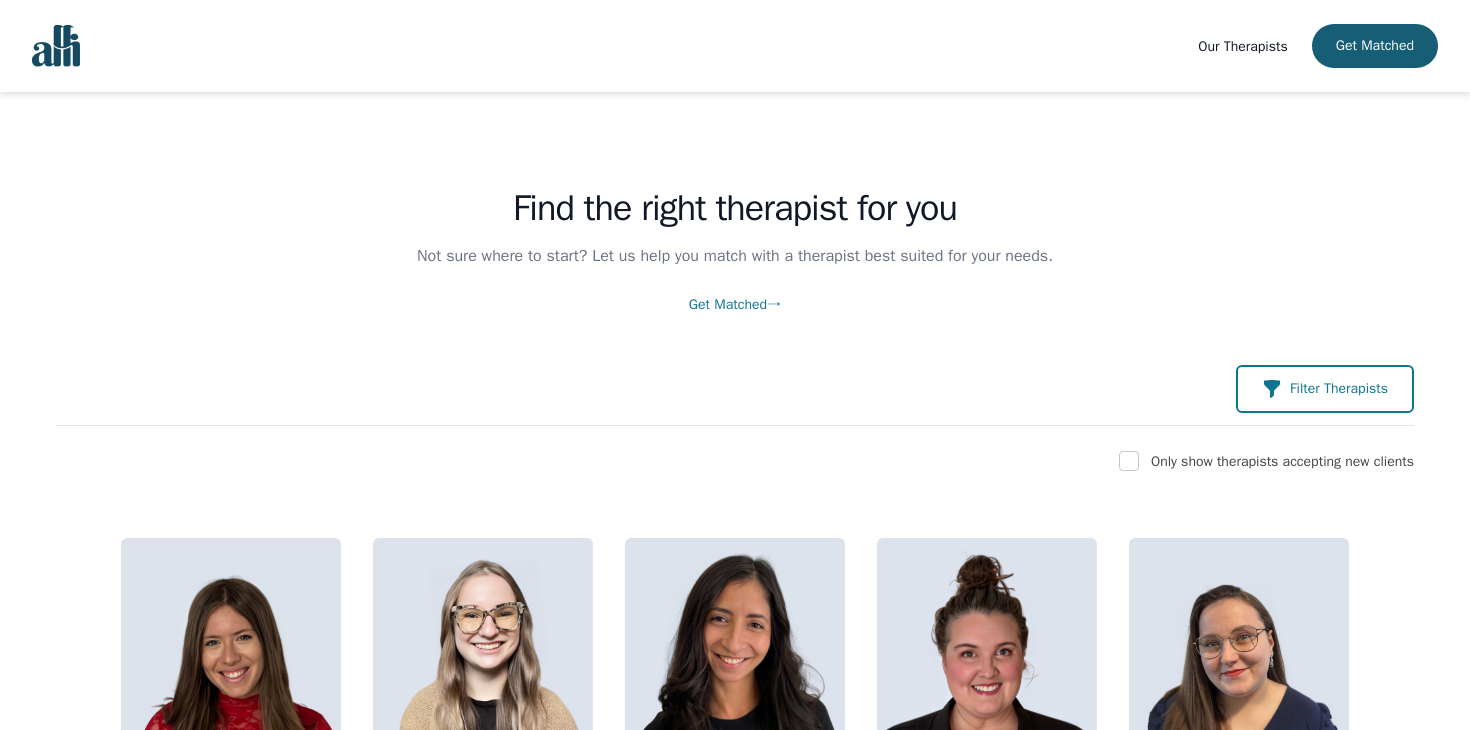 click on "Filter Therapists" at bounding box center [1325, 389] 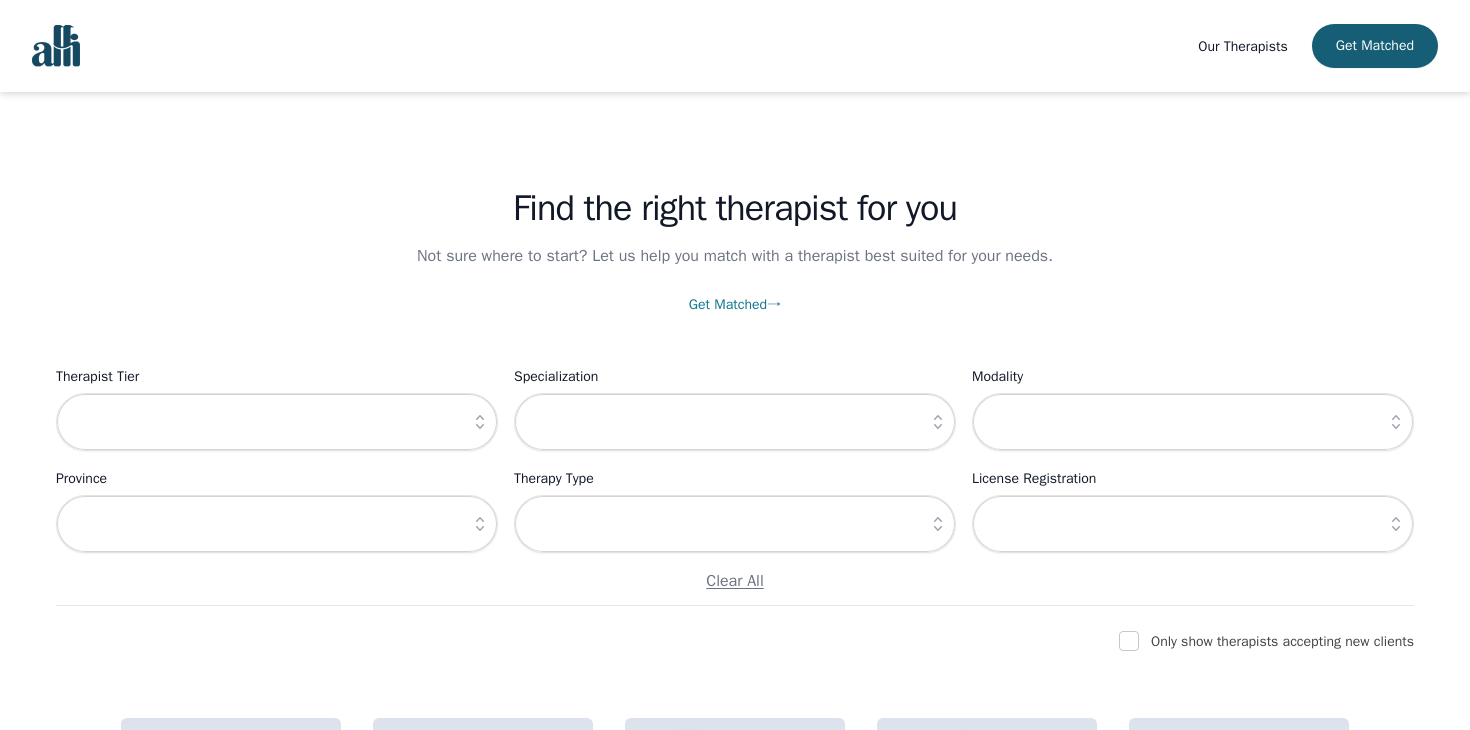 click on "Therapist Tier Specialization Modality Province Therapy Type License Registration Clear All" at bounding box center (735, 479) 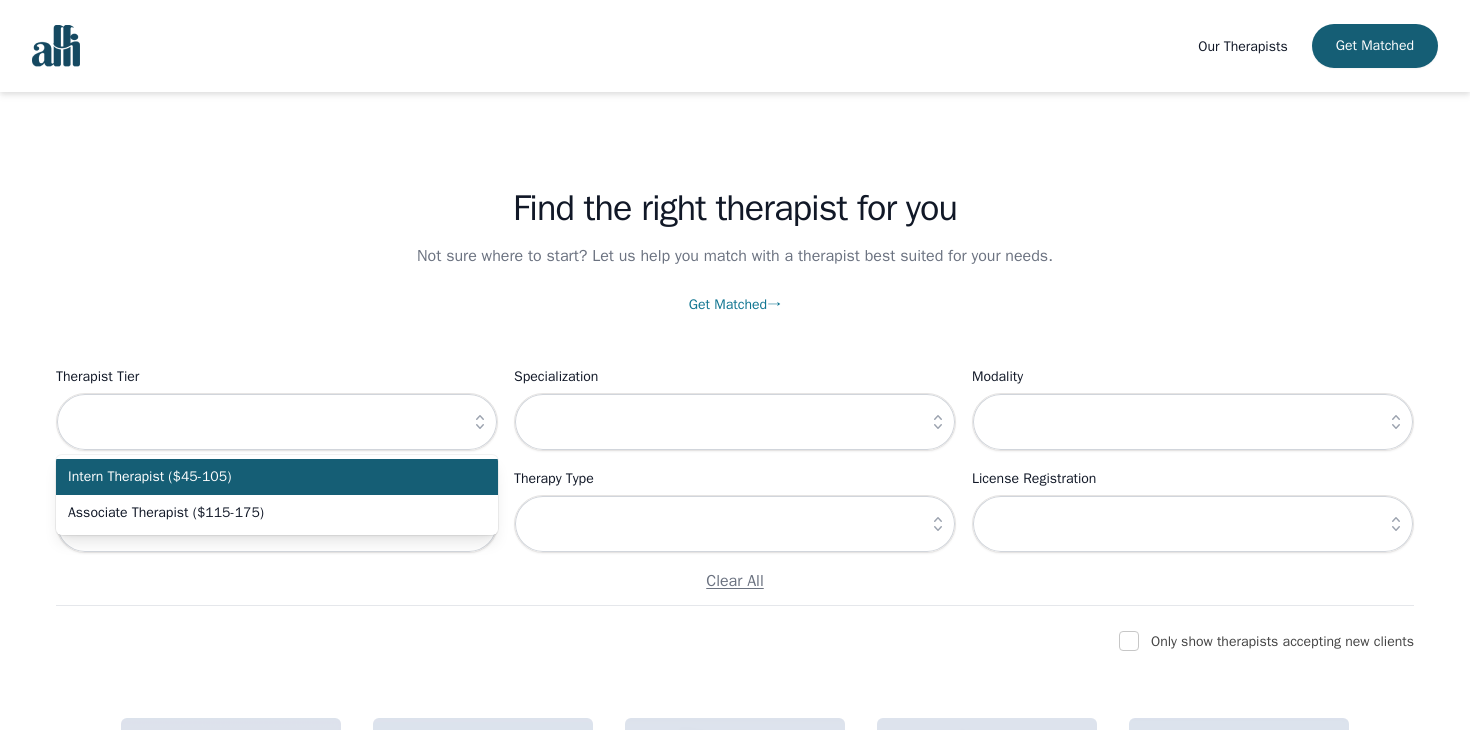 click on "Intern Therapist ($45-105)" at bounding box center (265, 477) 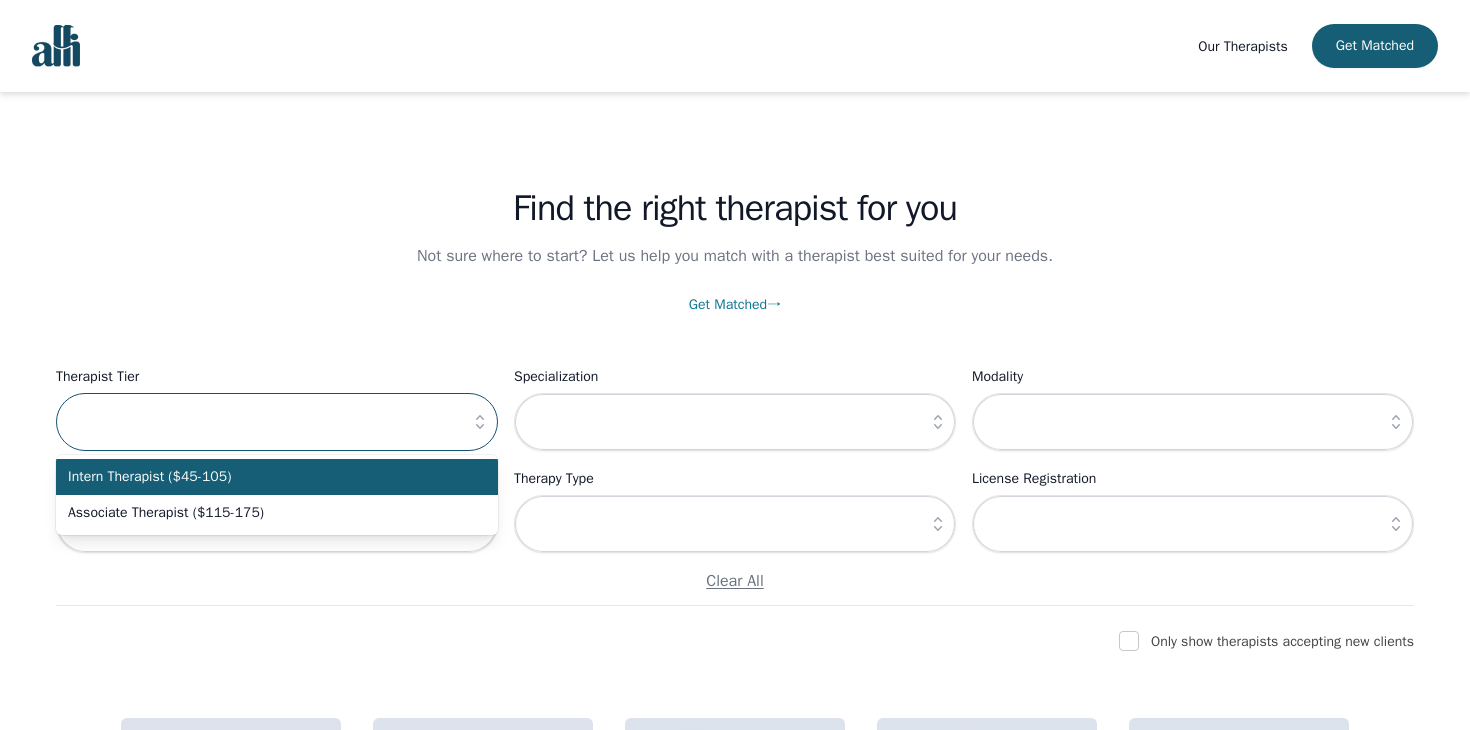 type on "Intern Therapist ($45-105)" 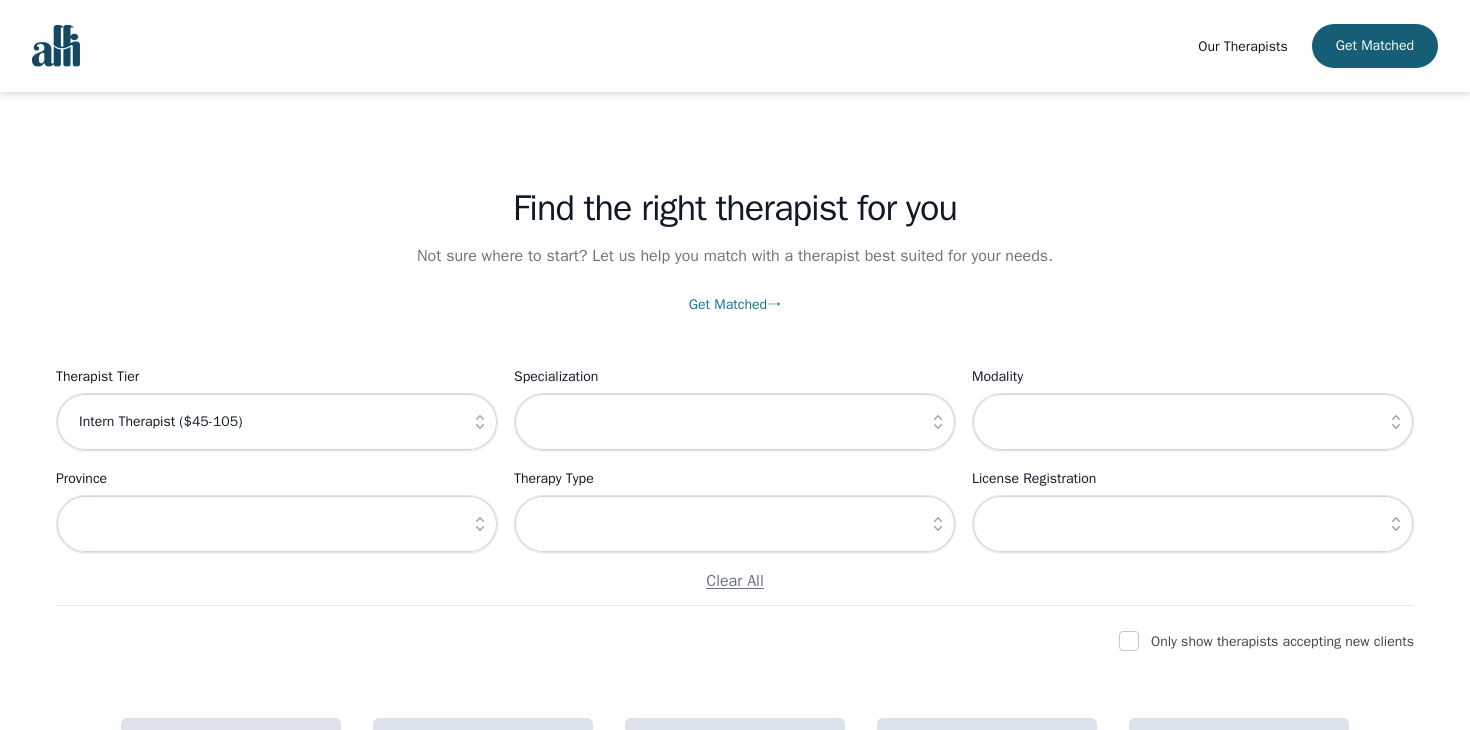 click 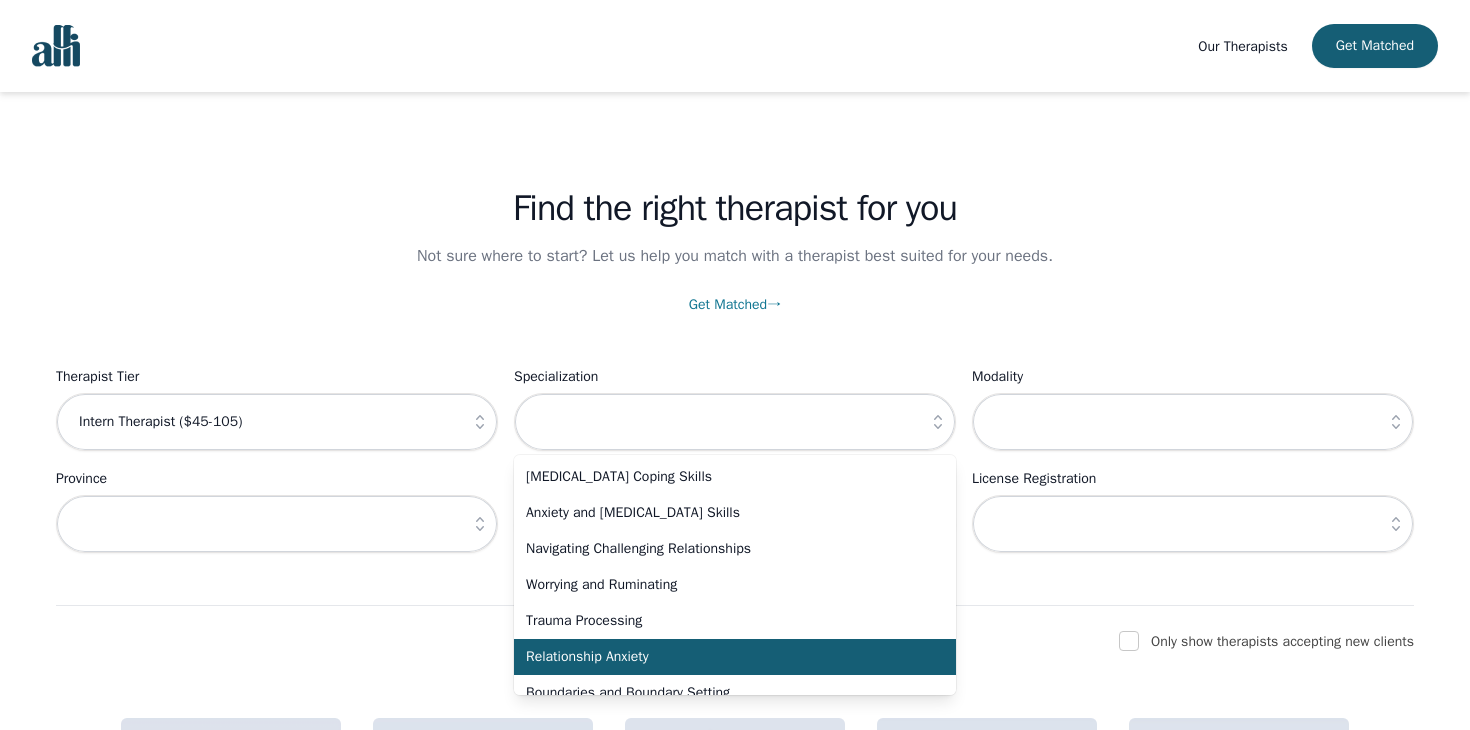 click on "Relationship Anxiety" at bounding box center (723, 657) 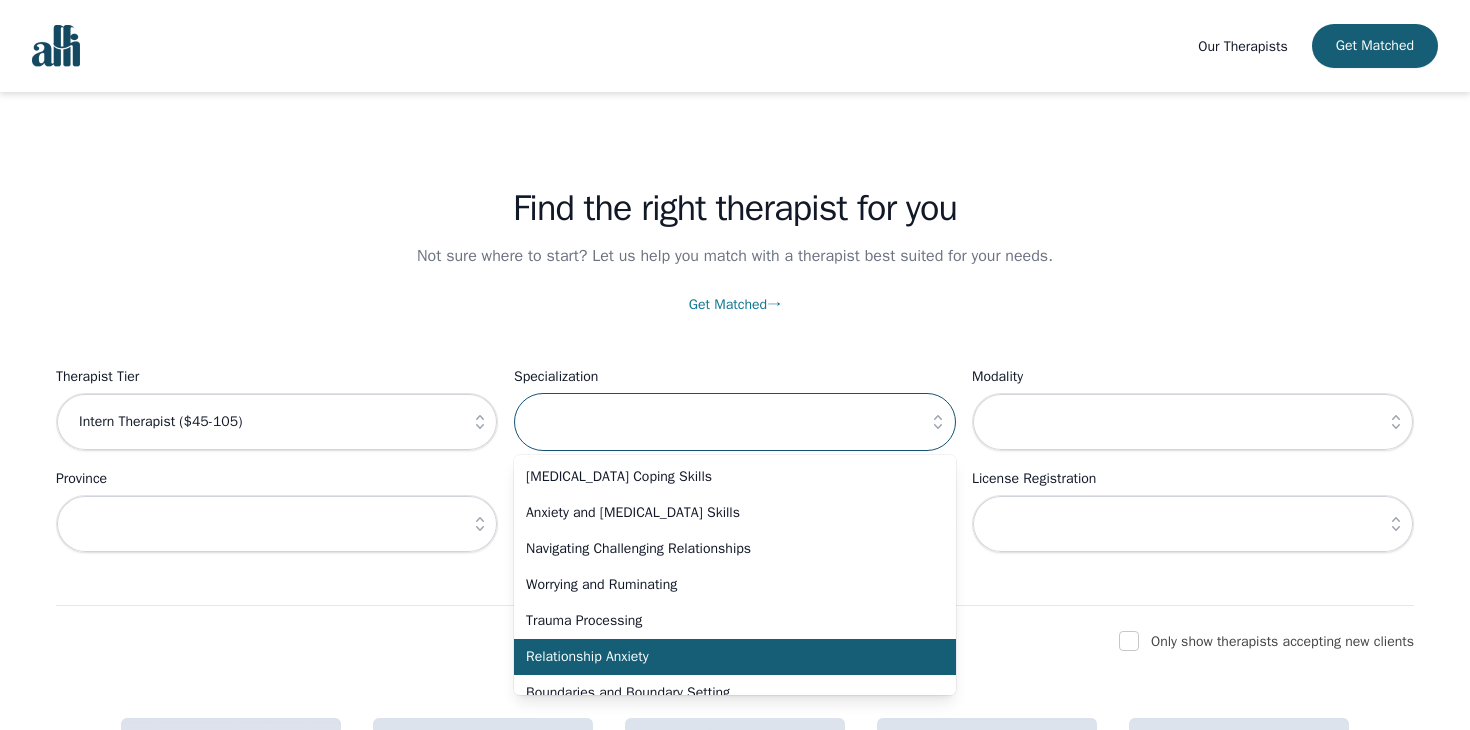 type on "Relationship Anxiety" 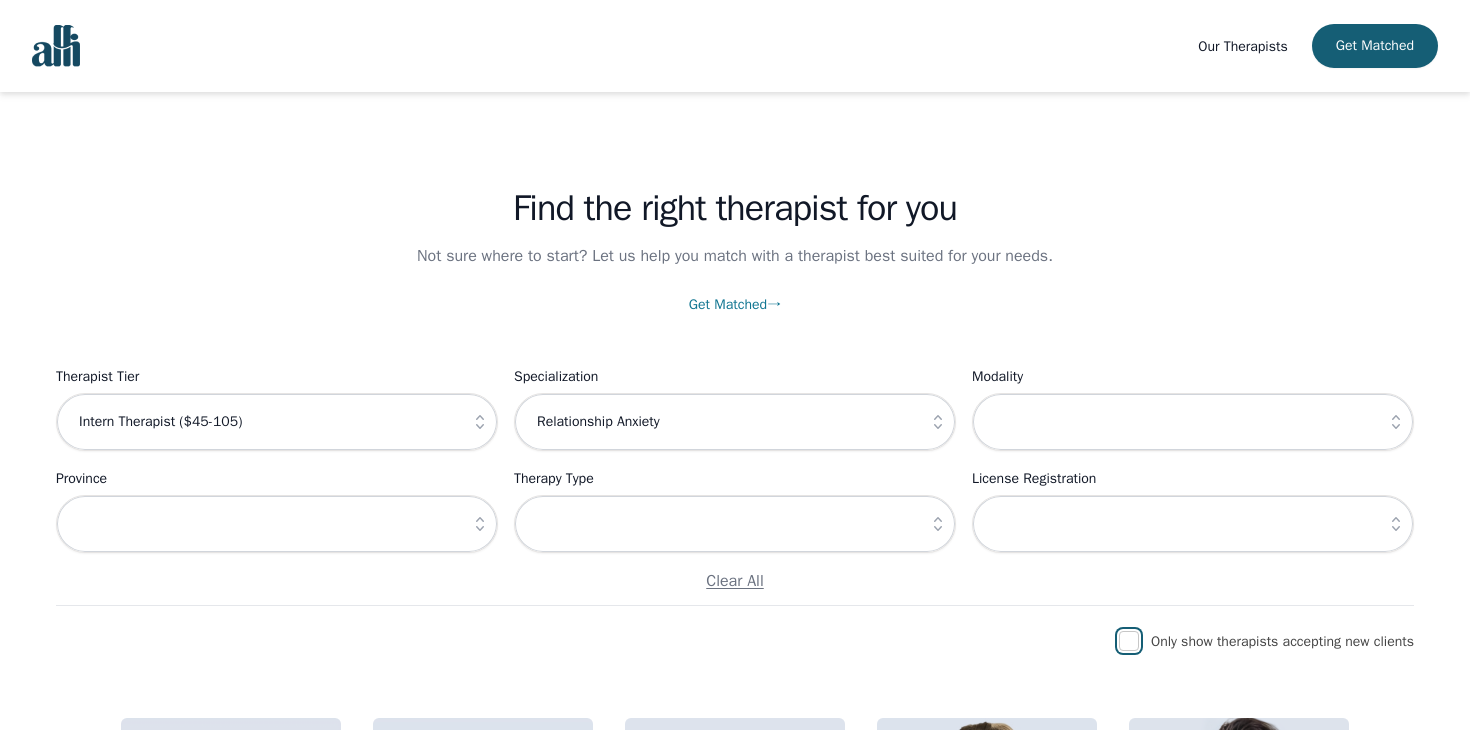 click at bounding box center (1129, 641) 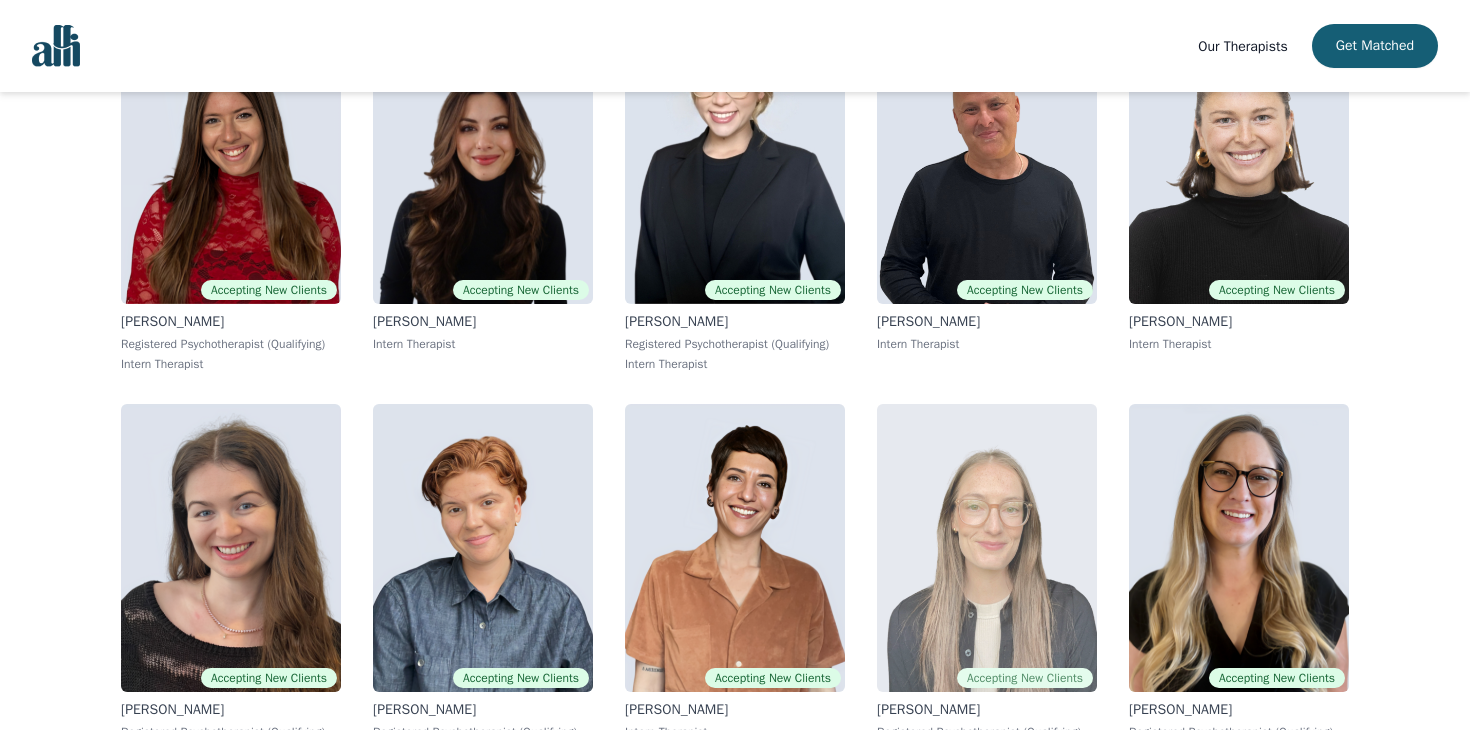 scroll, scrollTop: 706, scrollLeft: 0, axis: vertical 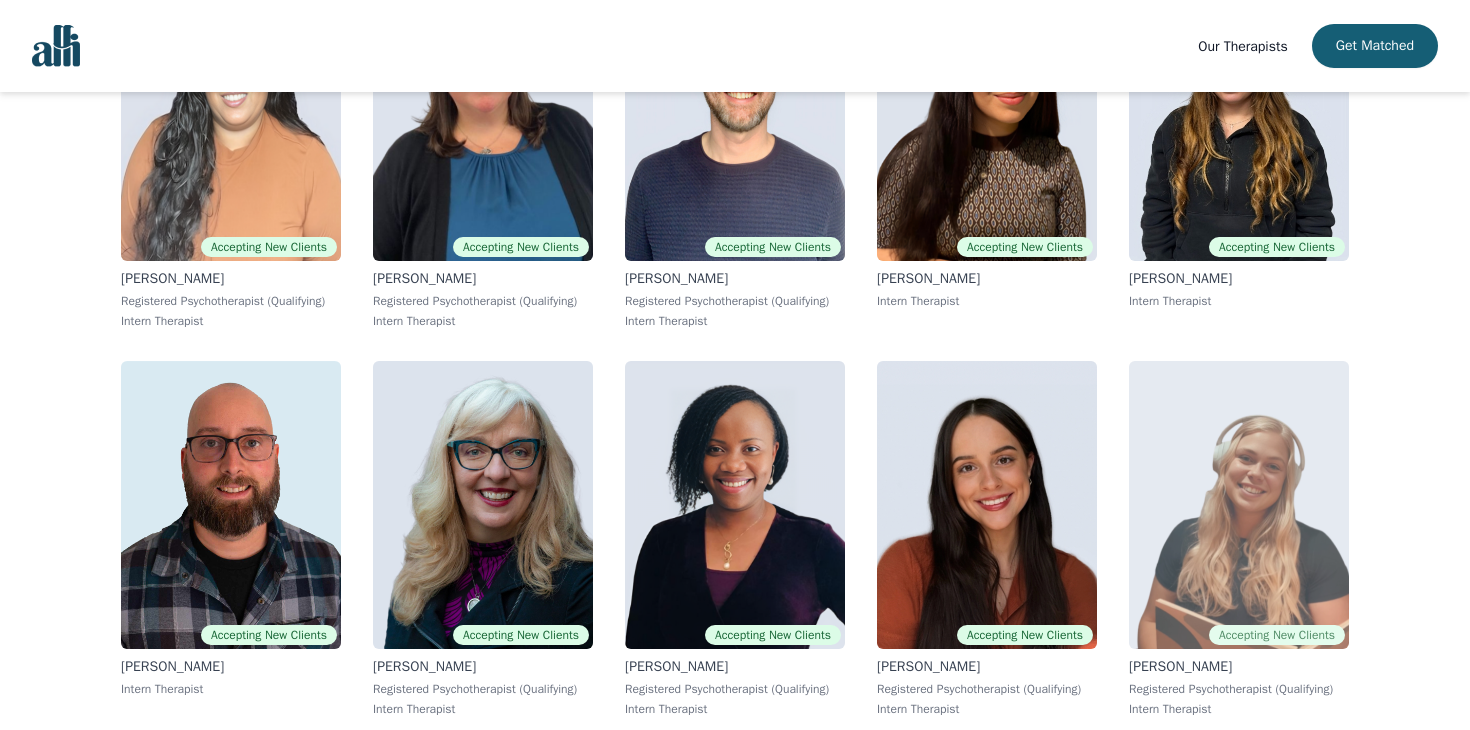 click at bounding box center [1239, 505] 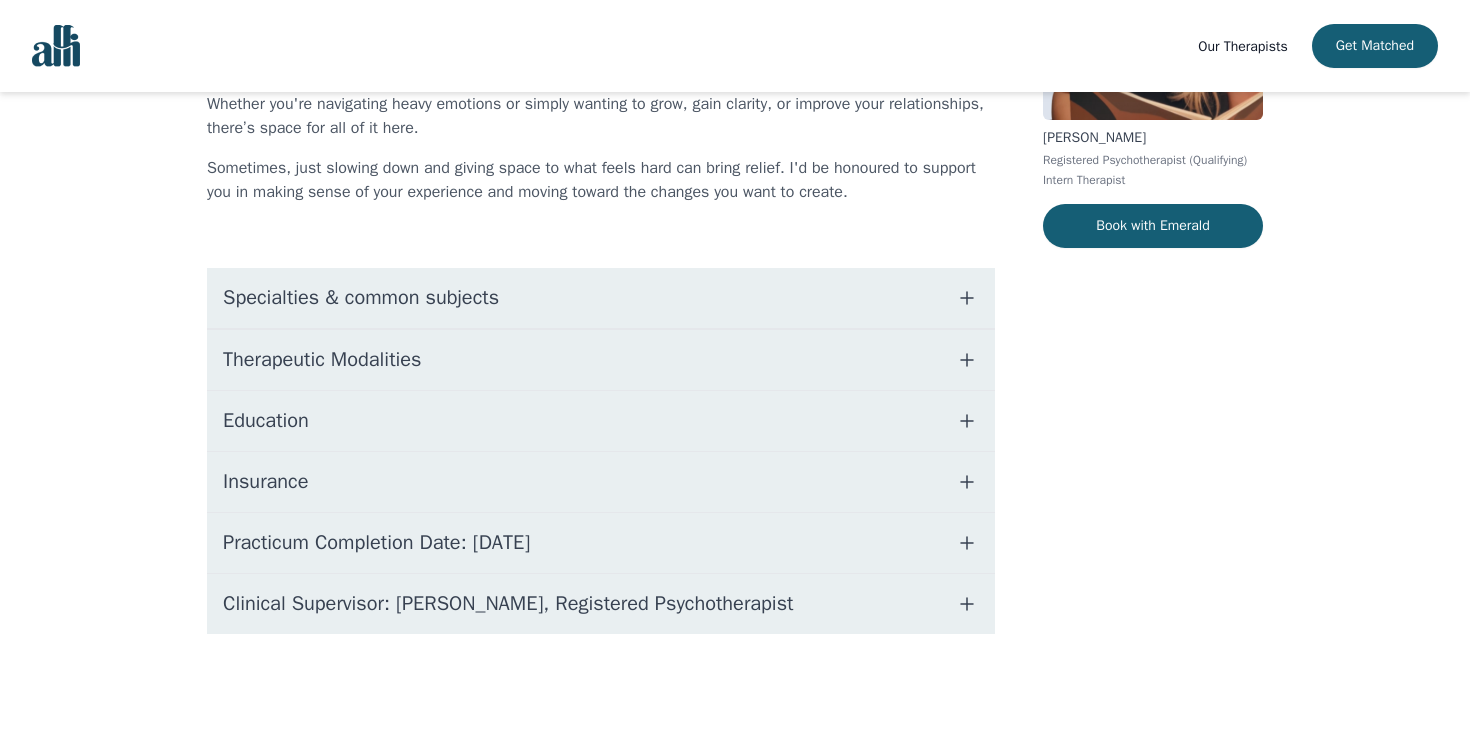 scroll, scrollTop: 0, scrollLeft: 0, axis: both 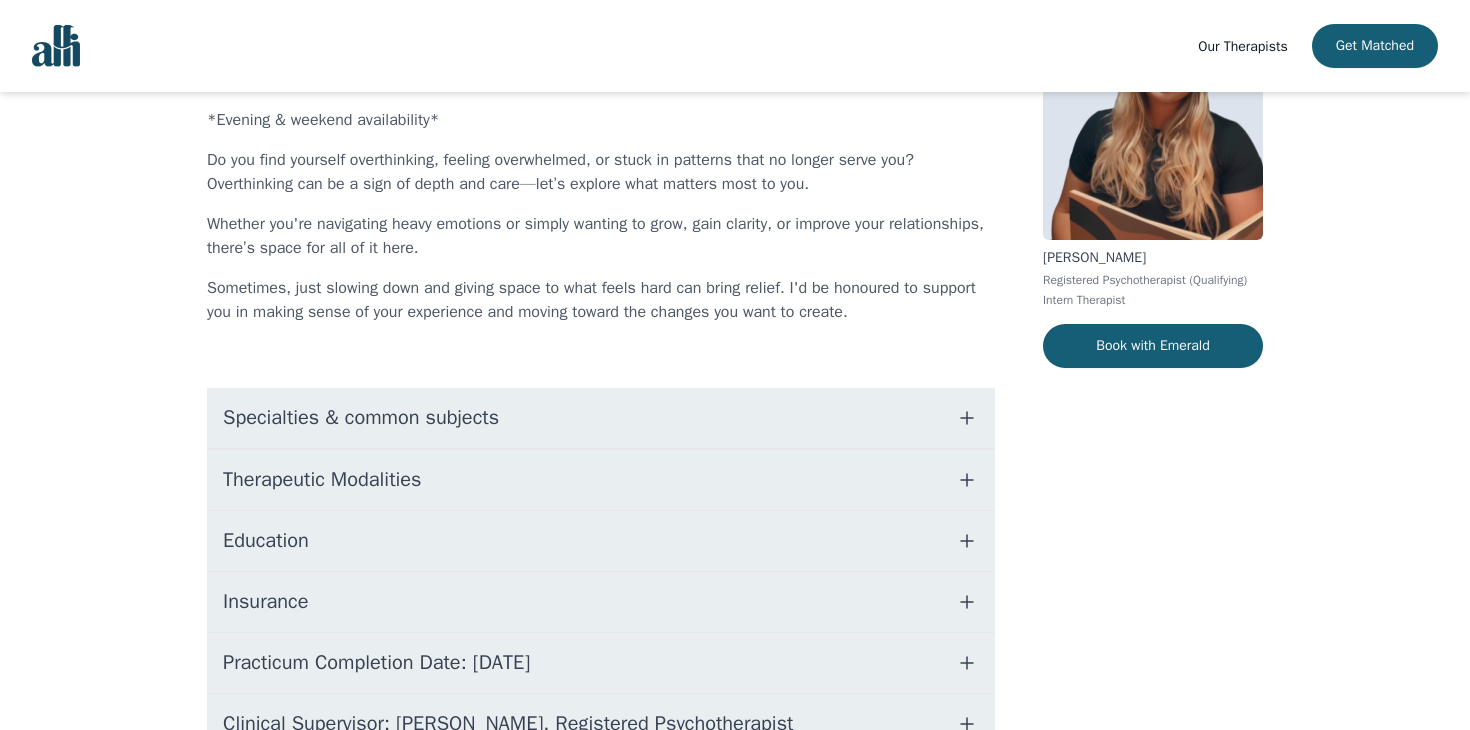 click on "Education" at bounding box center [601, 541] 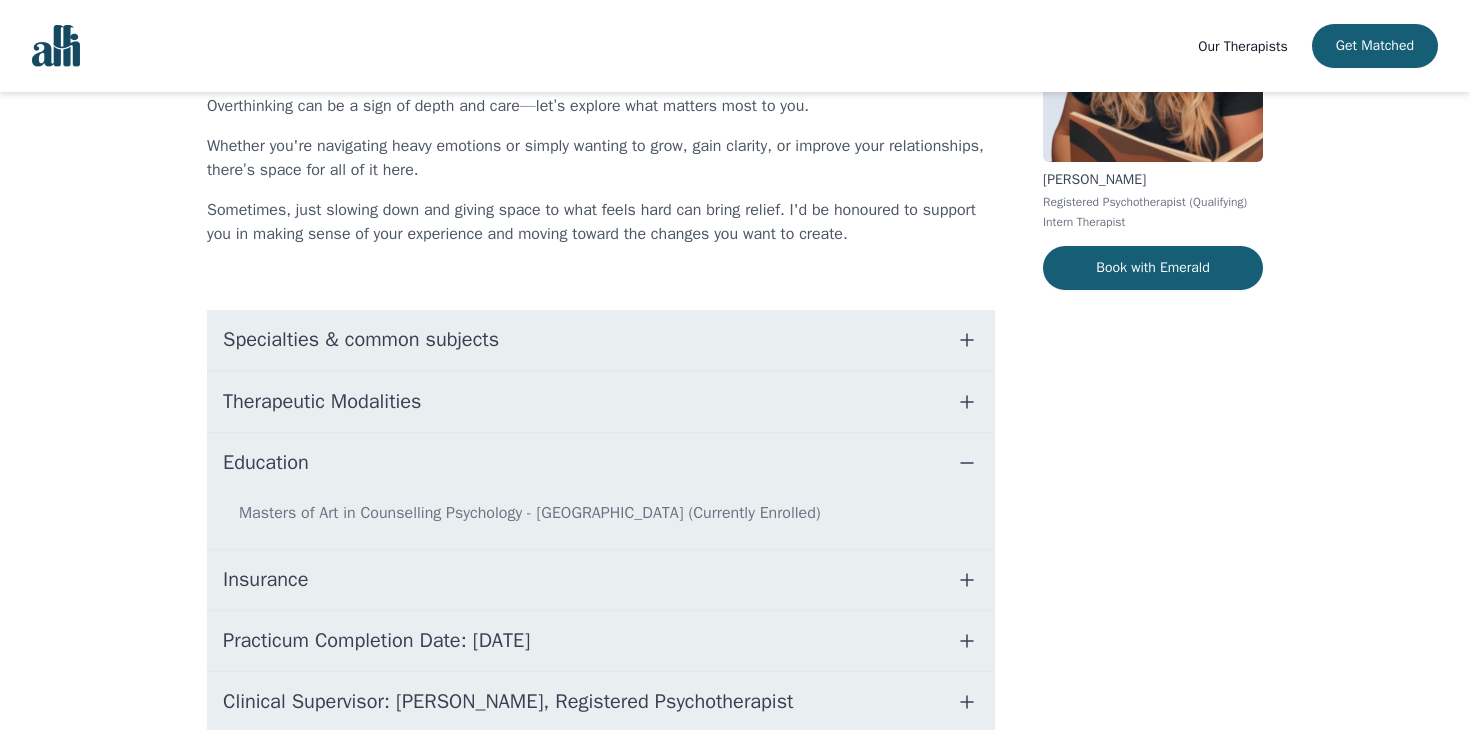 scroll, scrollTop: 0, scrollLeft: 0, axis: both 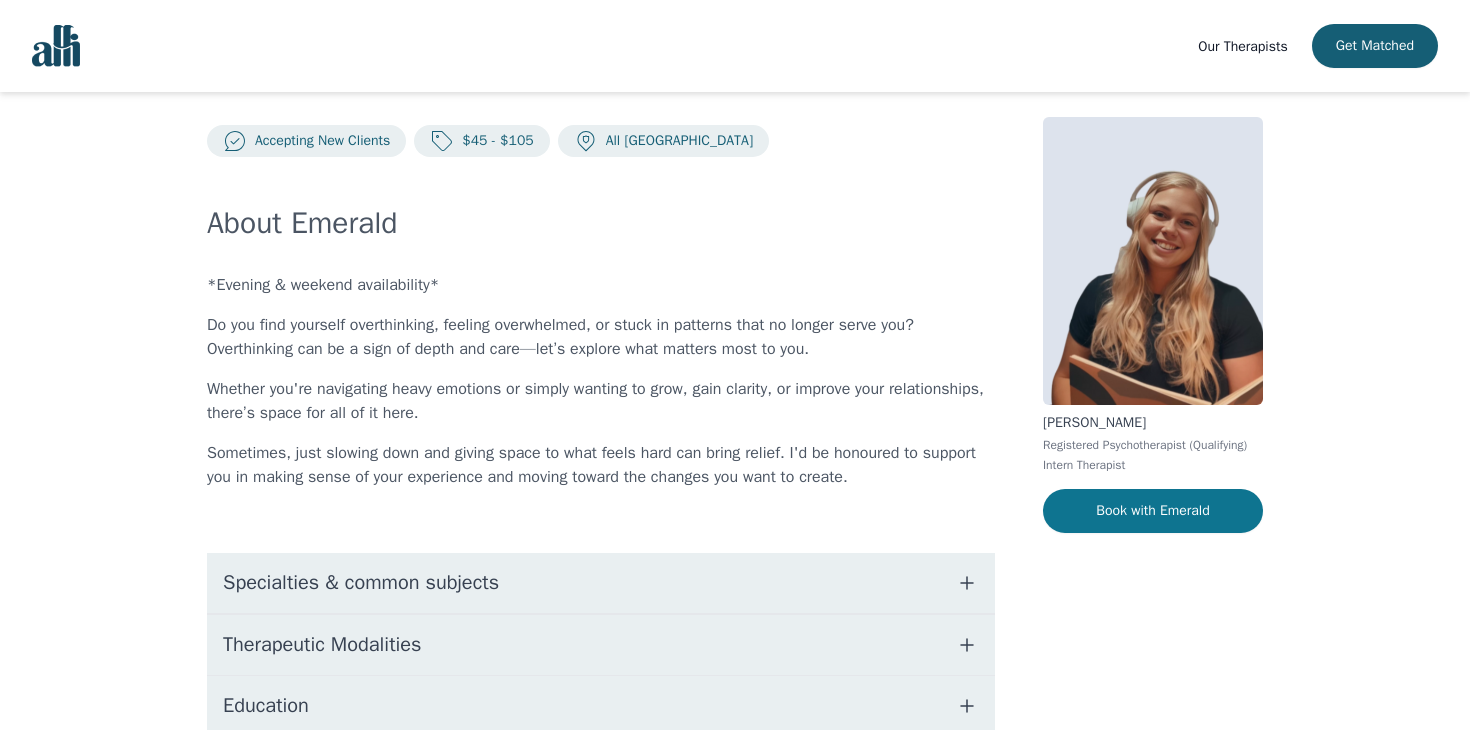 click on "Book with Emerald" at bounding box center [1153, 511] 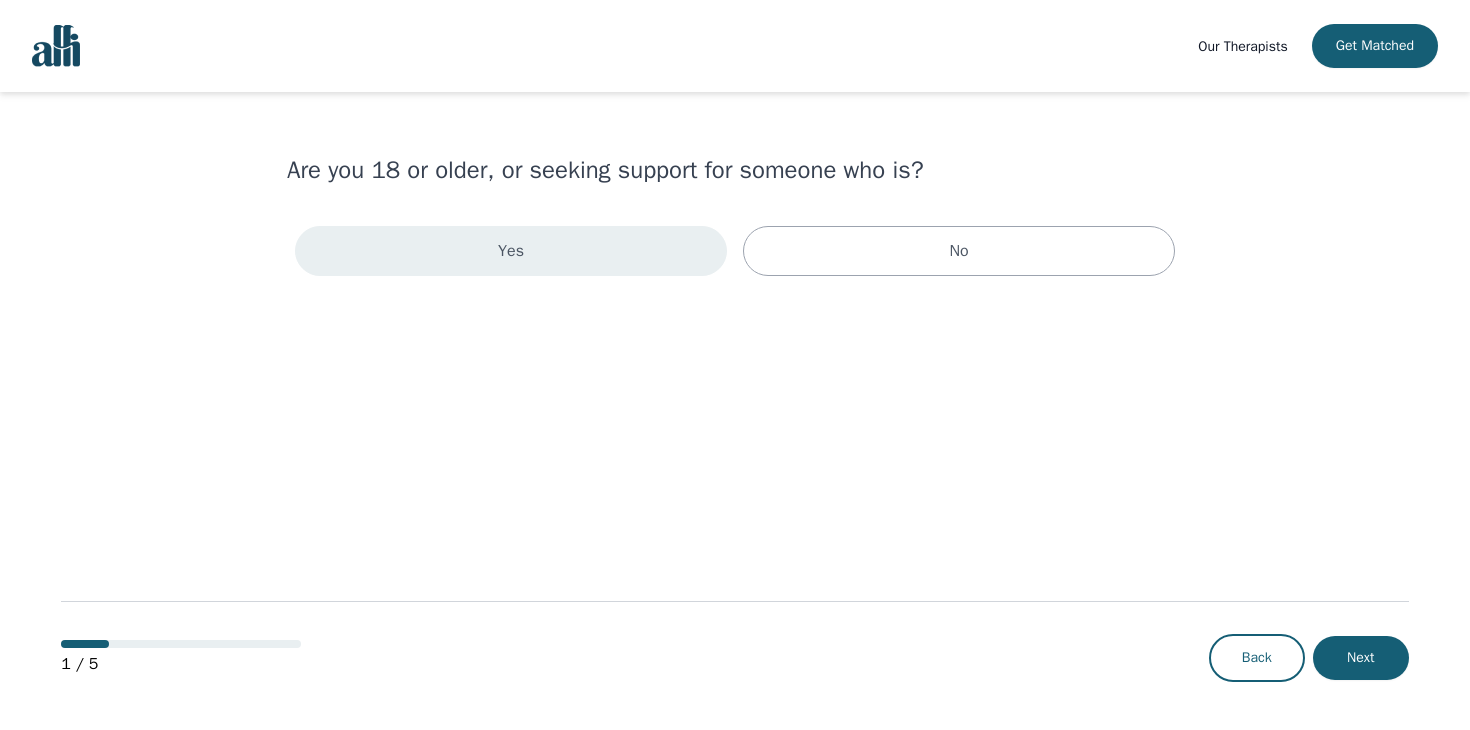 scroll, scrollTop: 0, scrollLeft: 0, axis: both 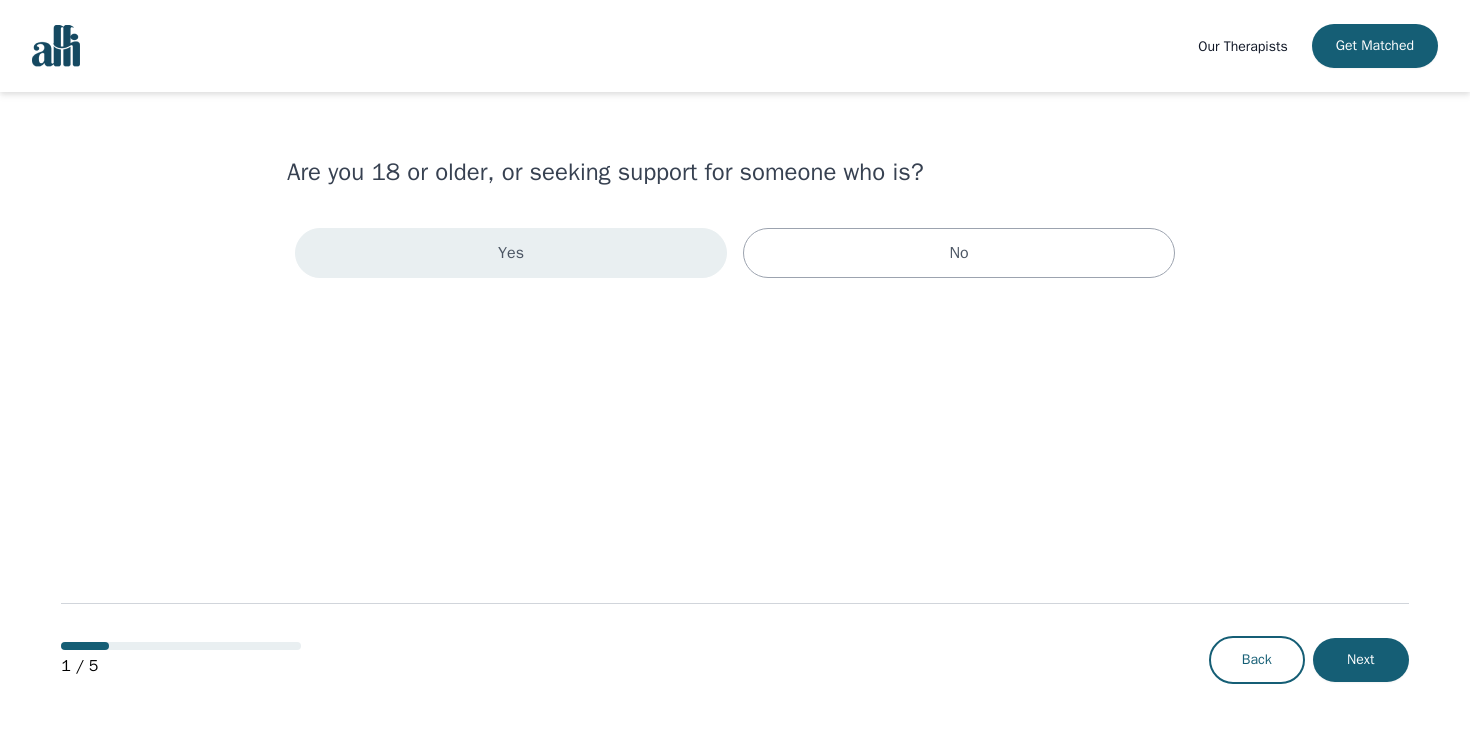 click on "Yes" at bounding box center [511, 253] 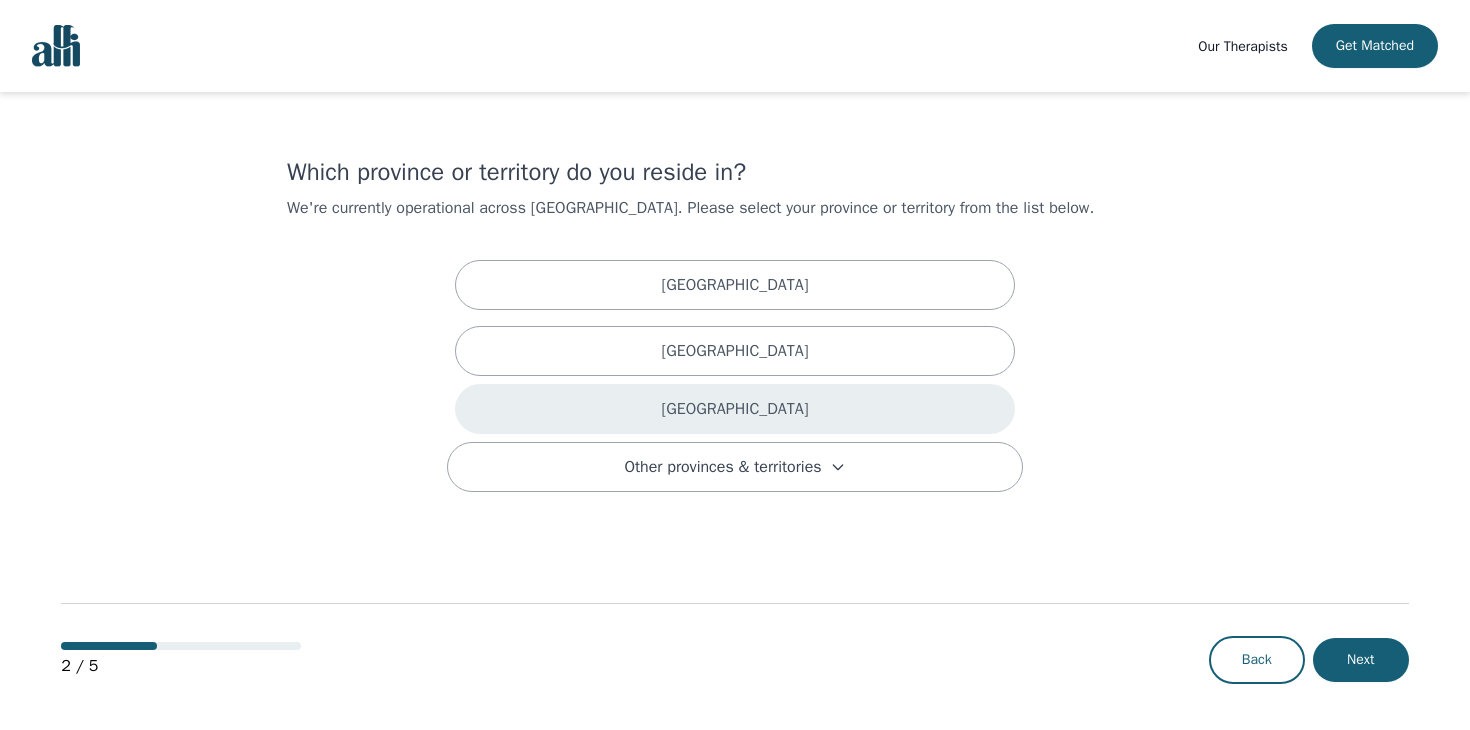 click on "[GEOGRAPHIC_DATA]" at bounding box center [735, 409] 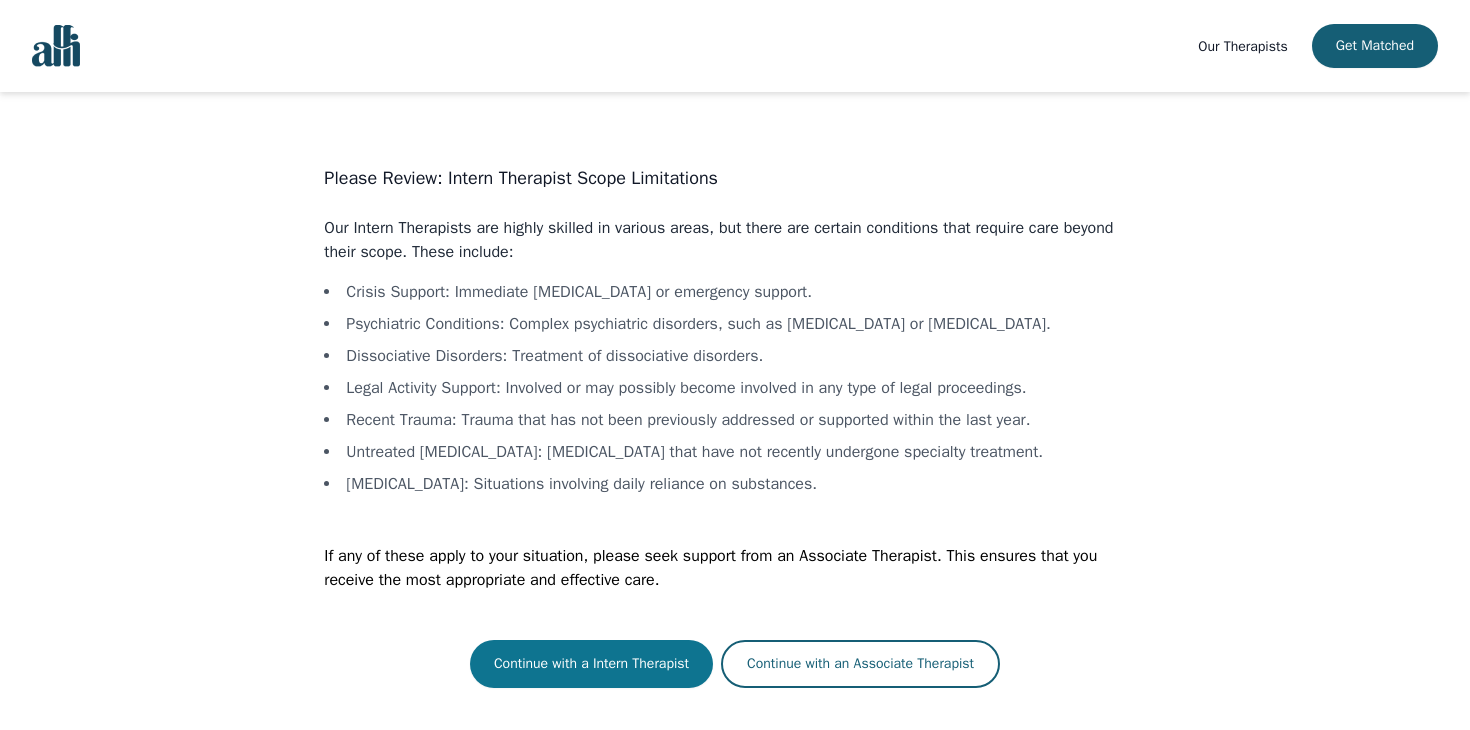click on "Continue with a Intern Therapist" at bounding box center (591, 664) 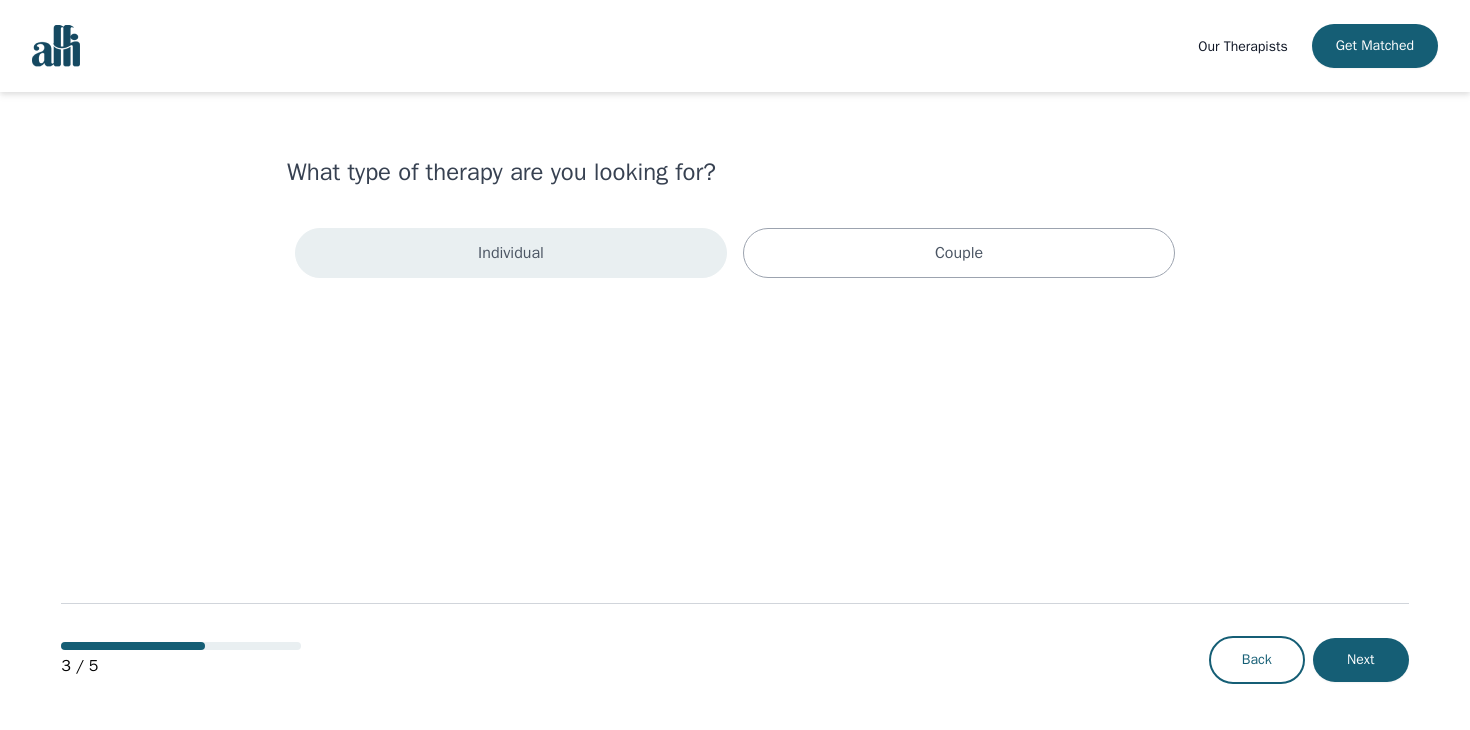 click on "Individual" at bounding box center [511, 253] 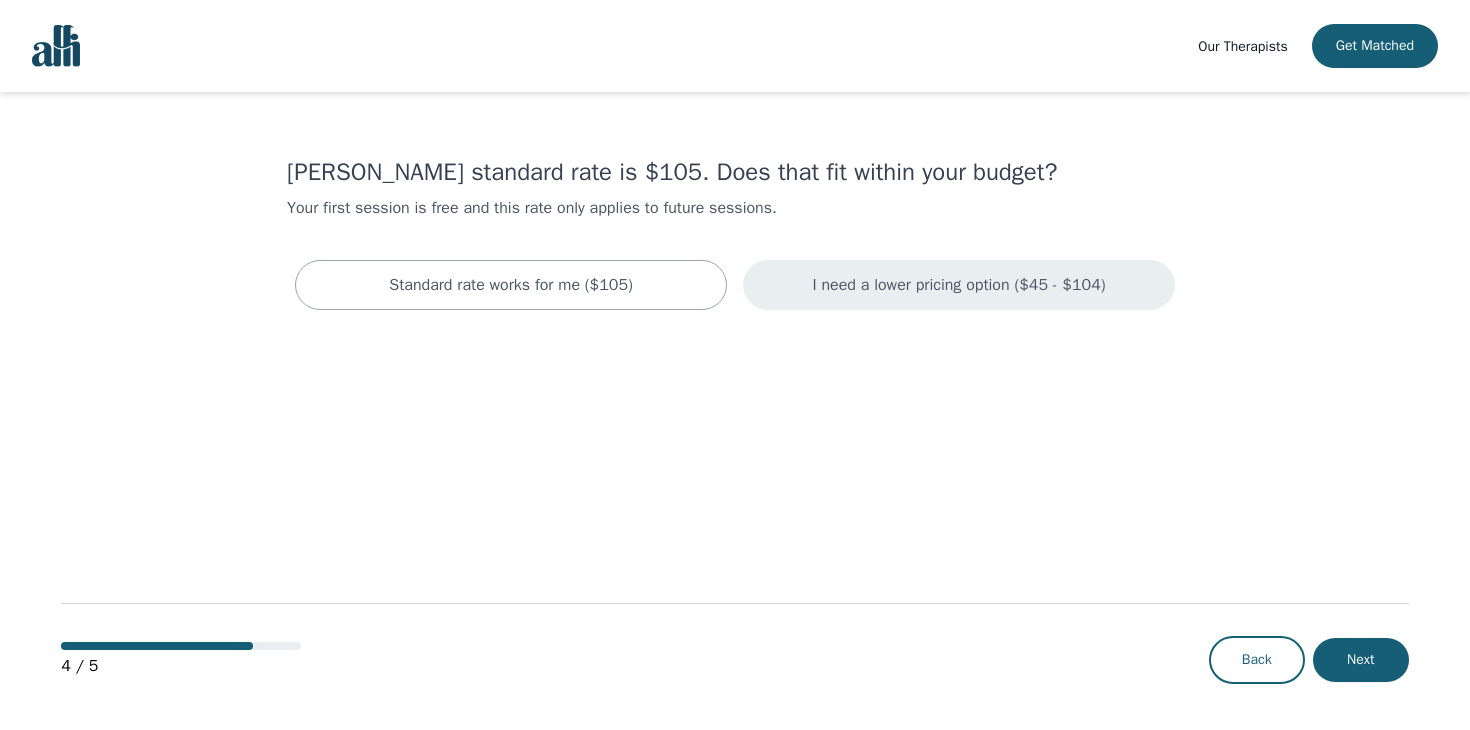 click on "I need a lower pricing option ($45 - $104)" at bounding box center (958, 285) 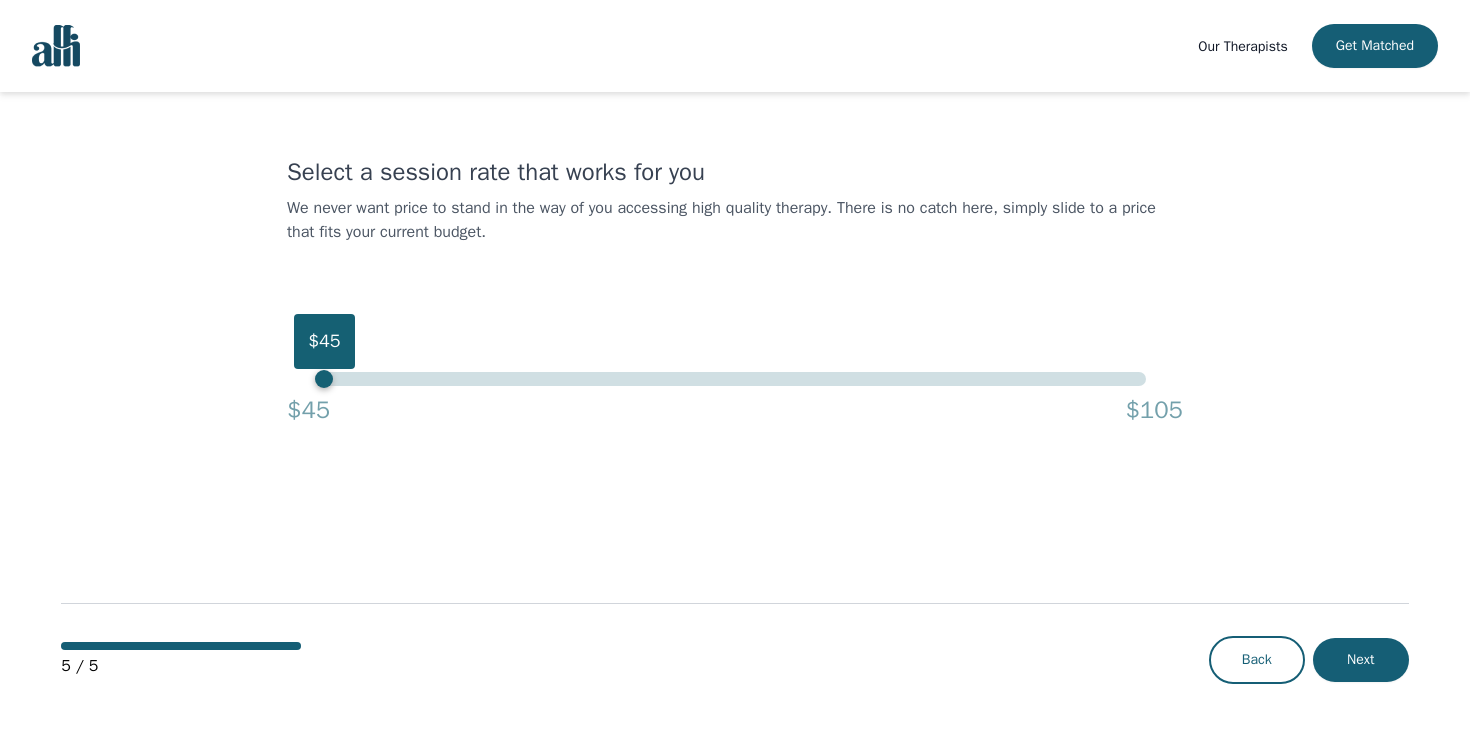 drag, startPoint x: 450, startPoint y: 372, endPoint x: 63, endPoint y: 368, distance: 387.02066 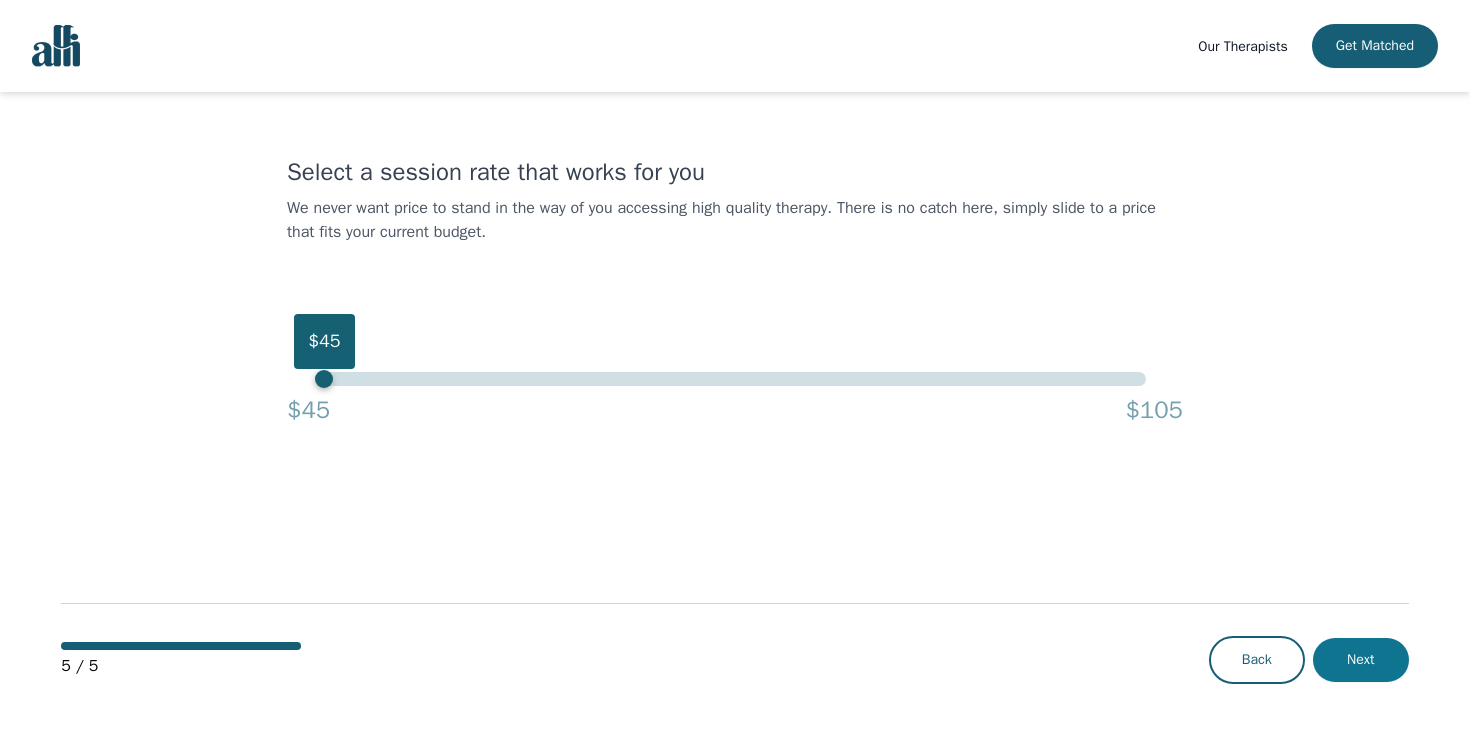 click on "Next" at bounding box center (1361, 660) 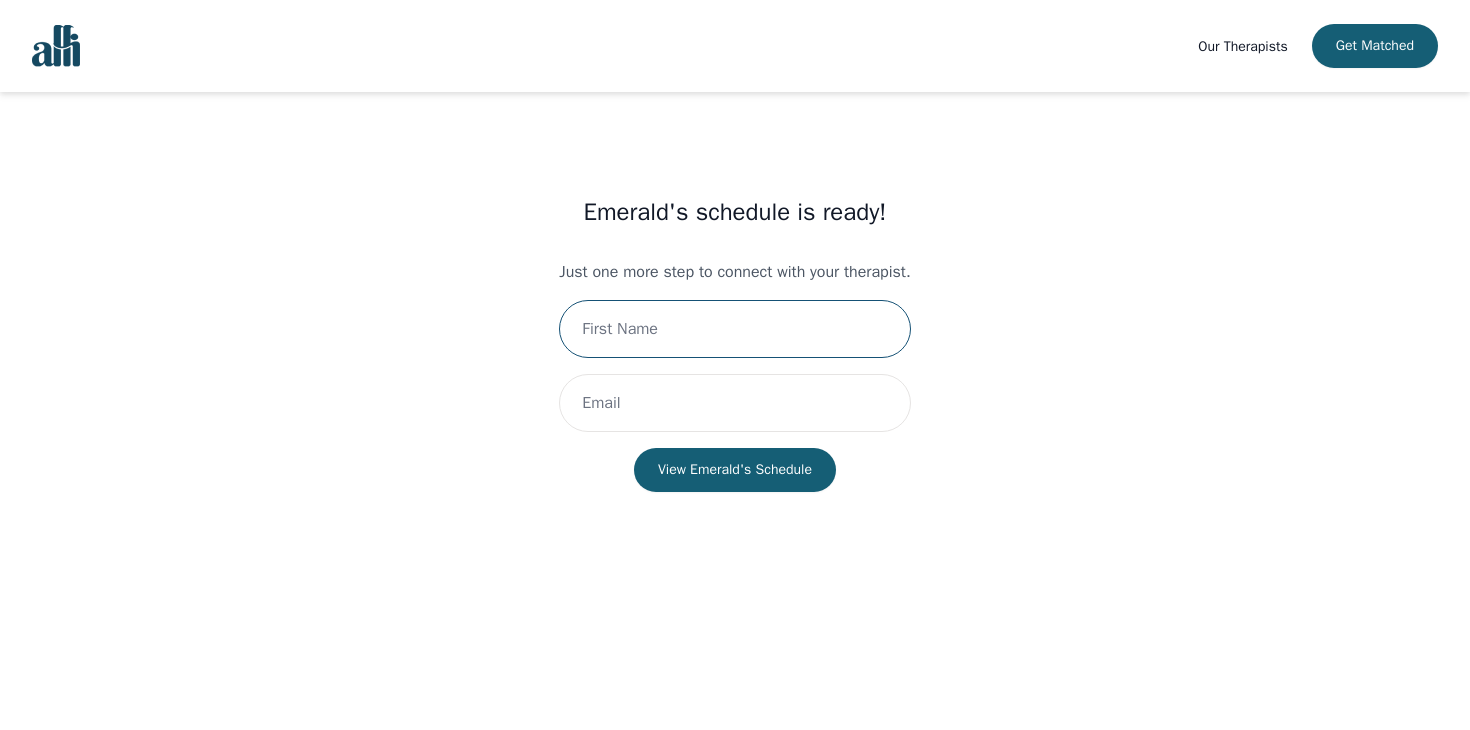click at bounding box center (734, 329) 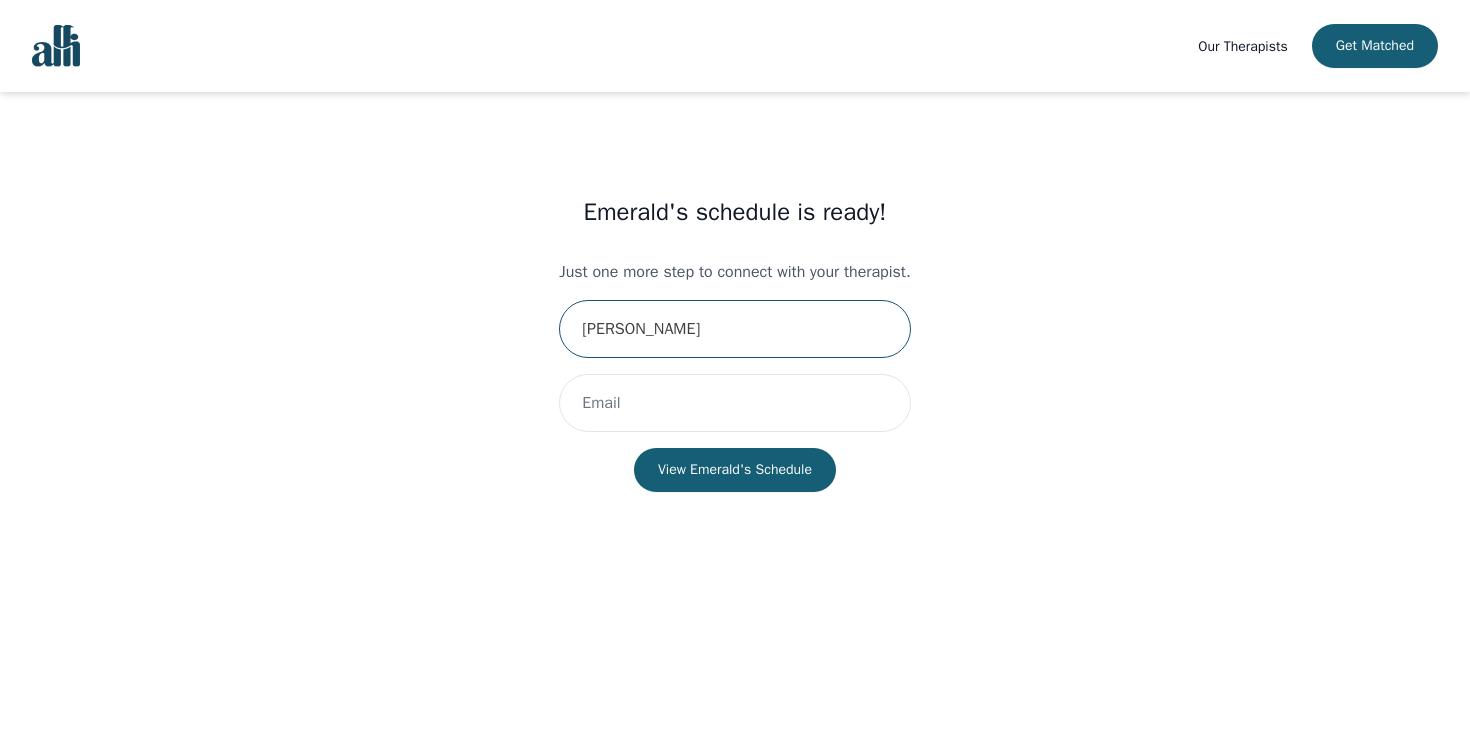 type on "Maegan" 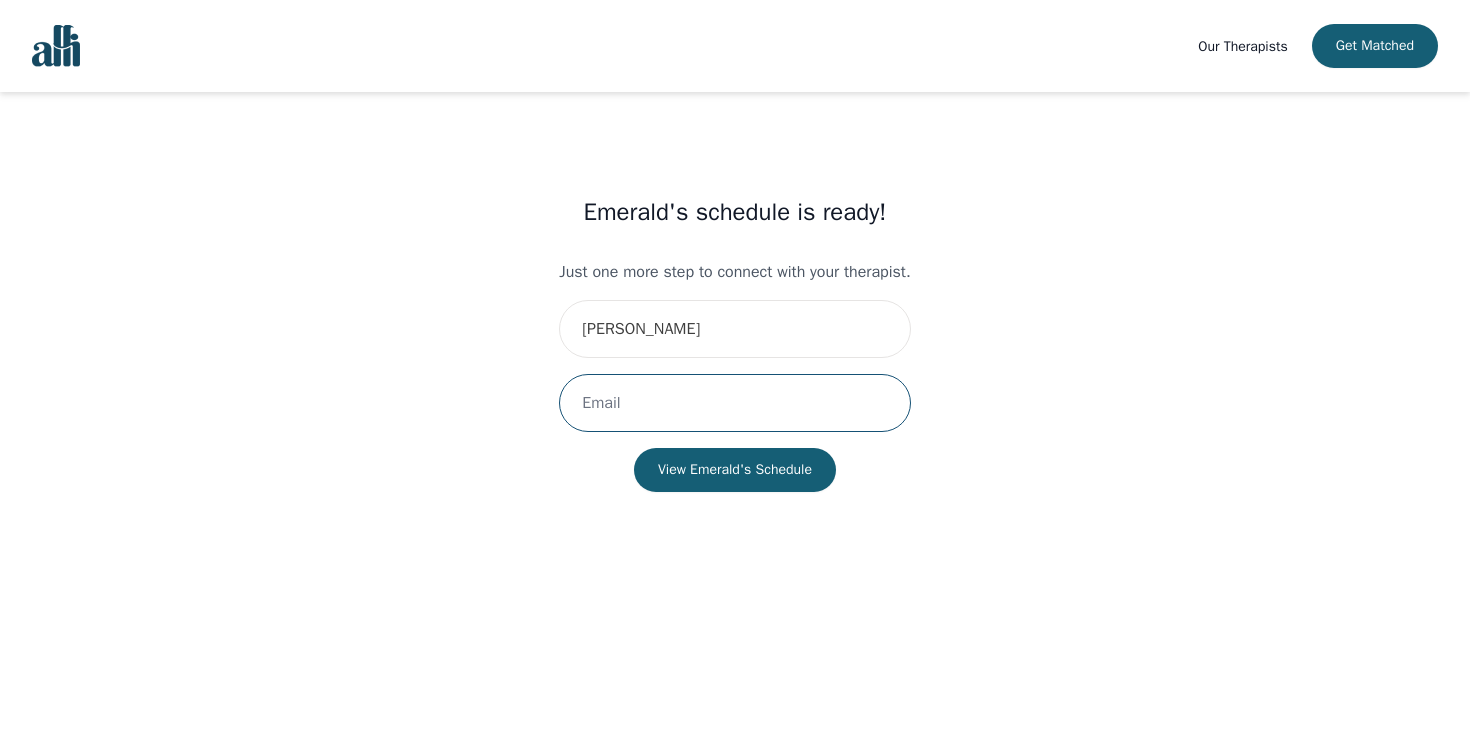 click at bounding box center [734, 403] 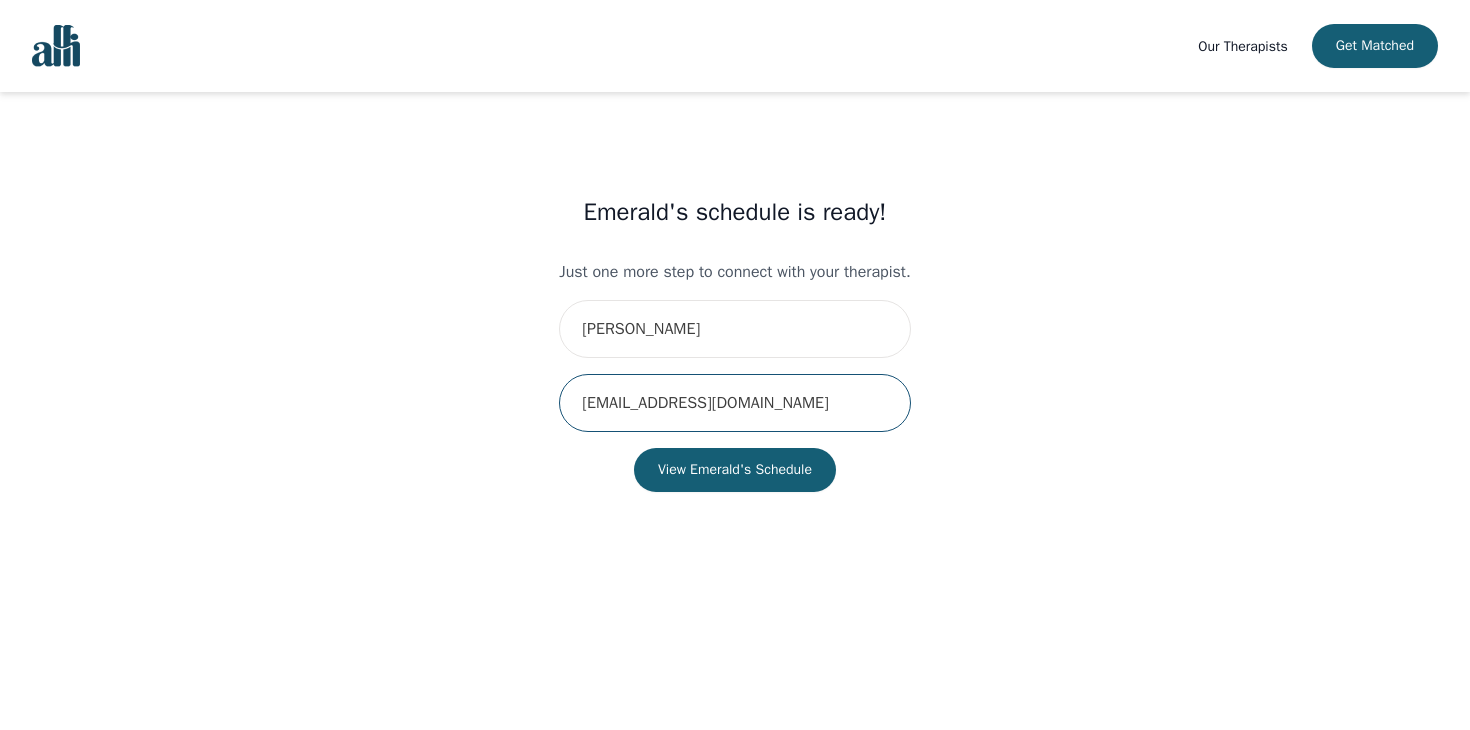 type on "maeganchen@icloud.com" 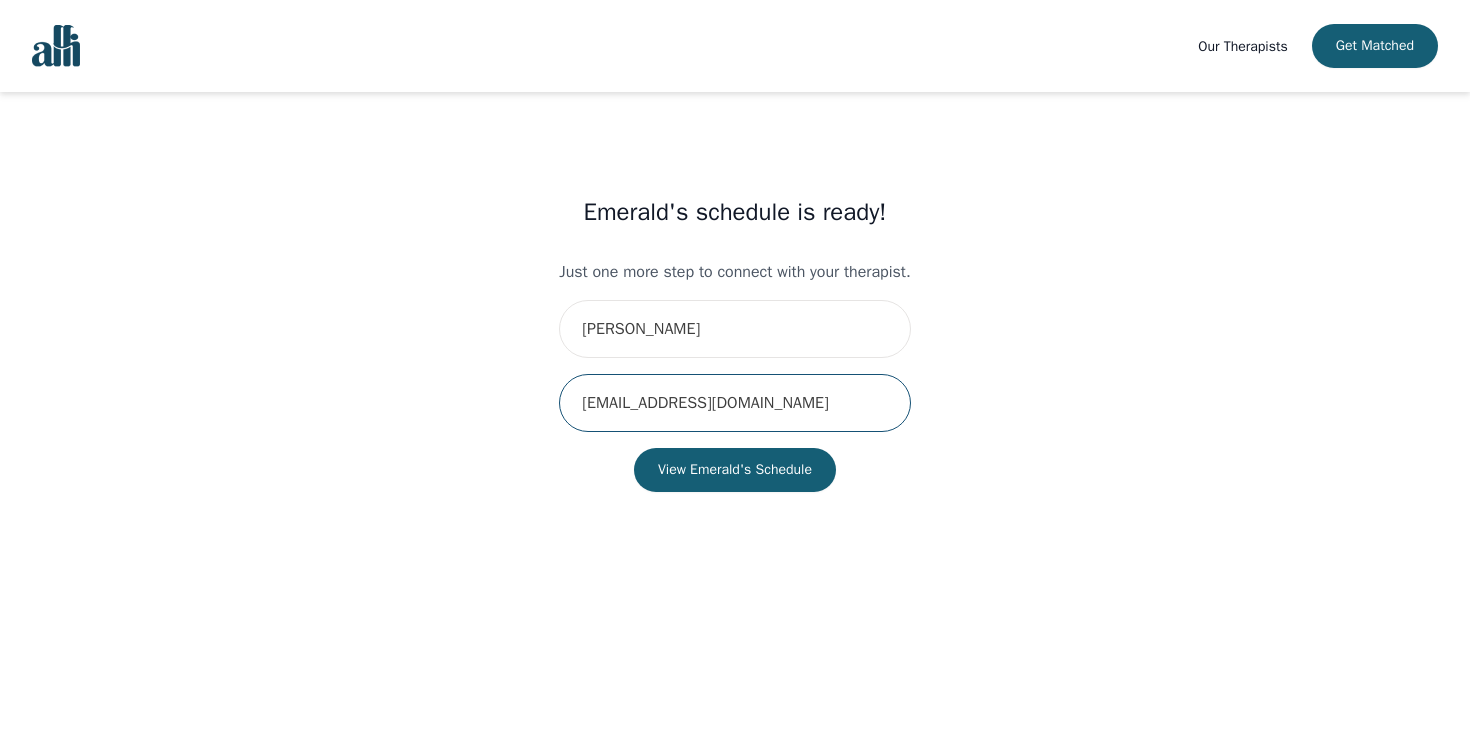 click on "View Emerald's Schedule" at bounding box center [735, 470] 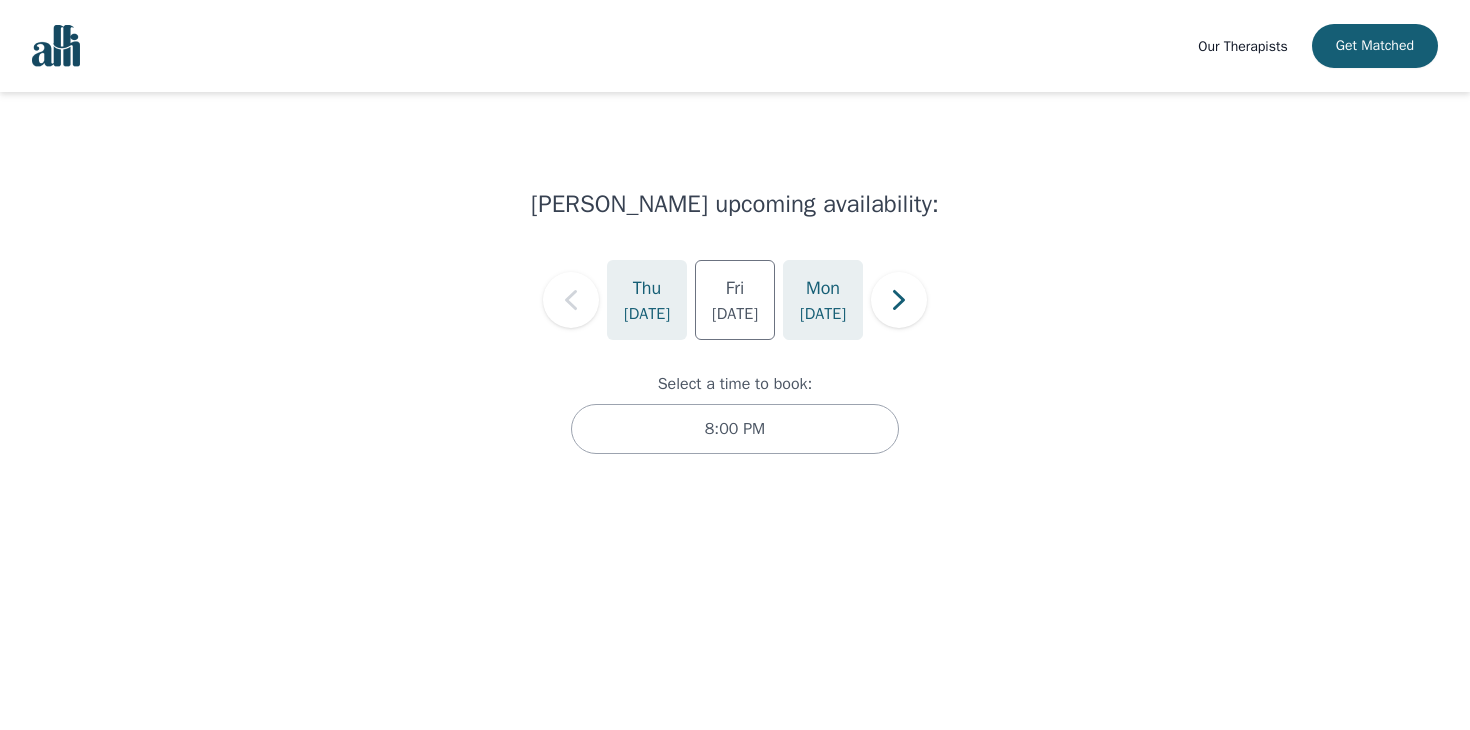 click on "Mon" at bounding box center [823, 288] 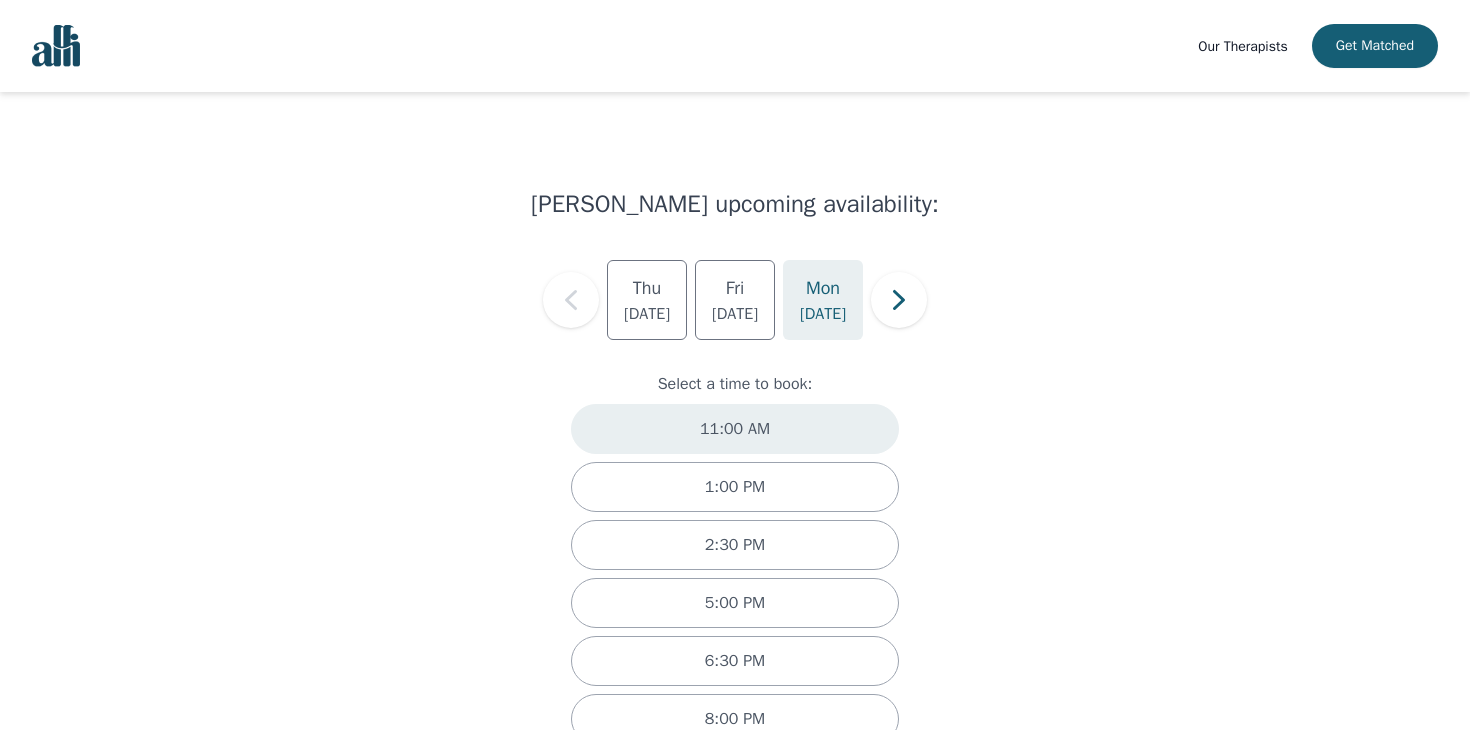 click on "11:00 AM" at bounding box center (735, 429) 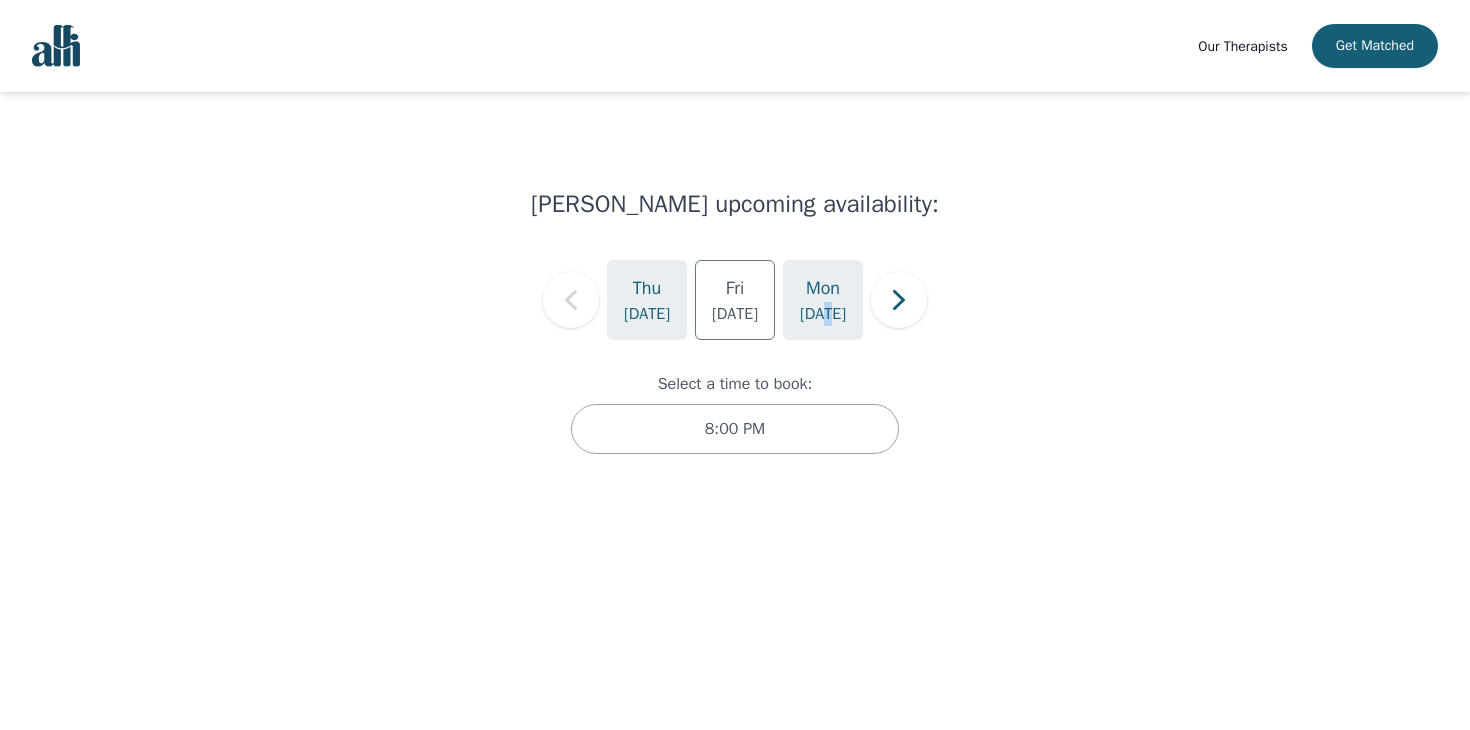 click on "Jul 21" at bounding box center (823, 314) 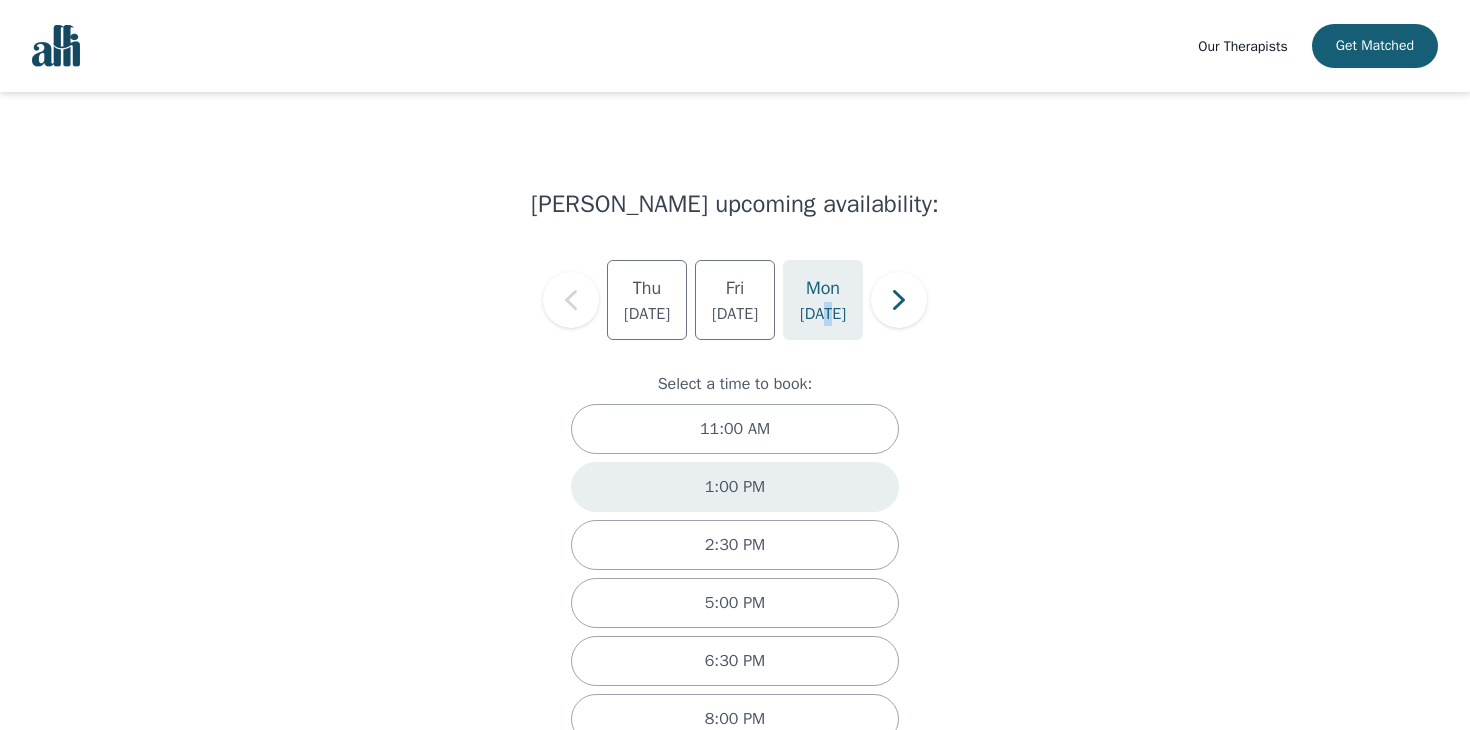 scroll, scrollTop: 54, scrollLeft: 0, axis: vertical 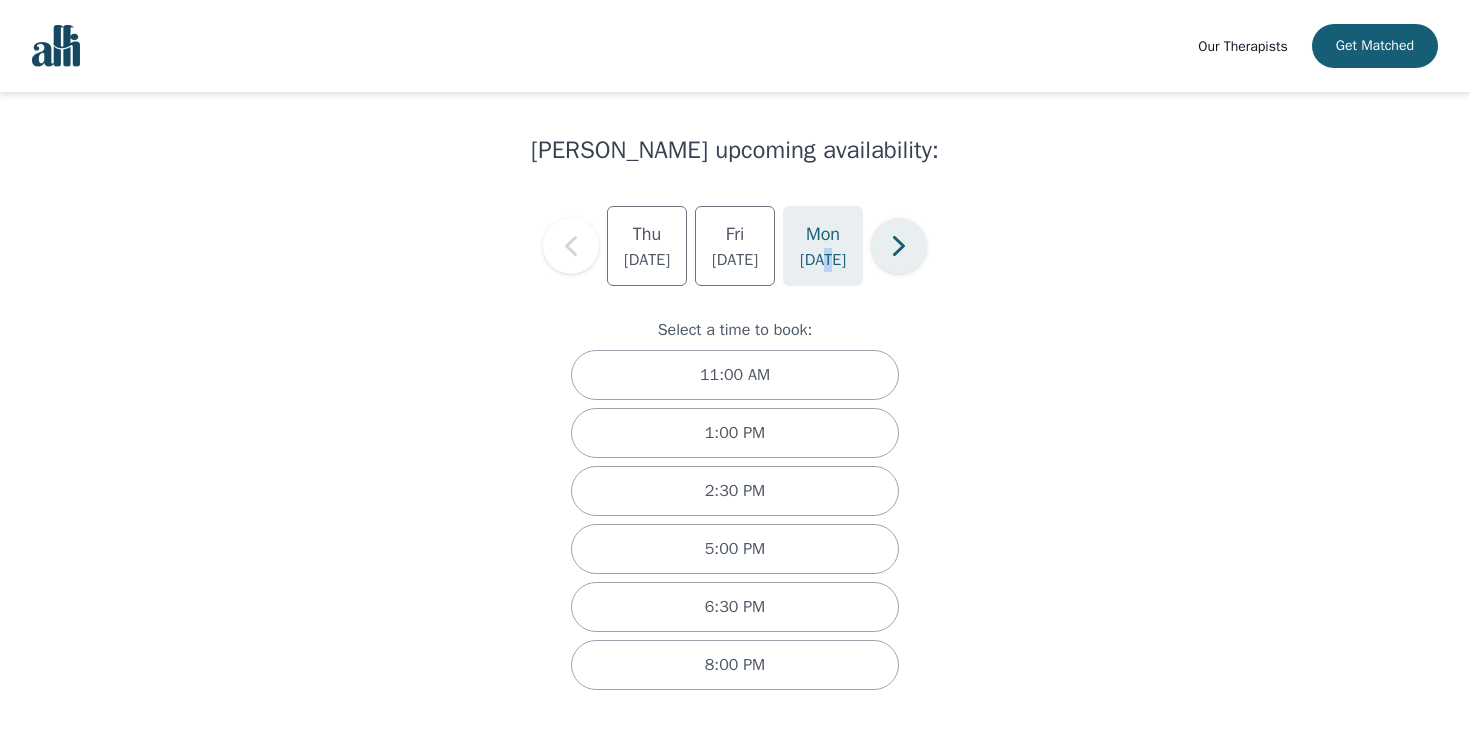 click 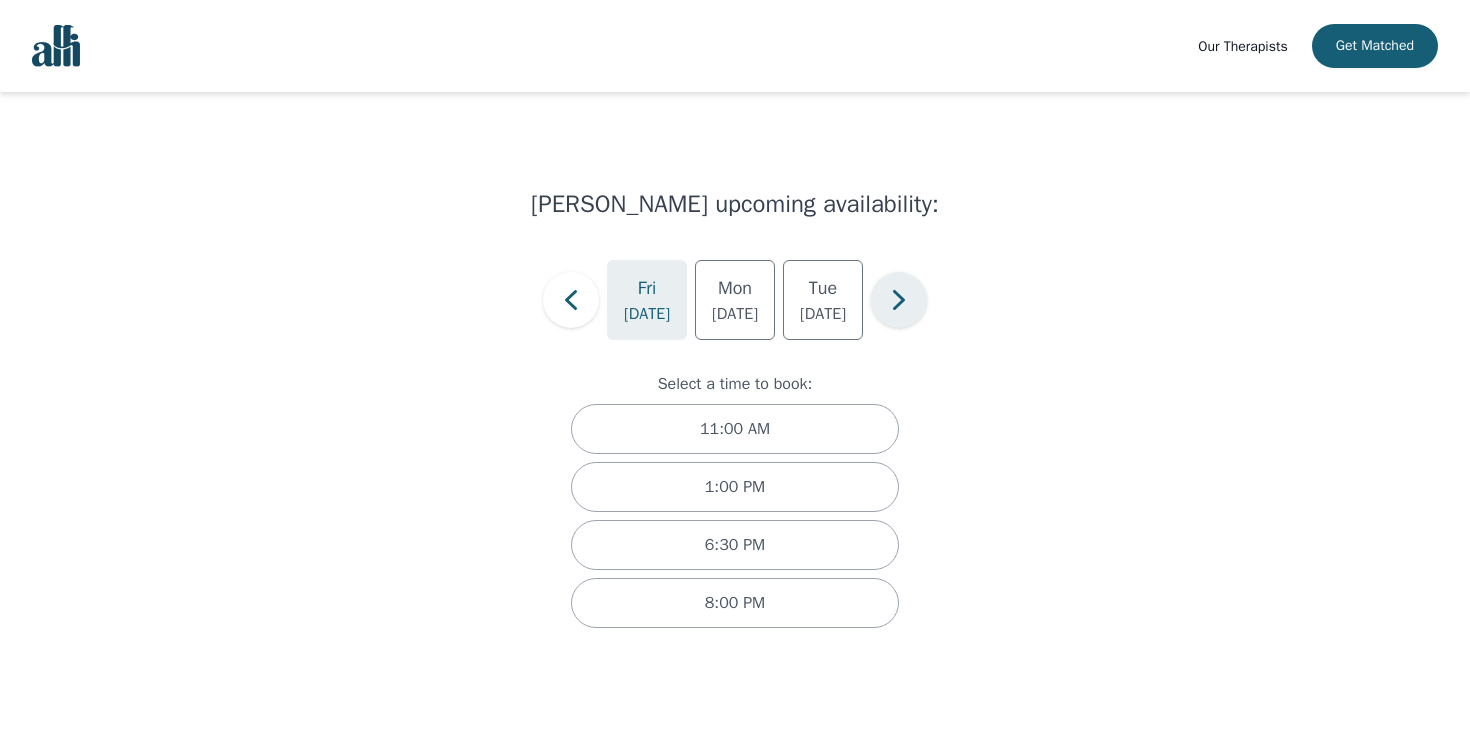 click 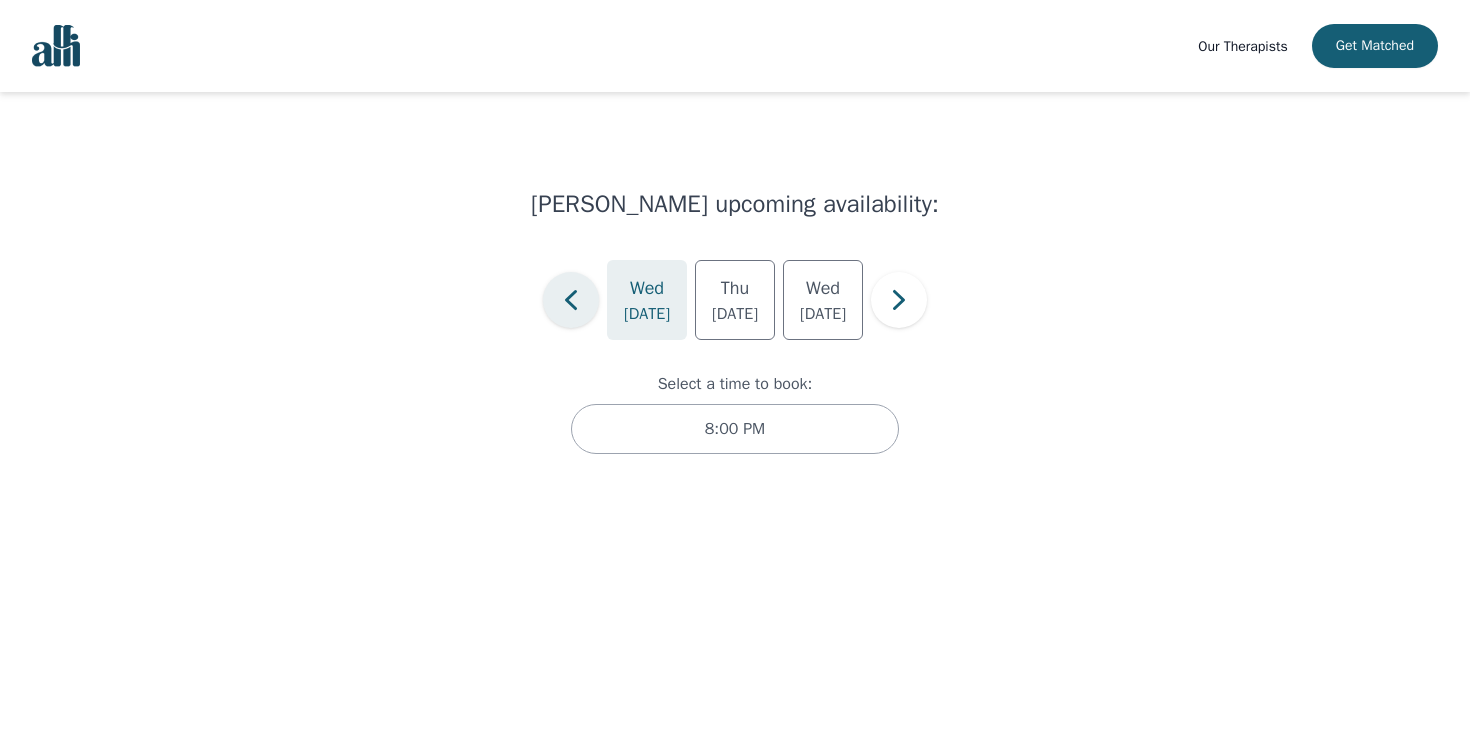 click 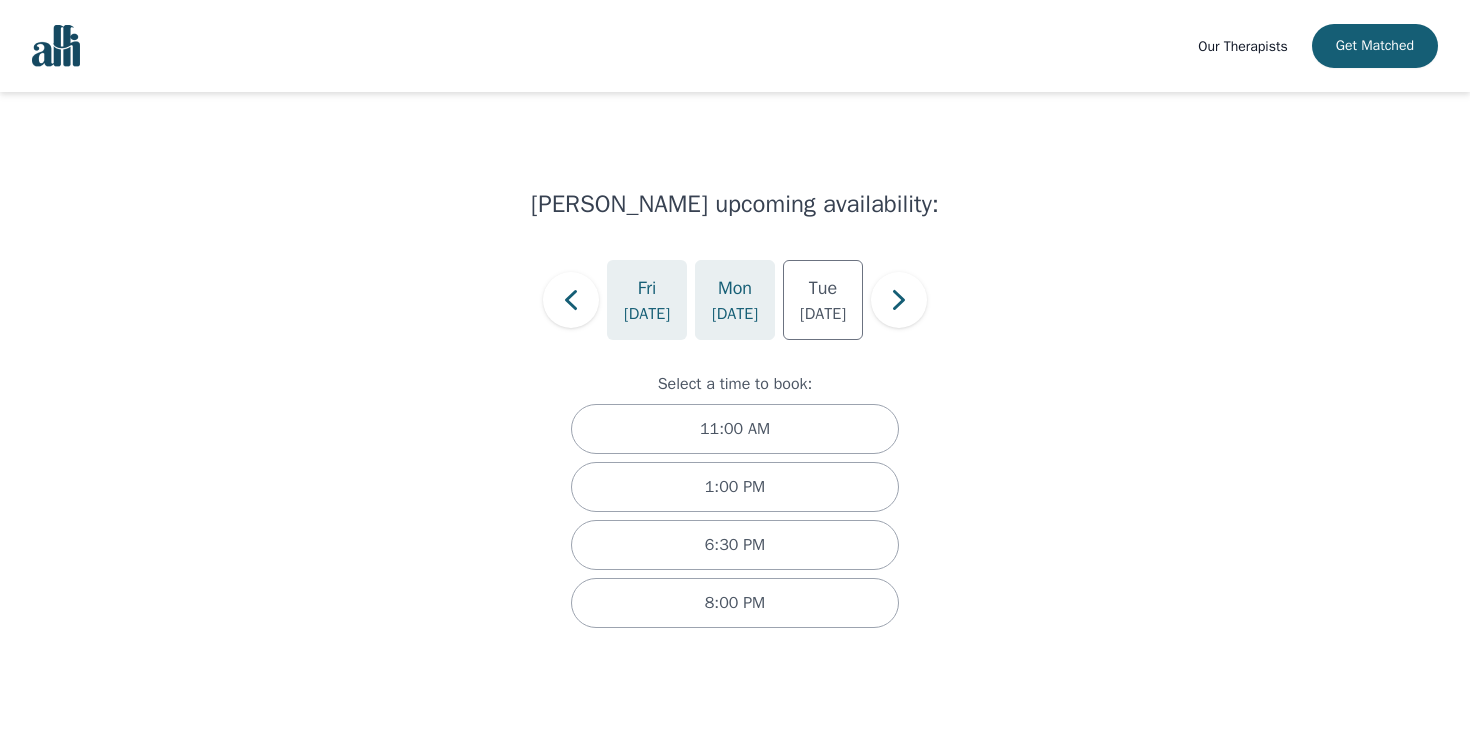 click on "Mon" at bounding box center (735, 288) 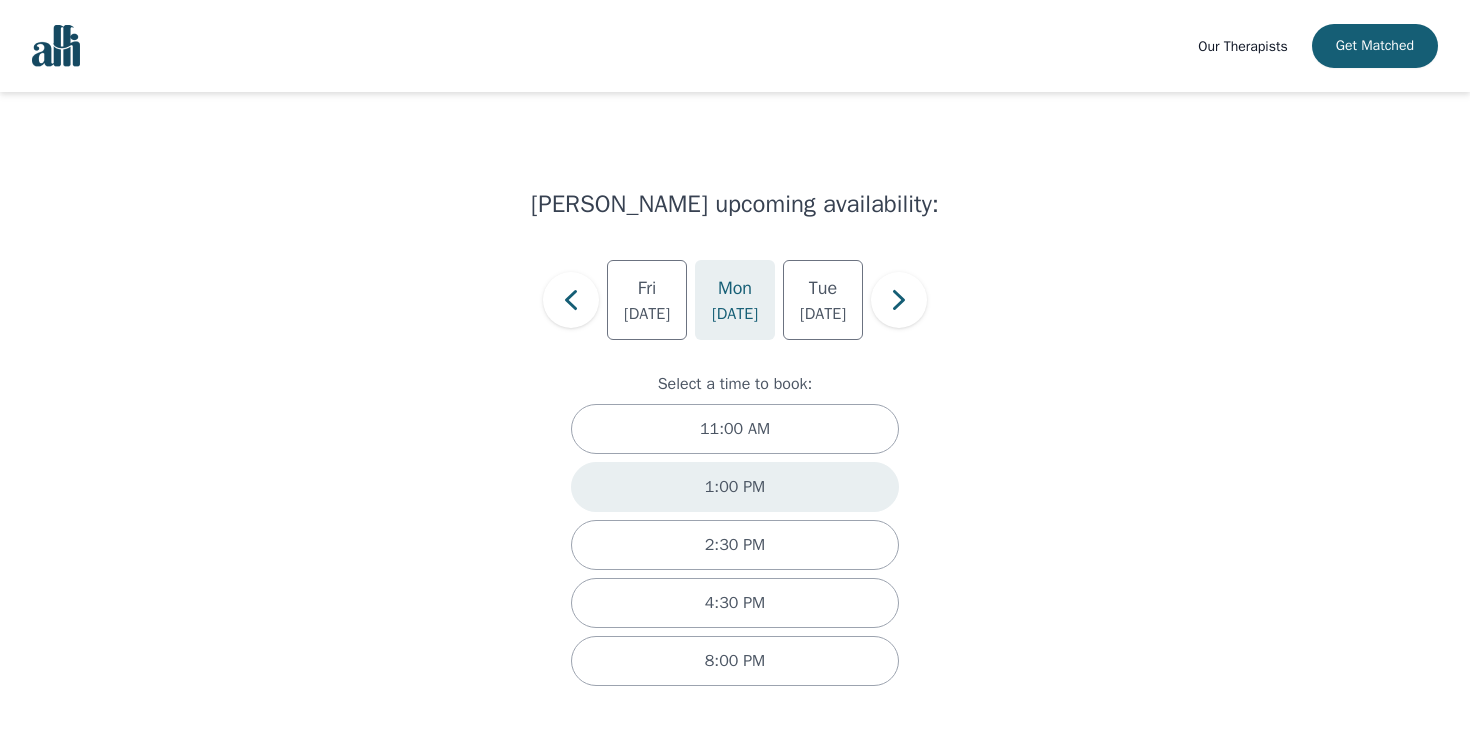 click on "1:00 PM" at bounding box center [735, 487] 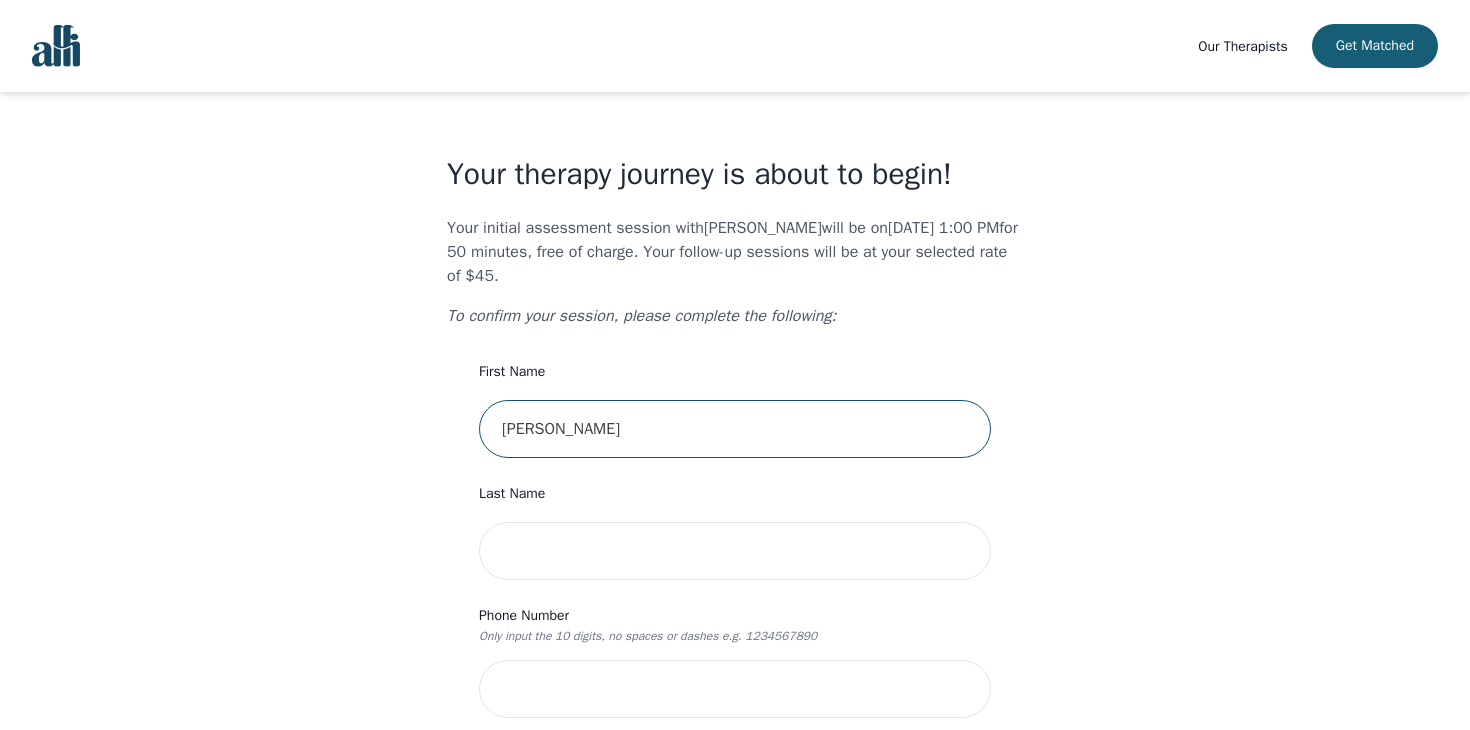 click on "Maegan" at bounding box center [735, 429] 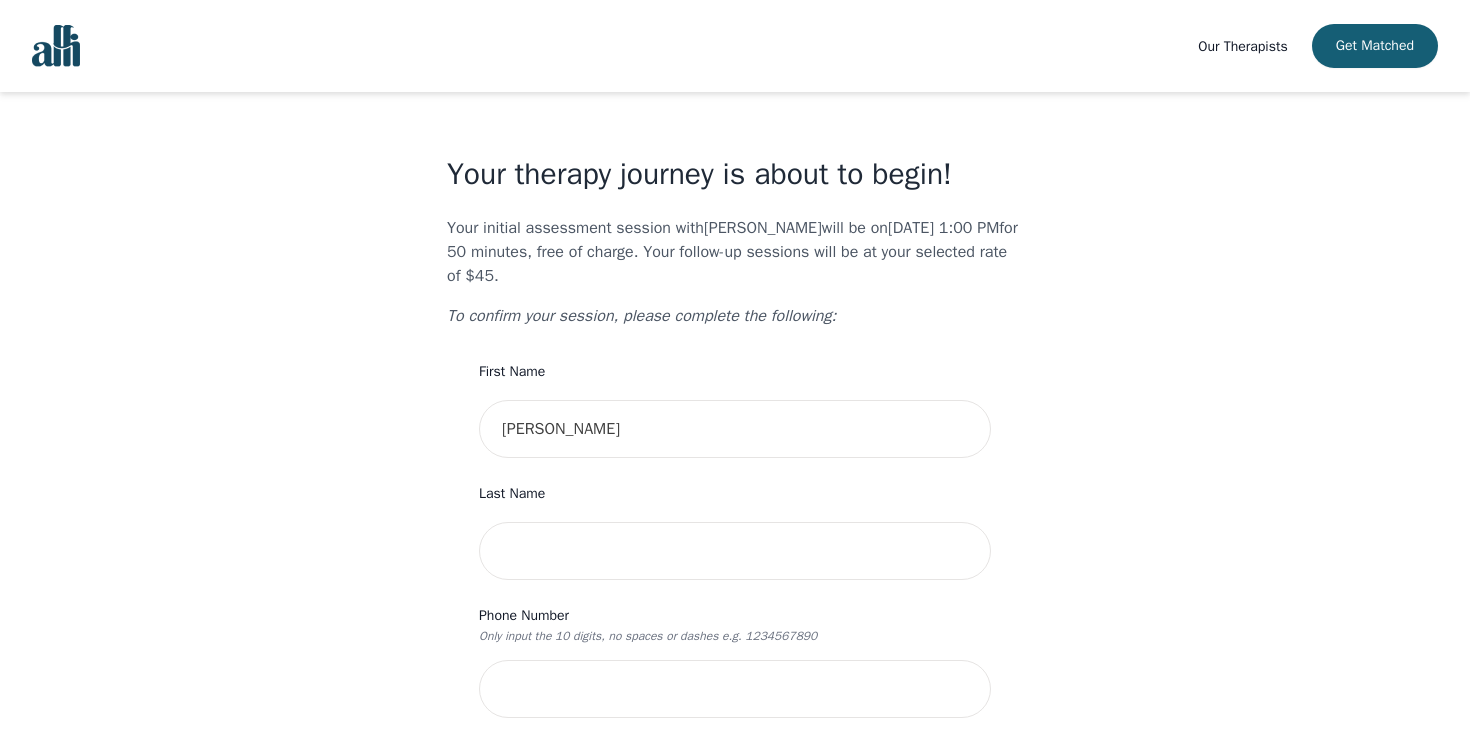 click on "First Name Maegan Last Name Phone Number Only input the 10 digits, no spaces or dashes e.g. 1234567890 Email maeganchen@icloud.com Address Unit Number (Optional) Emergency Contact Name Emergency Contact Phone Number I have a promo code I have read and accept the  consent to counselling and psychotherapy services I have read and accept  Alli's Terms of Services I understand that I will be charged the full session rate if I cancel within 24 hours of my scheduled appointment or if I miss it all together. (*Note: This does not apply to your very first session with Alli. You may cancel your first session at any time without incurring fees). I understand that Alli is not a crisis service (If you are having thoughts of self-harm or thoughts of harming others please contact 9-8-8) Submit" at bounding box center [735, 1049] 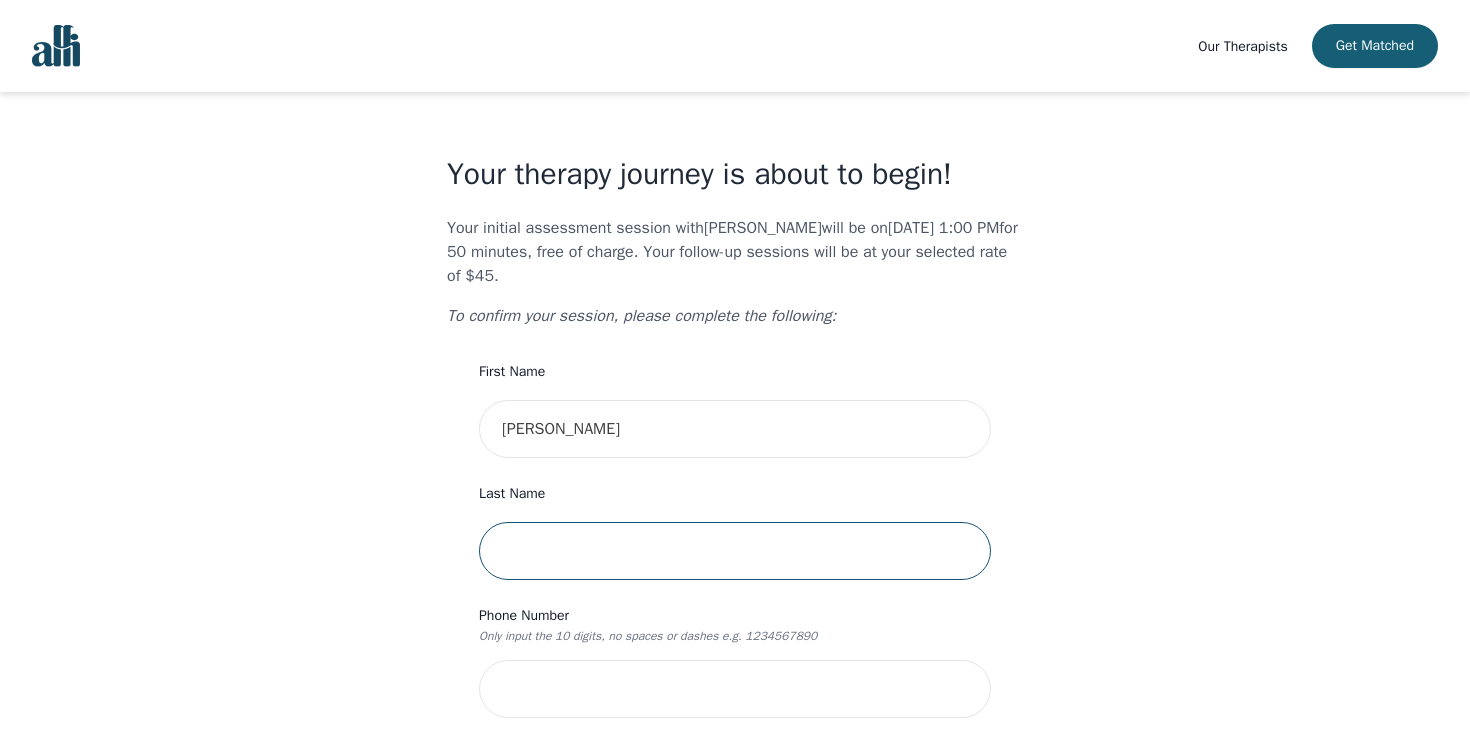 click at bounding box center (735, 551) 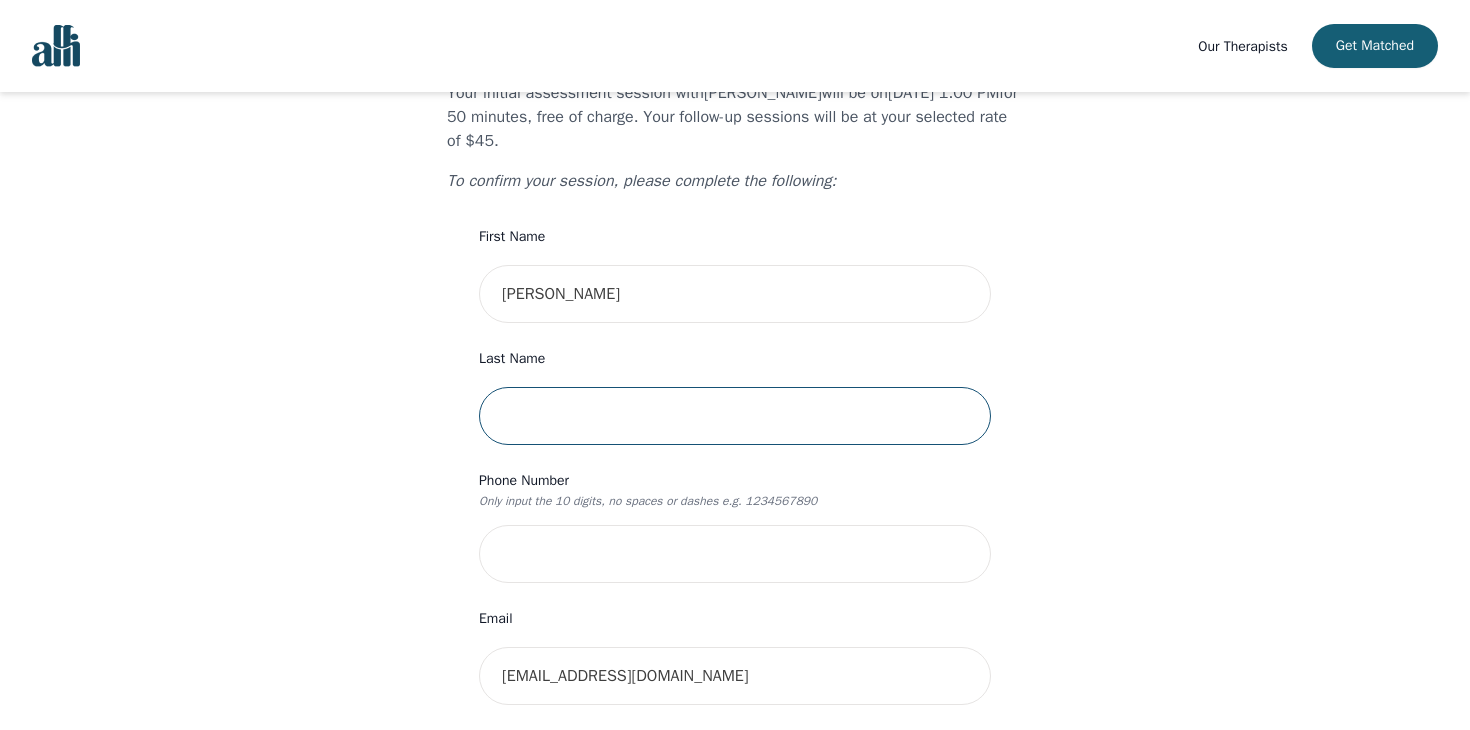 scroll, scrollTop: 138, scrollLeft: 0, axis: vertical 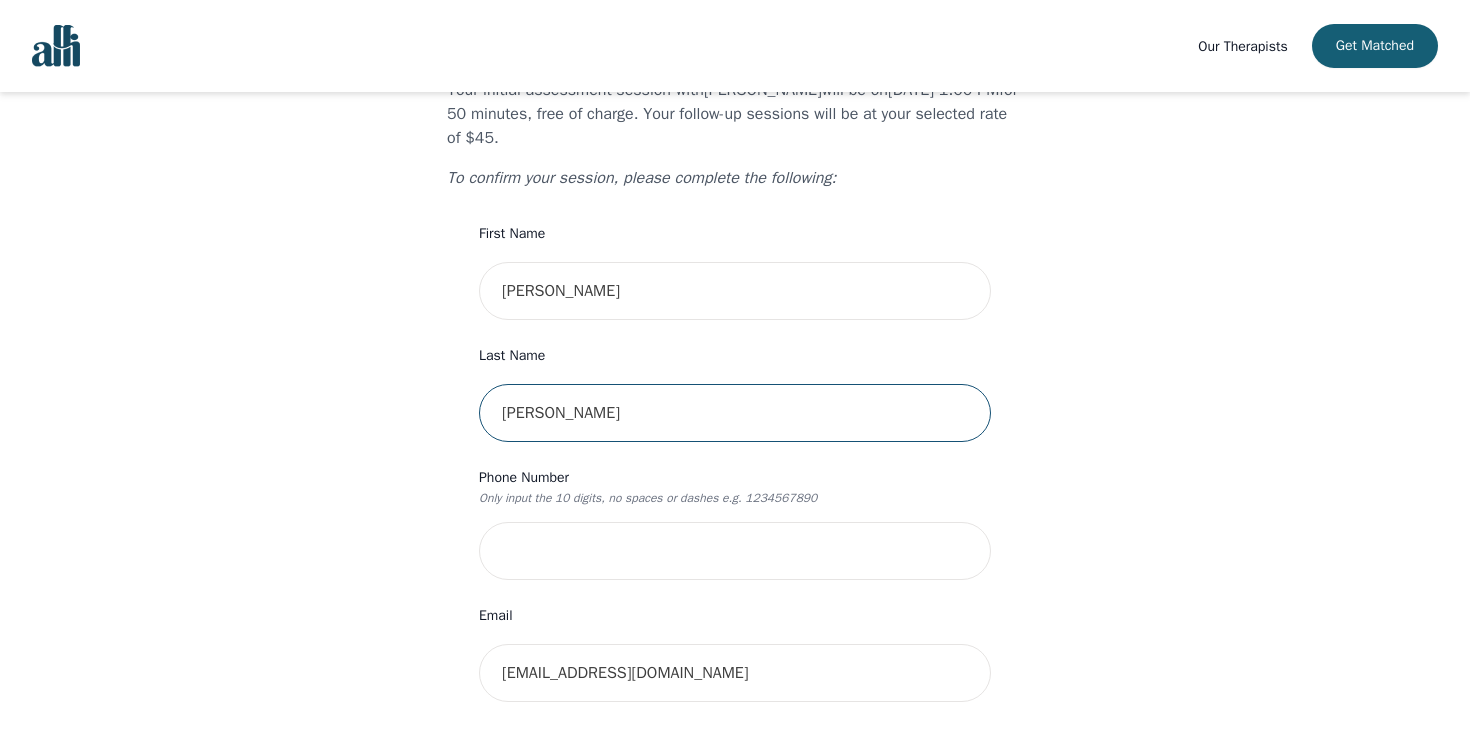 type on "Chen" 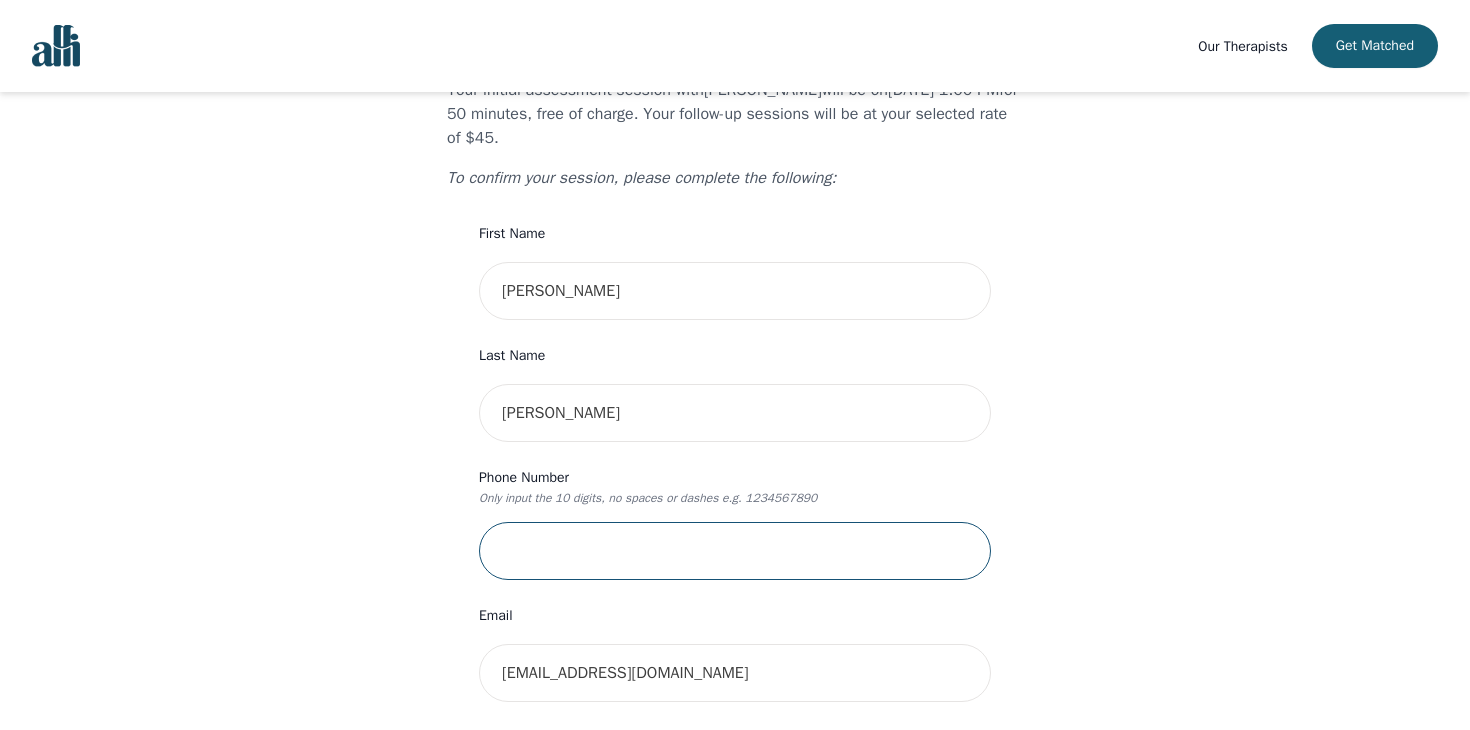 click at bounding box center [735, 551] 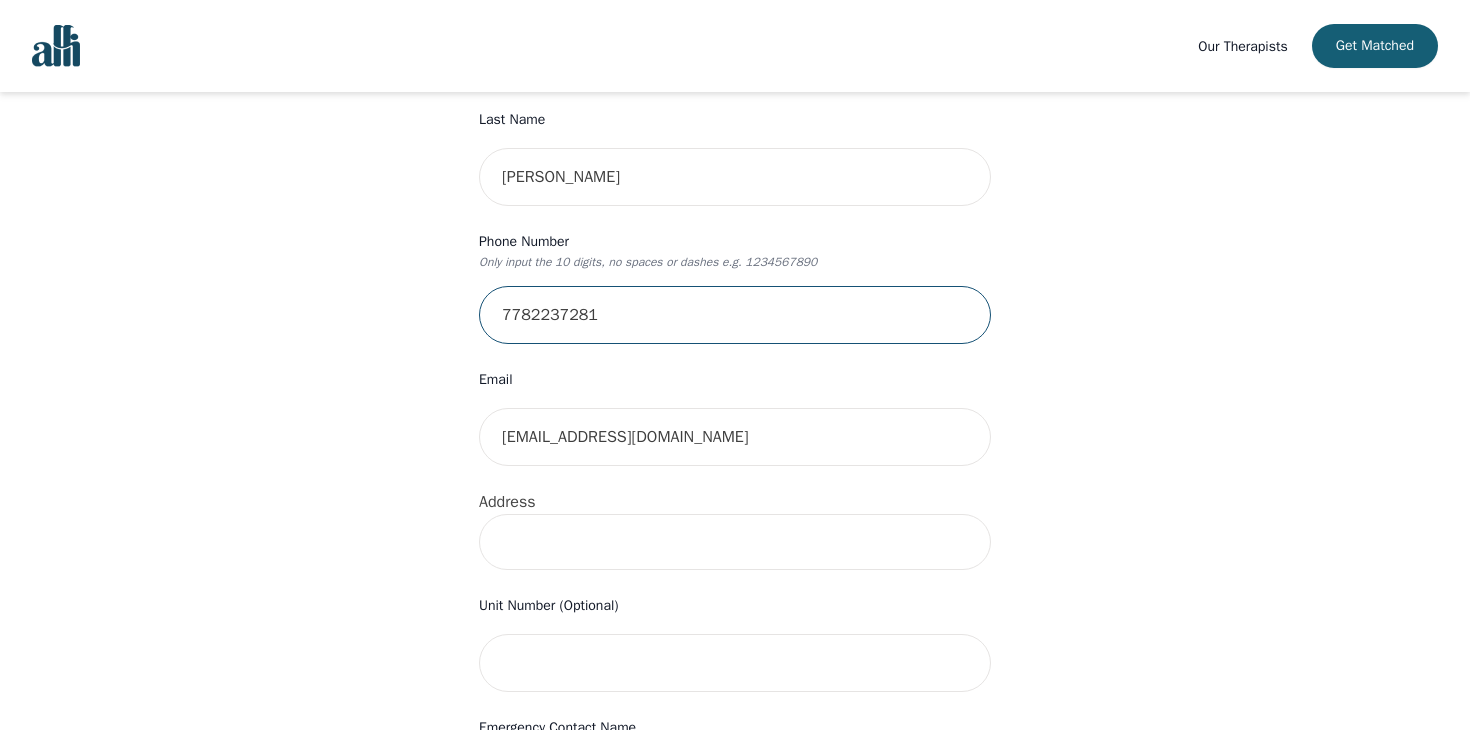 scroll, scrollTop: 376, scrollLeft: 0, axis: vertical 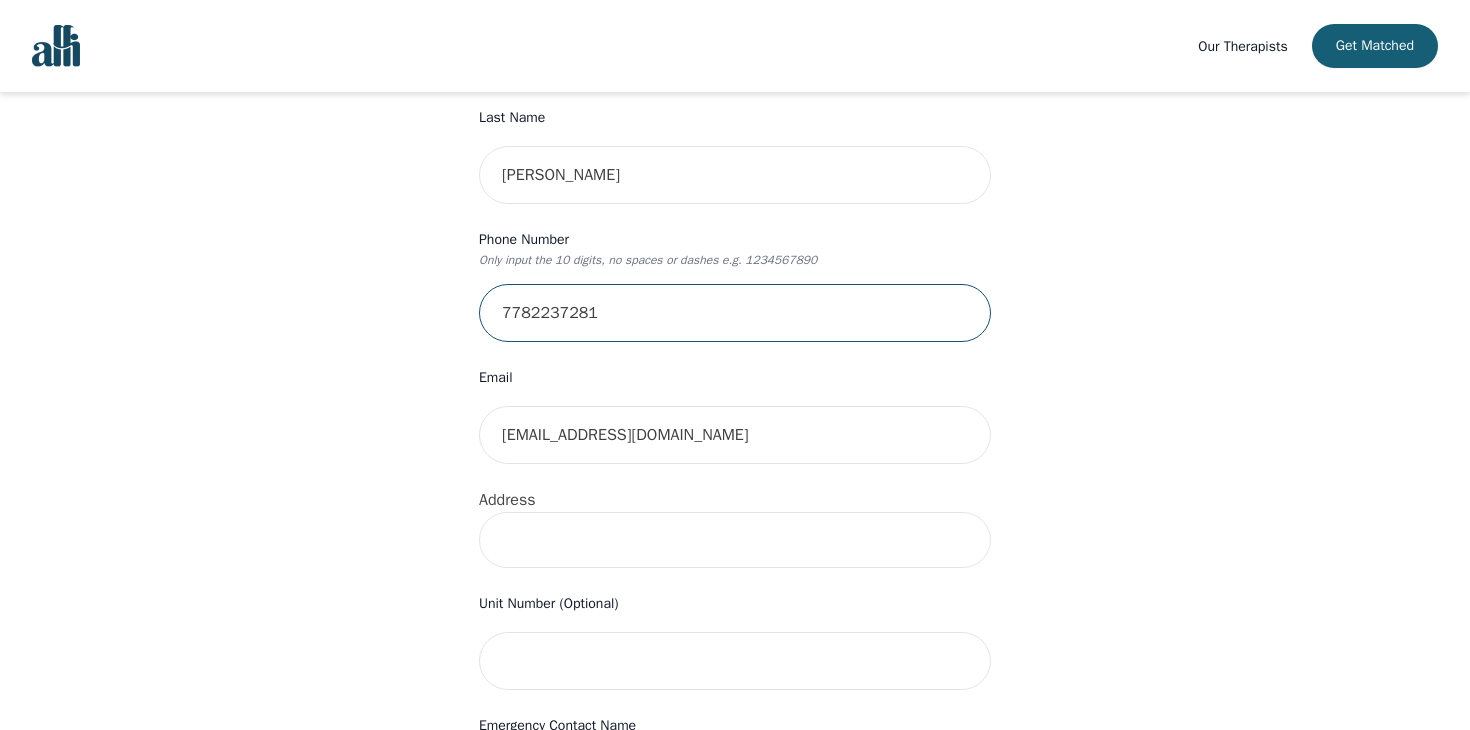 type on "7782237281" 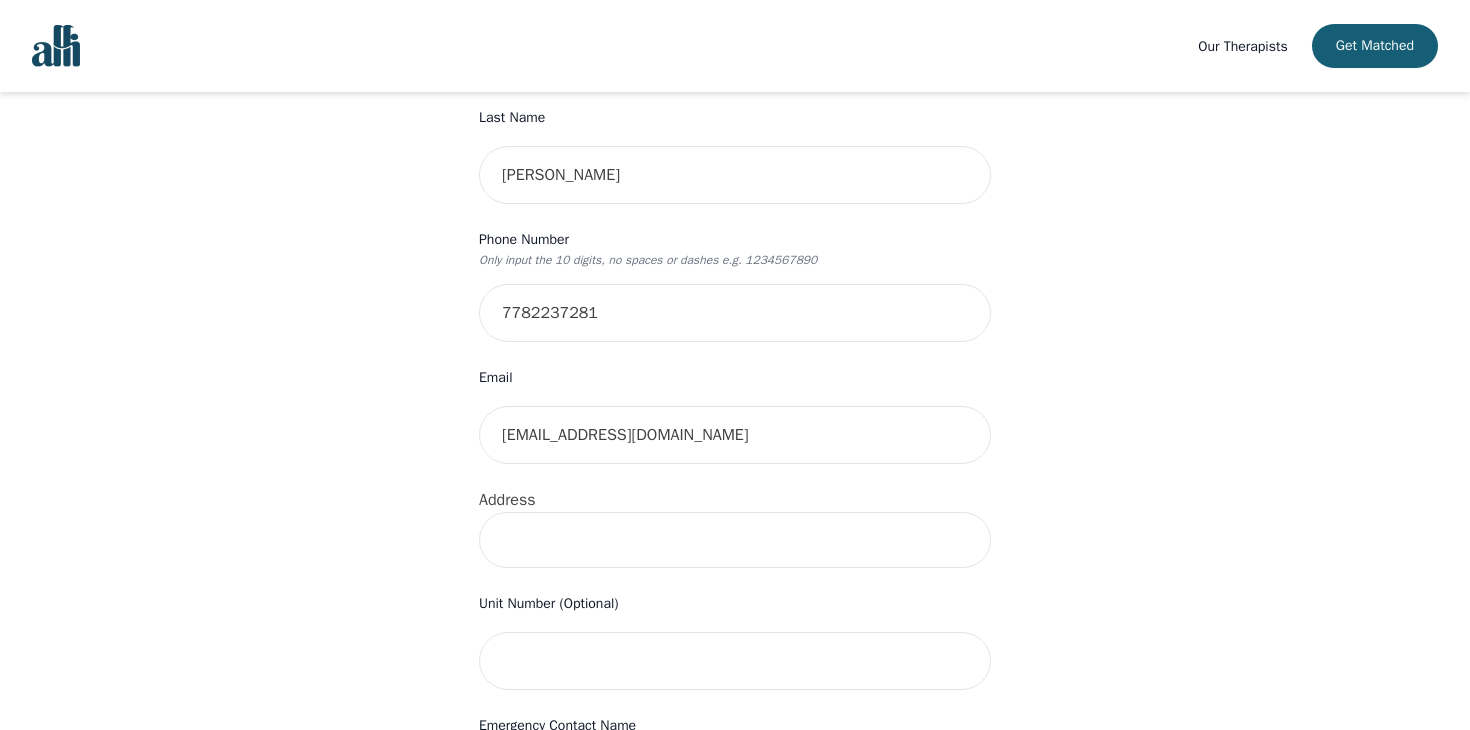 click at bounding box center (735, 540) 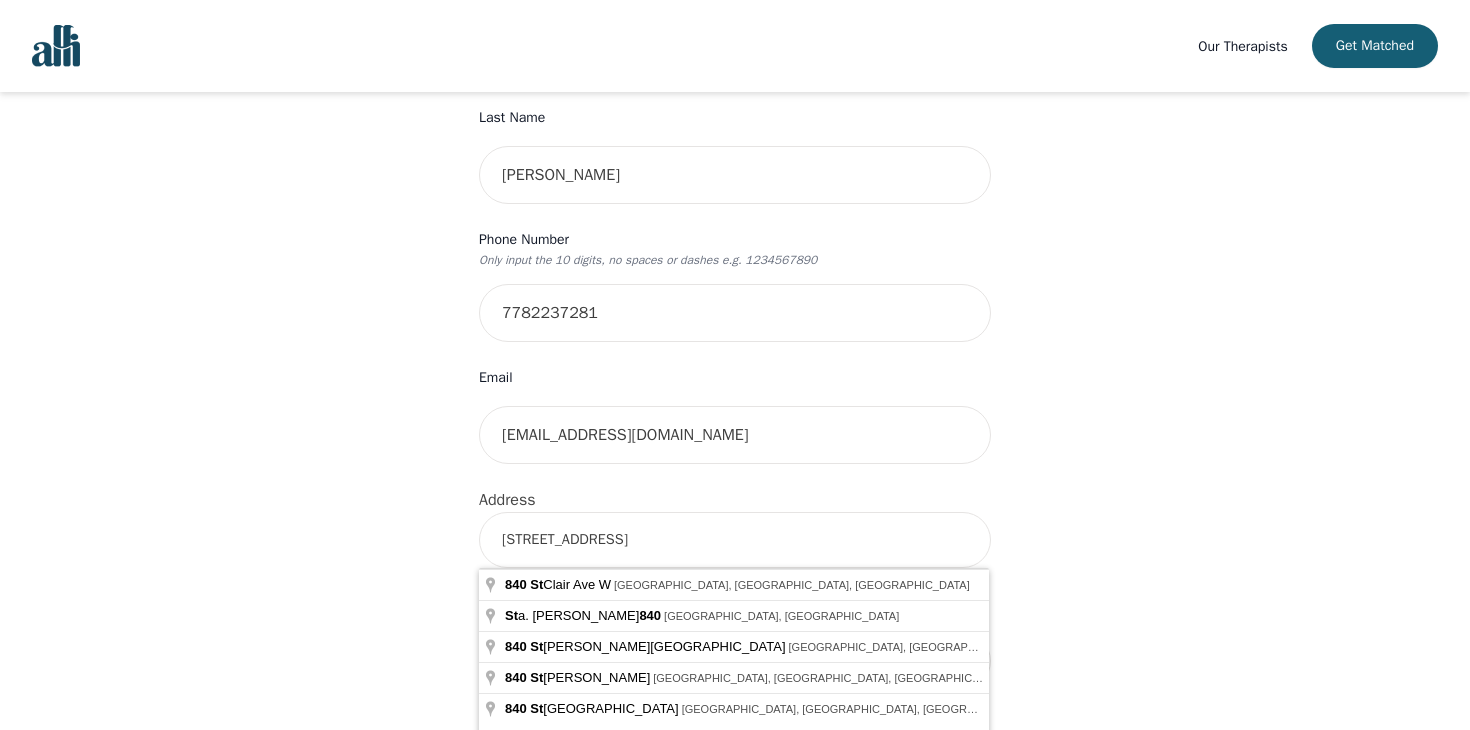 type on "840 St Clair Ave W, York, ON M6C 0A4, Canada" 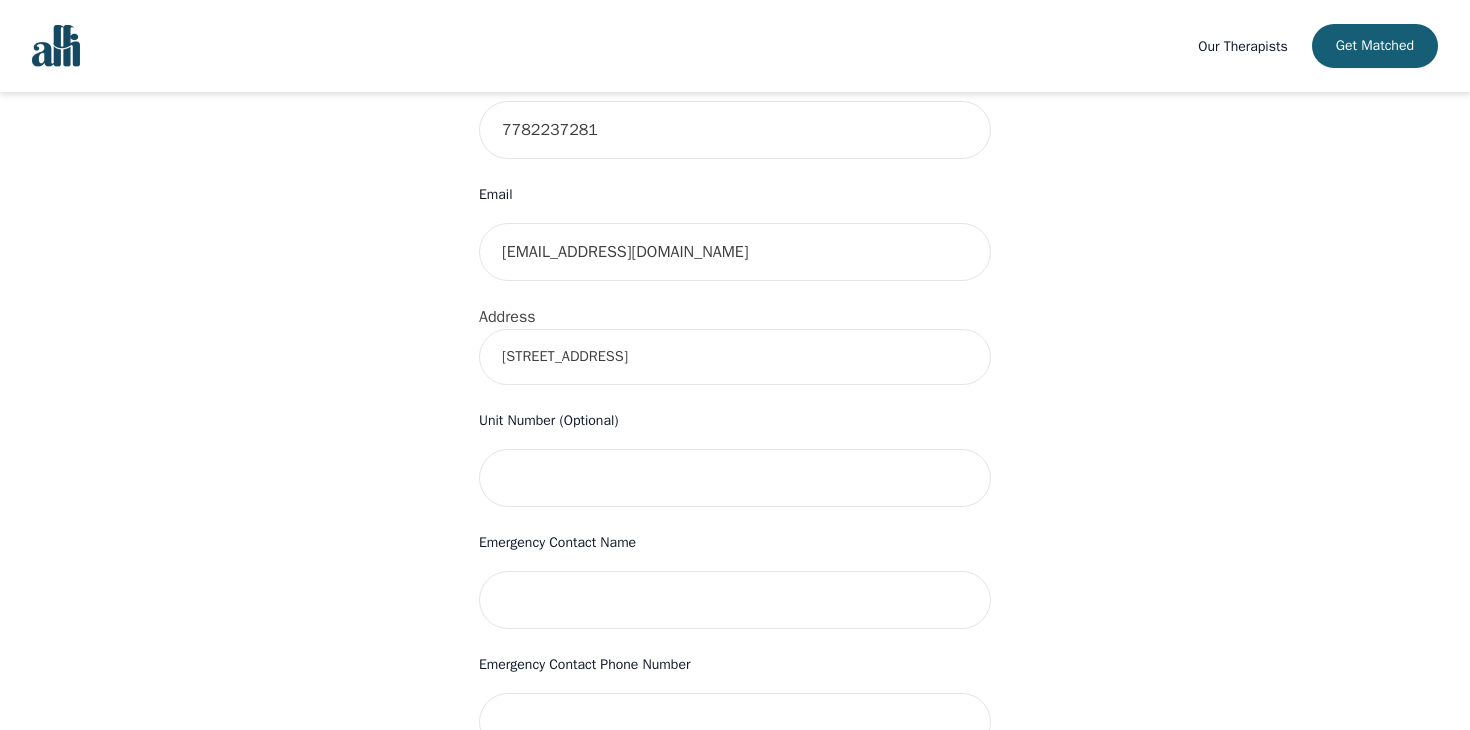 scroll, scrollTop: 560, scrollLeft: 0, axis: vertical 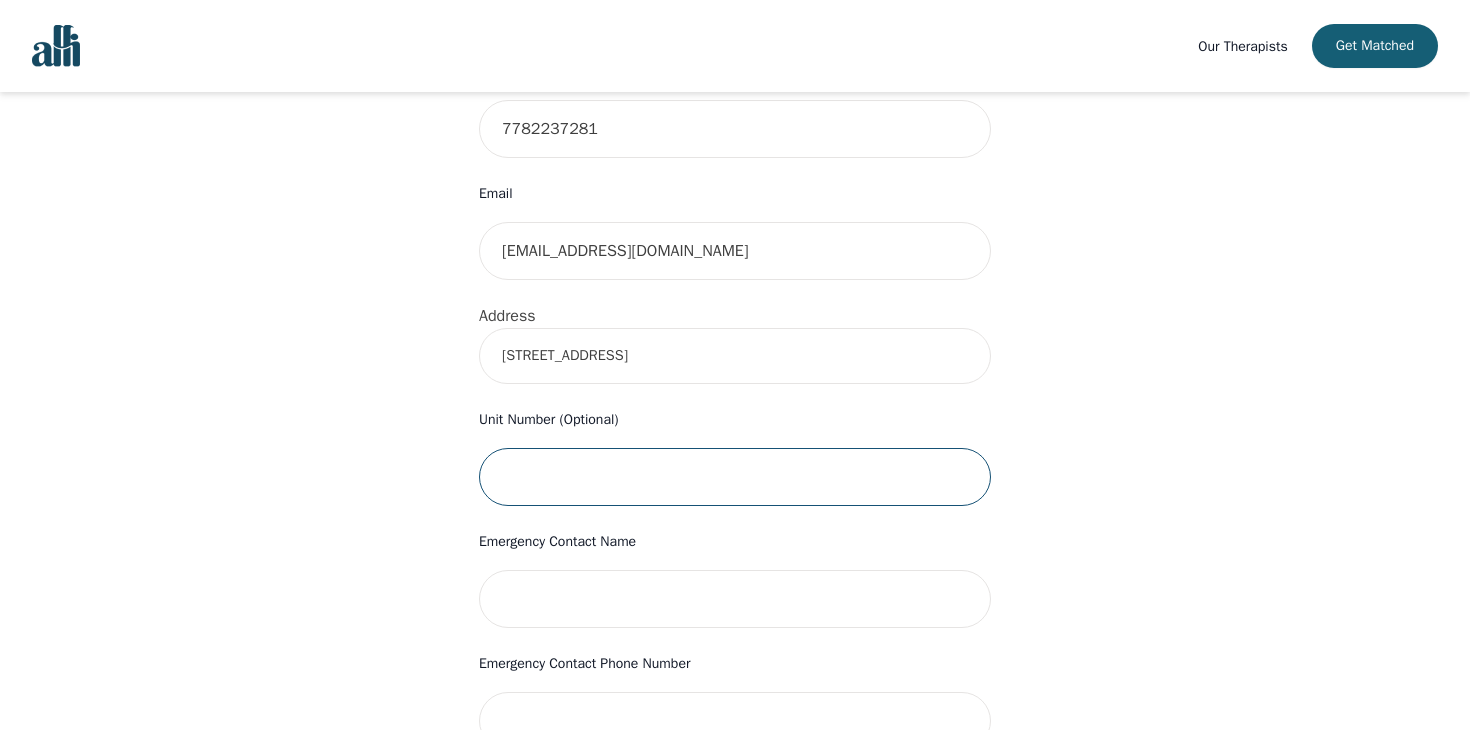 click at bounding box center [735, 477] 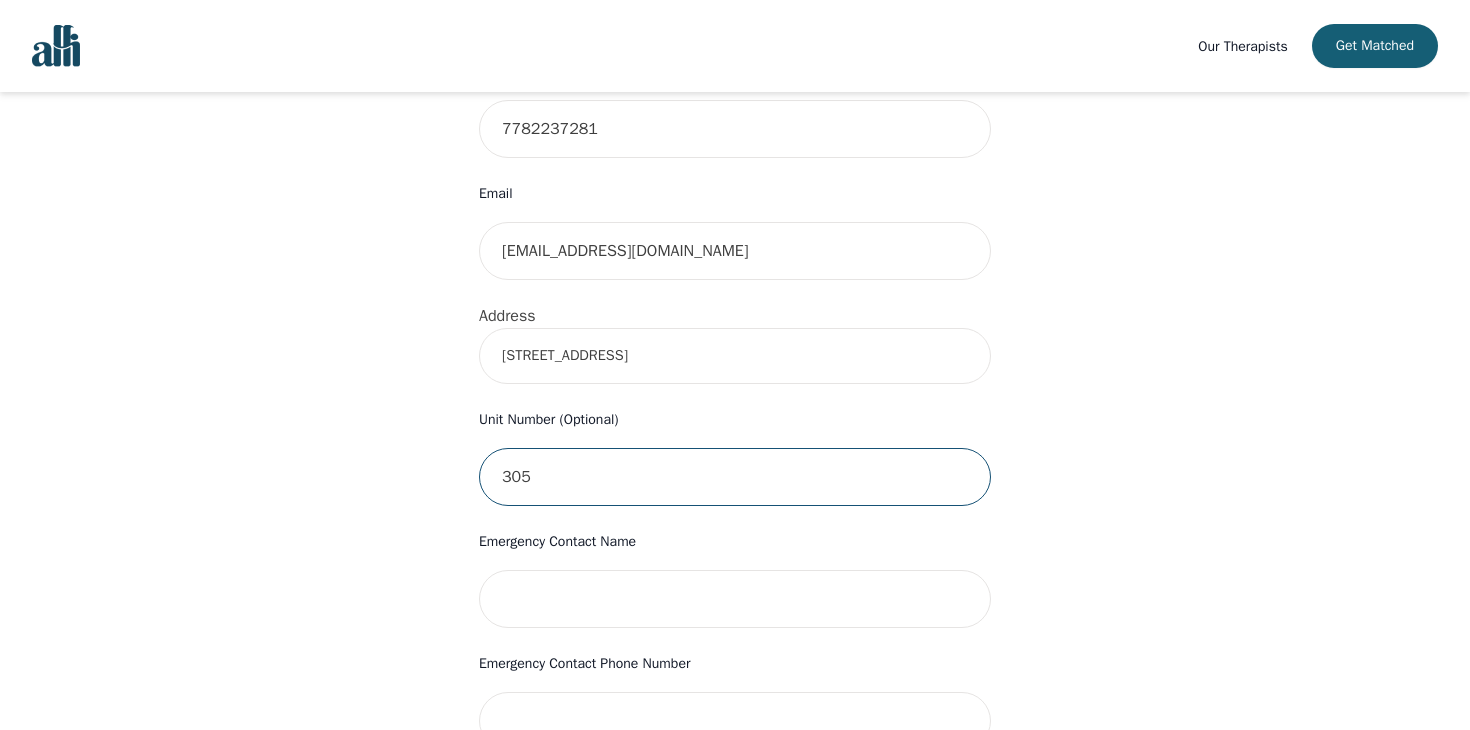 type on "305" 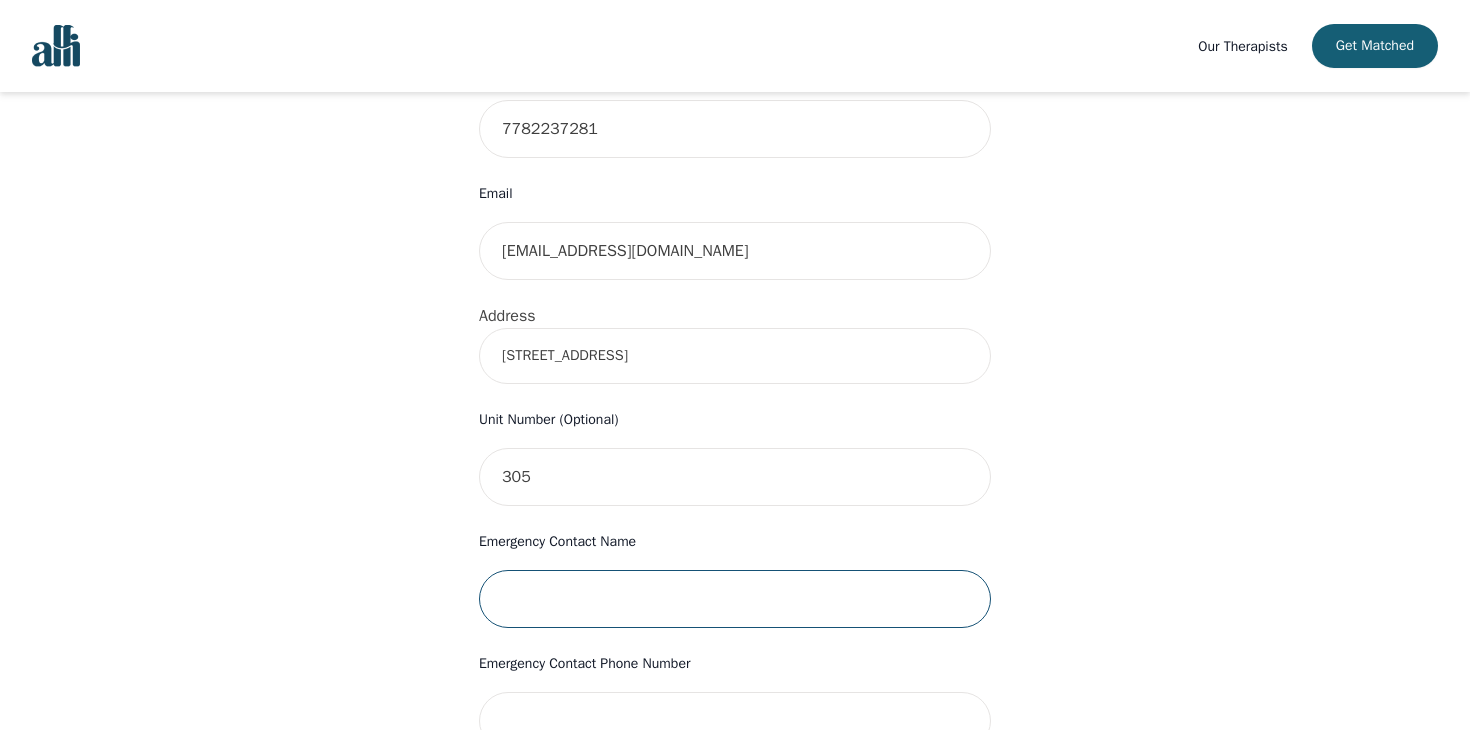 click at bounding box center [735, 599] 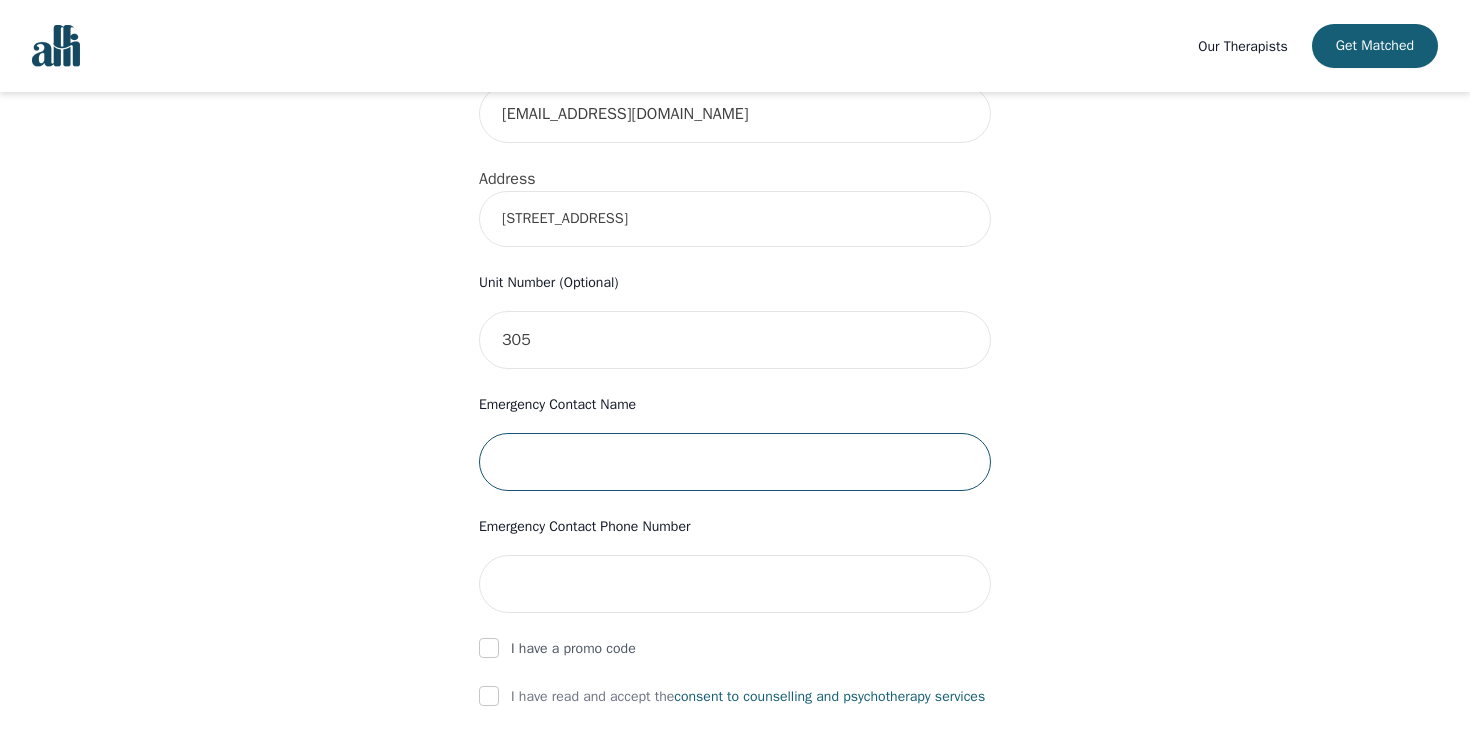 scroll, scrollTop: 699, scrollLeft: 0, axis: vertical 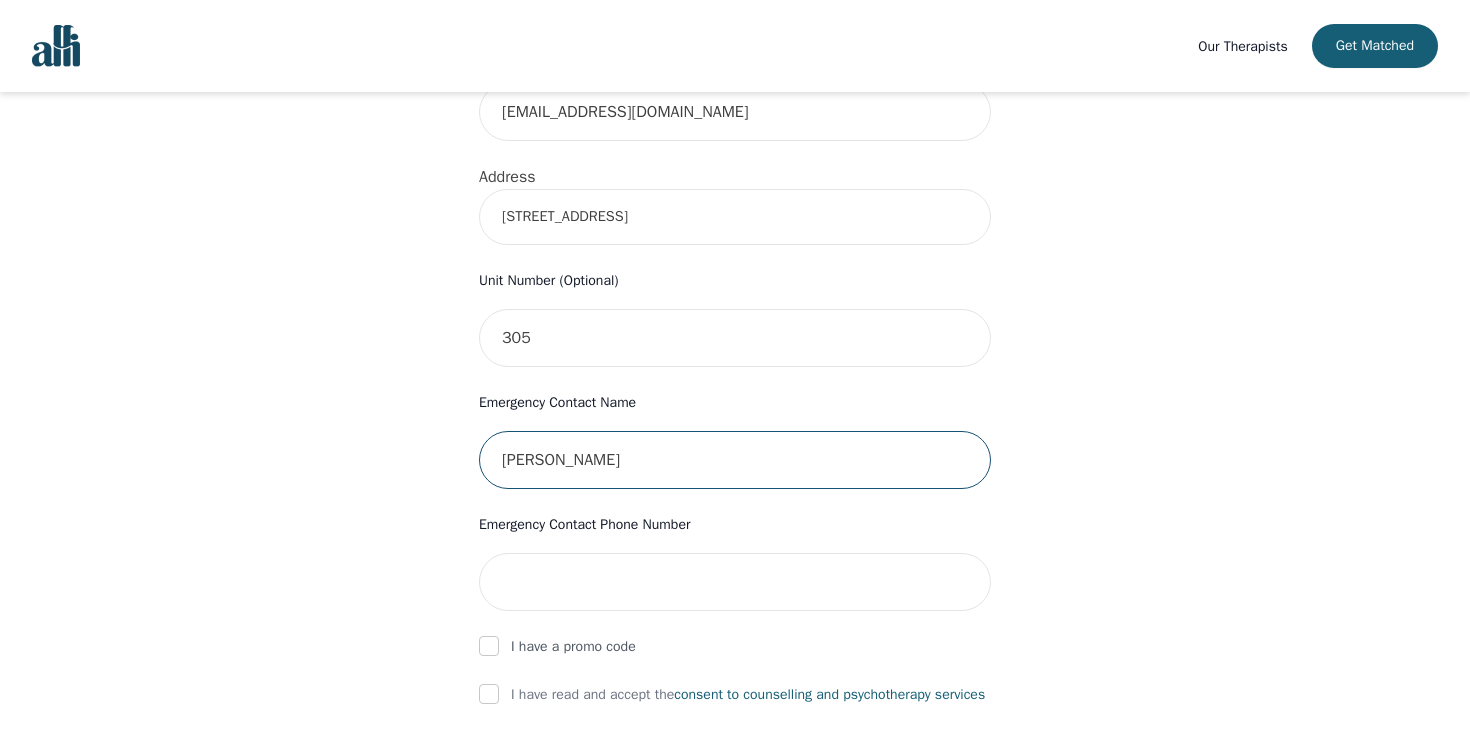 type on "Juan" 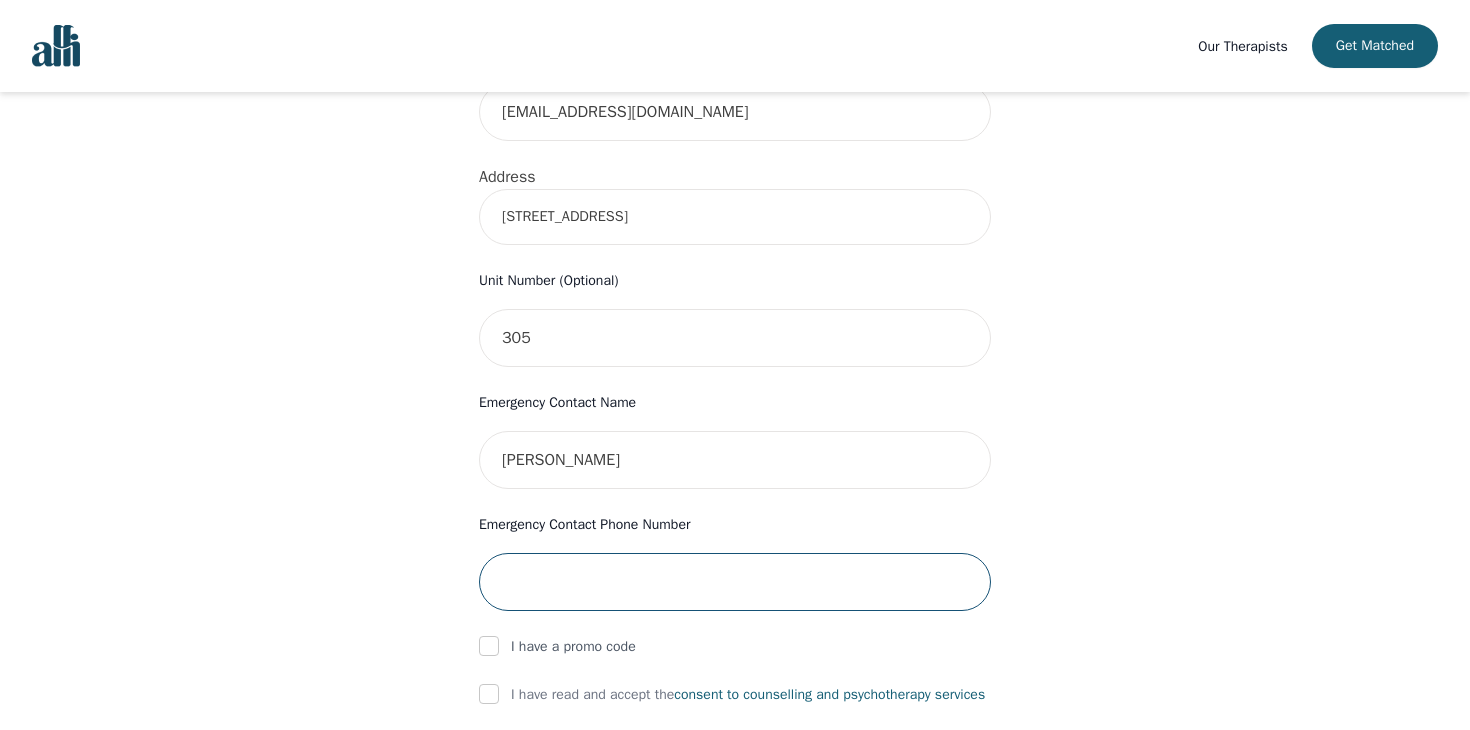 click at bounding box center [735, 582] 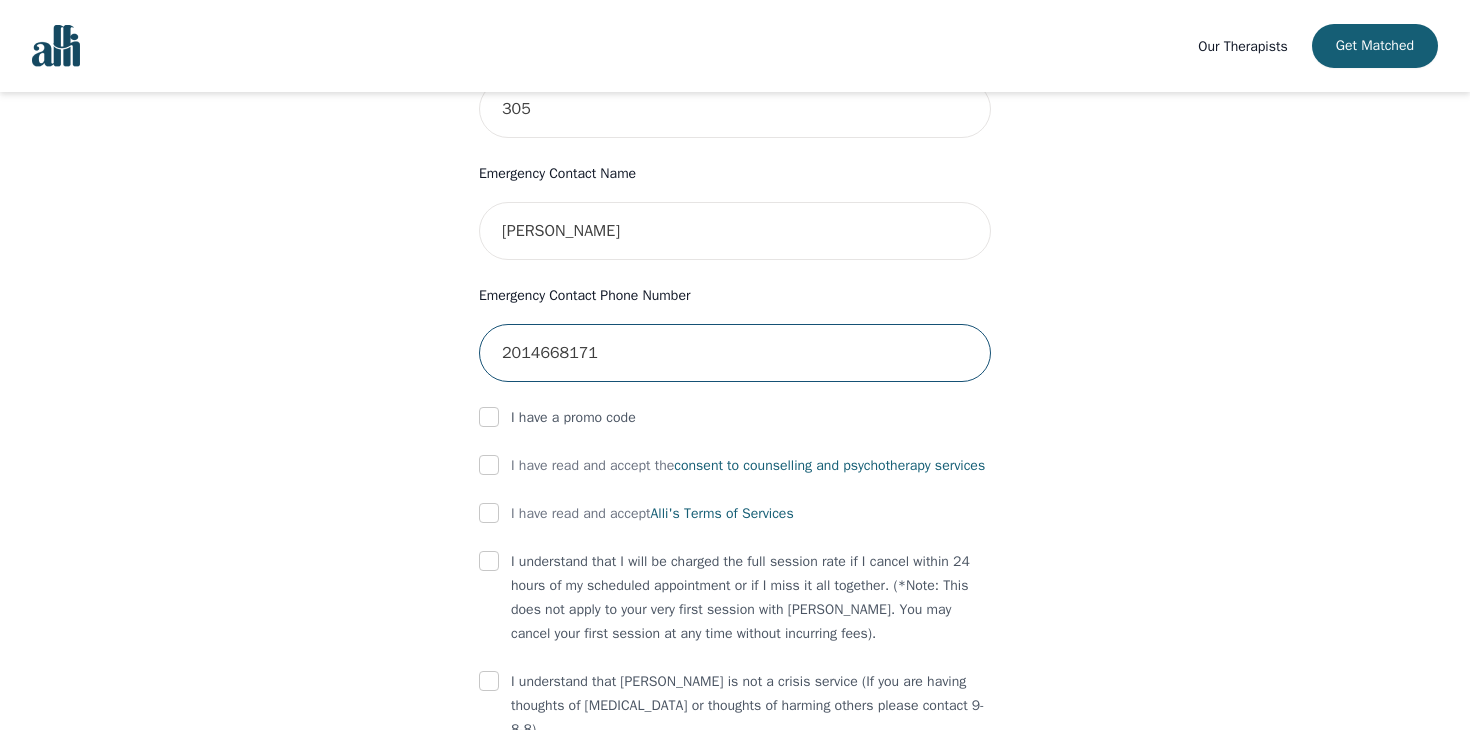 scroll, scrollTop: 934, scrollLeft: 0, axis: vertical 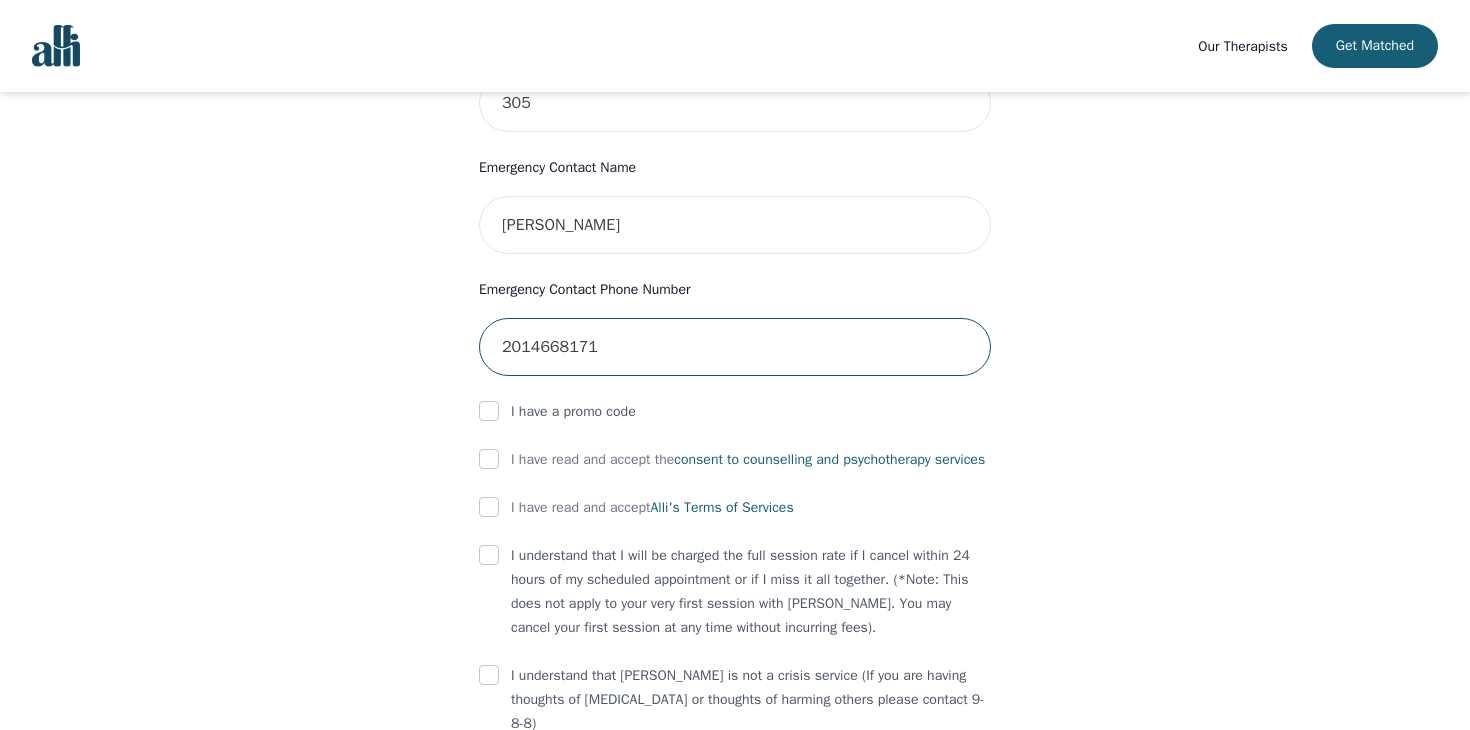 type on "2014668171" 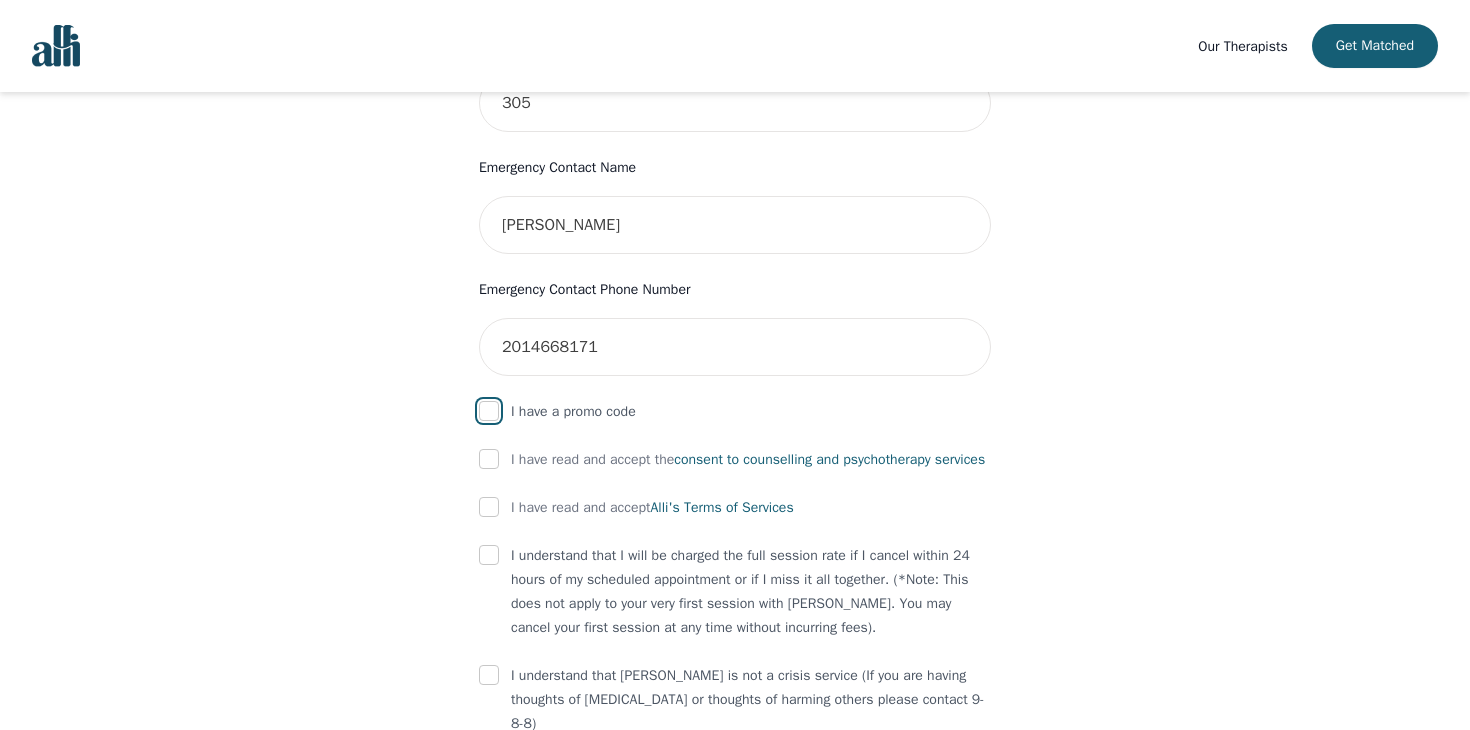 click at bounding box center (489, 411) 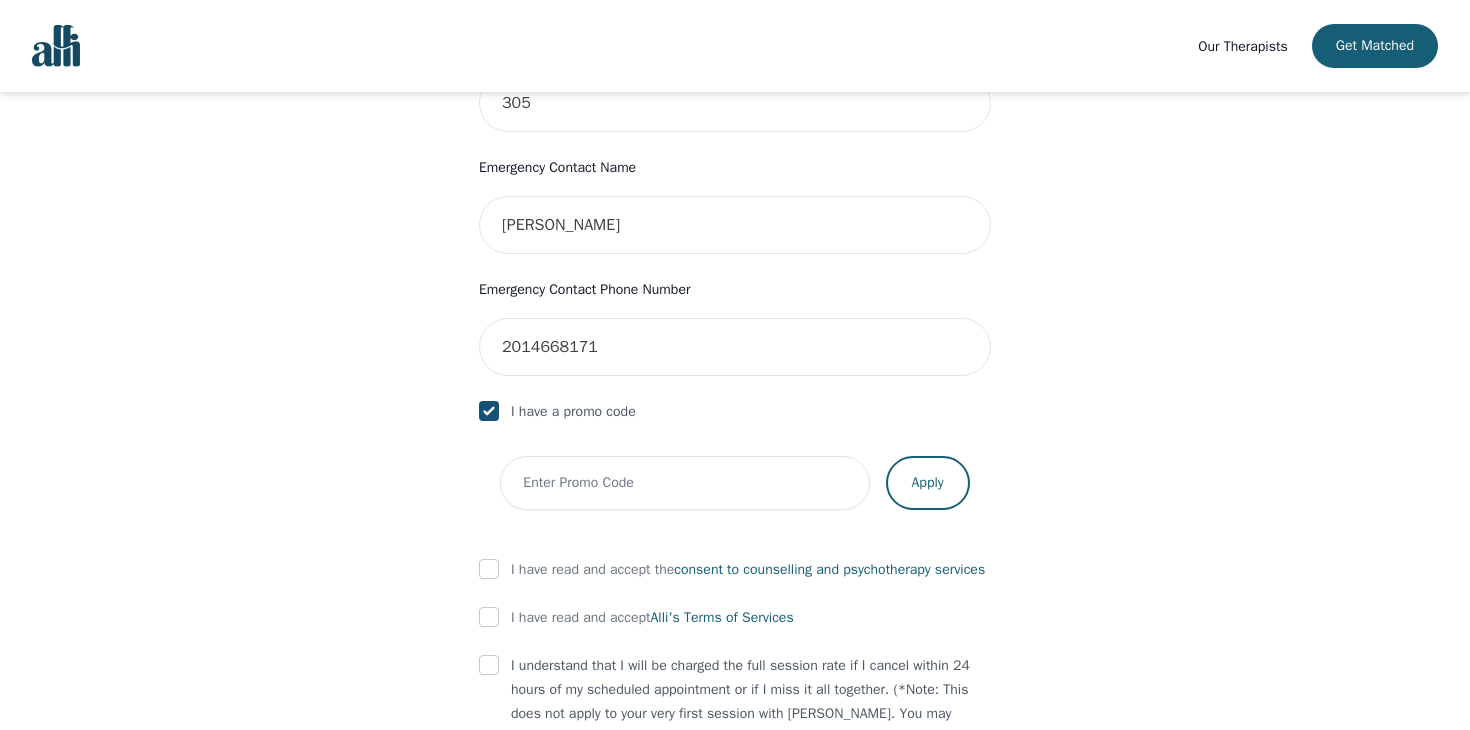 click at bounding box center [489, 411] 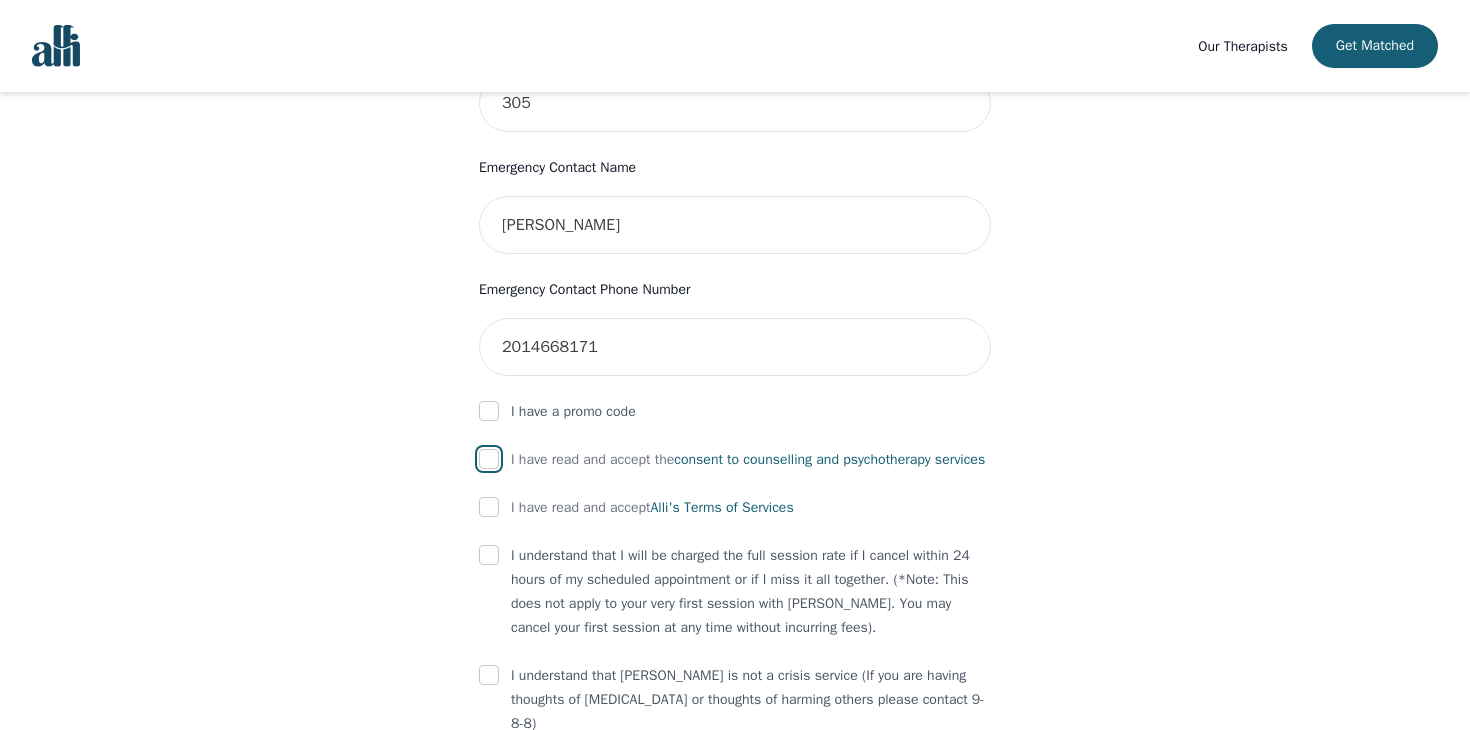 click at bounding box center (489, 459) 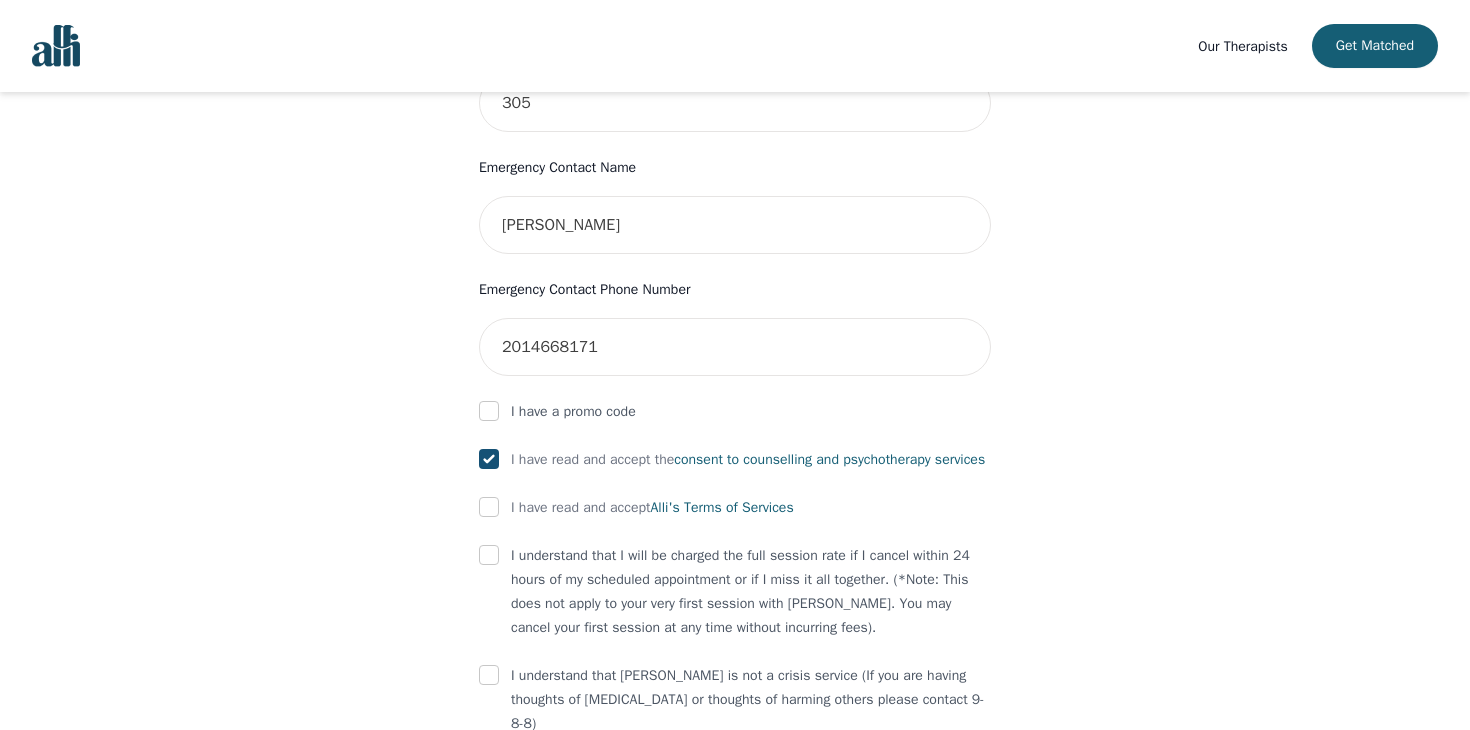 checkbox on "true" 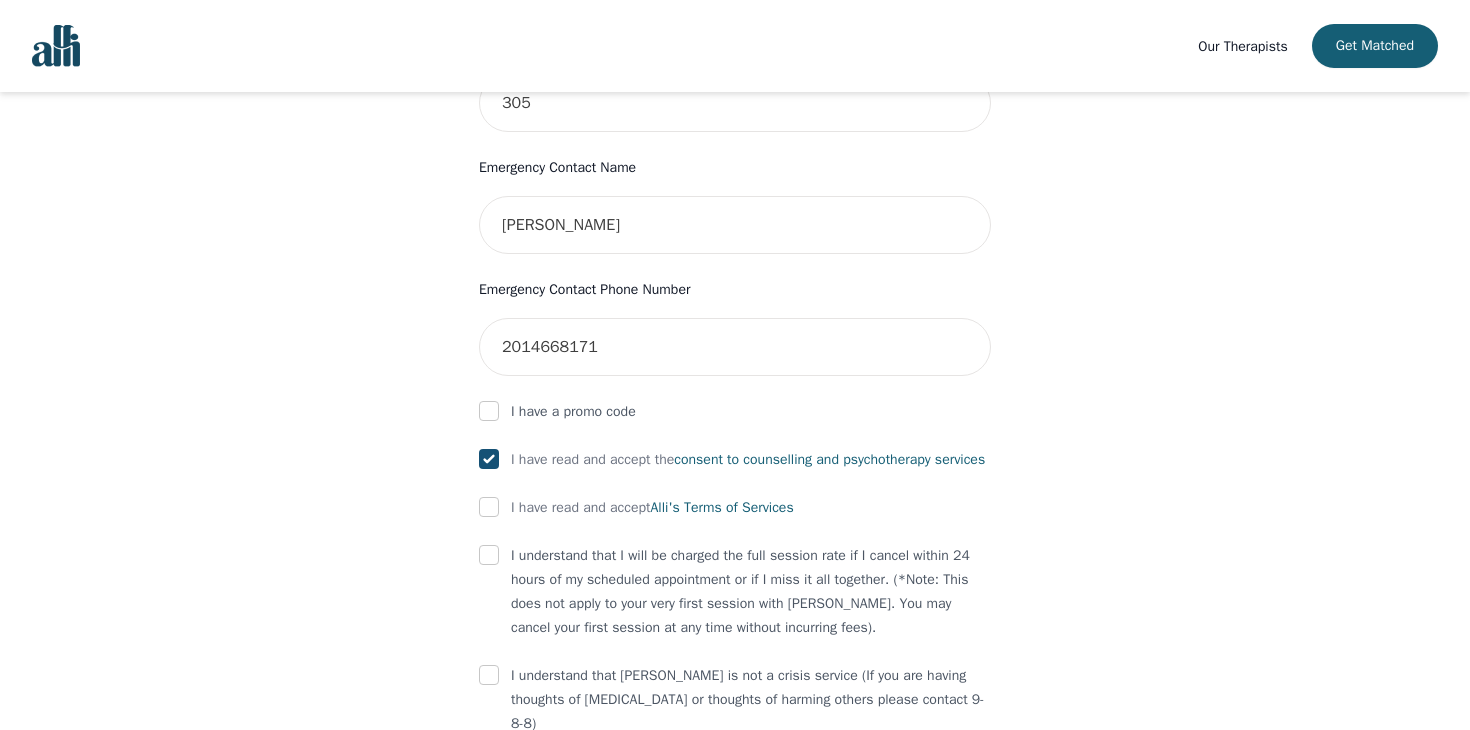 scroll, scrollTop: 1071, scrollLeft: 0, axis: vertical 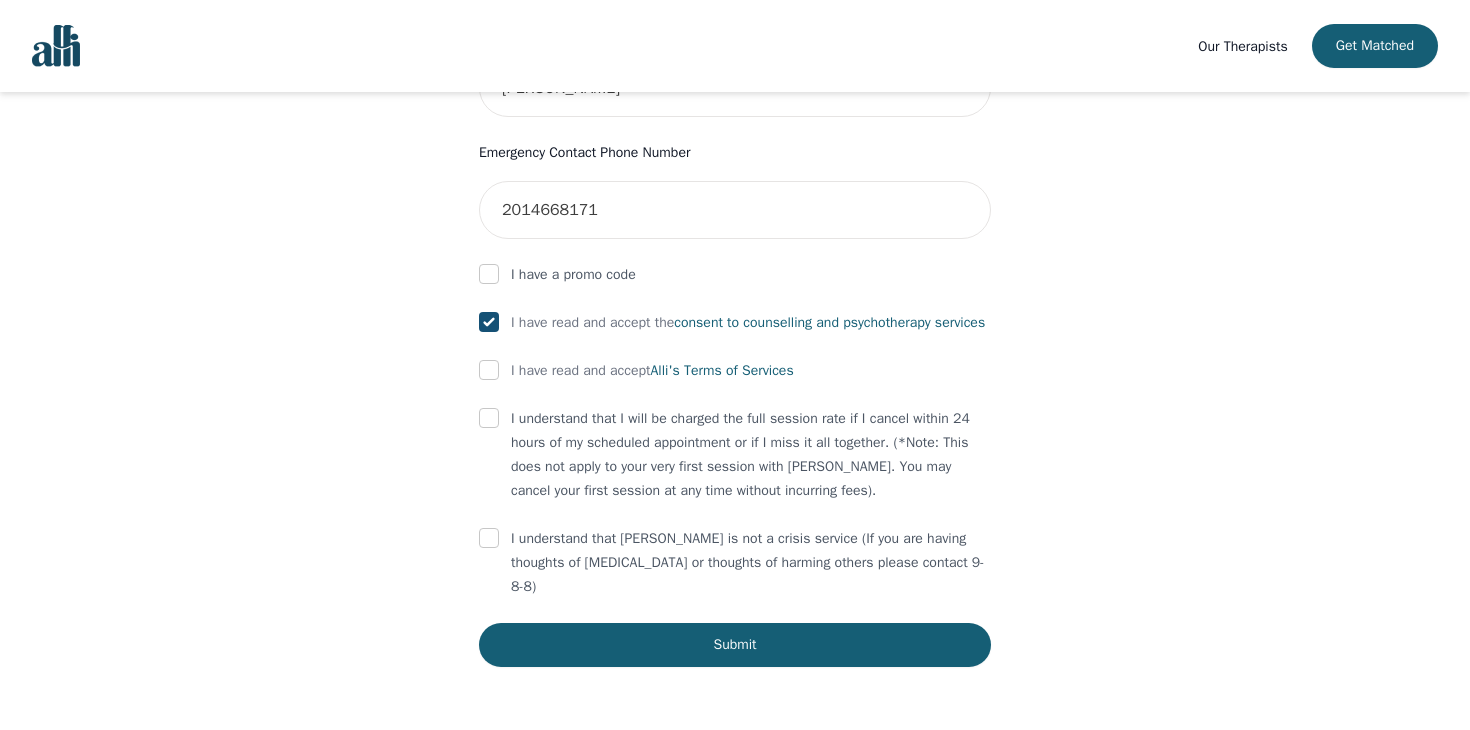 click on "First Name Maegan Last Name Chen Phone Number Only input the 10 digits, no spaces or dashes e.g. 1234567890 7782237281 Email maeganchen@icloud.com Address 840 St Clair Ave W, York, ON M6C 0A4, Canada Unit Number (Optional) 305 Emergency Contact Name Juan Emergency Contact Phone Number 2014668171 I have a promo code I have read and accept the  consent to counselling and psychotherapy services I have read and accept  Alli's Terms of Services I understand that I will be charged the full session rate if I cancel within 24 hours of my scheduled appointment or if I miss it all together. (*Note: This does not apply to your very first session with Alli. You may cancel your first session at any time without incurring fees). I understand that Alli is not a crisis service (If you are having thoughts of self-harm or thoughts of harming others please contact 9-8-8) Submit" at bounding box center [735, -22] 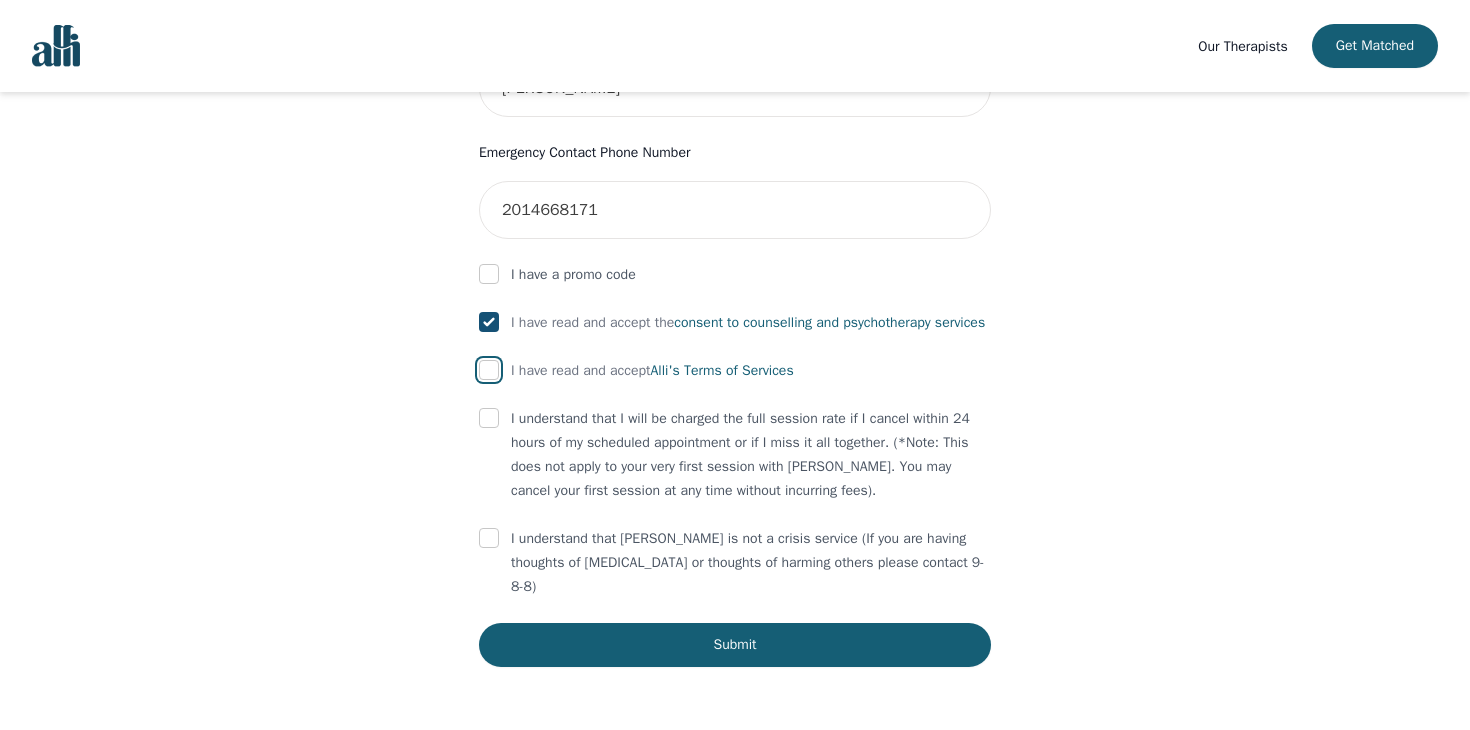 click at bounding box center [489, 370] 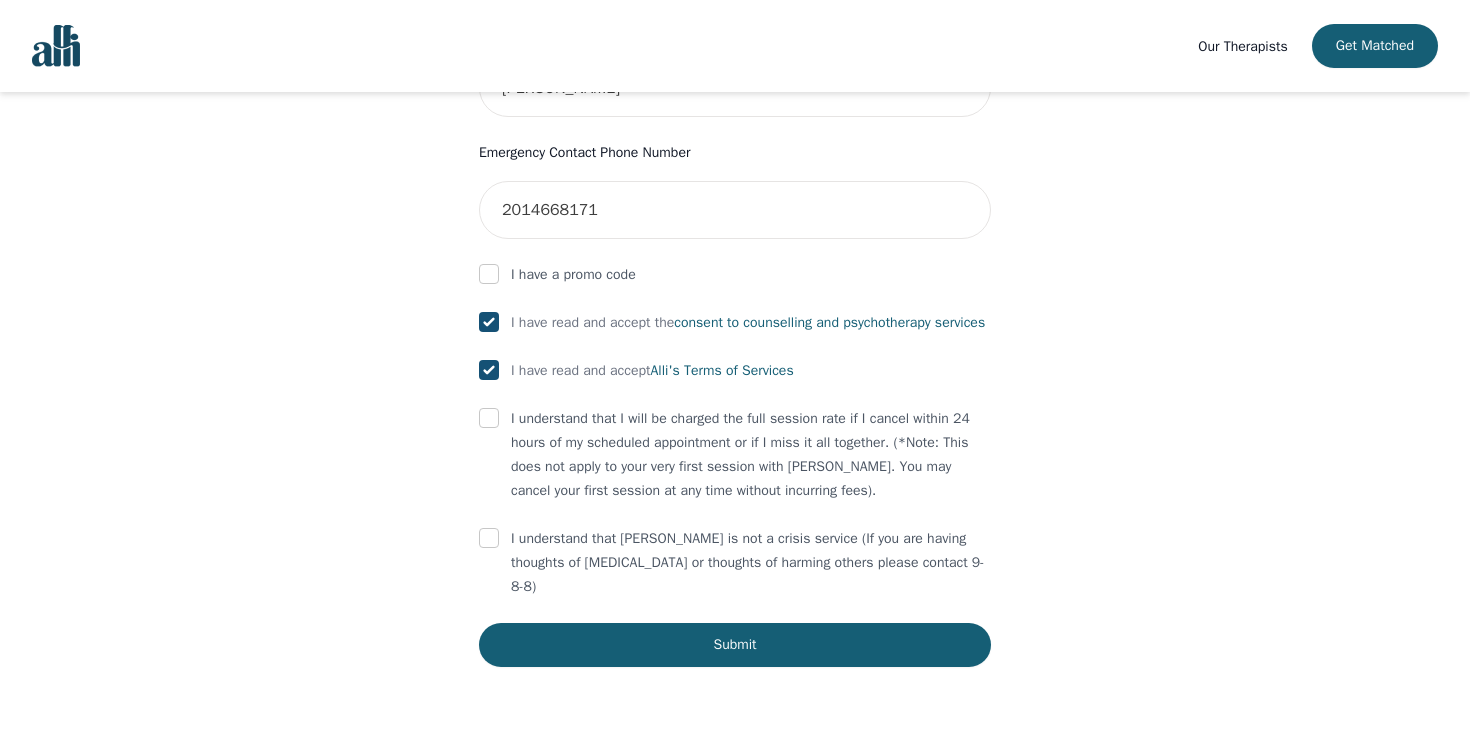 checkbox on "true" 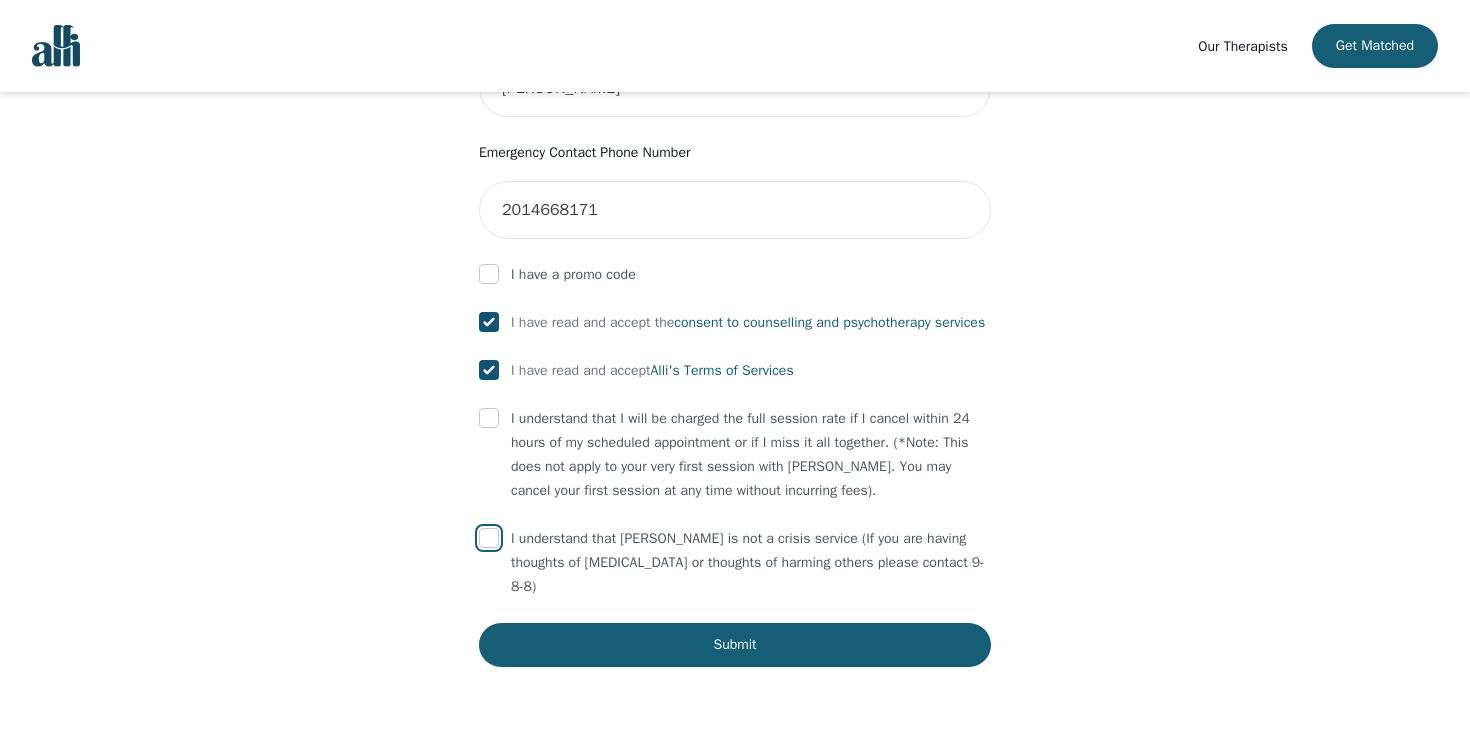 click at bounding box center [489, 538] 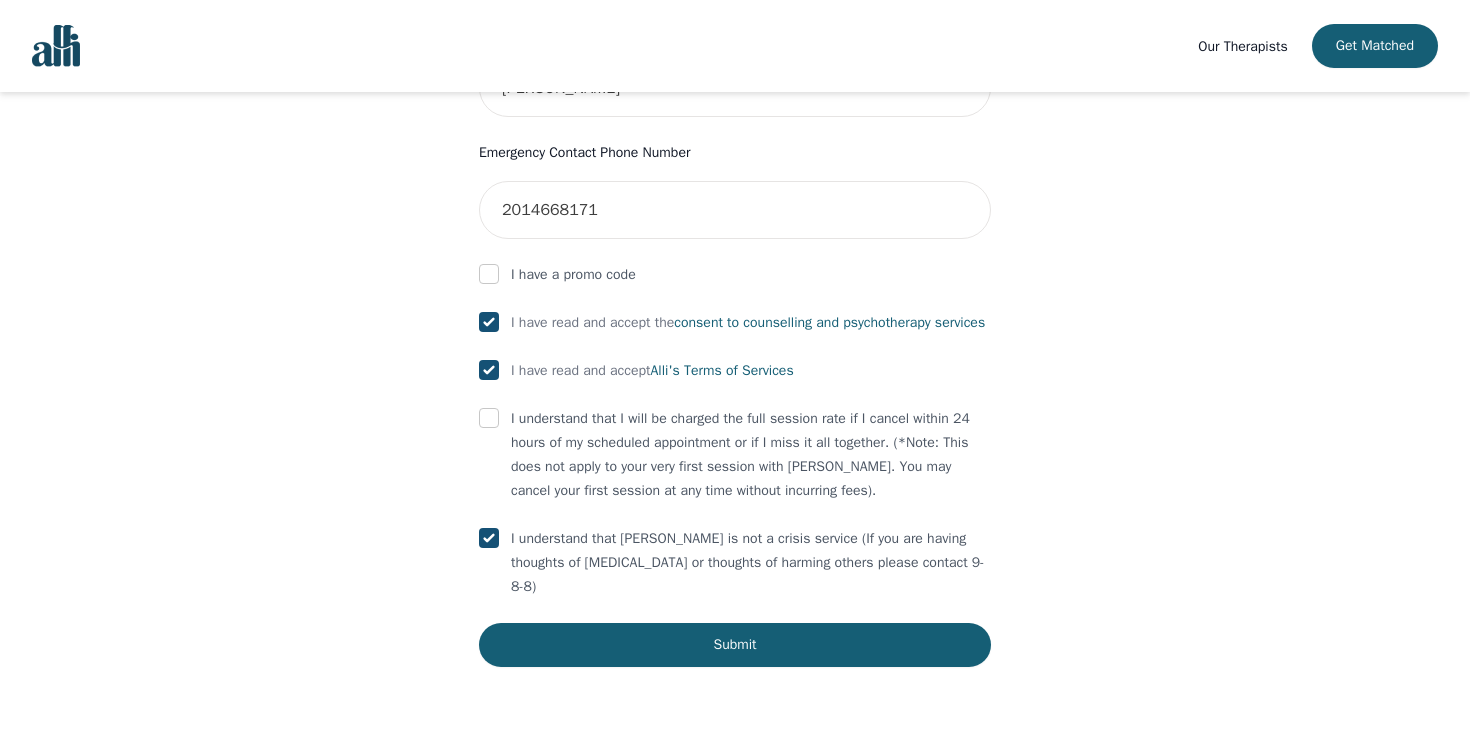 checkbox on "true" 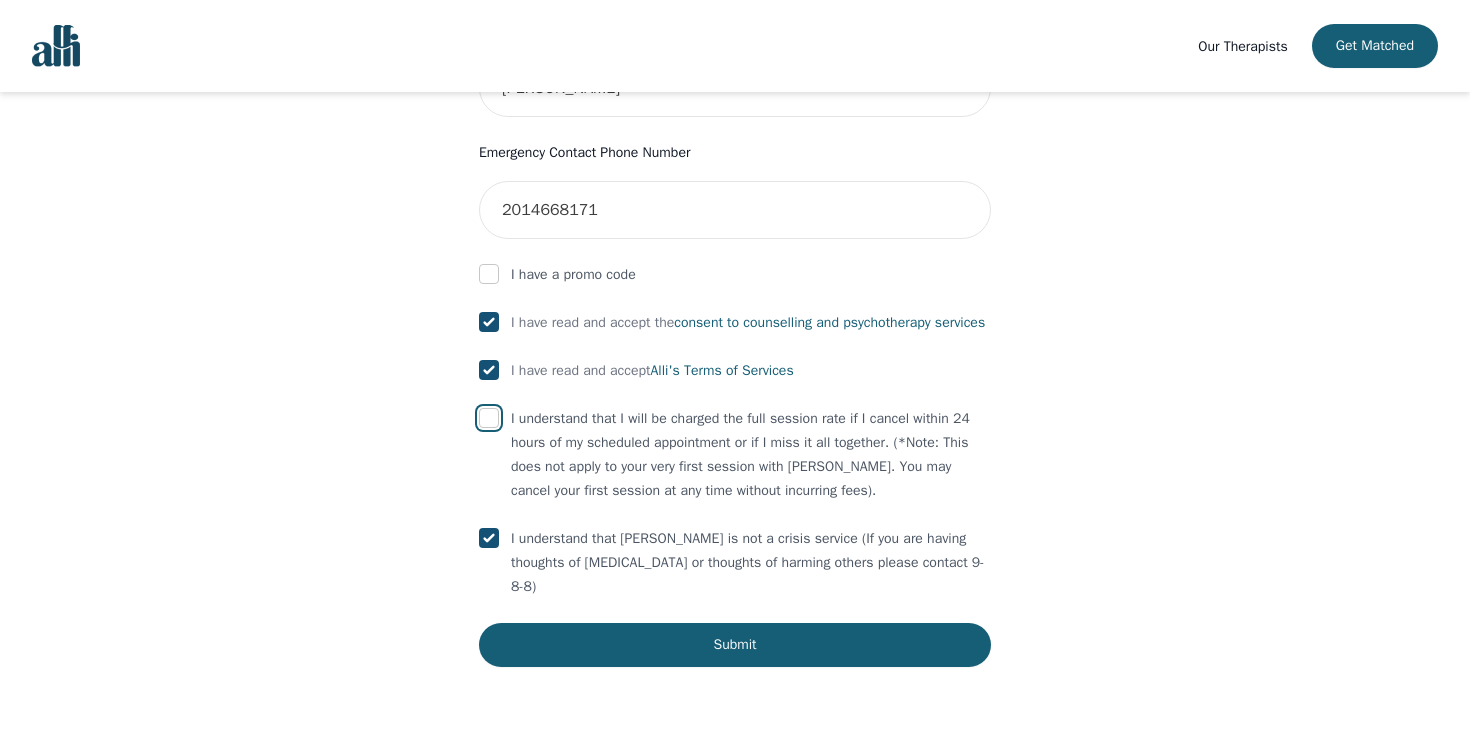 click at bounding box center (489, 418) 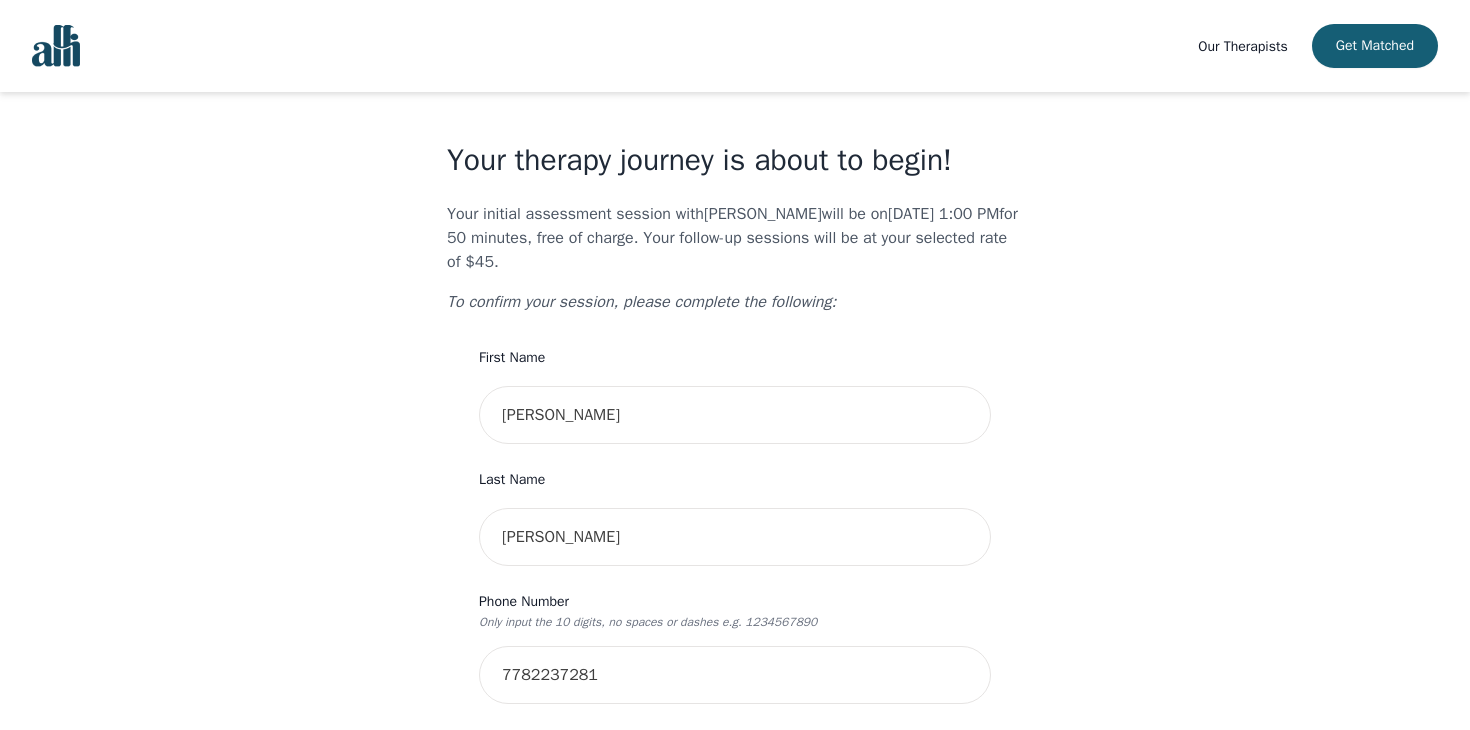 scroll, scrollTop: 0, scrollLeft: 0, axis: both 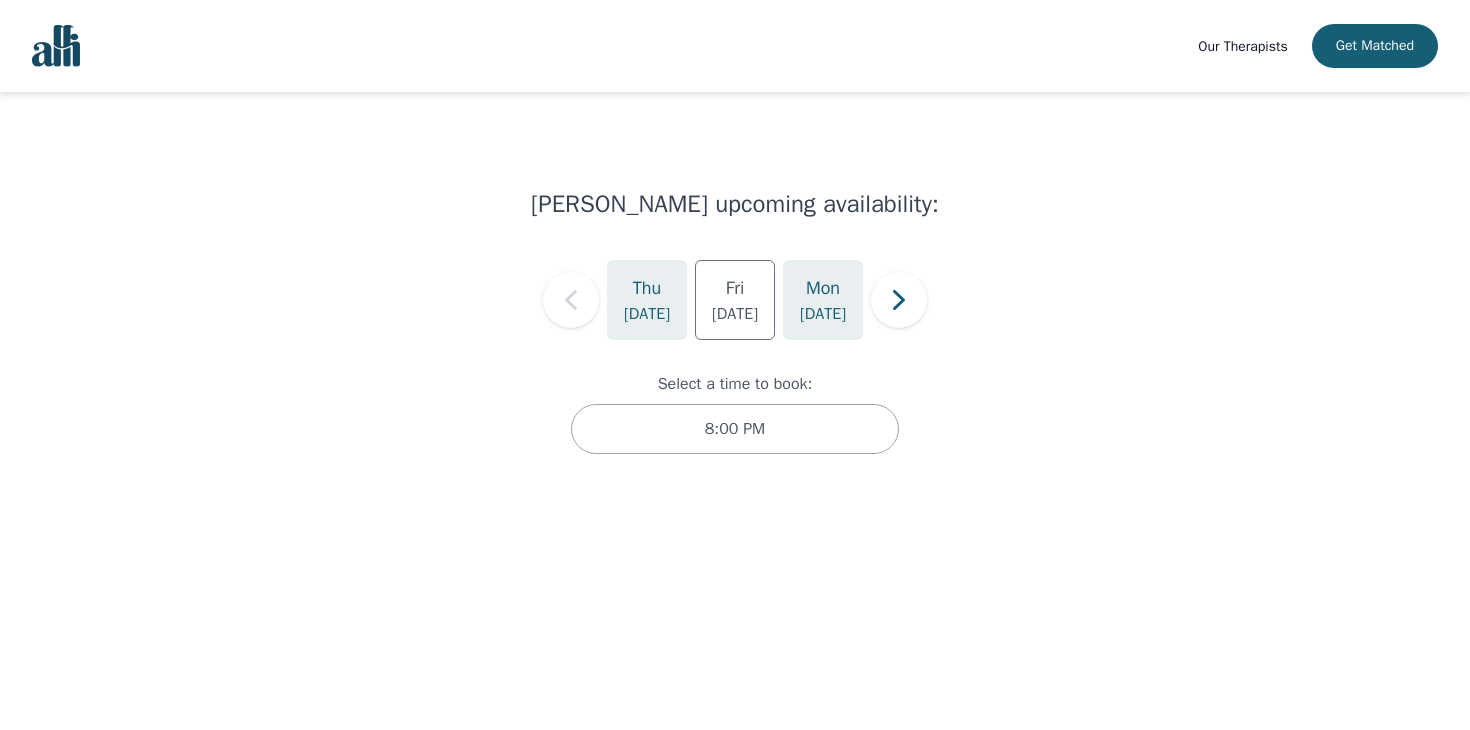 click on "Jul 21" at bounding box center (823, 314) 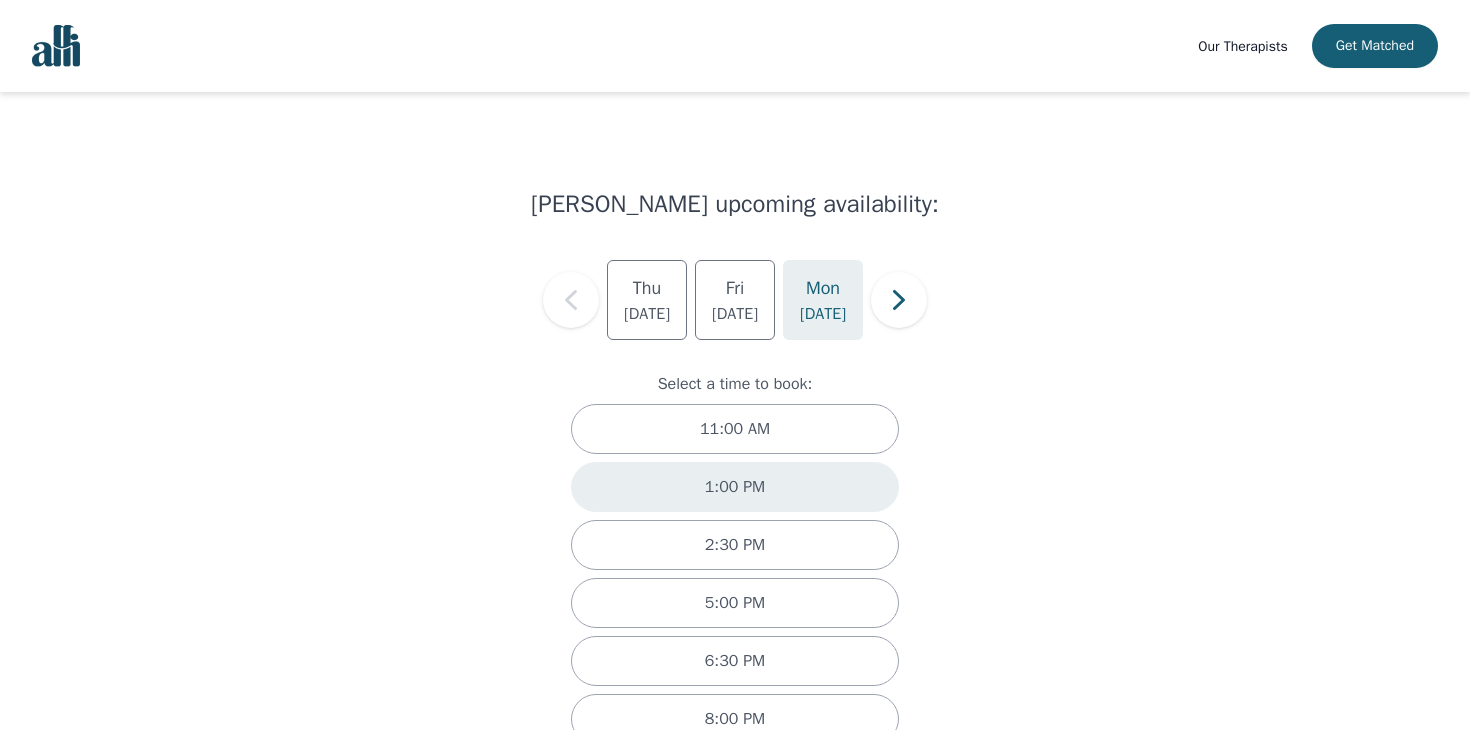 click on "1:00 PM" at bounding box center (735, 487) 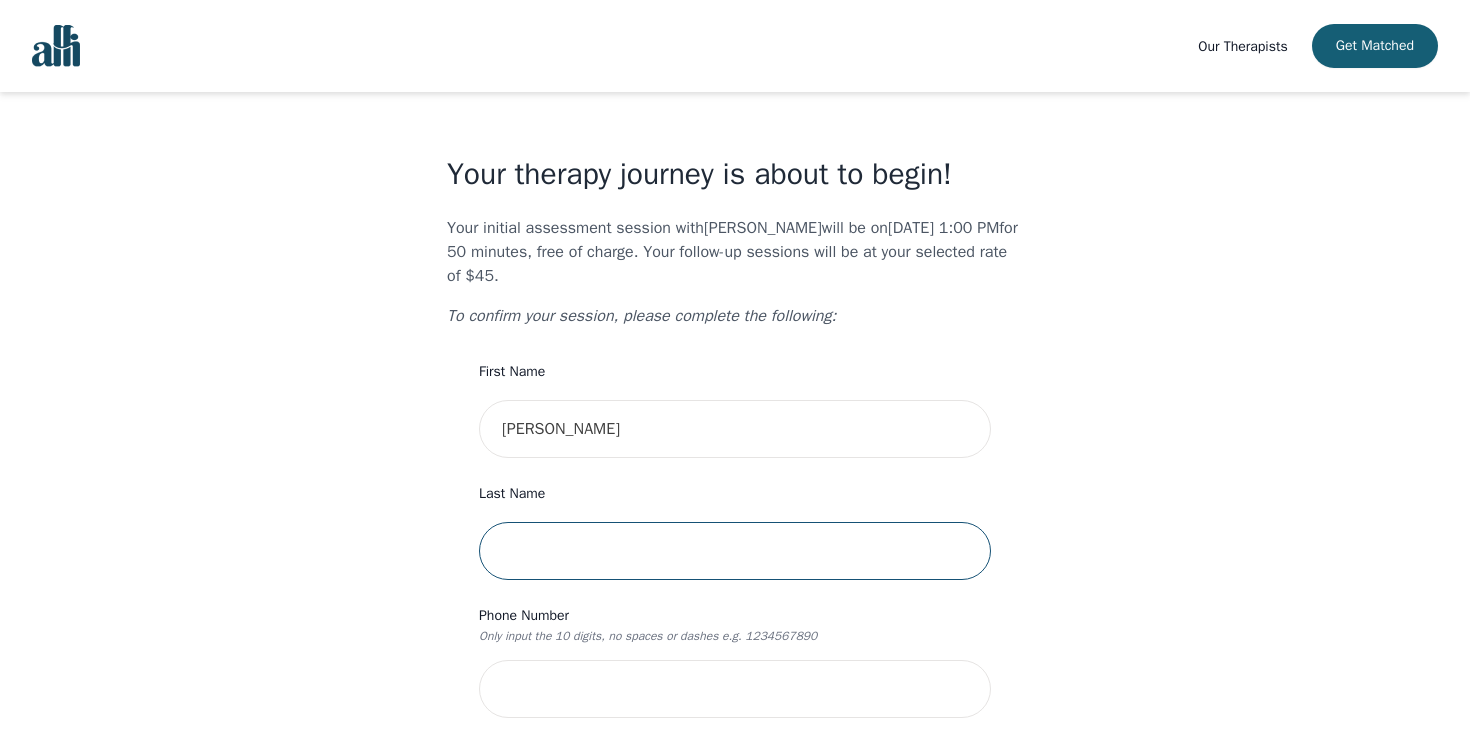 click at bounding box center (735, 551) 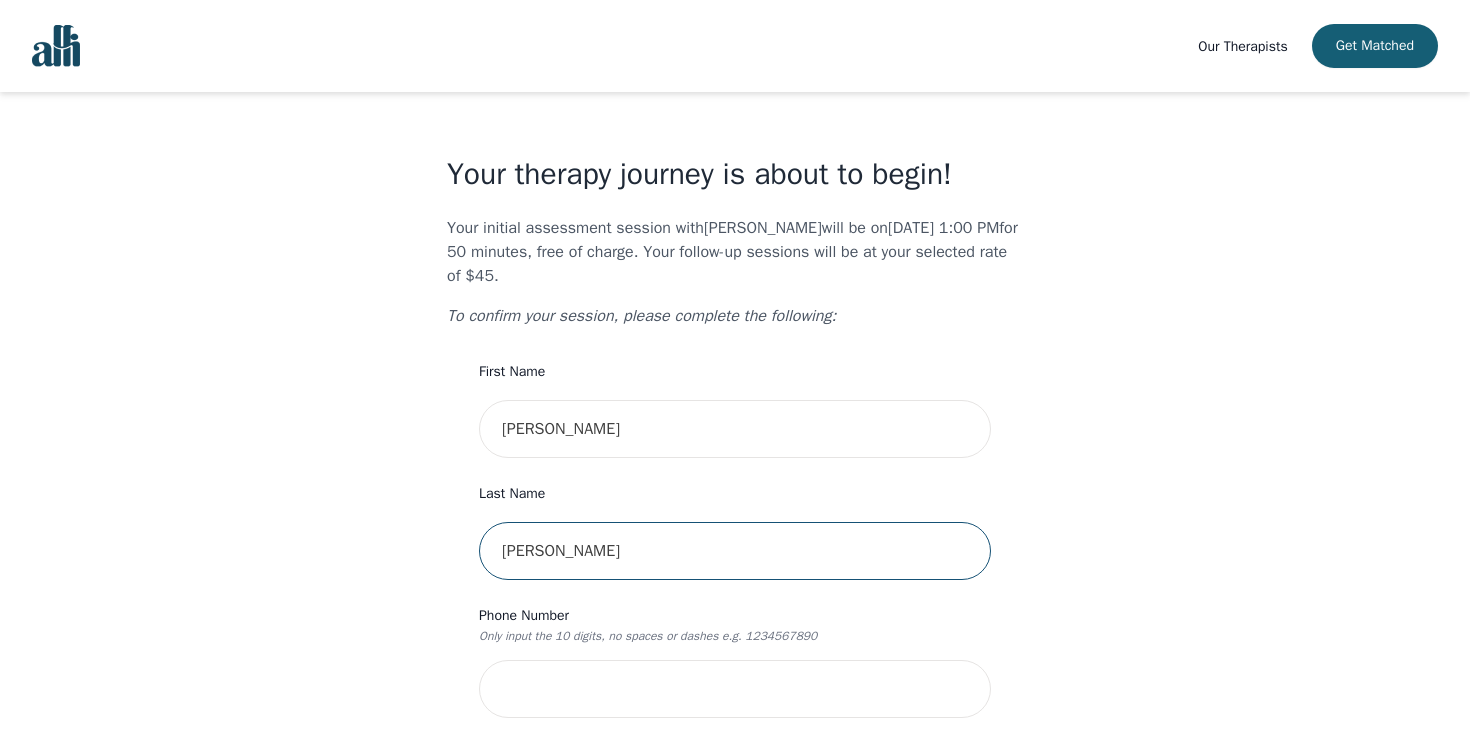 type on "Chen" 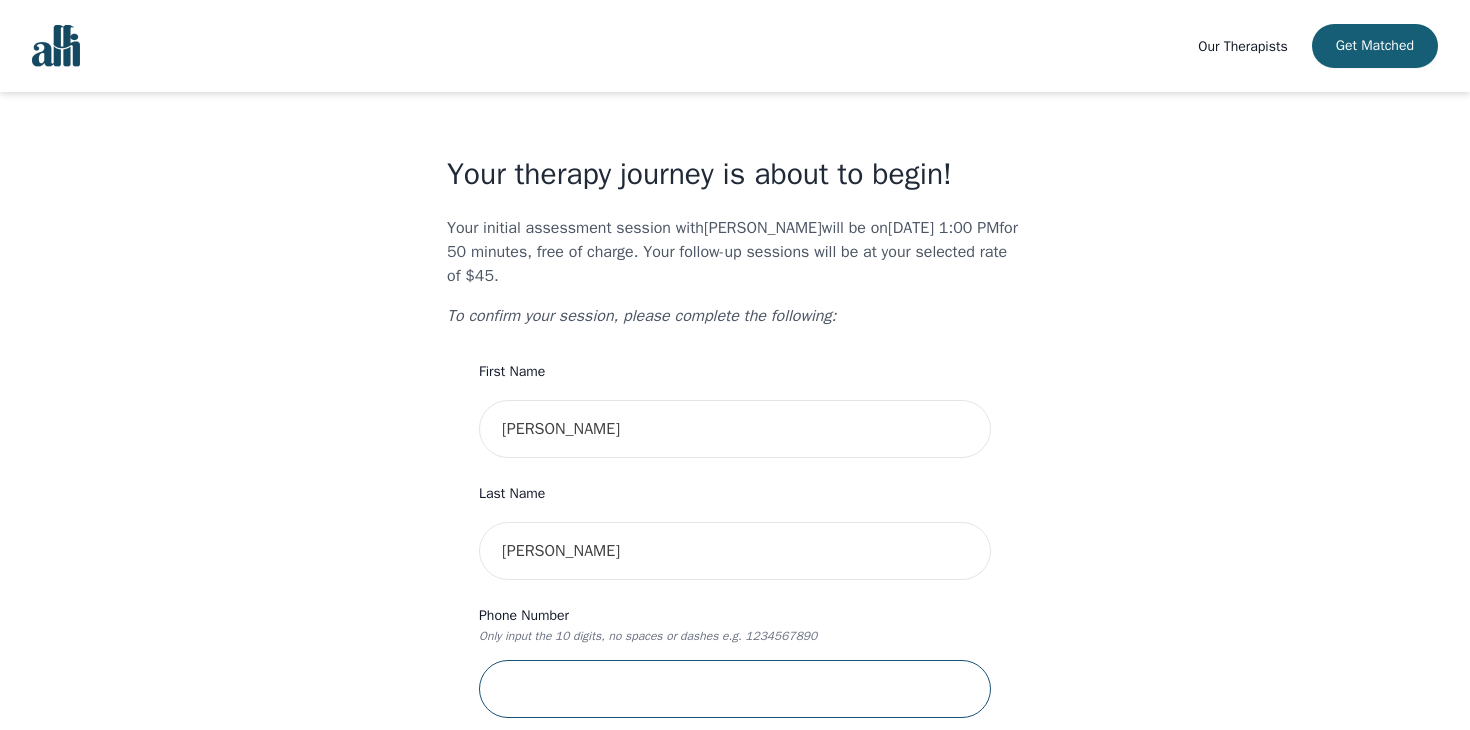 click at bounding box center (735, 689) 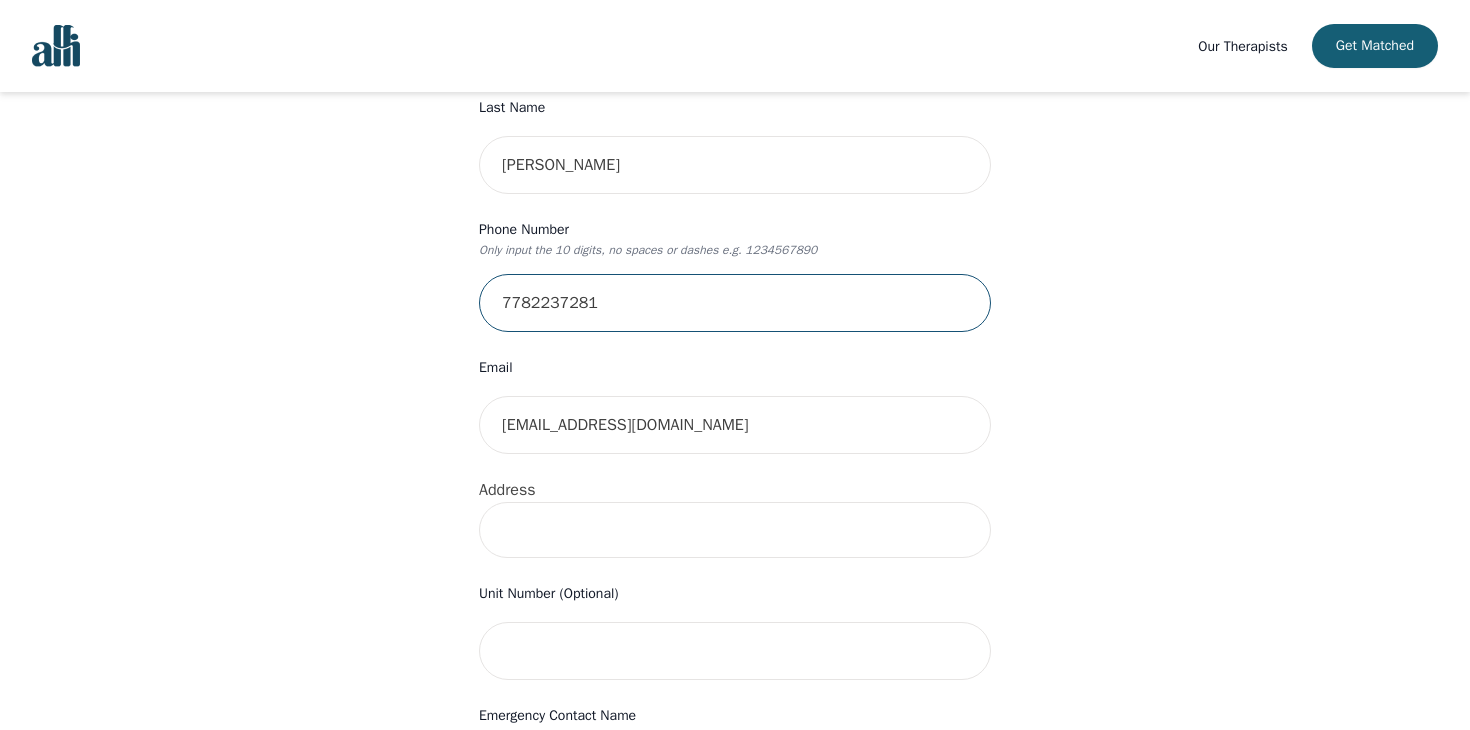 scroll, scrollTop: 396, scrollLeft: 0, axis: vertical 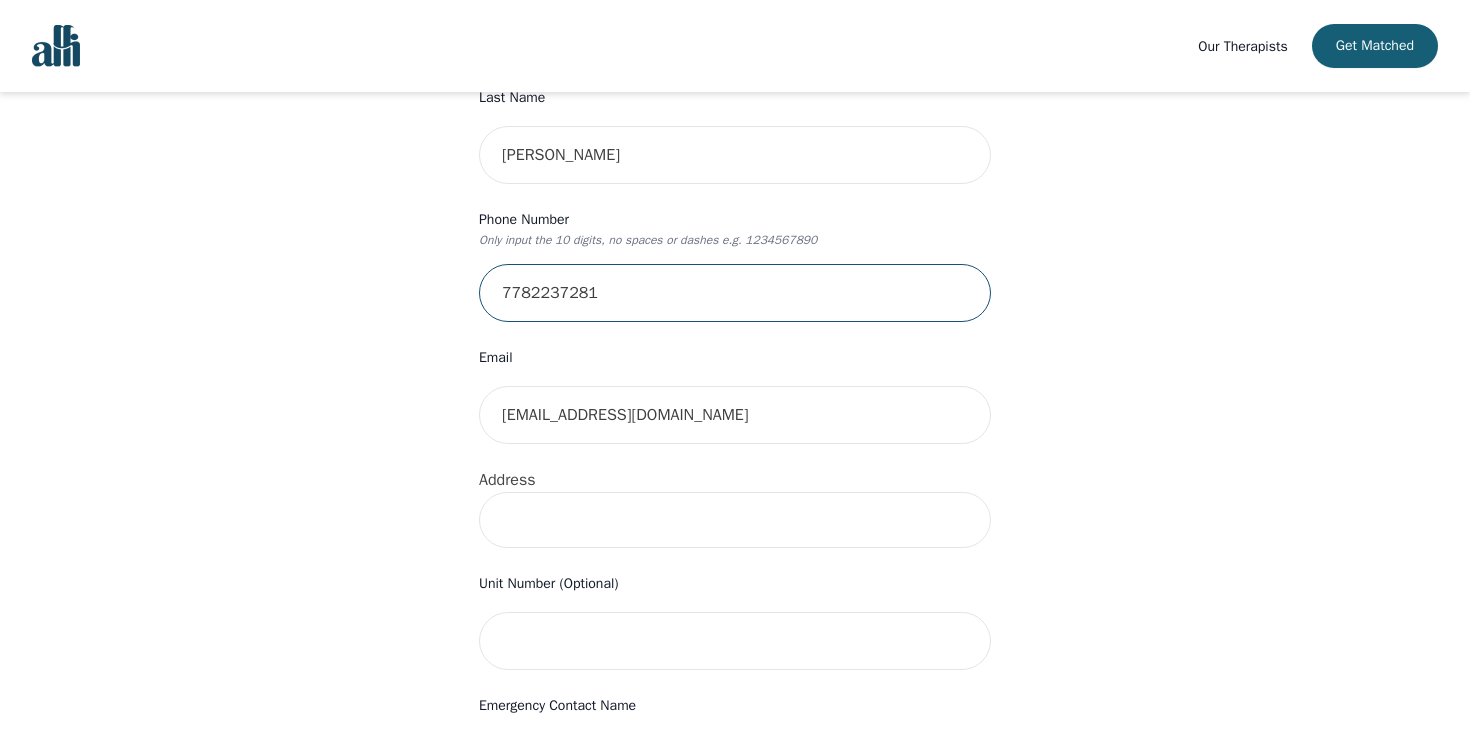 type on "7782237281" 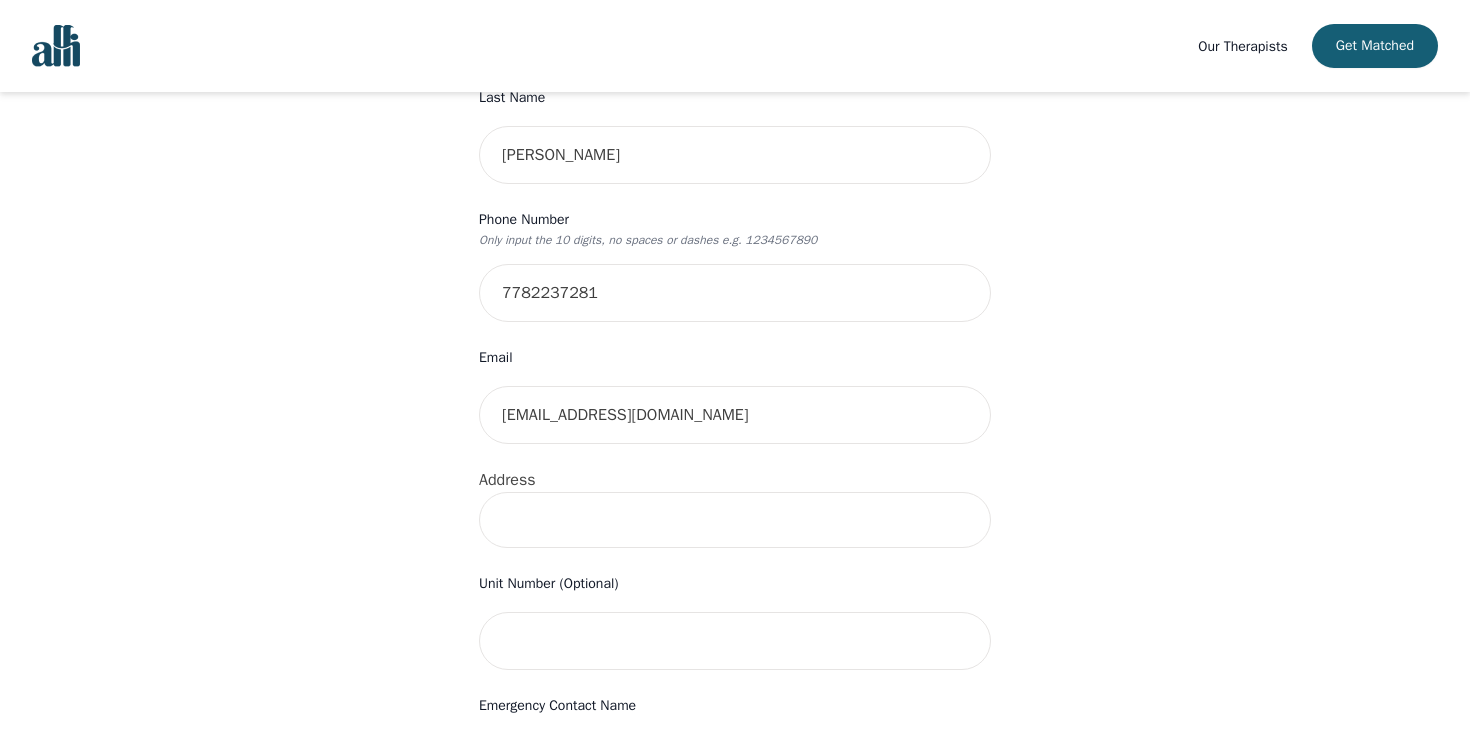 click on "Address" at bounding box center [735, 508] 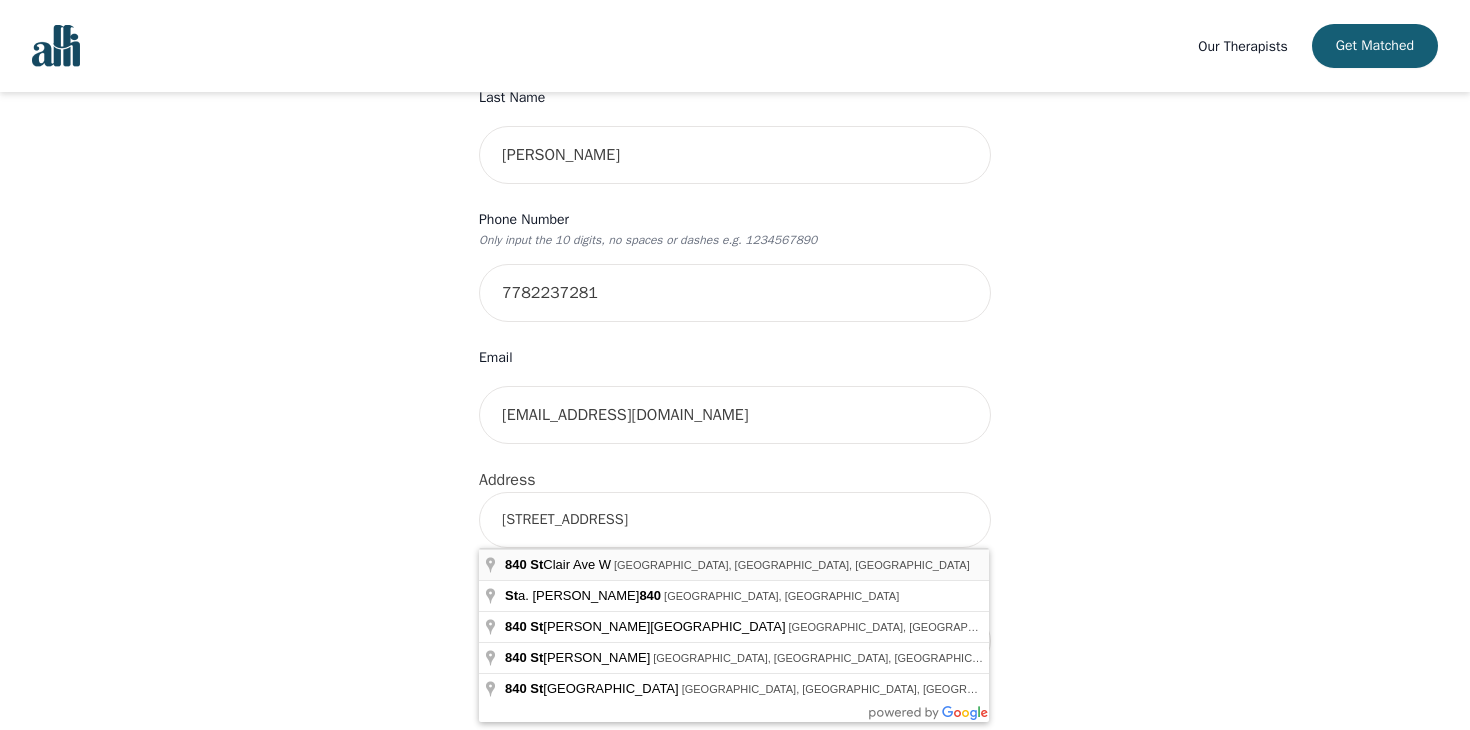 type on "840 St Clair Ave W, York, ON M6C 0A4, Canada" 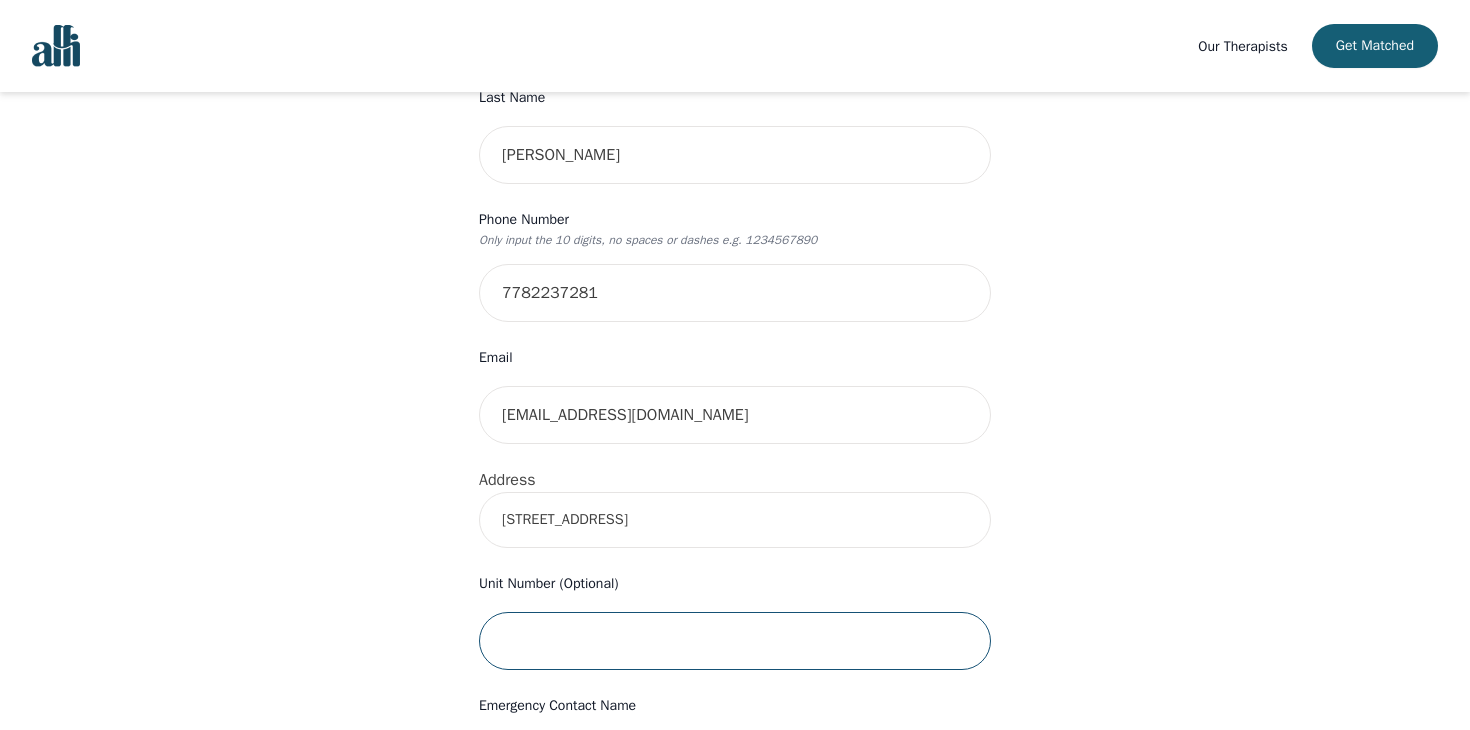 click at bounding box center (735, 641) 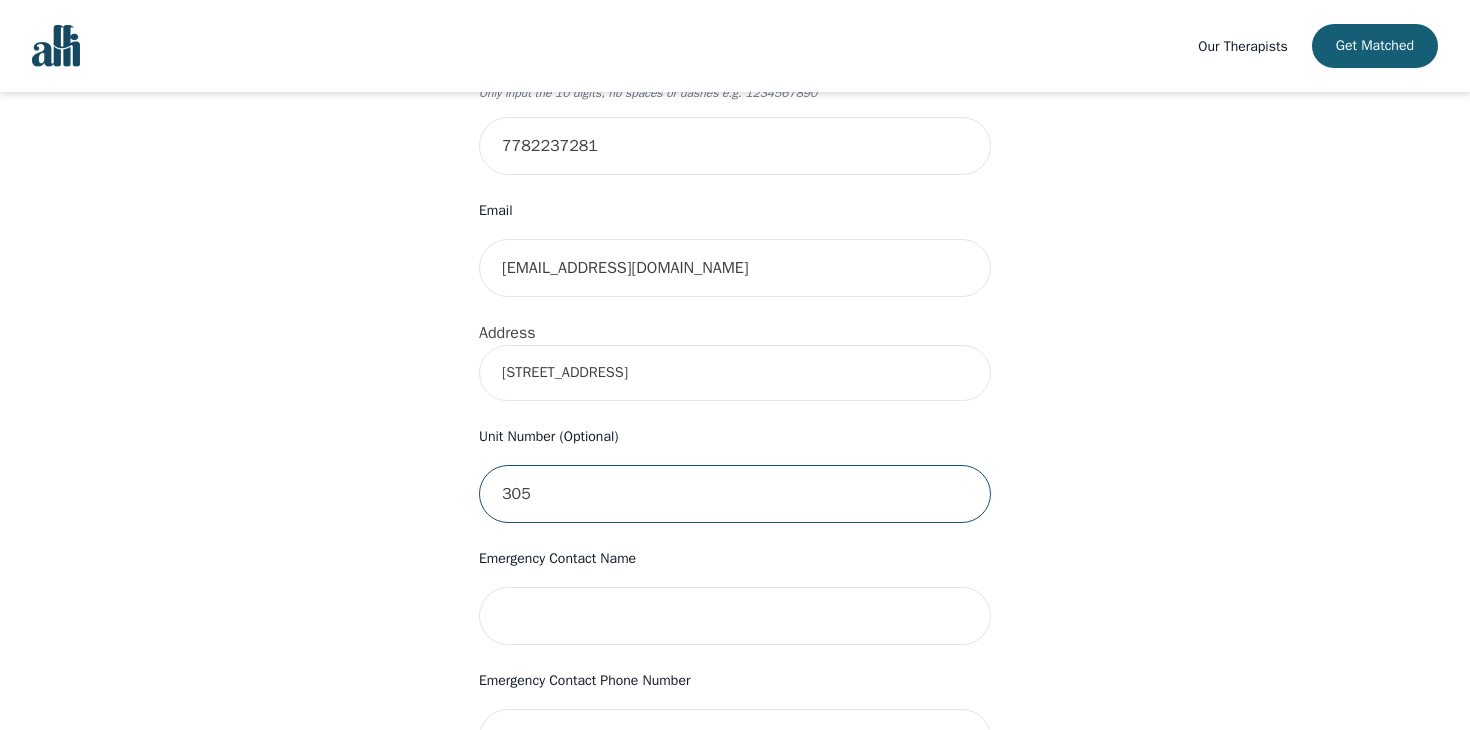 scroll, scrollTop: 554, scrollLeft: 0, axis: vertical 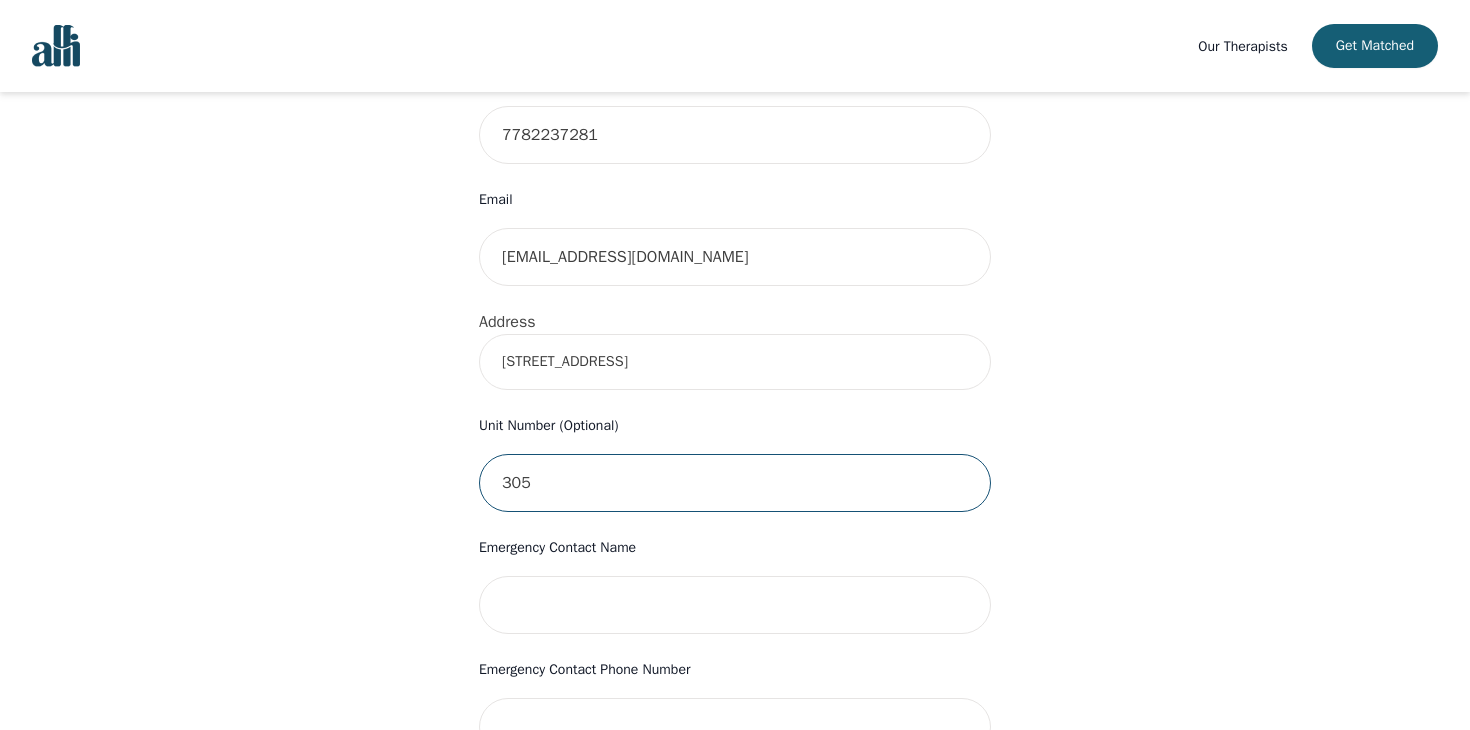 type on "305" 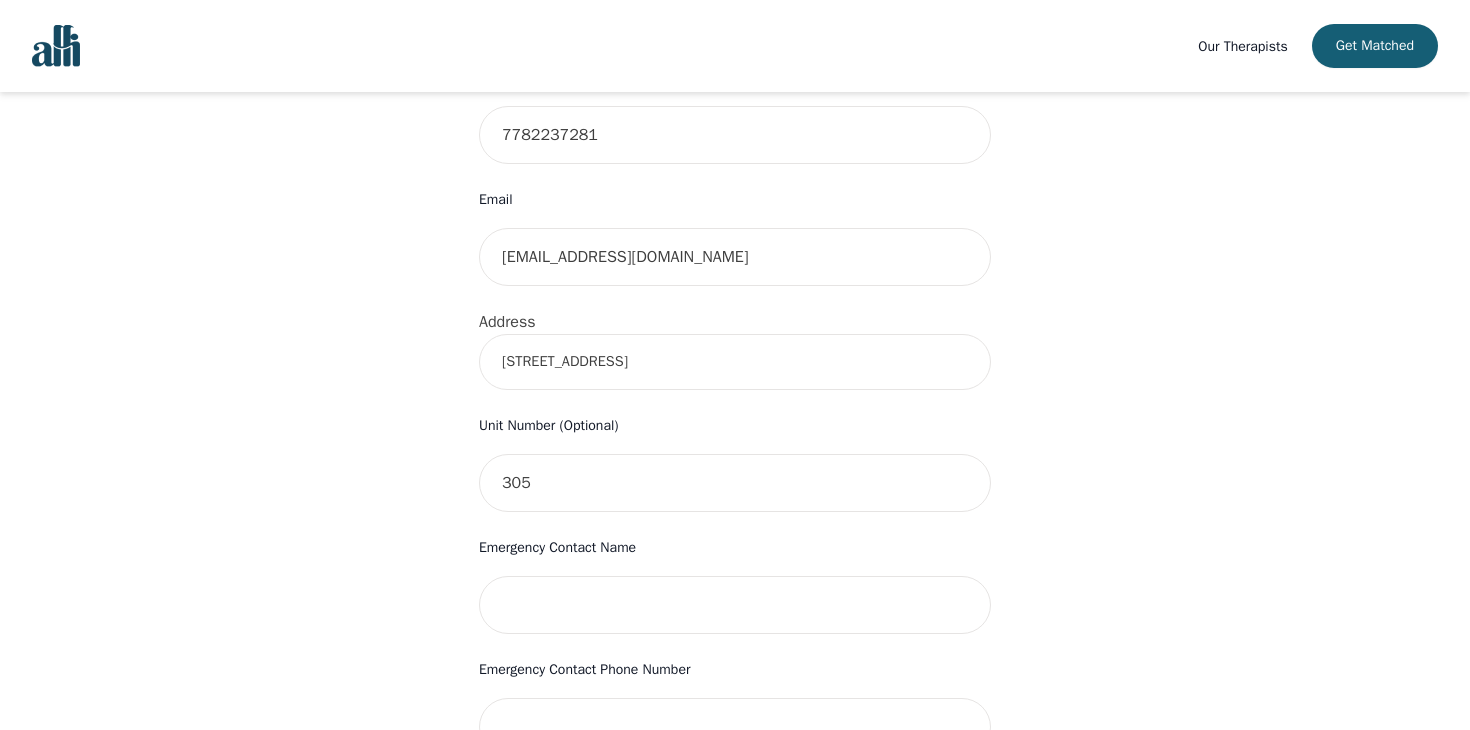 click on "First Name Maegan Last Name Chen Phone Number Only input the 10 digits, no spaces or dashes e.g. 1234567890 7782237281 Email maeganchen@icloud.com Address 840 St Clair Ave W, York, ON M6C 0A4, Canada Unit Number (Optional) 305 Emergency Contact Name Emergency Contact Phone Number I have a promo code I have read and accept the  consent to counselling and psychotherapy services I have read and accept  Alli's Terms of Services I understand that I will be charged the full session rate if I cancel within 24 hours of my scheduled appointment or if I miss it all together. (*Note: This does not apply to your very first session with Alli. You may cancel your first session at any time without incurring fees). I understand that Alli is not a crisis service (If you are having thoughts of self-harm or thoughts of harming others please contact 9-8-8) Submit" at bounding box center [735, 495] 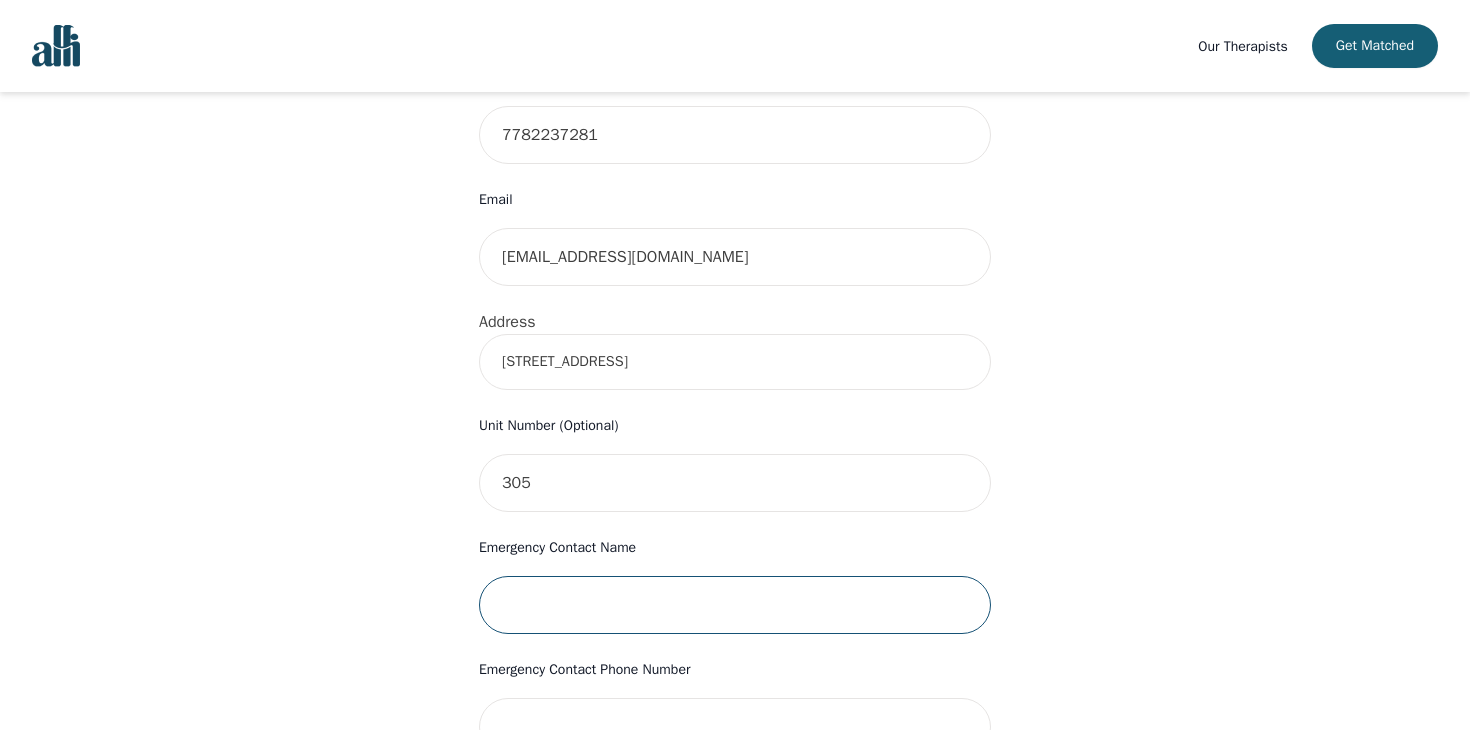 click at bounding box center (735, 605) 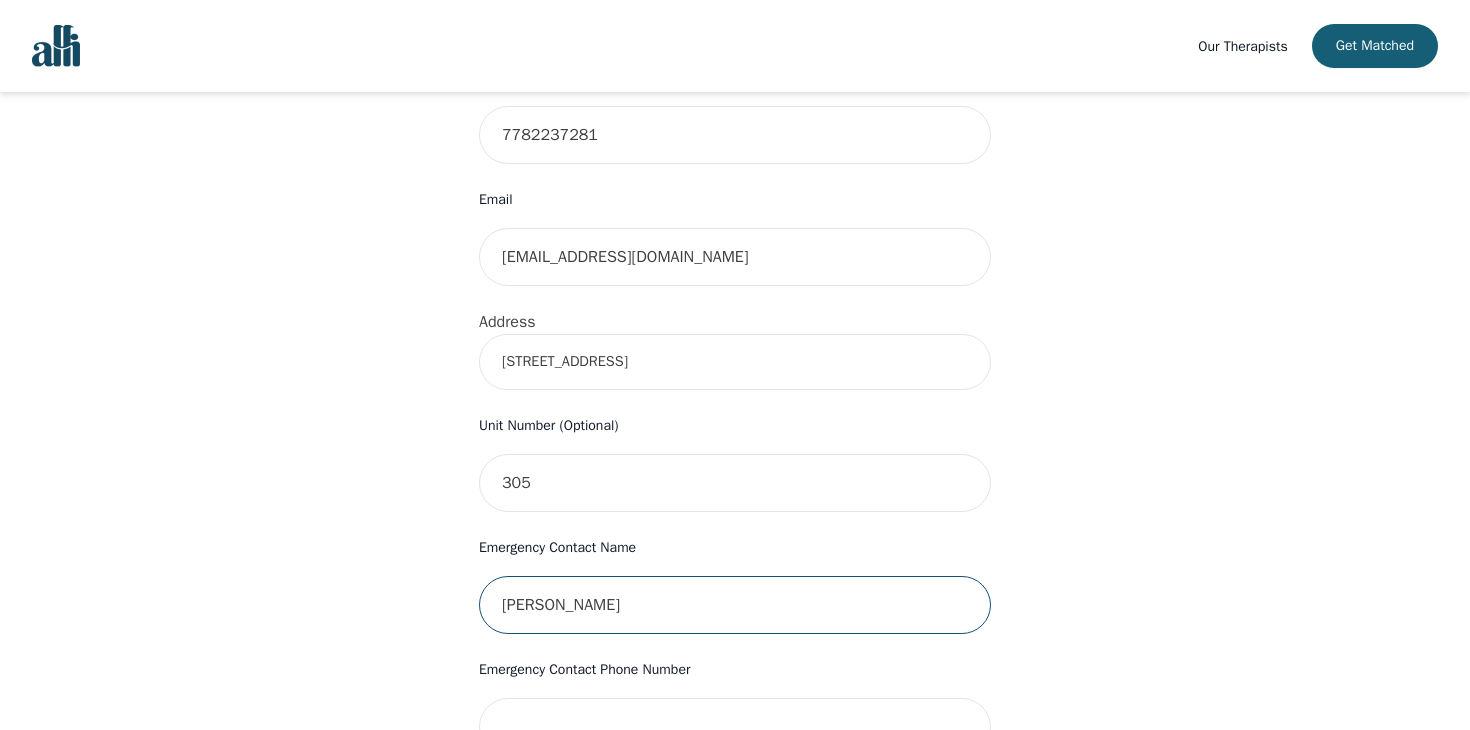 scroll, scrollTop: 770, scrollLeft: 0, axis: vertical 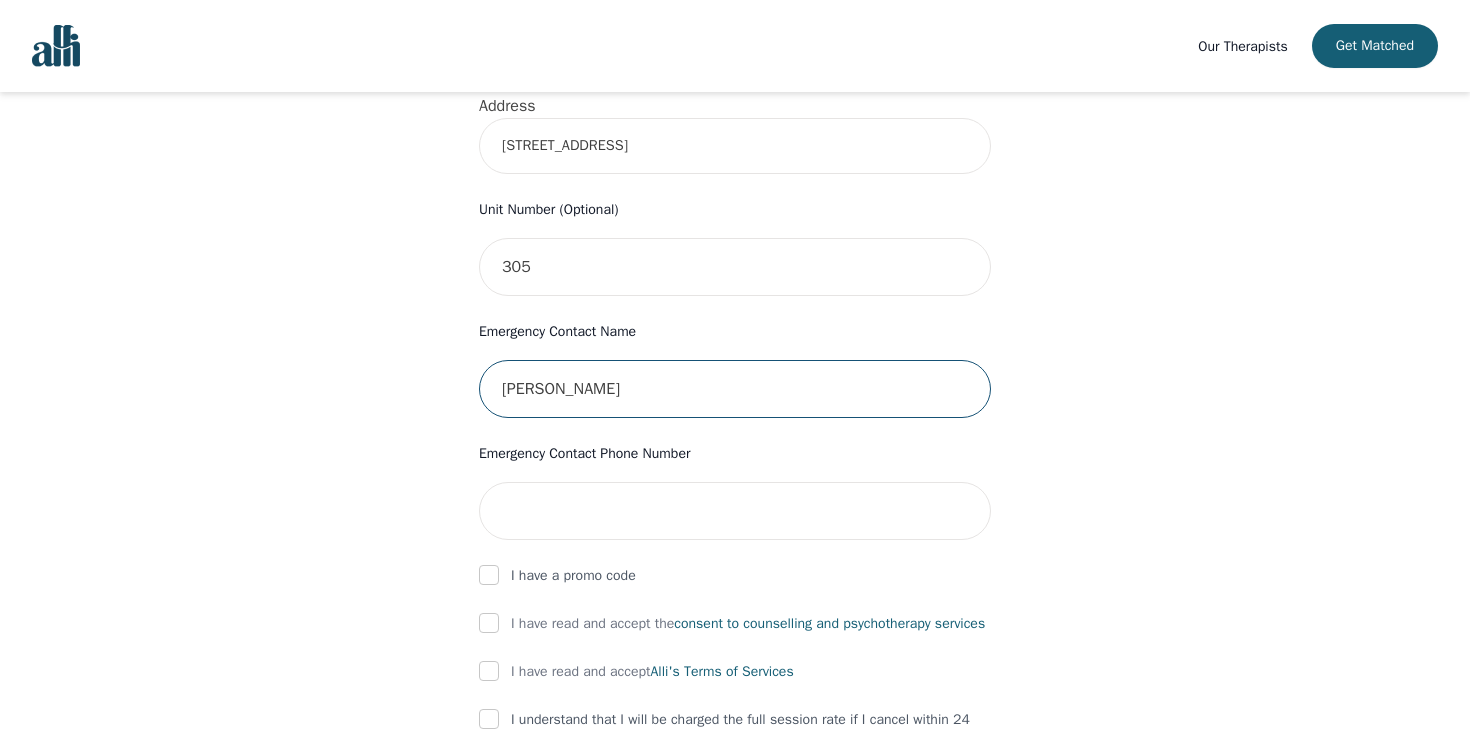 type on "Juan" 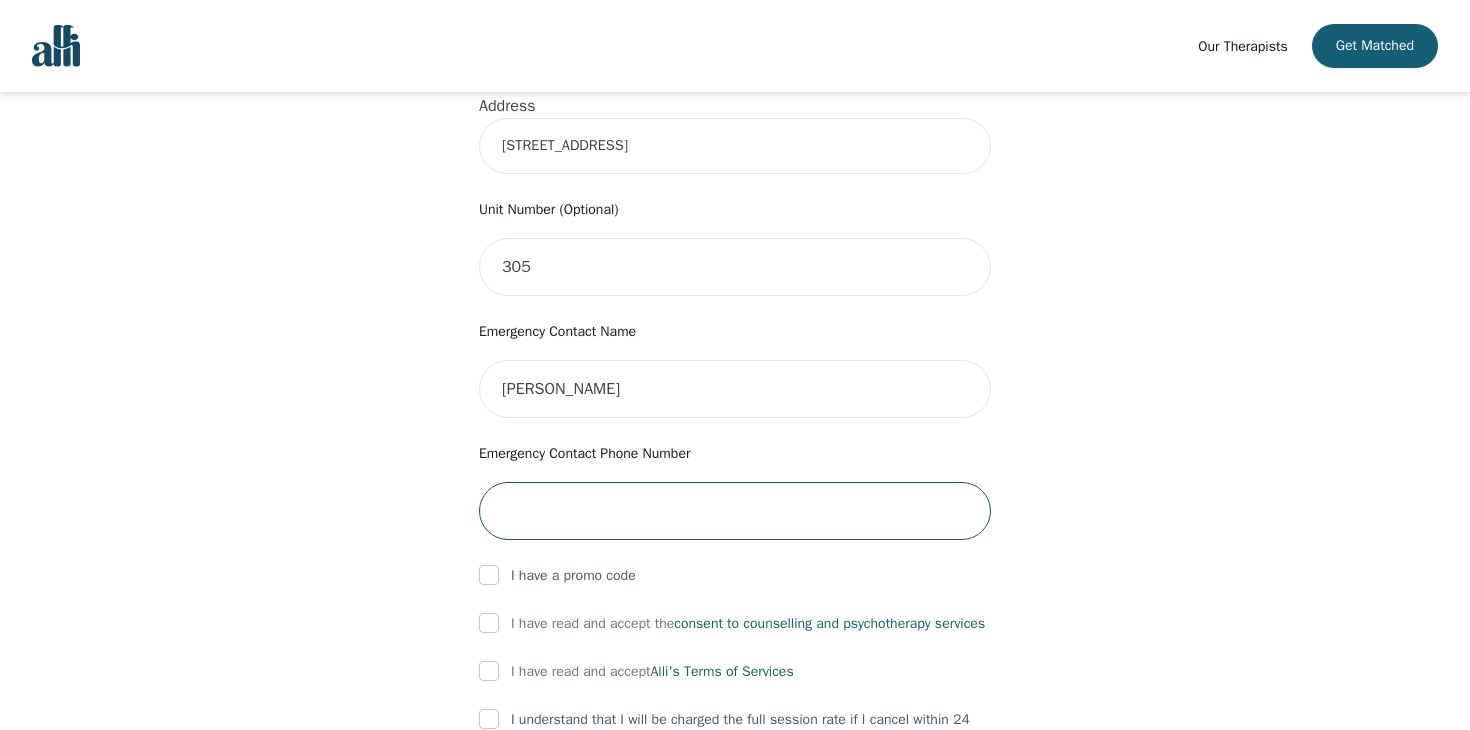 click at bounding box center (735, 511) 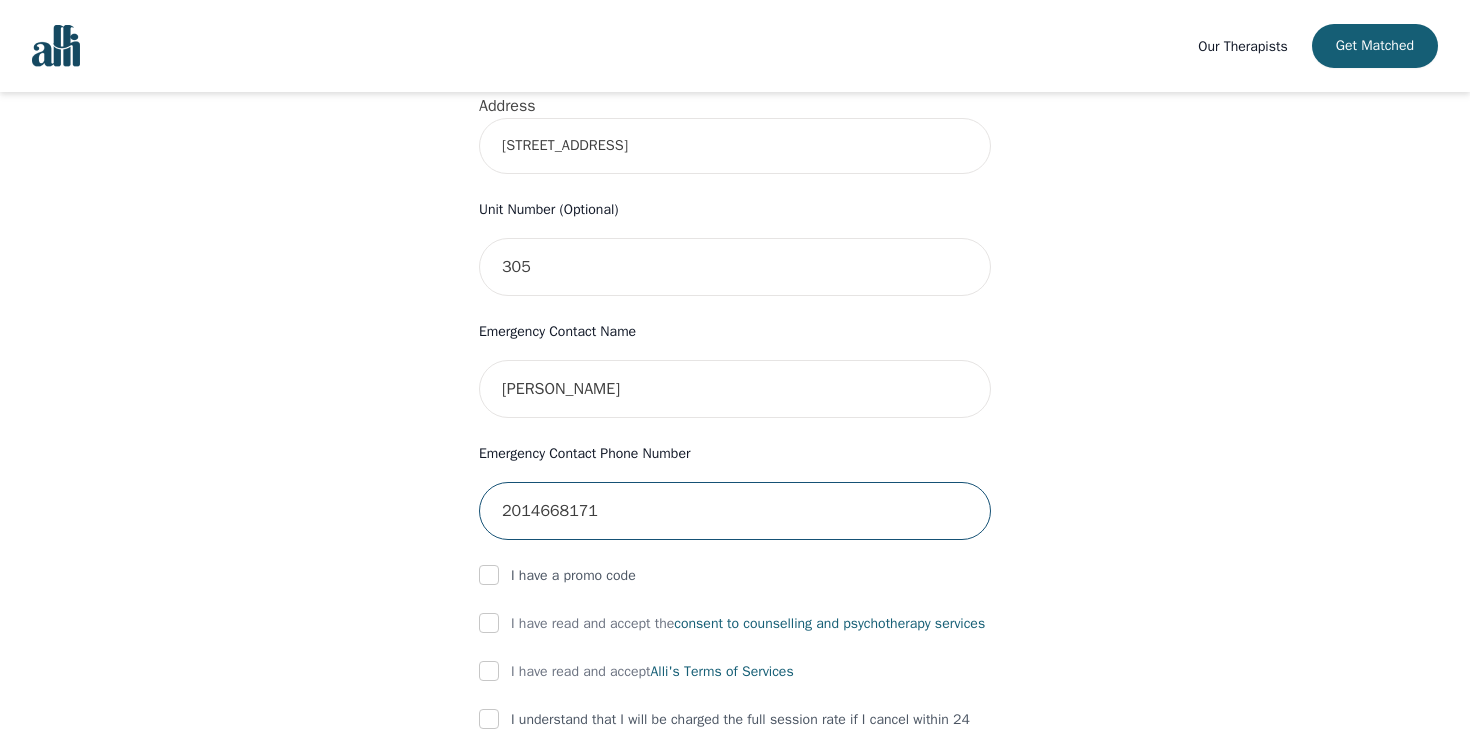 type on "2014668171" 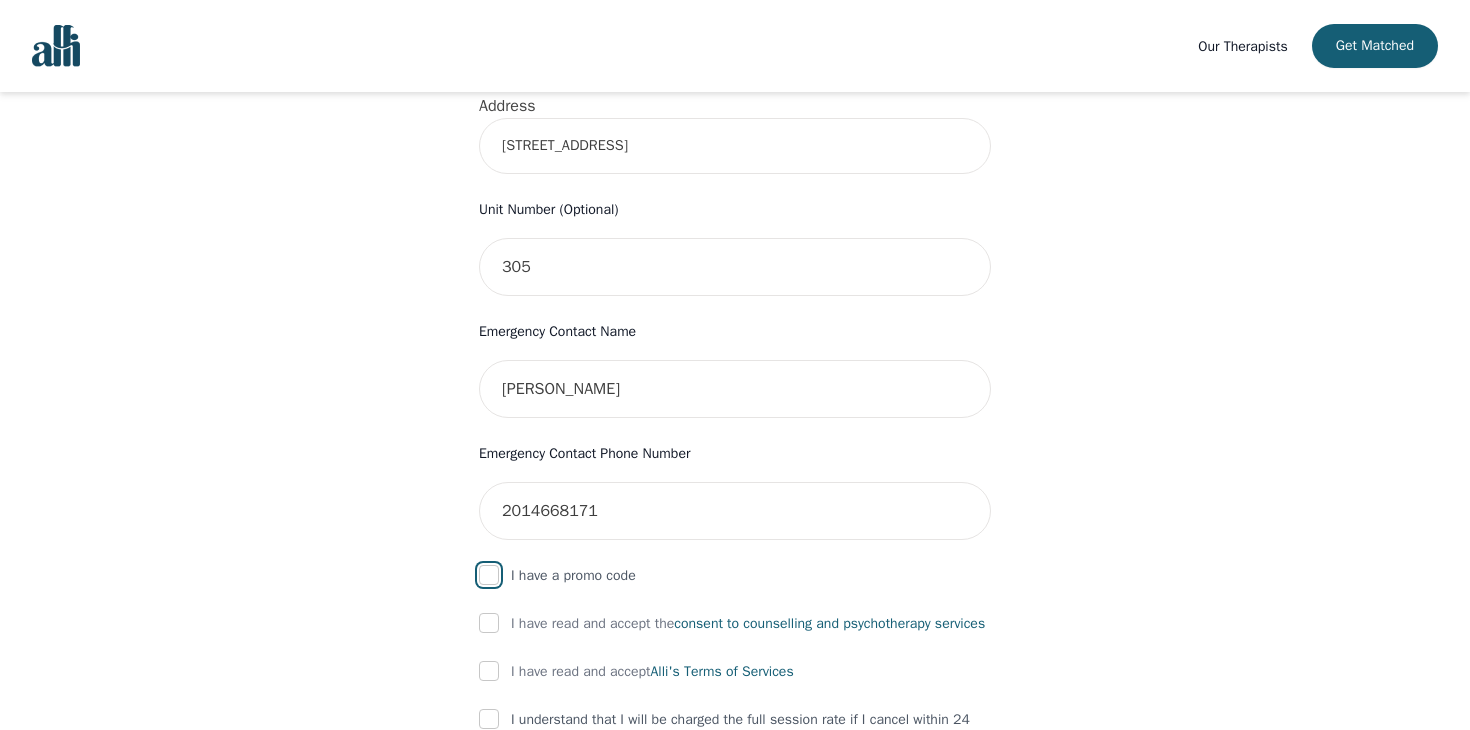 click at bounding box center [489, 575] 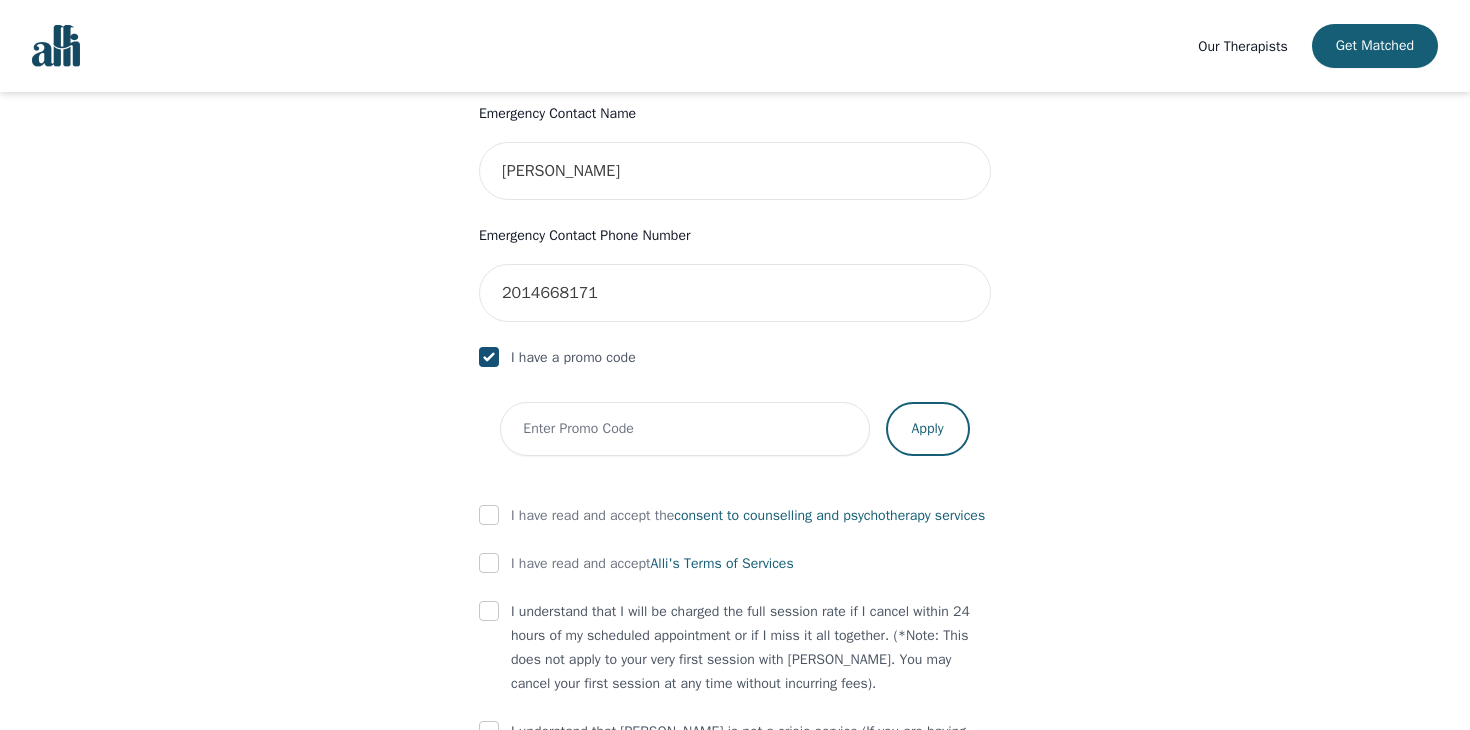 scroll, scrollTop: 989, scrollLeft: 0, axis: vertical 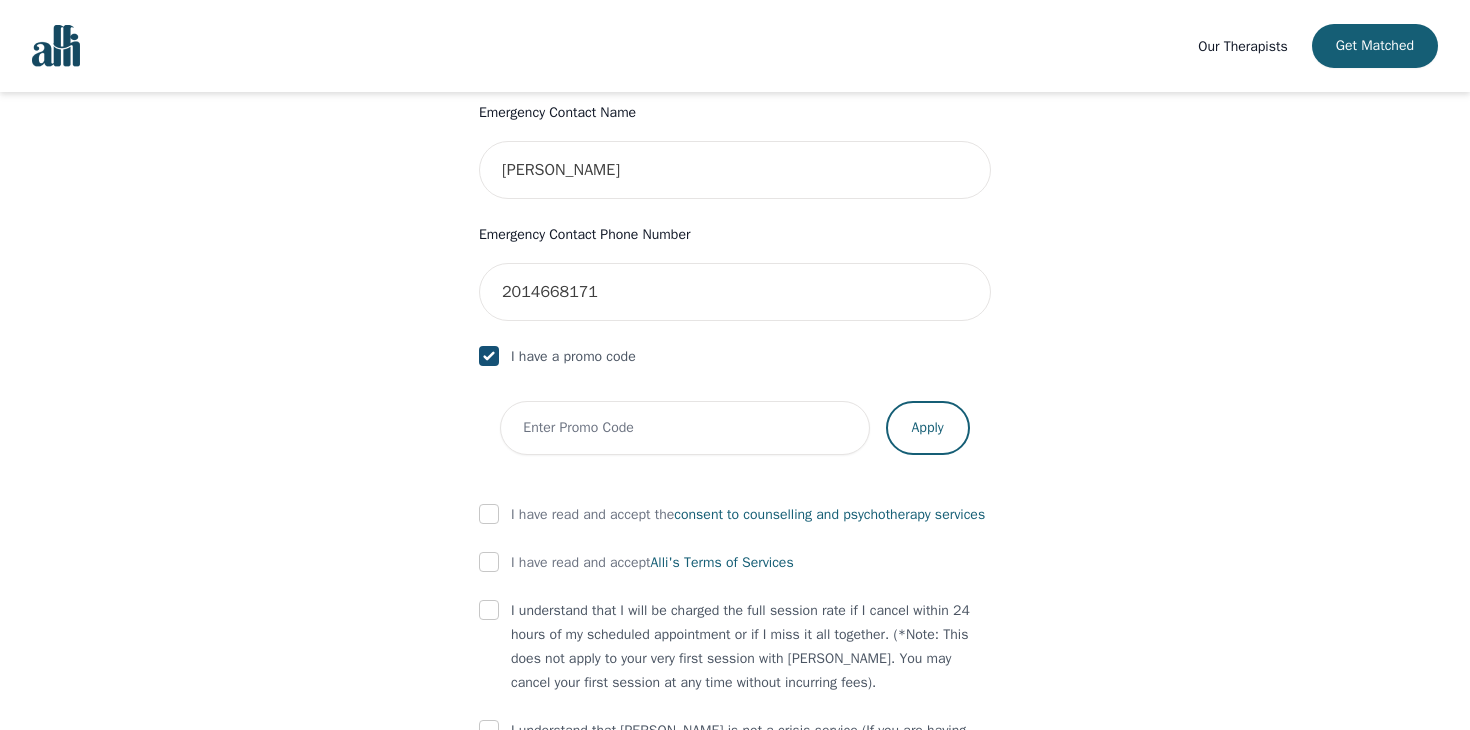 click at bounding box center (489, 356) 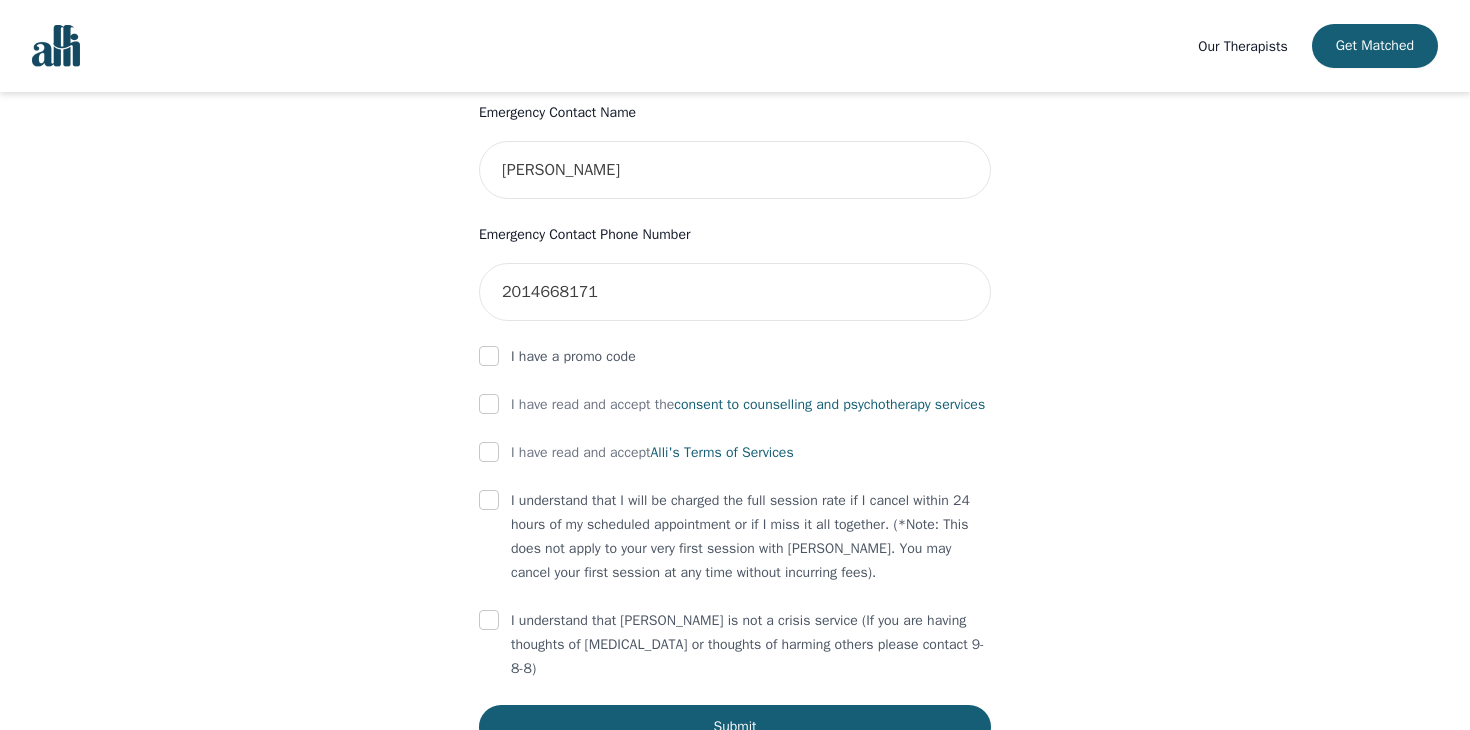 click on "I have read and accept the  consent to counselling and psychotherapy services" at bounding box center [735, 405] 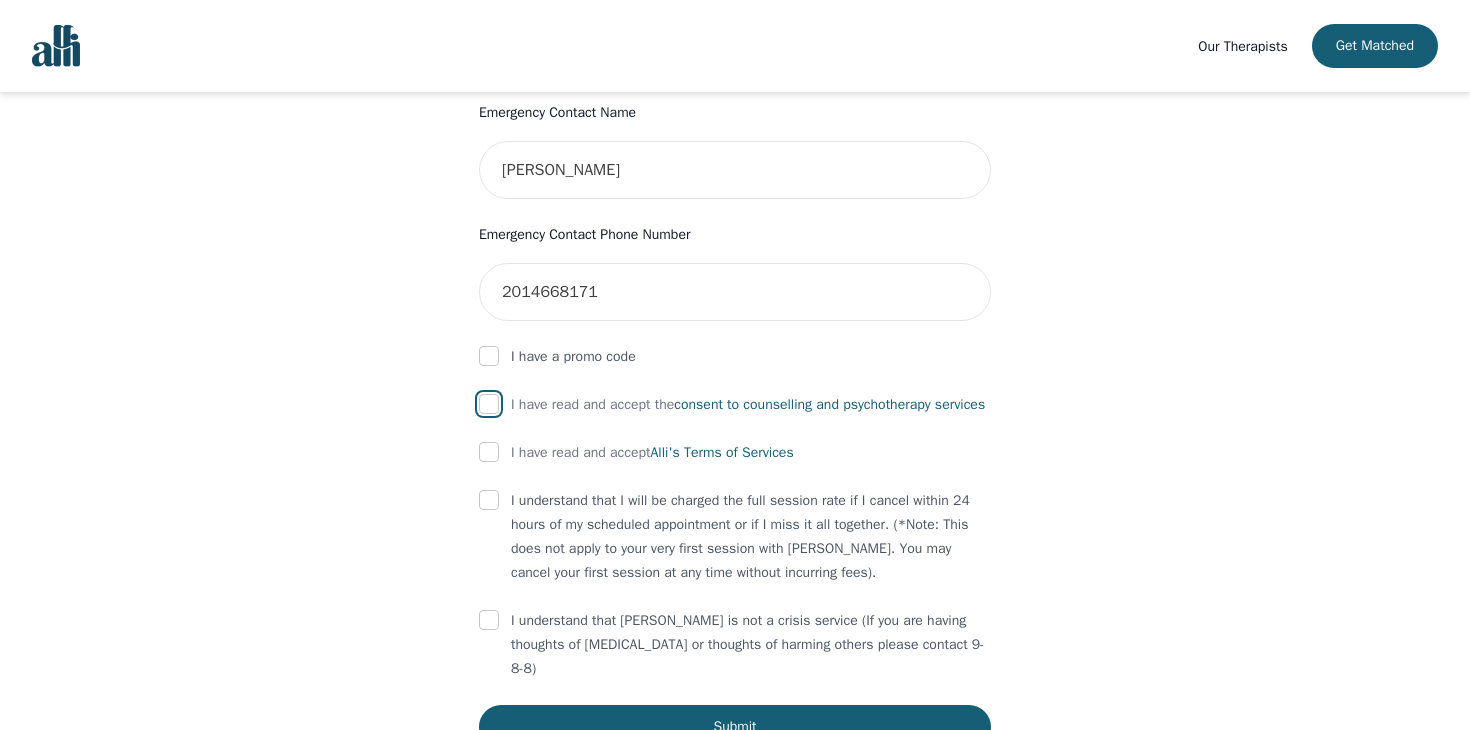 click at bounding box center (489, 404) 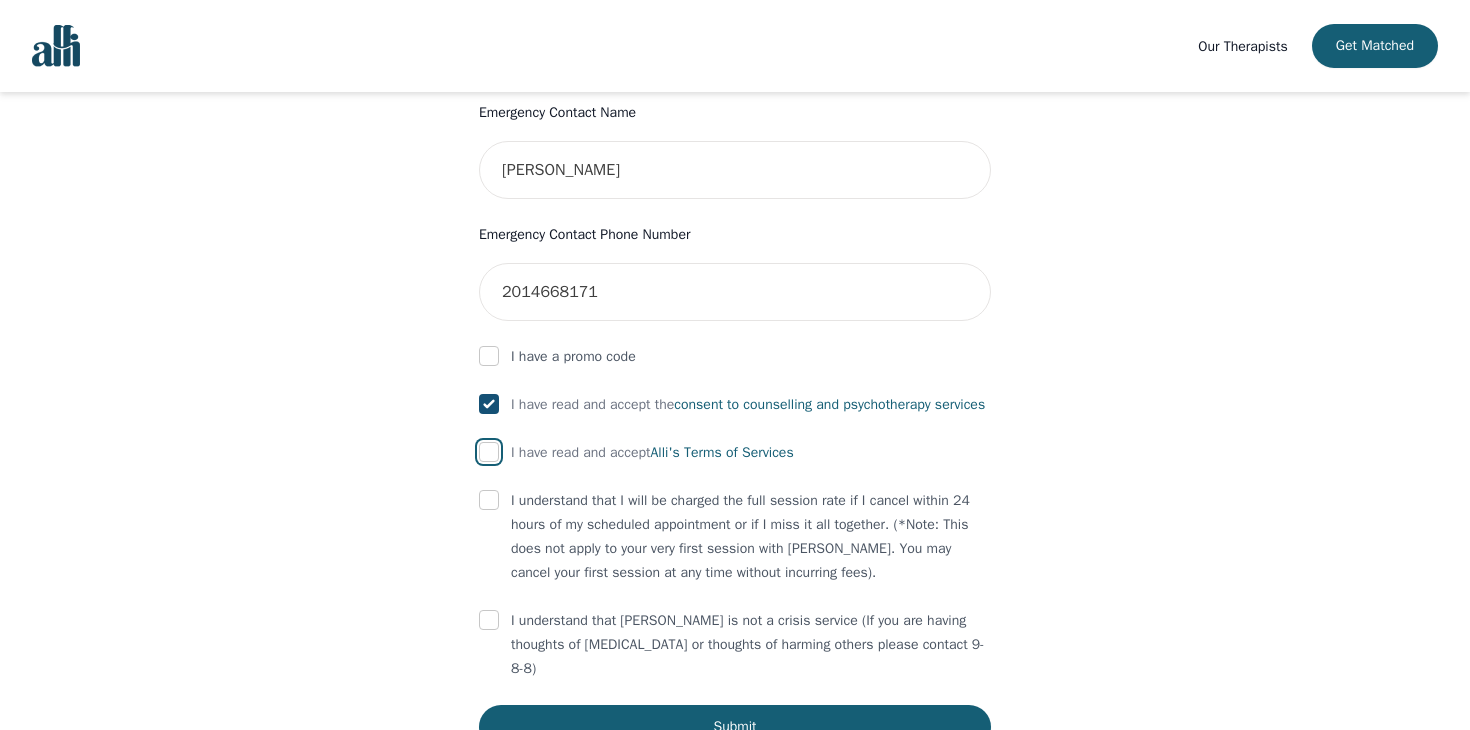 click at bounding box center [489, 452] 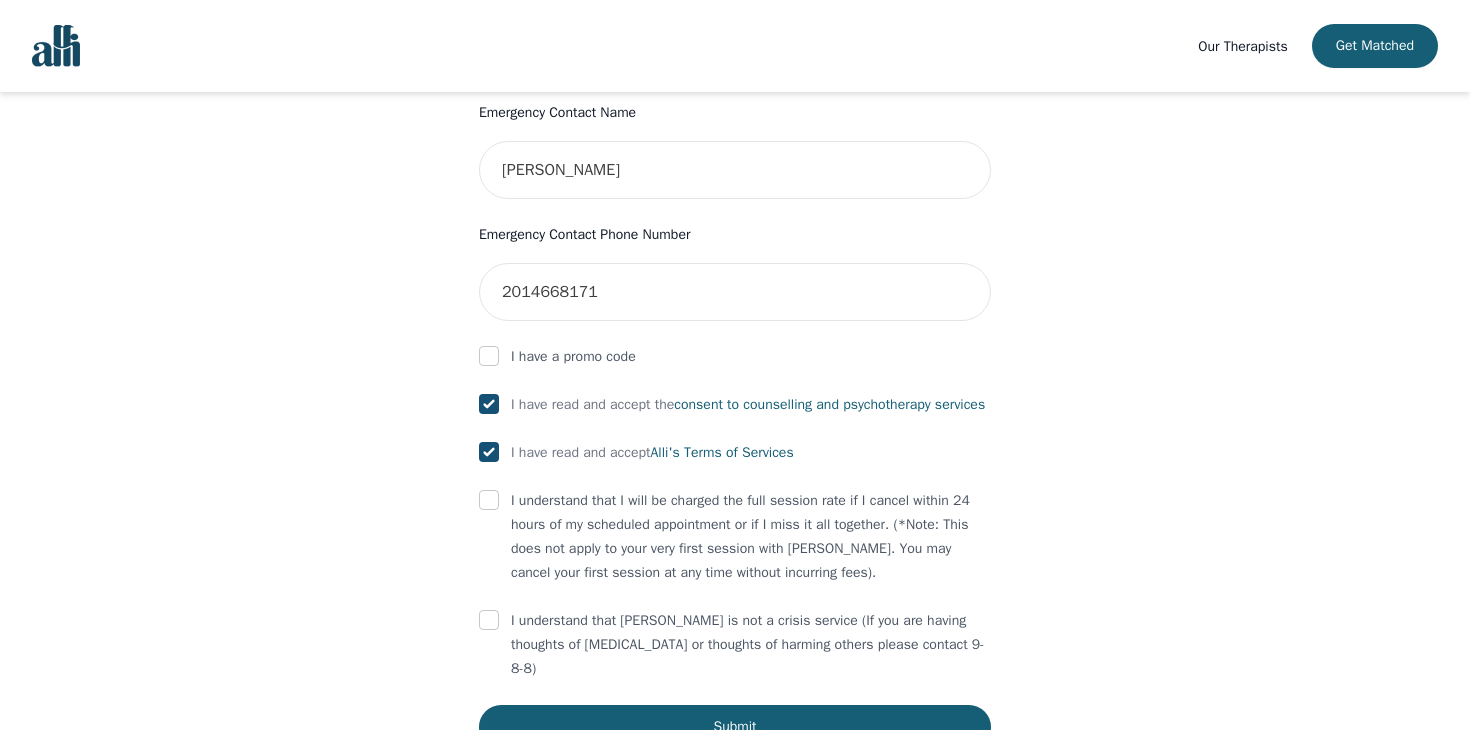 click on "I understand that I will be charged the full session rate if I cancel within 24 hours of my scheduled appointment or if I miss it all together. (*Note: This does not apply to your very first session with Alli. You may cancel your first session at any time without incurring fees)." at bounding box center (735, 537) 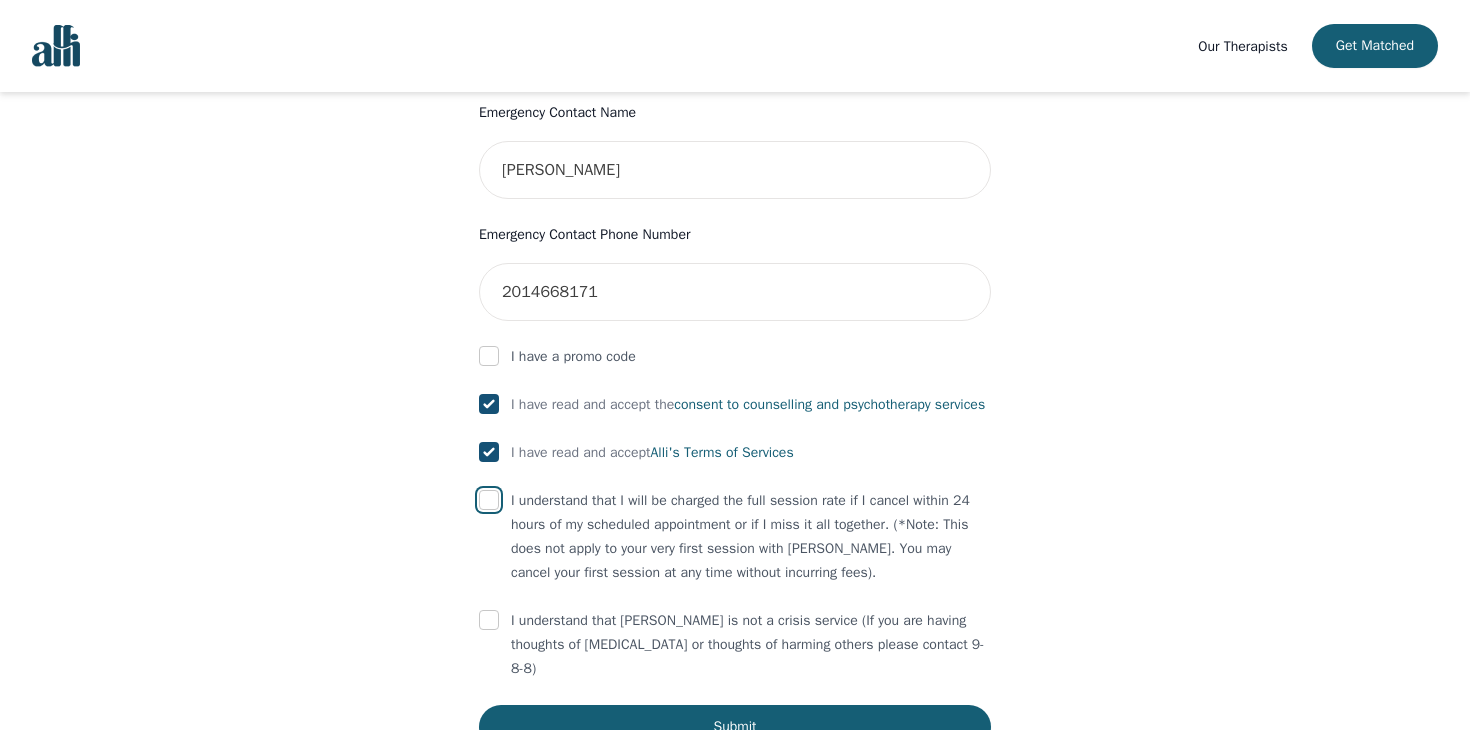 click at bounding box center [489, 500] 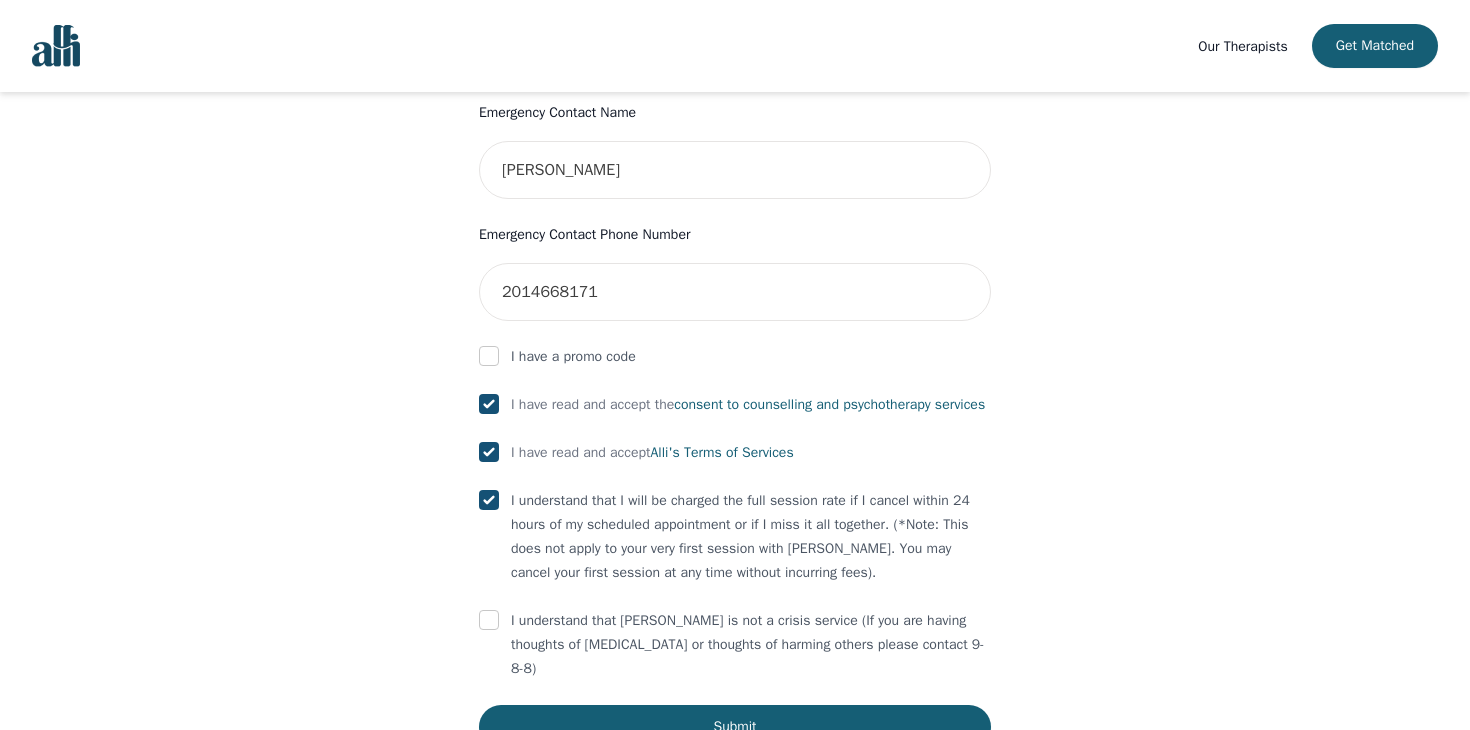 checkbox on "true" 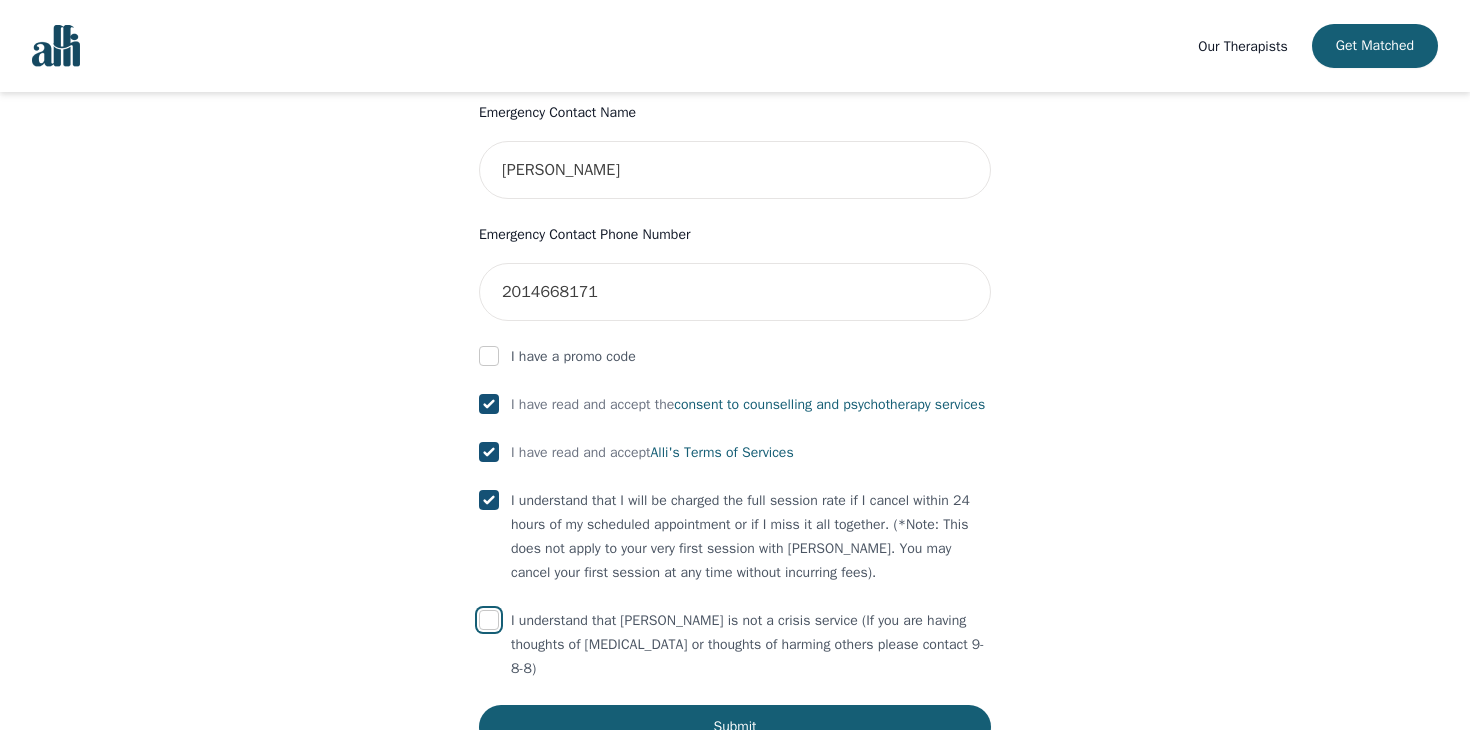 click at bounding box center (489, 620) 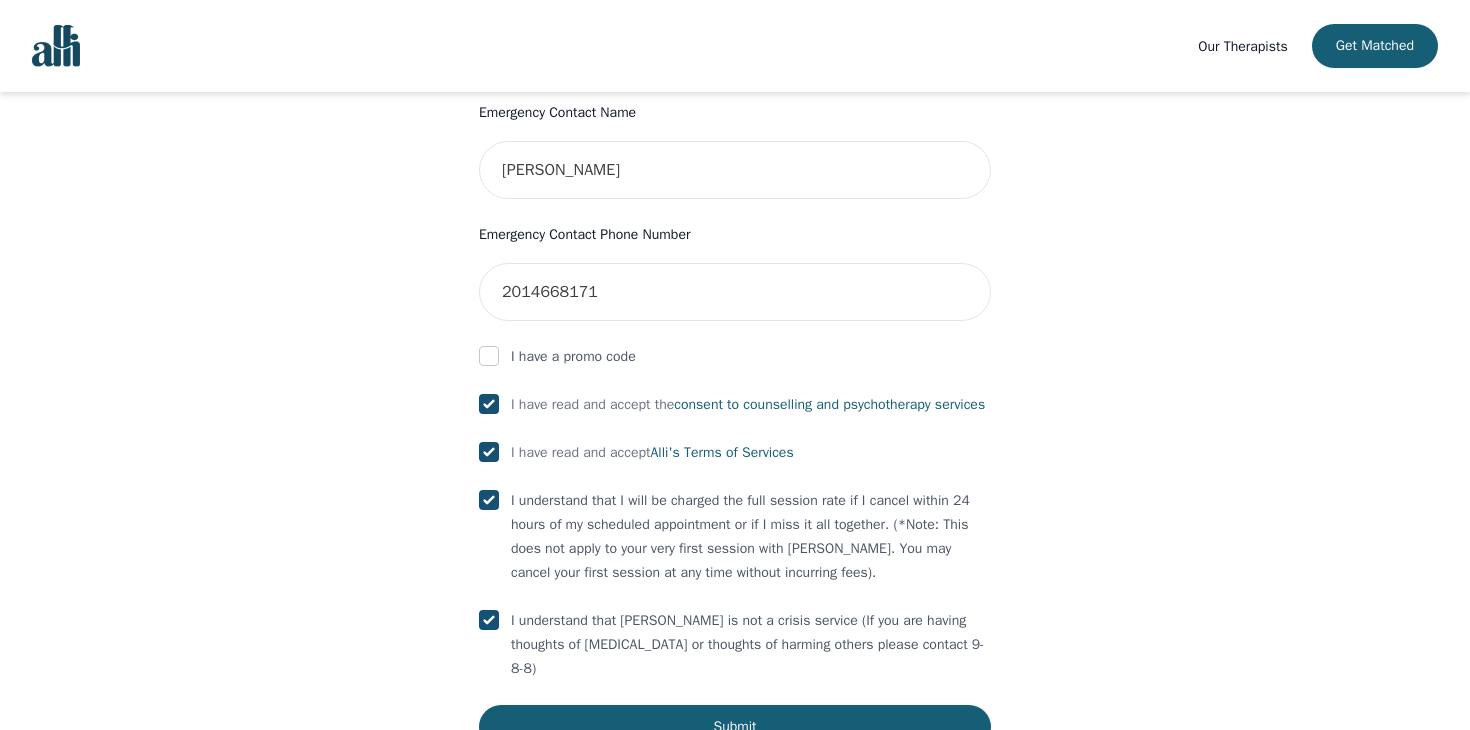 checkbox on "true" 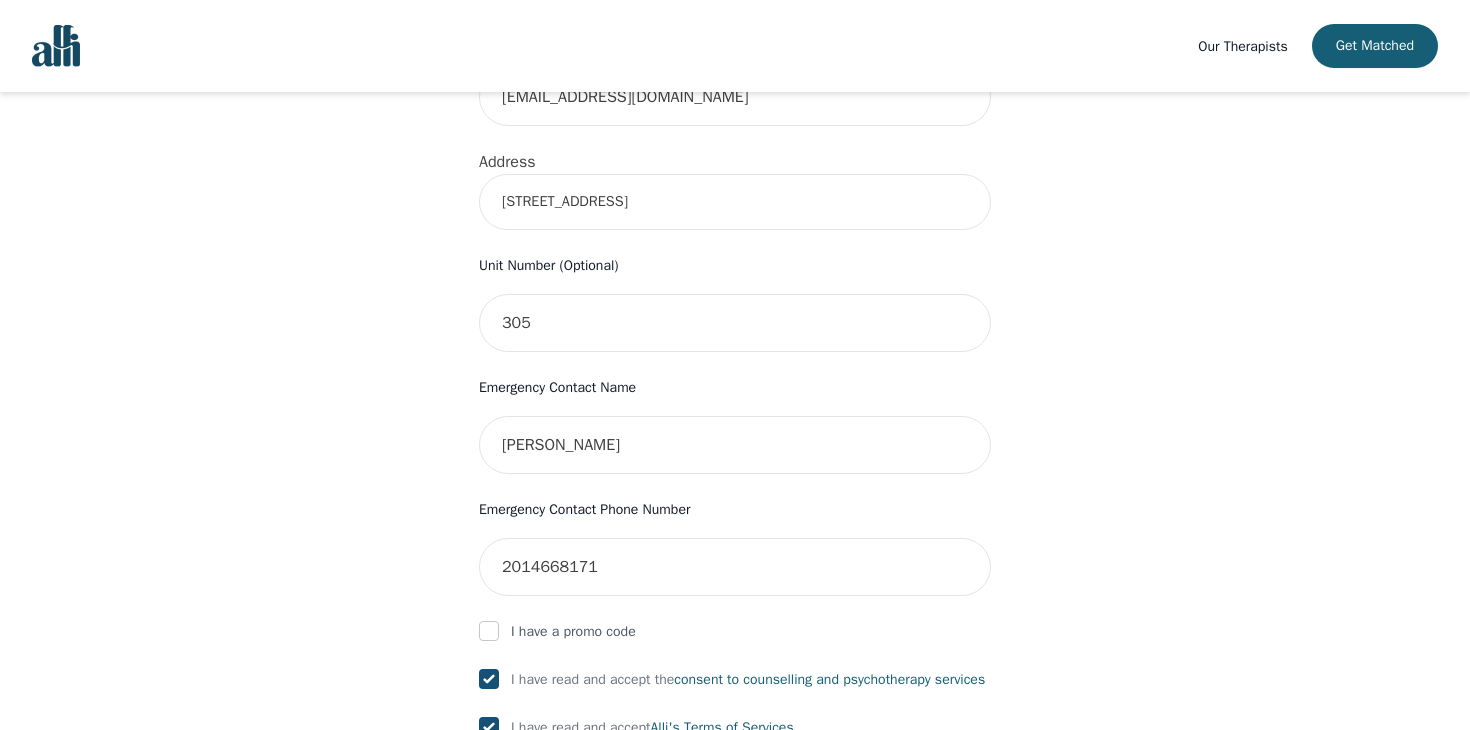 scroll, scrollTop: 1071, scrollLeft: 0, axis: vertical 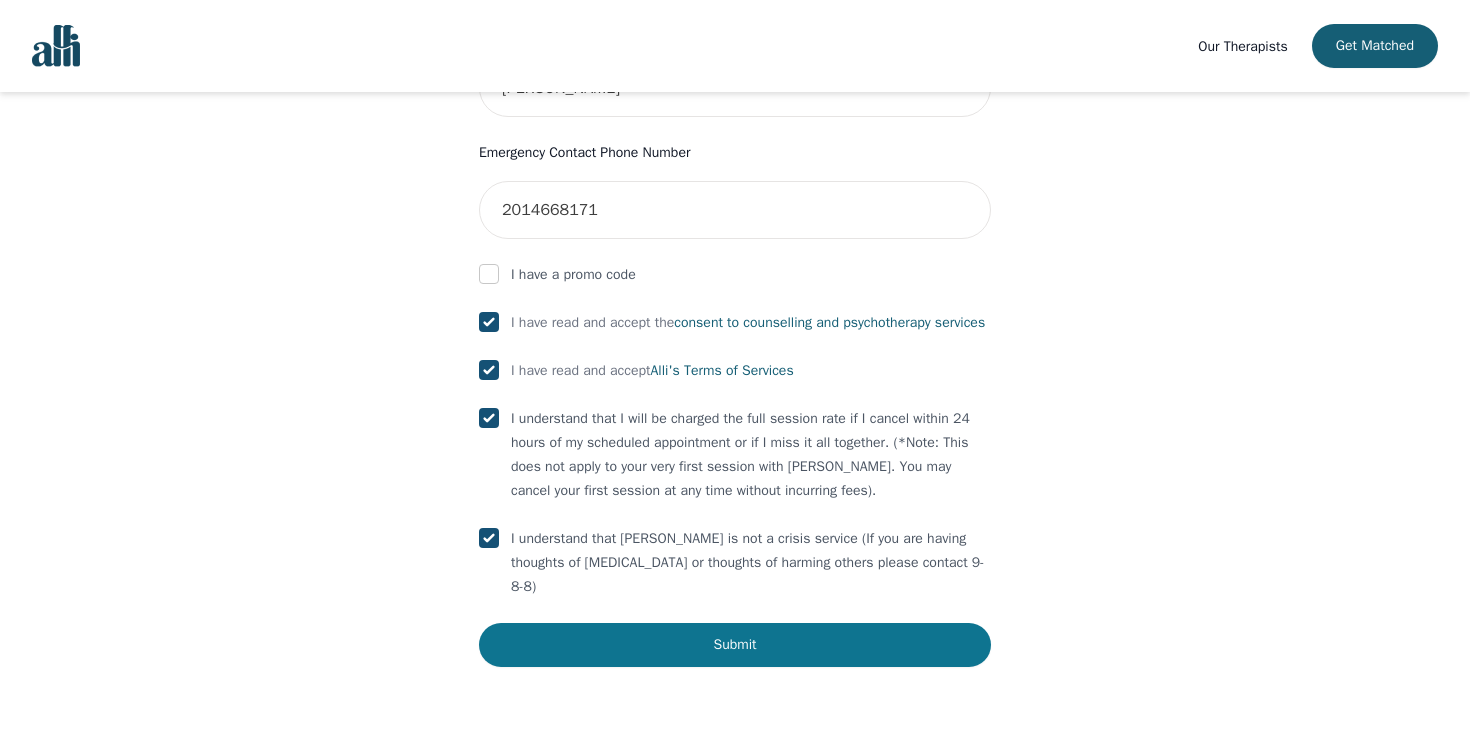 click on "Submit" at bounding box center [735, 645] 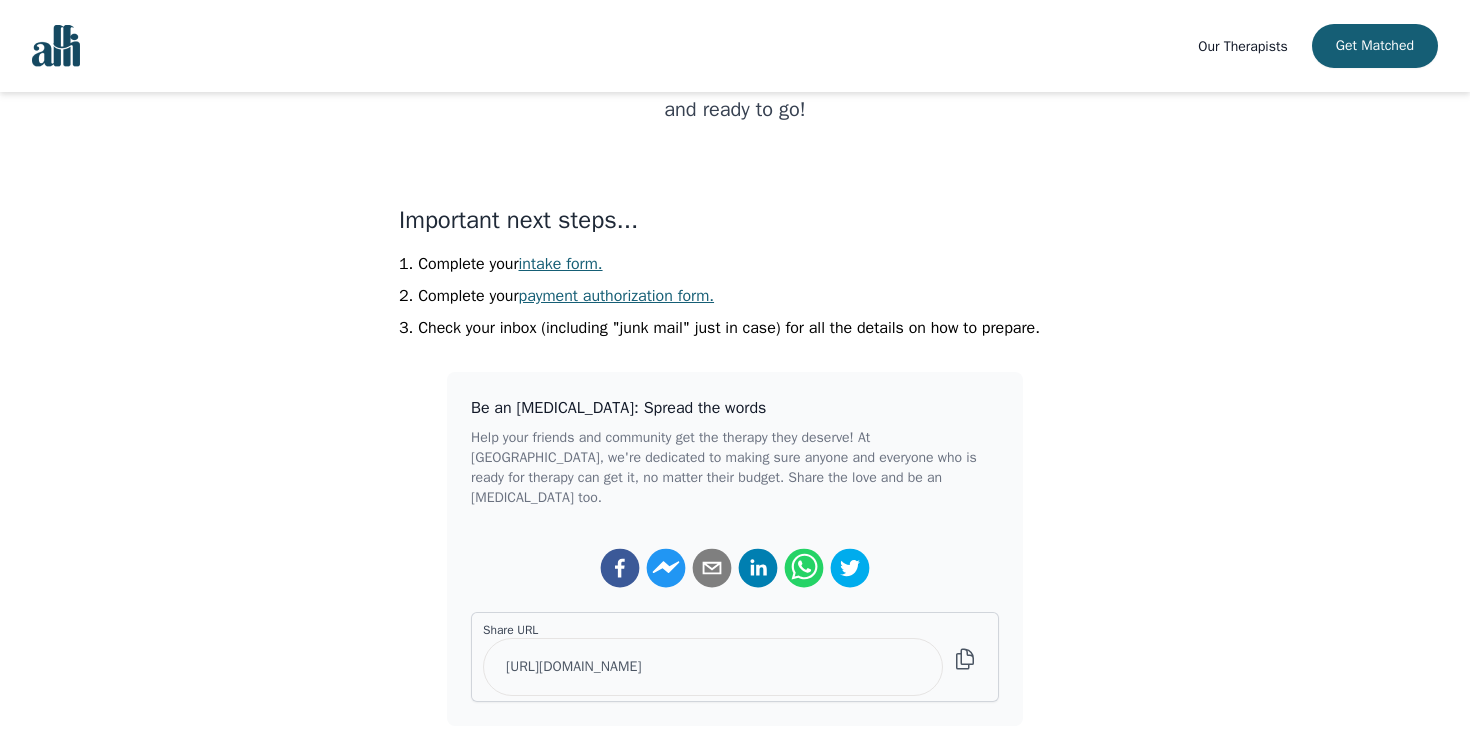 scroll, scrollTop: 413, scrollLeft: 0, axis: vertical 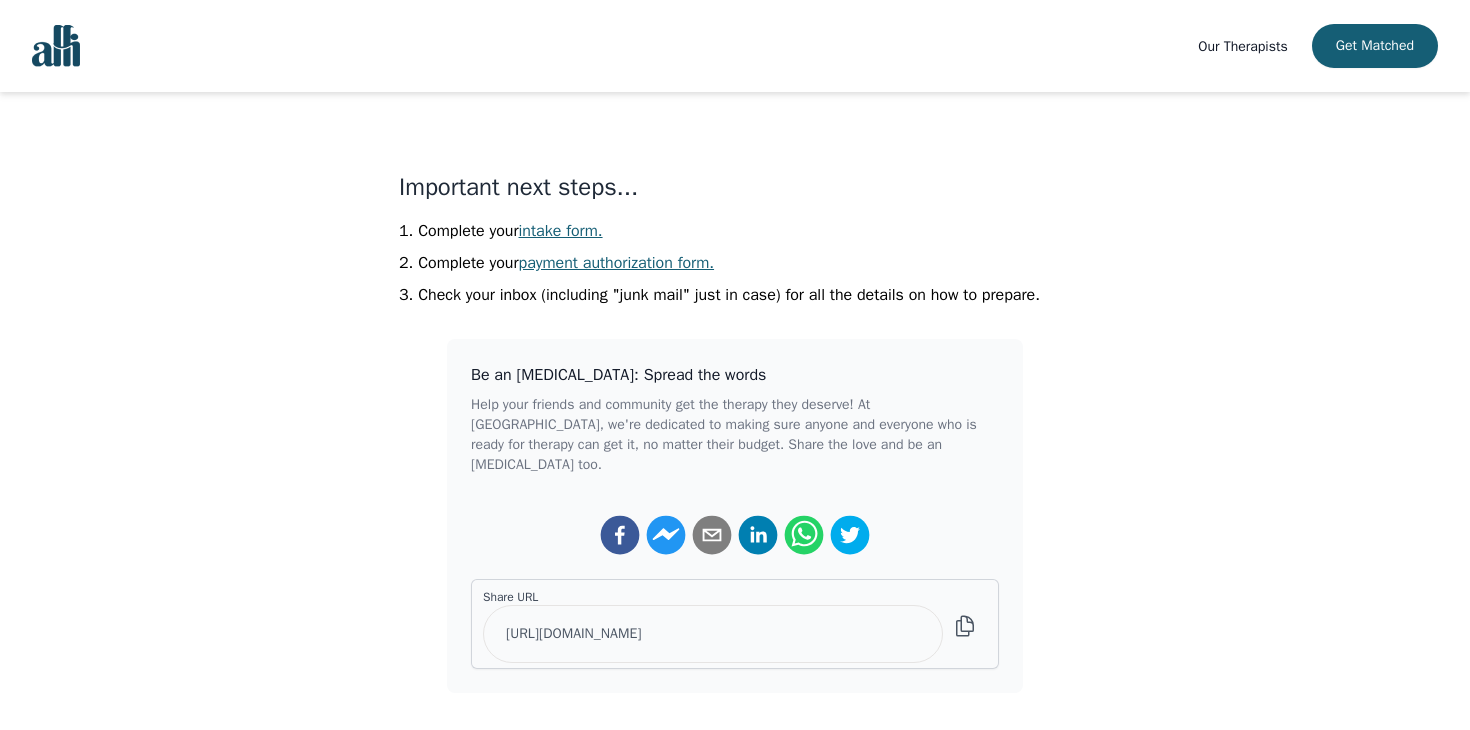 click on "intake form." at bounding box center (561, 231) 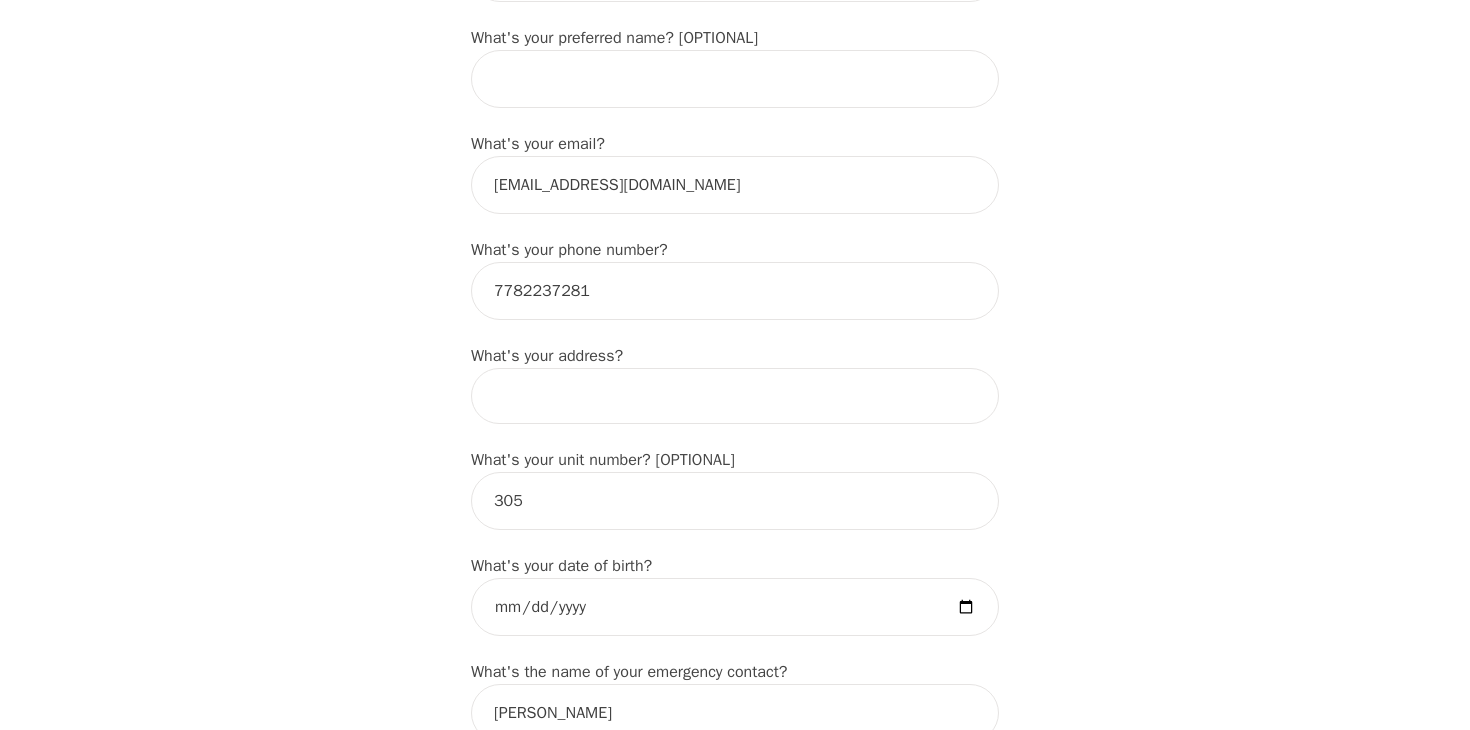 scroll, scrollTop: 506, scrollLeft: 0, axis: vertical 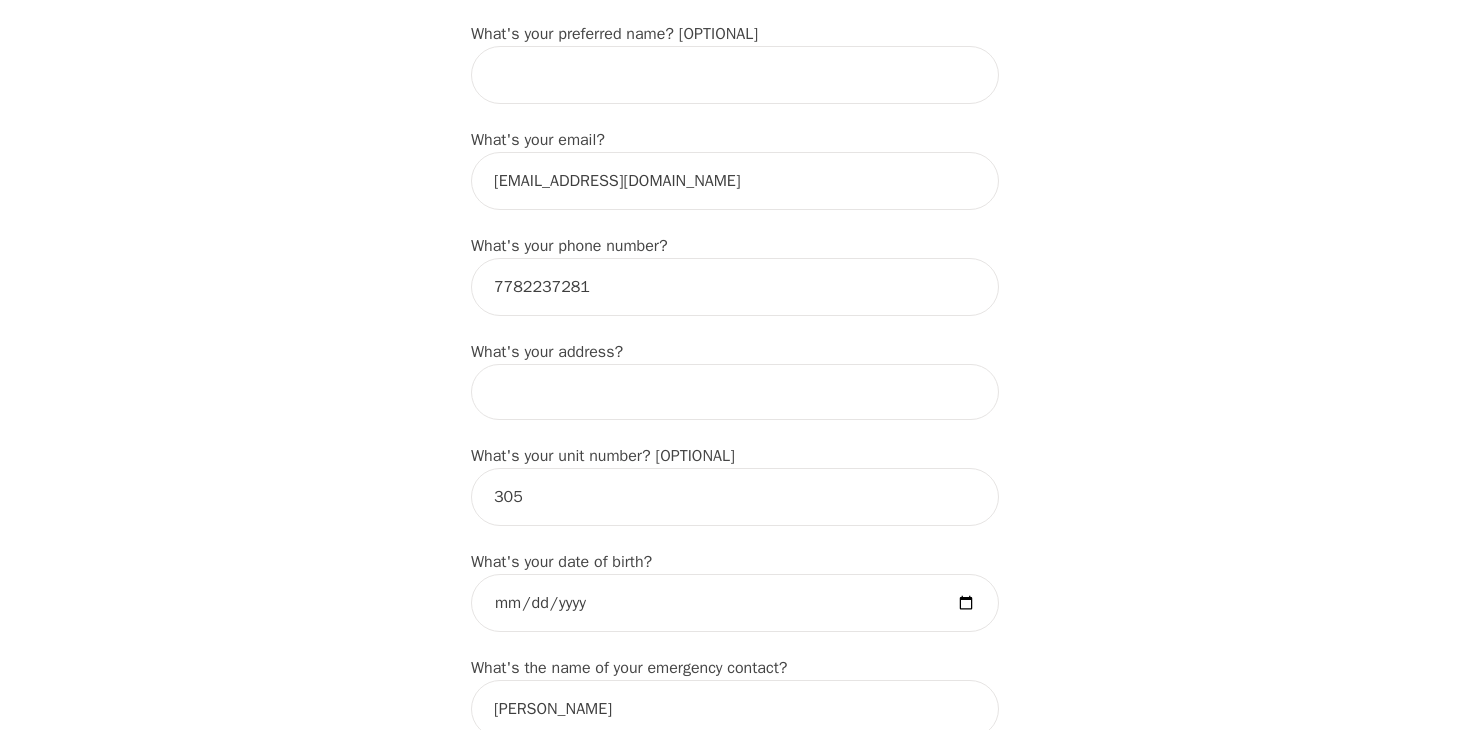 click at bounding box center [735, 392] 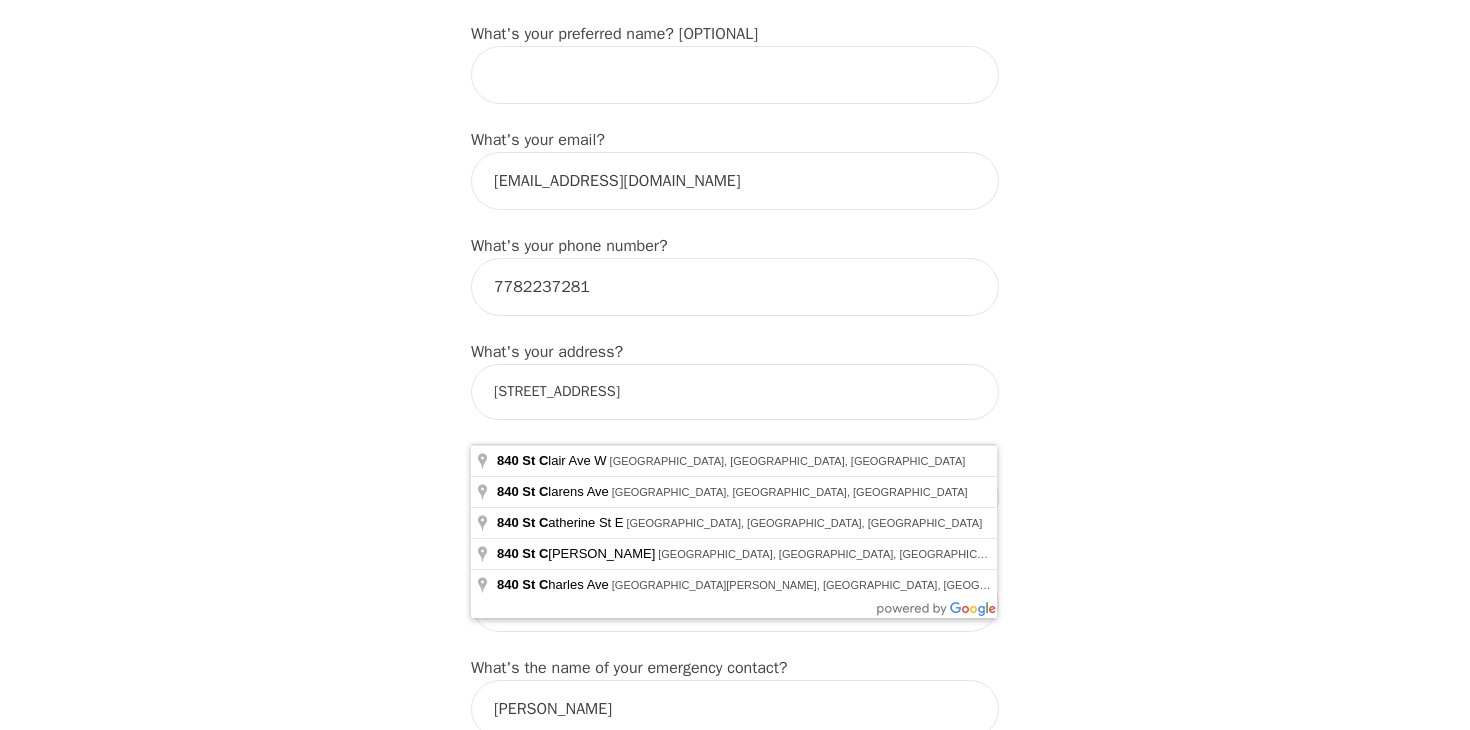 type on "840 St Clair Ave W, York, ON M6C 0A4, Canada" 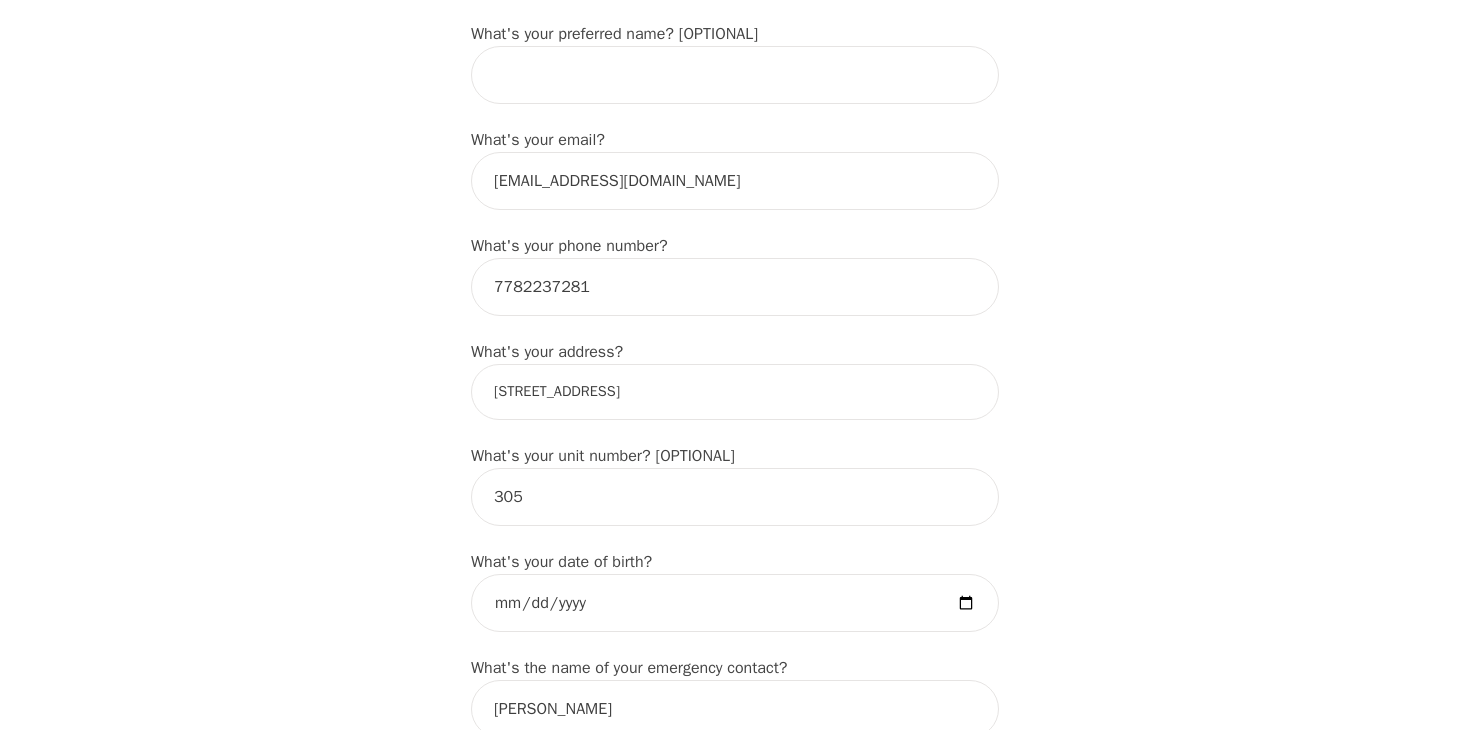 scroll, scrollTop: 633, scrollLeft: 0, axis: vertical 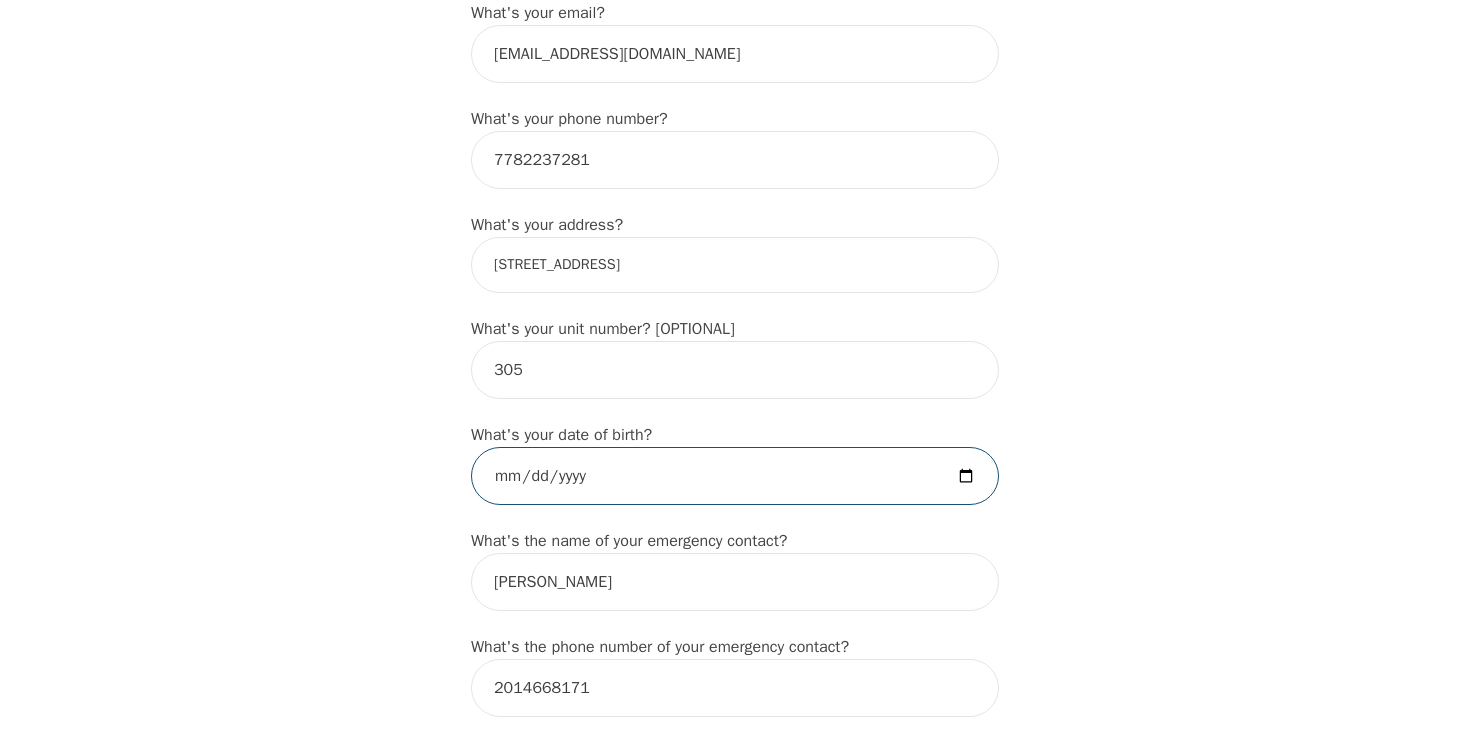 click at bounding box center (735, 476) 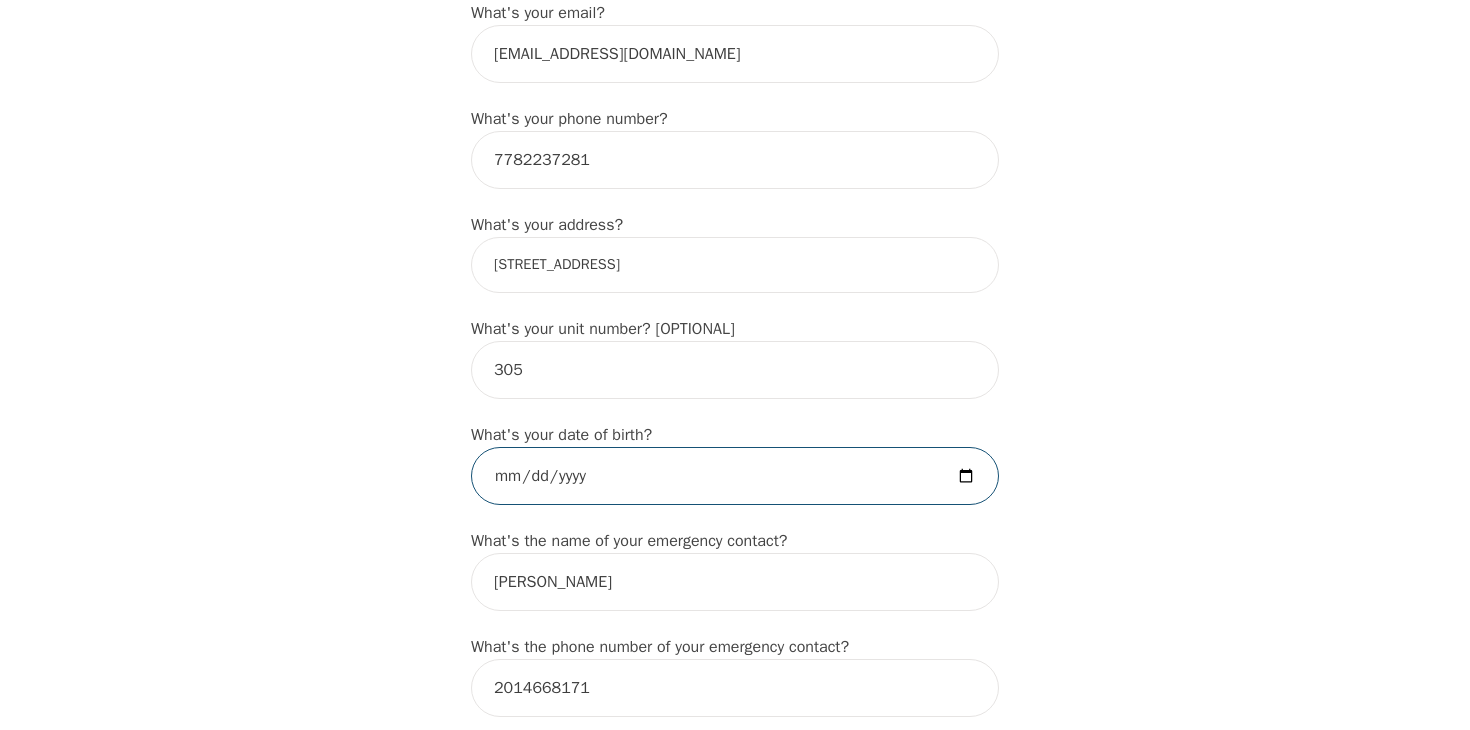 click at bounding box center [735, 476] 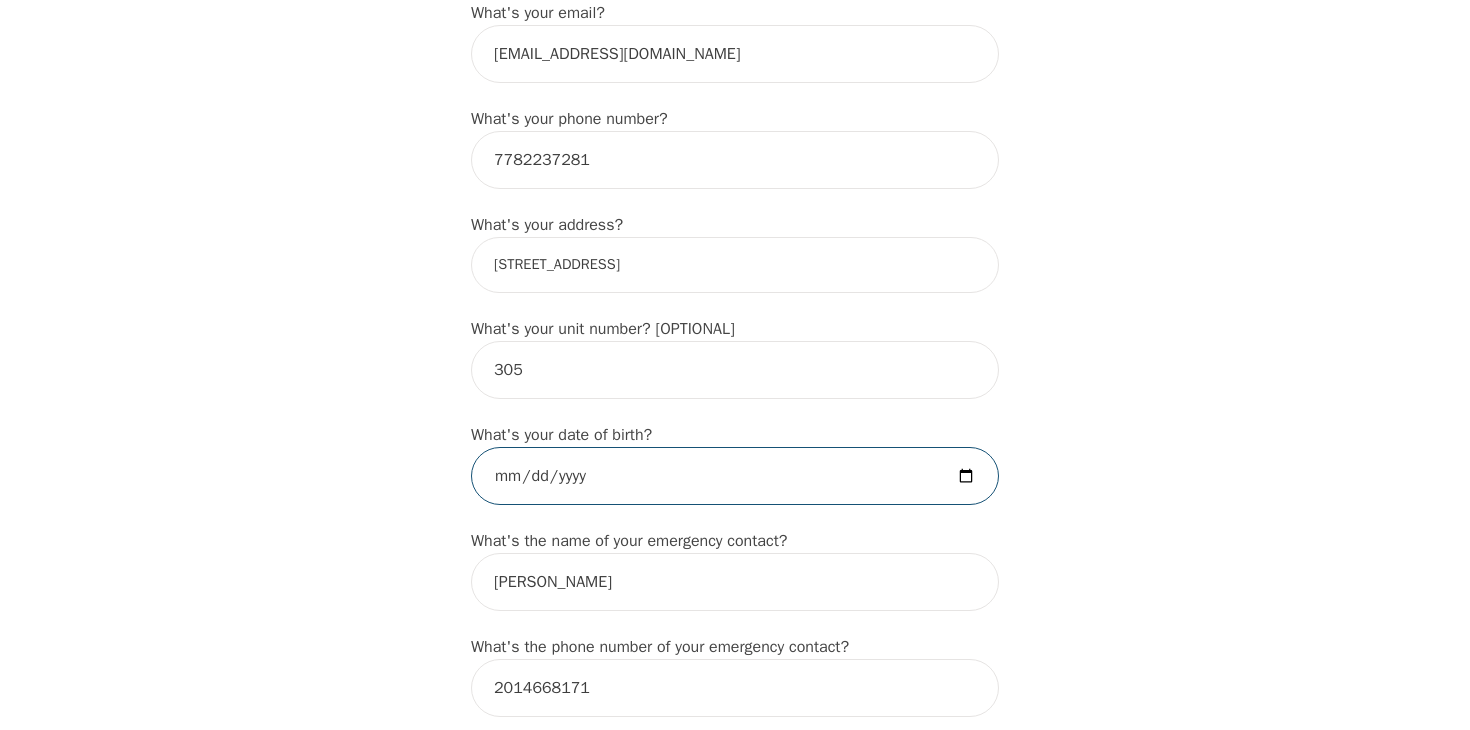 click at bounding box center [735, 476] 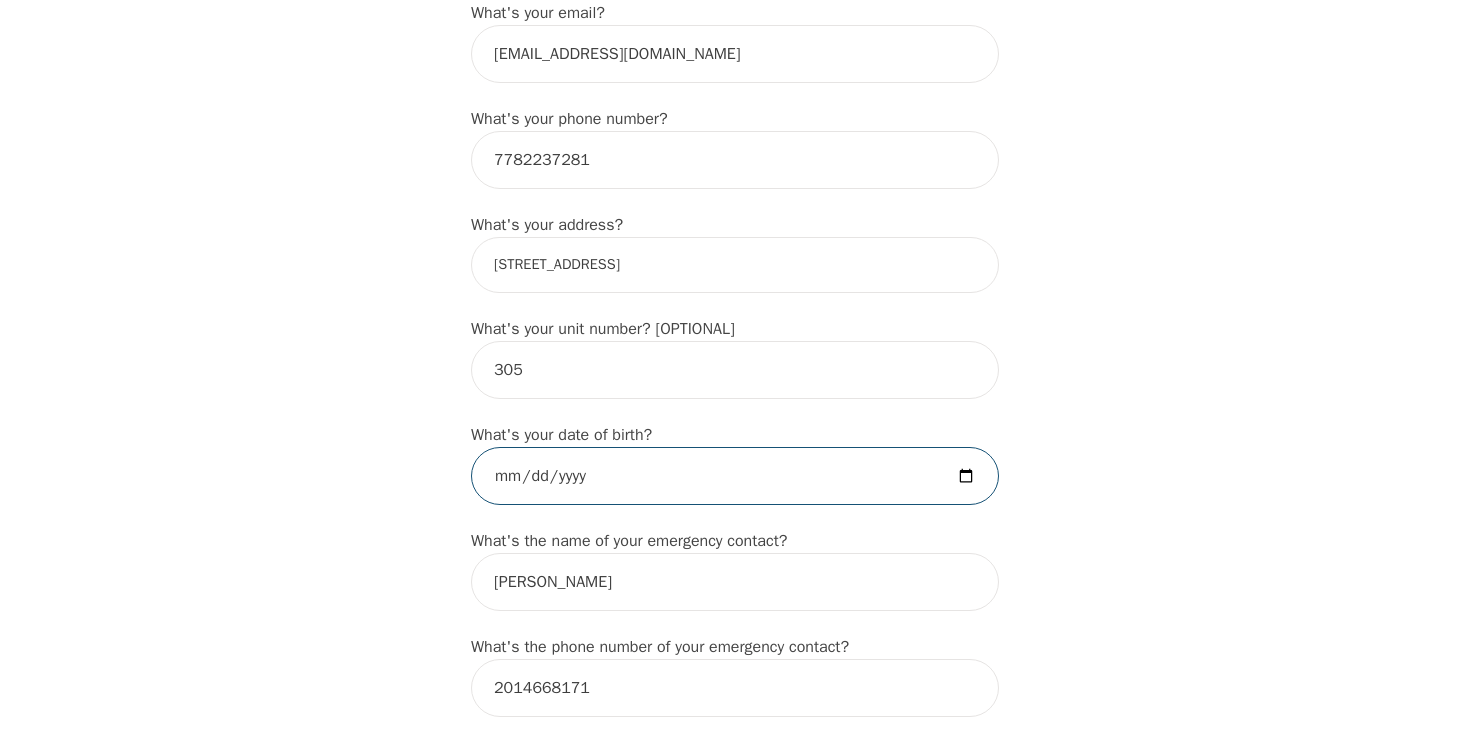 click at bounding box center [735, 476] 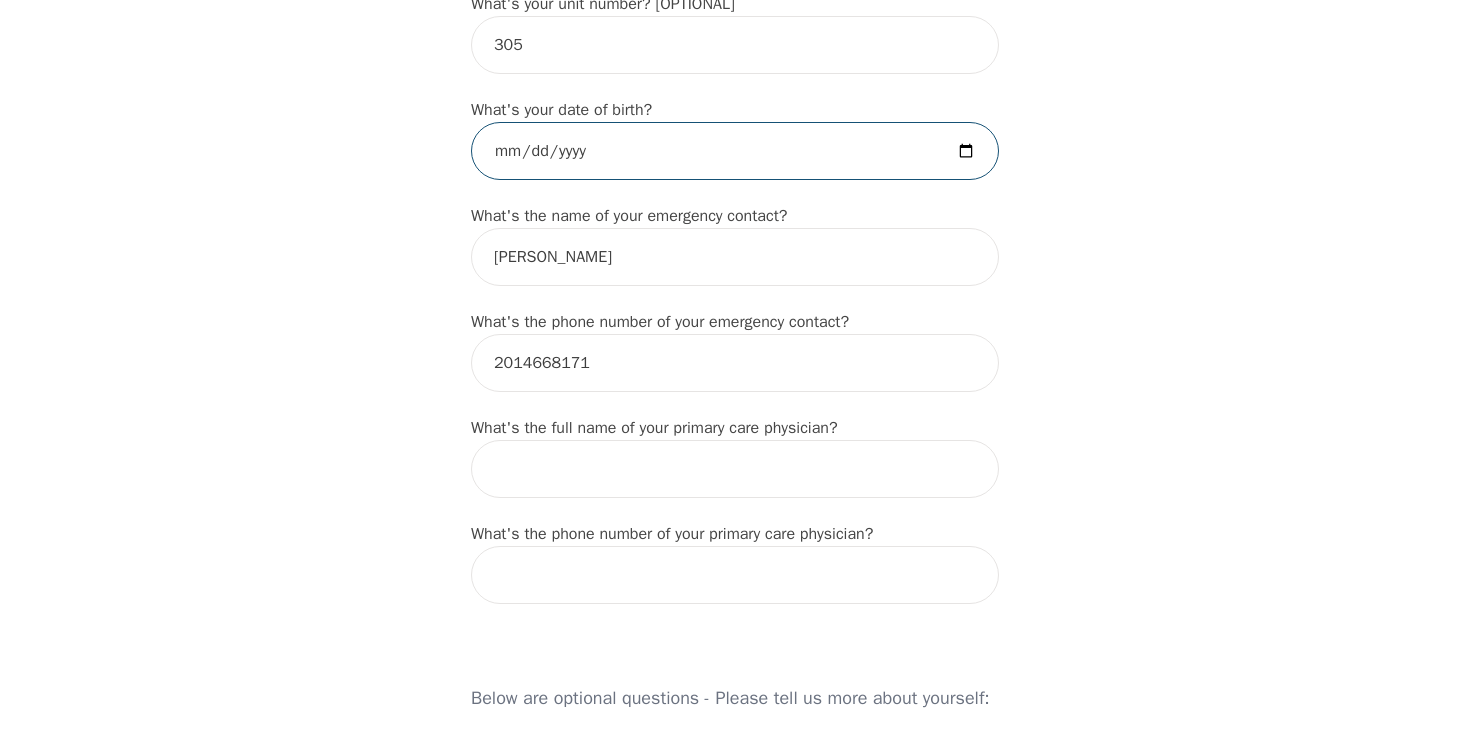 scroll, scrollTop: 976, scrollLeft: 0, axis: vertical 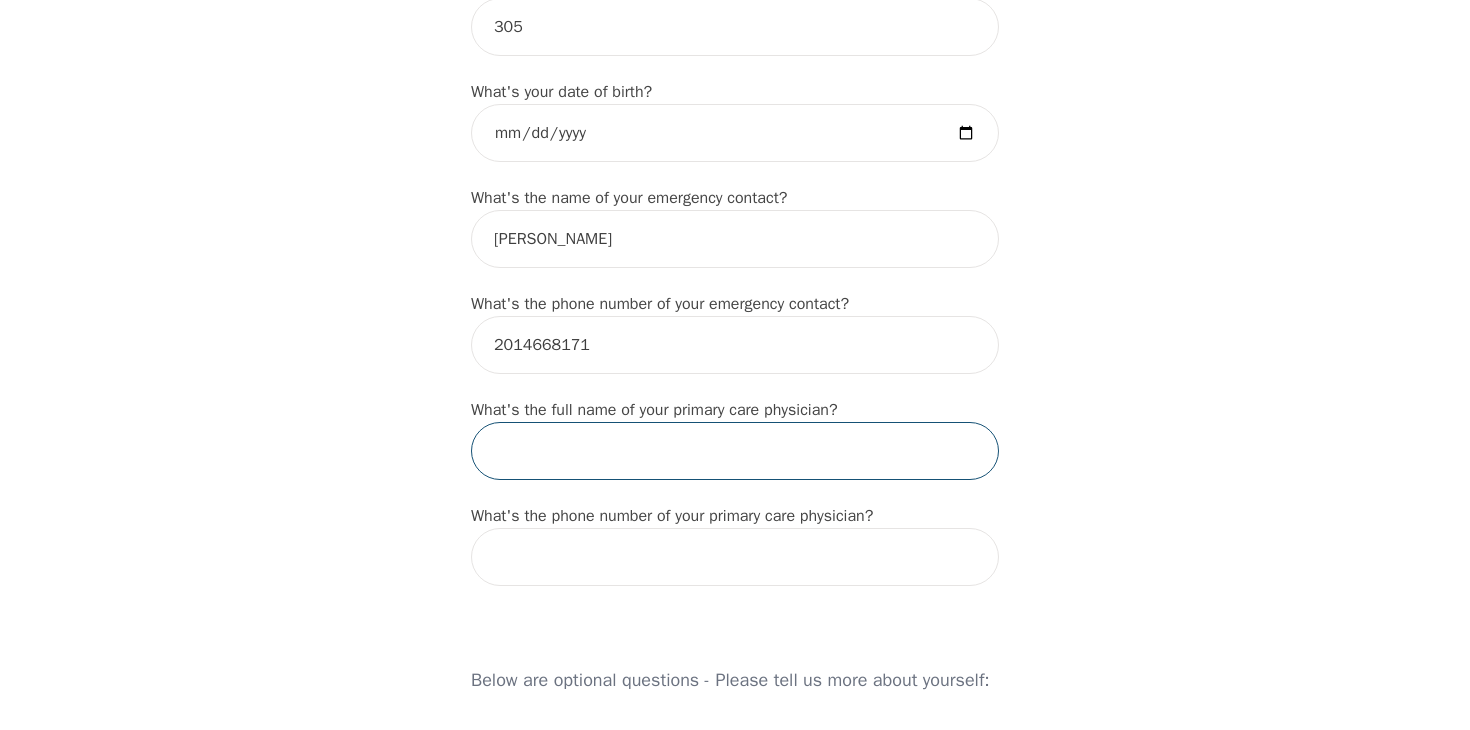 click at bounding box center [735, 451] 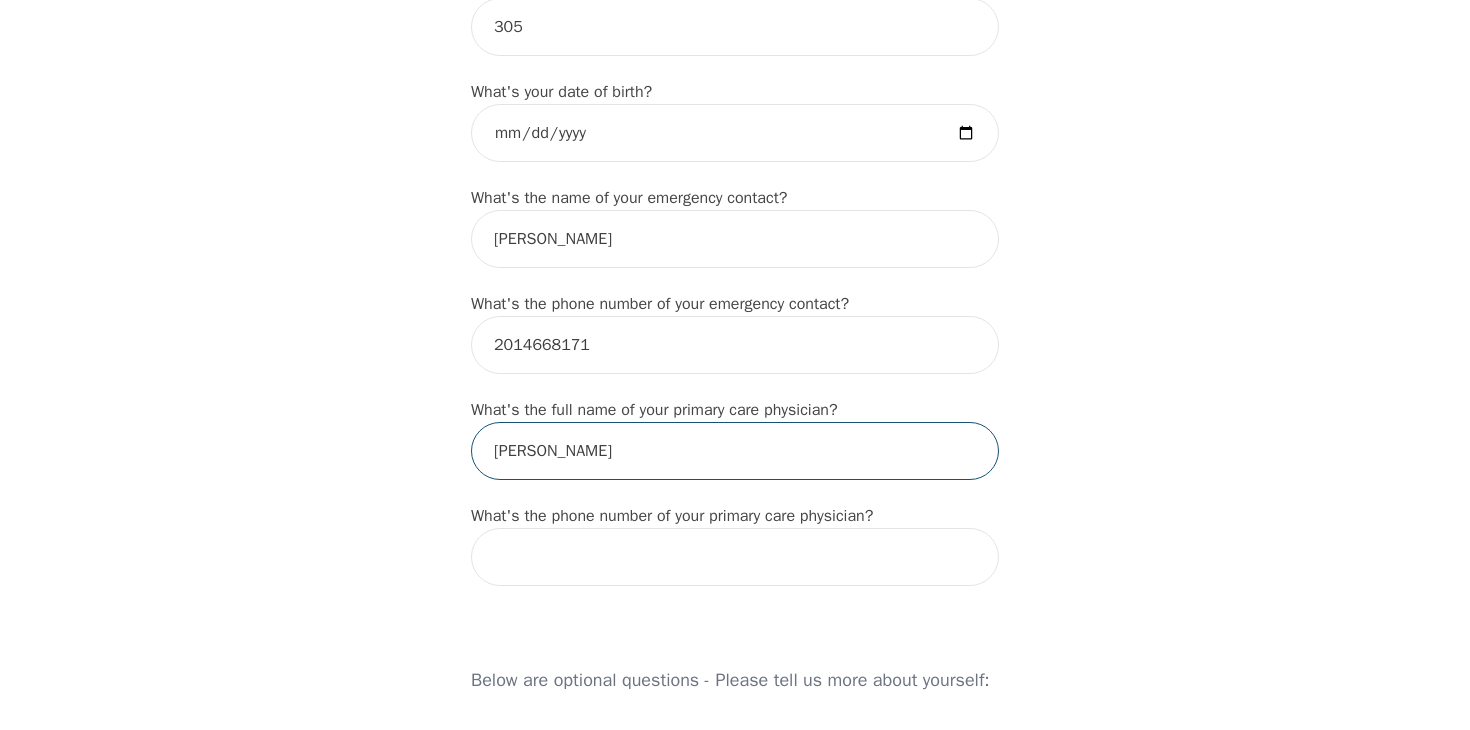 type on "Dr. Sau Kam" 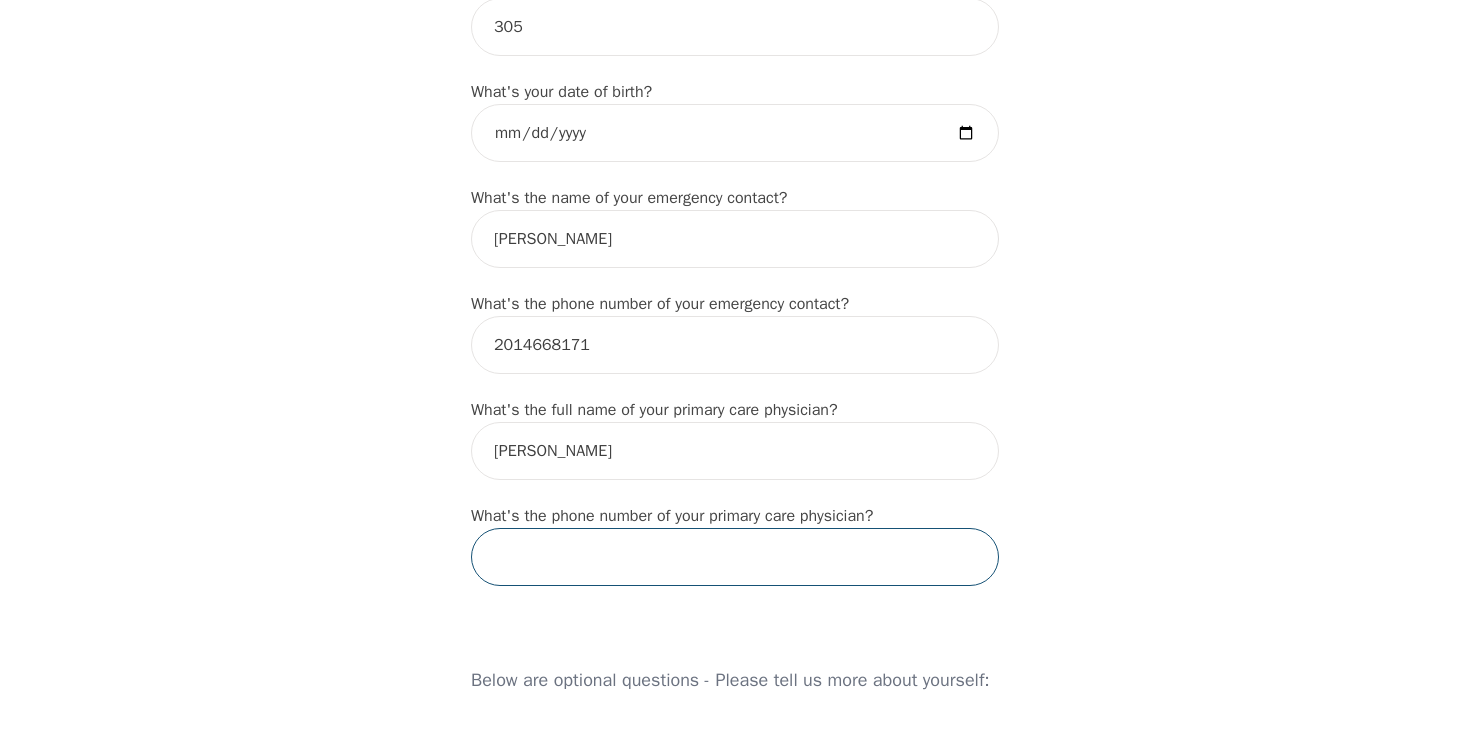 click at bounding box center (735, 557) 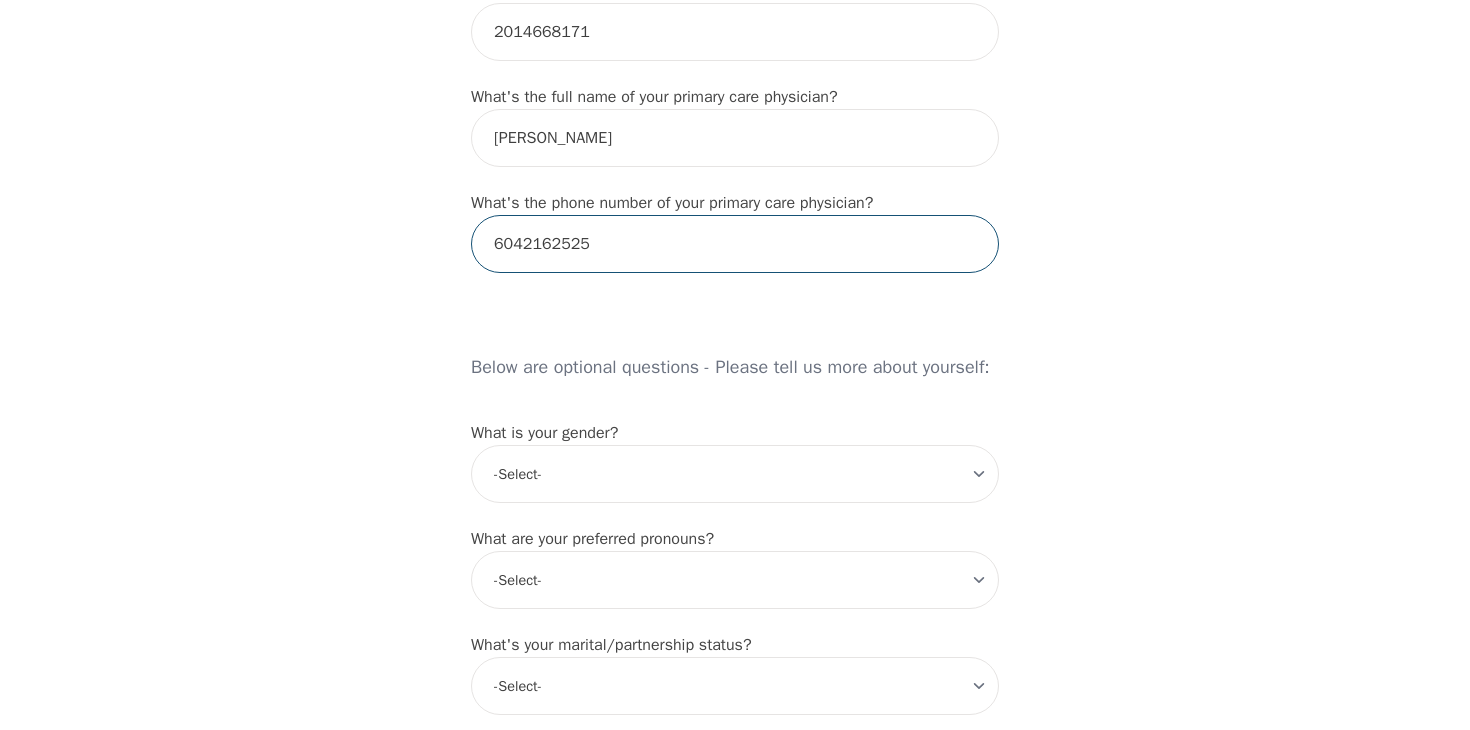 scroll, scrollTop: 1316, scrollLeft: 0, axis: vertical 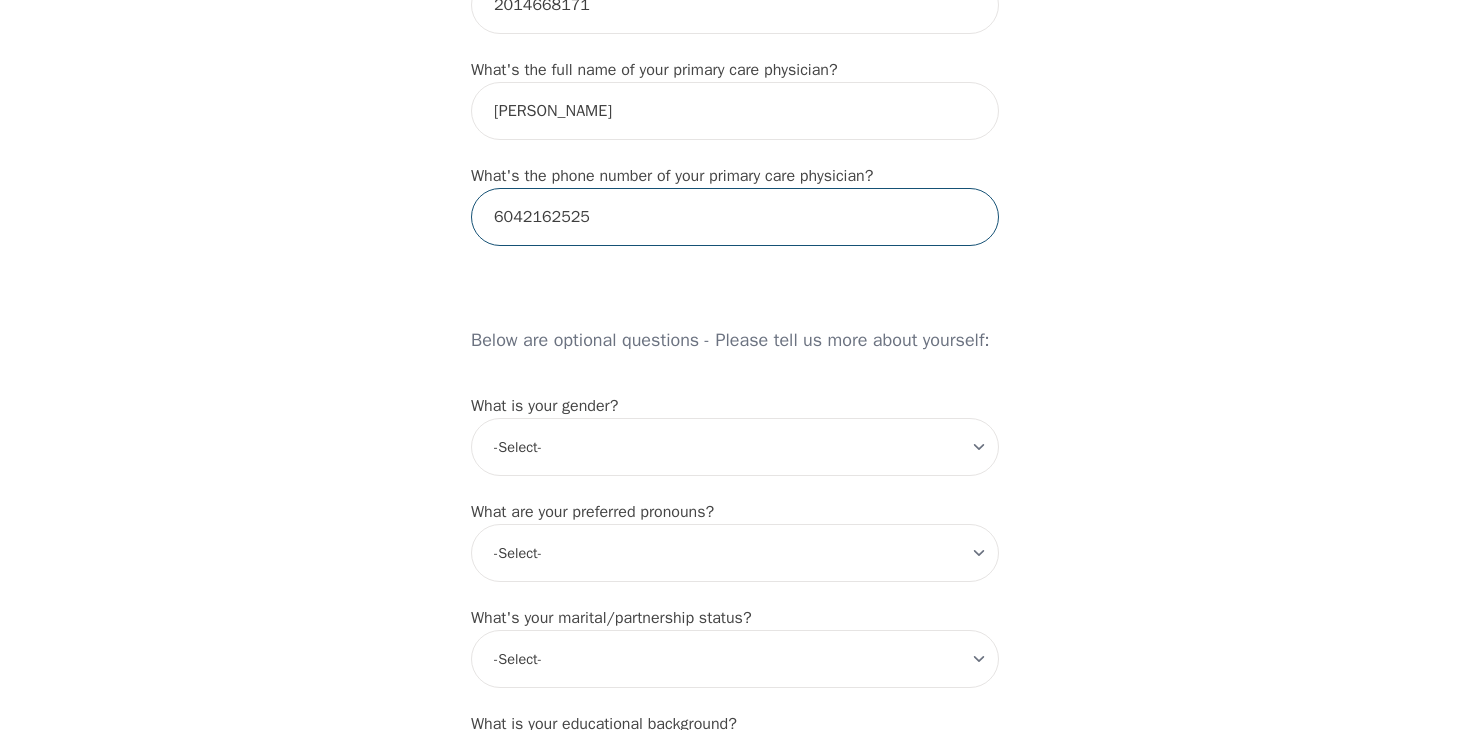 type on "6042162525" 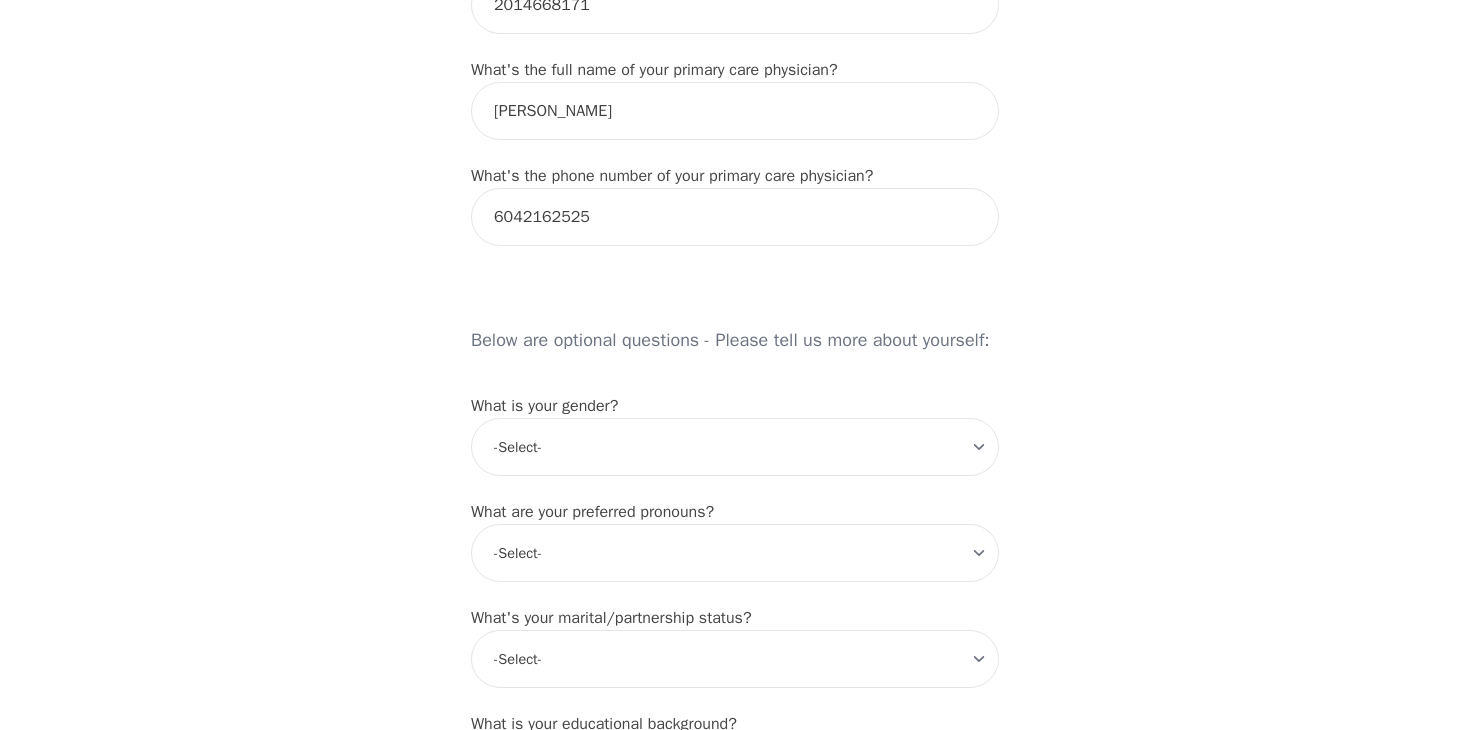 click on "What is your gender?" at bounding box center (544, 406) 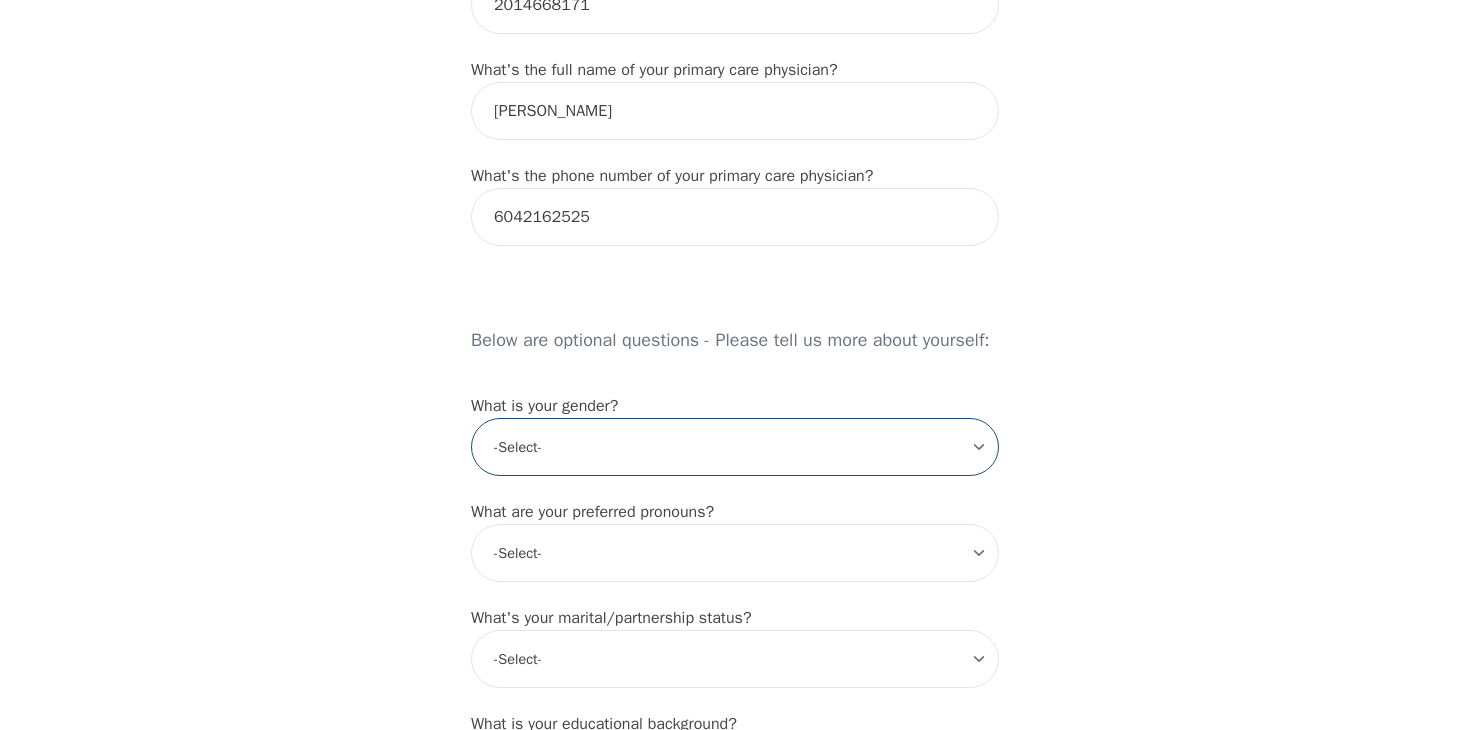 click on "-Select- male female non-binary transgender intersex prefer_not_to_say" at bounding box center [735, 447] 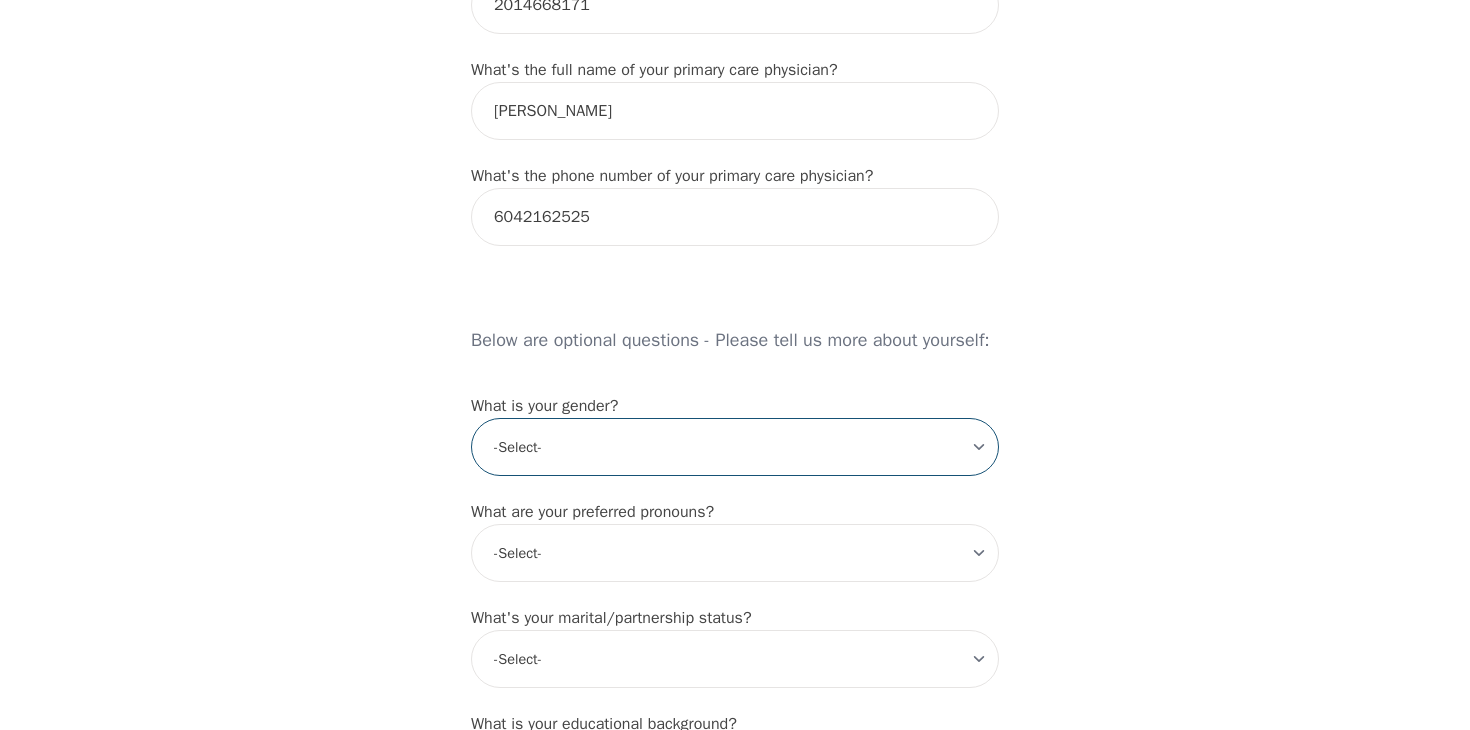 select on "female" 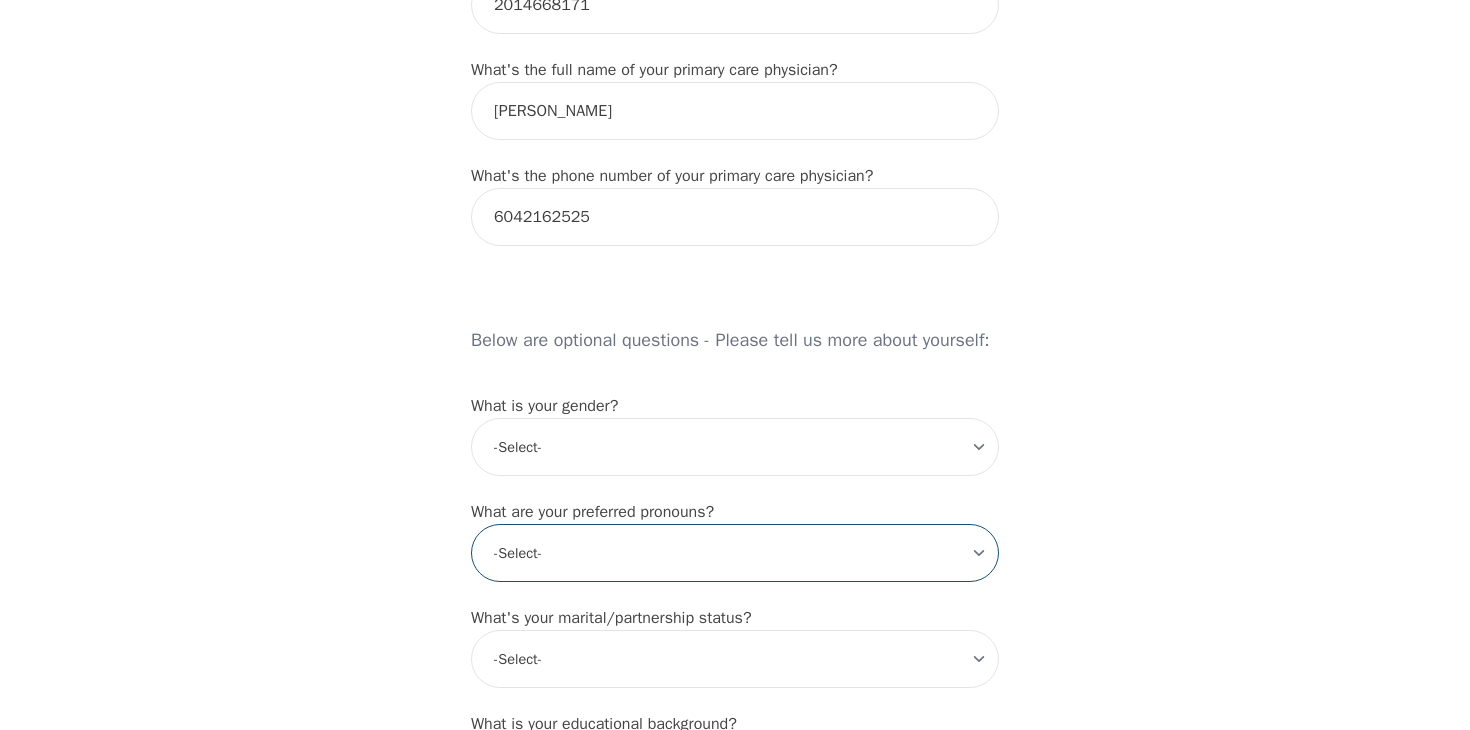 click on "-Select- he/him she/her they/them ze/zir xe/xem ey/em ve/ver tey/ter e/e per/per prefer_not_to_say" at bounding box center (735, 553) 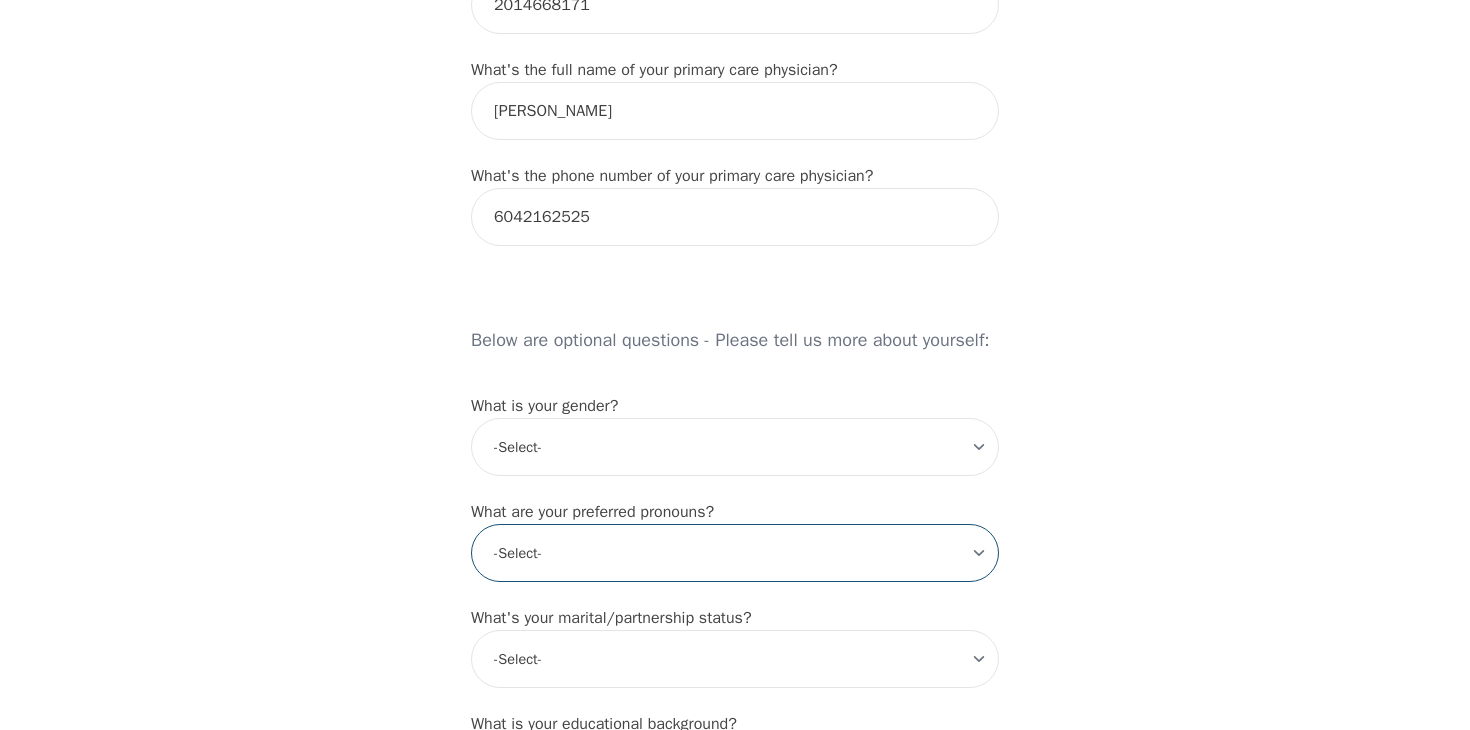 select on "she/her" 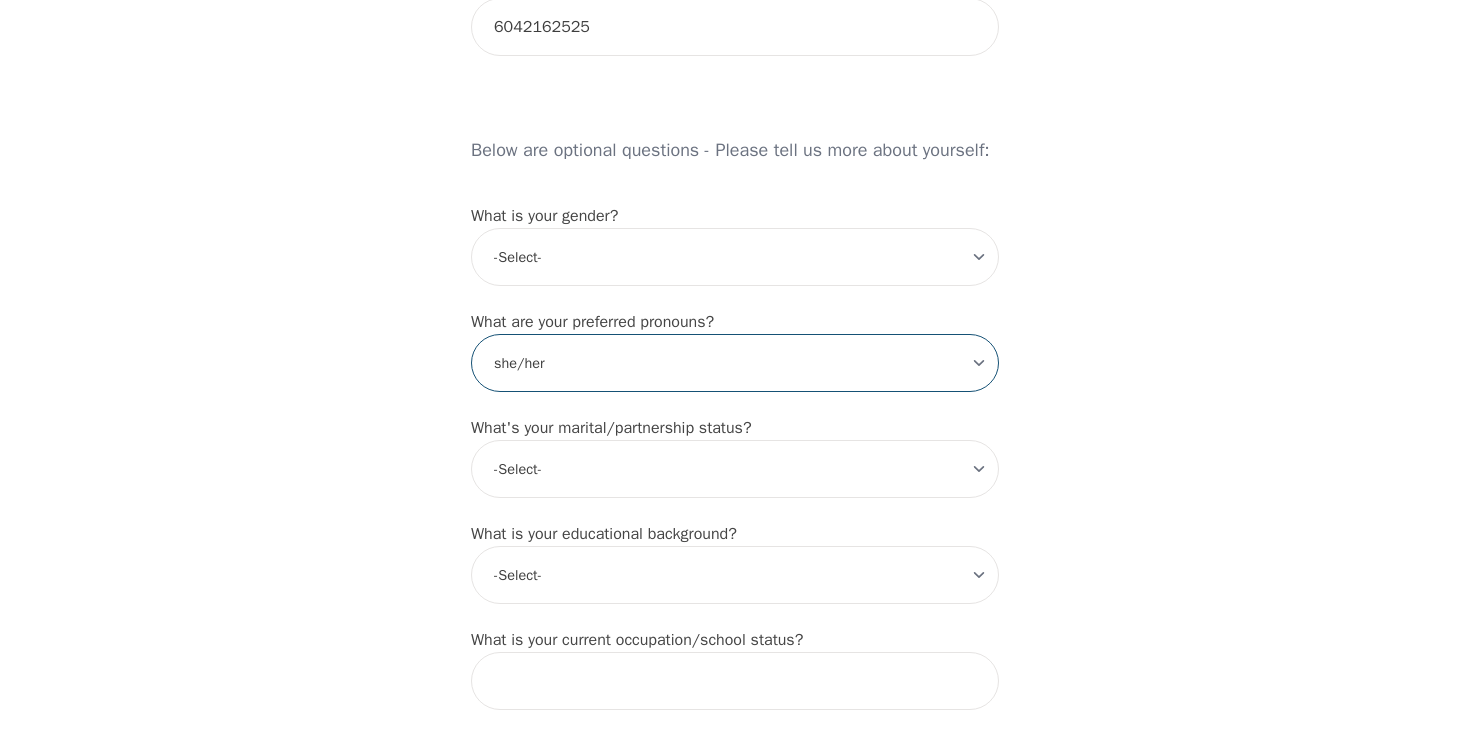 scroll, scrollTop: 1509, scrollLeft: 0, axis: vertical 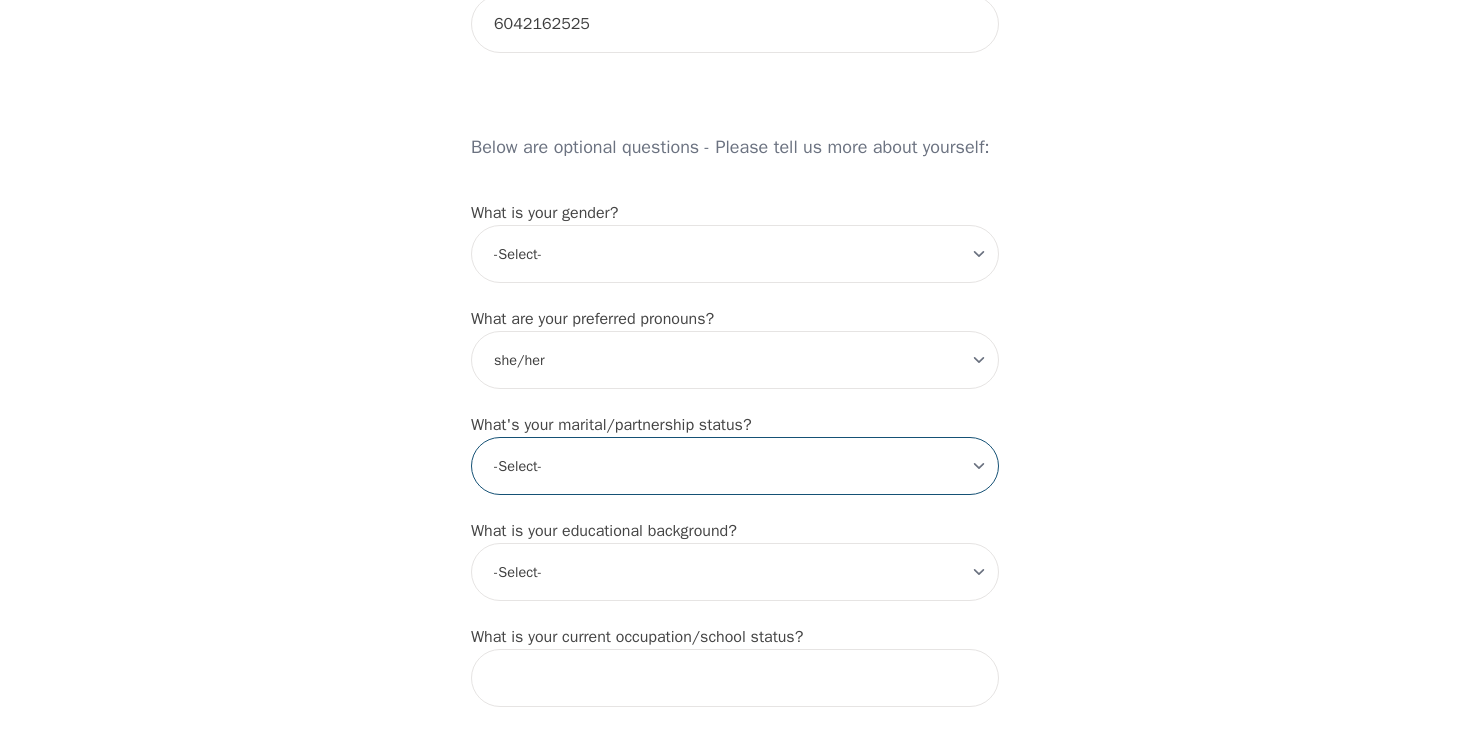 click on "-Select- Single Partnered Married Common Law Widowed Separated Divorced" at bounding box center [735, 466] 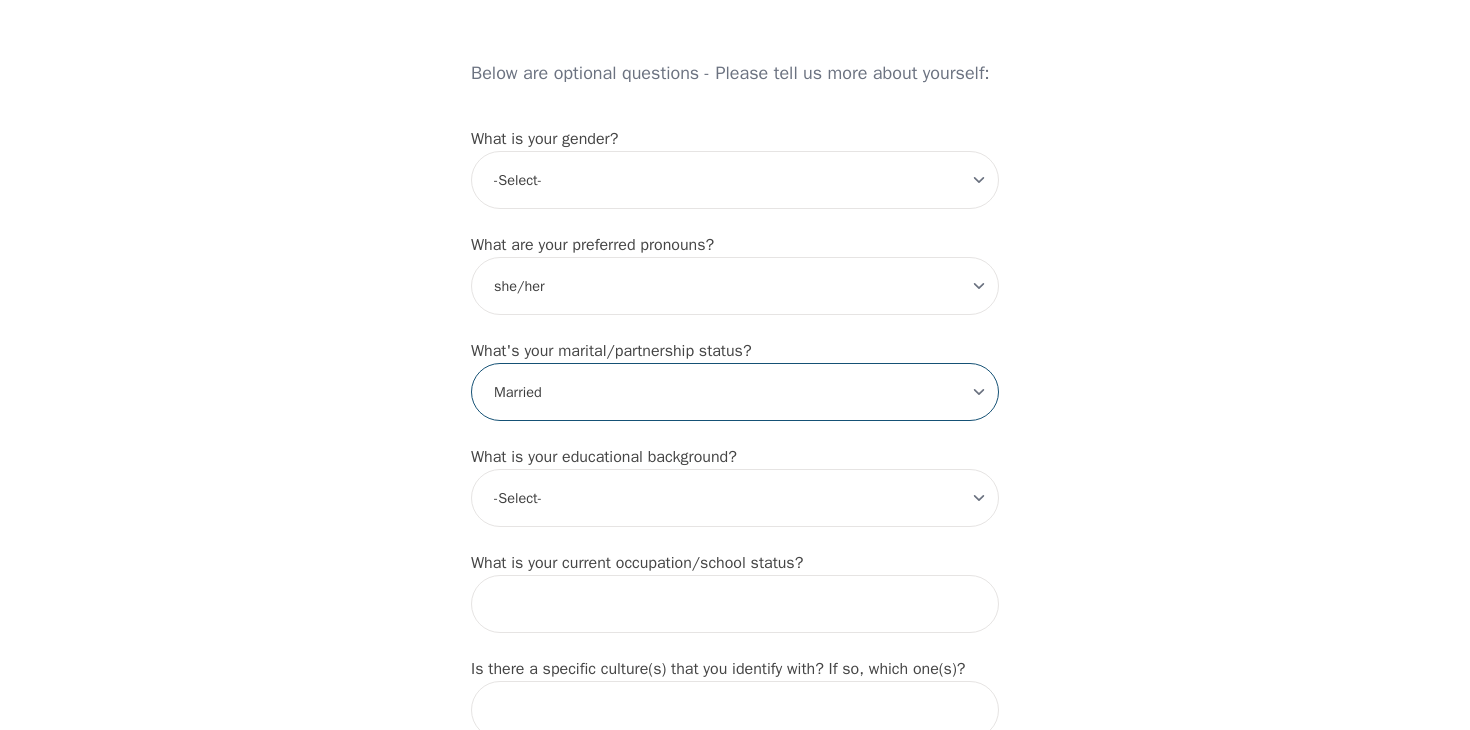 scroll, scrollTop: 1584, scrollLeft: 0, axis: vertical 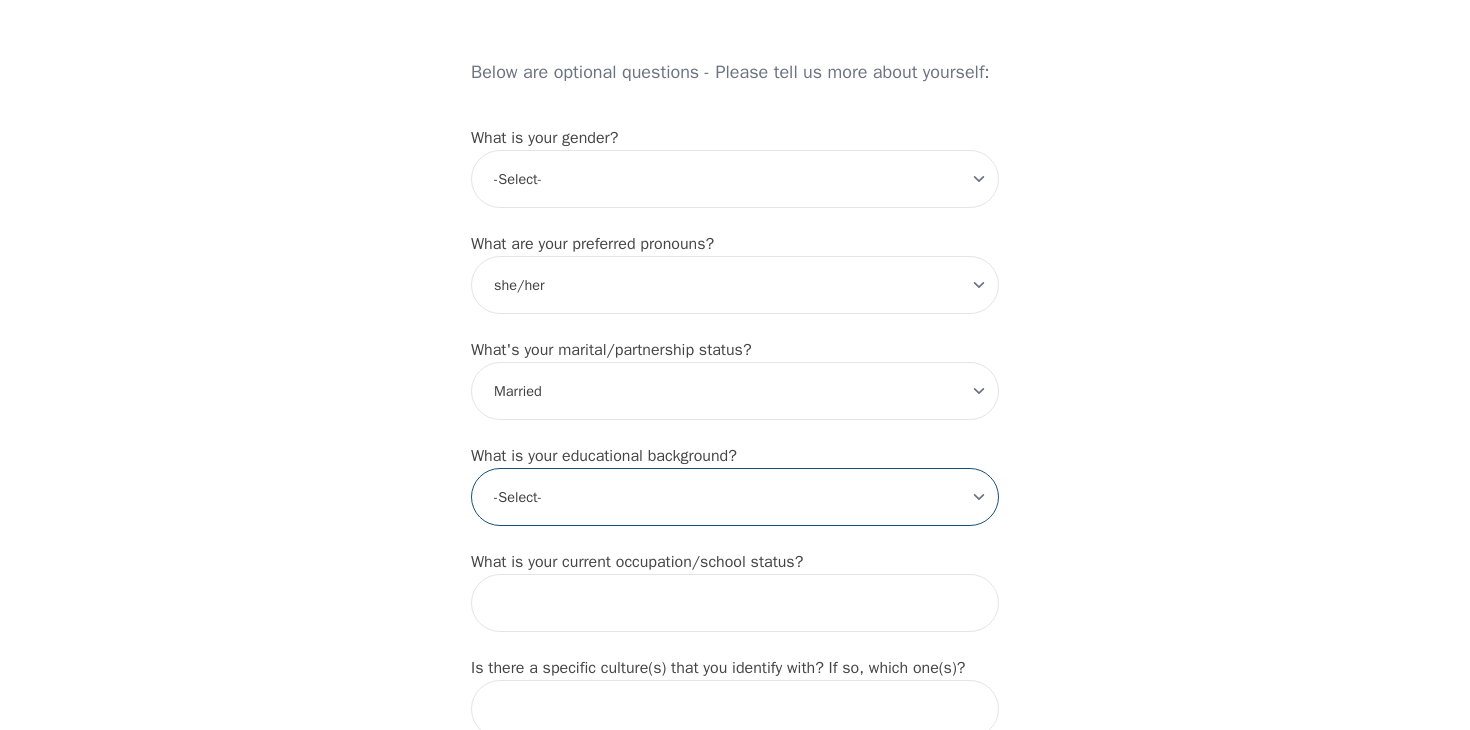 click on "-Select- Less than high school High school Associate degree Bachelor degree Master's degree Professional degree Doctorial degree" at bounding box center [735, 497] 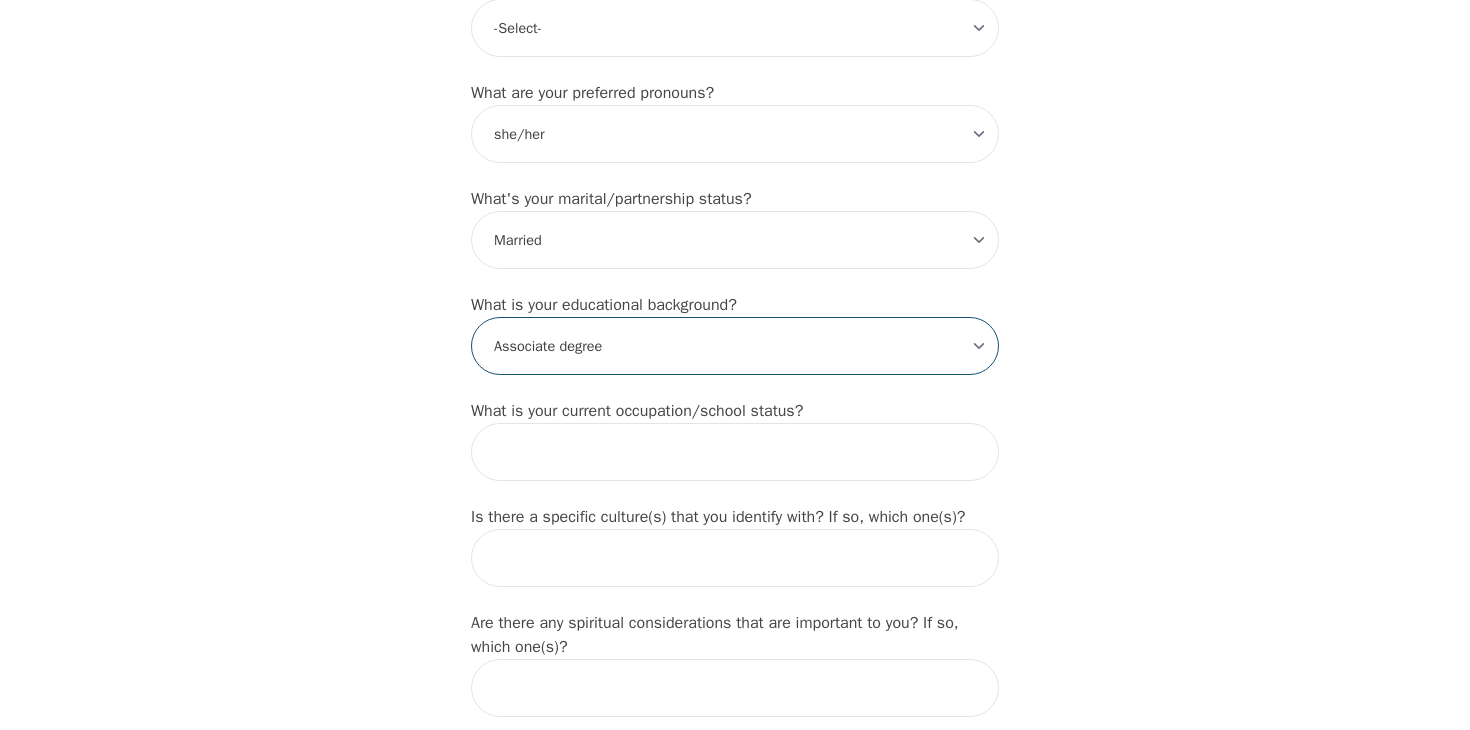 scroll, scrollTop: 1736, scrollLeft: 0, axis: vertical 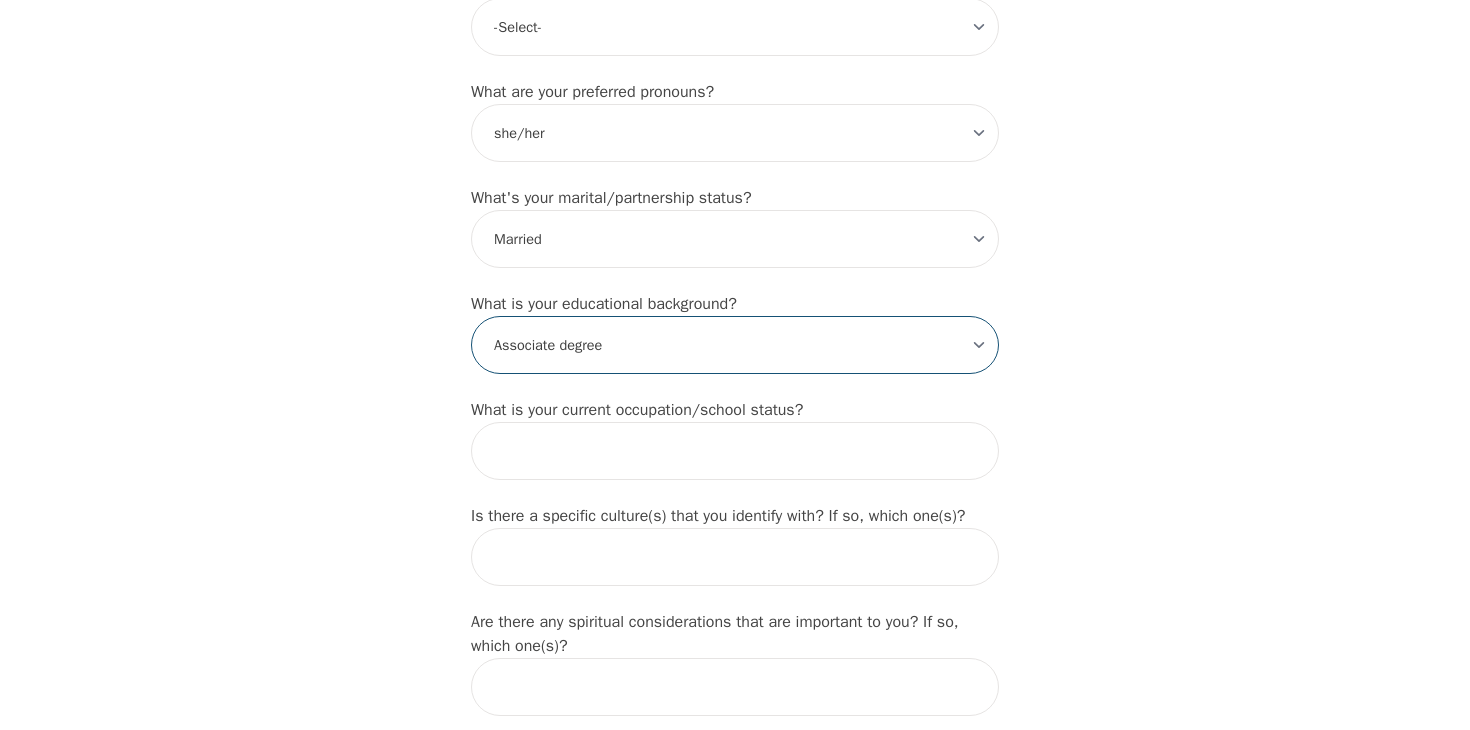 click on "-Select- Less than high school High school Associate degree Bachelor degree Master's degree Professional degree Doctorial degree" at bounding box center (735, 345) 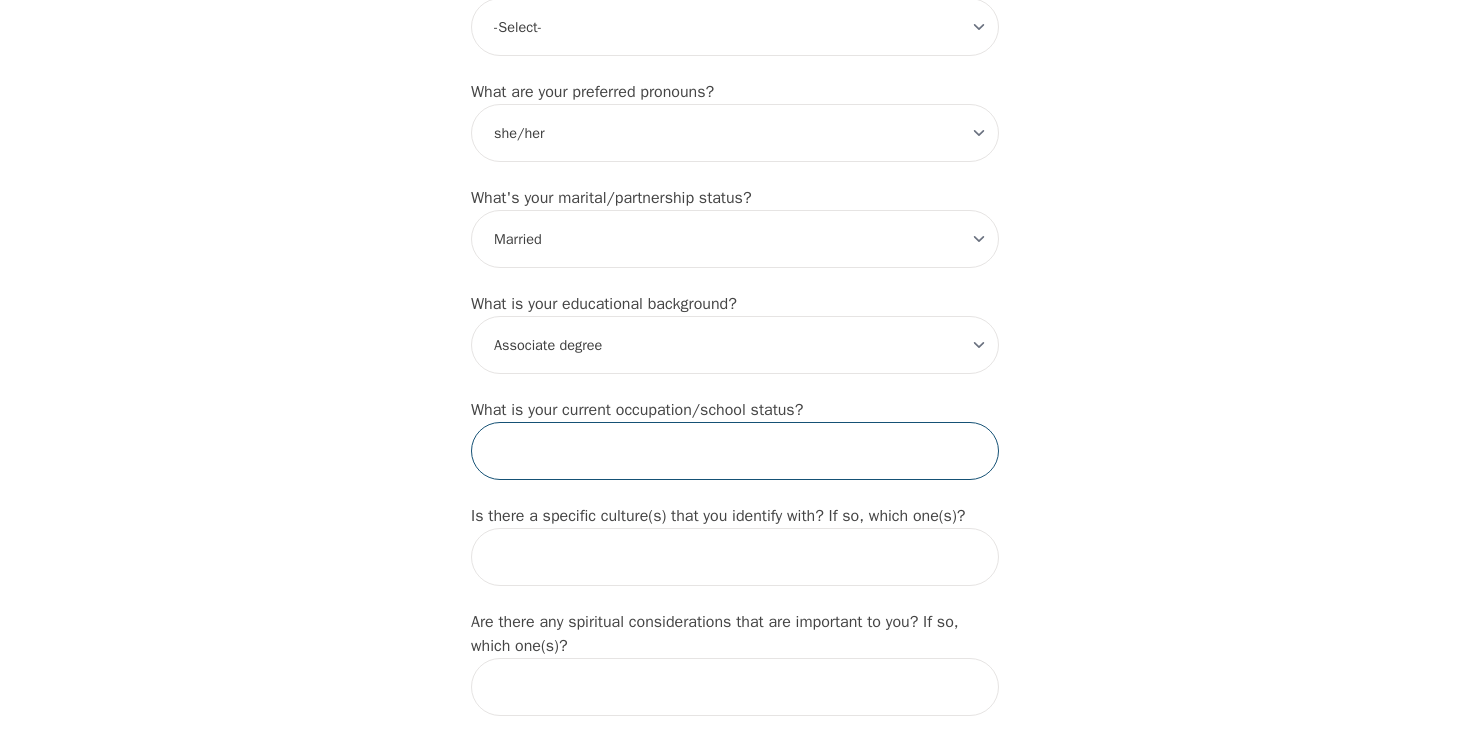 click at bounding box center [735, 451] 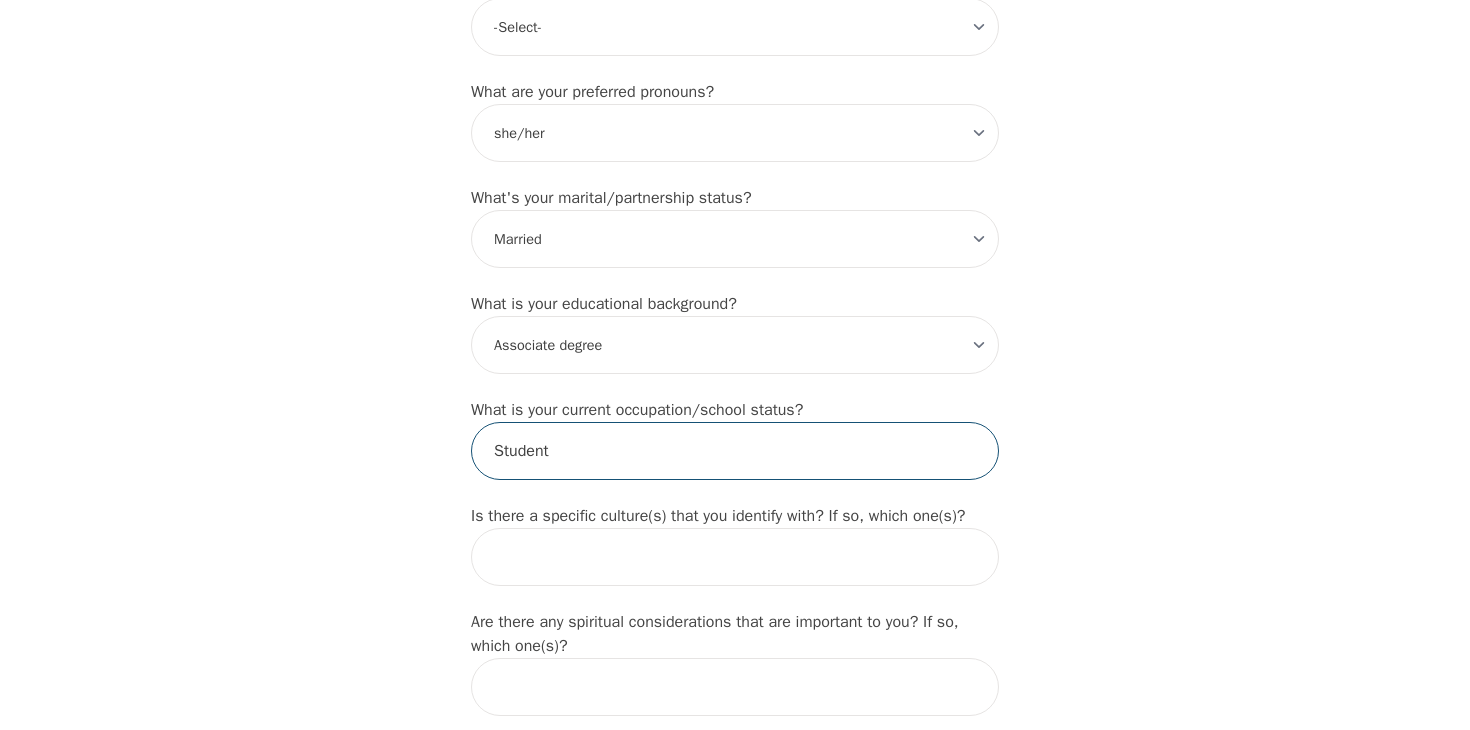 type on "Student" 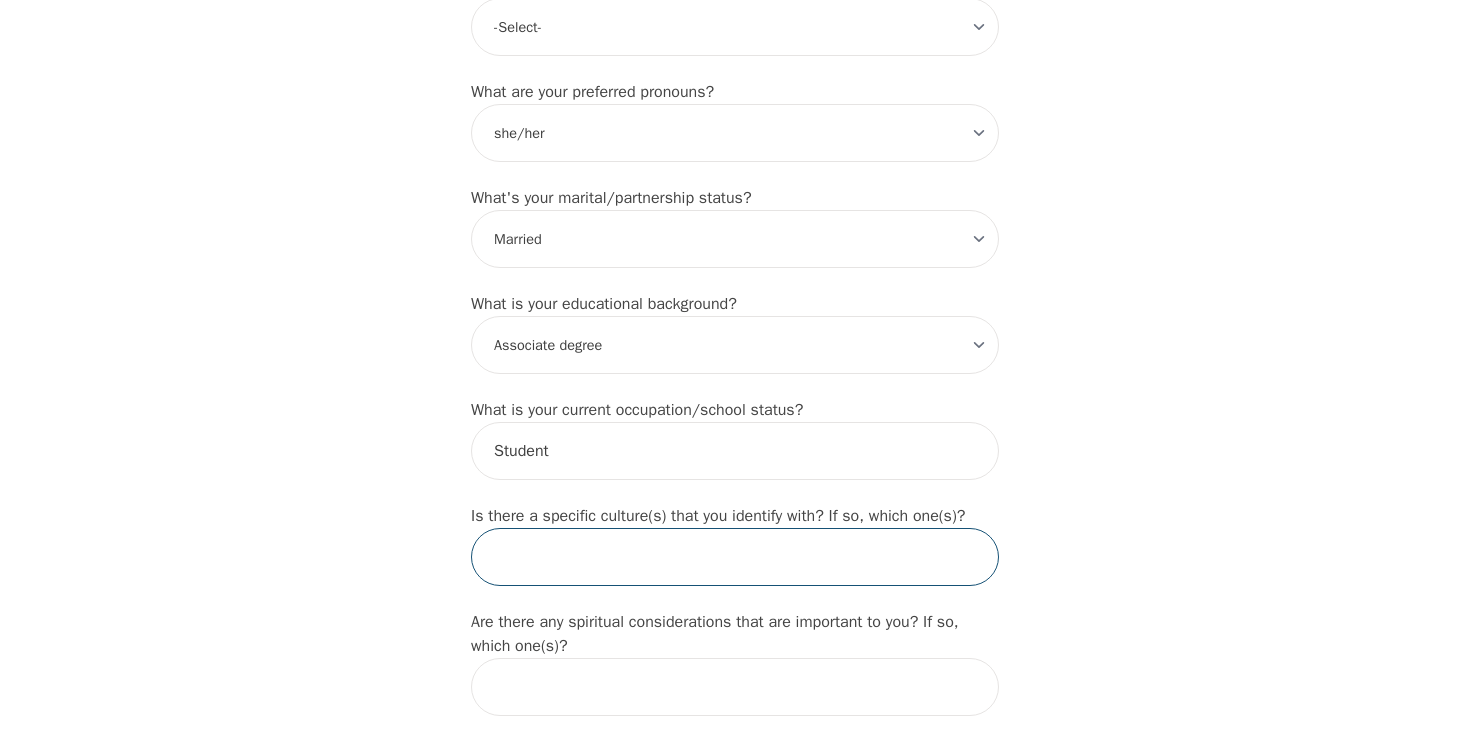 click at bounding box center (735, 557) 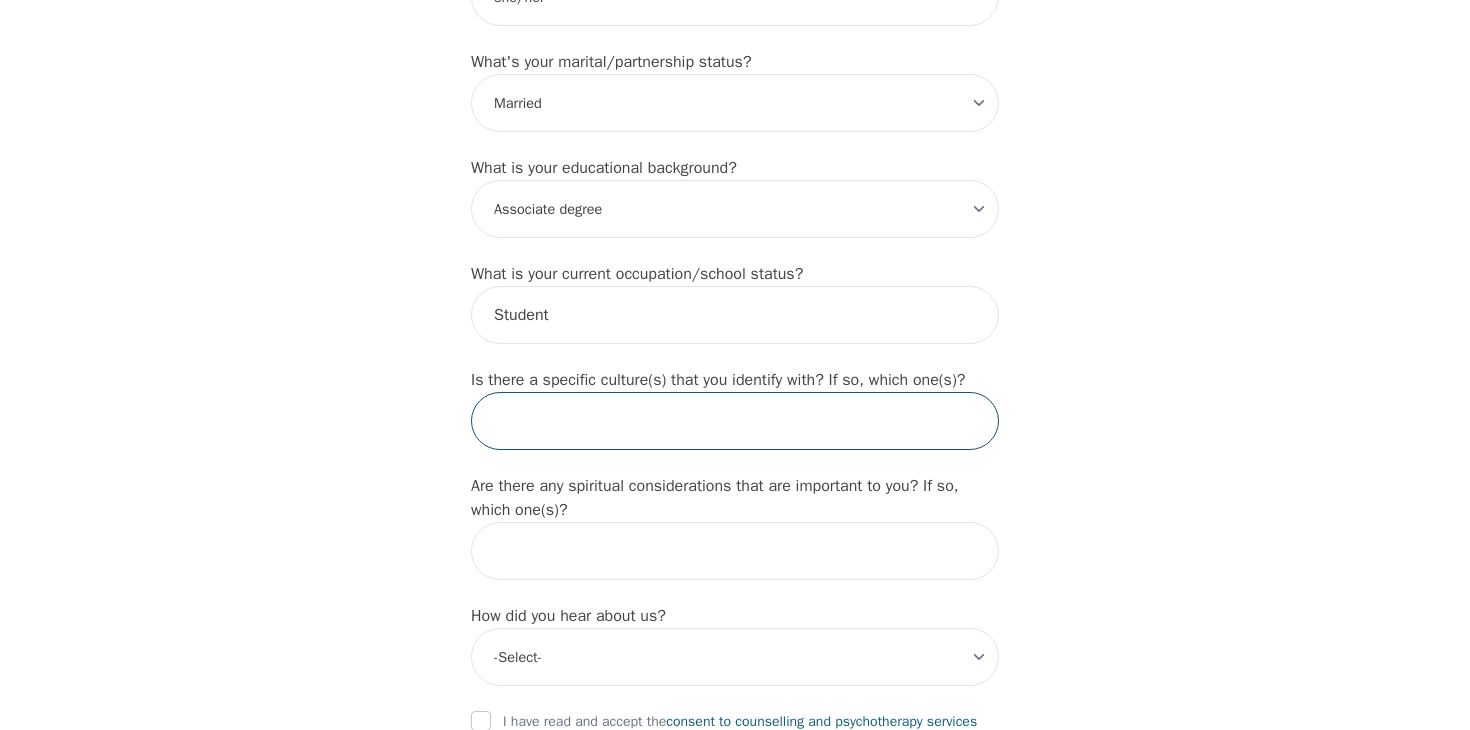 scroll, scrollTop: 1877, scrollLeft: 0, axis: vertical 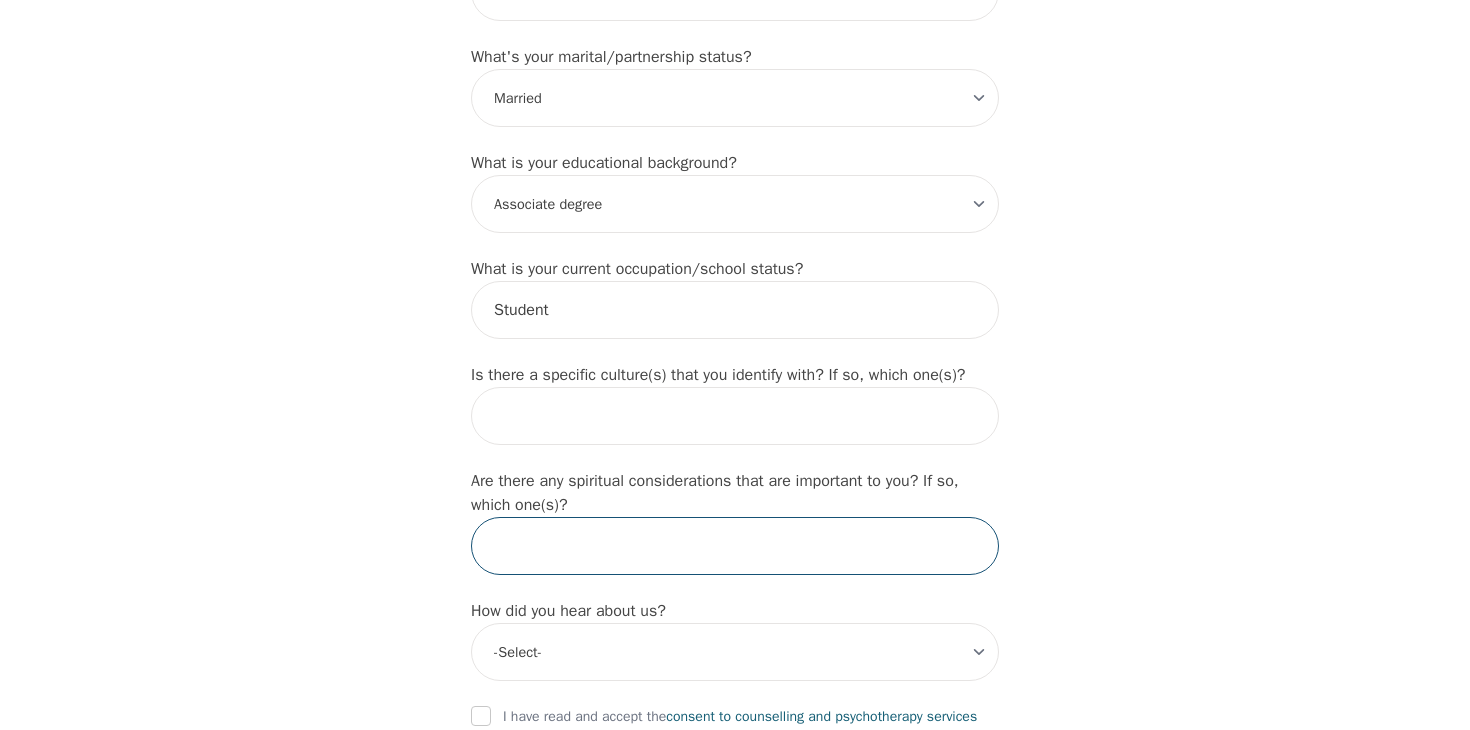 click at bounding box center (735, 546) 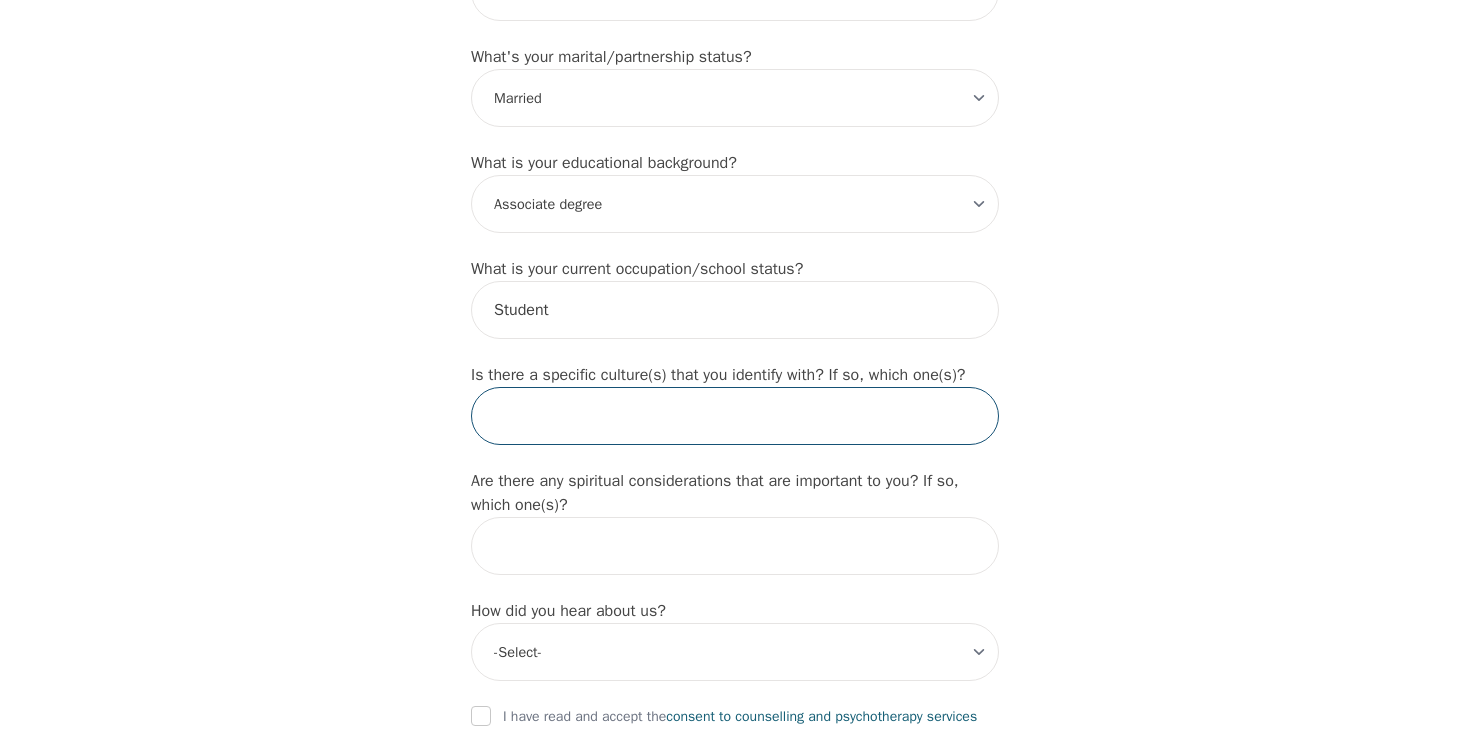 click at bounding box center [735, 416] 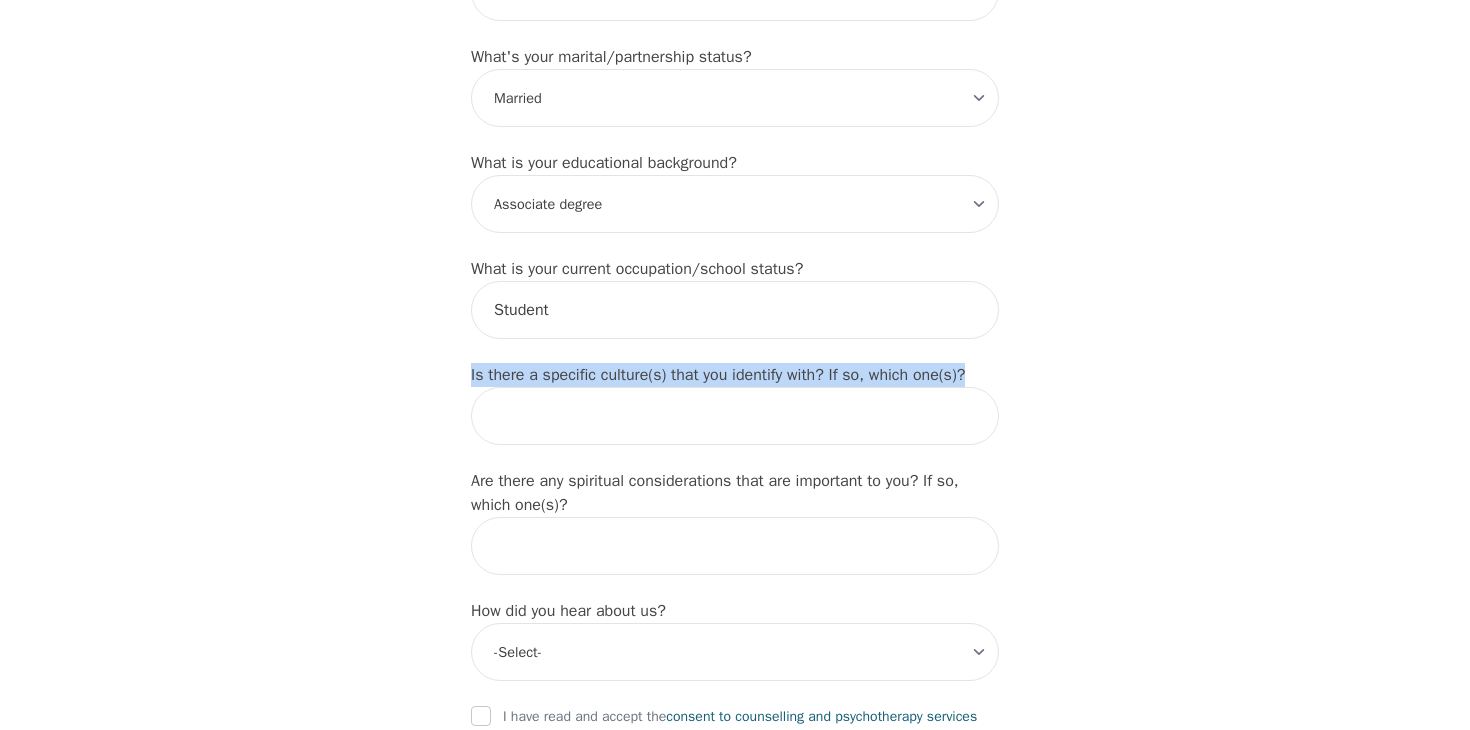 drag, startPoint x: 470, startPoint y: 405, endPoint x: 1013, endPoint y: 407, distance: 543.00366 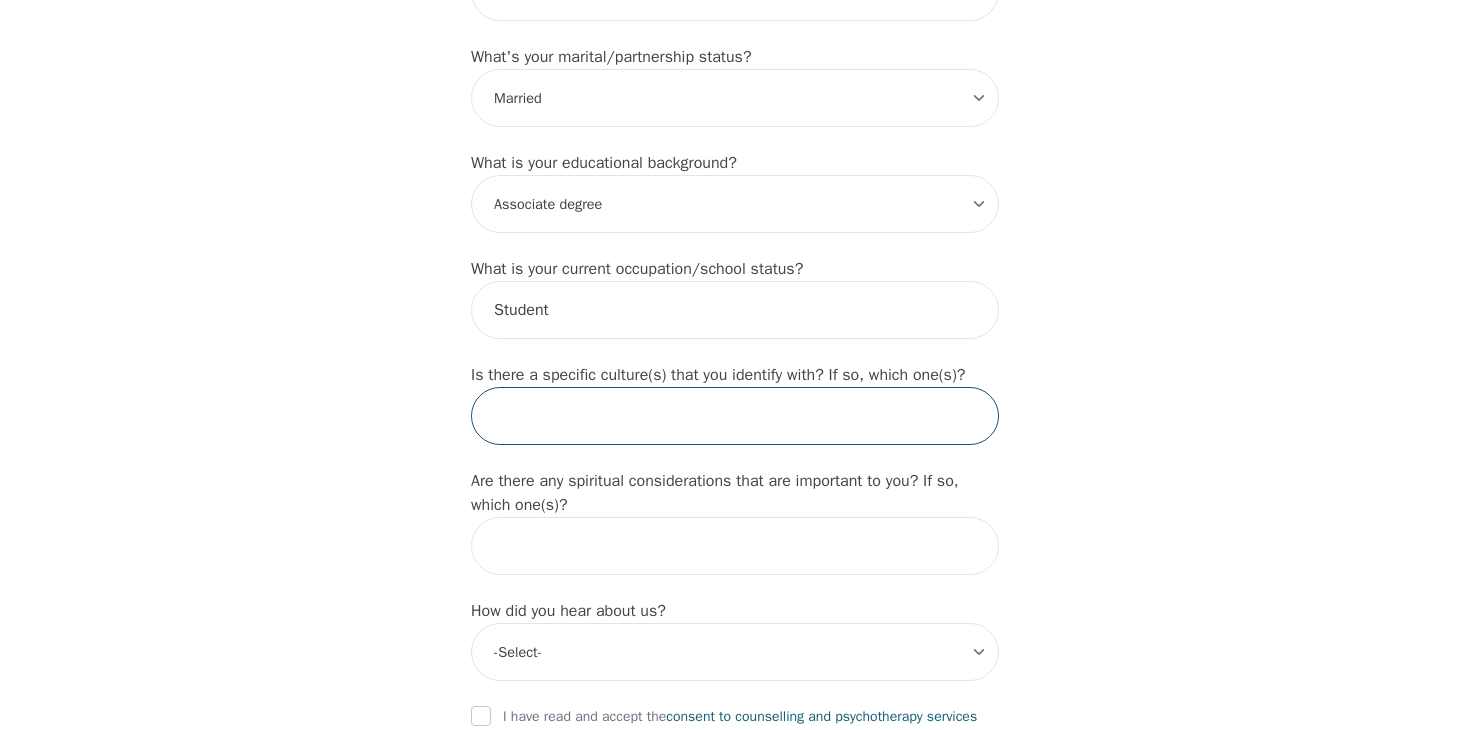 click at bounding box center (735, 416) 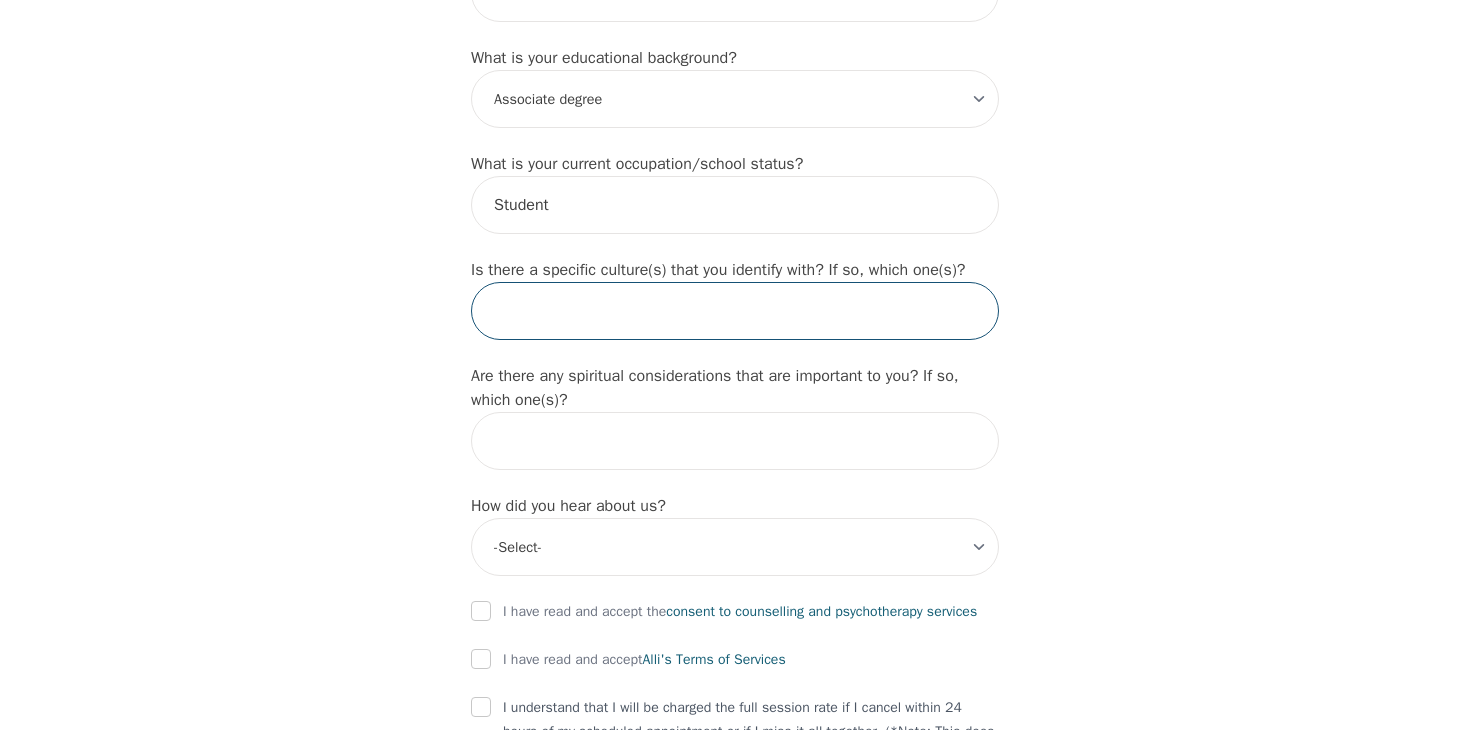 scroll, scrollTop: 1984, scrollLeft: 0, axis: vertical 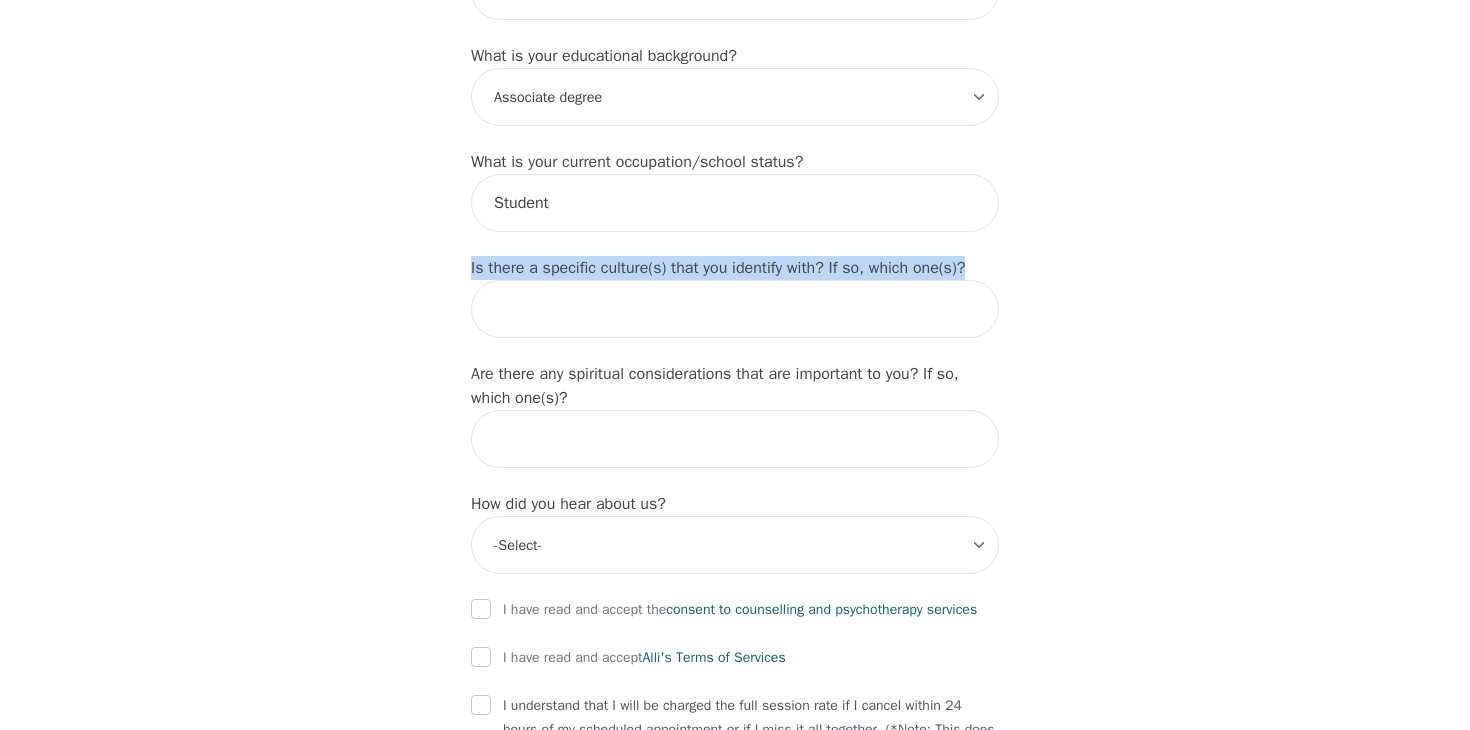 drag, startPoint x: 457, startPoint y: 292, endPoint x: 1004, endPoint y: 286, distance: 547.0329 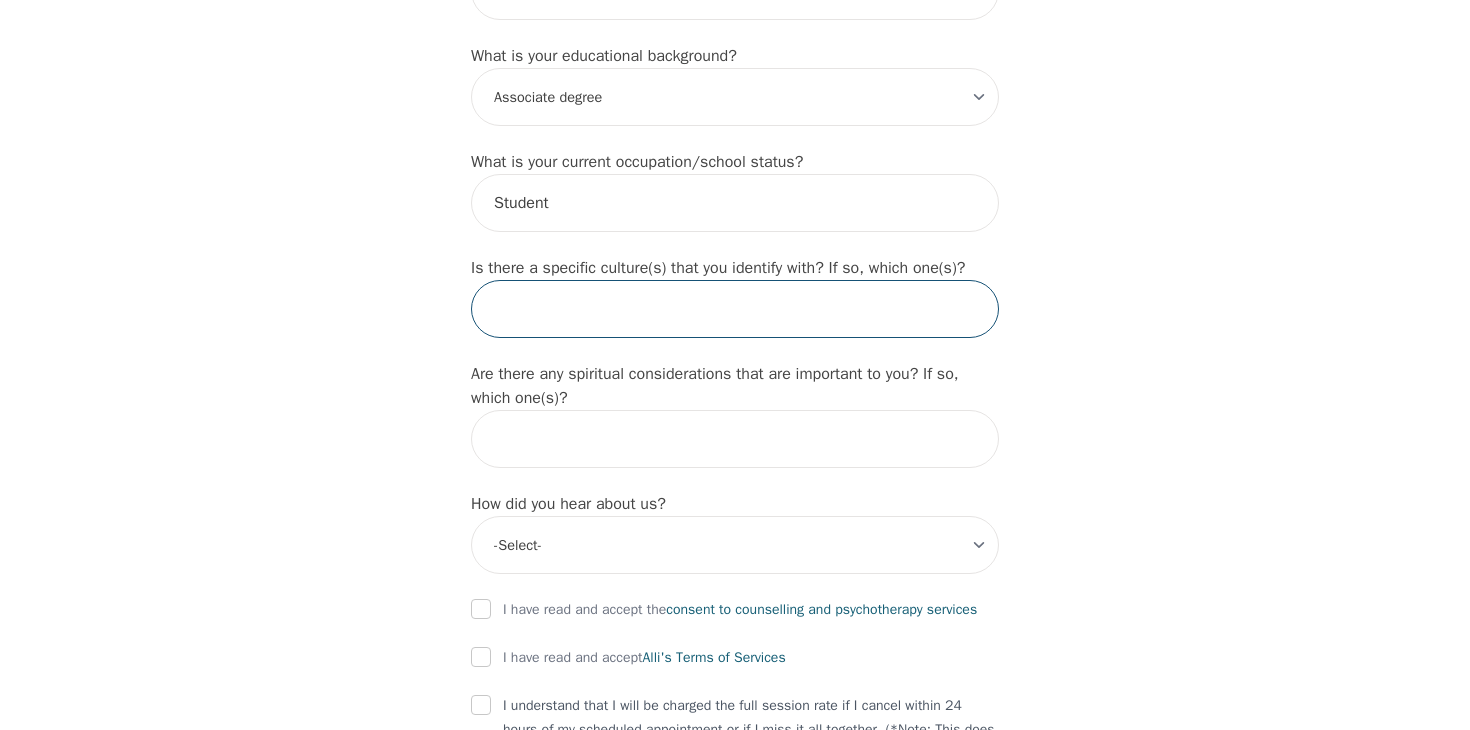 click at bounding box center [735, 309] 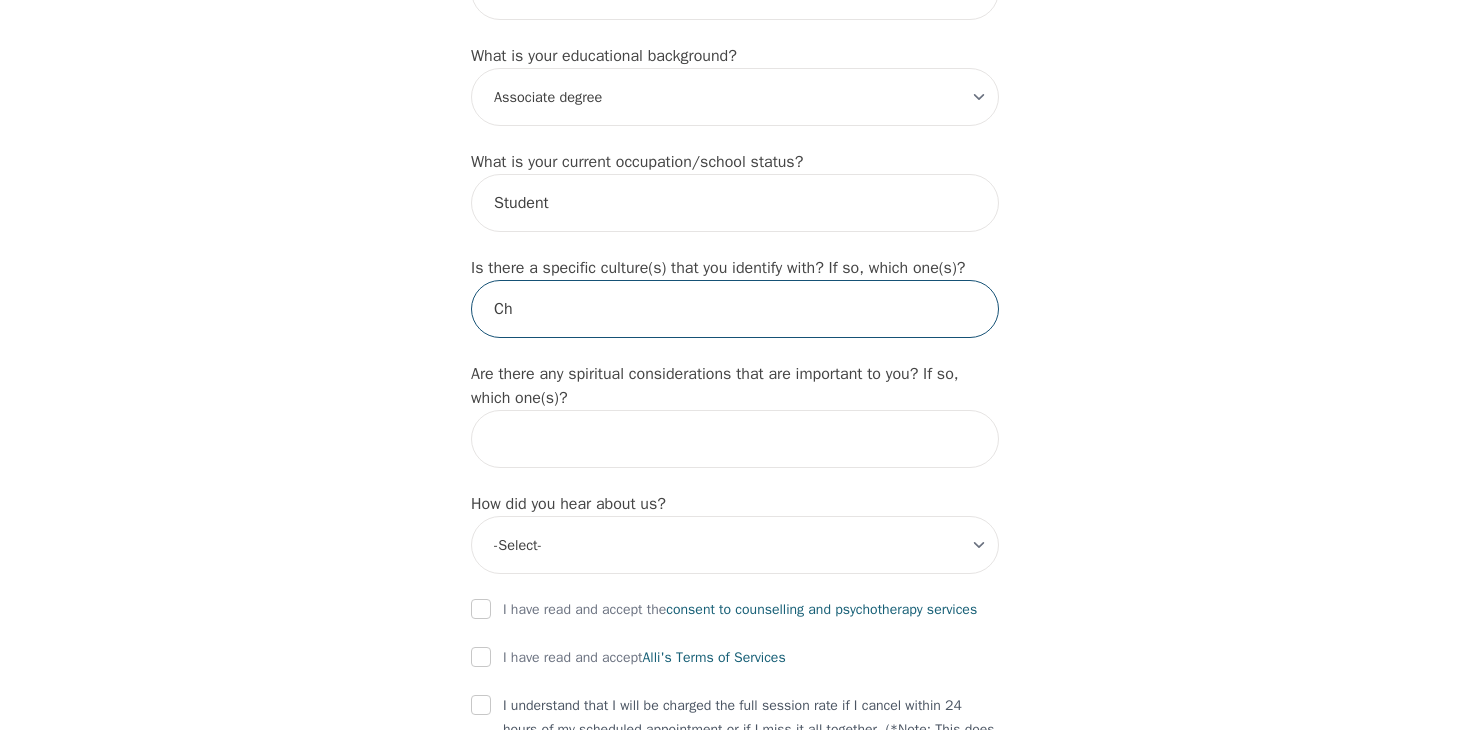 type on "C" 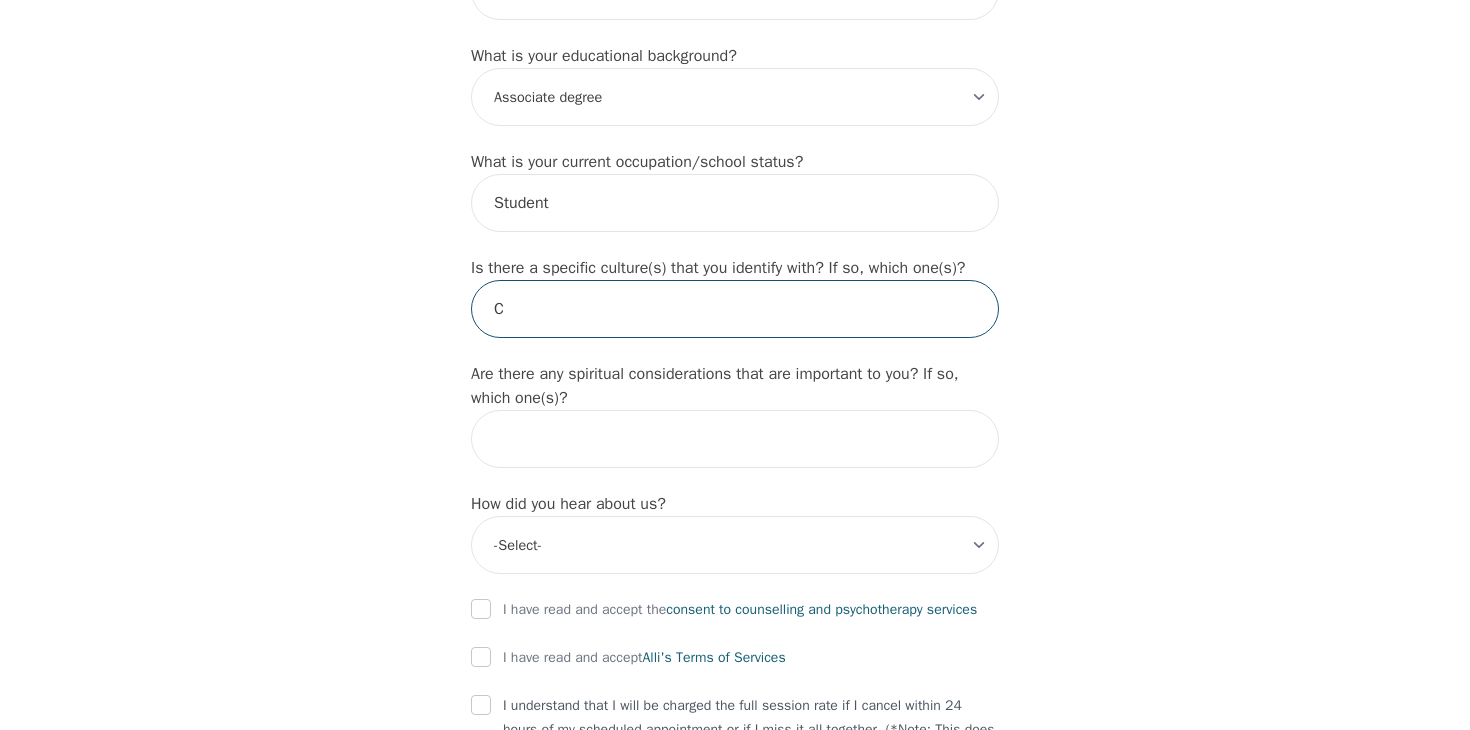 type 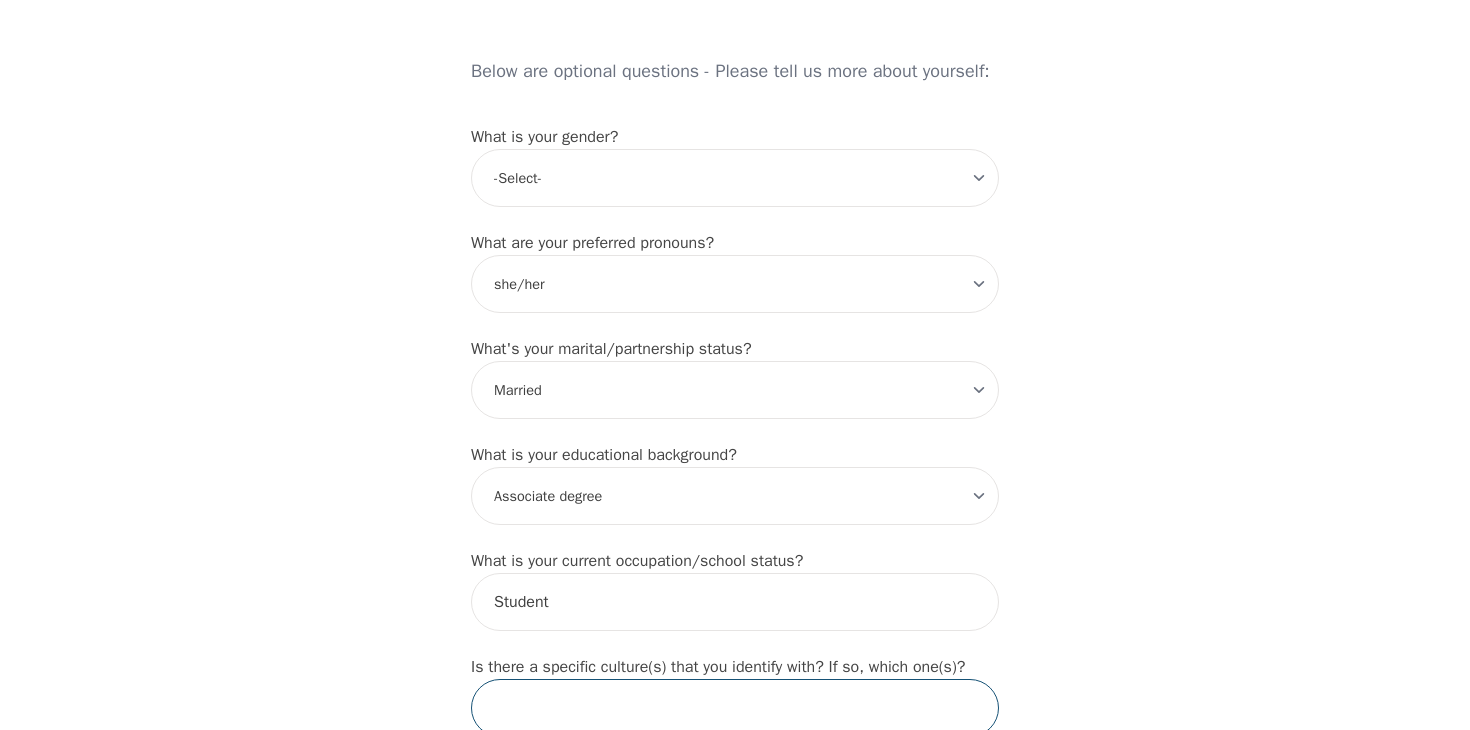 scroll, scrollTop: 1588, scrollLeft: 0, axis: vertical 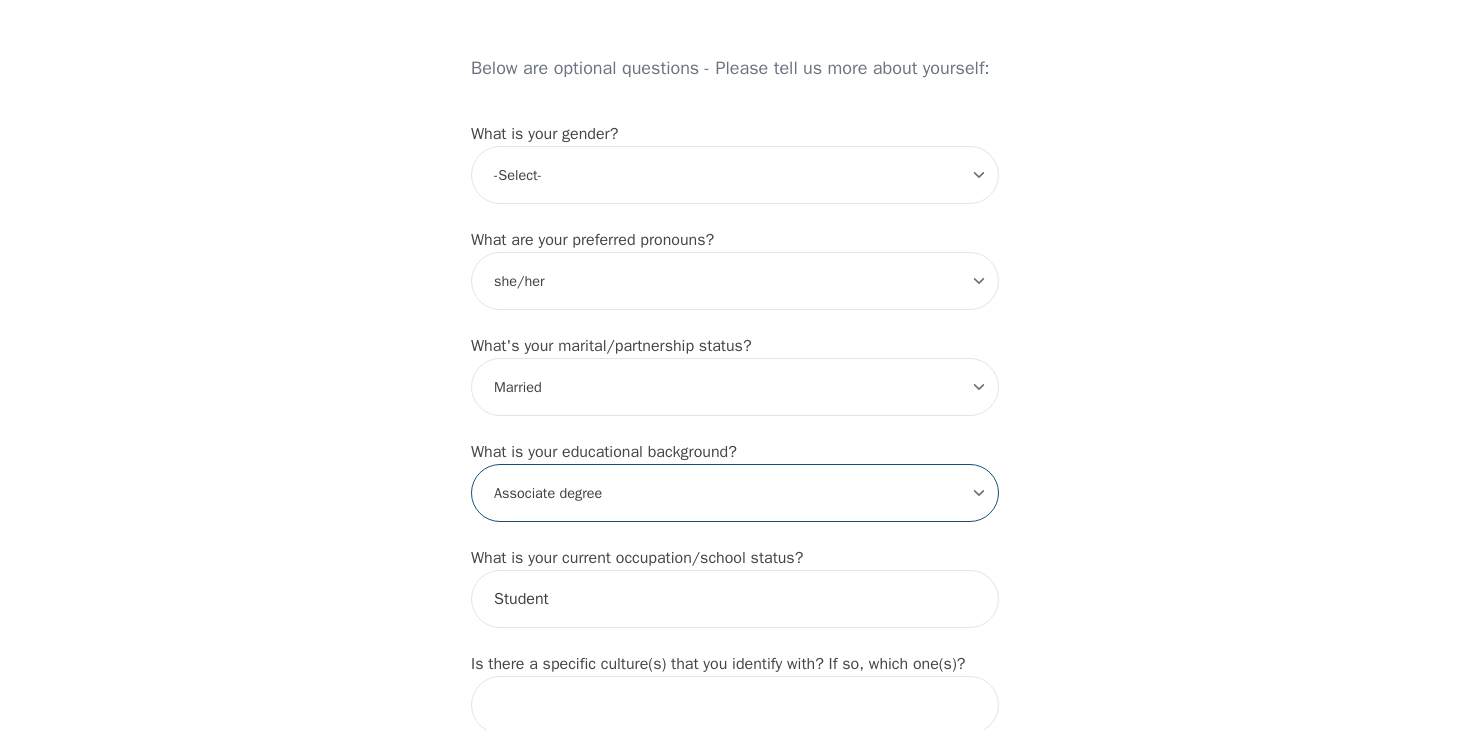 click on "-Select- Less than high school High school Associate degree Bachelor degree Master's degree Professional degree Doctorial degree" at bounding box center (735, 493) 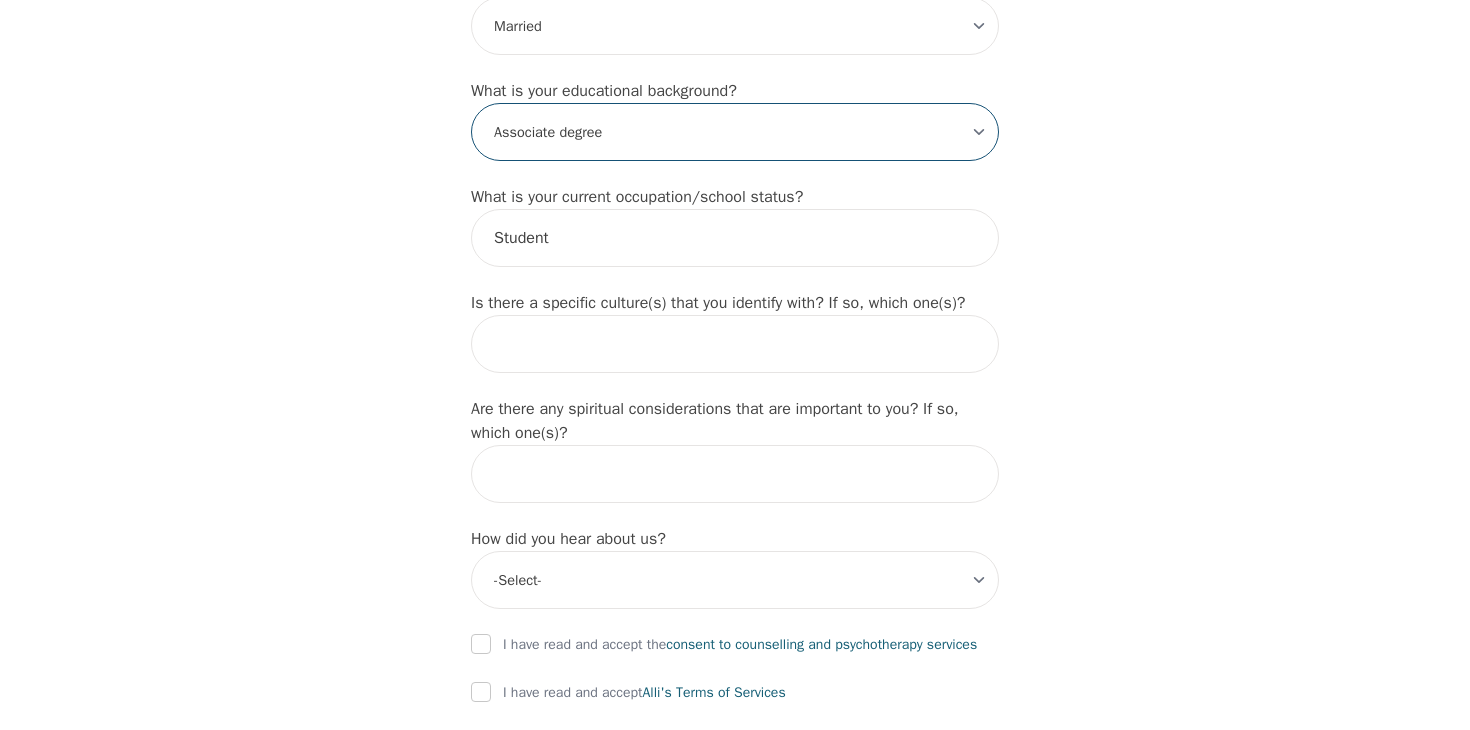 scroll, scrollTop: 1964, scrollLeft: 0, axis: vertical 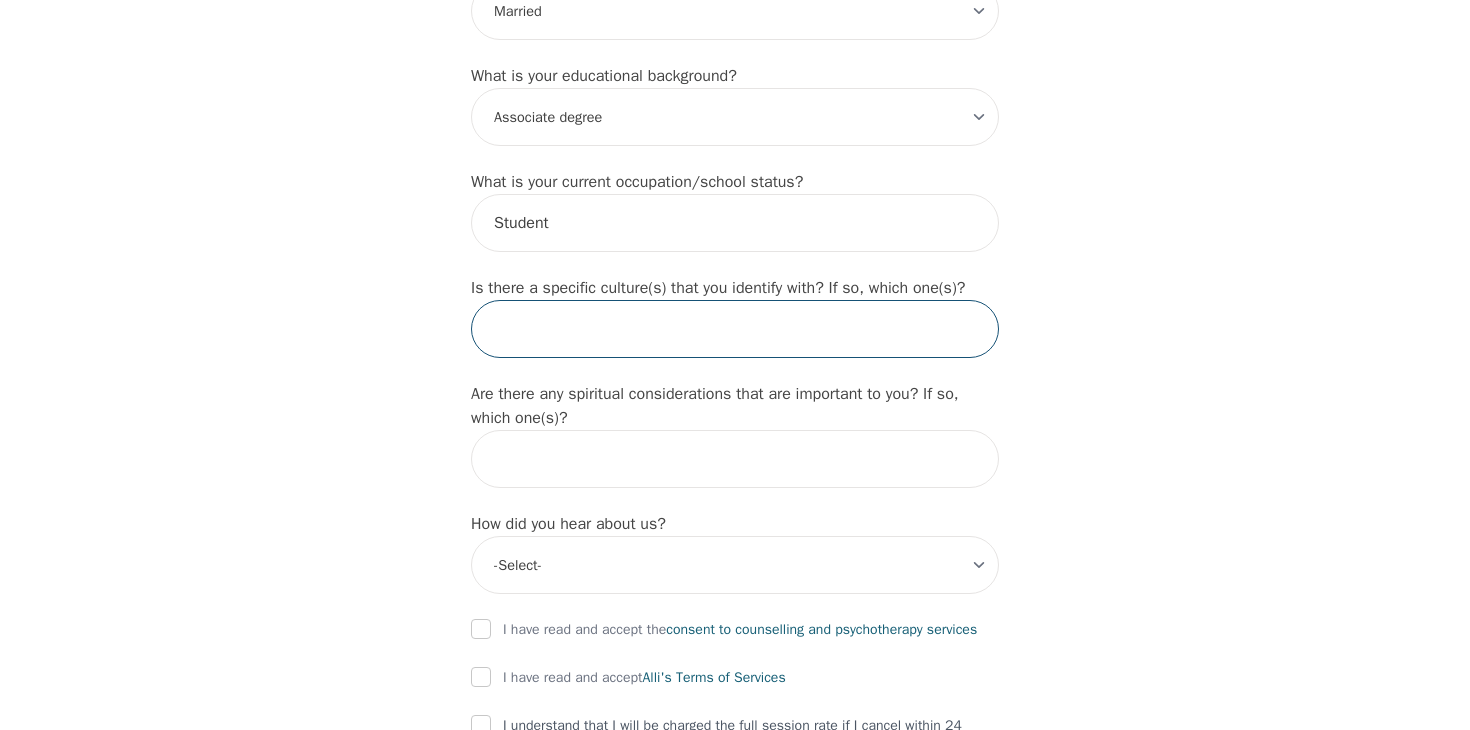 click at bounding box center [735, 329] 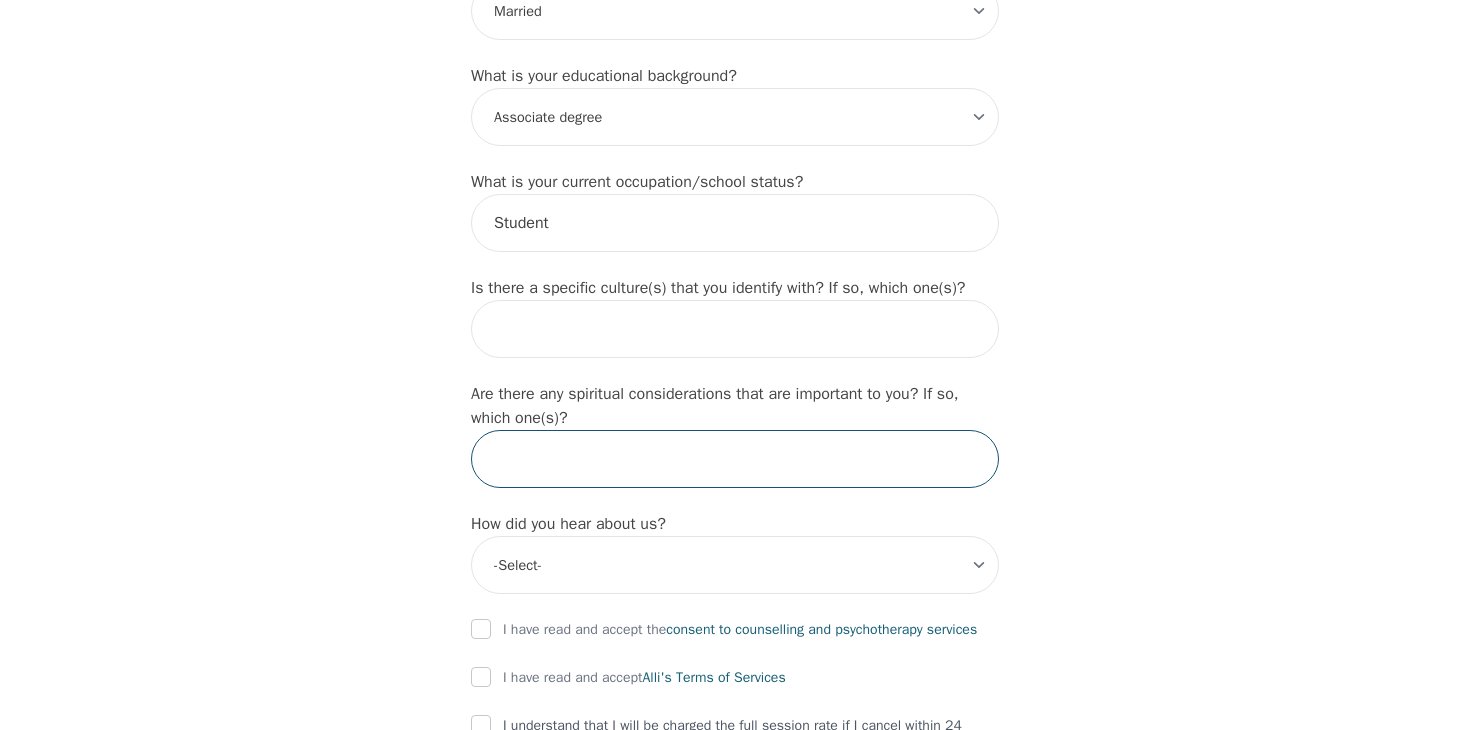 click at bounding box center [735, 459] 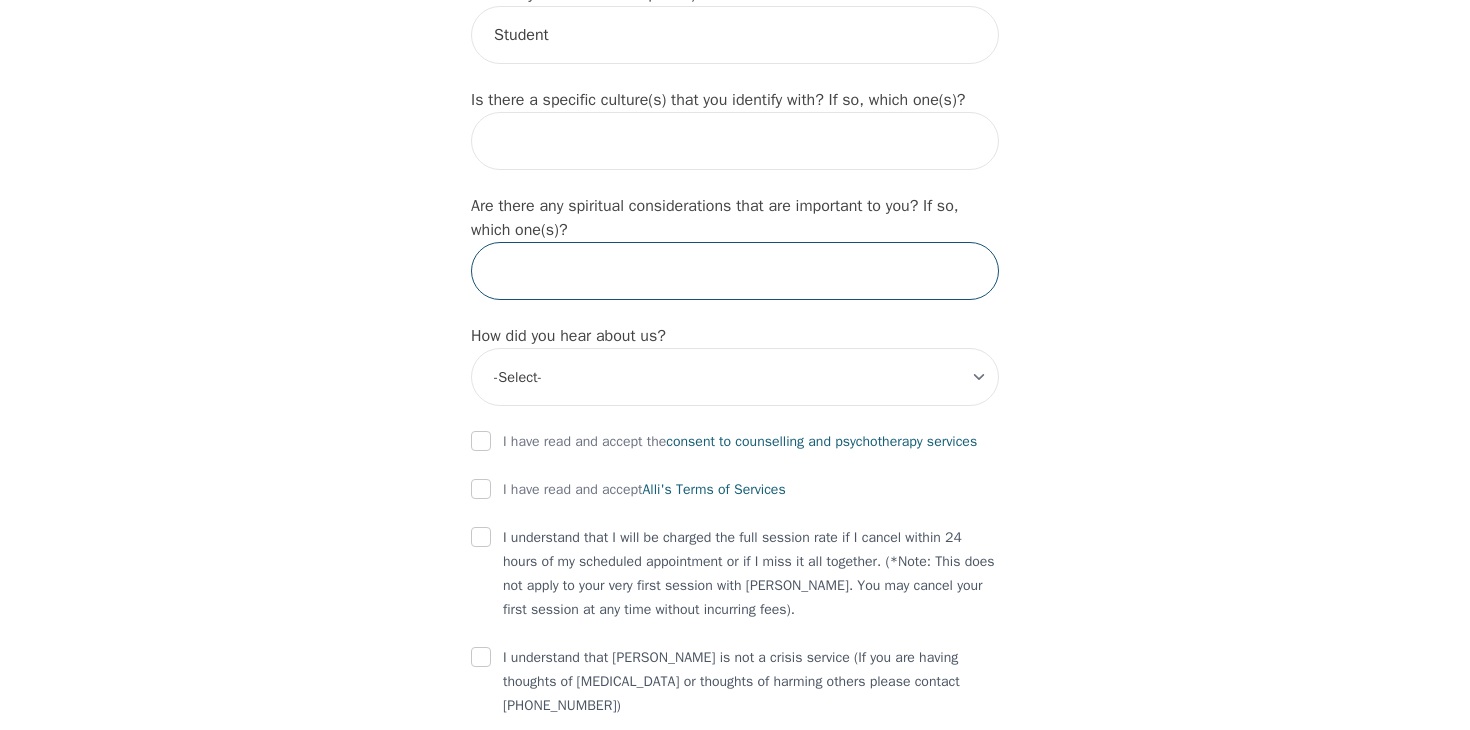 scroll, scrollTop: 2163, scrollLeft: 0, axis: vertical 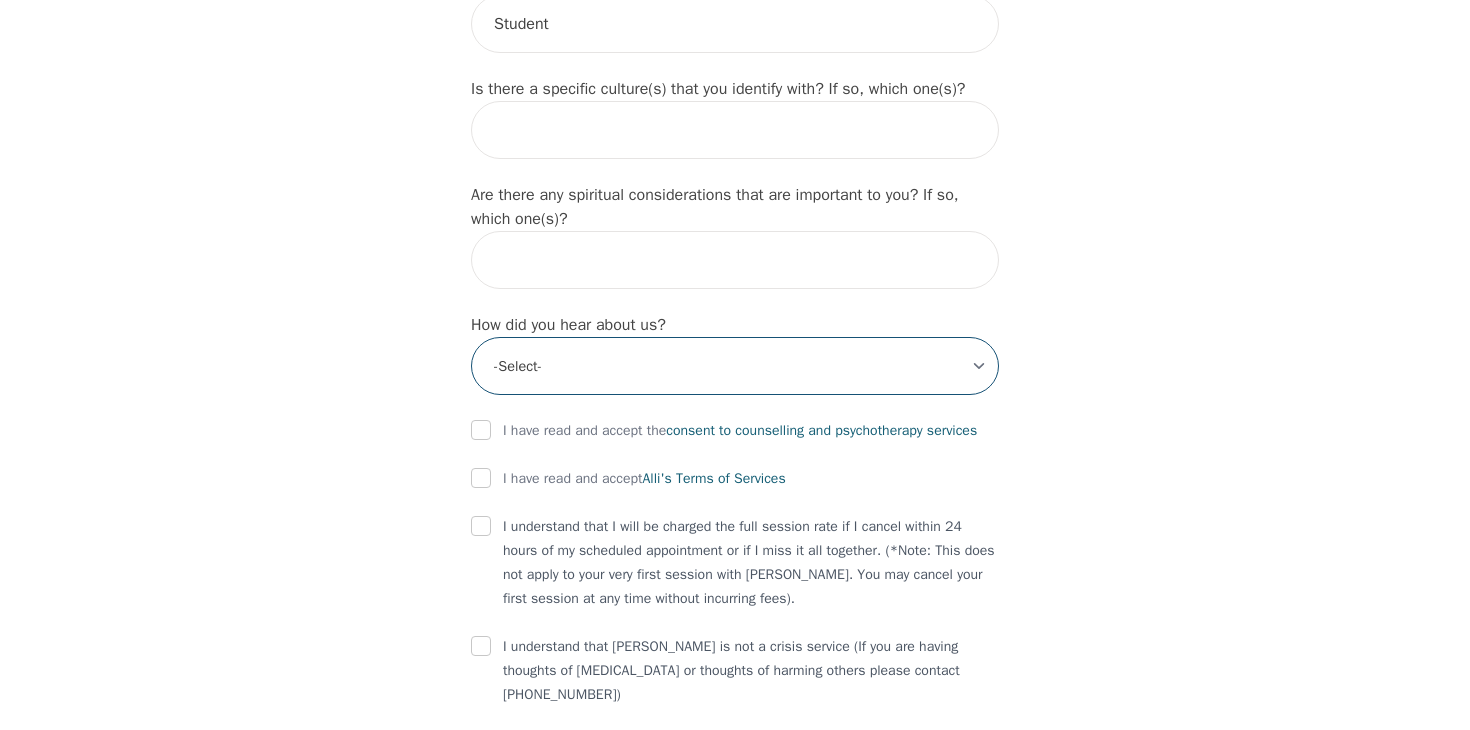 click on "-Select- Physician/Specialist Friend Facebook Instagram Google Search Google Ads Facebook/Instagram Ads Other" at bounding box center (735, 366) 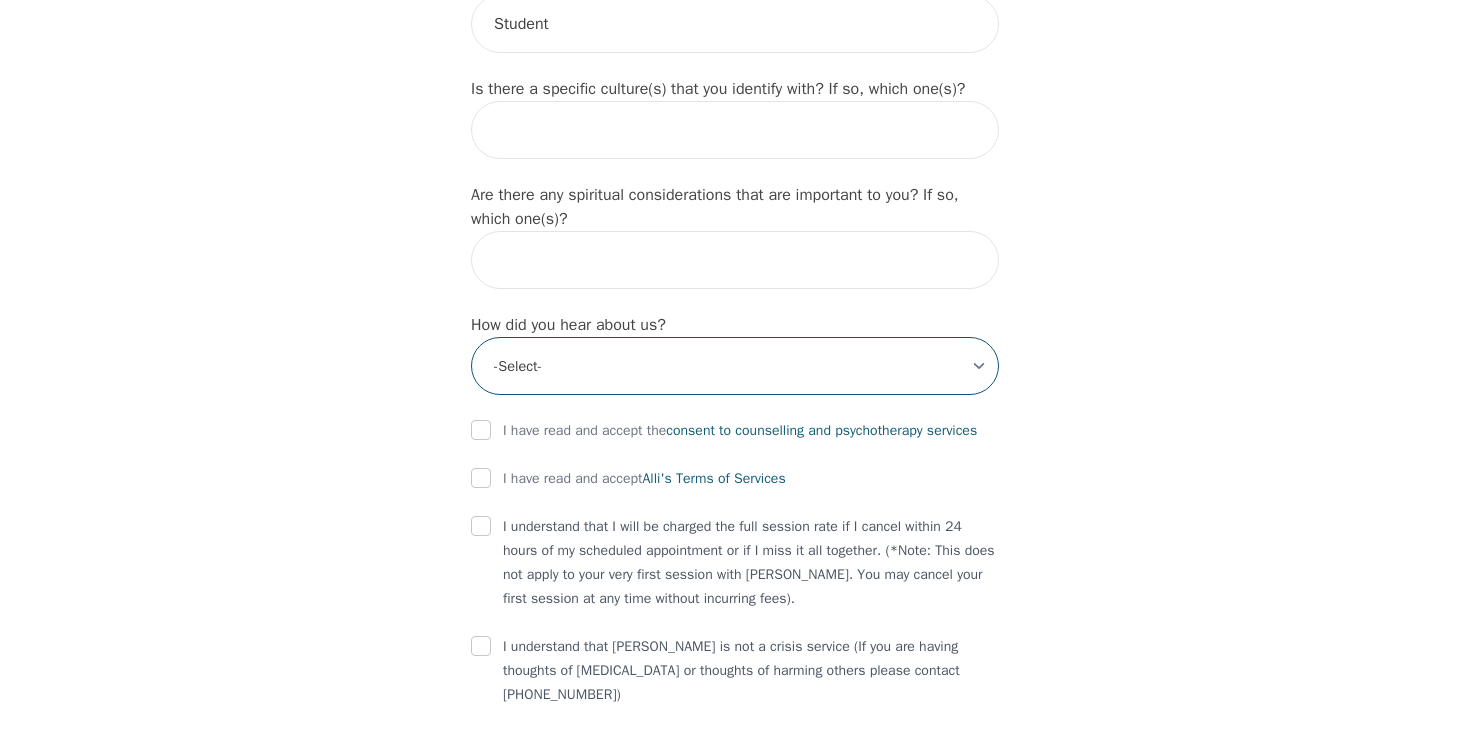 select on "Other" 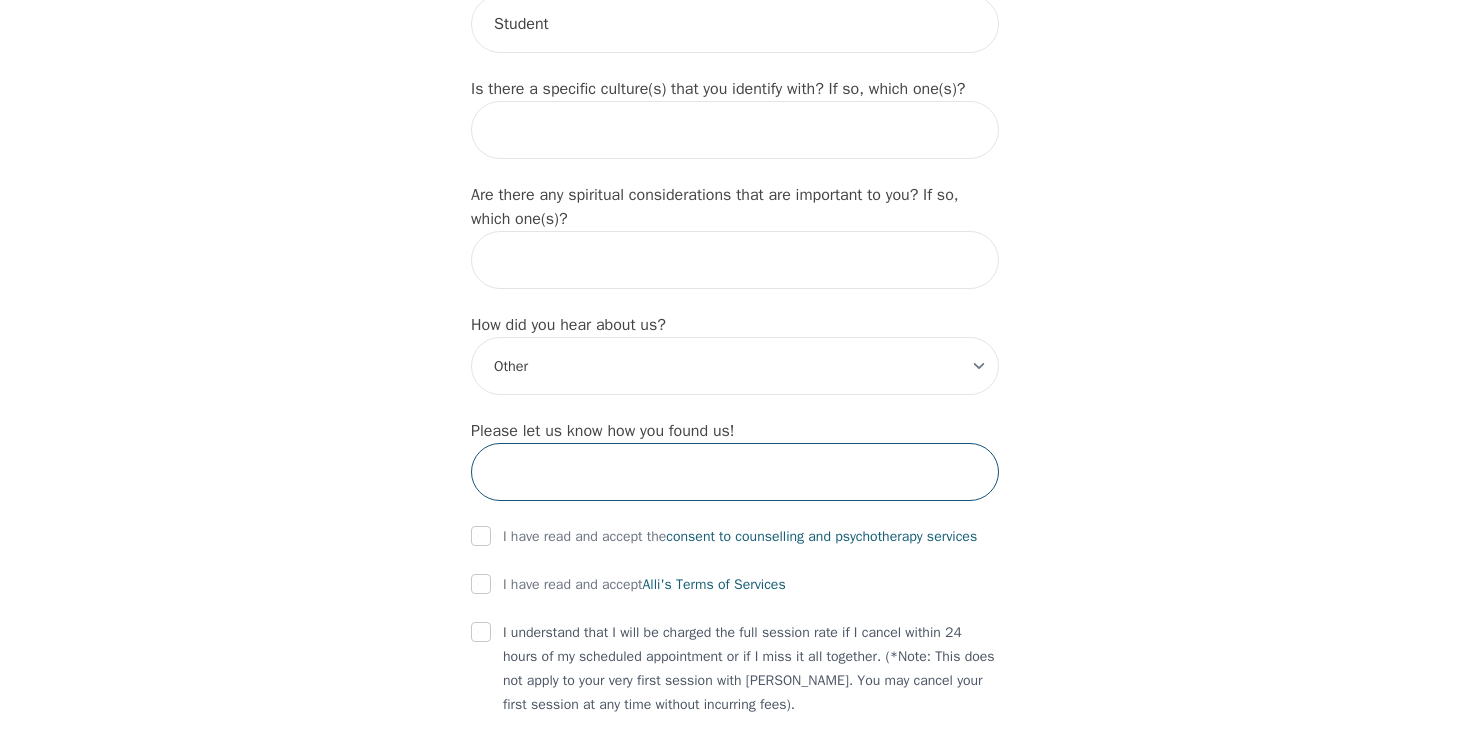 click at bounding box center [735, 472] 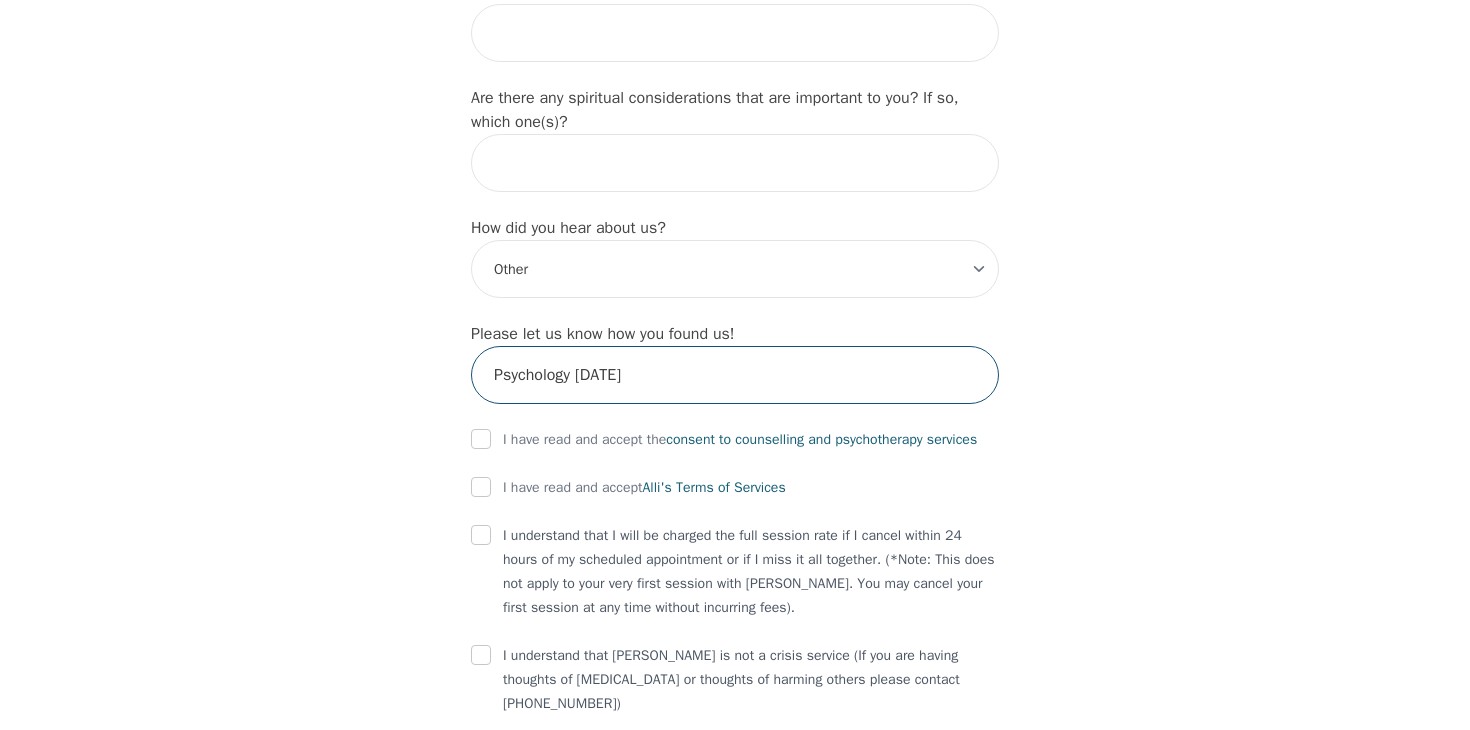 scroll, scrollTop: 2266, scrollLeft: 0, axis: vertical 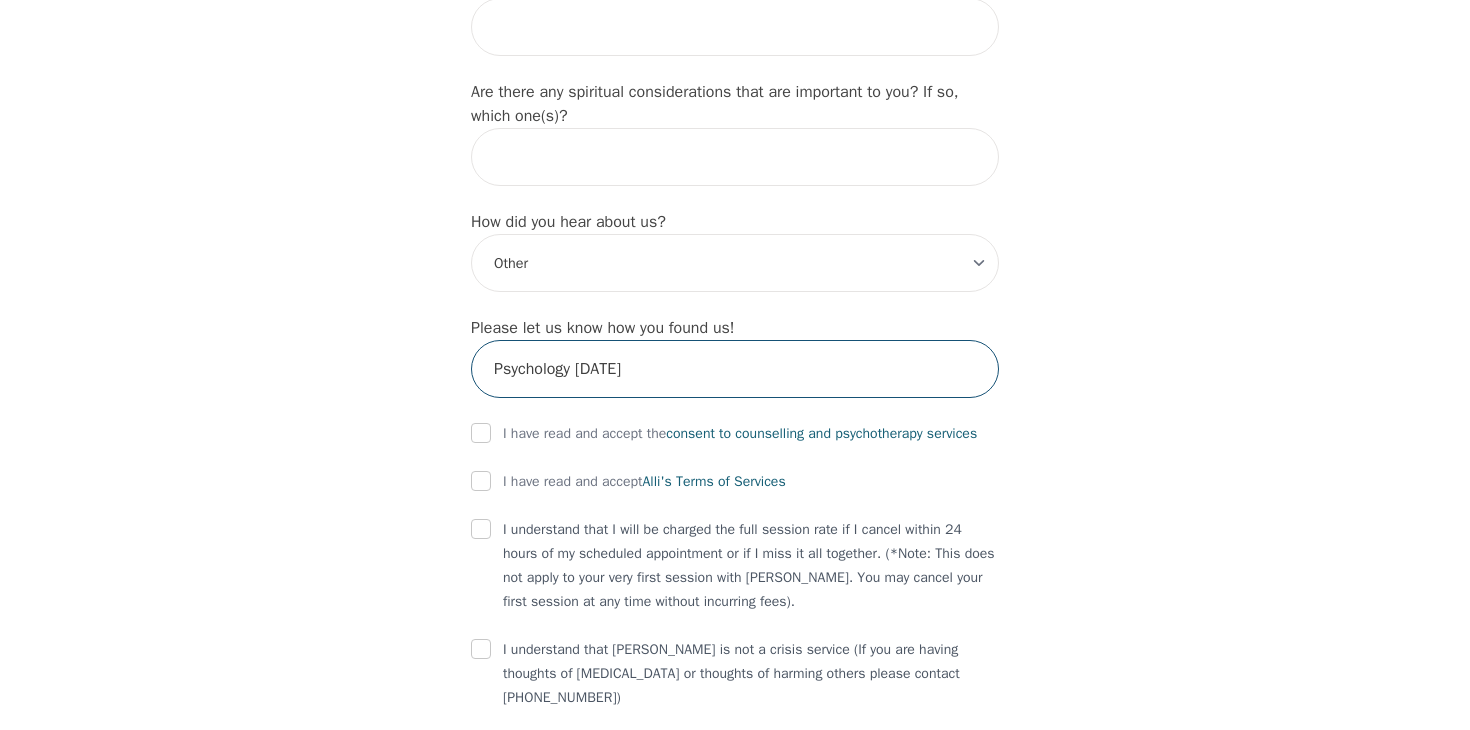type on "Psychology Today" 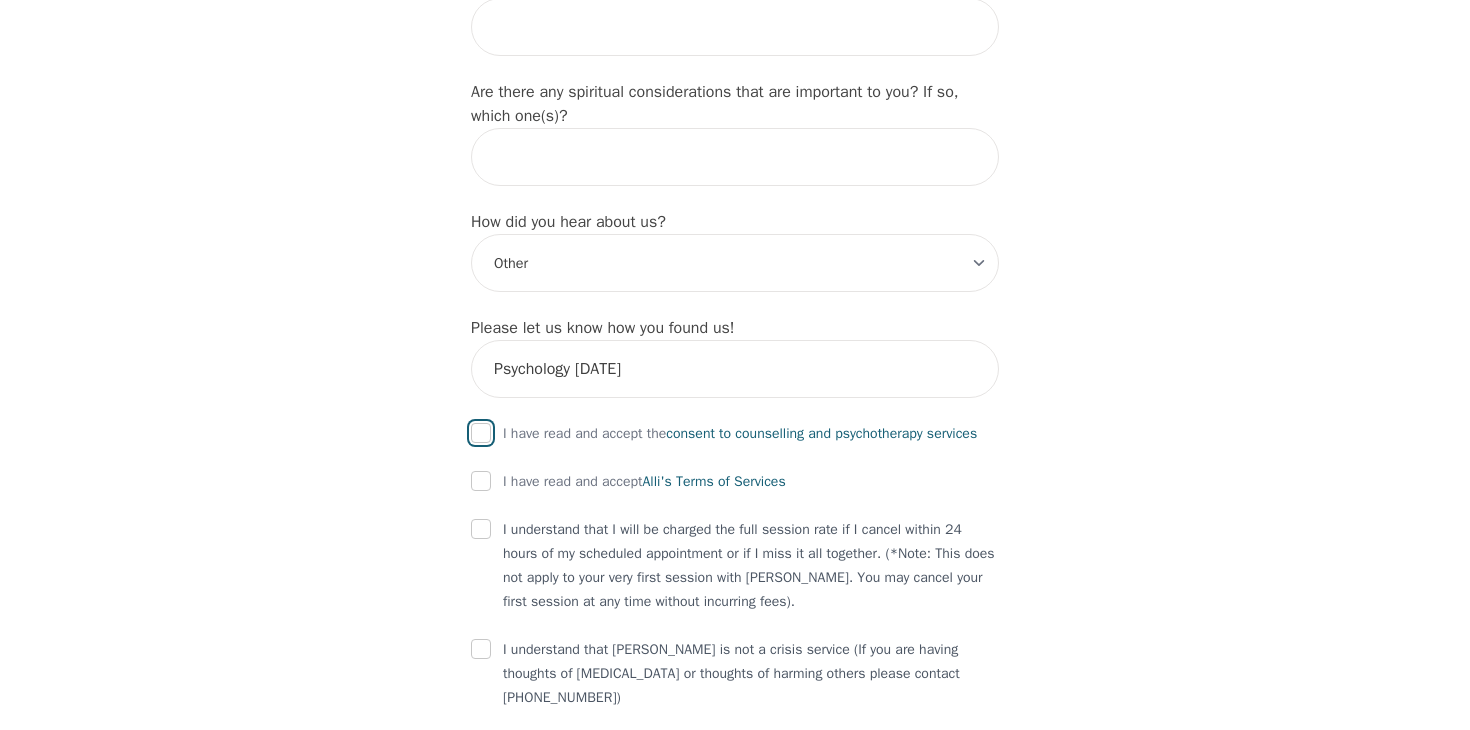 click at bounding box center [481, 433] 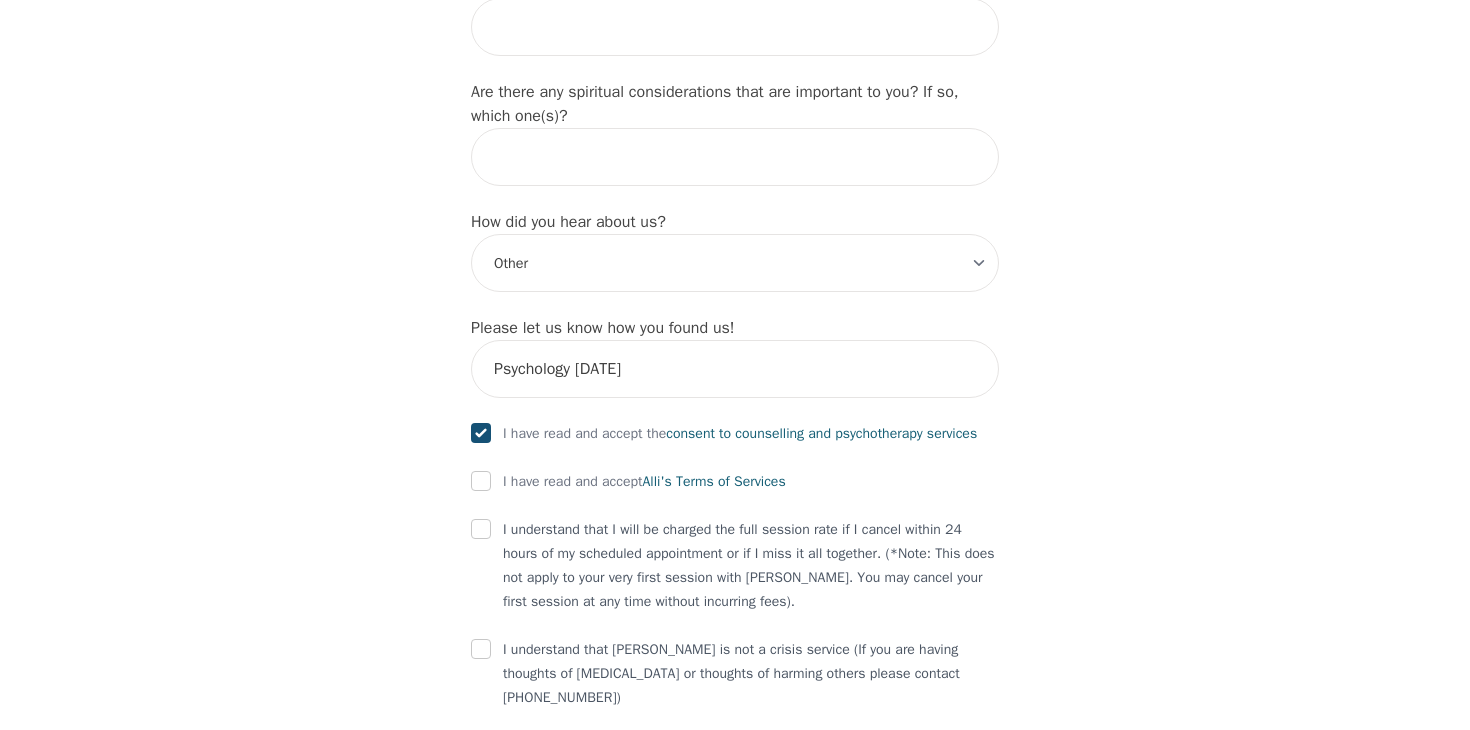 checkbox on "true" 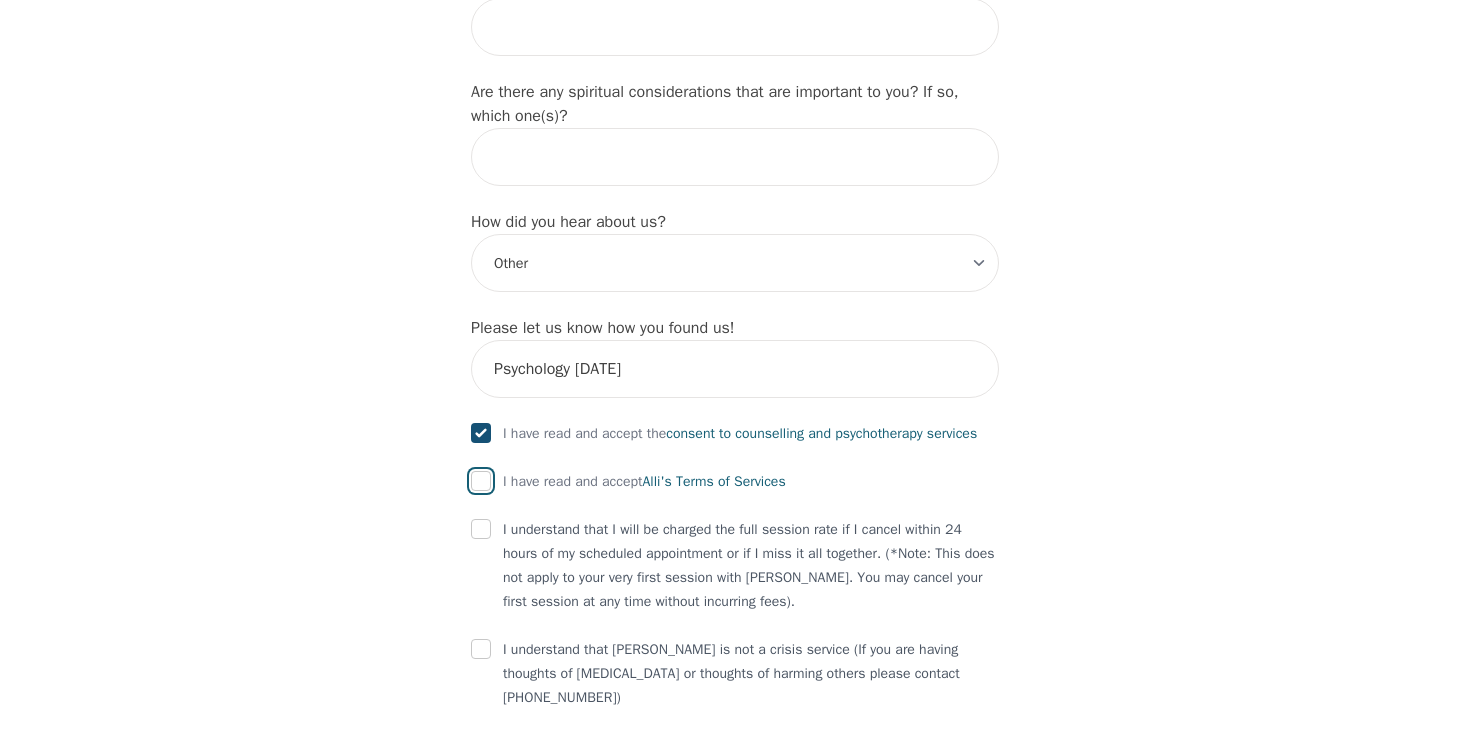 click at bounding box center [481, 481] 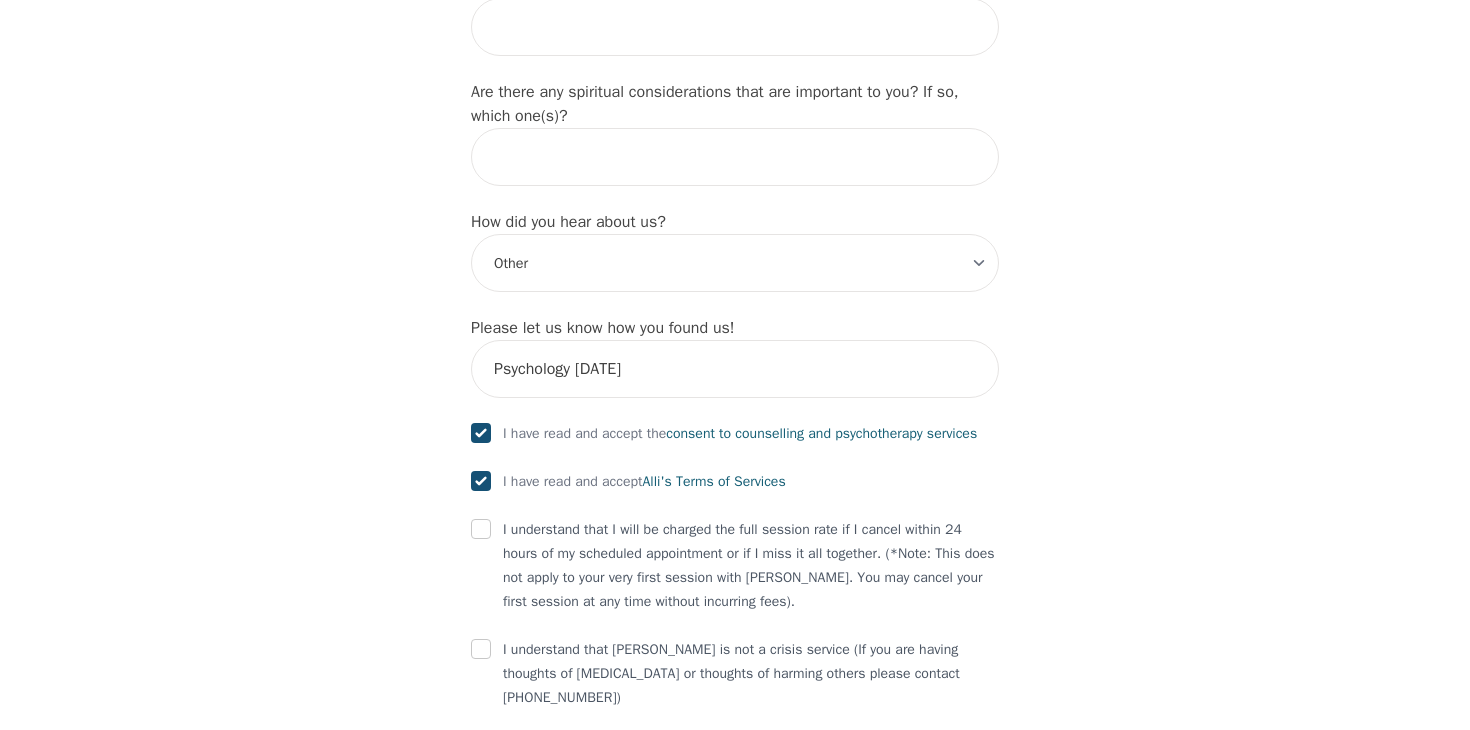 click on "I understand that I will be charged the full session rate if I cancel within 24 hours of my scheduled appointment or if I miss it all together. (*Note: This does not apply to your very first session with Alli. You may cancel your first session at any time without incurring fees)." at bounding box center [735, 566] 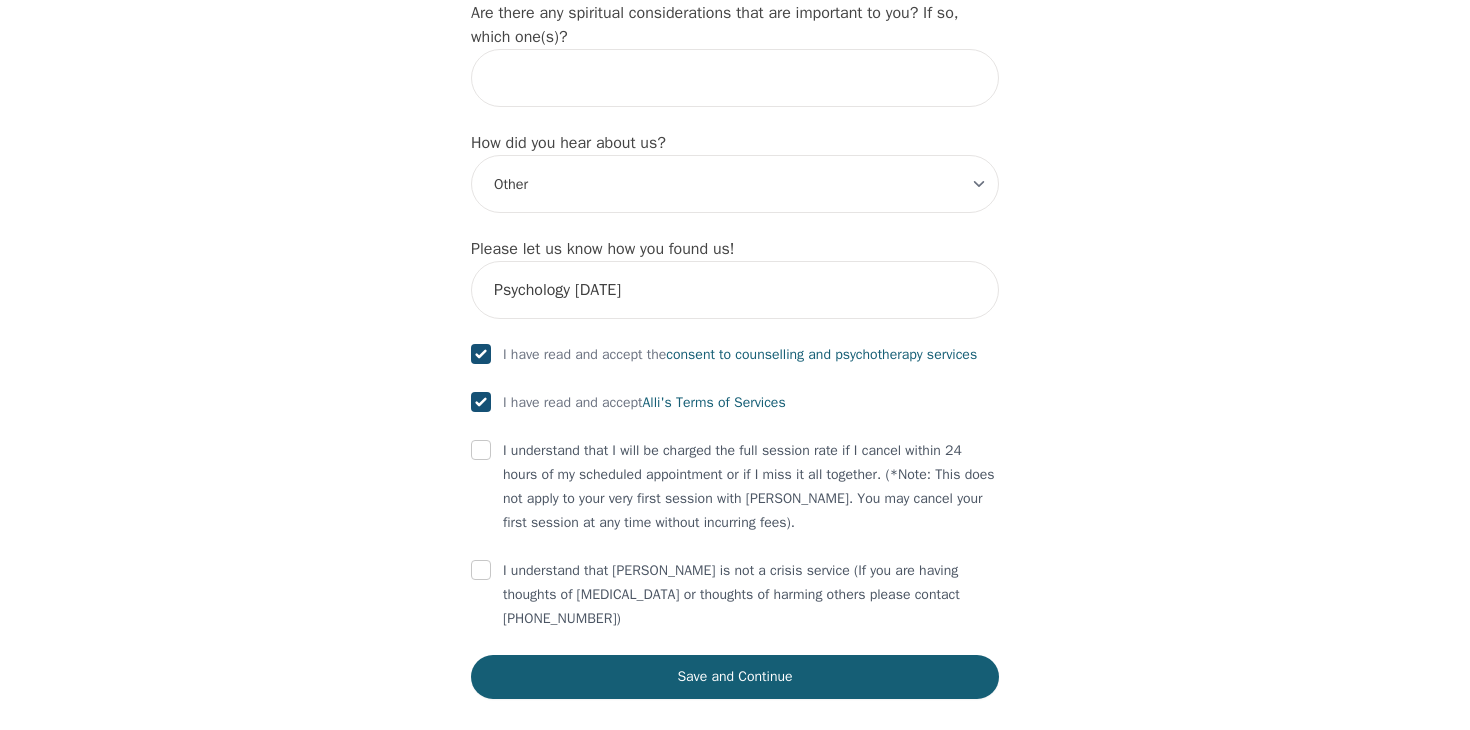scroll, scrollTop: 2348, scrollLeft: 0, axis: vertical 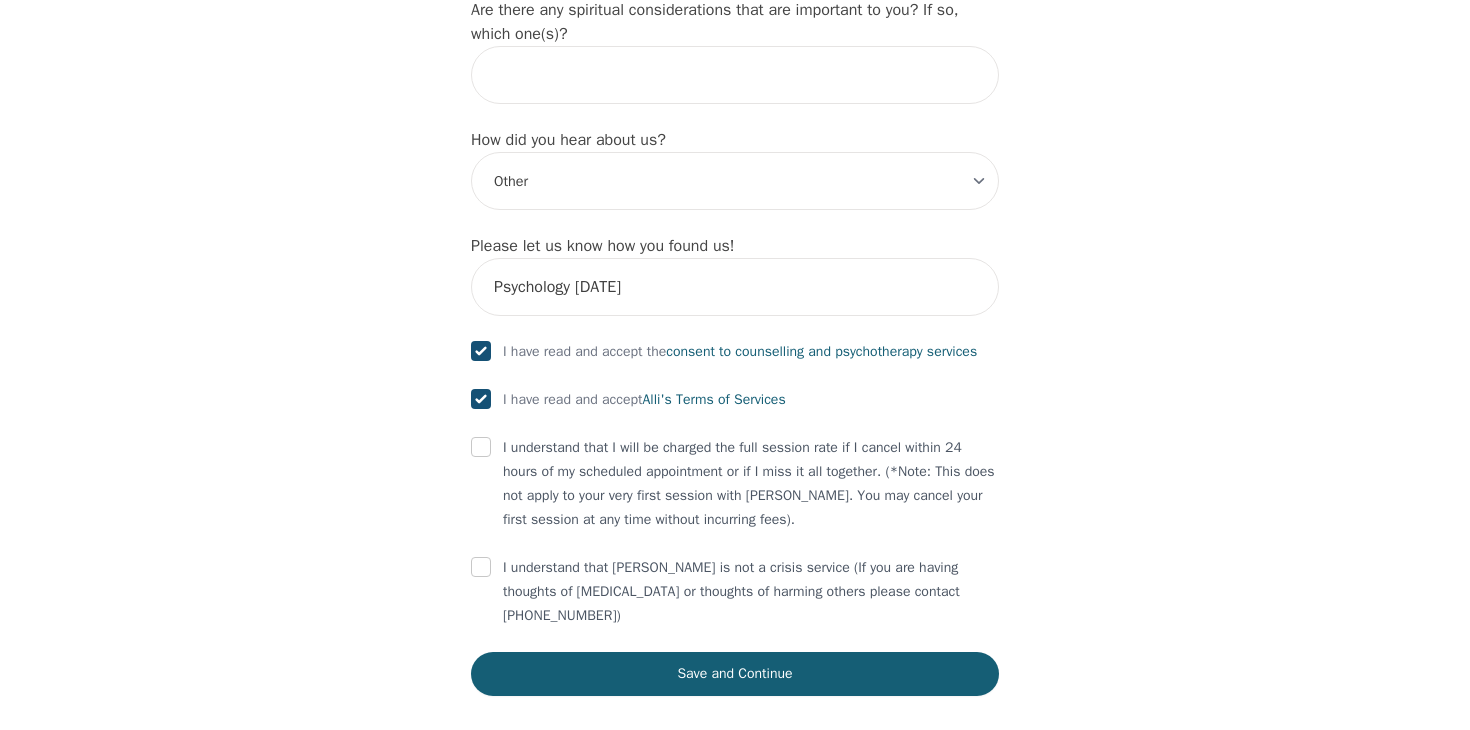 click on "I understand that I will be charged the full session rate if I cancel within 24 hours of my scheduled appointment or if I miss it all together. (*Note: This does not apply to your very first session with Alli. You may cancel your first session at any time without incurring fees)." at bounding box center (751, 484) 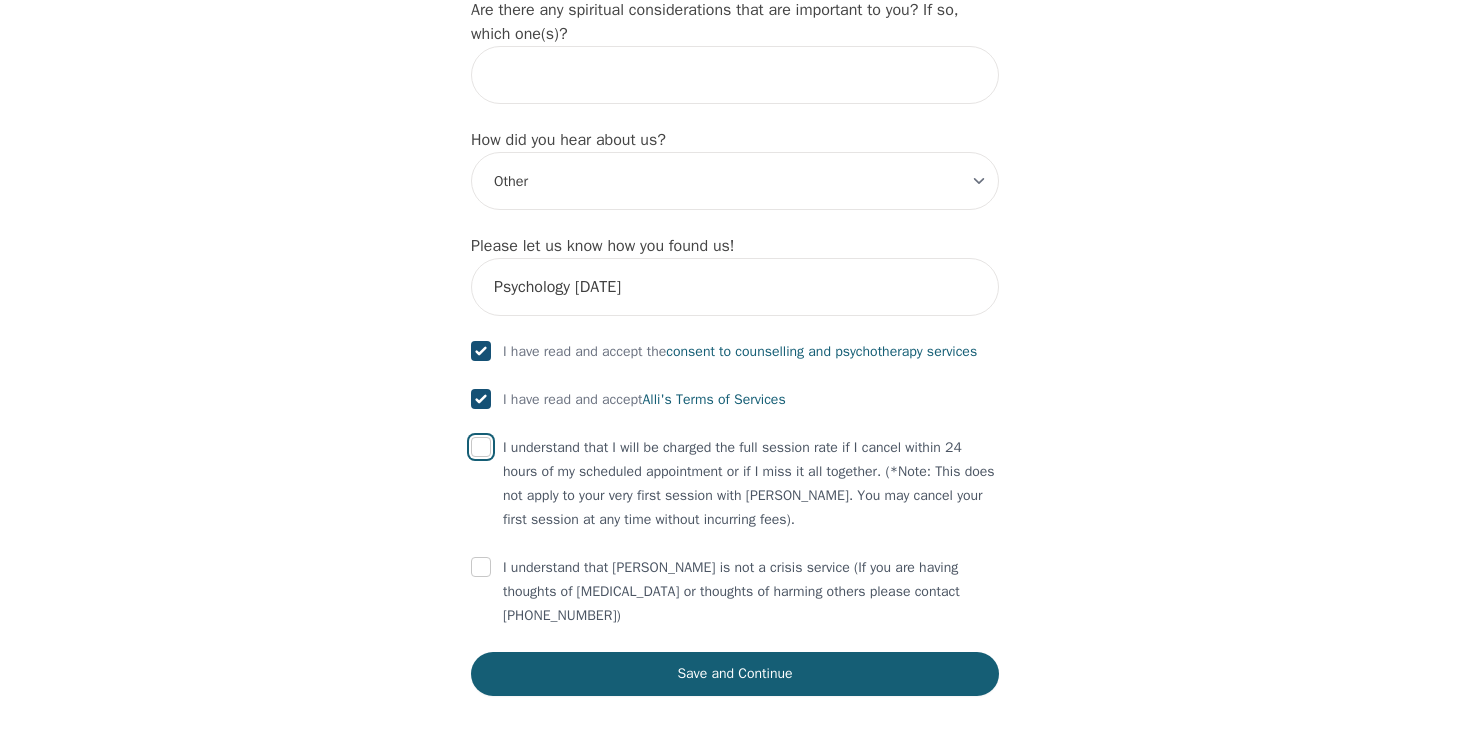 click at bounding box center [481, 447] 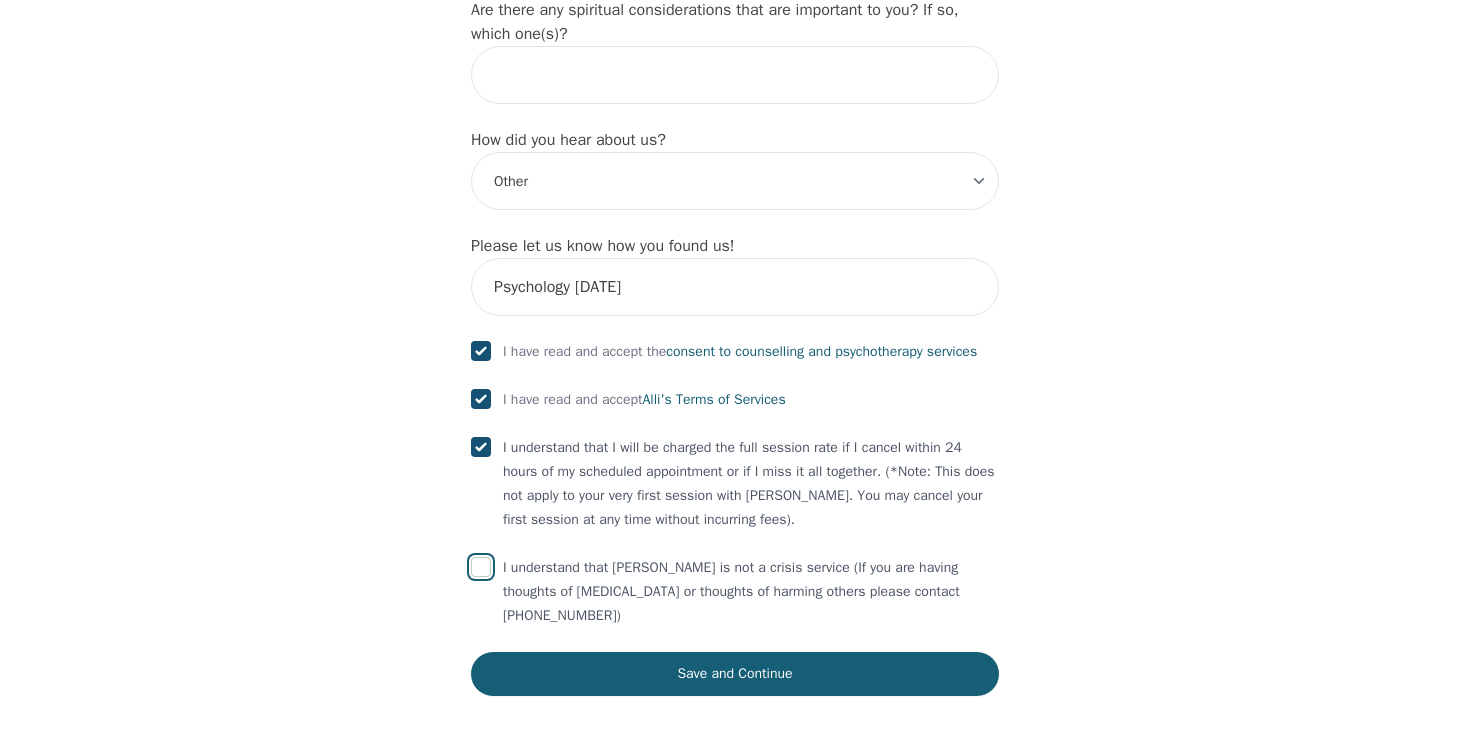 click at bounding box center (481, 567) 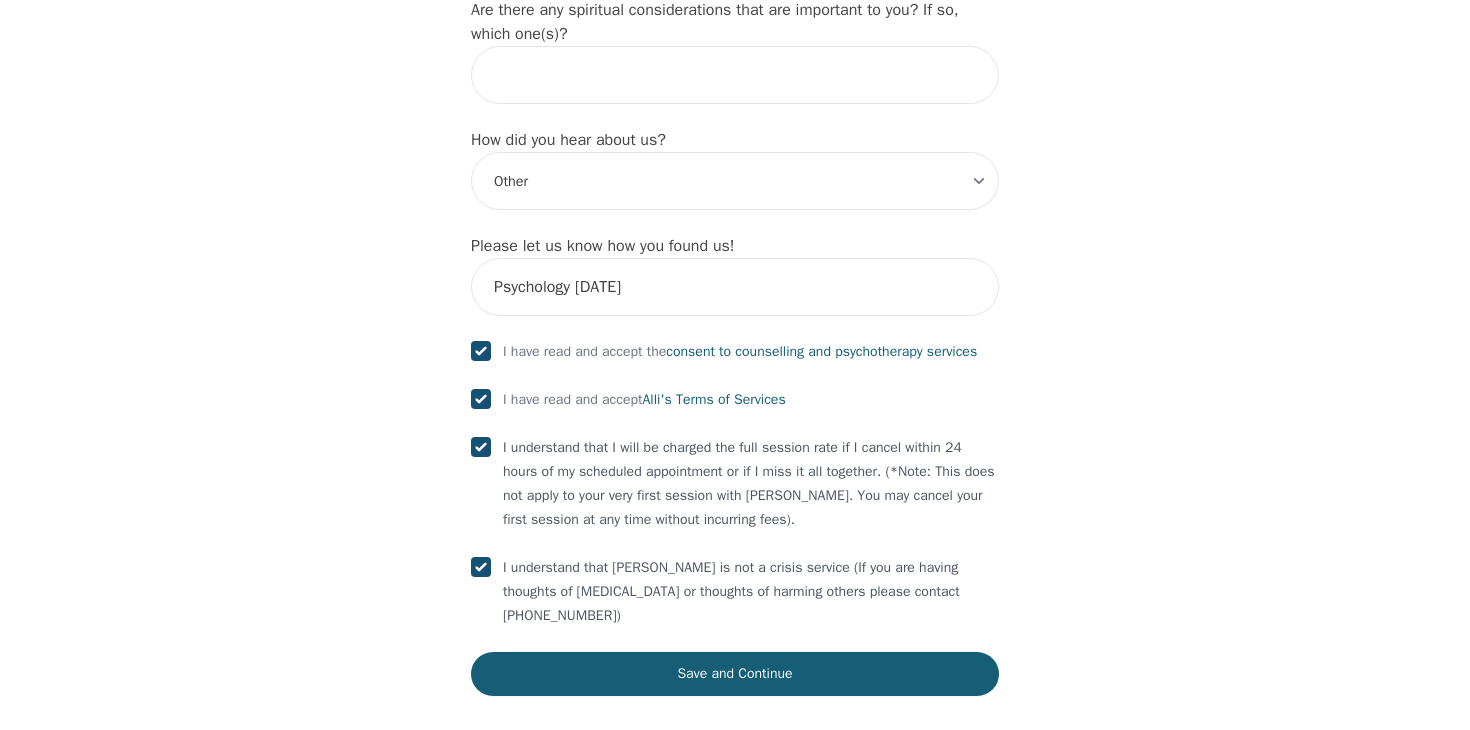 click on "consent to counselling and psychotherapy services" at bounding box center [821, 351] 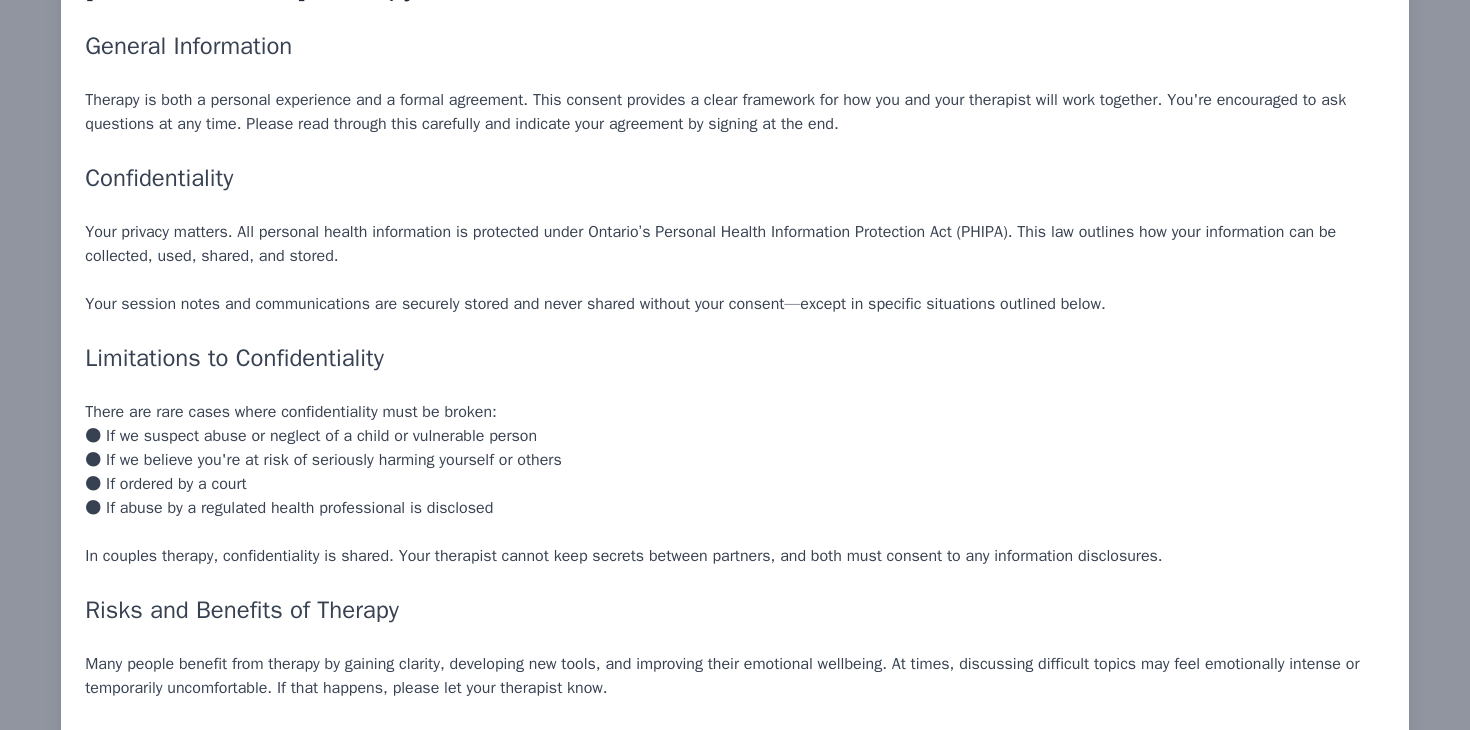 scroll, scrollTop: 169, scrollLeft: 0, axis: vertical 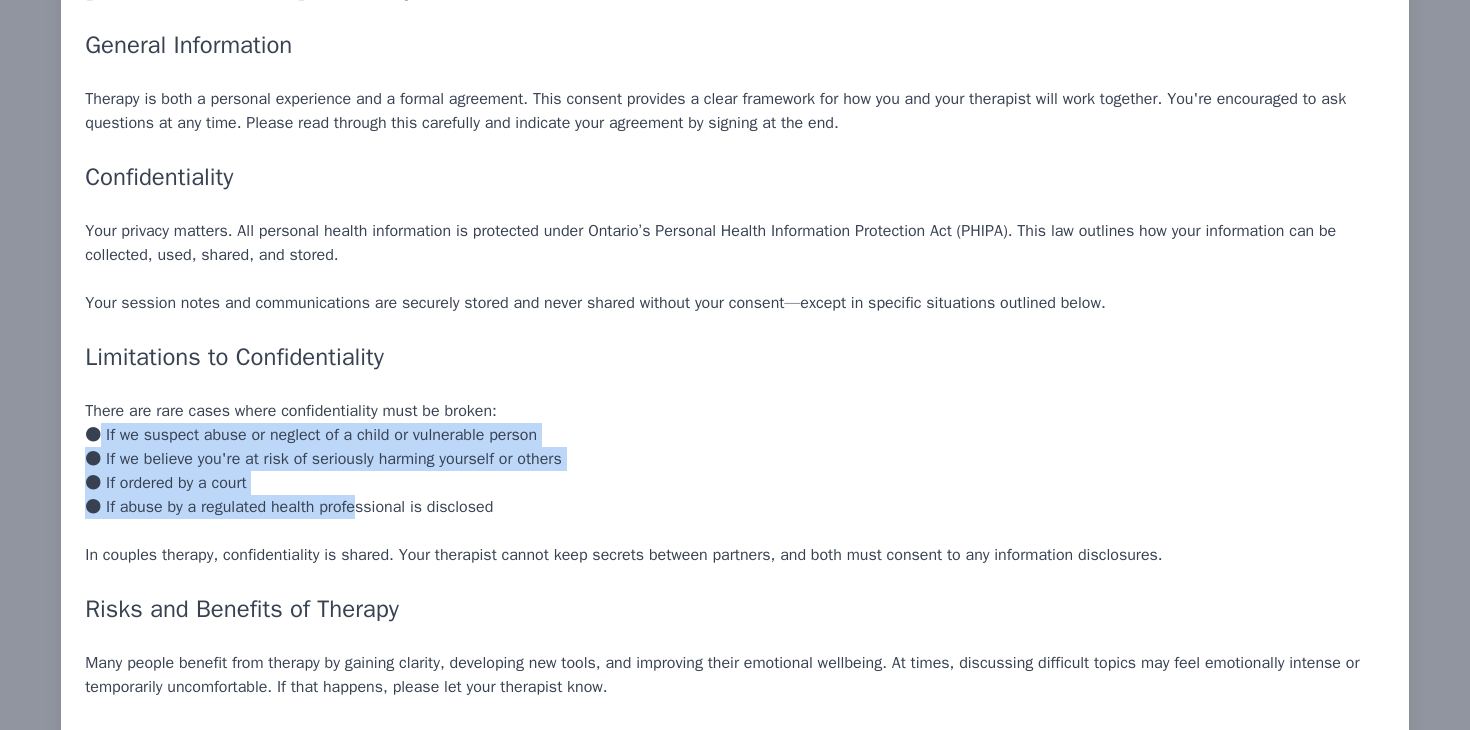 drag, startPoint x: 98, startPoint y: 427, endPoint x: 362, endPoint y: 518, distance: 279.24362 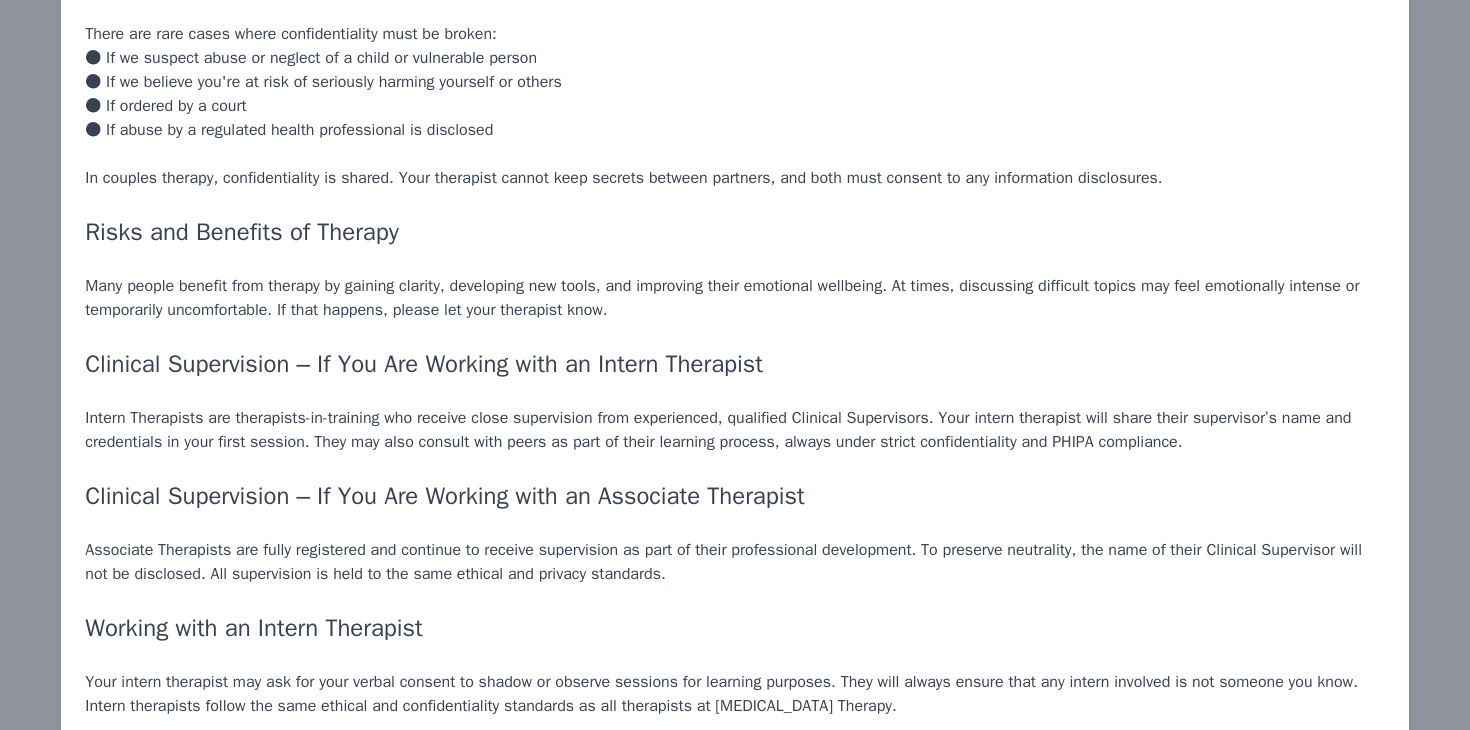 scroll, scrollTop: 548, scrollLeft: 0, axis: vertical 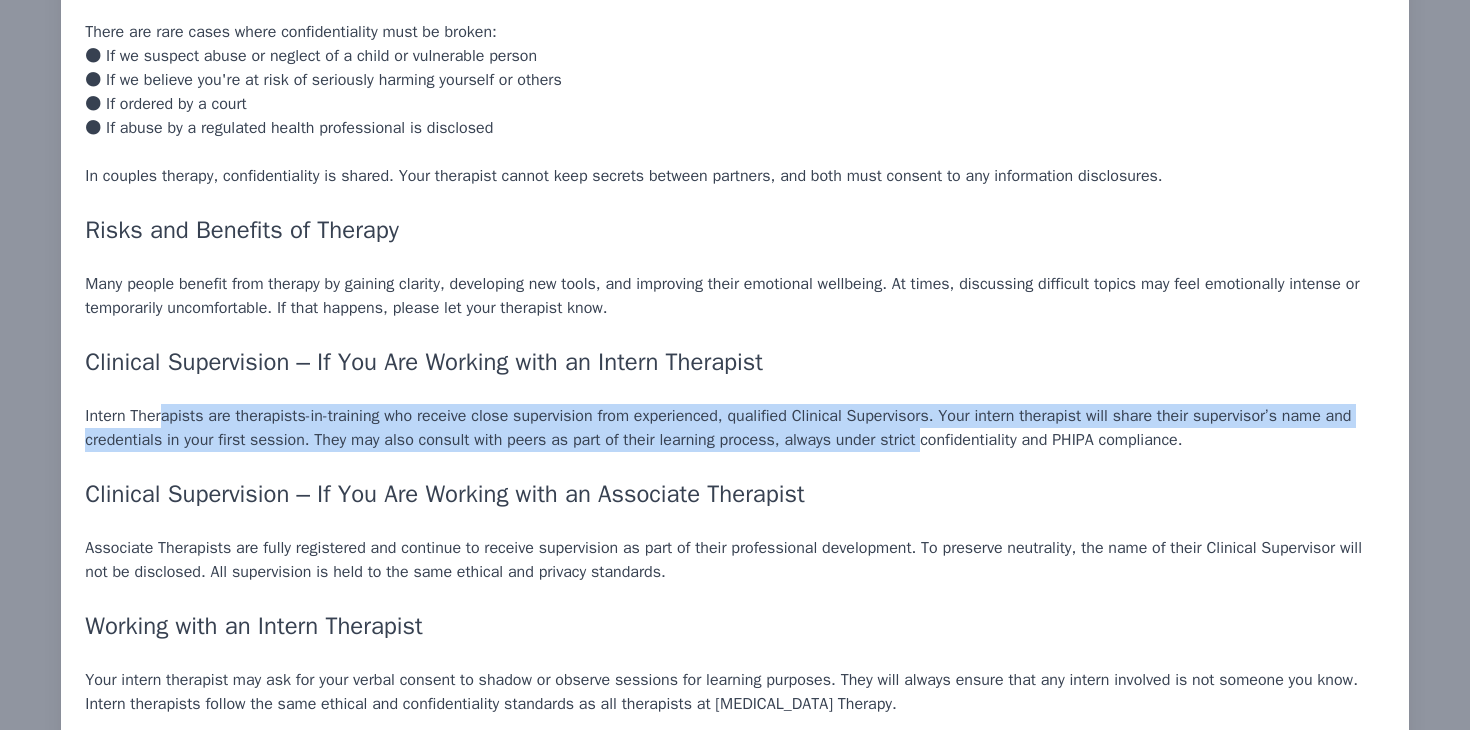 drag, startPoint x: 124, startPoint y: 421, endPoint x: 936, endPoint y: 433, distance: 812.0887 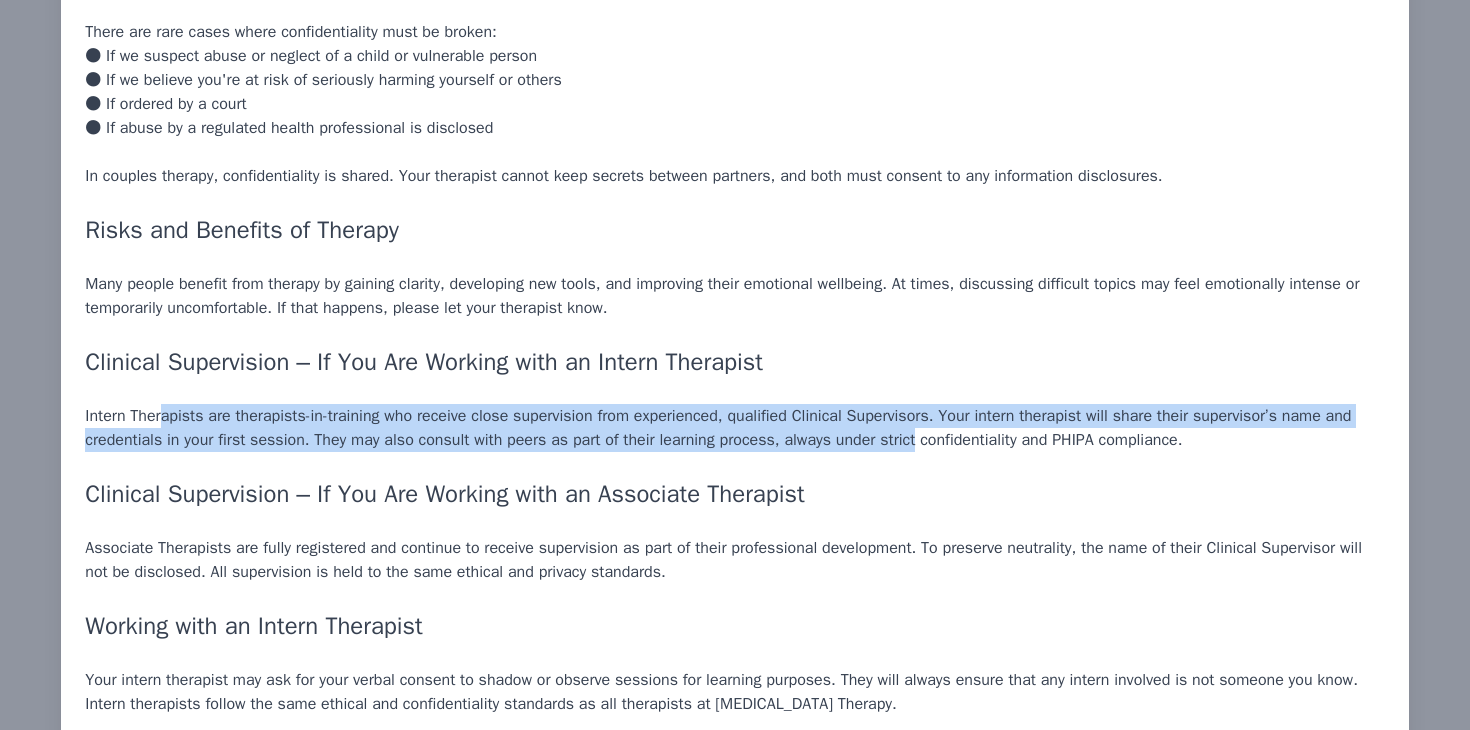 click on "Intern Therapists are therapists-in-training who receive close supervision from experienced, qualified Clinical Supervisors. Your intern therapist will share their supervisor’s name and credentials in your first session. They may also consult with peers as part of their learning process, always under strict confidentiality and PHIPA compliance." at bounding box center [735, 428] 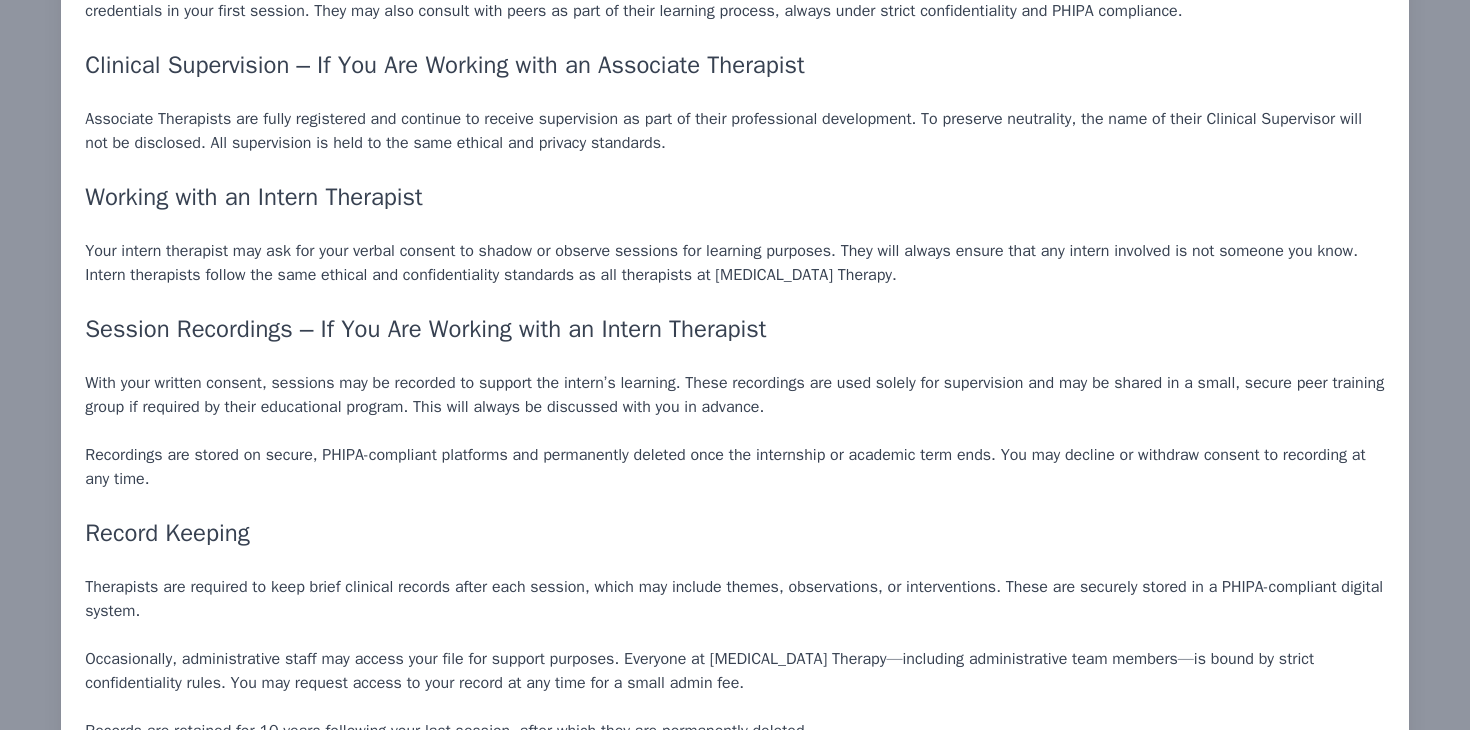 scroll, scrollTop: 978, scrollLeft: 0, axis: vertical 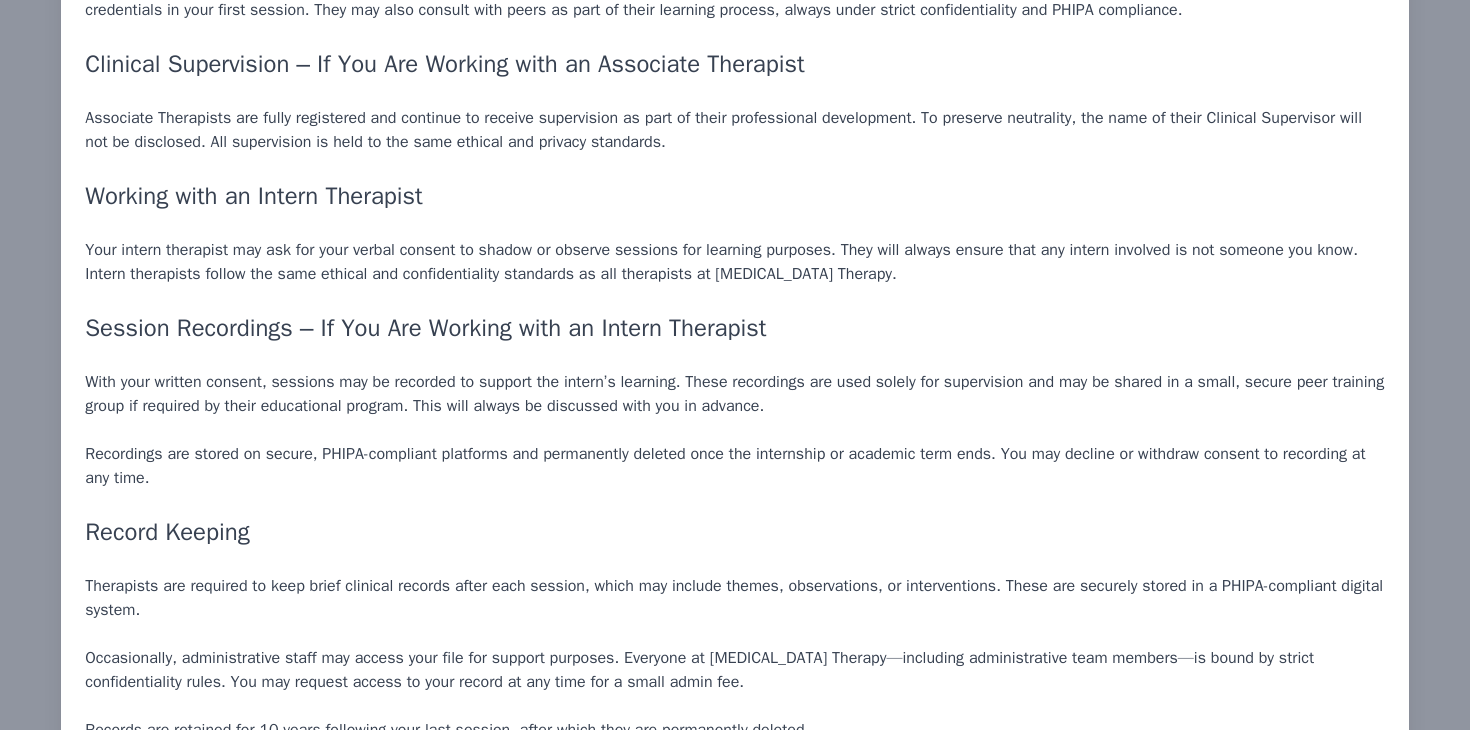 drag, startPoint x: 111, startPoint y: 373, endPoint x: 456, endPoint y: 474, distance: 359.4802 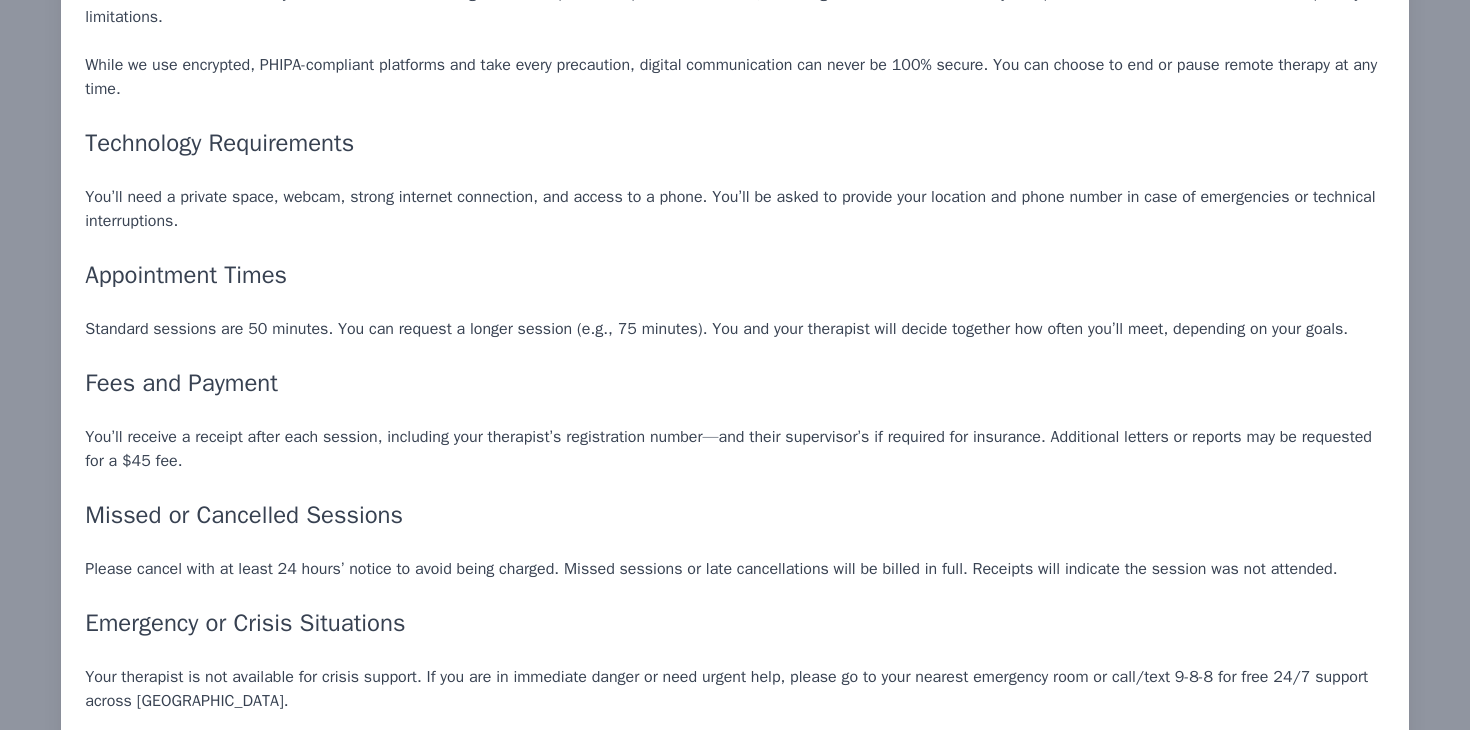 scroll, scrollTop: 2113, scrollLeft: 0, axis: vertical 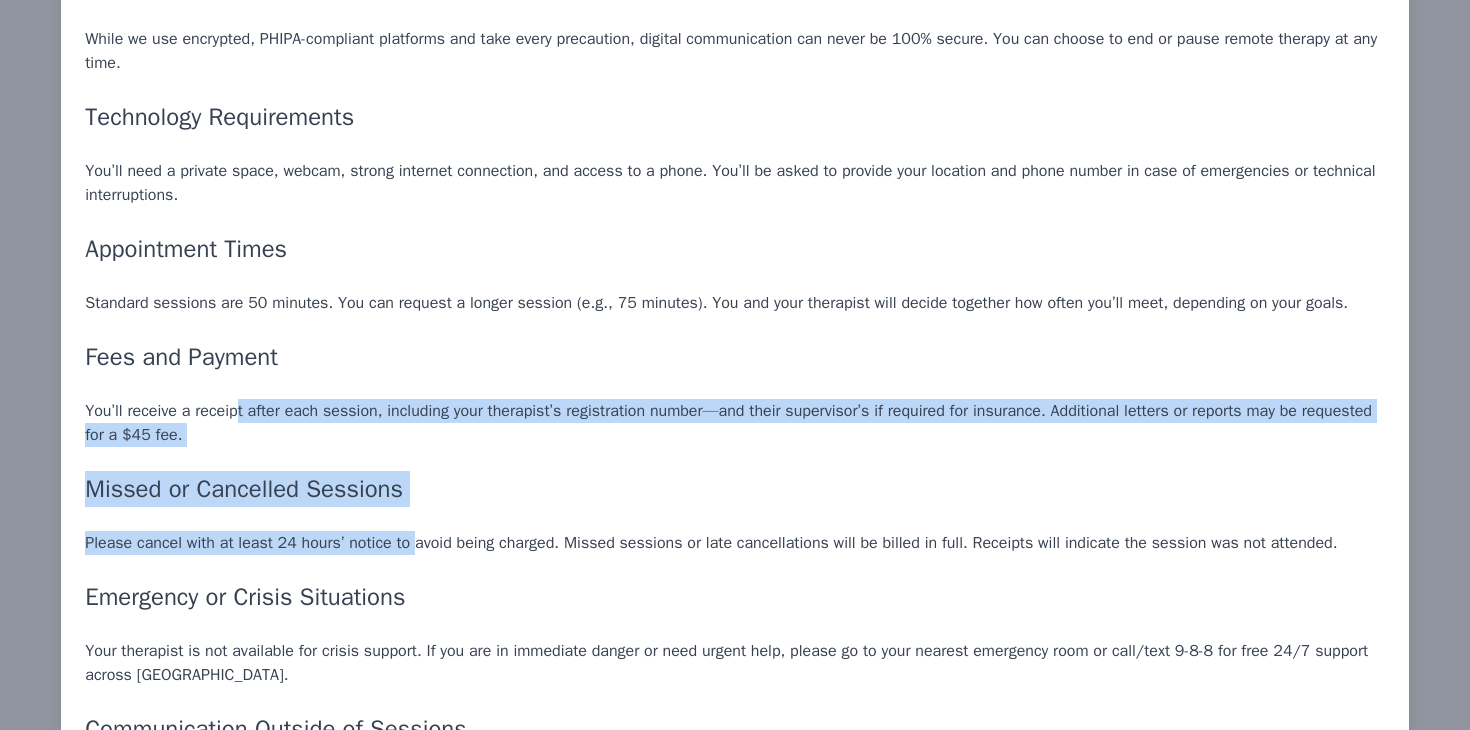drag, startPoint x: 205, startPoint y: 386, endPoint x: 387, endPoint y: 527, distance: 230.22815 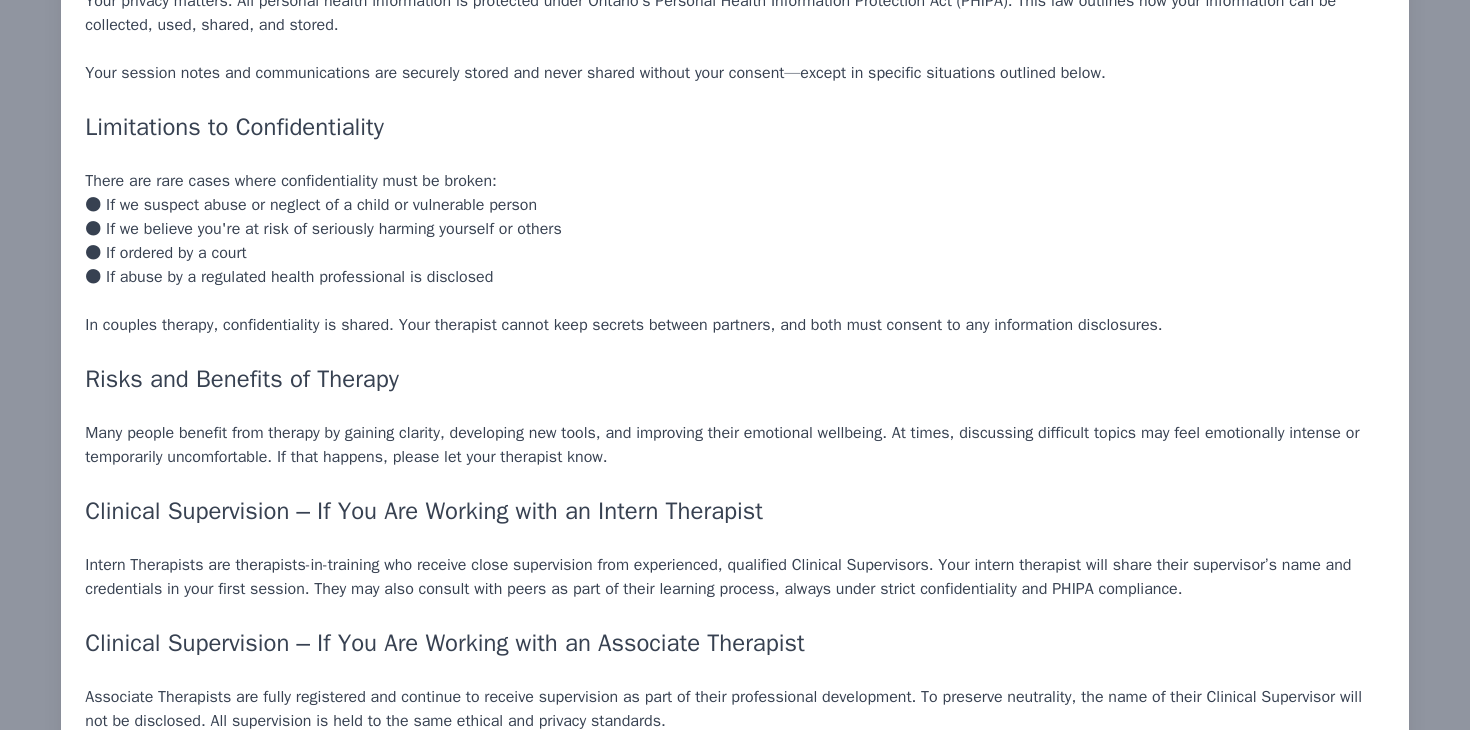 scroll, scrollTop: 0, scrollLeft: 0, axis: both 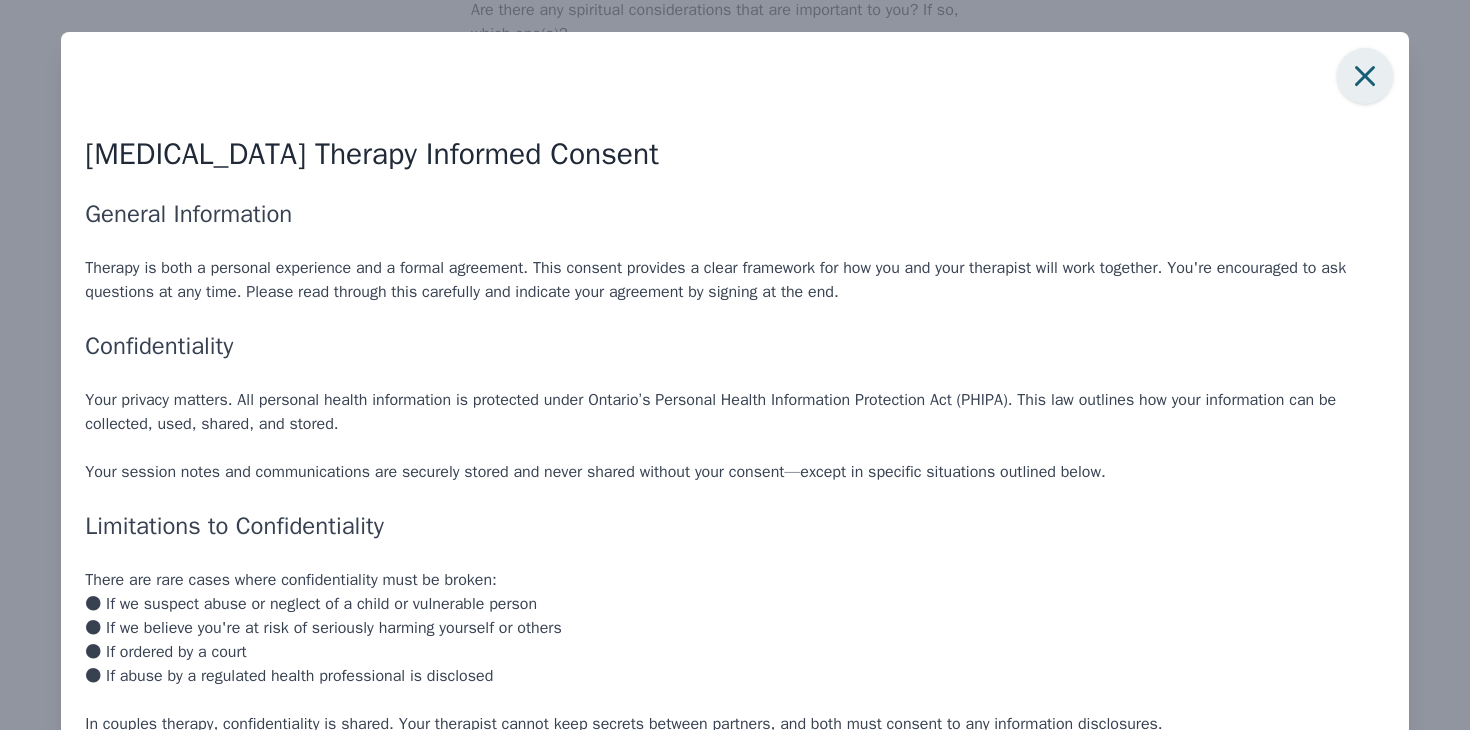 click 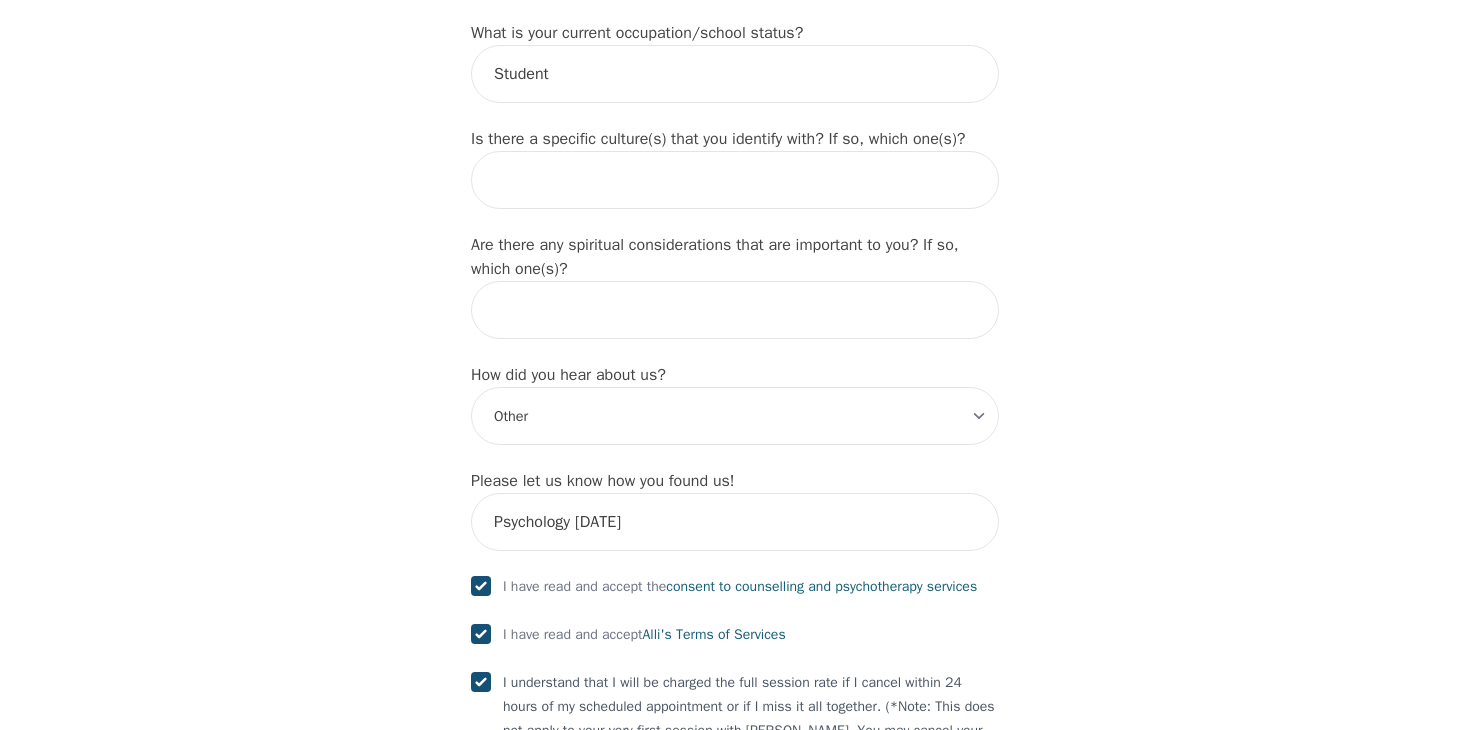 scroll, scrollTop: 2417, scrollLeft: 0, axis: vertical 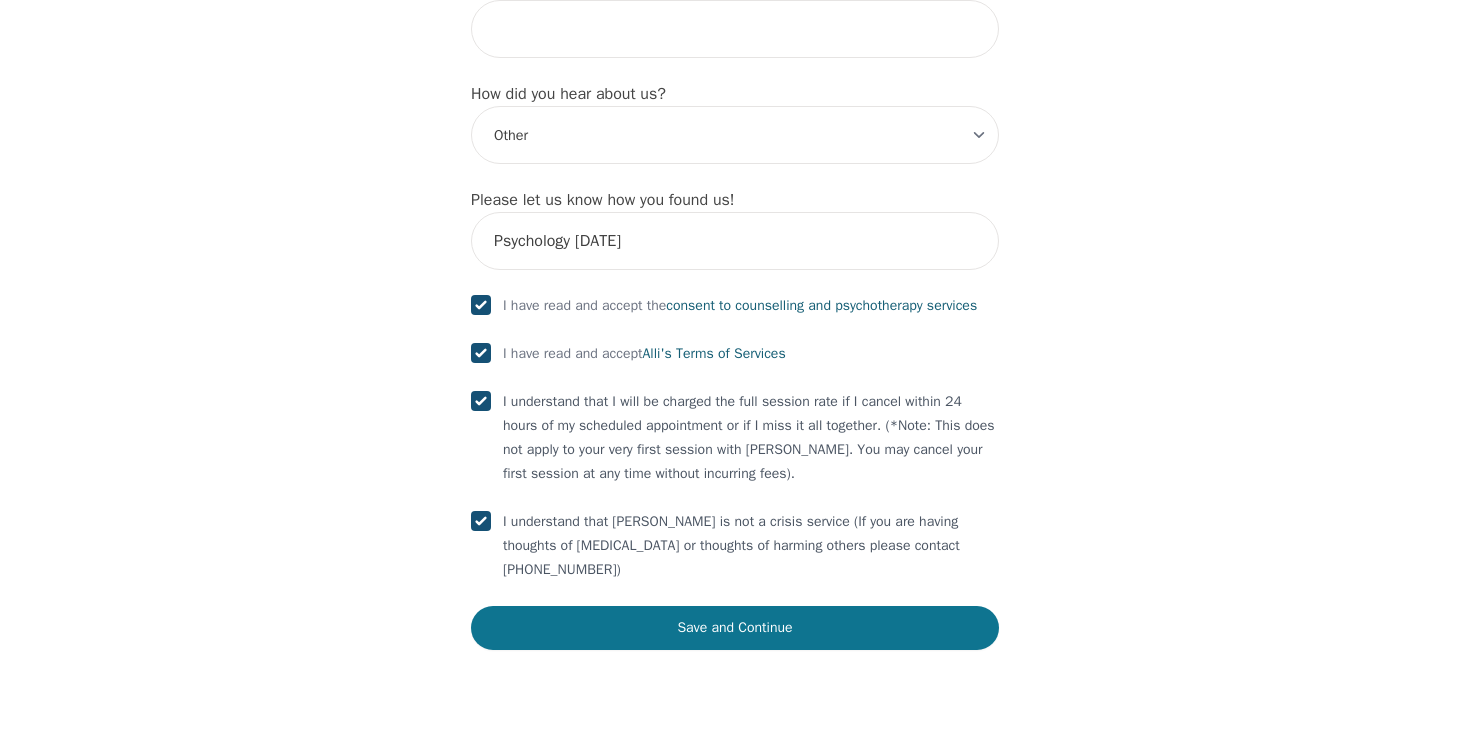 click on "Save and Continue" at bounding box center (735, 628) 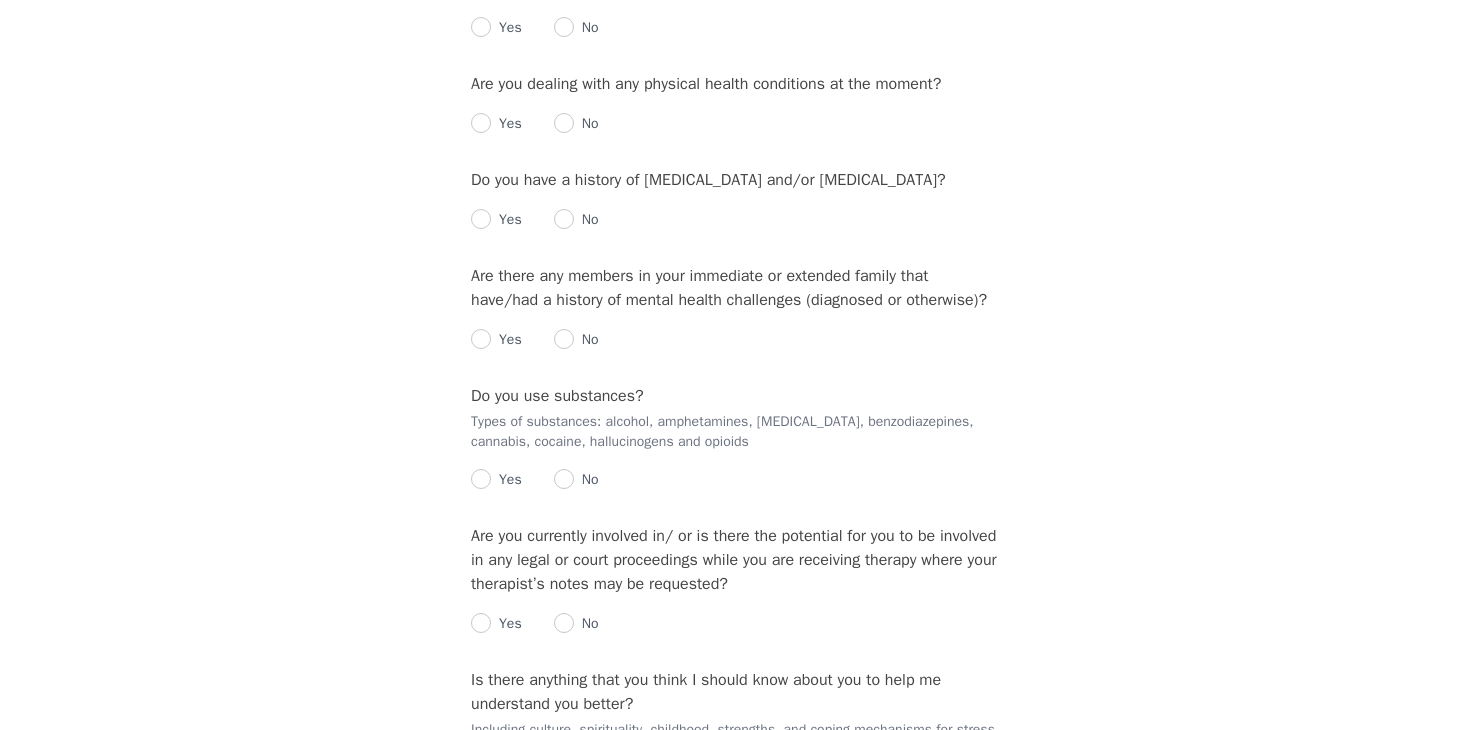 scroll, scrollTop: 0, scrollLeft: 0, axis: both 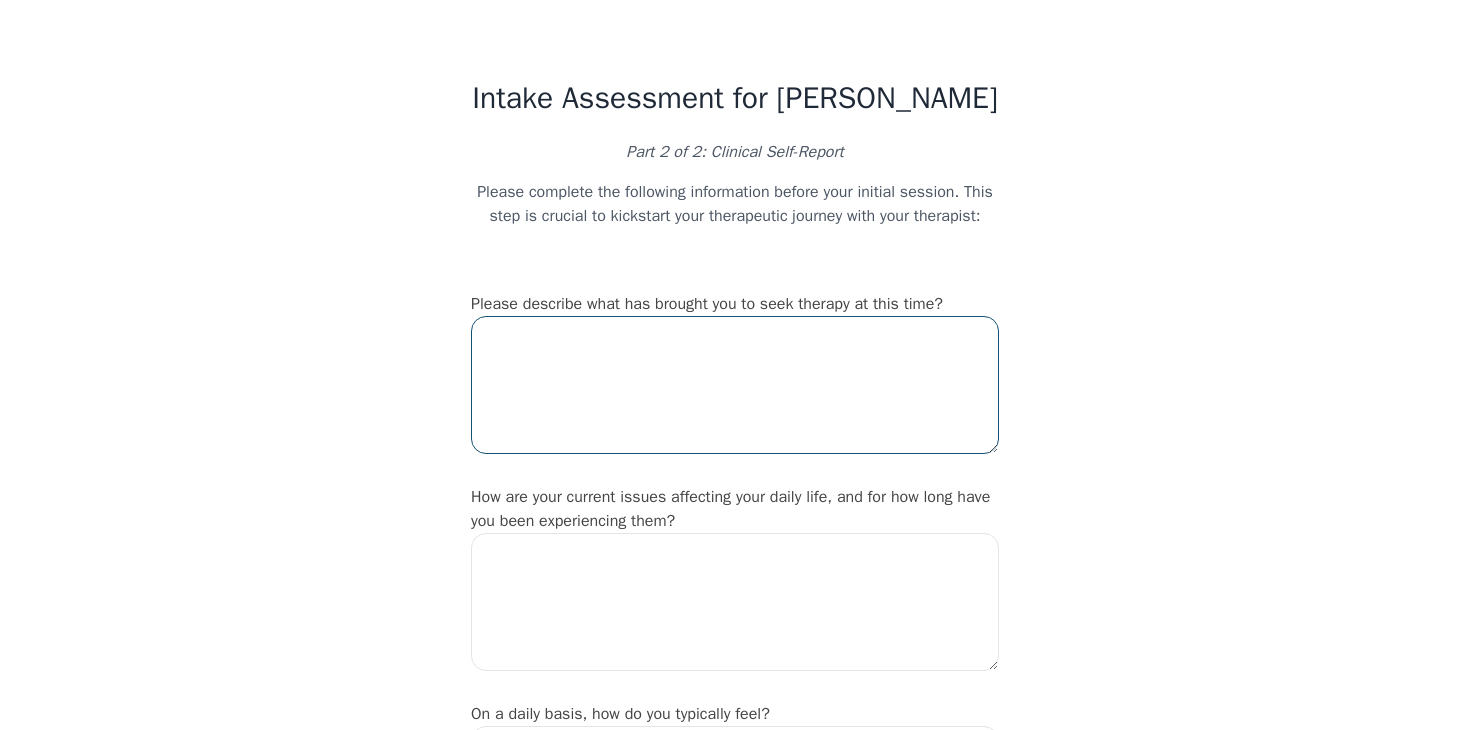 click at bounding box center [735, 385] 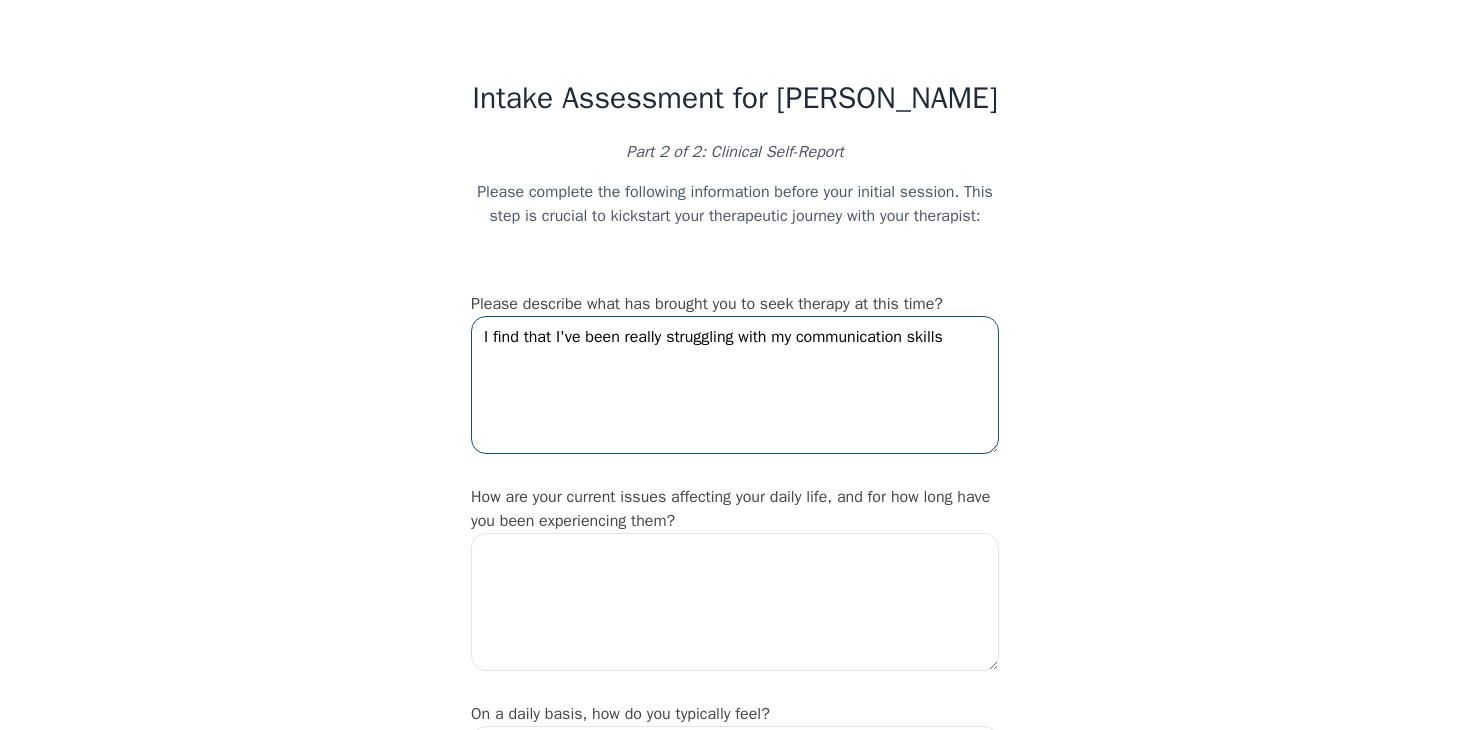click on "I find that I've been really struggling with my communication skills" at bounding box center (735, 385) 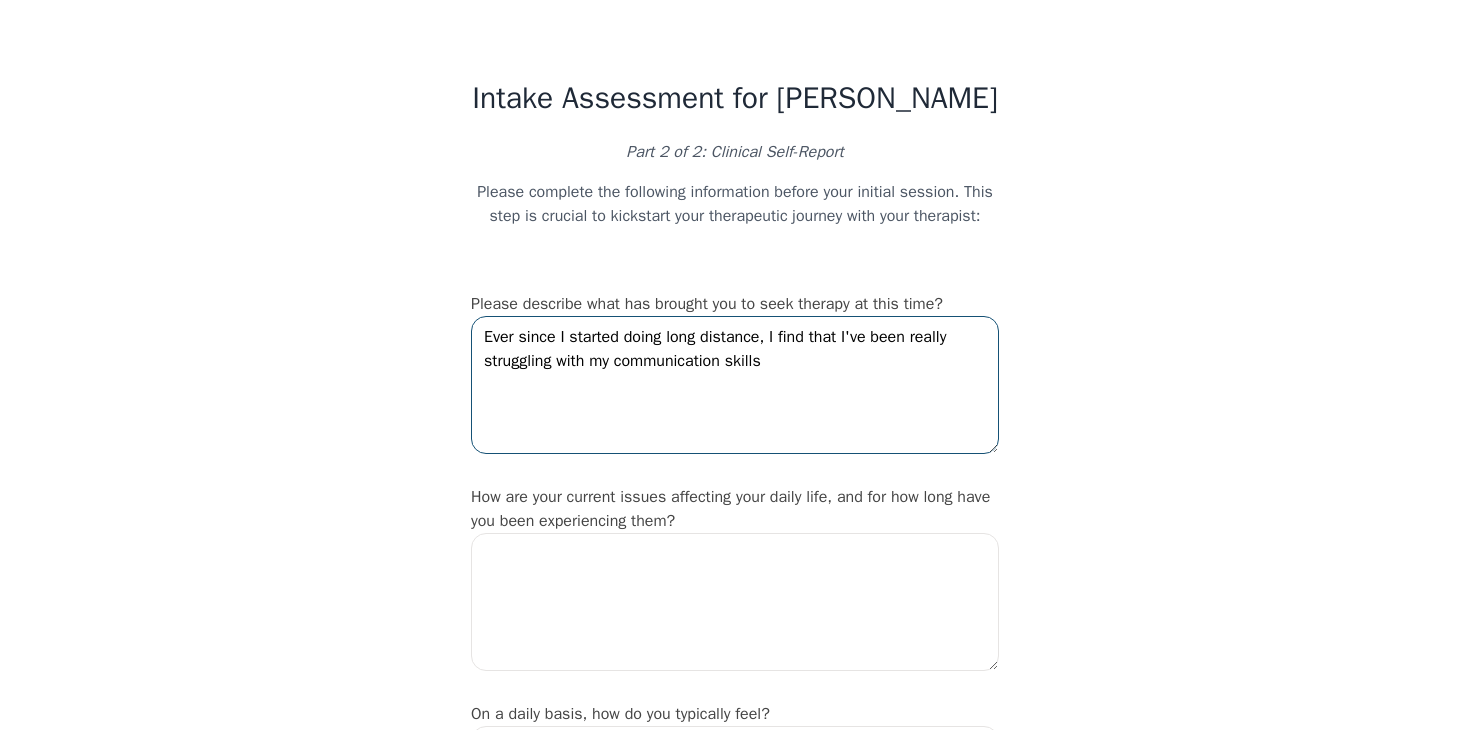 click on "Ever since I started doing long distance, I find that I've been really struggling with my communication skills" at bounding box center [735, 385] 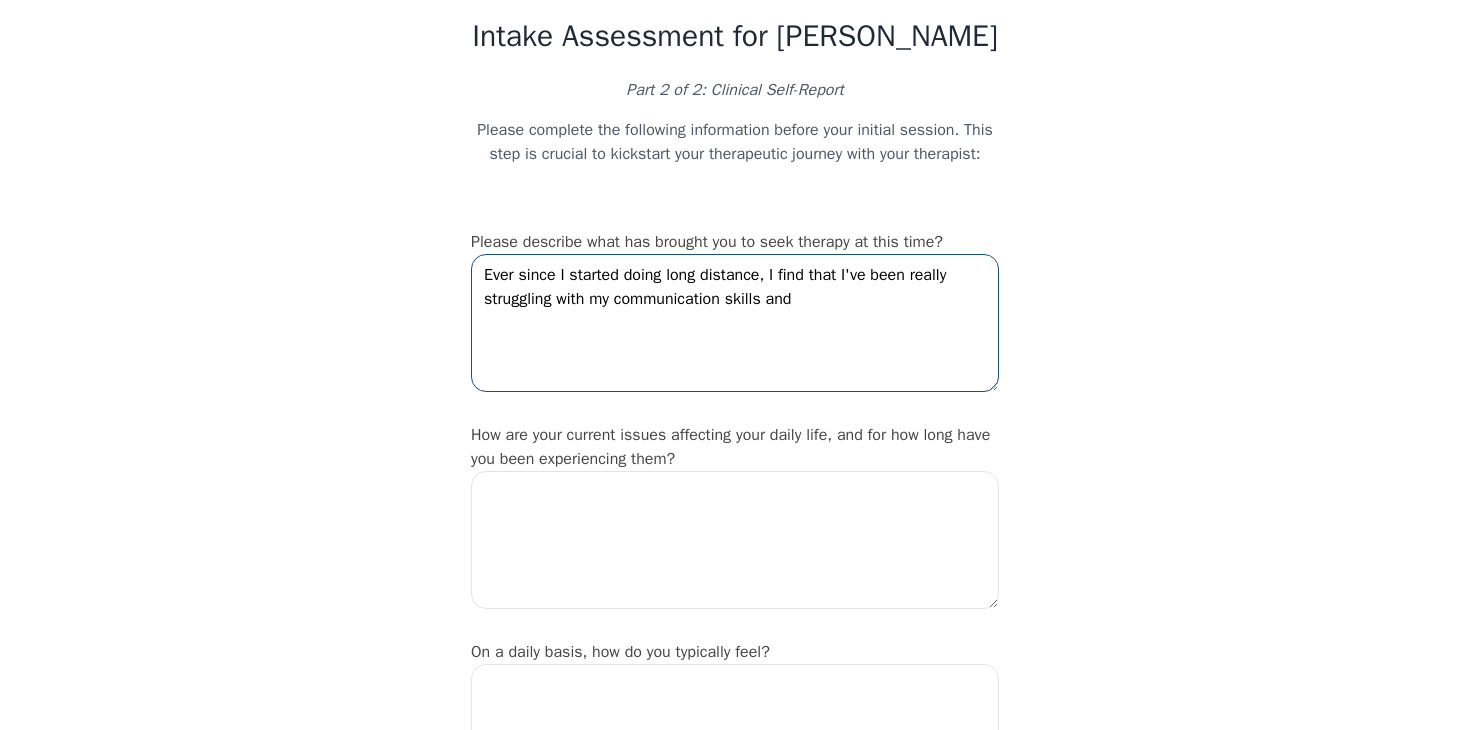 scroll, scrollTop: 65, scrollLeft: 0, axis: vertical 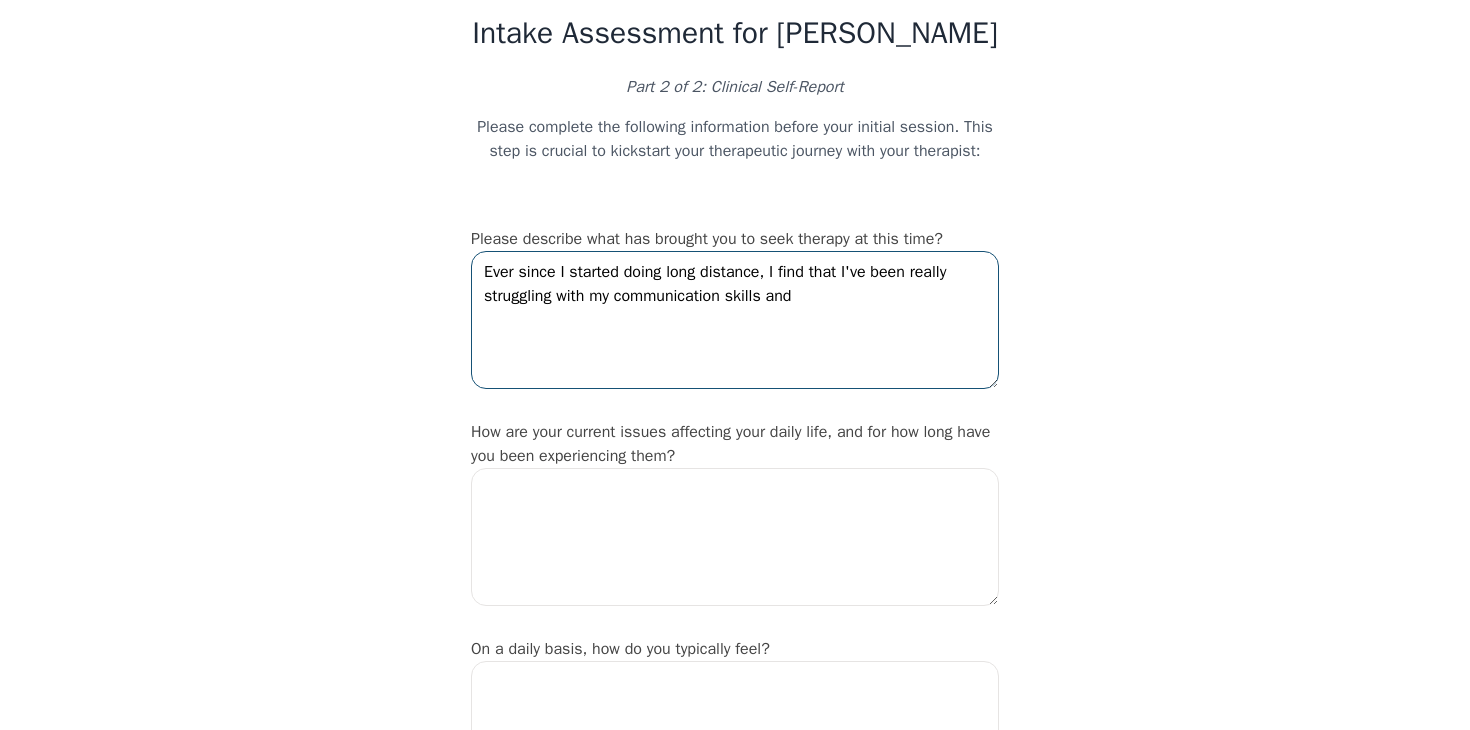 type on "Ever since I started doing long distance, I find that I've been really struggling with my communication skills and" 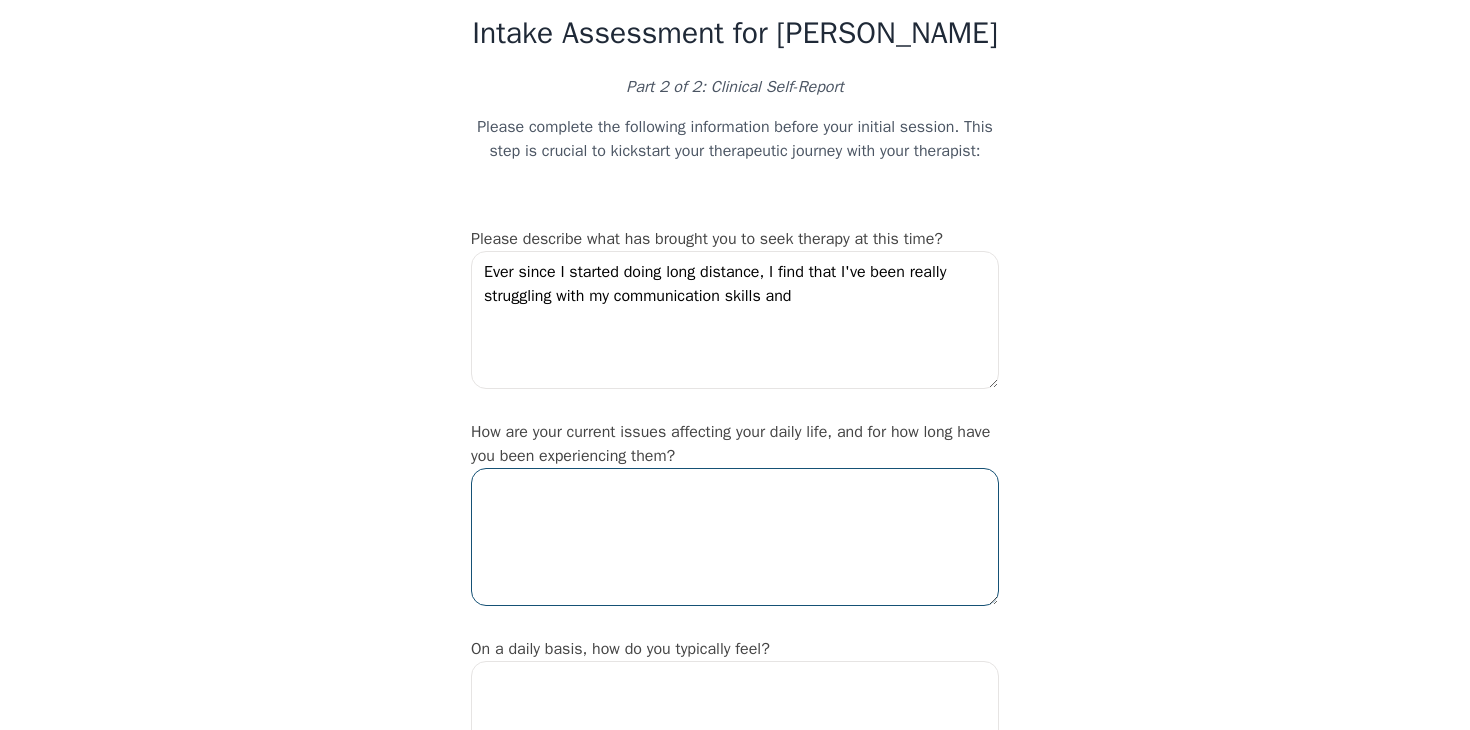 click at bounding box center (735, 537) 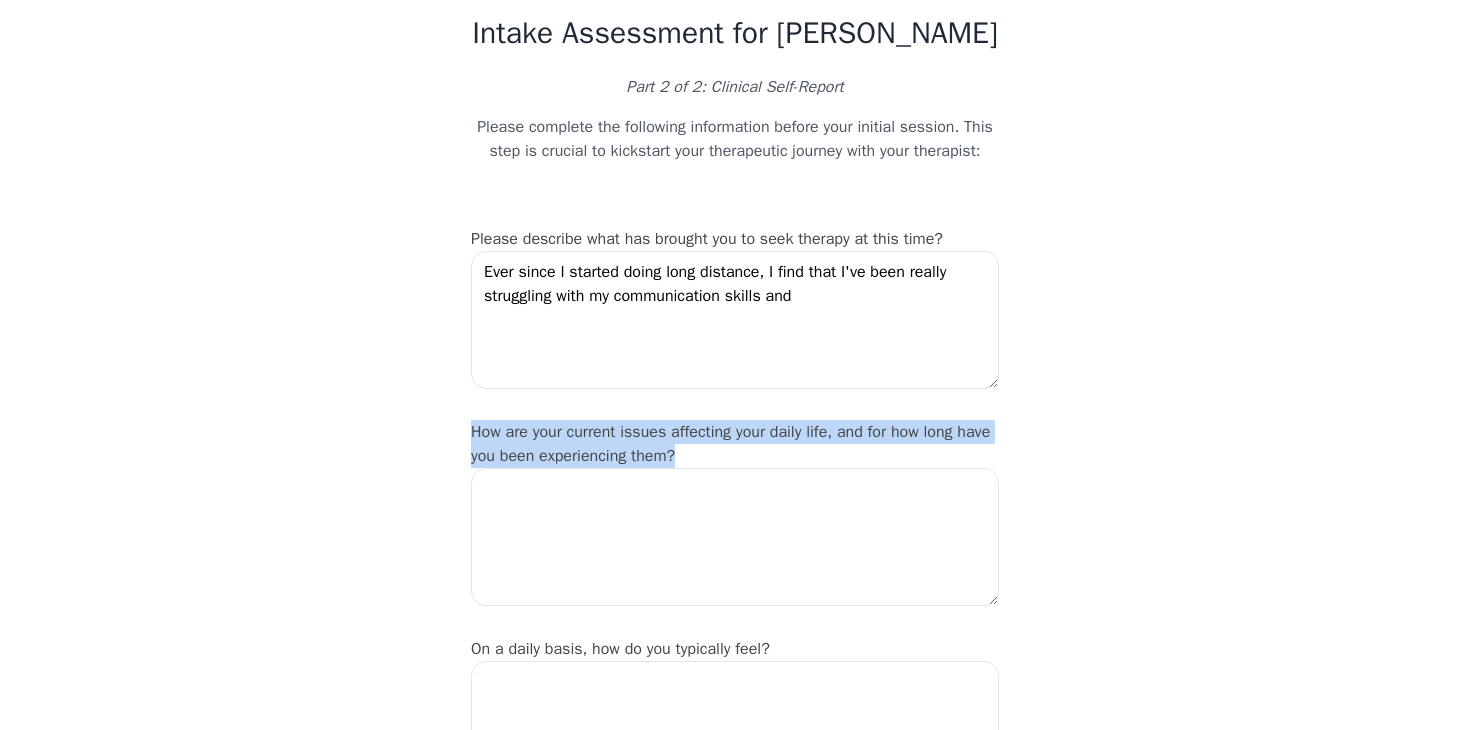 drag, startPoint x: 456, startPoint y: 443, endPoint x: 777, endPoint y: 482, distance: 323.36047 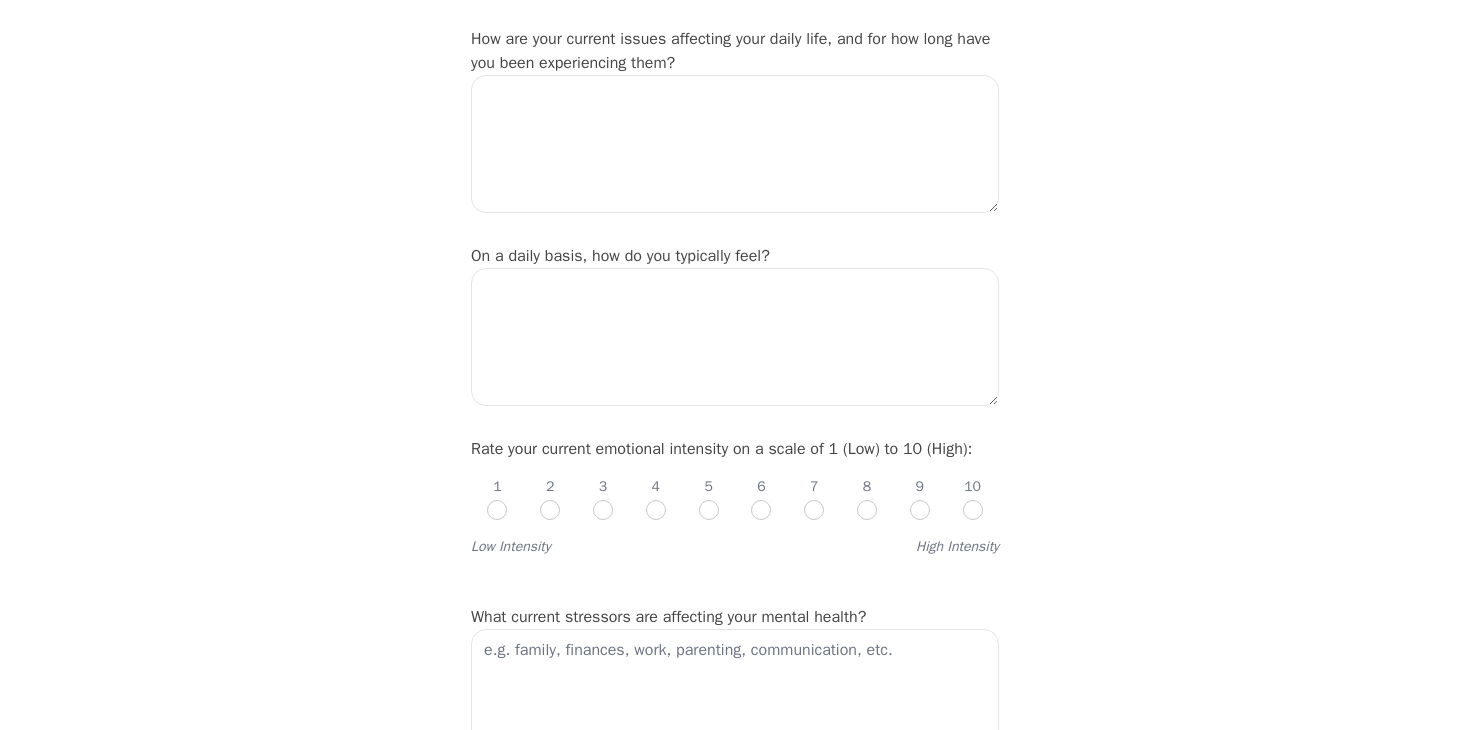 scroll, scrollTop: 462, scrollLeft: 0, axis: vertical 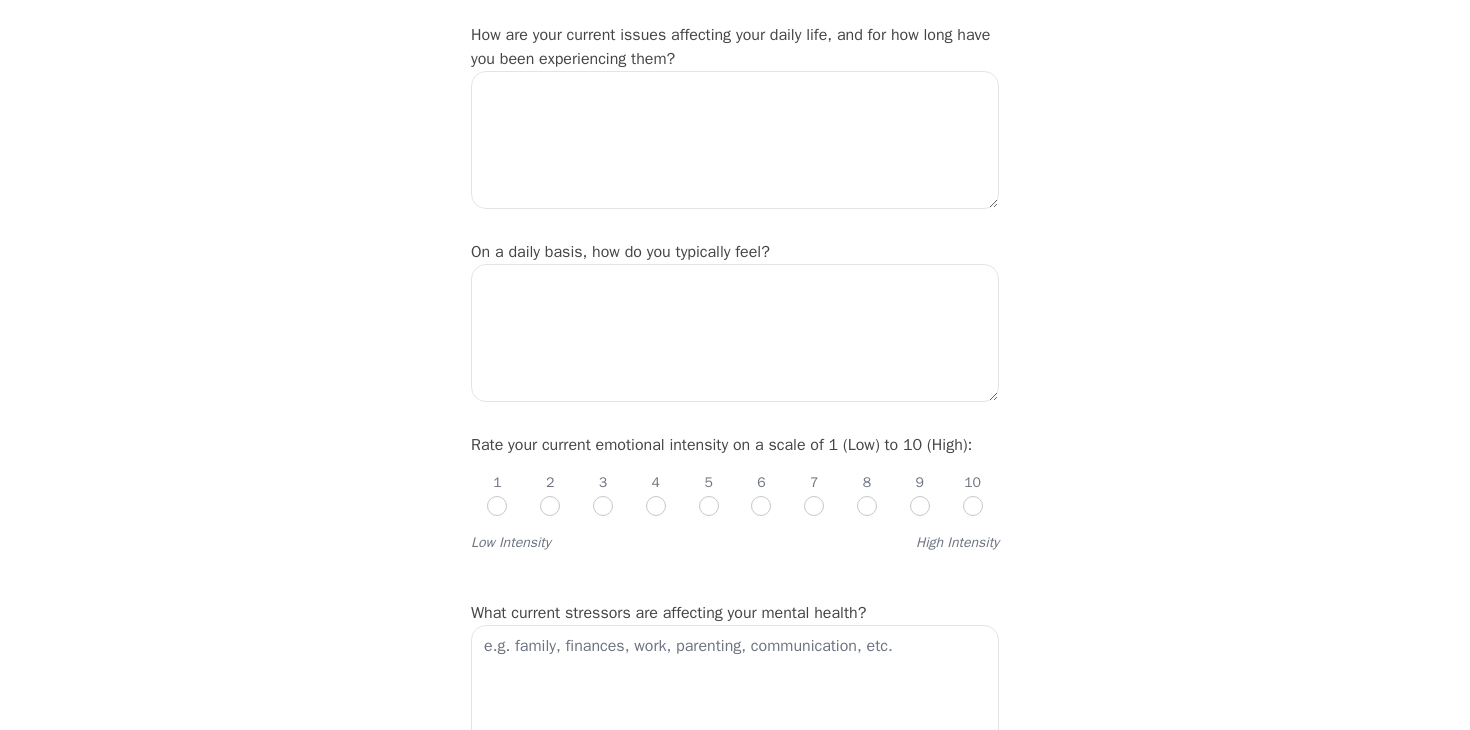 click on "1 2 3 4 5 6 7 8 9 10" at bounding box center [735, 487] 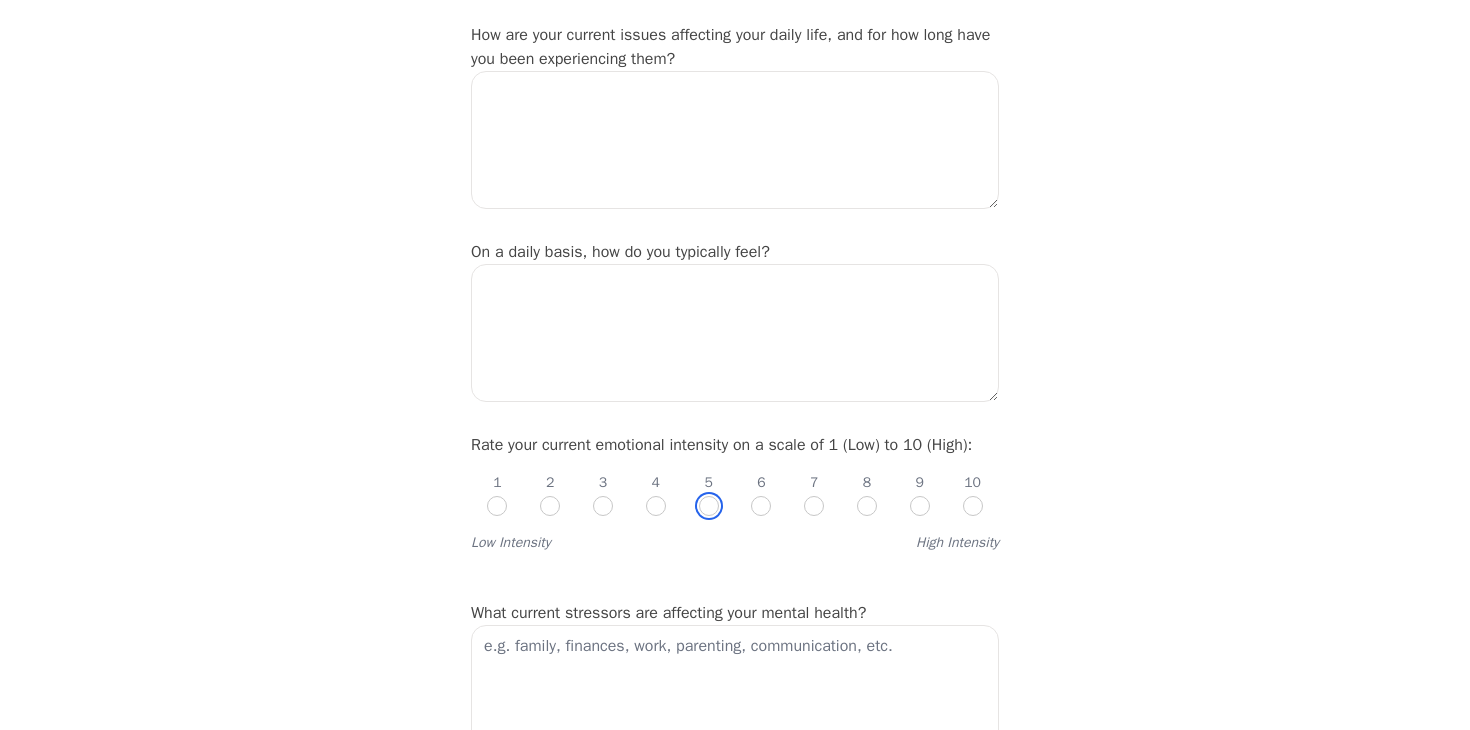 click at bounding box center [709, 506] 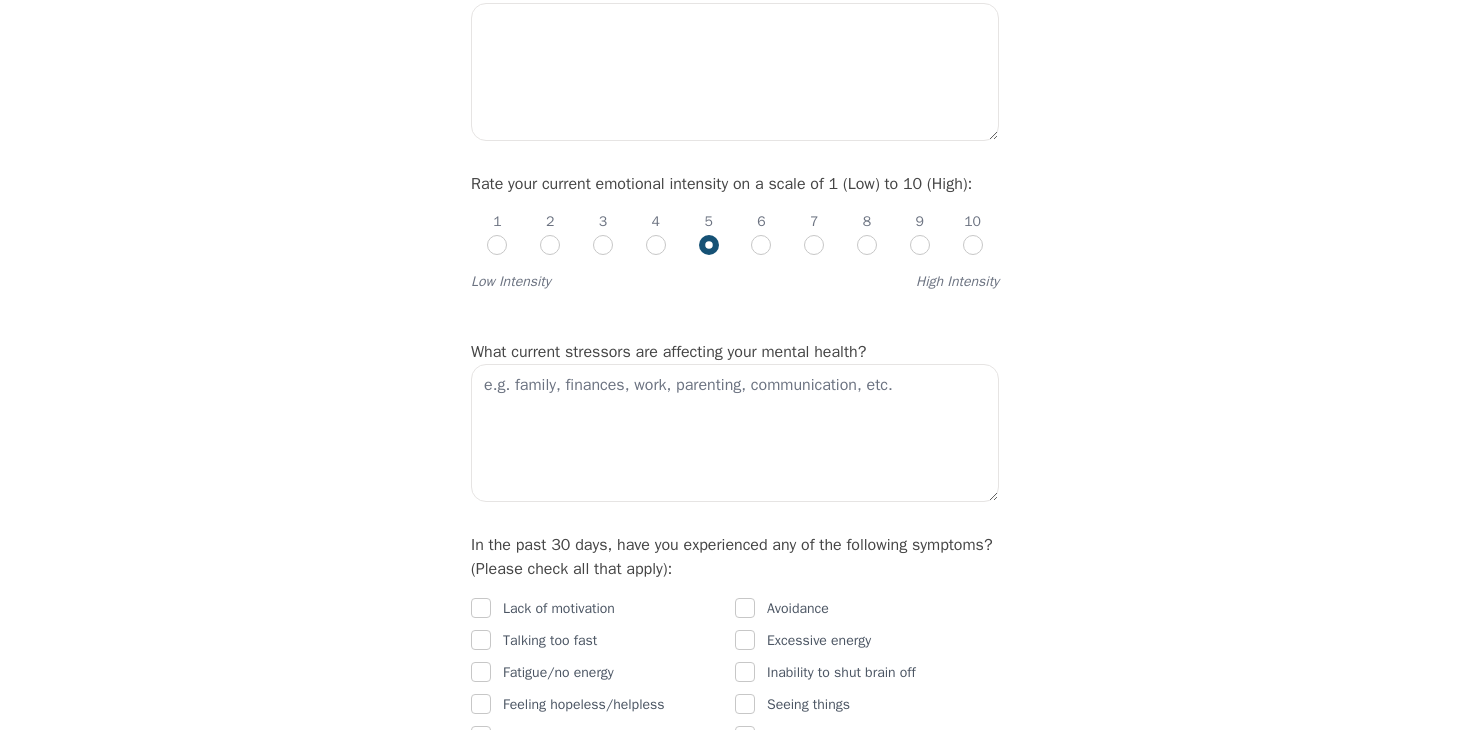 scroll, scrollTop: 724, scrollLeft: 0, axis: vertical 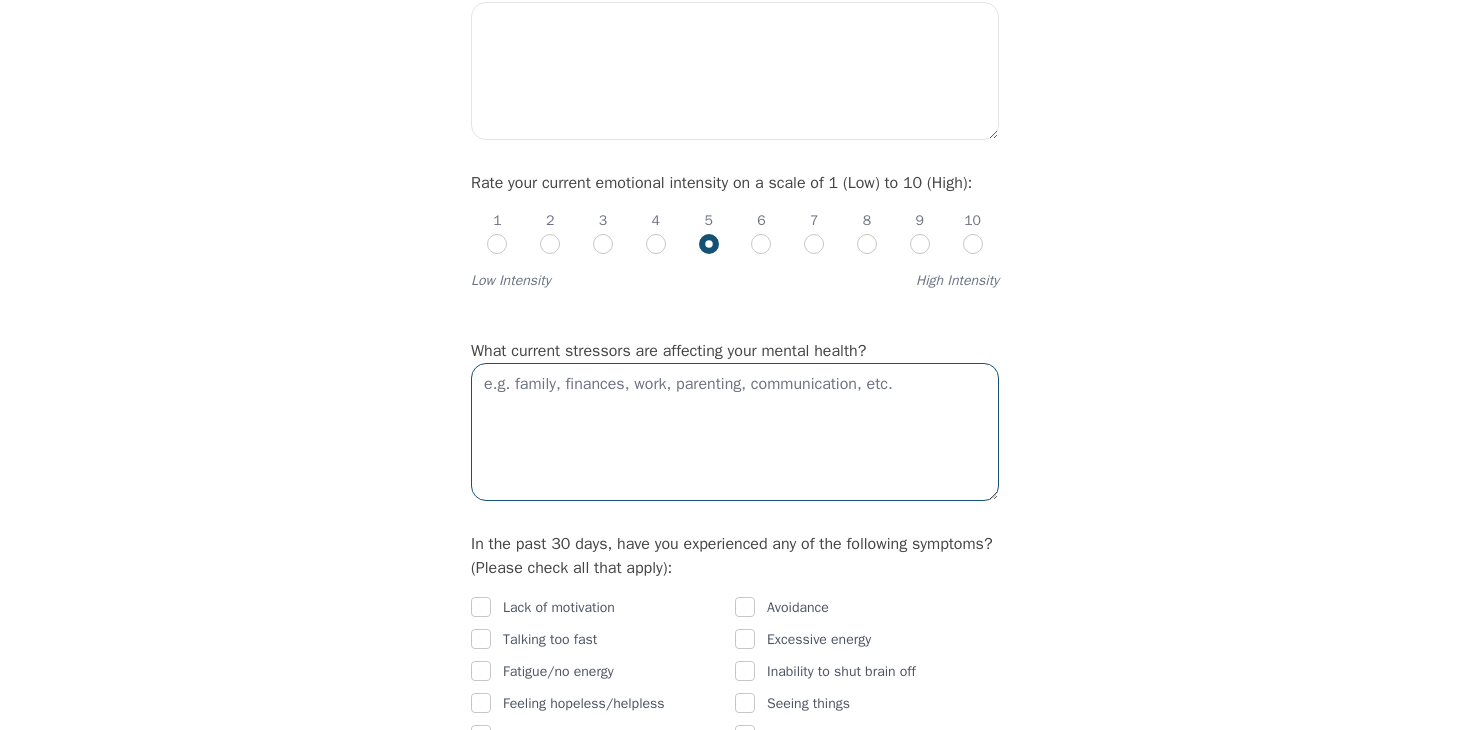 click at bounding box center [735, 432] 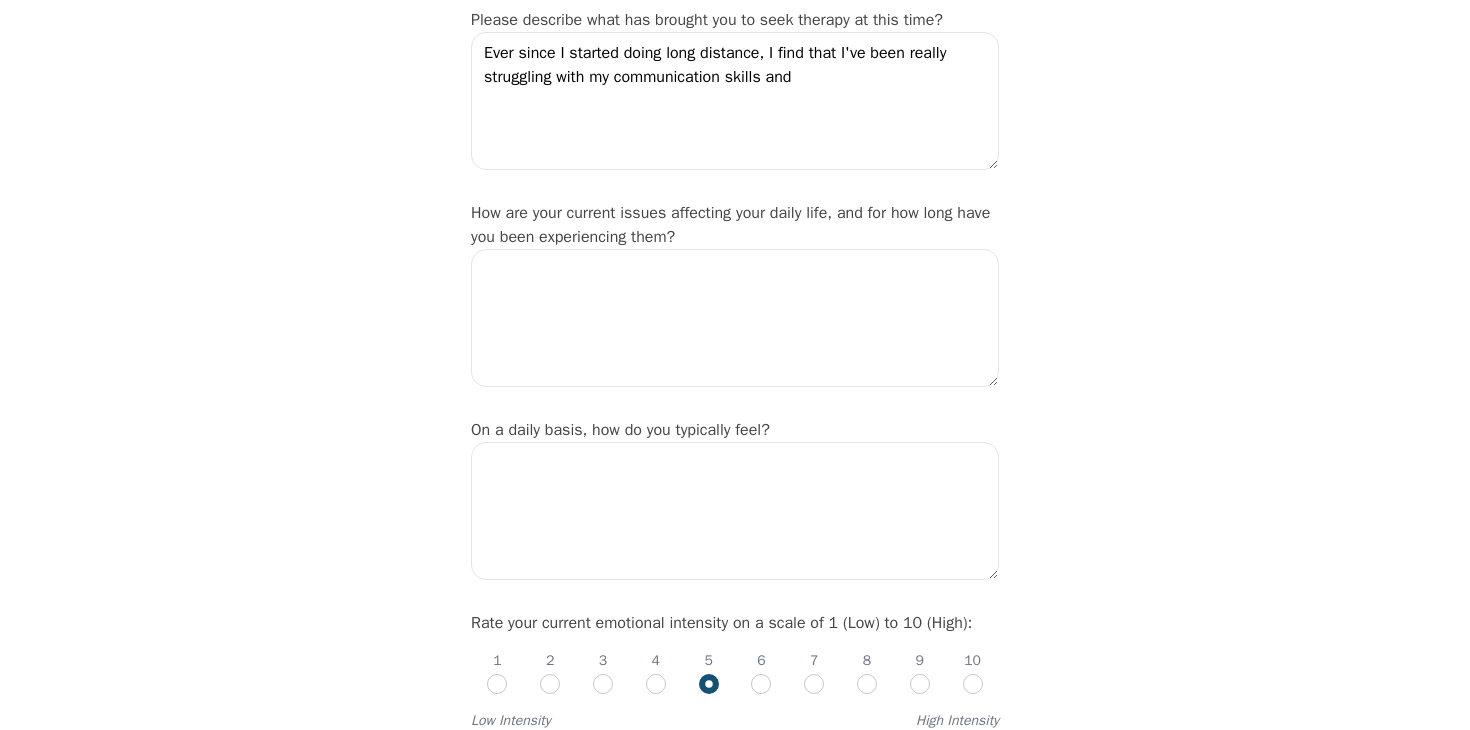 scroll, scrollTop: 0, scrollLeft: 0, axis: both 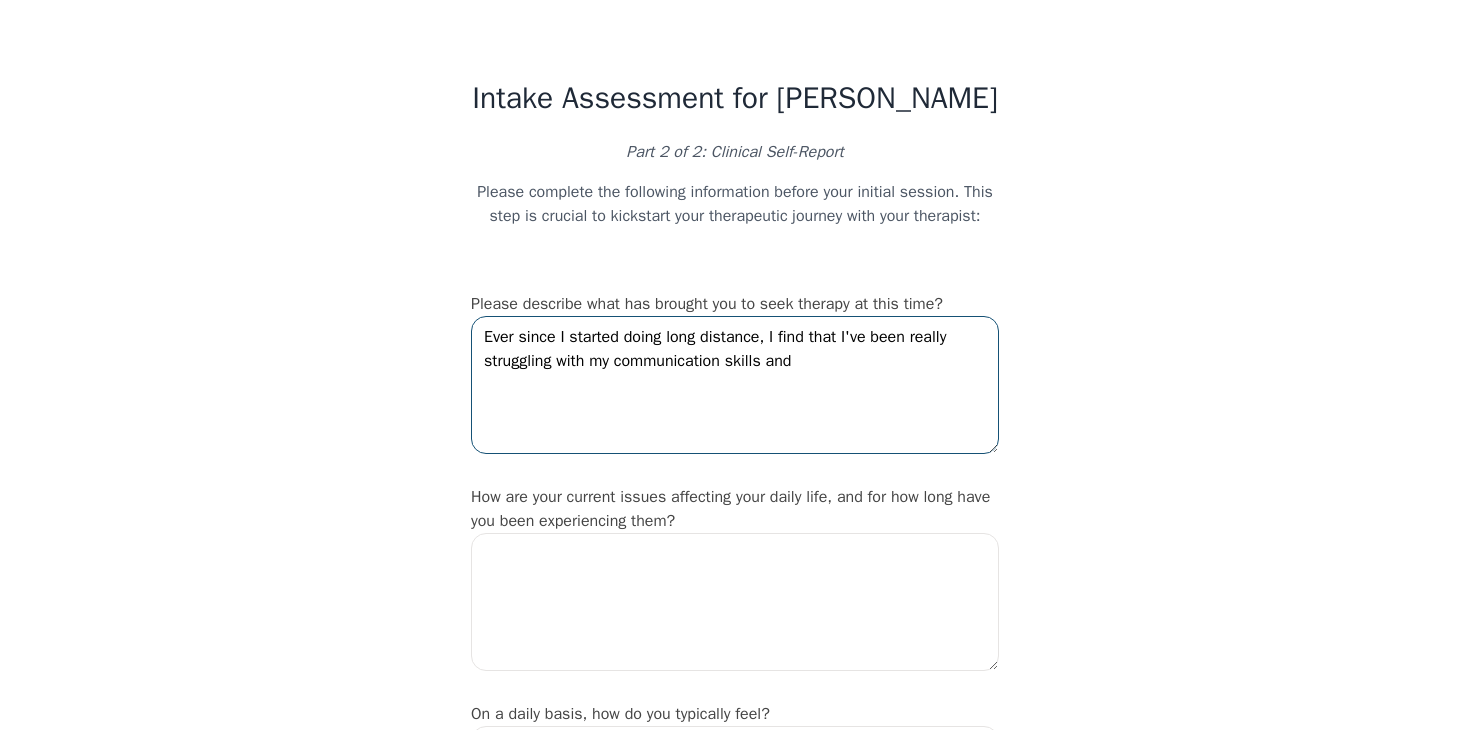 drag, startPoint x: 483, startPoint y: 368, endPoint x: 692, endPoint y: 352, distance: 209.61154 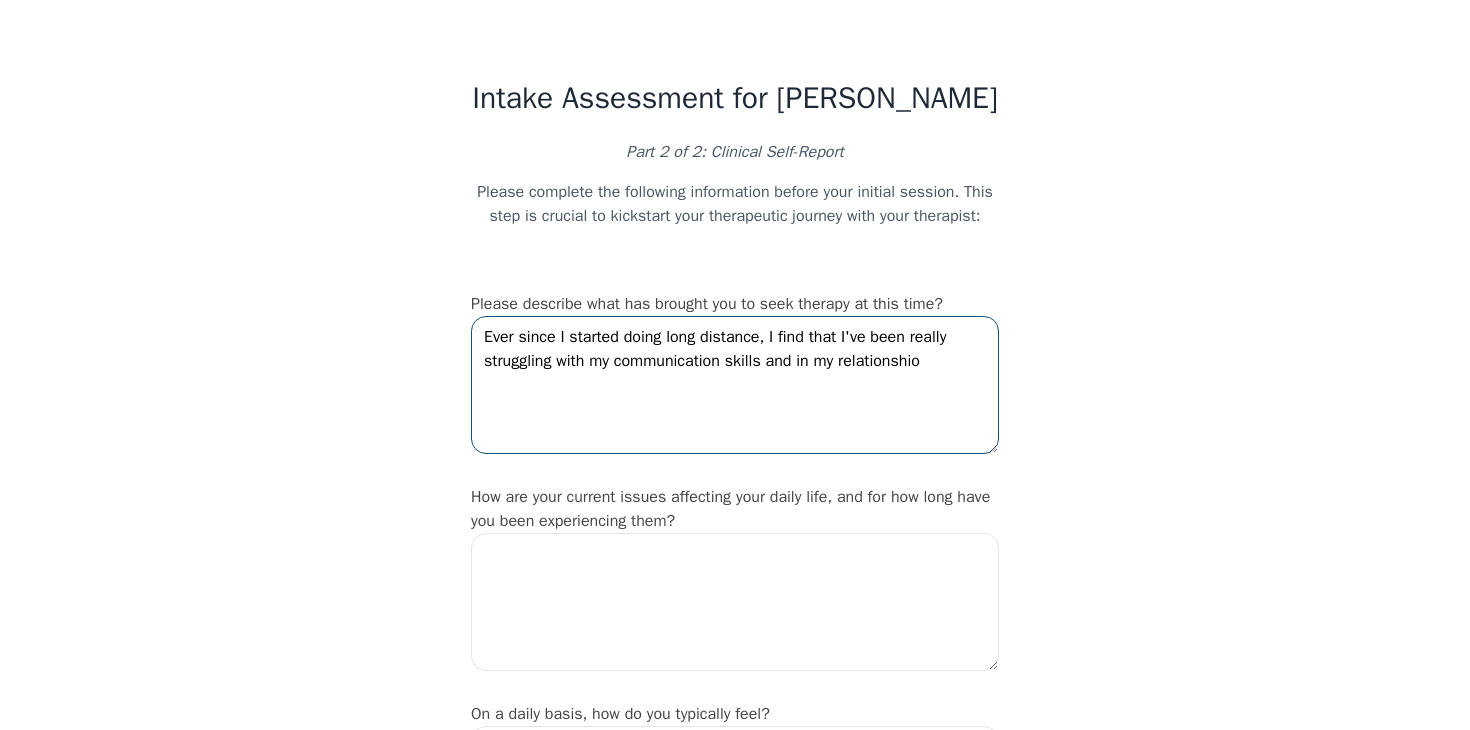 drag, startPoint x: 809, startPoint y: 385, endPoint x: 953, endPoint y: 392, distance: 144.17004 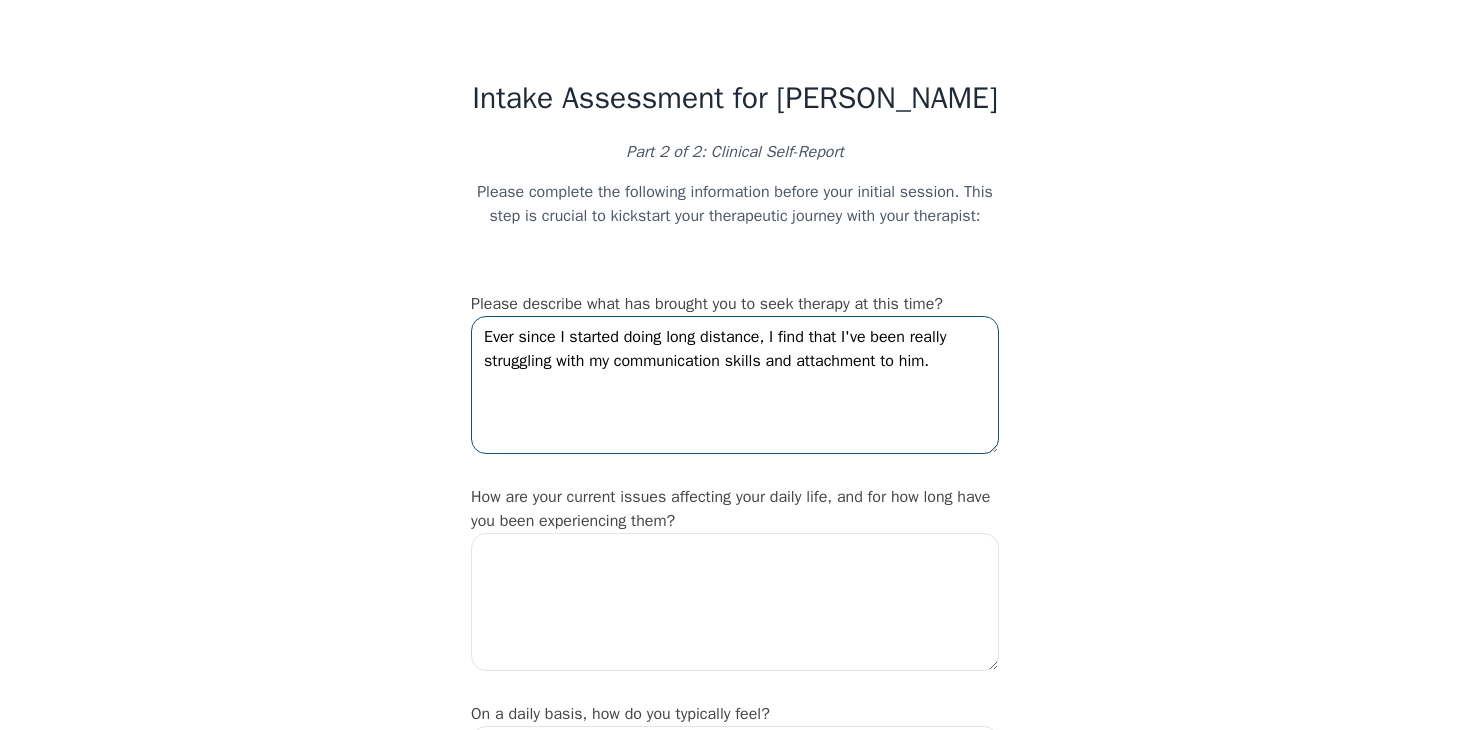 drag, startPoint x: 473, startPoint y: 365, endPoint x: 964, endPoint y: 389, distance: 491.5862 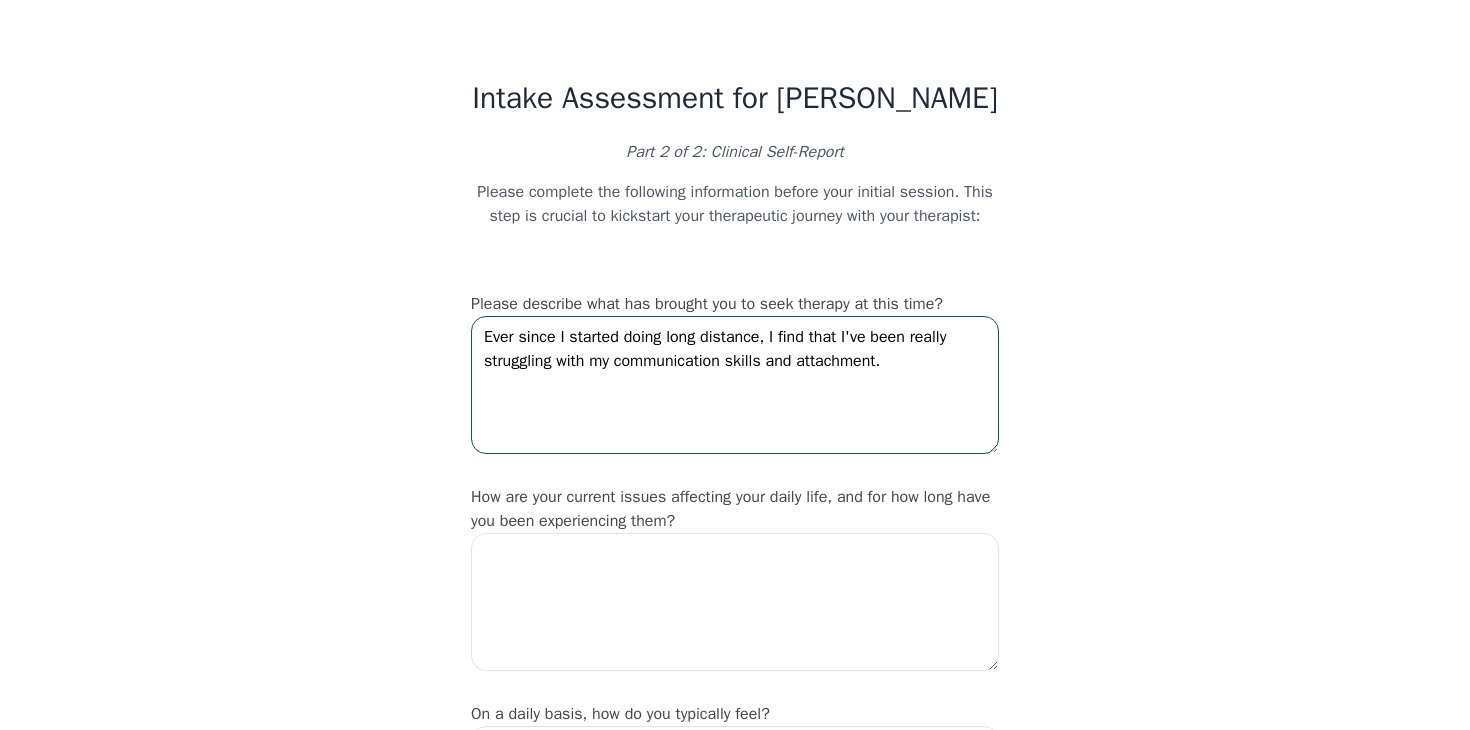 drag, startPoint x: 915, startPoint y: 389, endPoint x: 111, endPoint y: 353, distance: 804.80554 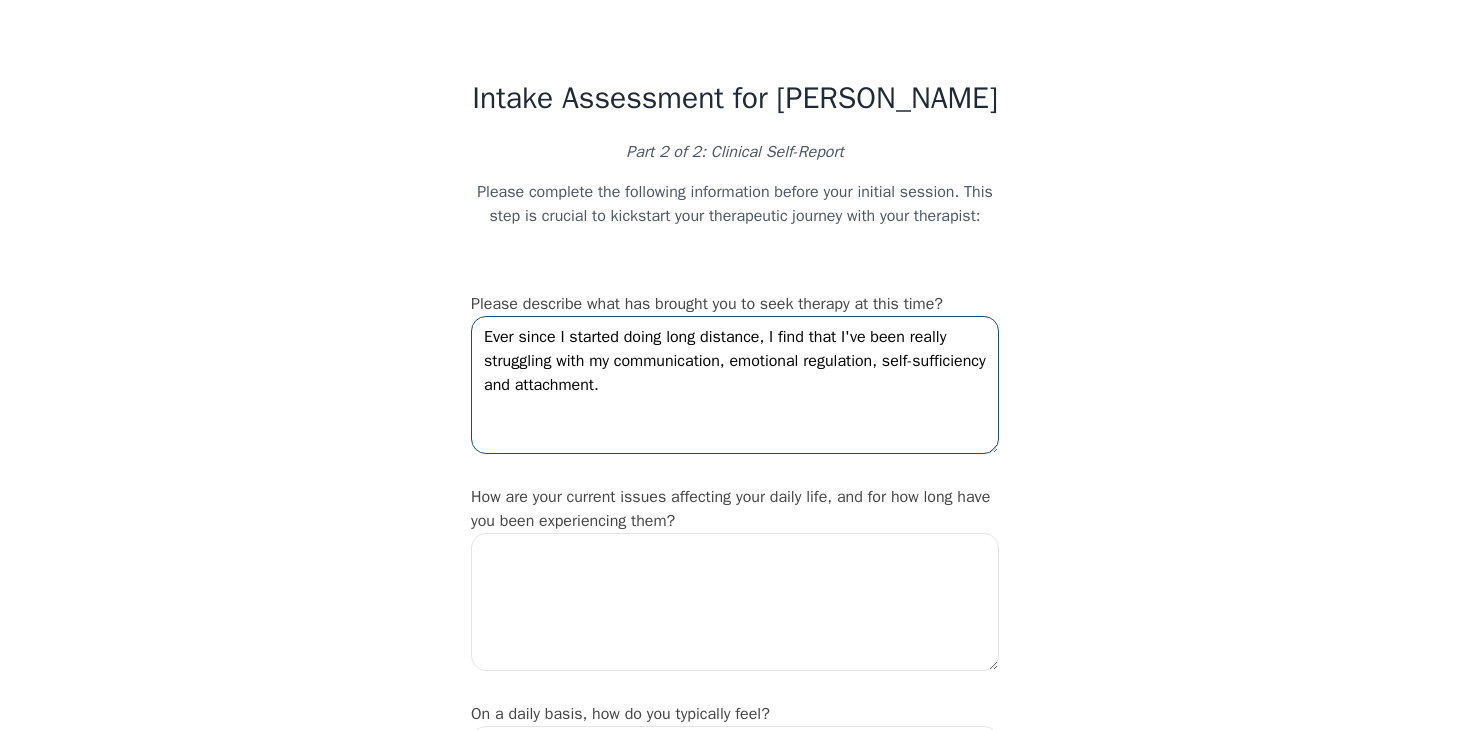 click on "Ever since I started doing long distance, I find that I've been really struggling with my communication, emotional regulation, self-sufficiency and attachment." at bounding box center [735, 385] 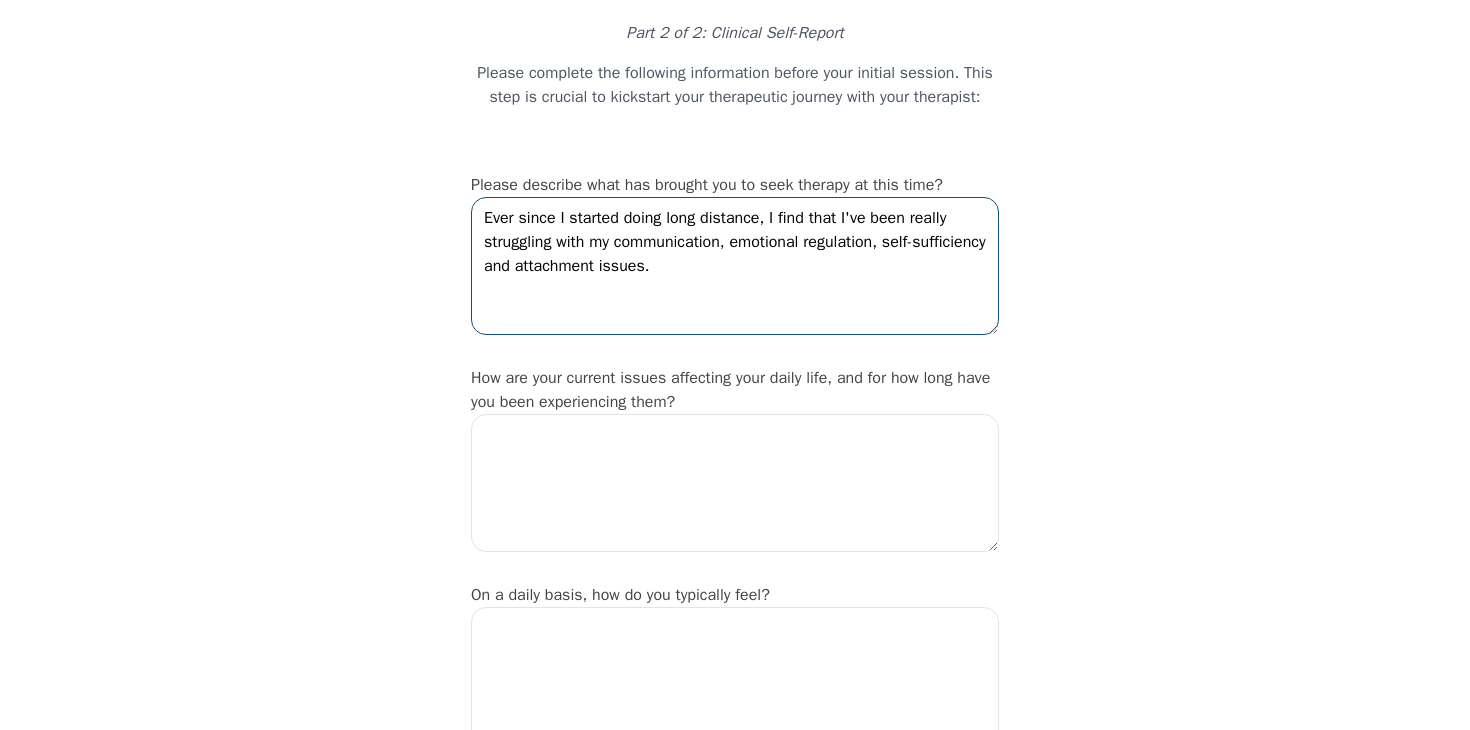 scroll, scrollTop: 126, scrollLeft: 0, axis: vertical 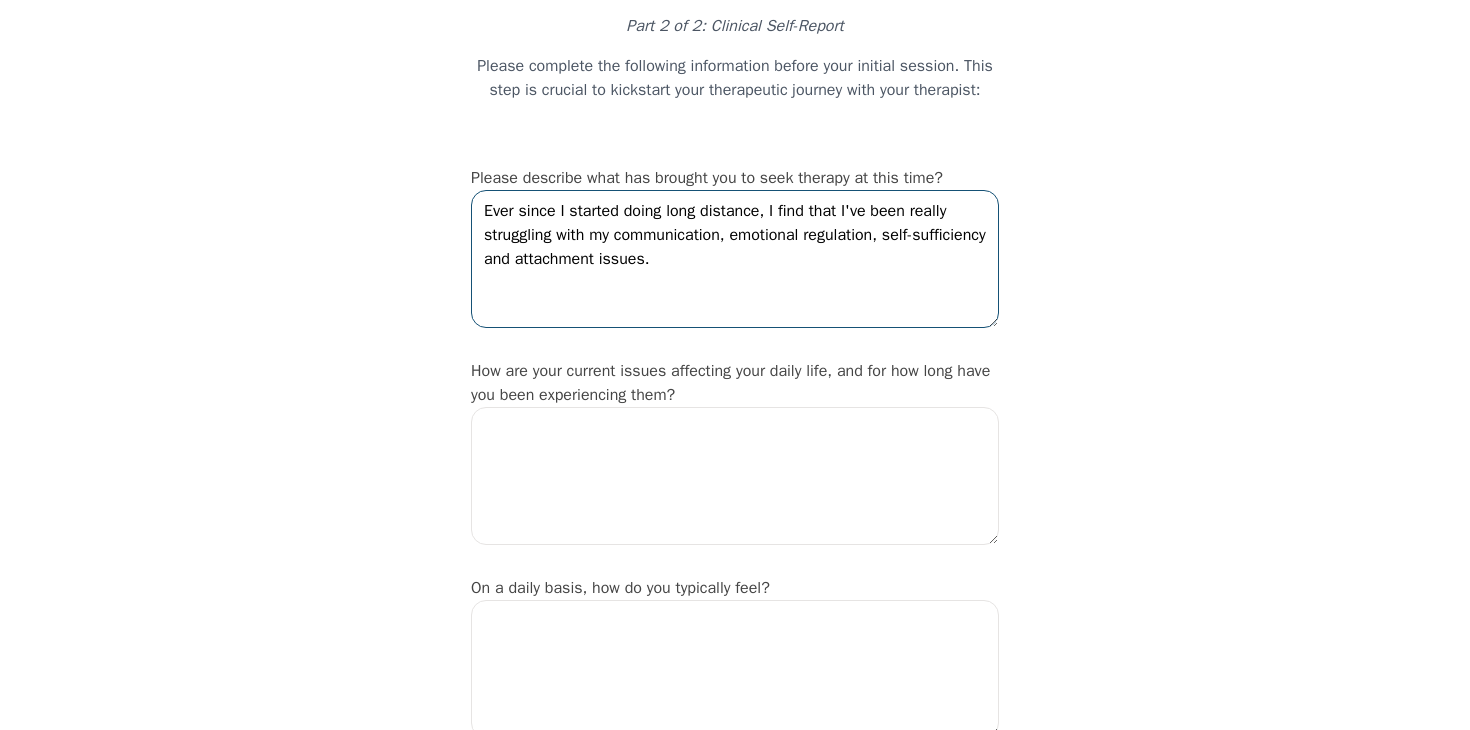 type on "Ever since I started doing long distance, I find that I've been really struggling with my communication, emotional regulation, self-sufficiency and attachment issues." 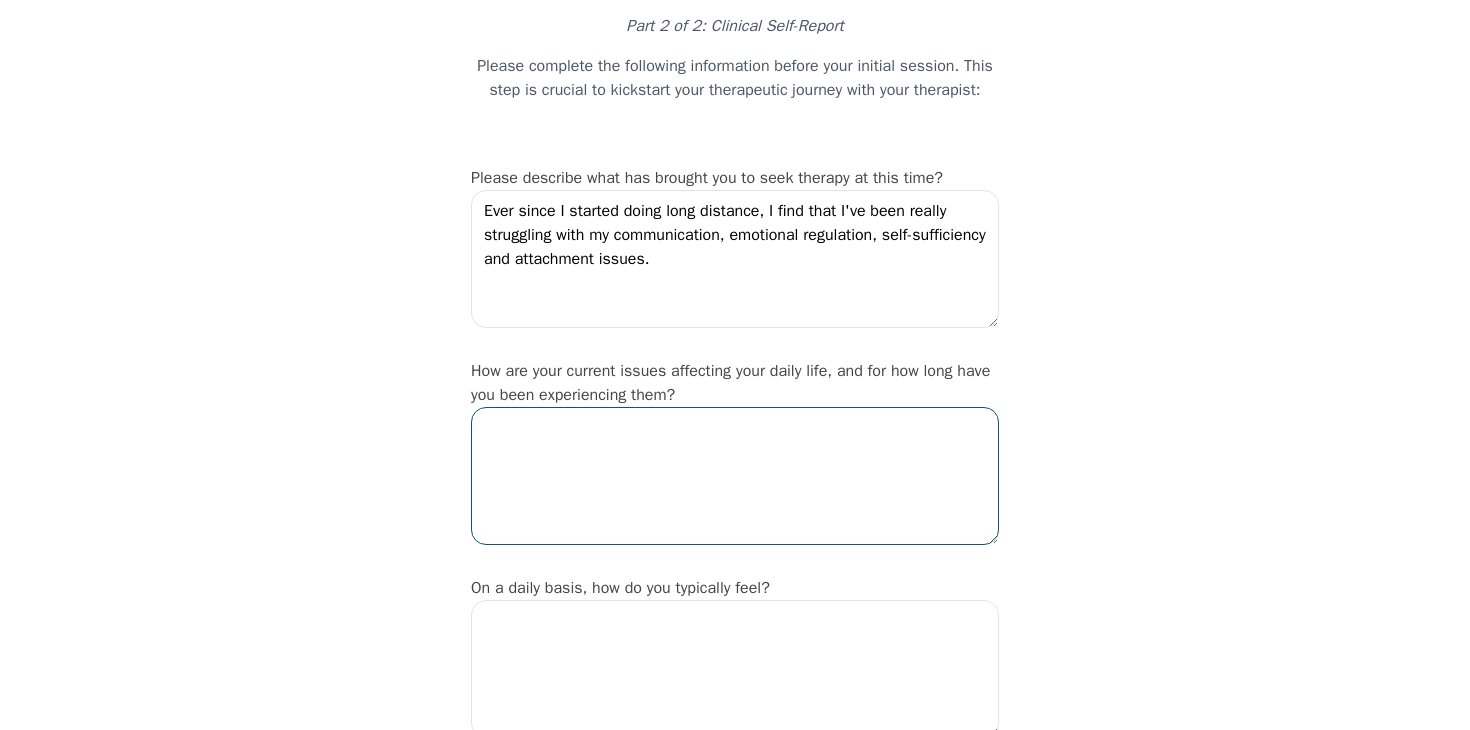 click at bounding box center [735, 476] 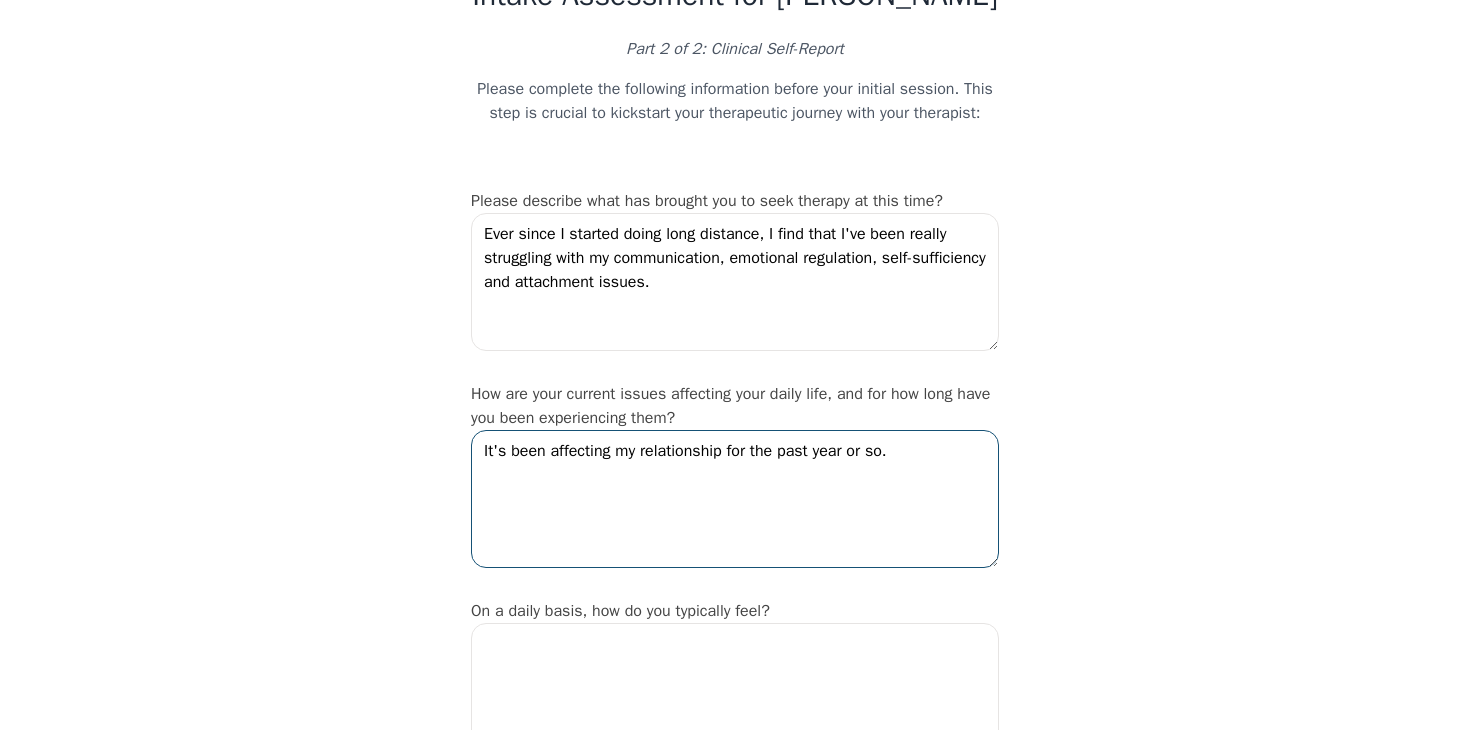 scroll, scrollTop: 0, scrollLeft: 0, axis: both 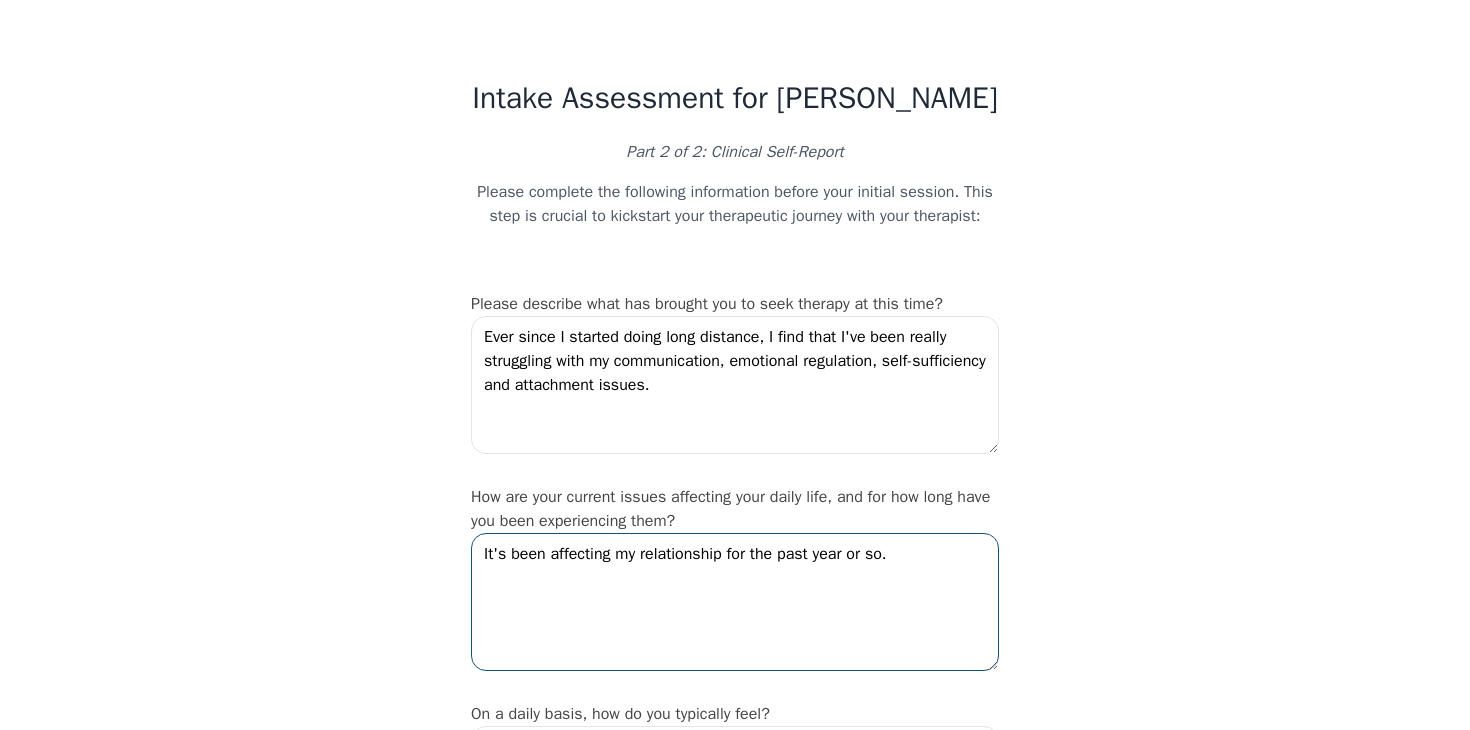 type on "It's been affecting my relationship for the past year or so." 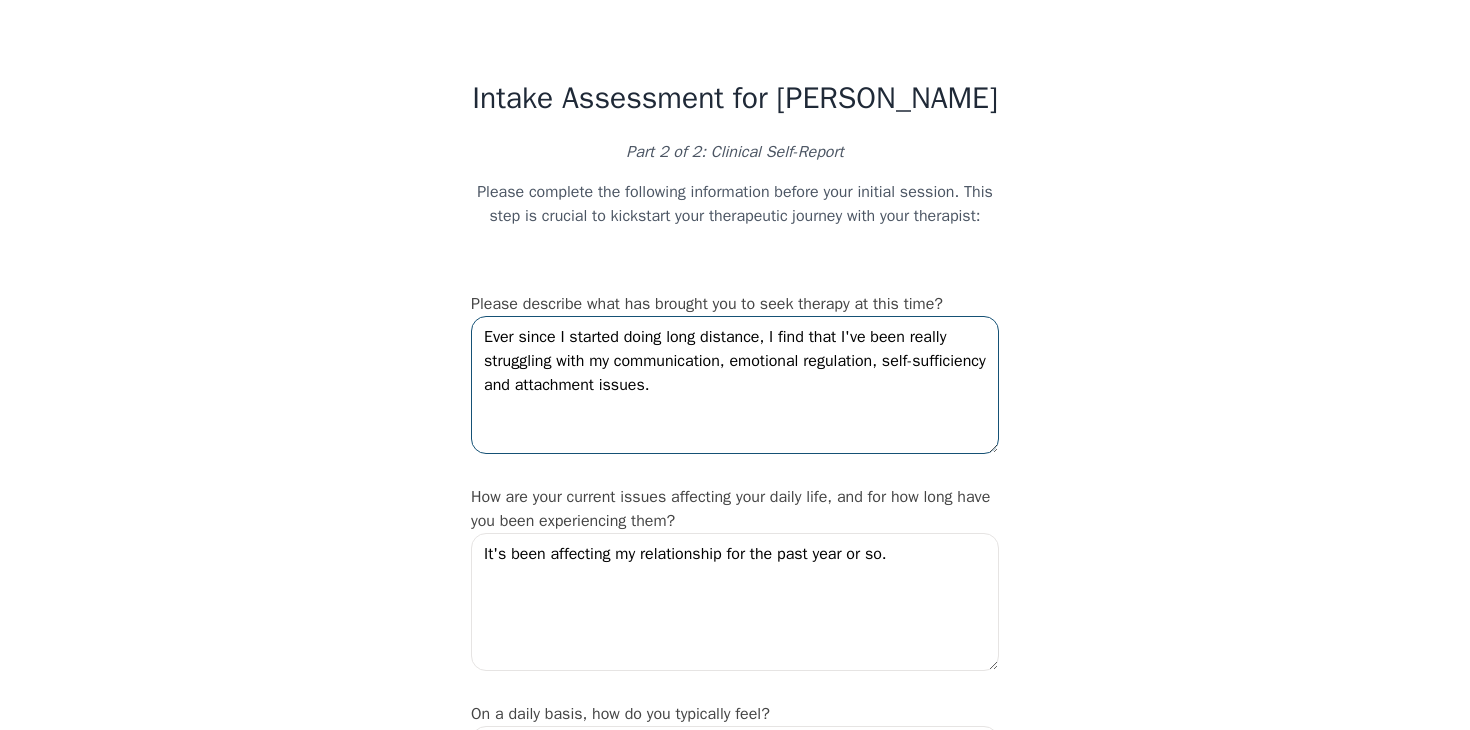 drag, startPoint x: 481, startPoint y: 358, endPoint x: 669, endPoint y: 393, distance: 191.23022 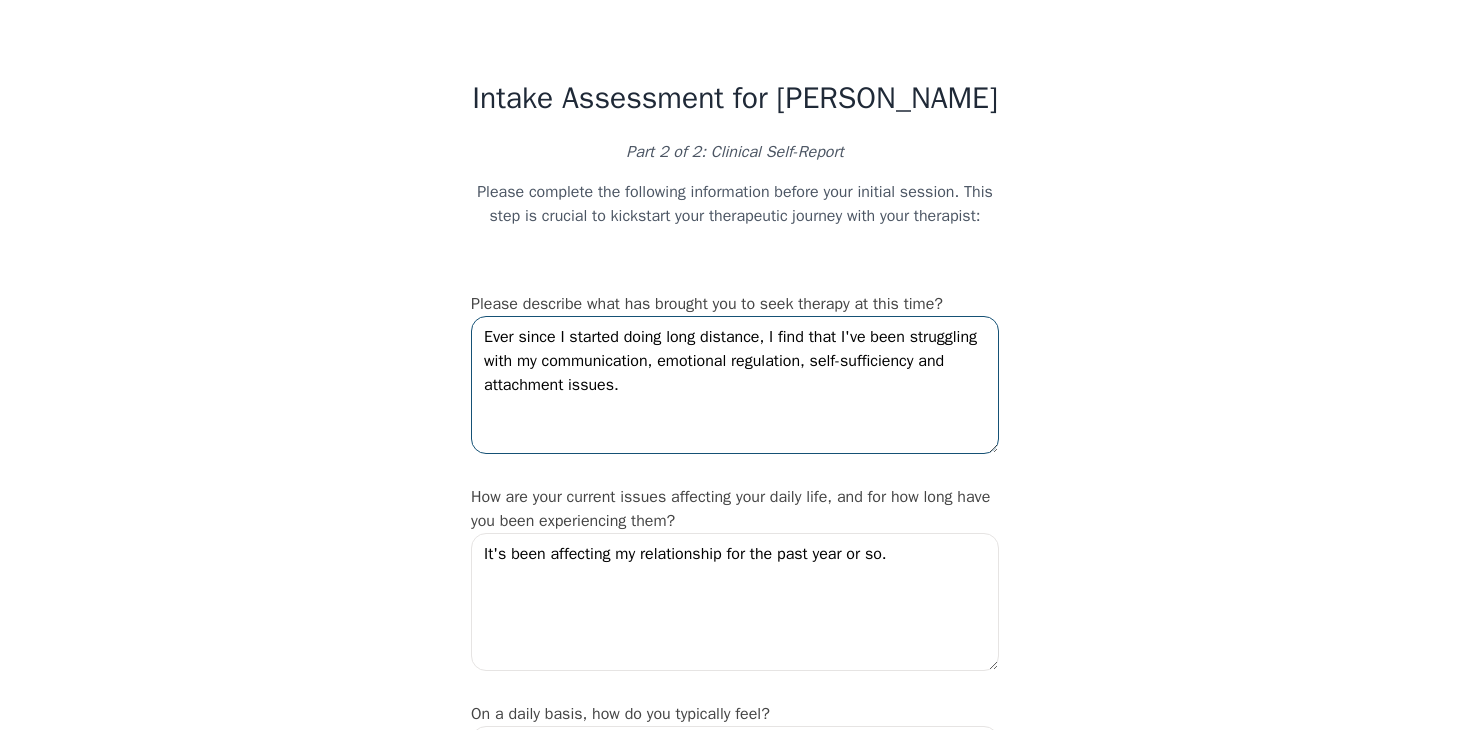 drag, startPoint x: 585, startPoint y: 383, endPoint x: 785, endPoint y: 421, distance: 203.57799 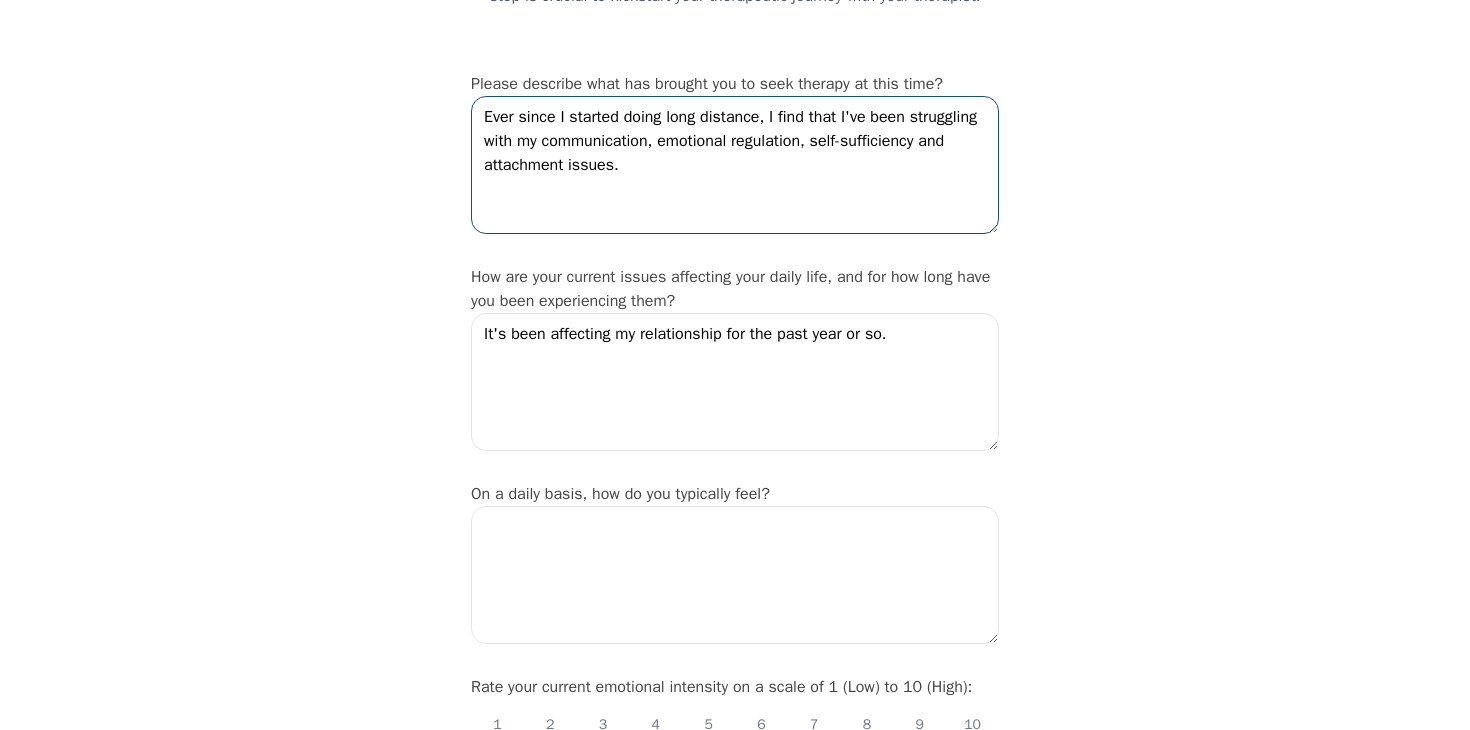 scroll, scrollTop: 229, scrollLeft: 0, axis: vertical 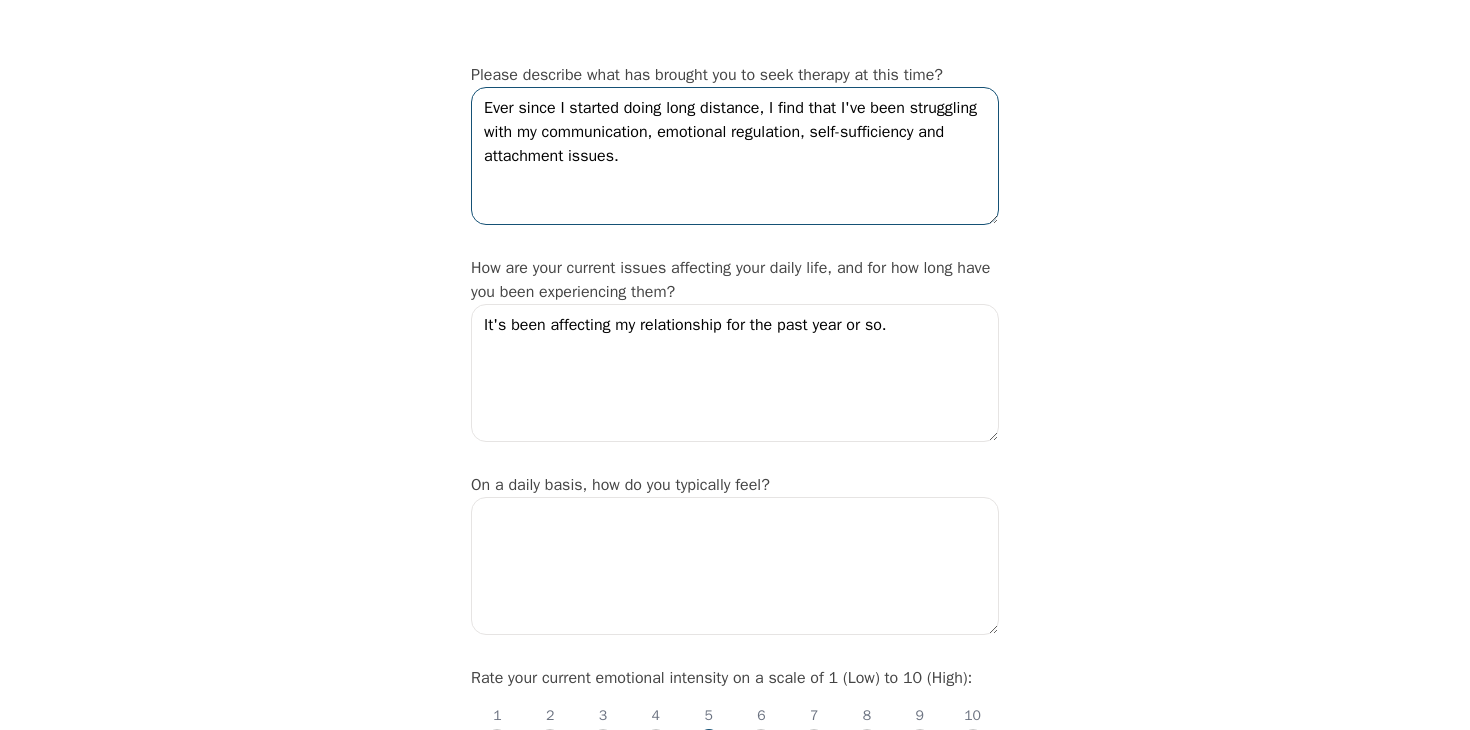 type on "Ever since I started doing long distance, I find that I've been struggling with my communication, emotional regulation, self-sufficiency and attachment issues." 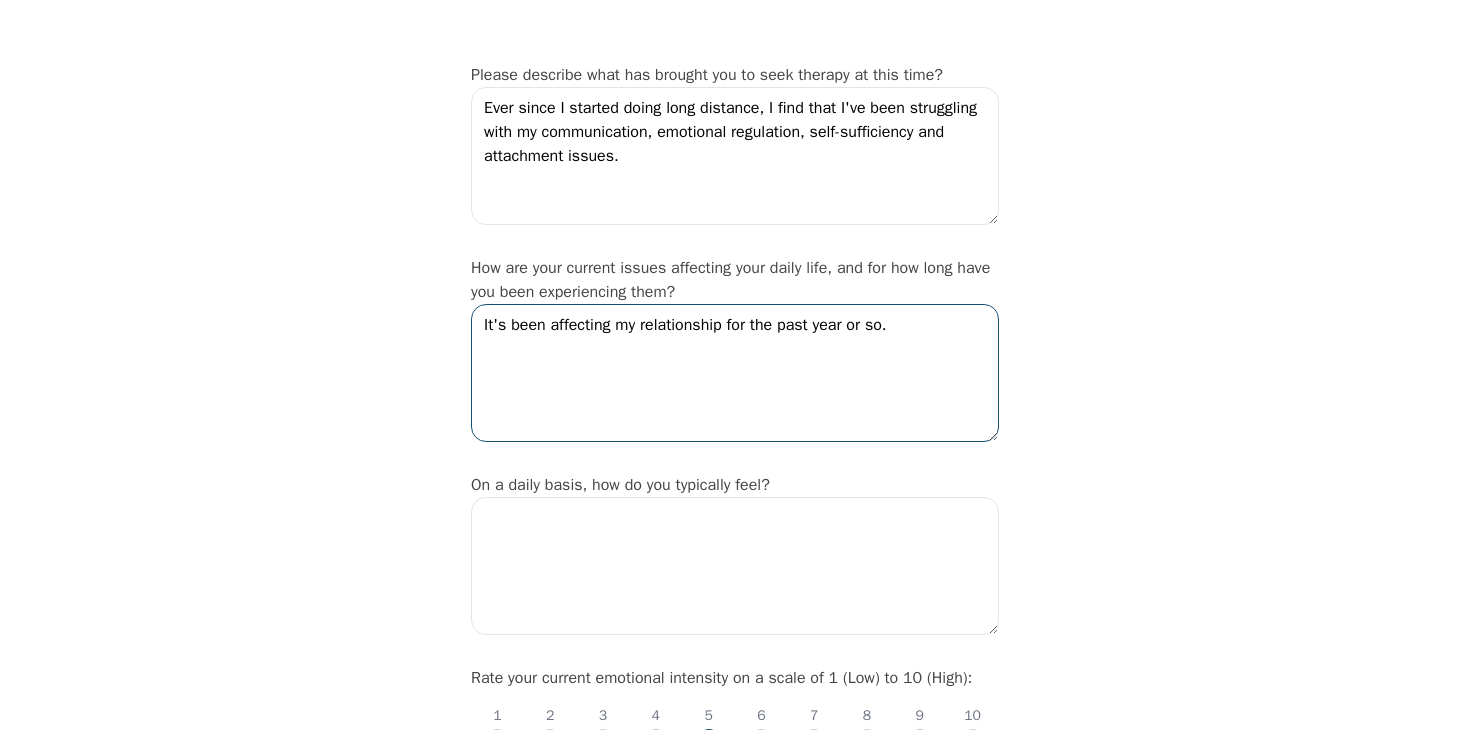 click on "It's been affecting my relationship for the past year or so." at bounding box center [735, 373] 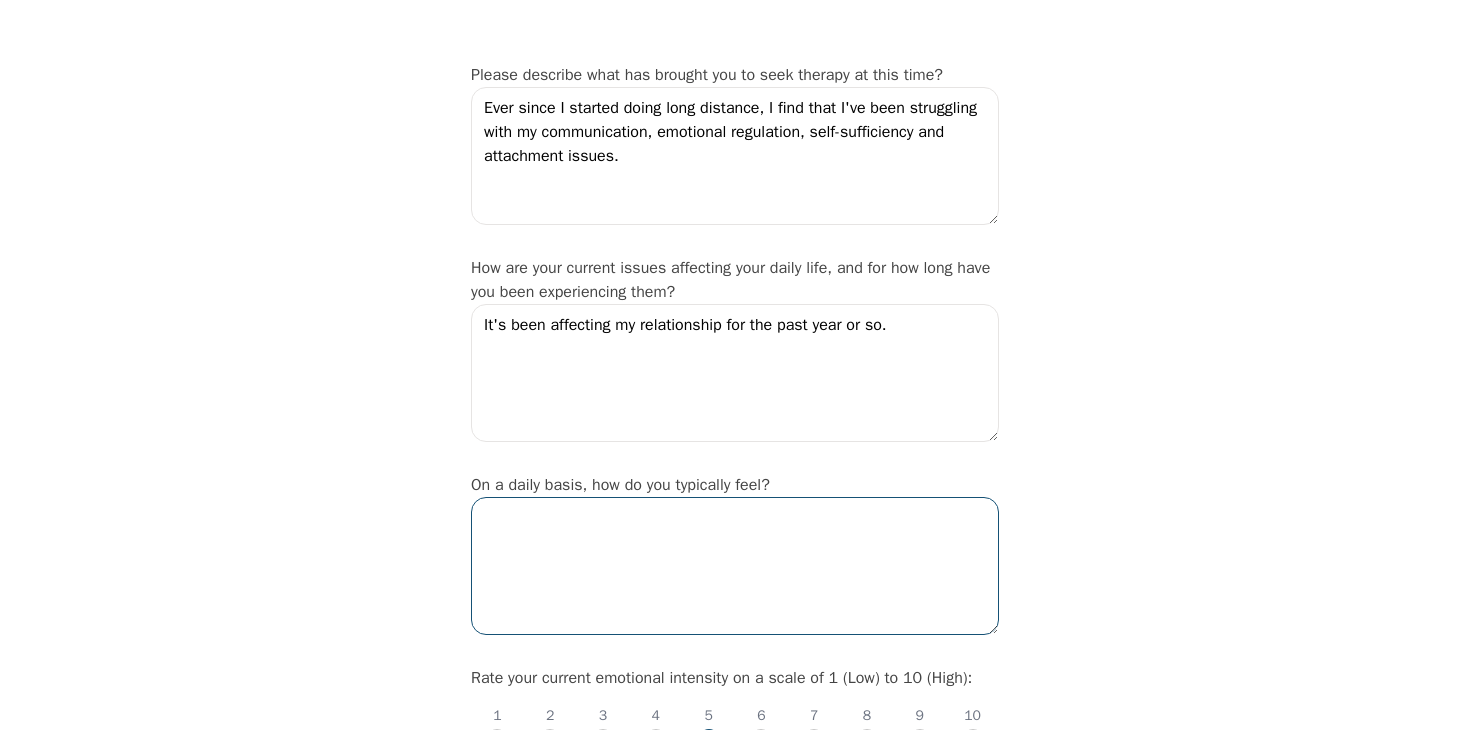 click at bounding box center [735, 566] 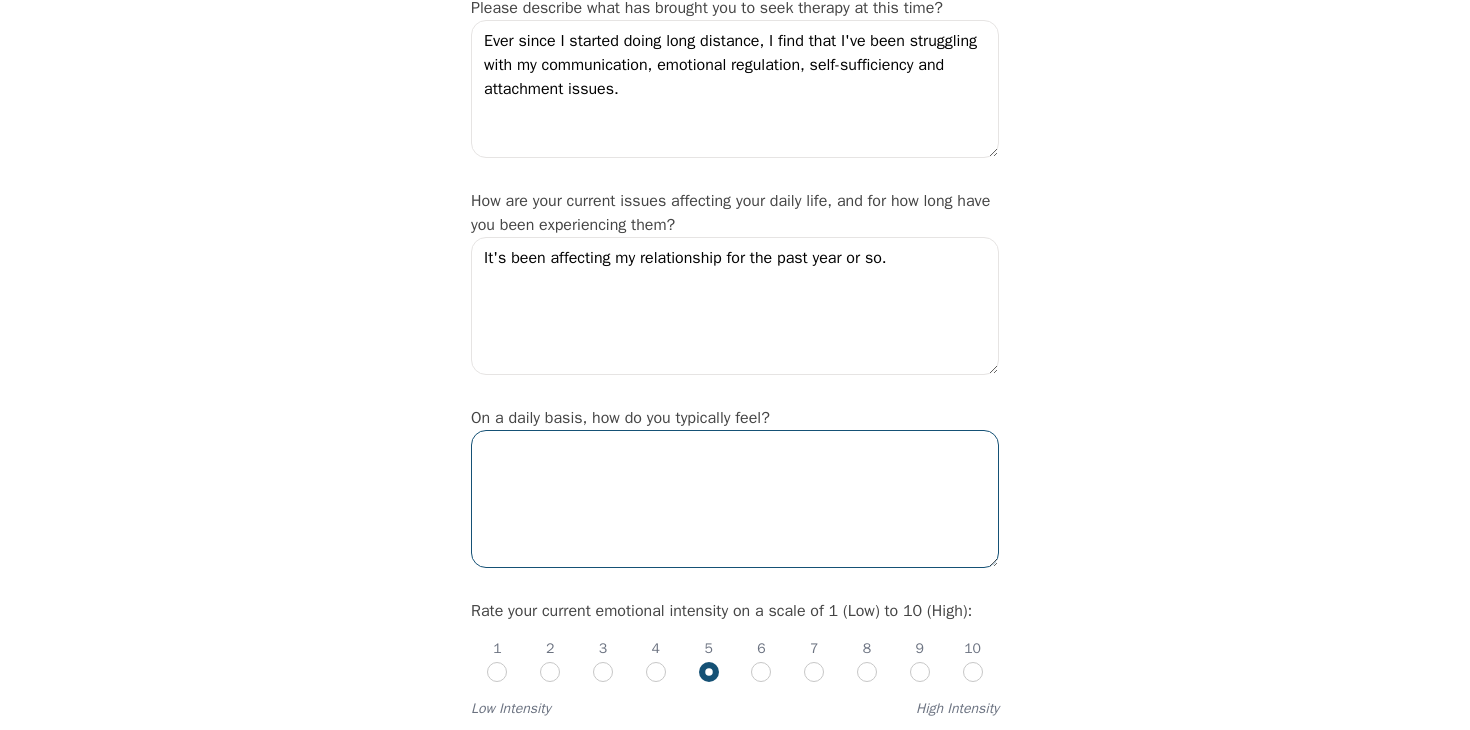 scroll, scrollTop: 304, scrollLeft: 0, axis: vertical 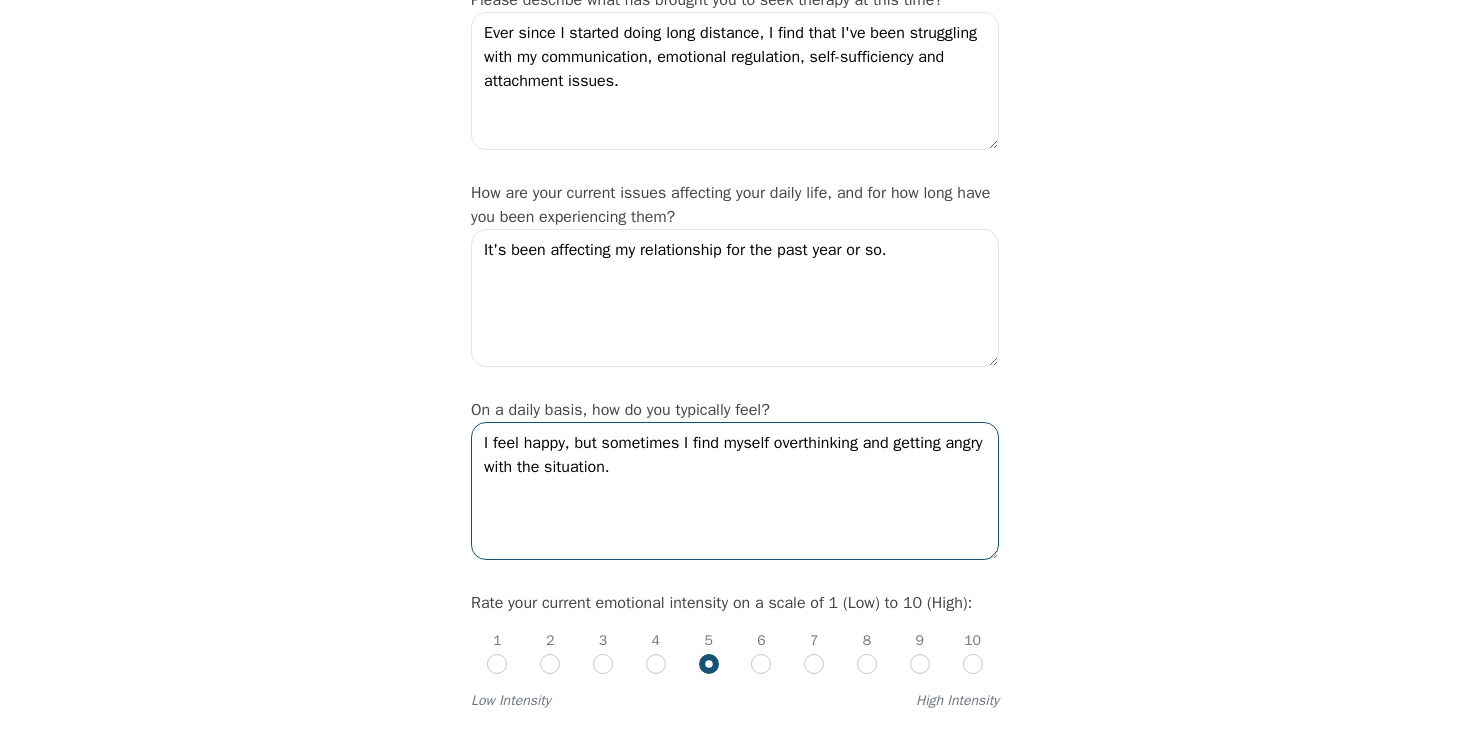 drag, startPoint x: 525, startPoint y: 487, endPoint x: 772, endPoint y: 490, distance: 247.01822 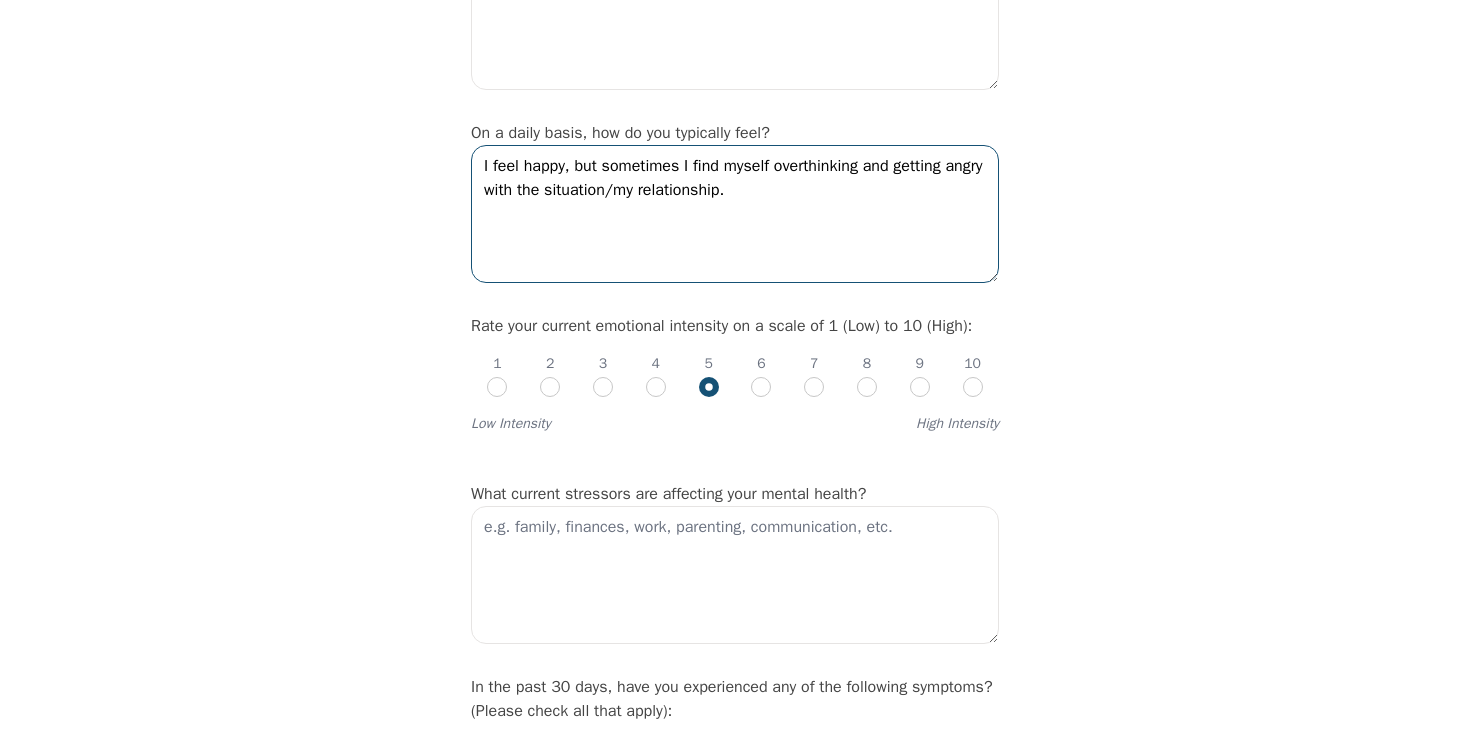 scroll, scrollTop: 586, scrollLeft: 0, axis: vertical 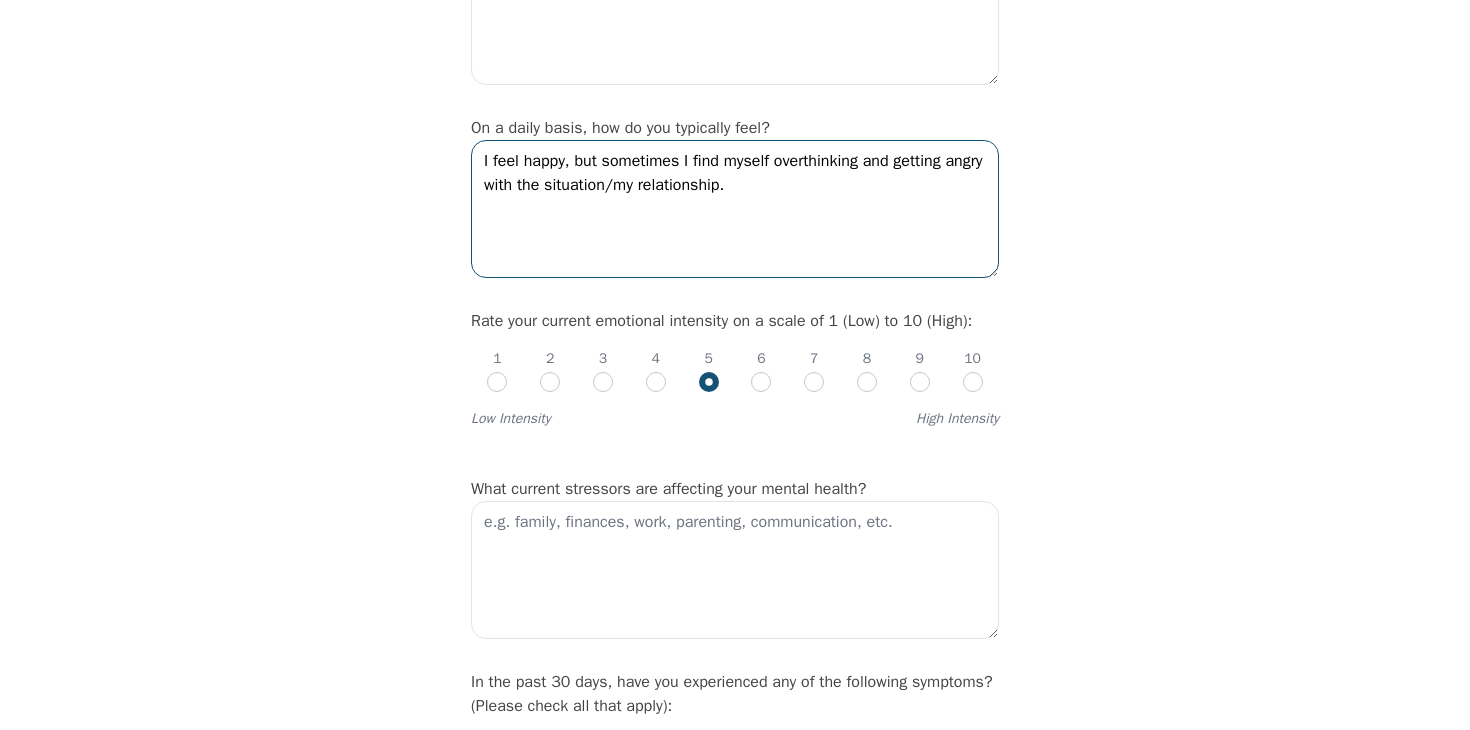 type on "I feel happy, but sometimes I find myself overthinking and getting angry with the situation/my relationship." 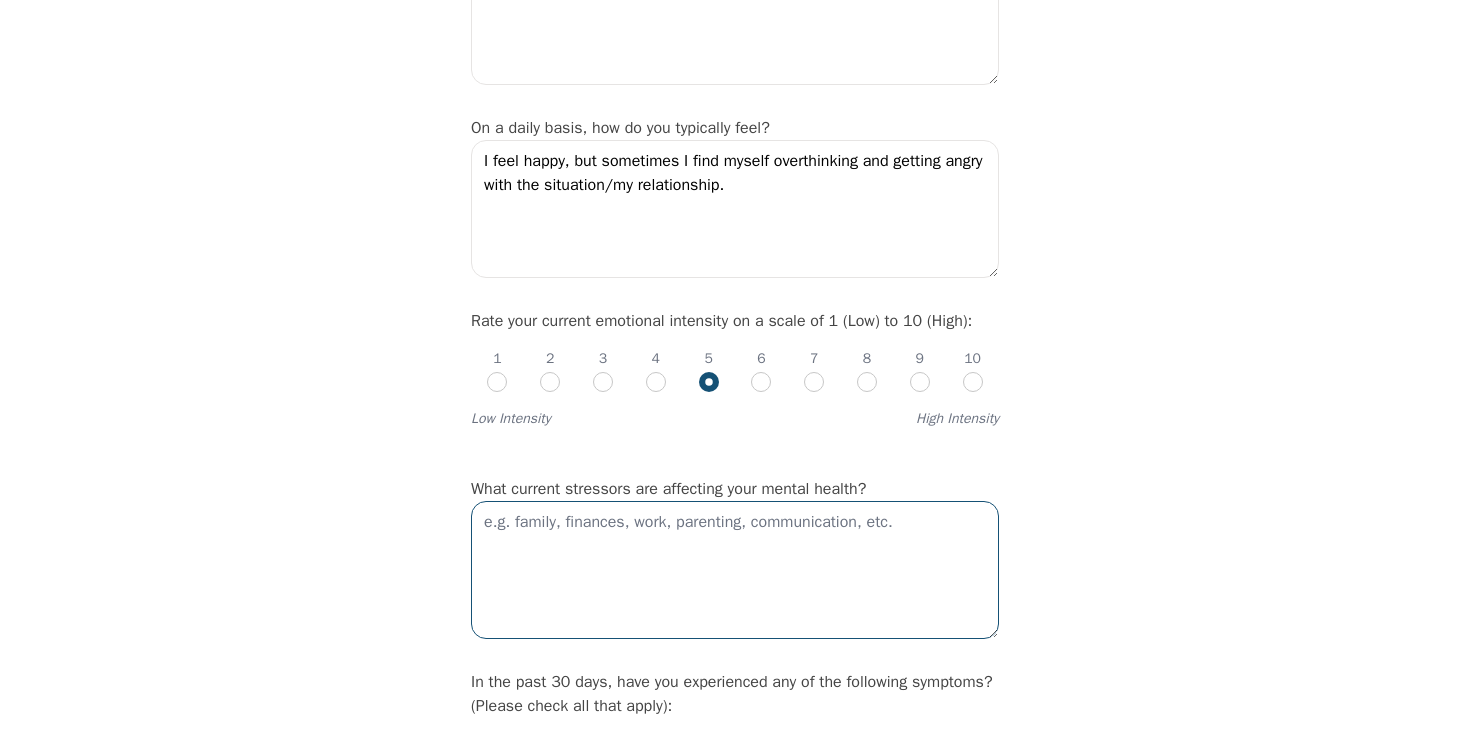 click at bounding box center (735, 570) 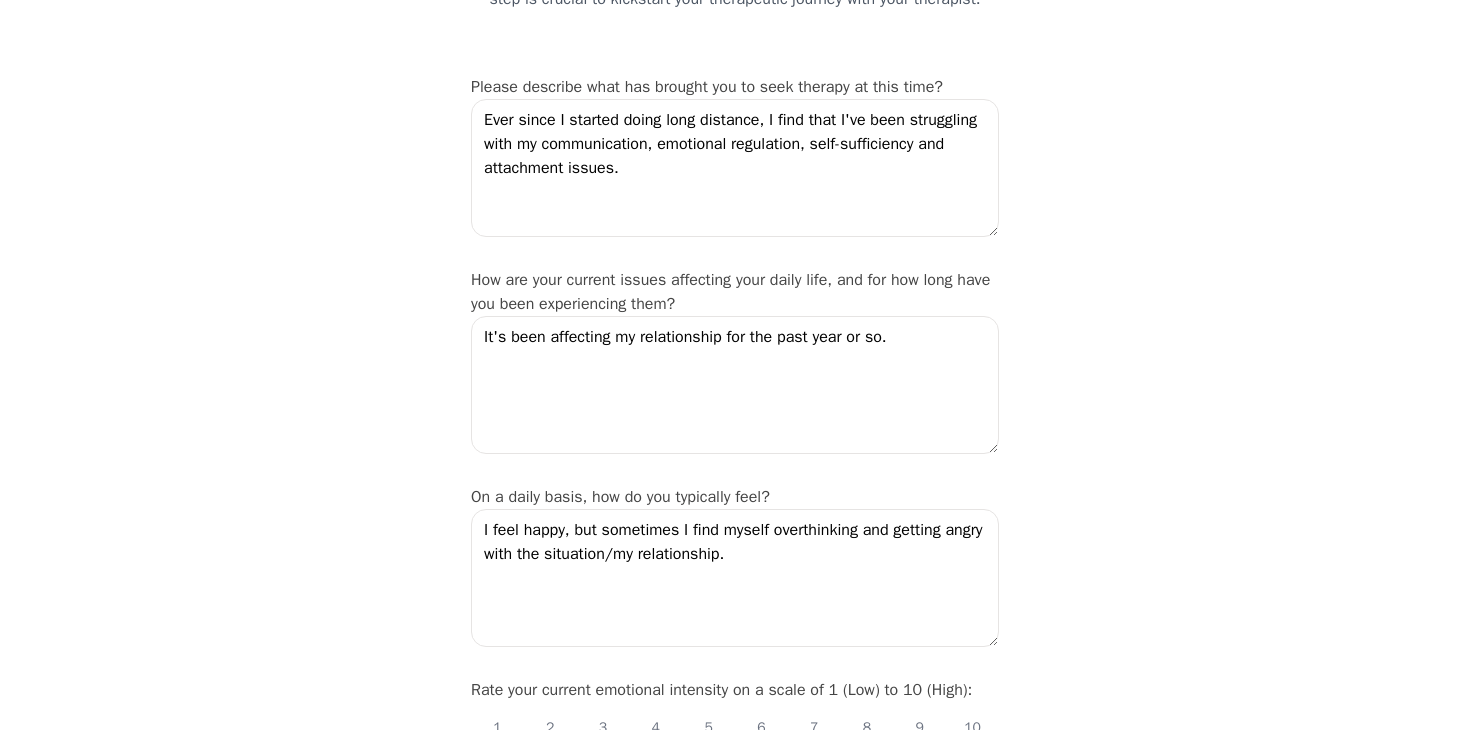 scroll, scrollTop: 728, scrollLeft: 0, axis: vertical 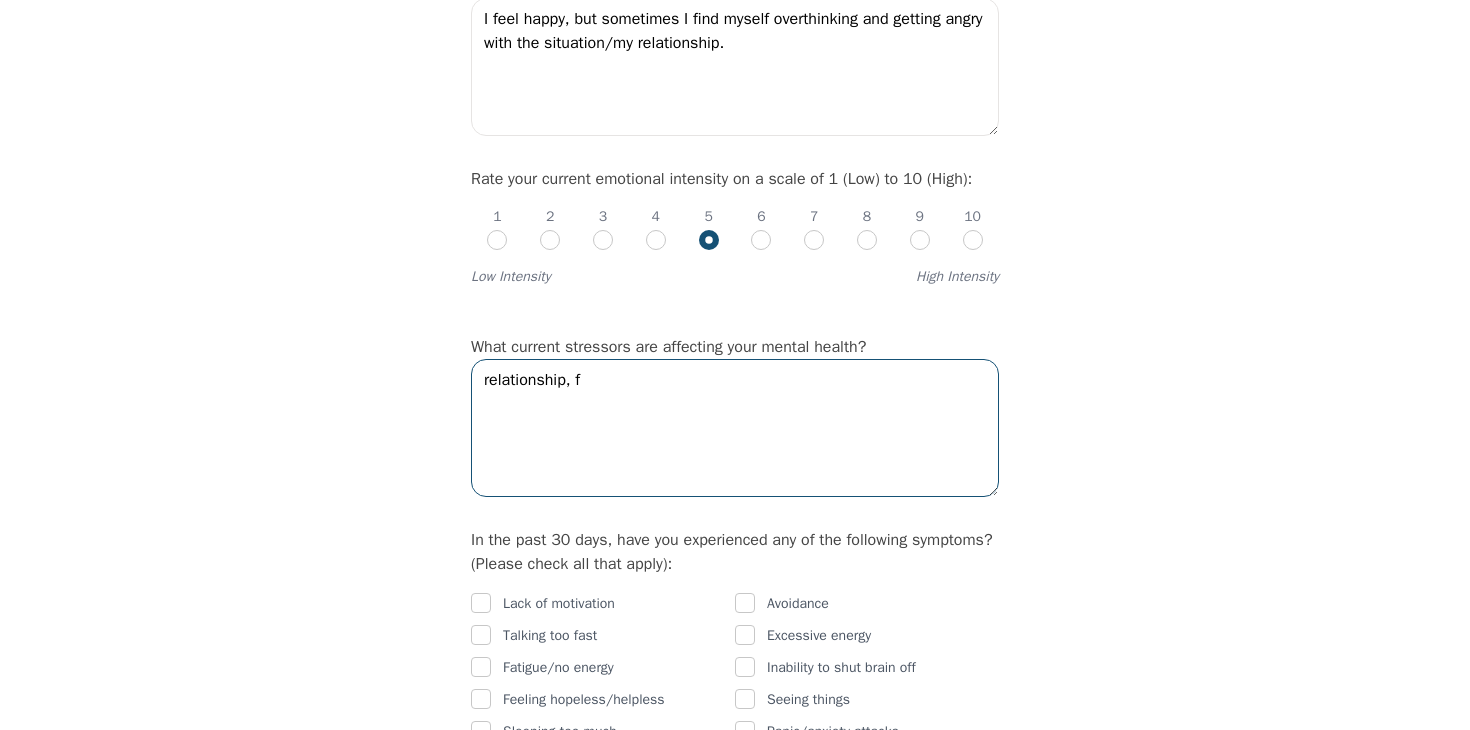 type on "relationship," 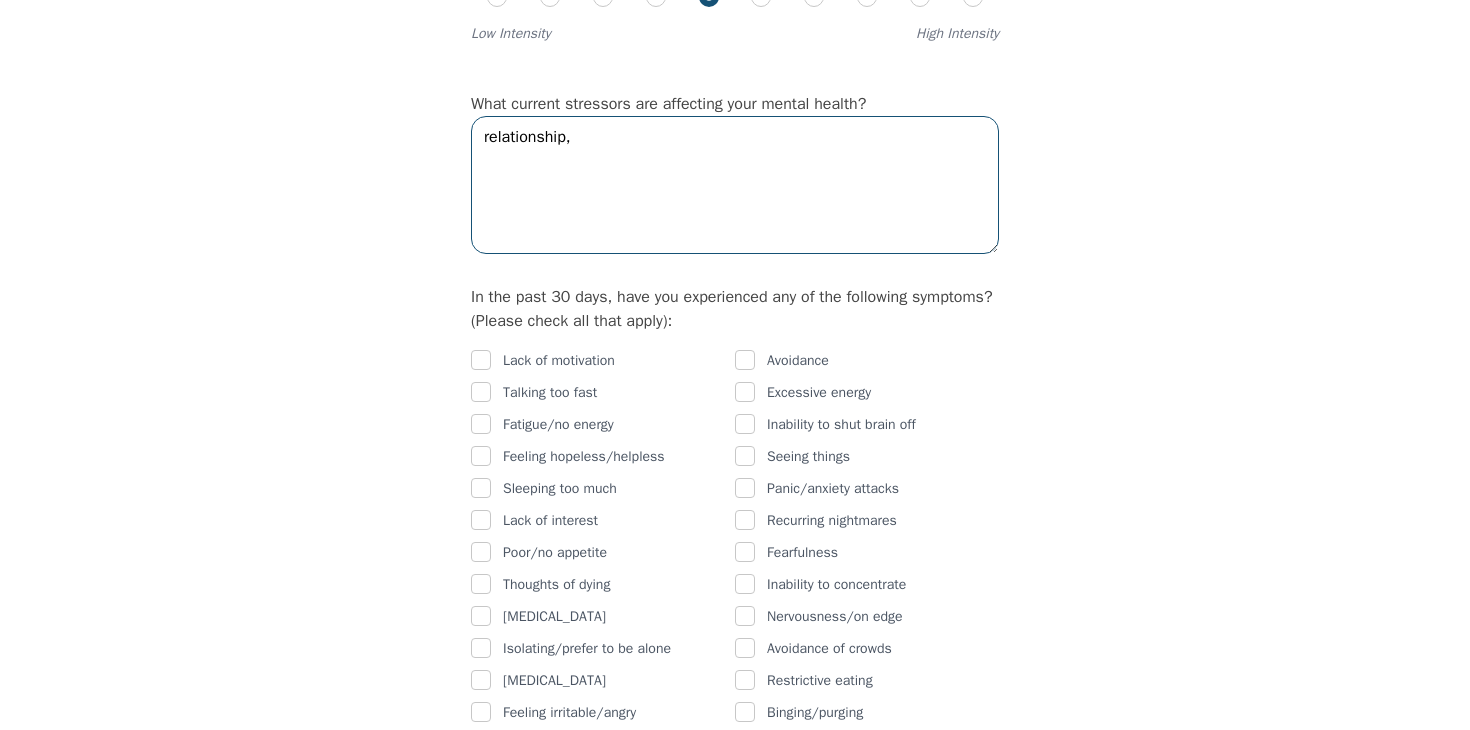 scroll, scrollTop: 974, scrollLeft: 0, axis: vertical 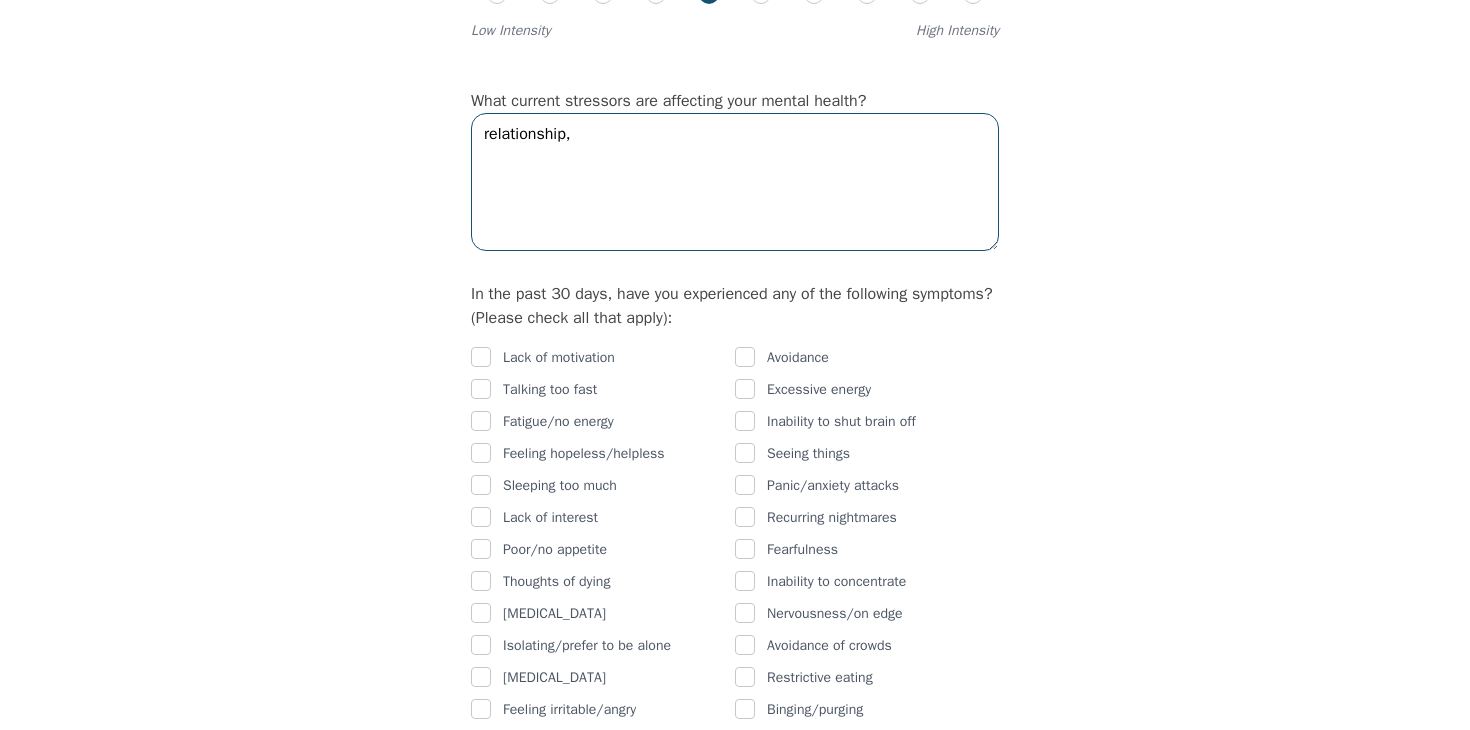 drag, startPoint x: 481, startPoint y: 153, endPoint x: 656, endPoint y: 144, distance: 175.23128 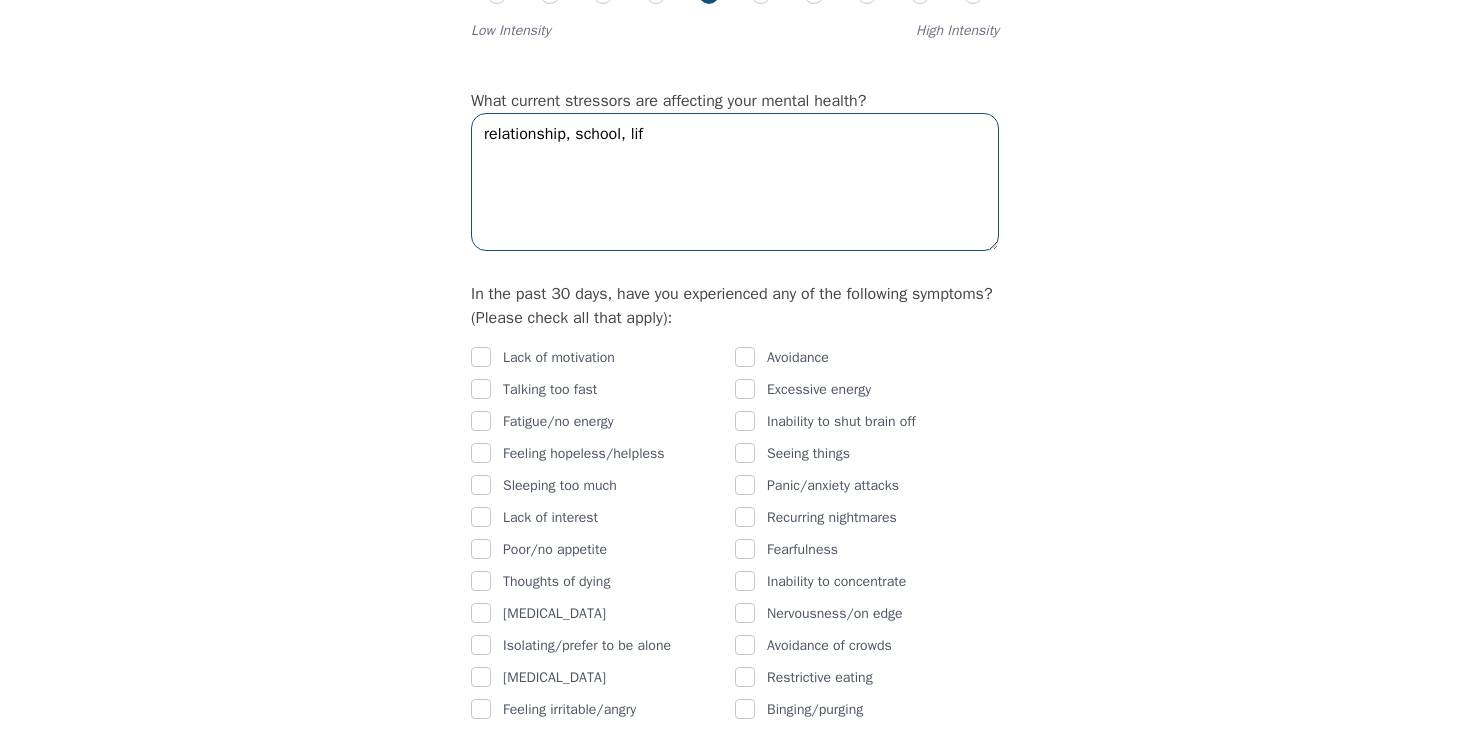 type on "relationship, school, life" 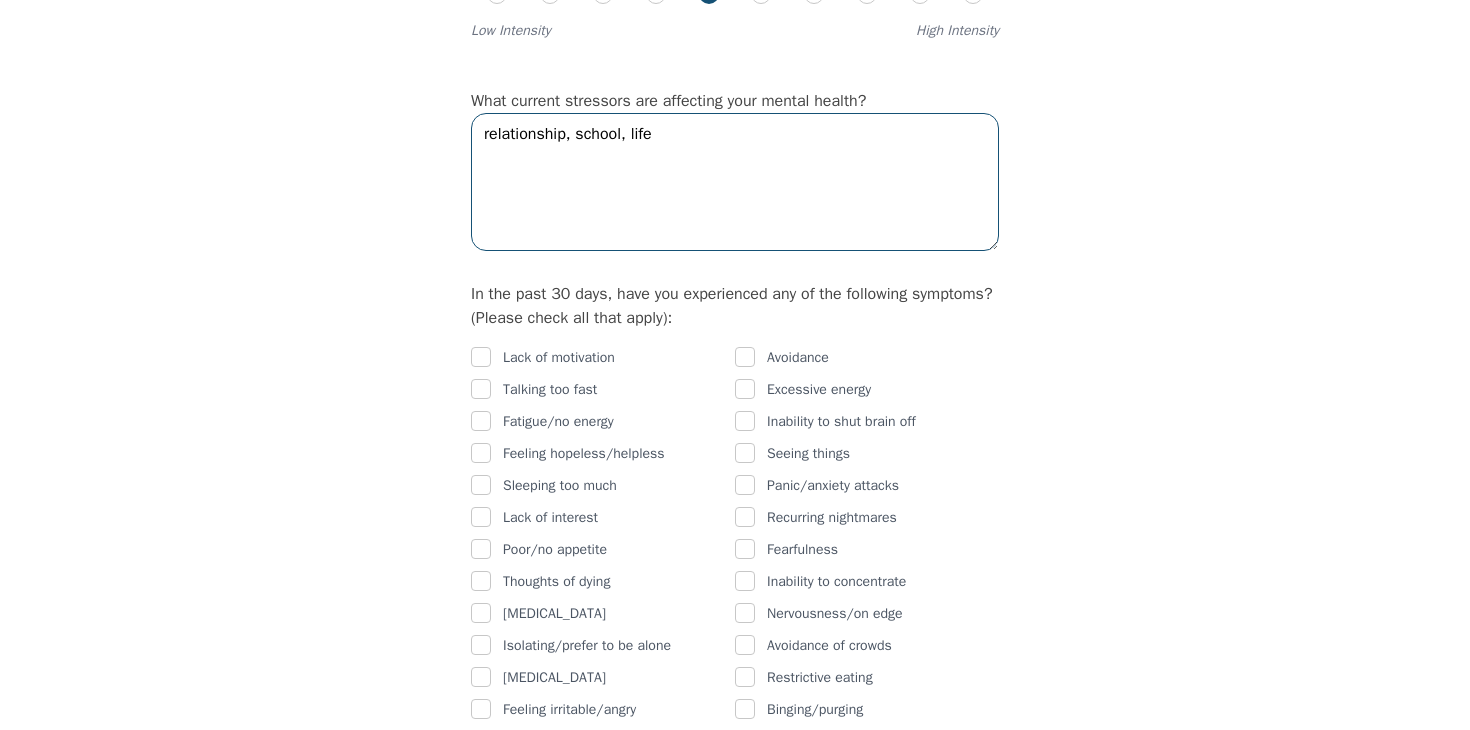 drag, startPoint x: 708, startPoint y: 159, endPoint x: 132, endPoint y: 153, distance: 576.03125 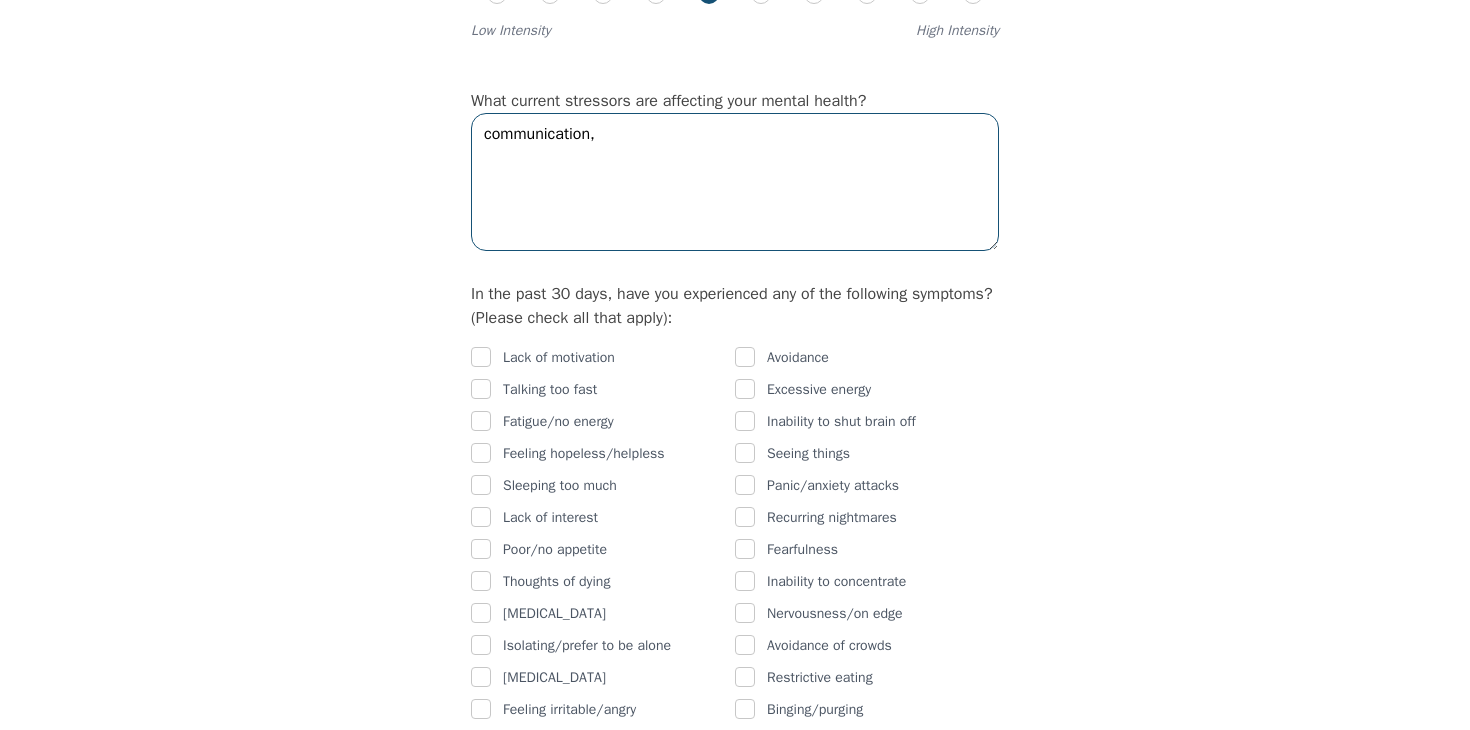 paste on "relationship, school, life" 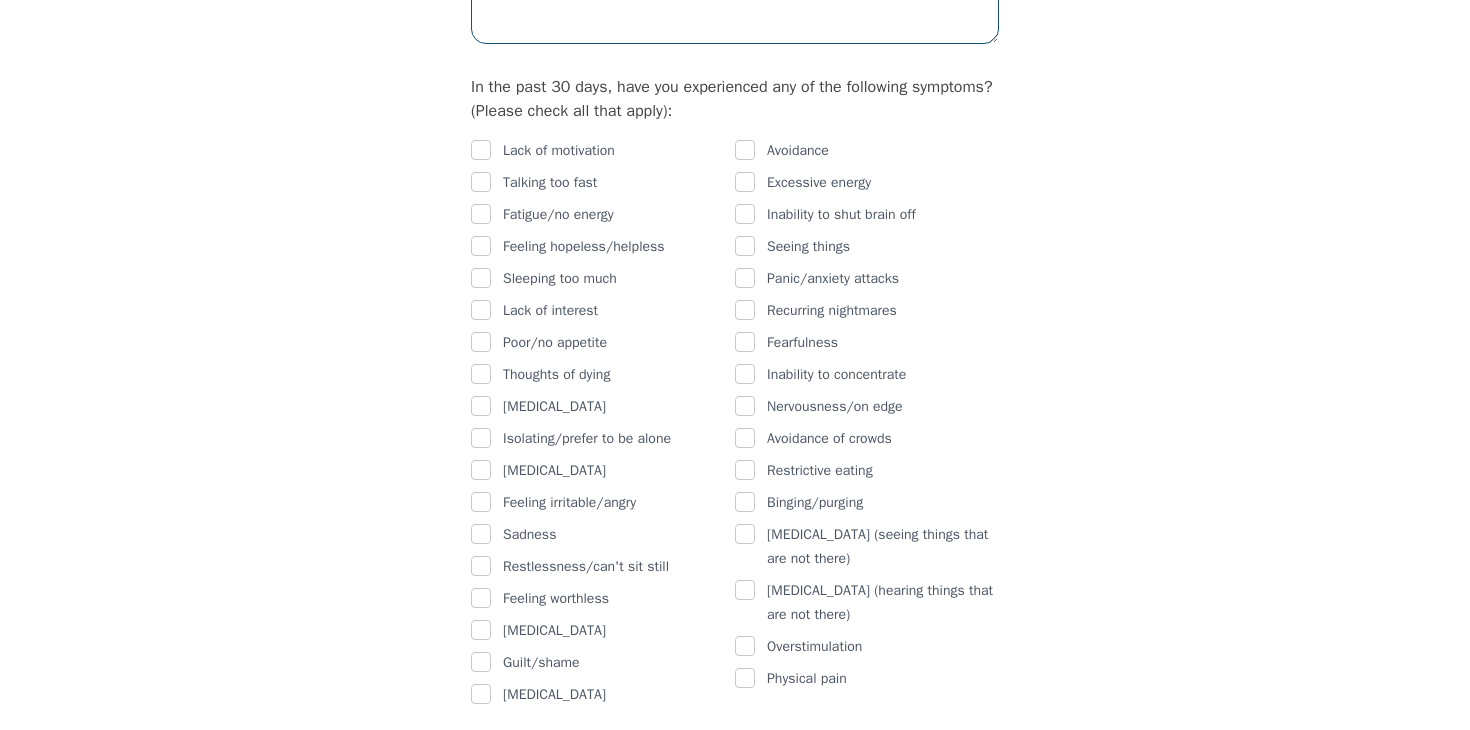 scroll, scrollTop: 1182, scrollLeft: 0, axis: vertical 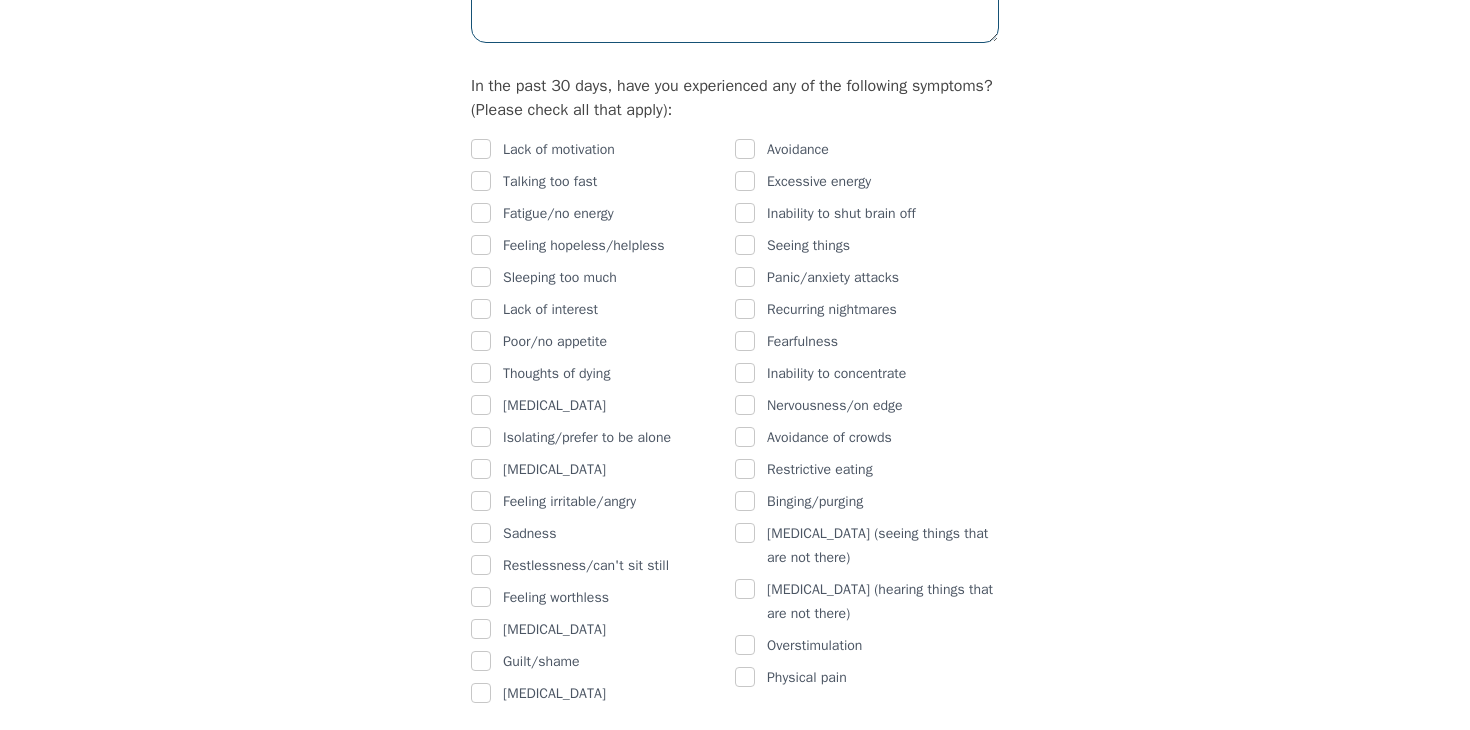 type on "communication, relationship, school, life" 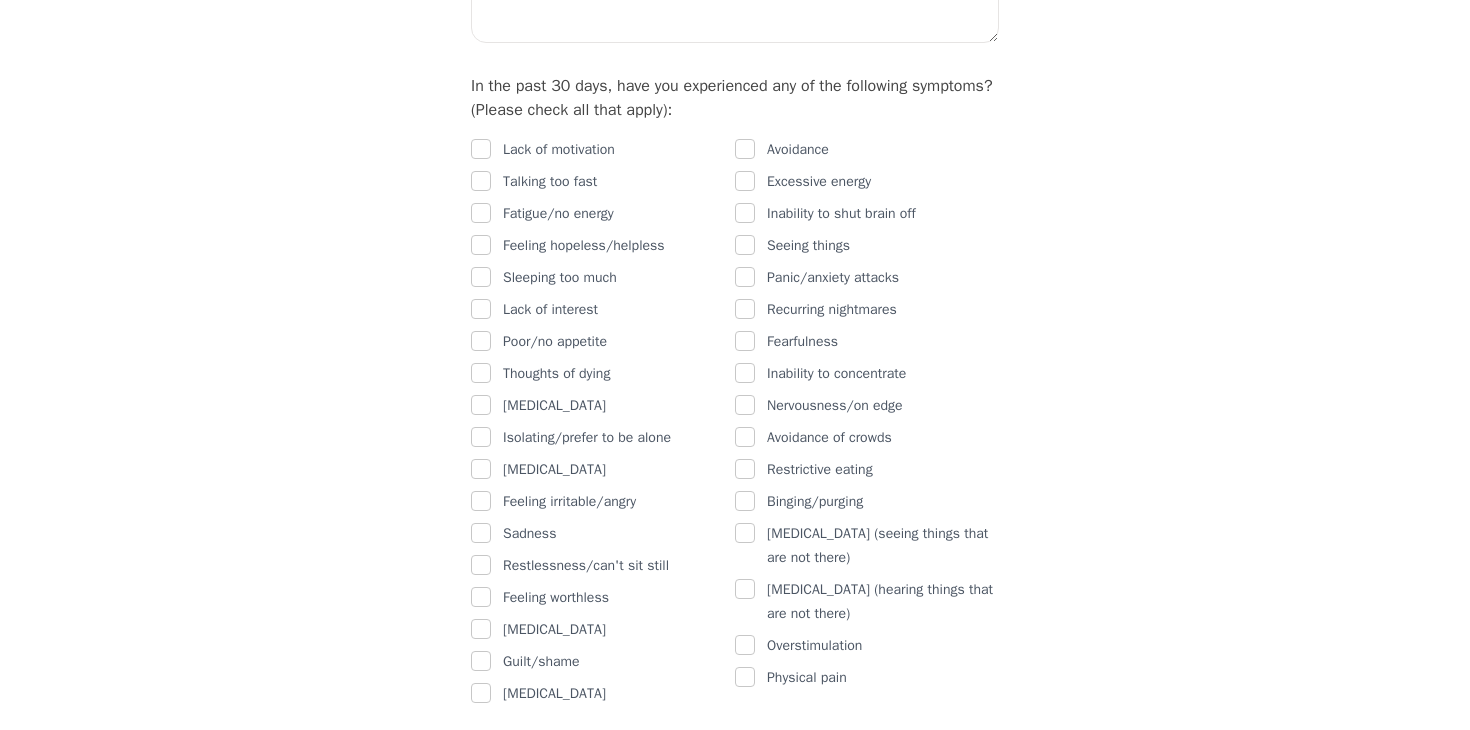 click at bounding box center (481, 150) 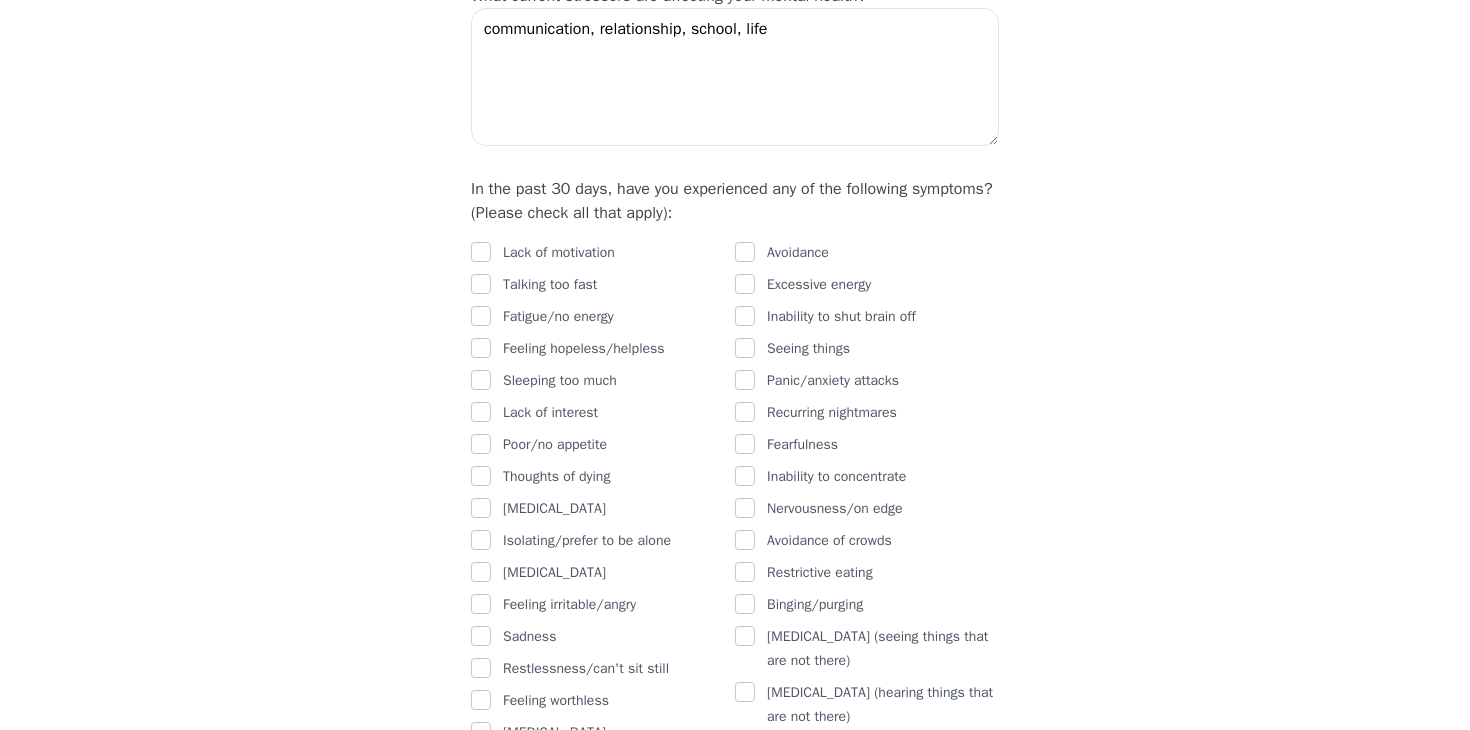 scroll, scrollTop: 993, scrollLeft: 0, axis: vertical 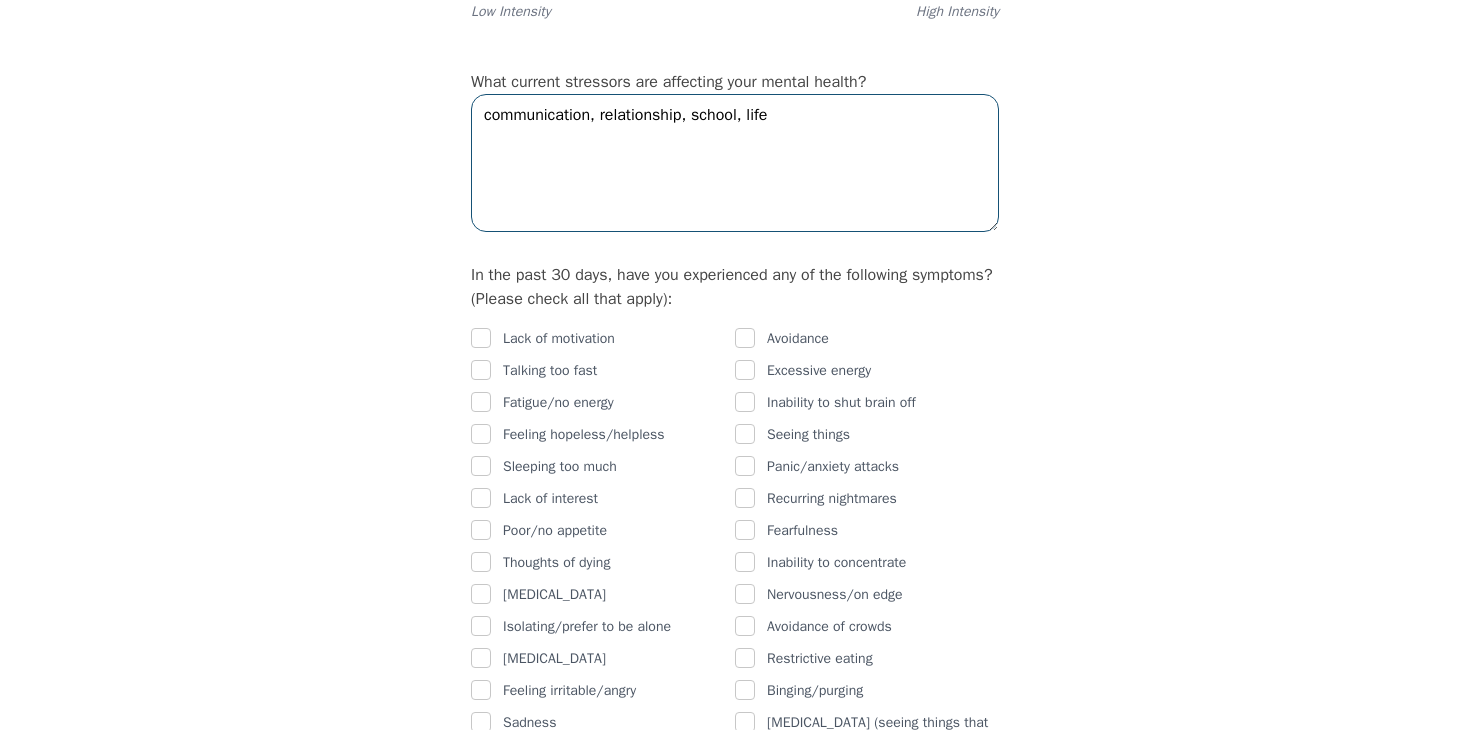drag, startPoint x: 494, startPoint y: 137, endPoint x: 830, endPoint y: 142, distance: 336.0372 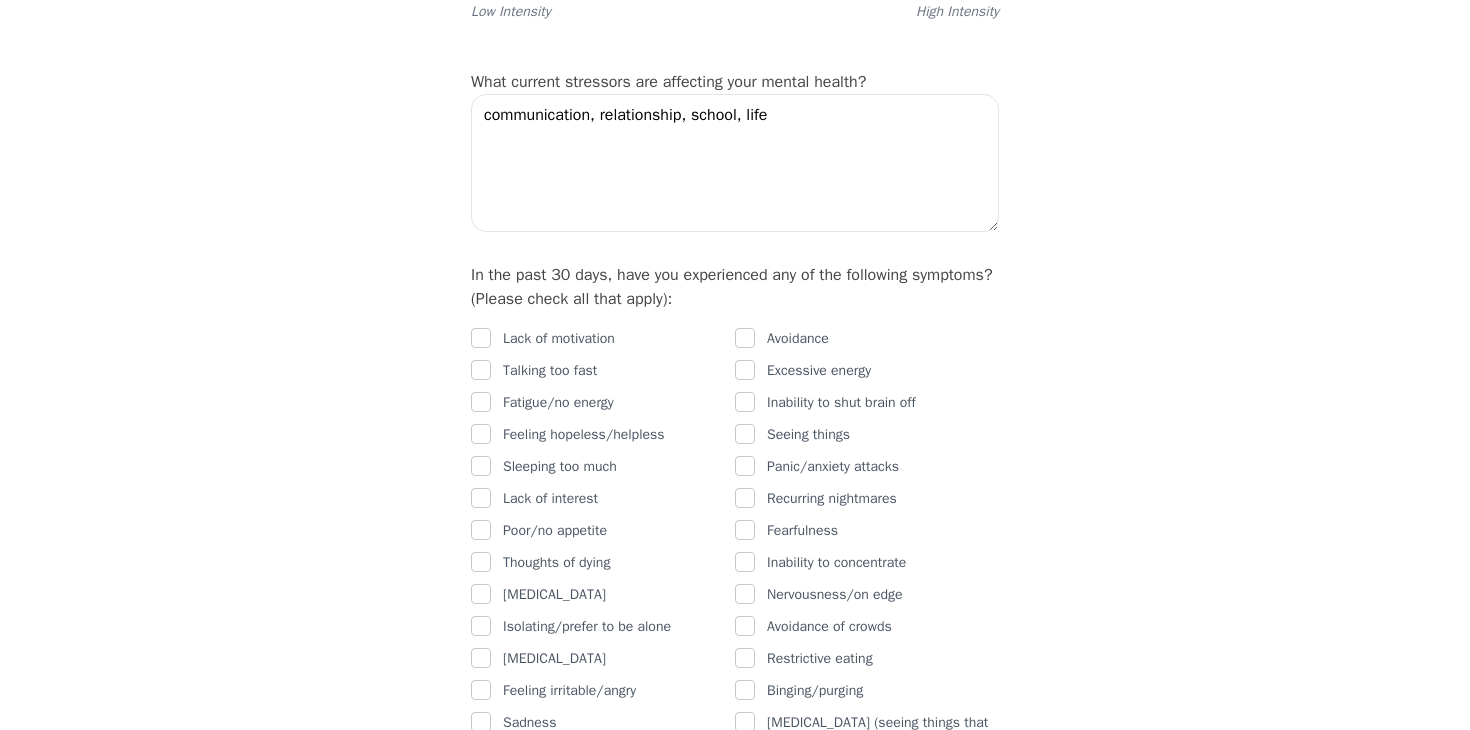click on "Lack of motivation" at bounding box center [559, 339] 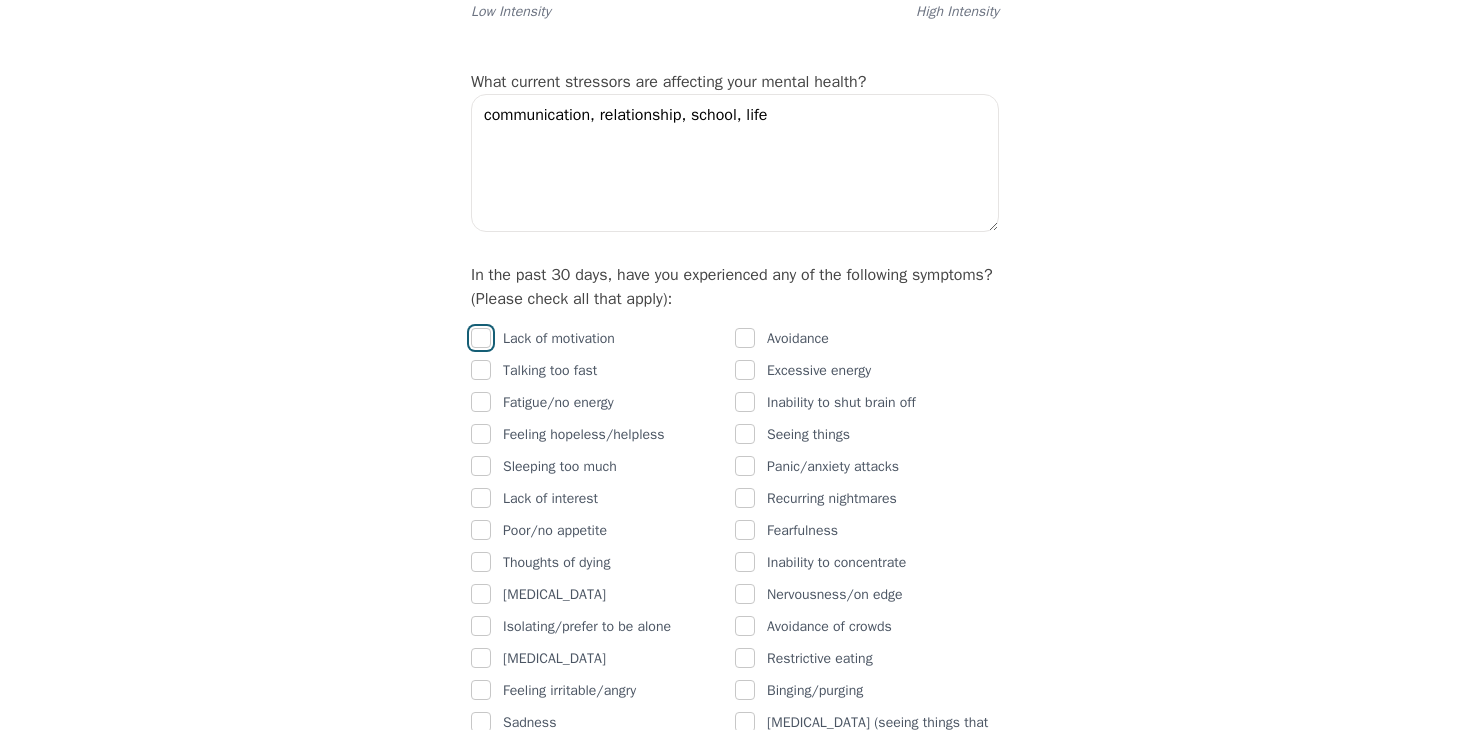 click at bounding box center (481, 338) 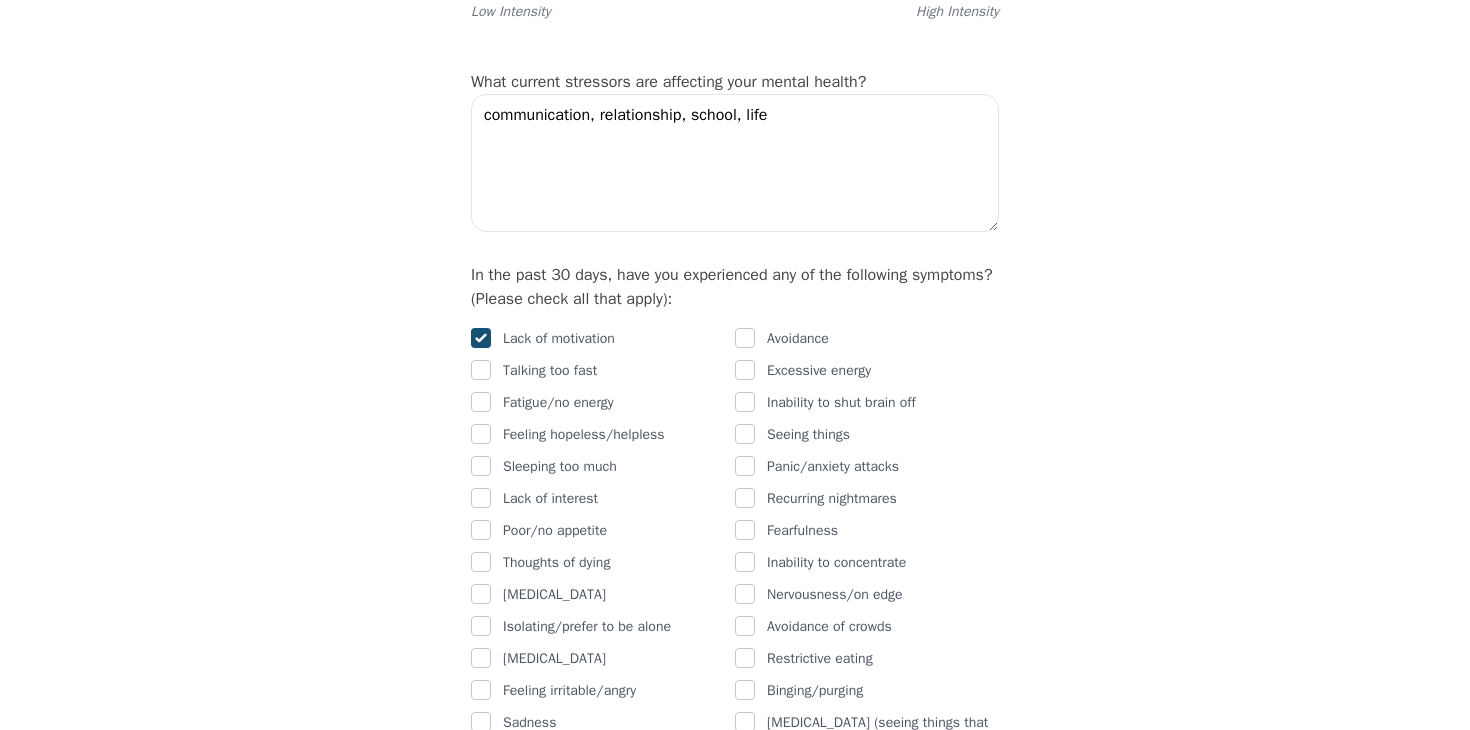 checkbox on "true" 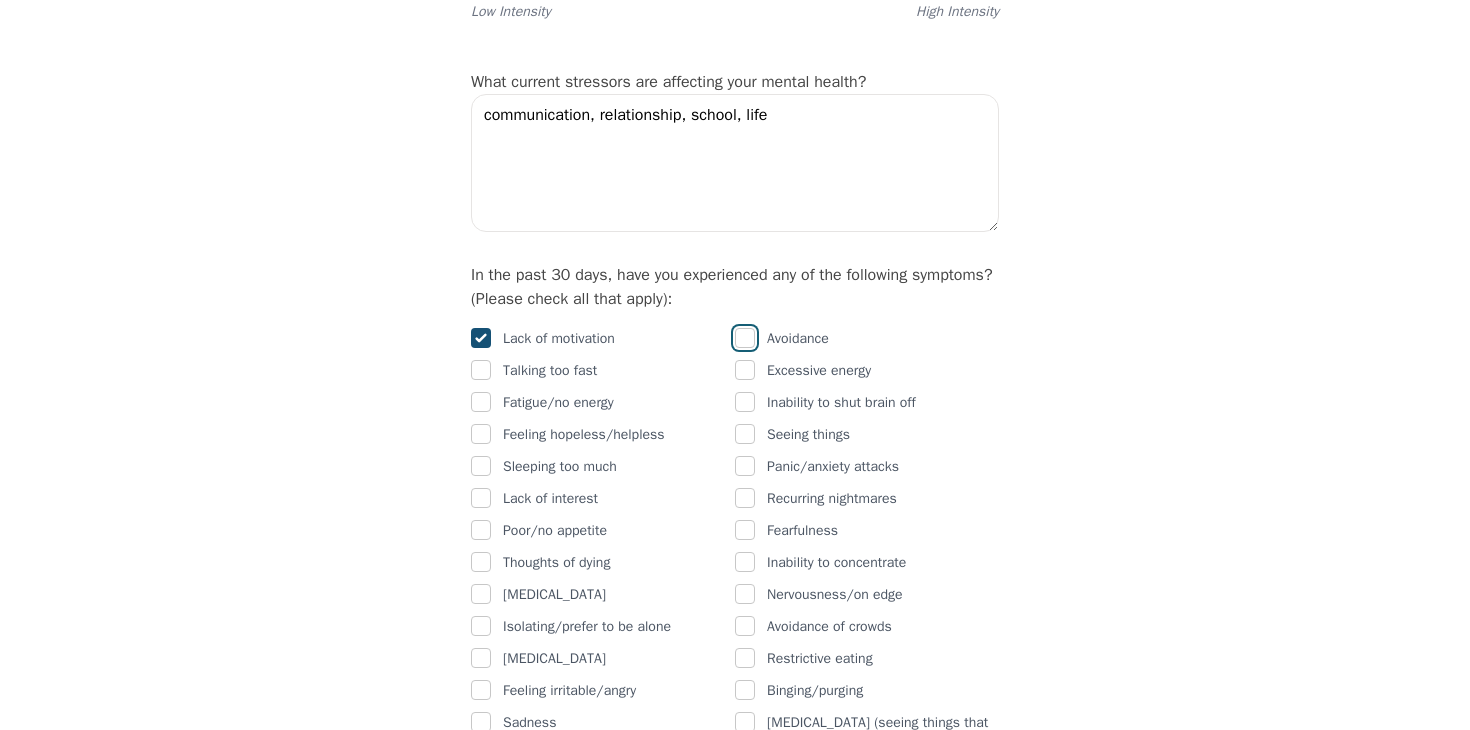 click at bounding box center [745, 338] 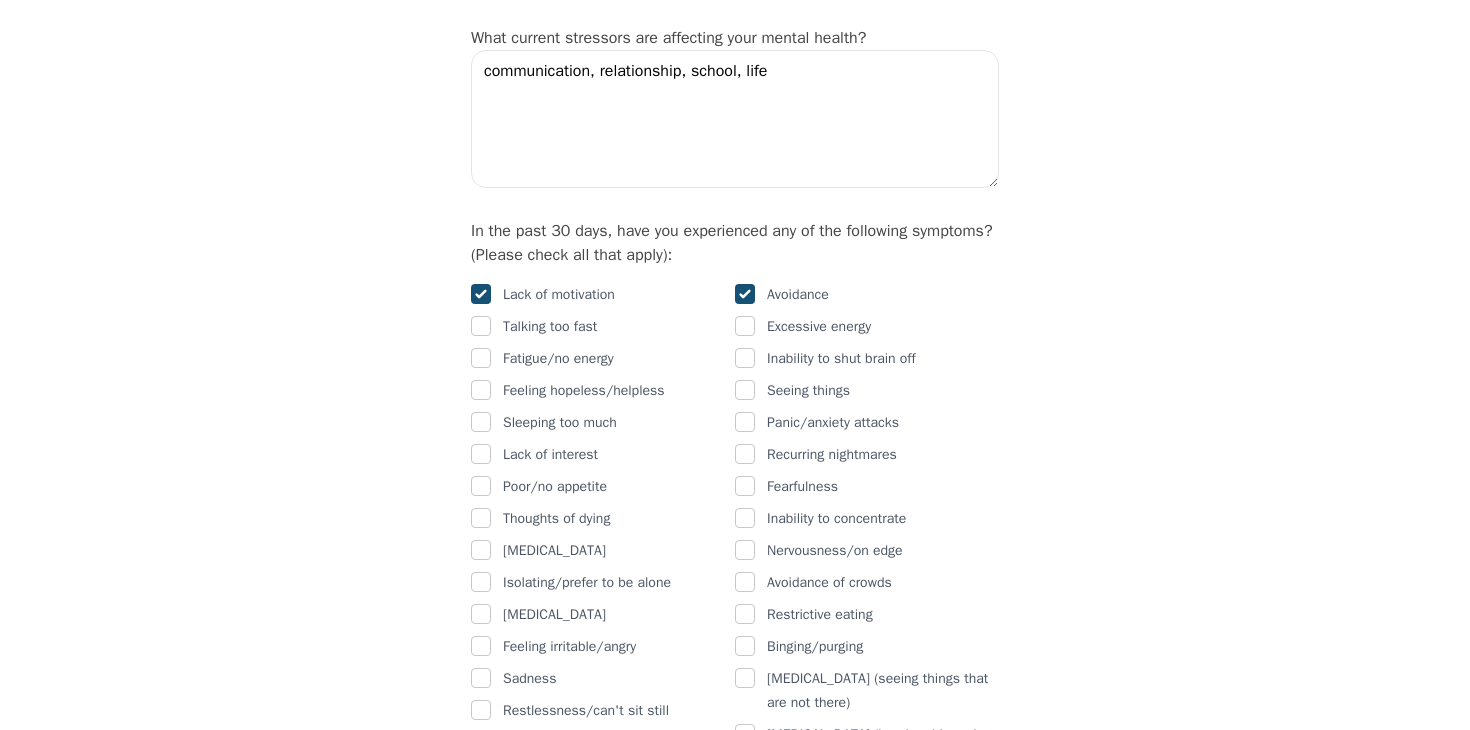 scroll, scrollTop: 1041, scrollLeft: 0, axis: vertical 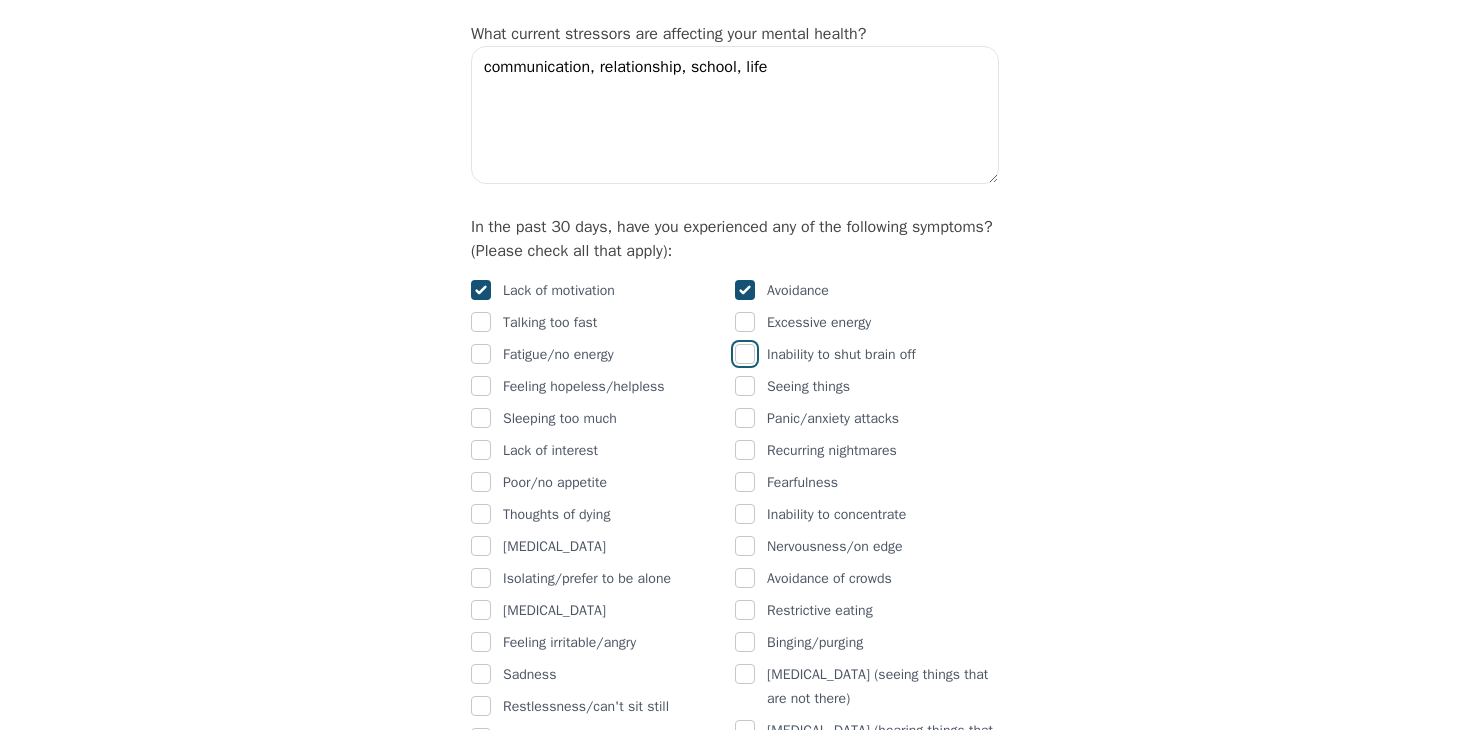 click at bounding box center [745, 354] 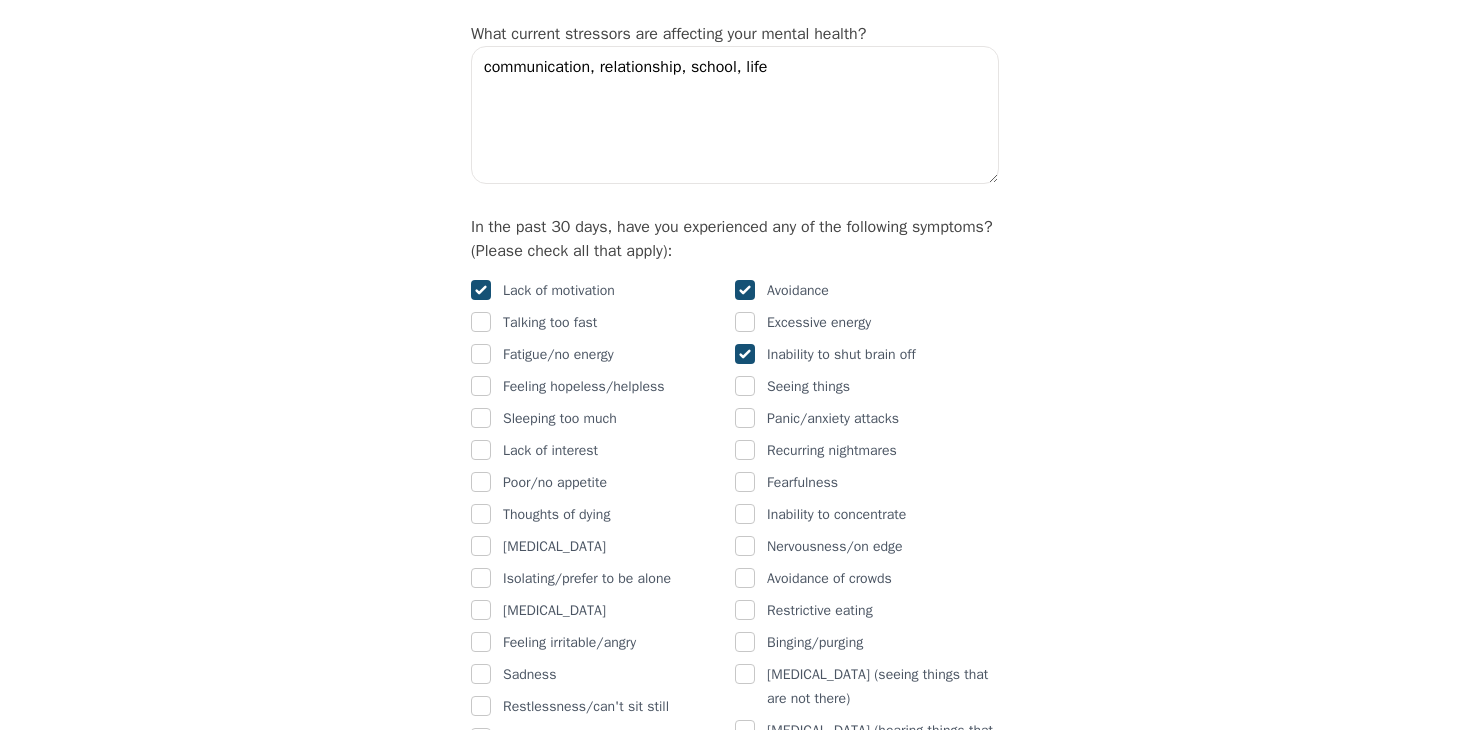 checkbox on "true" 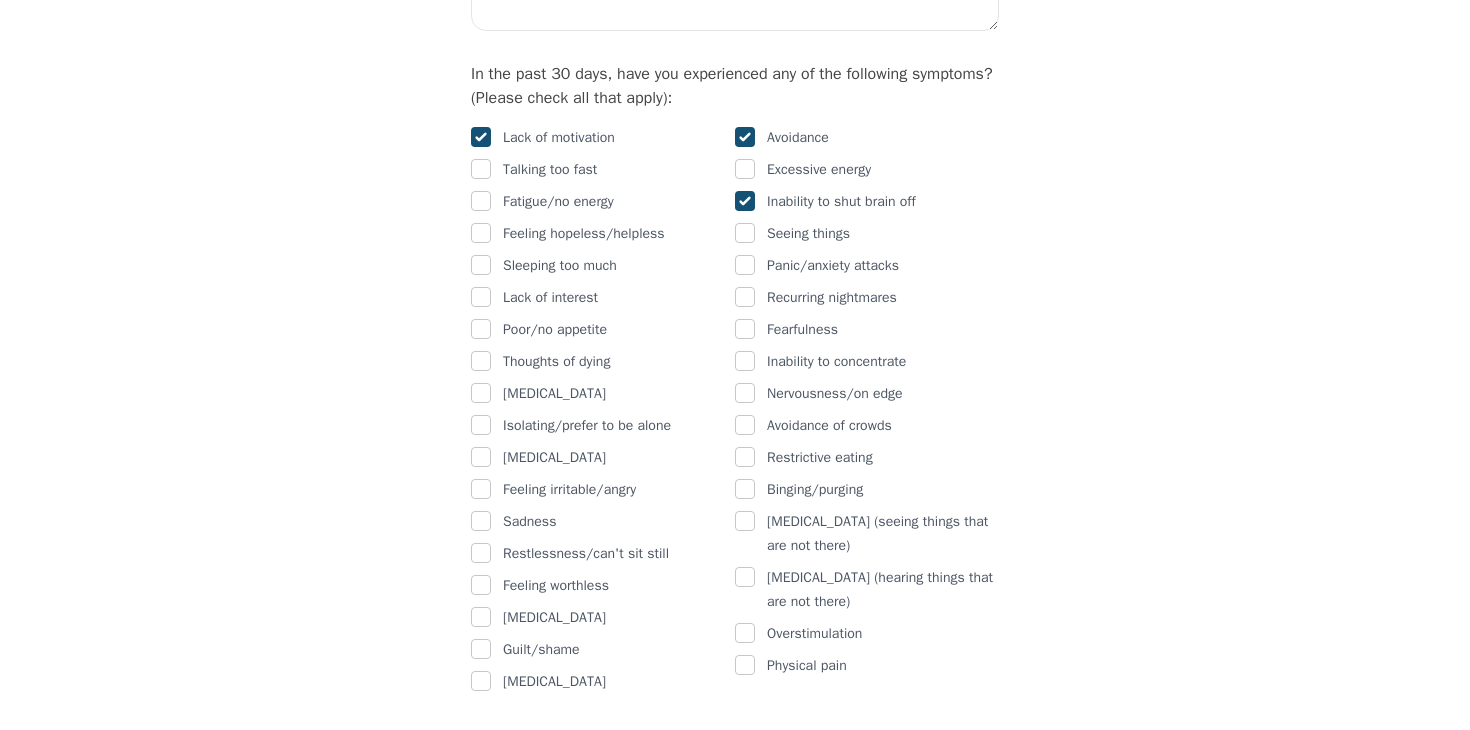scroll, scrollTop: 1201, scrollLeft: 0, axis: vertical 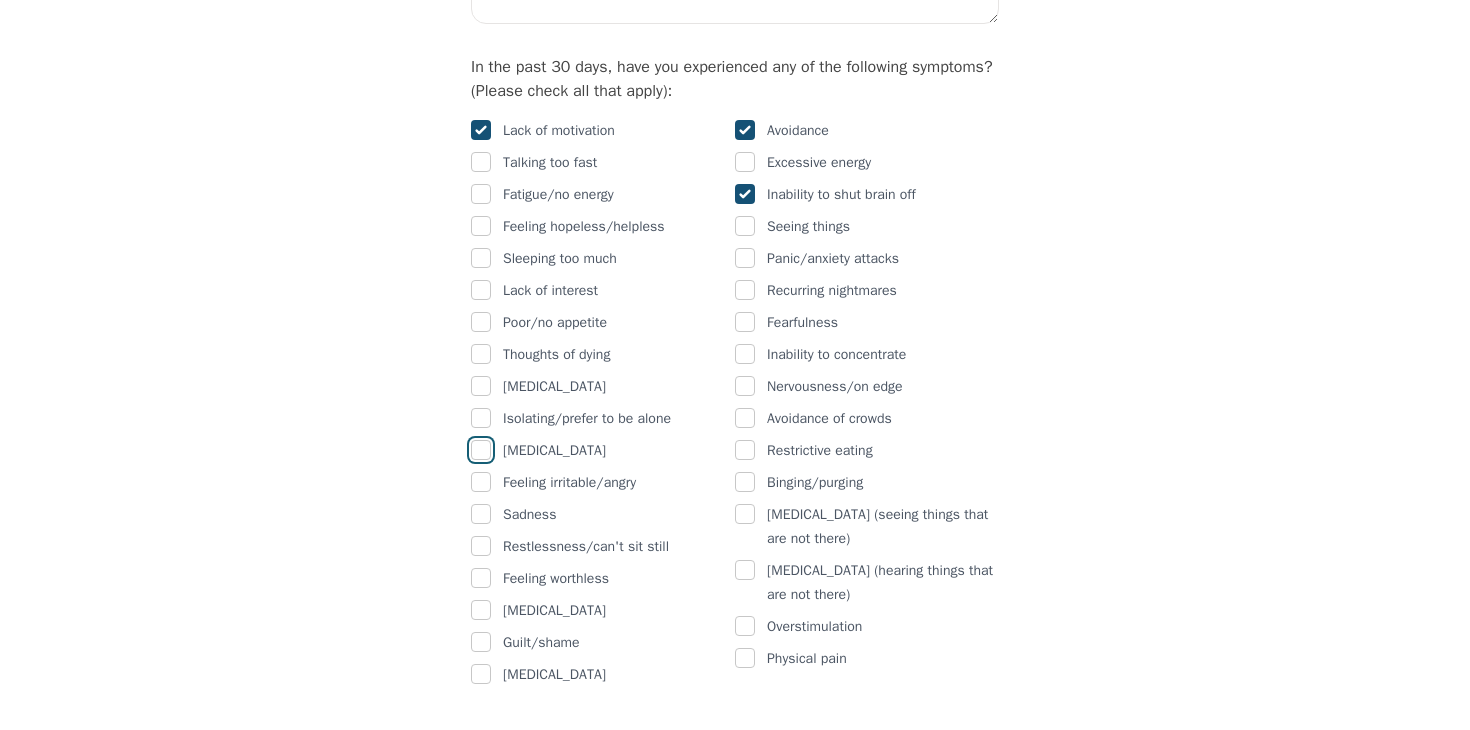 click at bounding box center (481, 450) 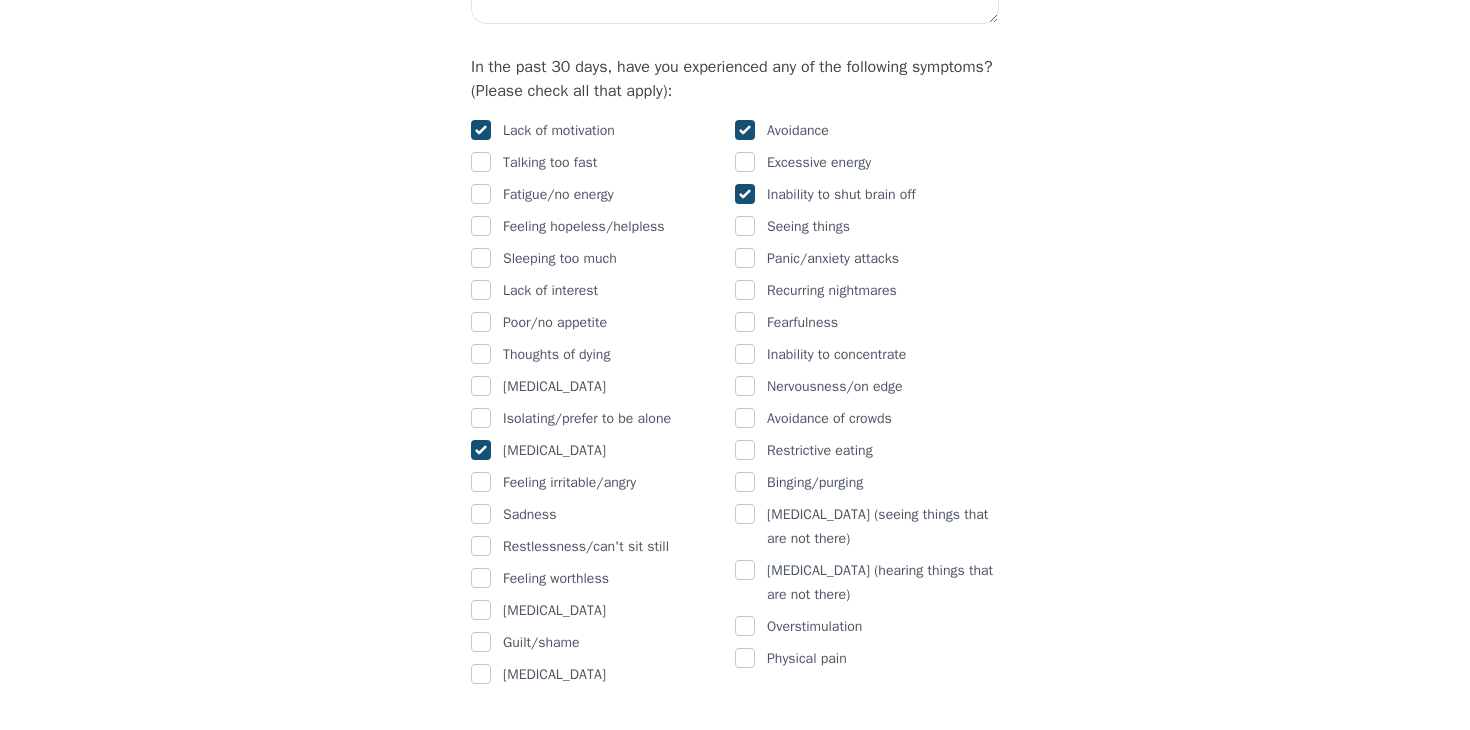 checkbox on "true" 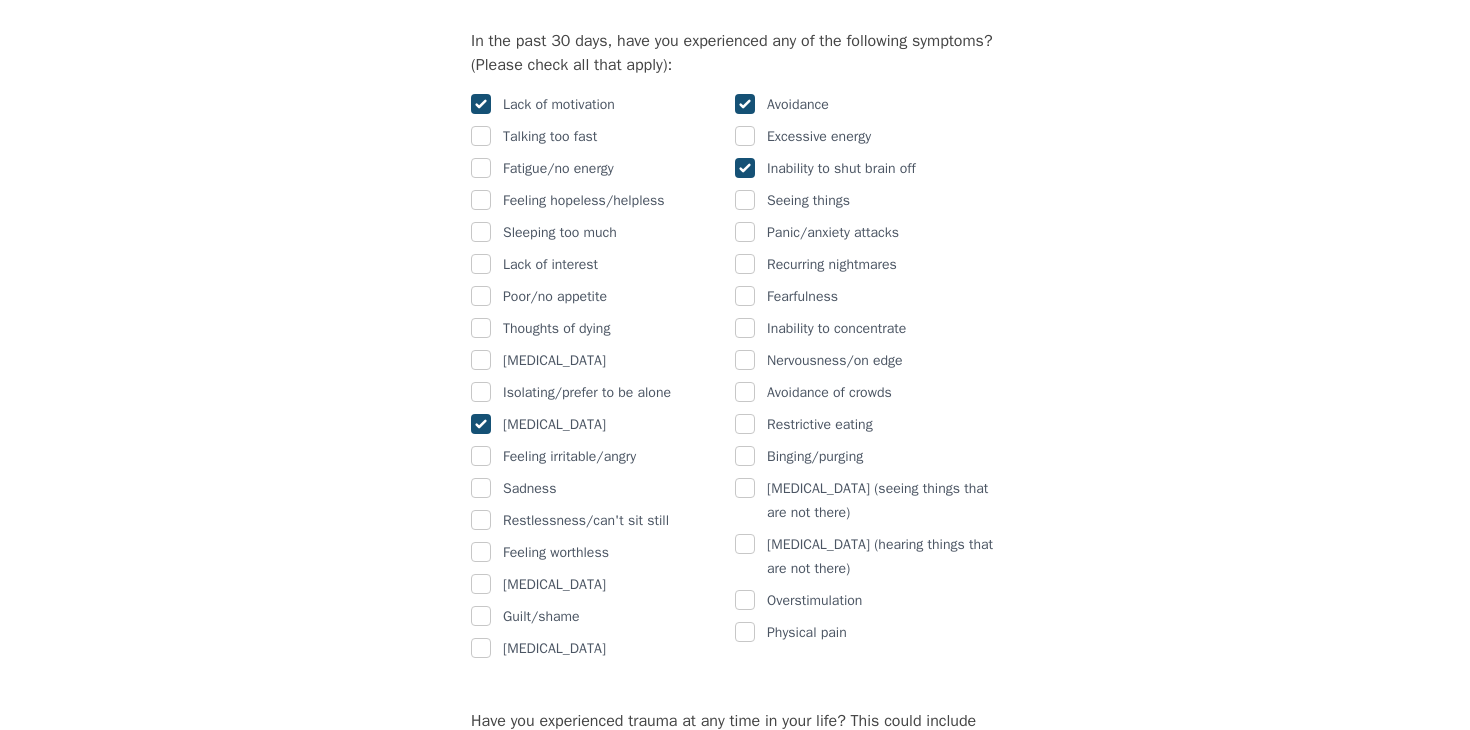 scroll, scrollTop: 1228, scrollLeft: 0, axis: vertical 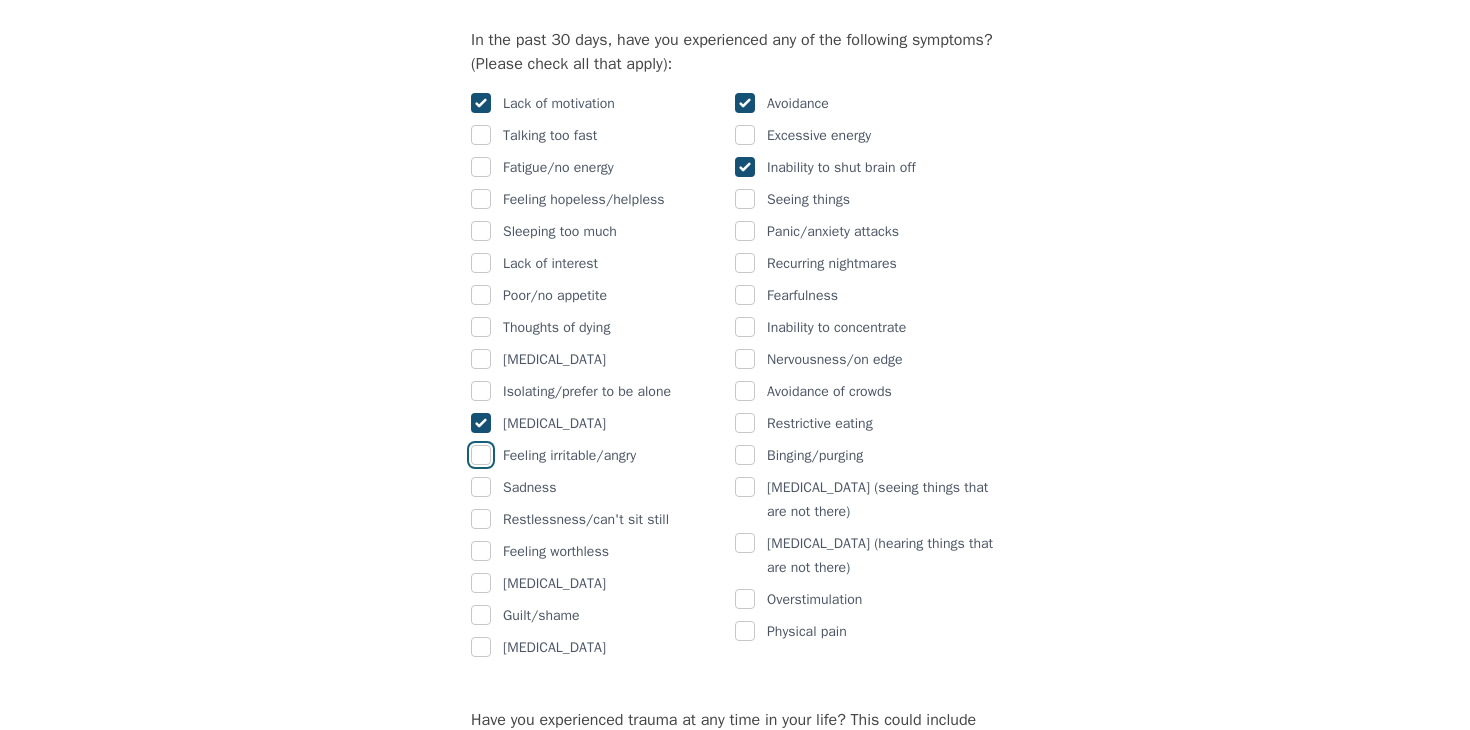 click at bounding box center (481, 455) 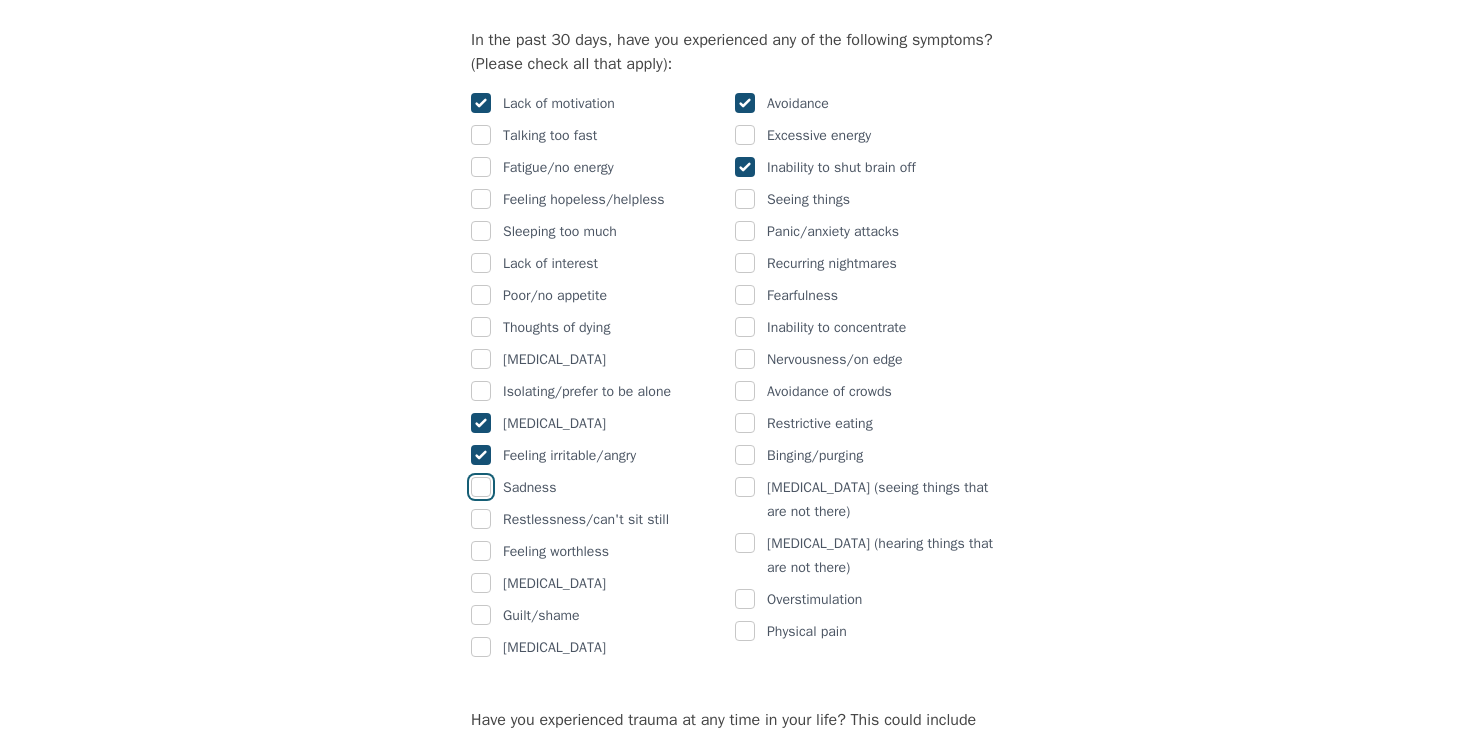 click at bounding box center [481, 487] 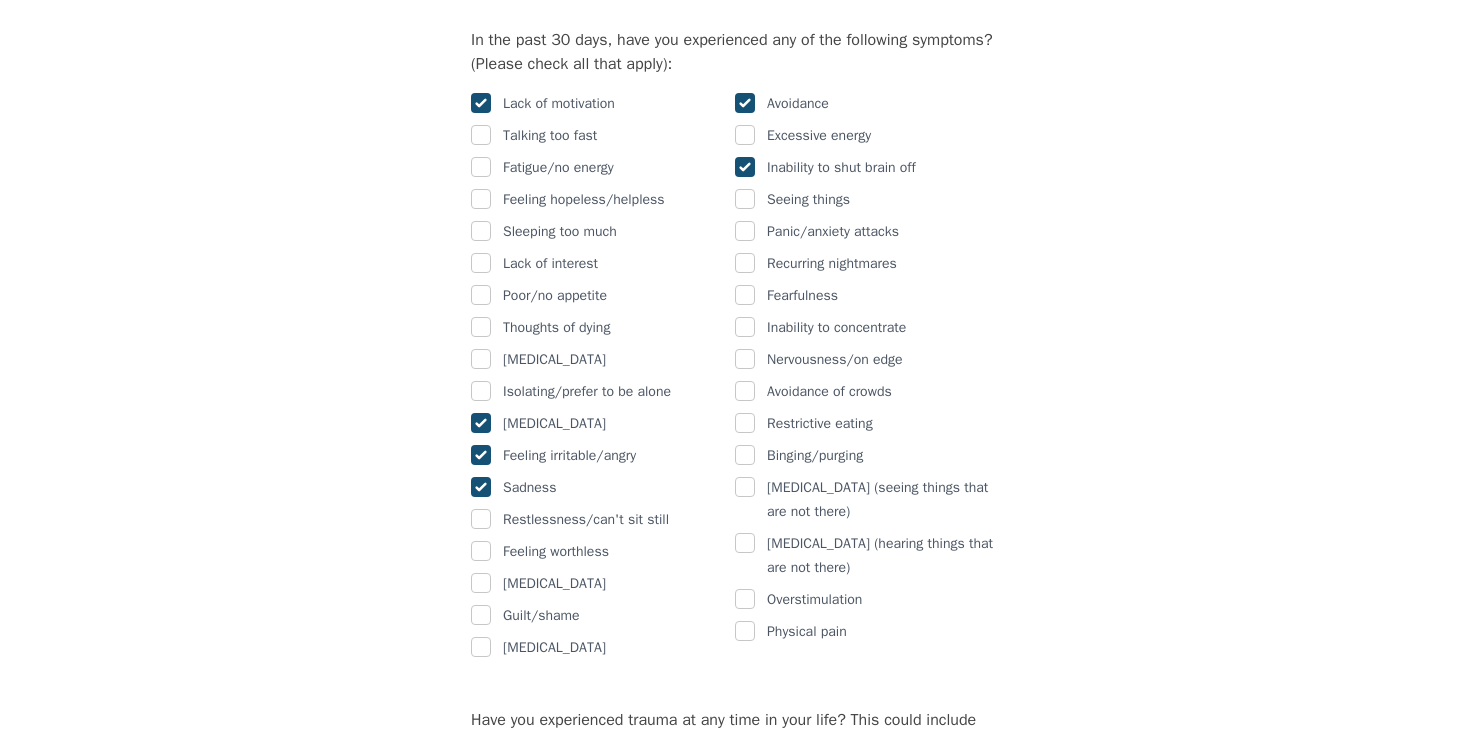 checkbox on "true" 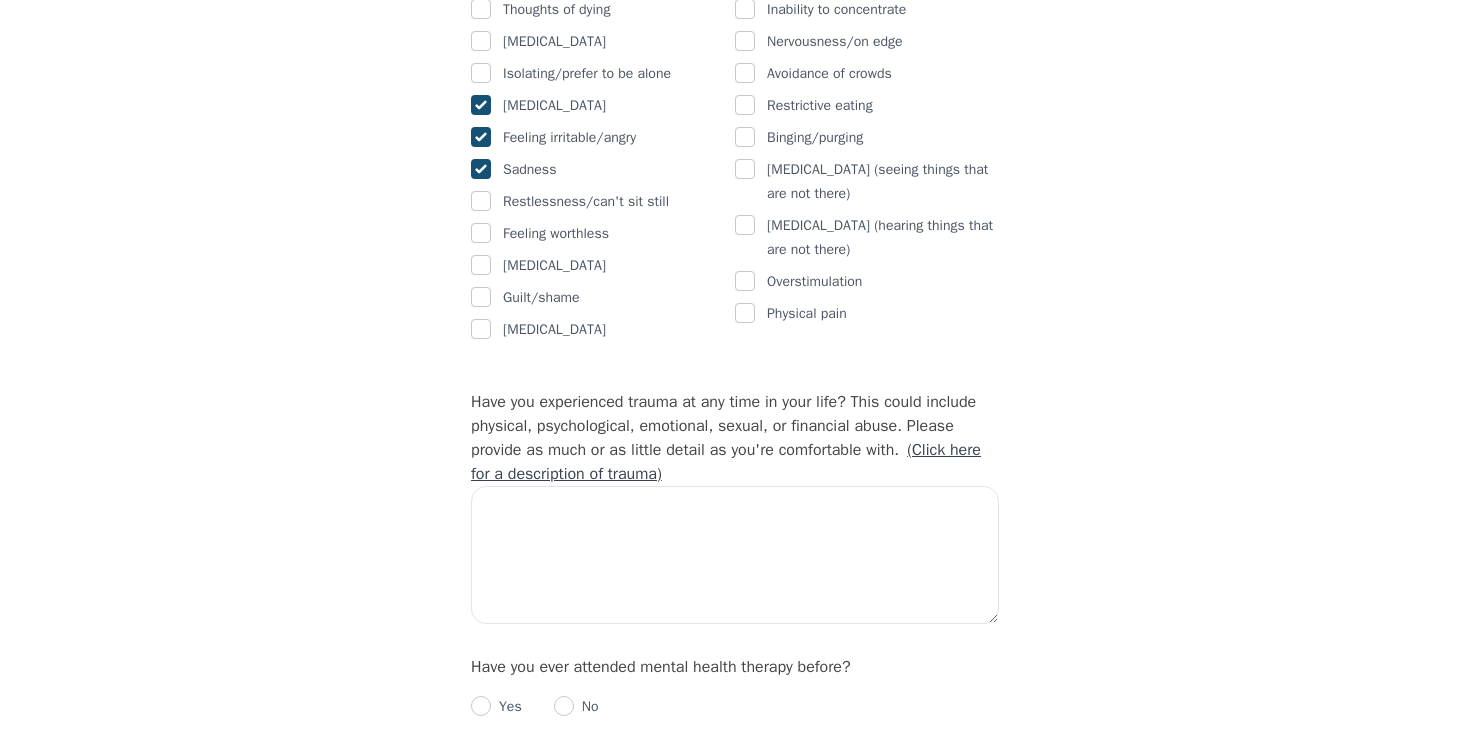 scroll, scrollTop: 1550, scrollLeft: 0, axis: vertical 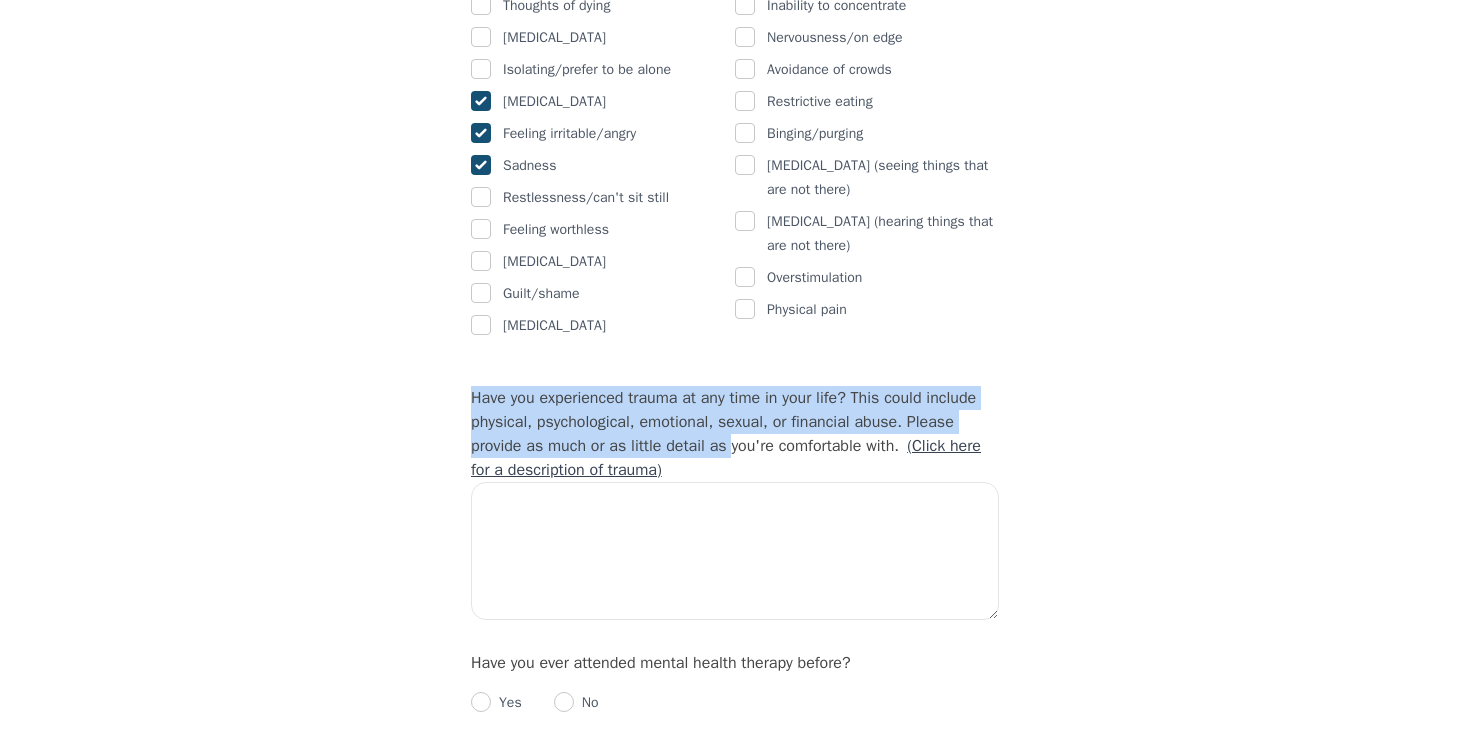 drag, startPoint x: 458, startPoint y: 413, endPoint x: 733, endPoint y: 477, distance: 282.34906 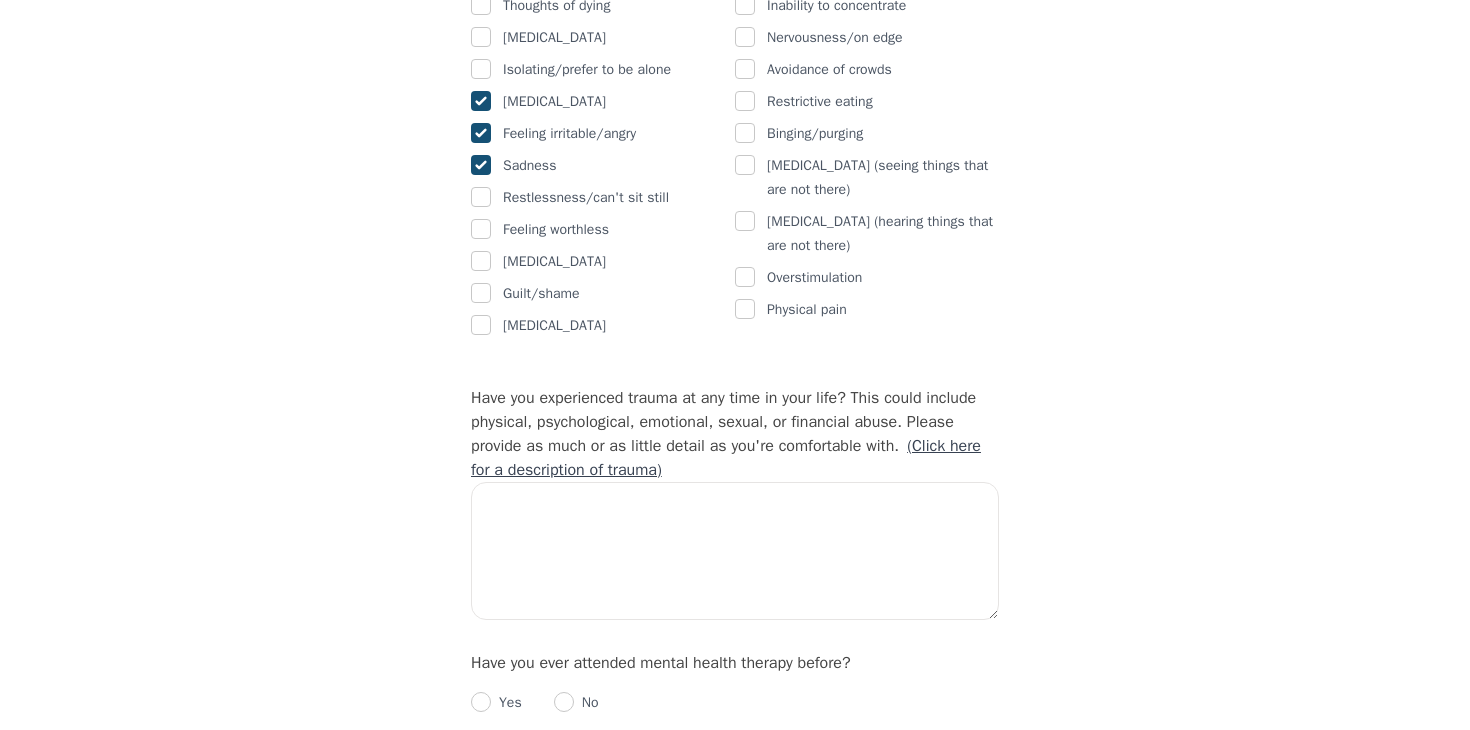 click on "(Click here for a description of trauma)" at bounding box center (726, 458) 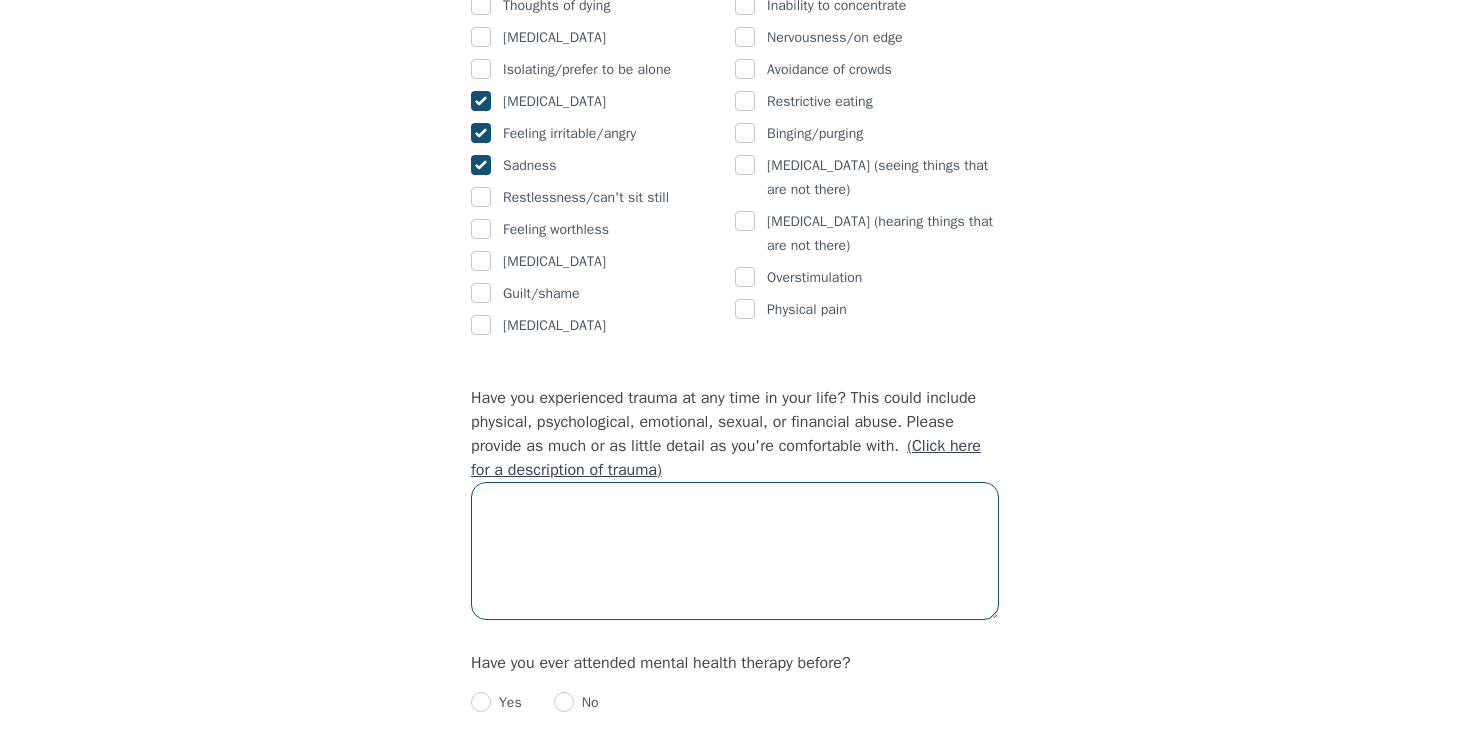 click at bounding box center (735, 551) 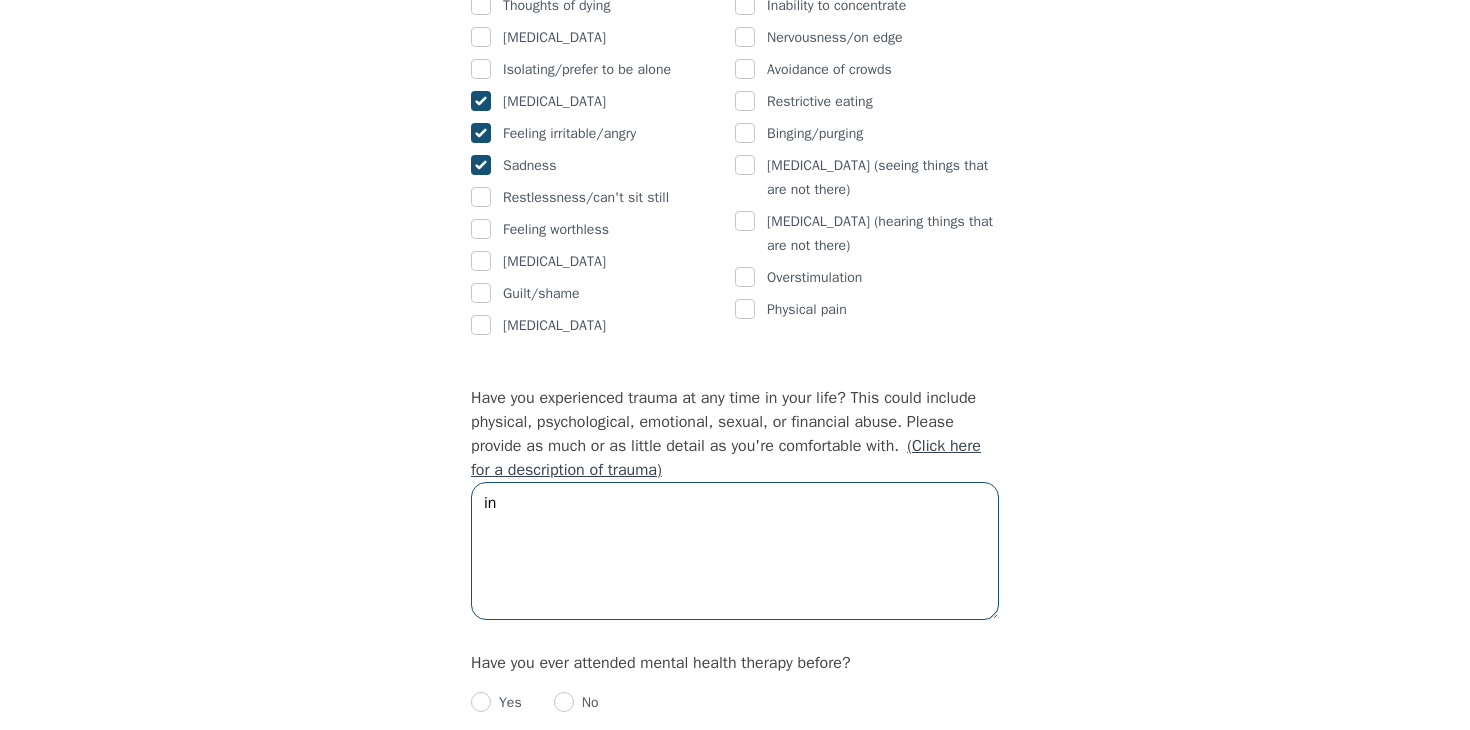 type on "i" 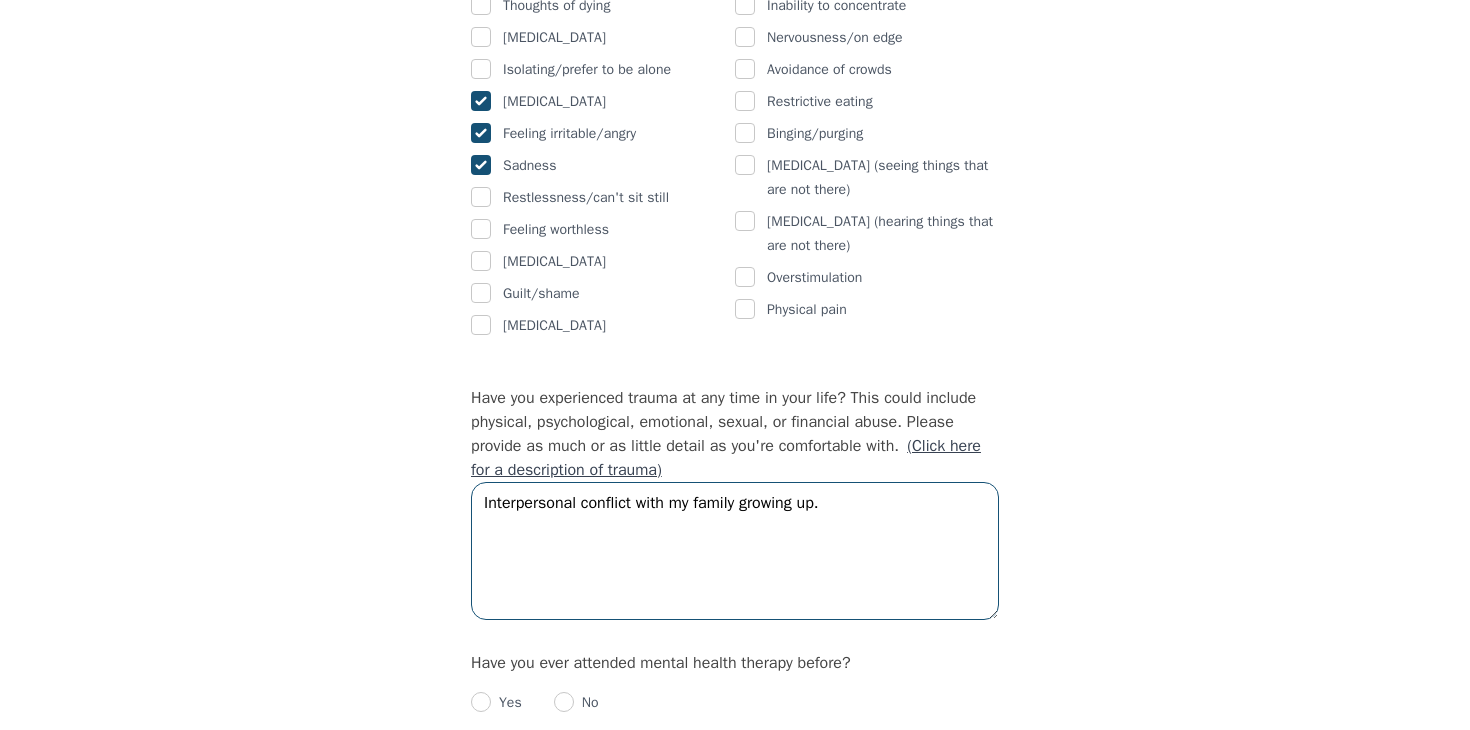 click on "Interpersonal conflict with my family growing up." at bounding box center (735, 551) 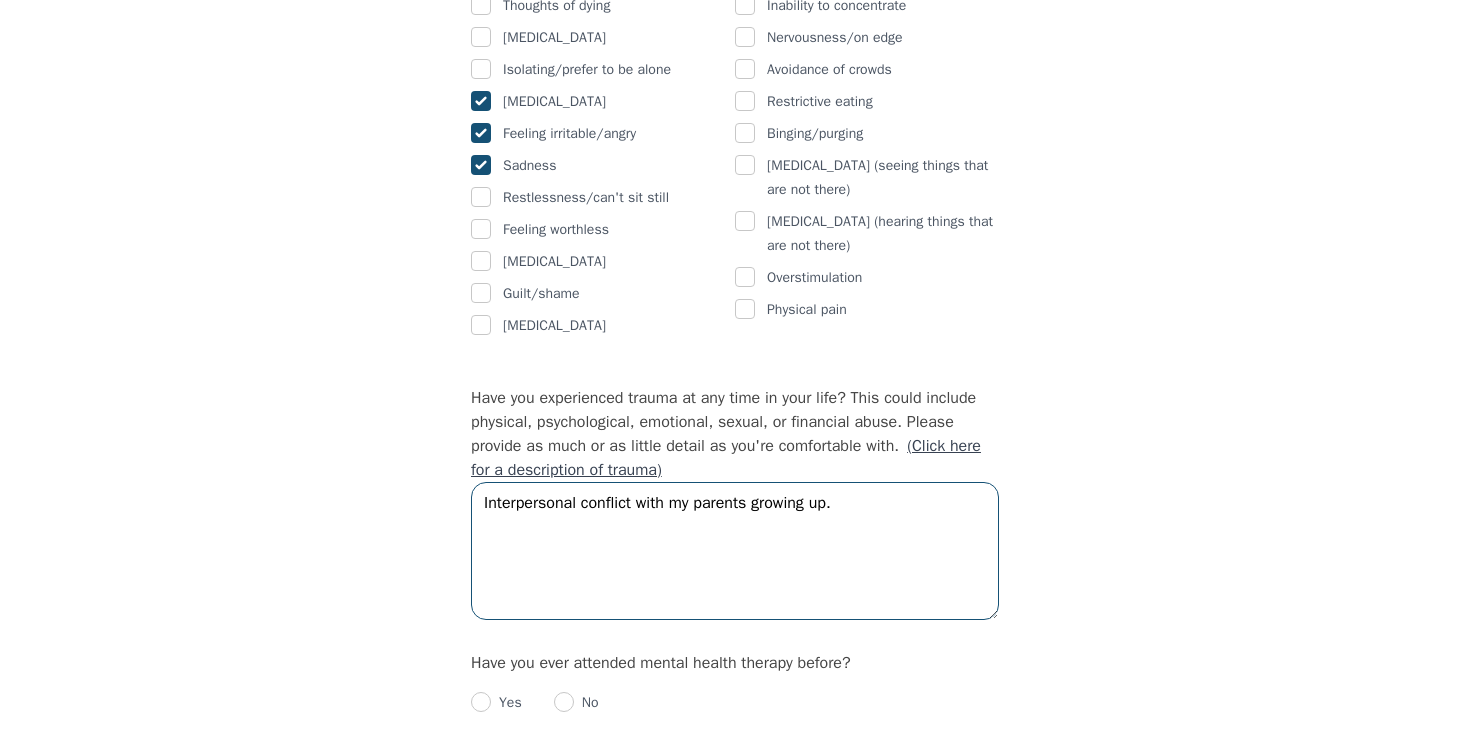 click on "Interpersonal conflict with my parents growing up." at bounding box center (735, 551) 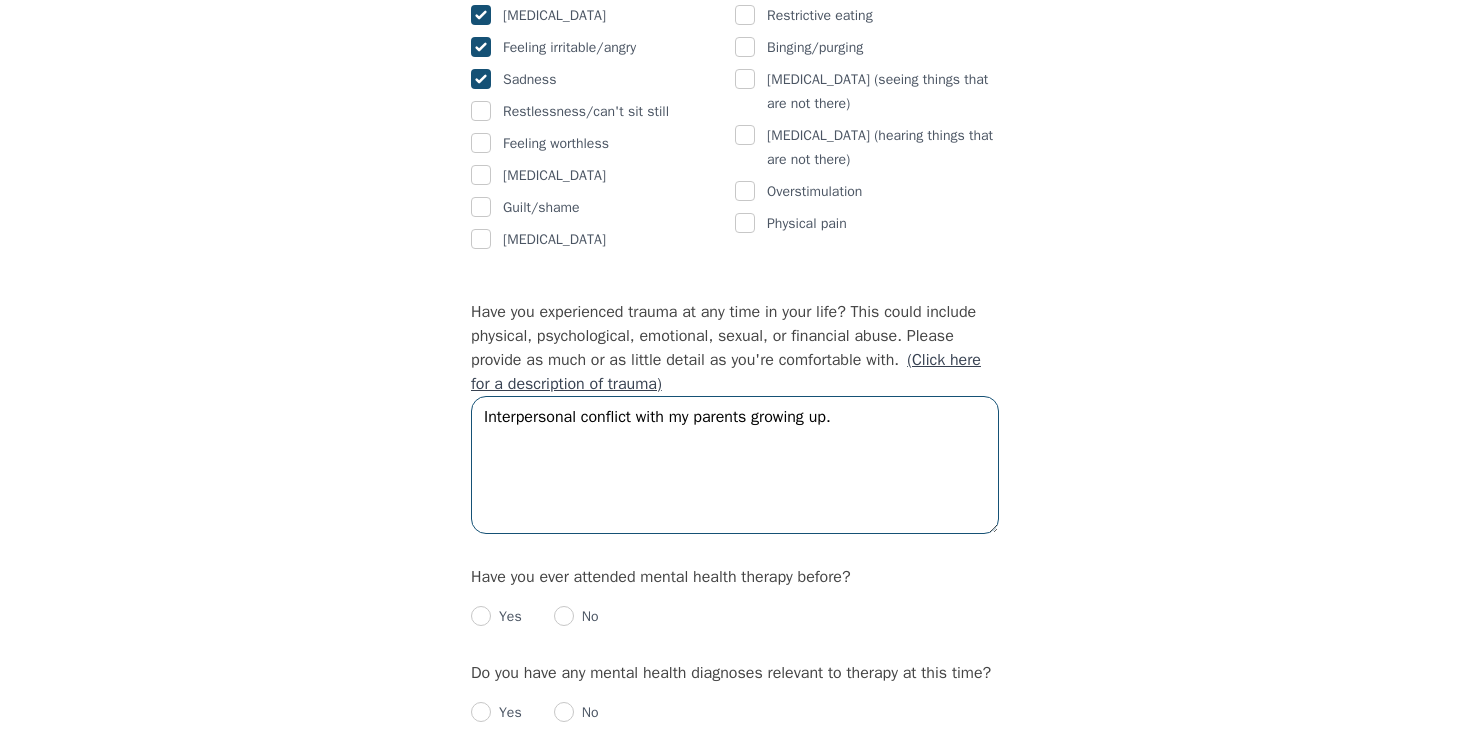 scroll, scrollTop: 1664, scrollLeft: 0, axis: vertical 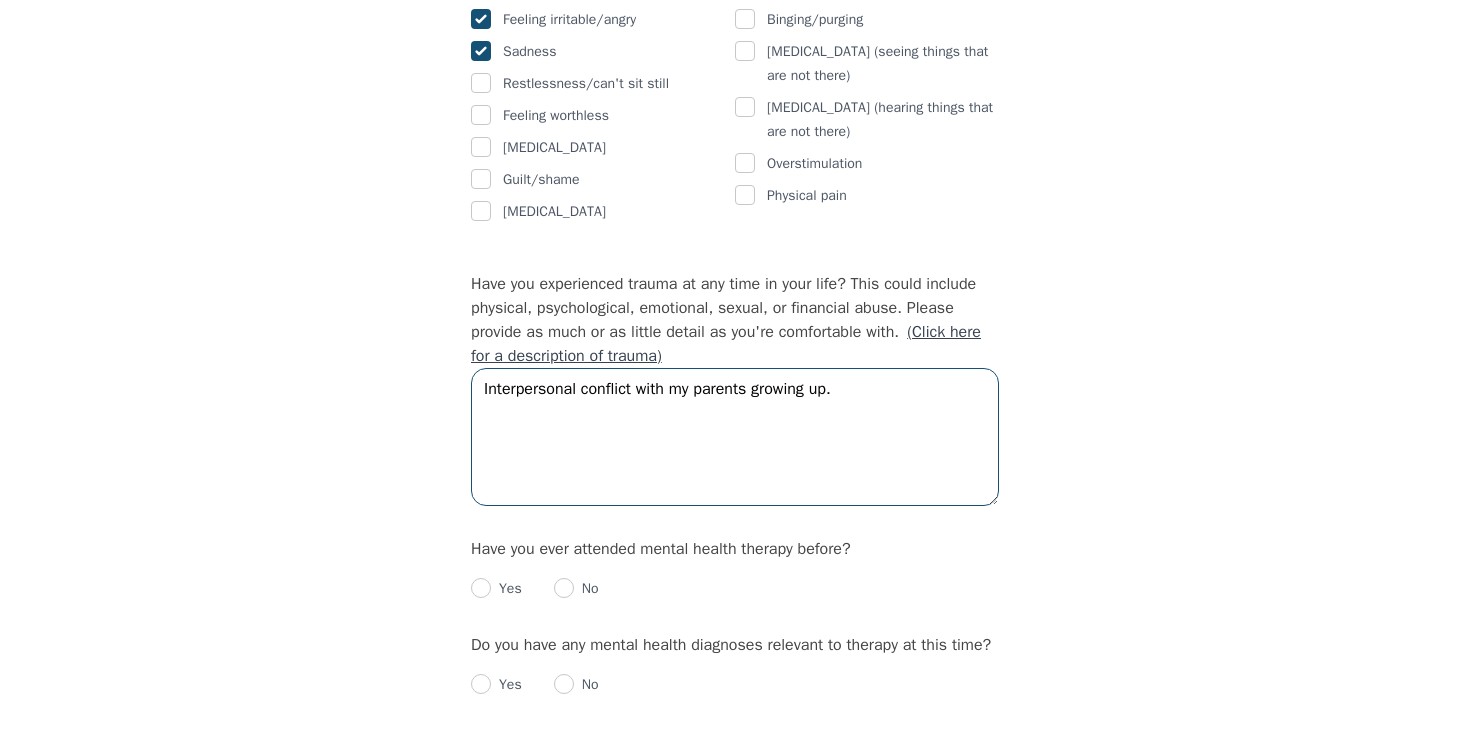type on "Interpersonal conflict with my parents growing up." 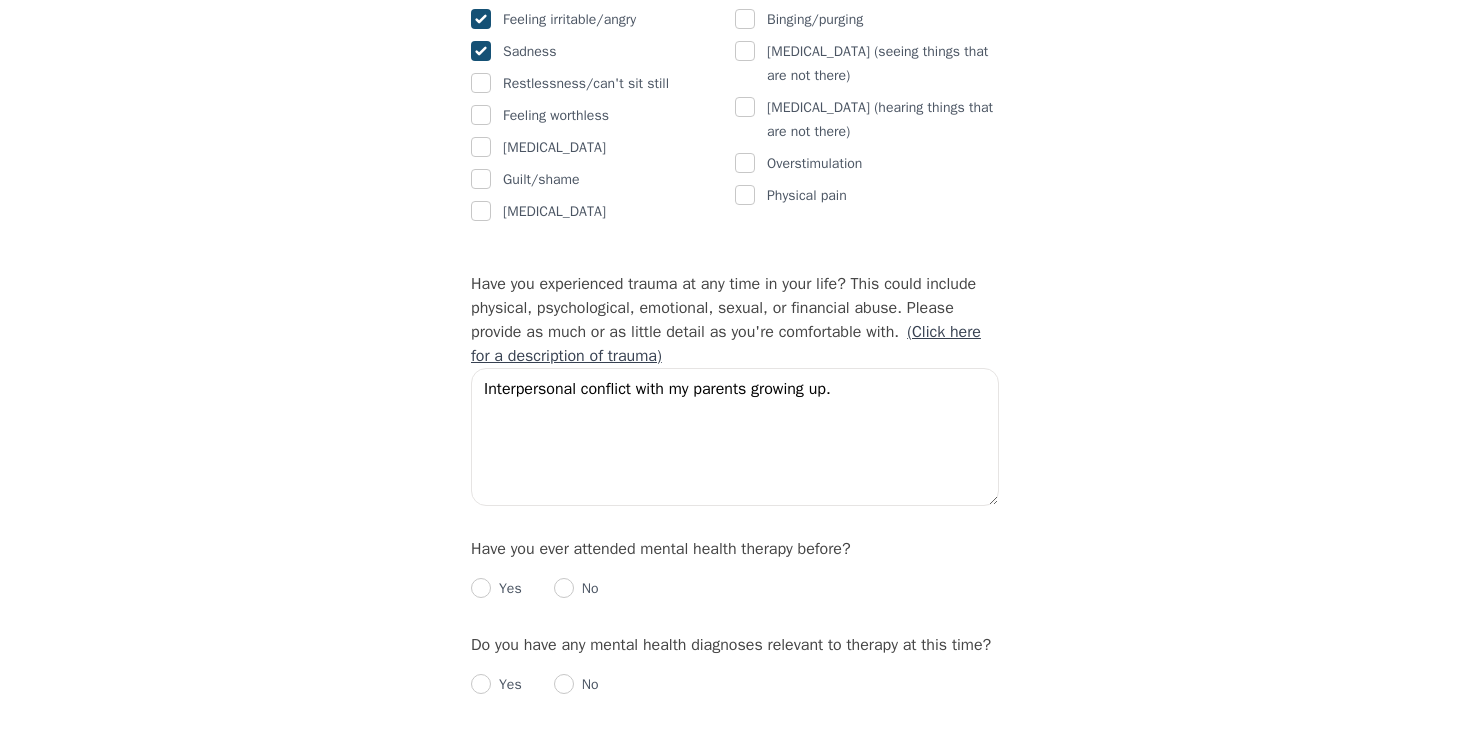 click on "Yes" at bounding box center (506, 589) 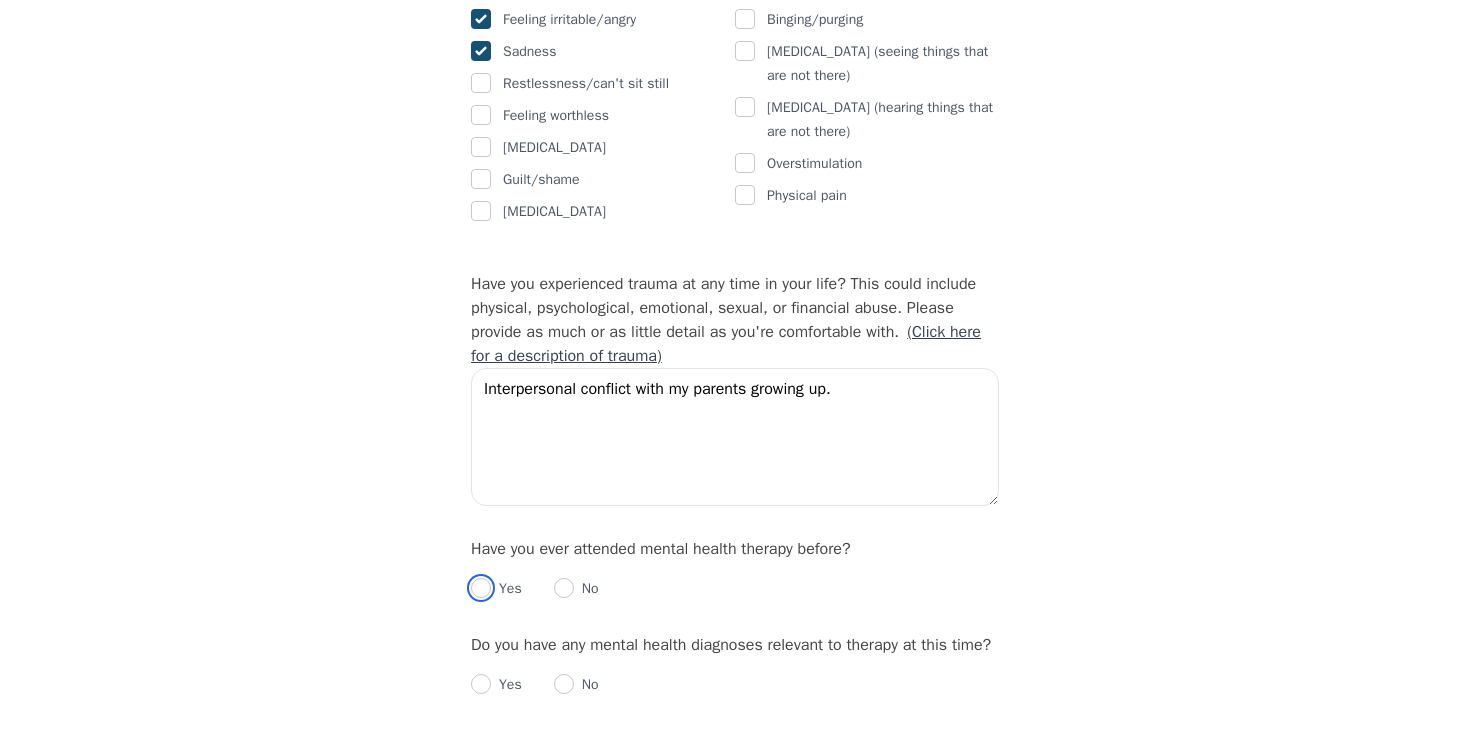 click at bounding box center [481, 588] 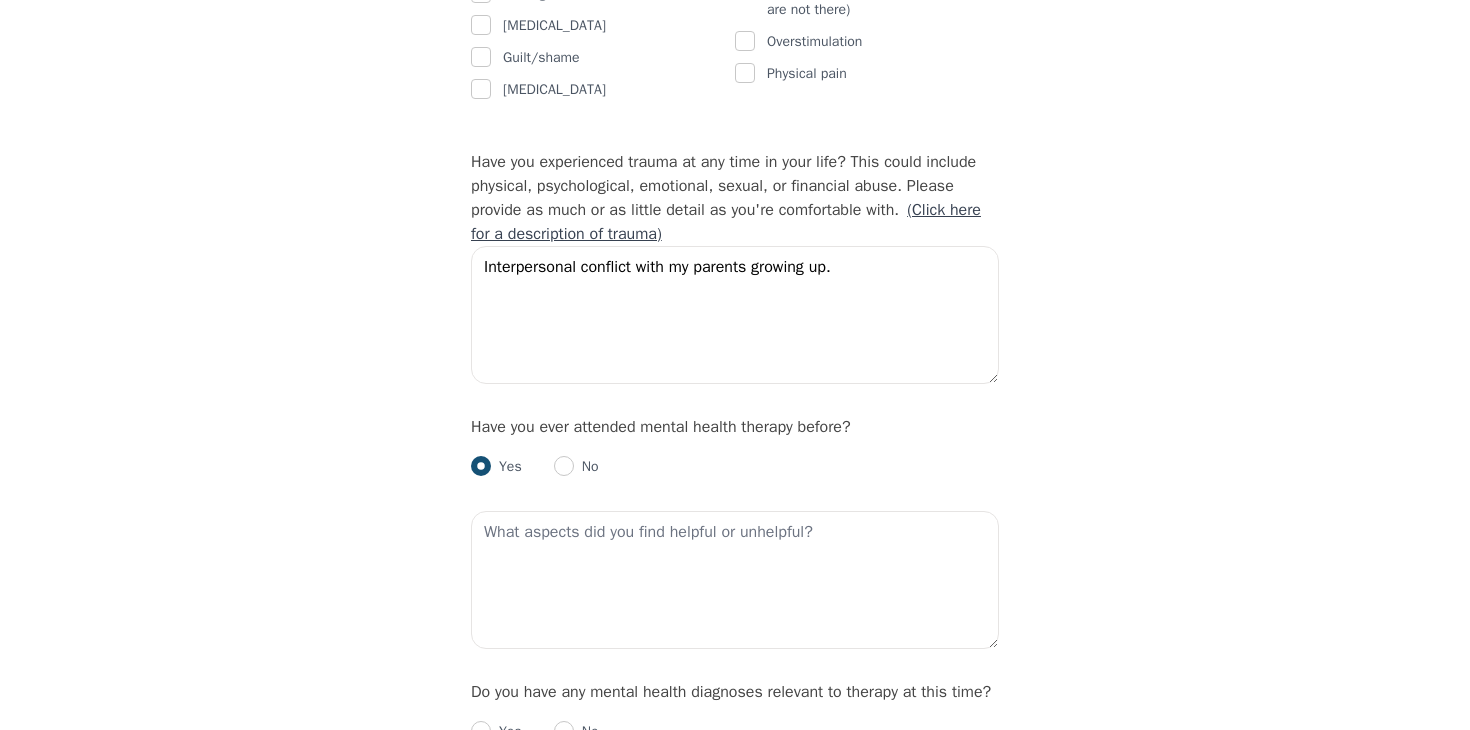 scroll, scrollTop: 1803, scrollLeft: 0, axis: vertical 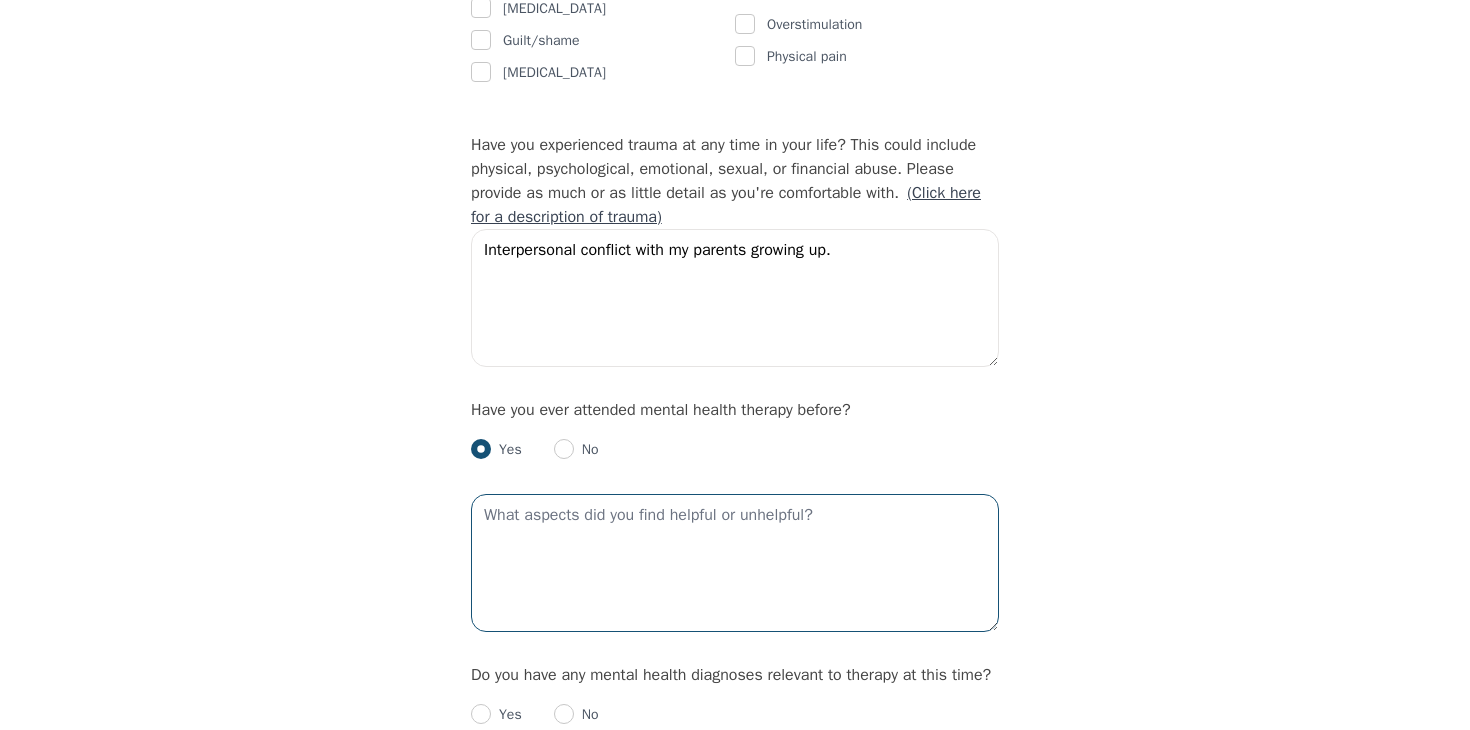 click at bounding box center [735, 563] 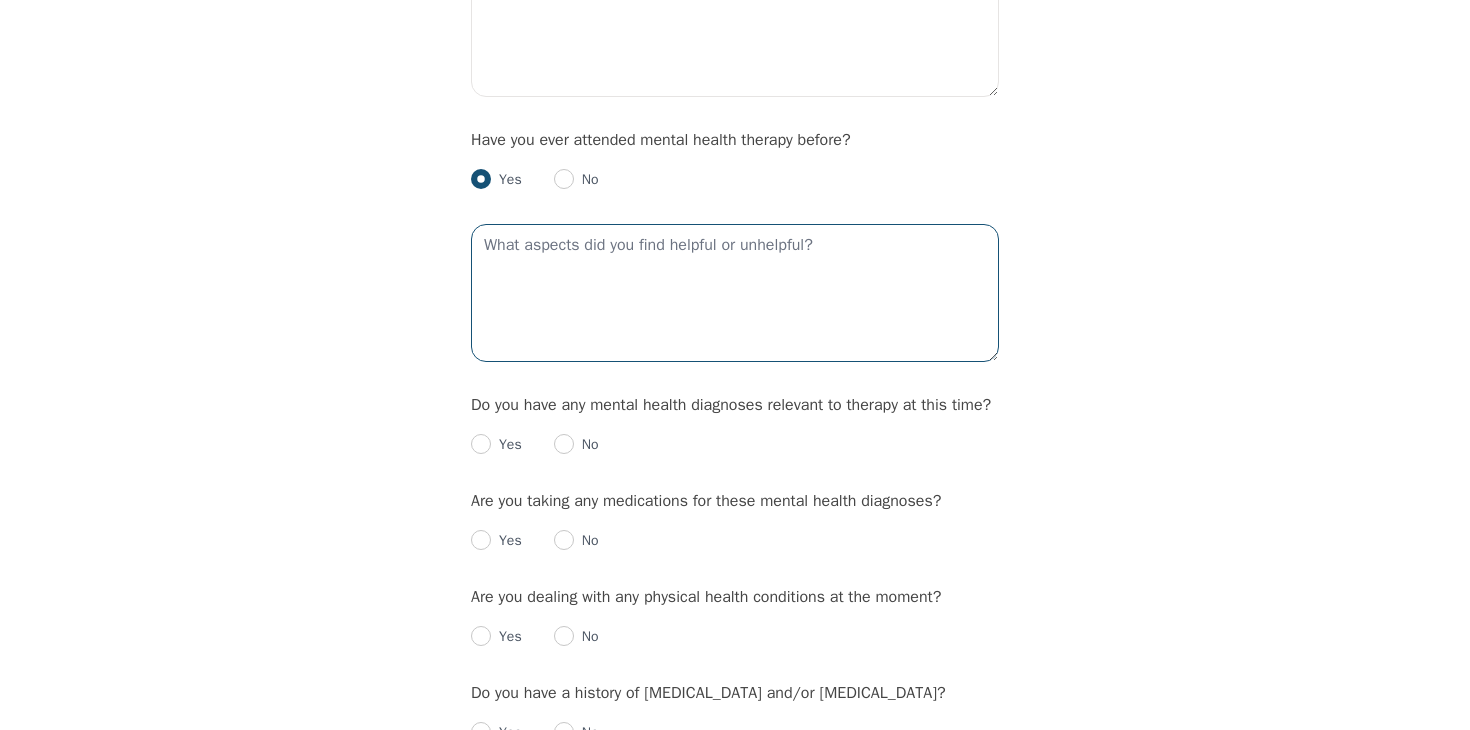 scroll, scrollTop: 2075, scrollLeft: 0, axis: vertical 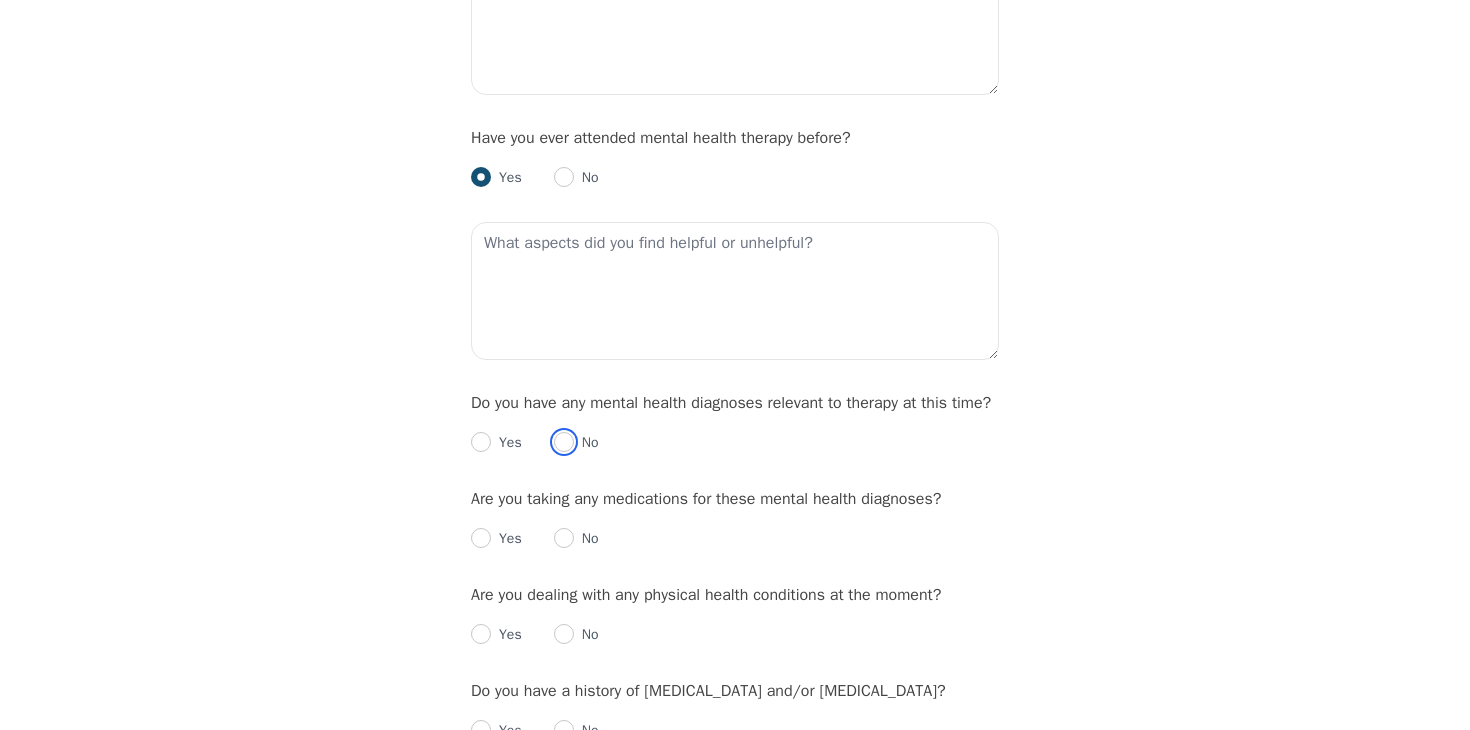 click at bounding box center [564, 442] 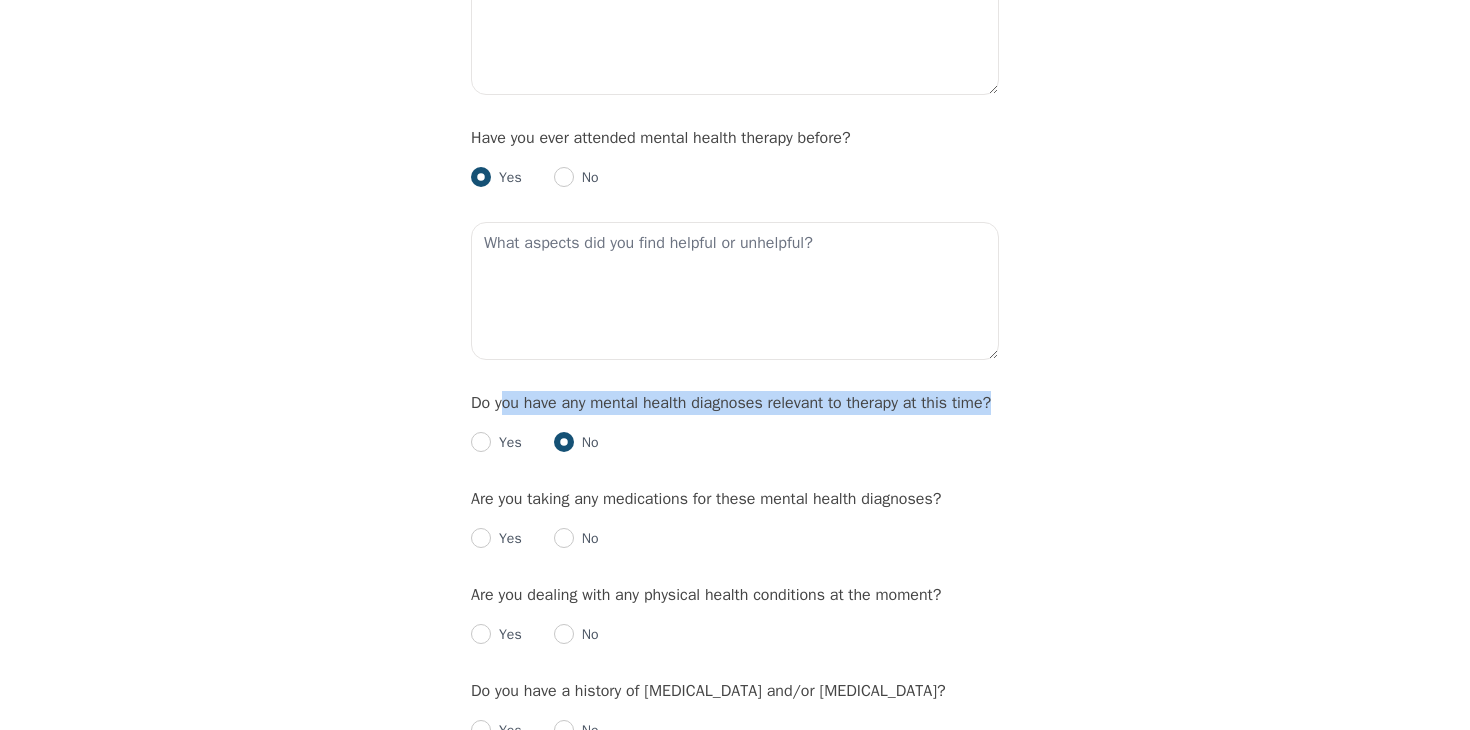 drag, startPoint x: 500, startPoint y: 421, endPoint x: 890, endPoint y: 442, distance: 390.56497 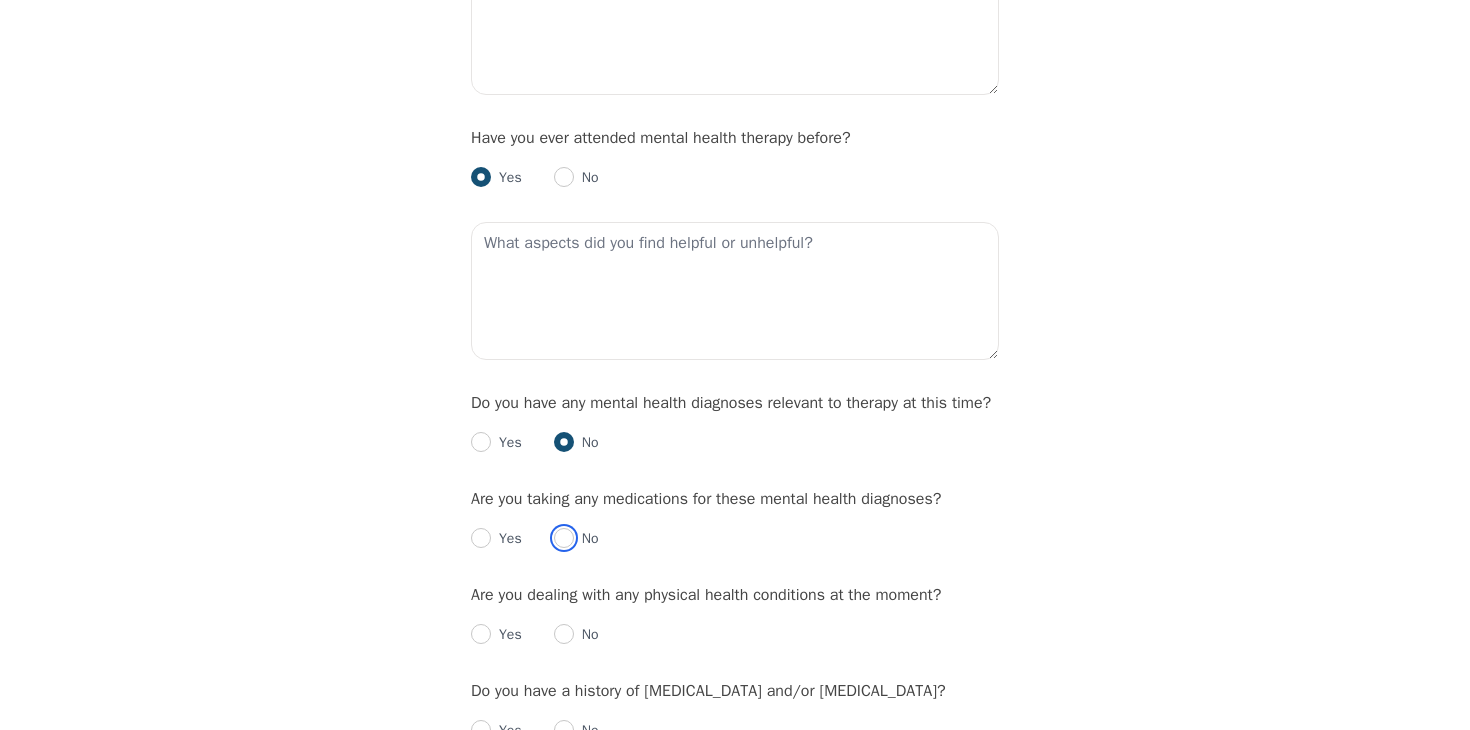 click at bounding box center [564, 538] 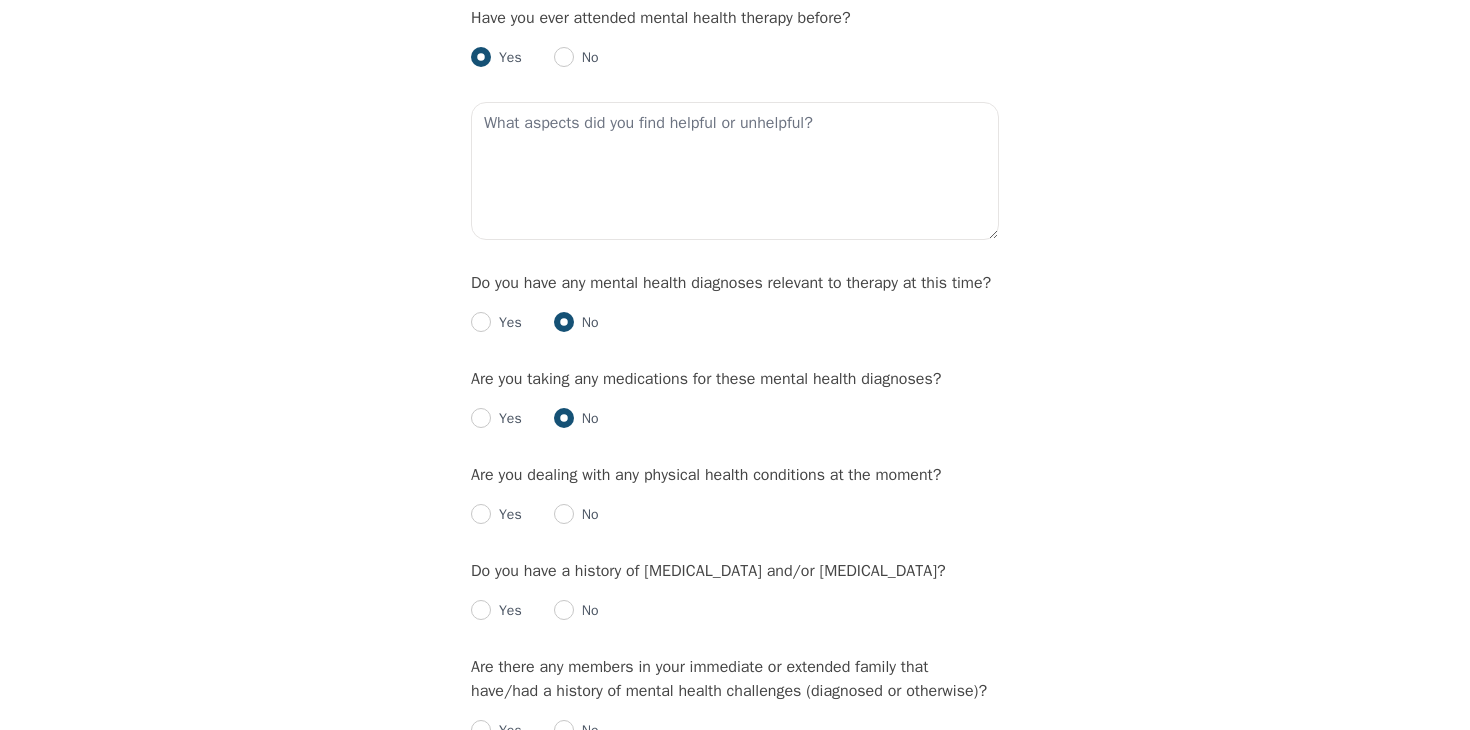 scroll, scrollTop: 2201, scrollLeft: 0, axis: vertical 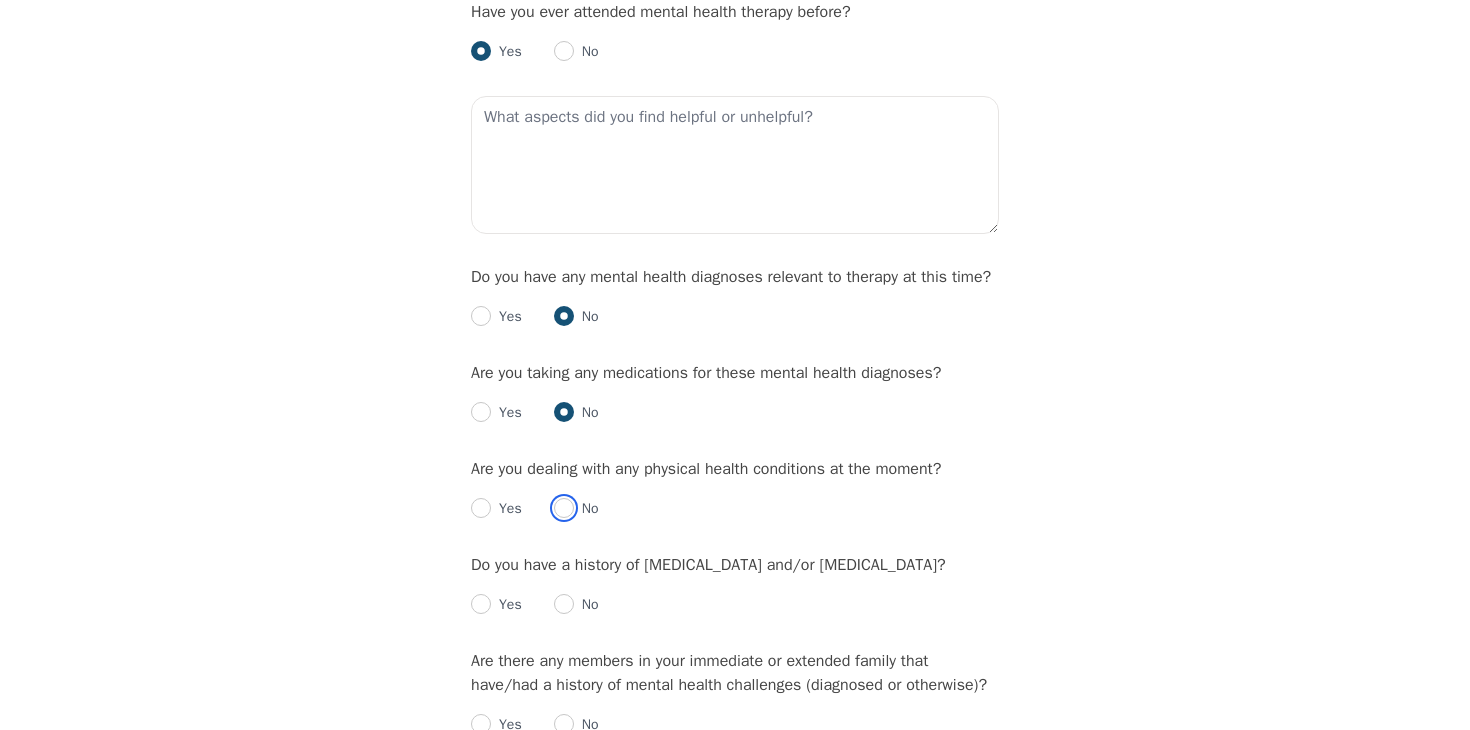 click at bounding box center [564, 508] 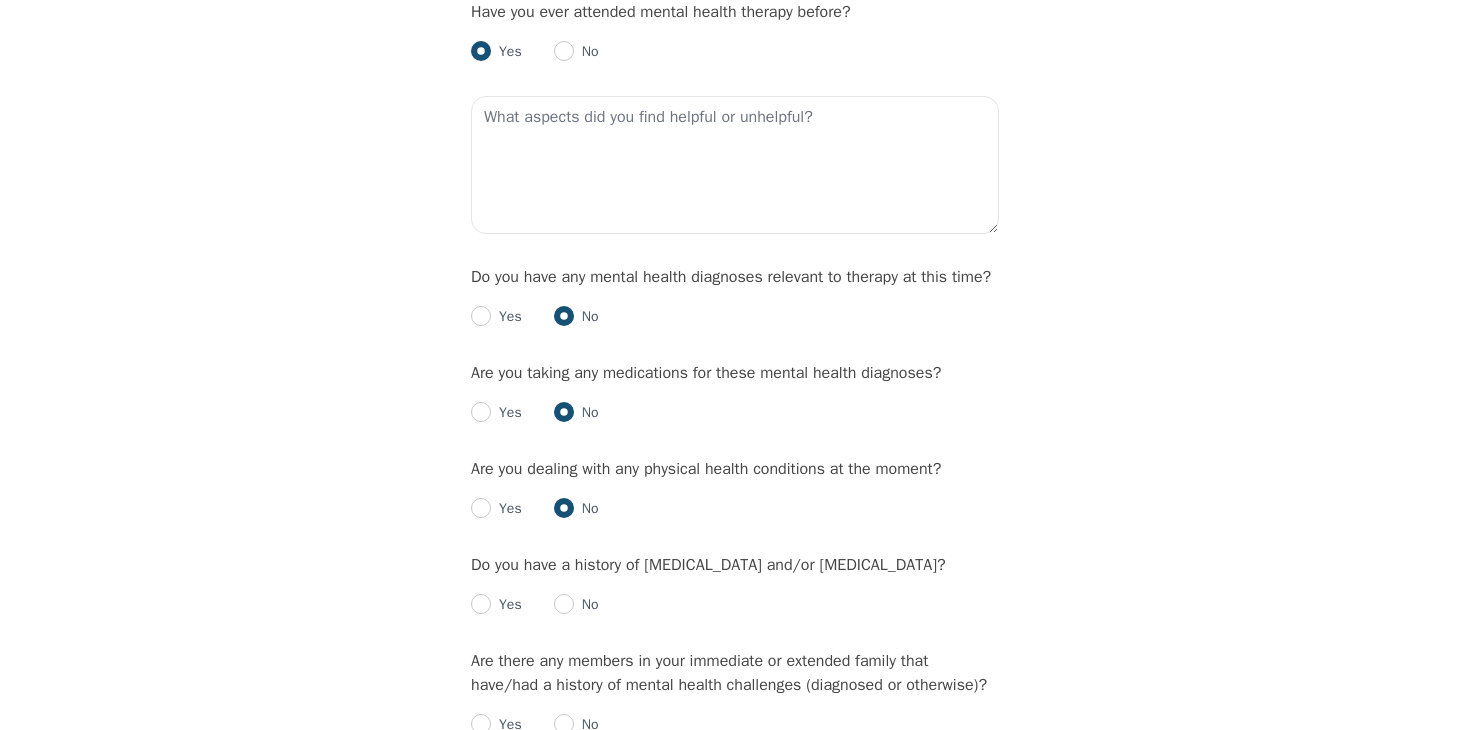 radio on "true" 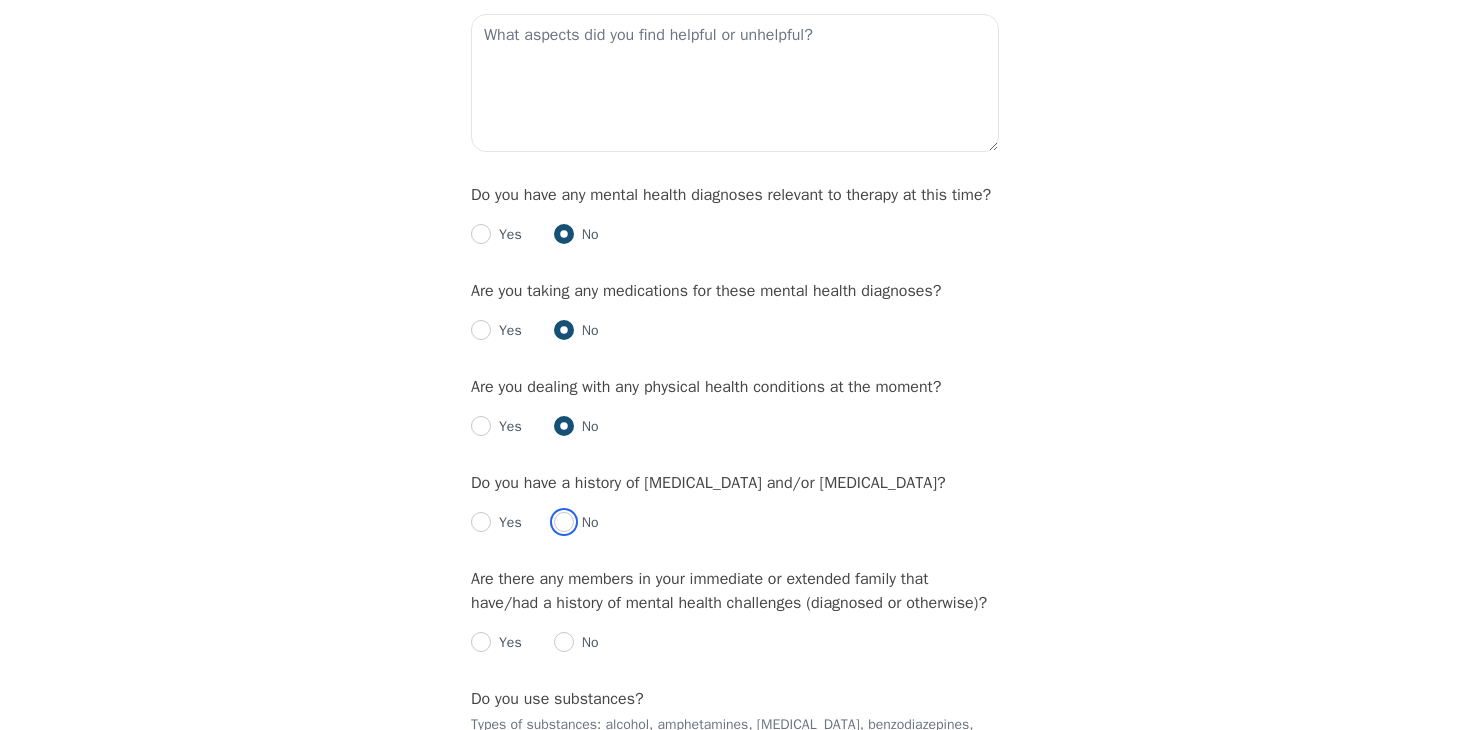 click at bounding box center (564, 522) 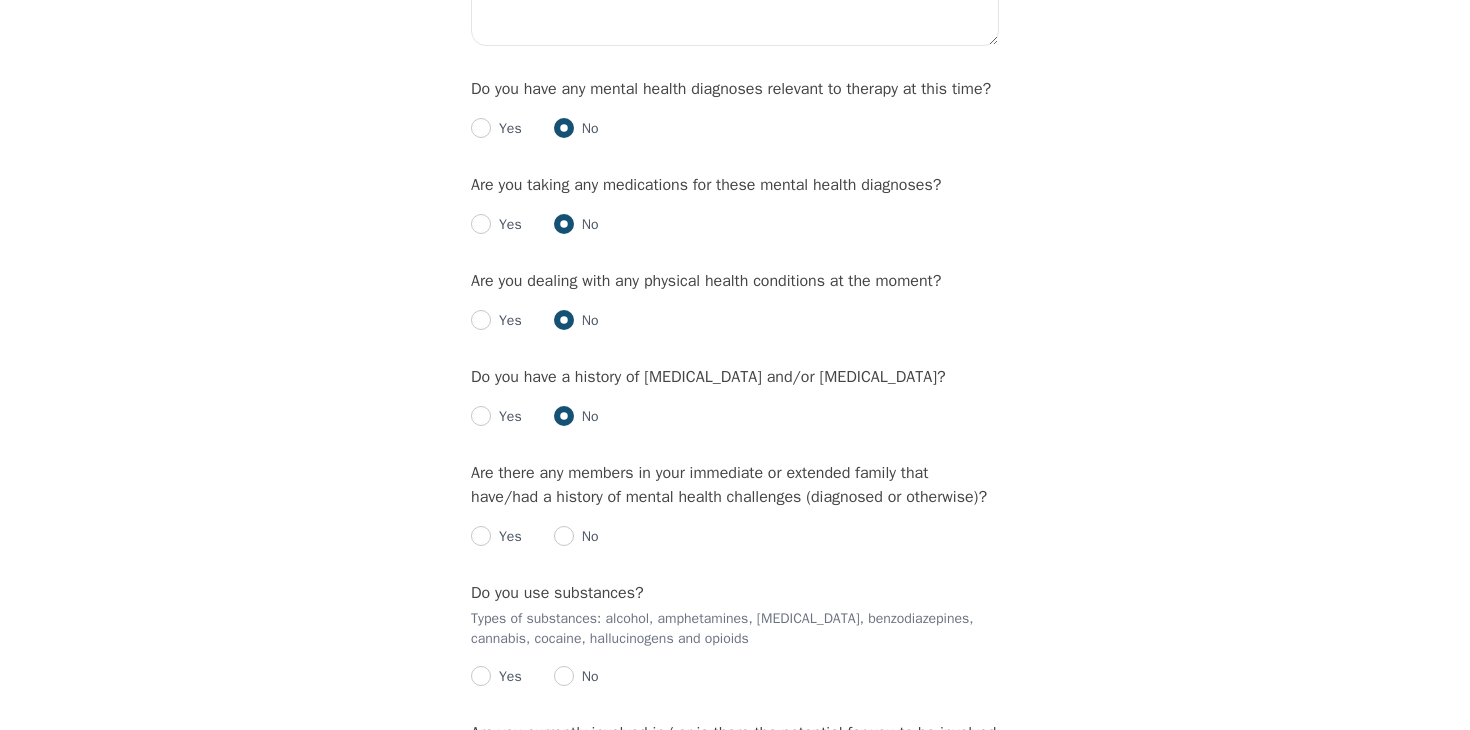 scroll, scrollTop: 2395, scrollLeft: 0, axis: vertical 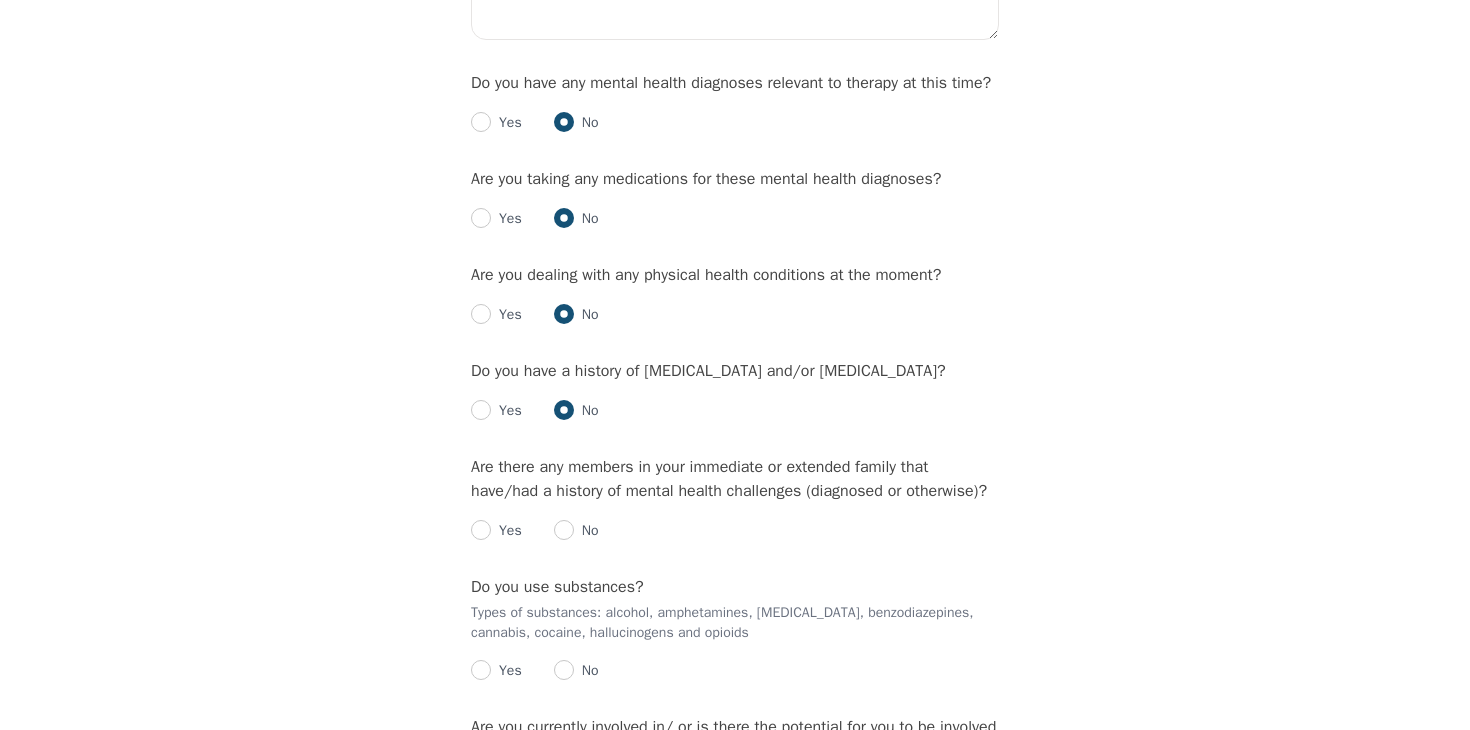 click on "Please describe what has brought you to seek therapy at this time? Ever since I started doing long distance, I find that I've been struggling with my communication, emotional regulation, self-sufficiency and attachment issues. How are your current issues affecting your daily life, and for how long have you been experiencing them? It's been affecting my relationship for the past year or so. On a daily basis, how do you typically feel? I feel happy, but sometimes I find myself overthinking and getting angry with the situation/my relationship. Rate your current emotional intensity on a scale of 1 (Low) to 10 (High): 1 2 3 4 5 6 7 8 9 10 Low Intensity High Intensity What current stressors are affecting your mental health? communication, relationship, school, life In the past 30 days, have you experienced any of the following symptoms? (Please check all that apply): Lack of motivation Talking too fast Fatigue/no energy Feeling hopeless/helpless Sleeping too much Lack of interest Poor/no appetite Thoughts of dying" at bounding box center (735, -386) 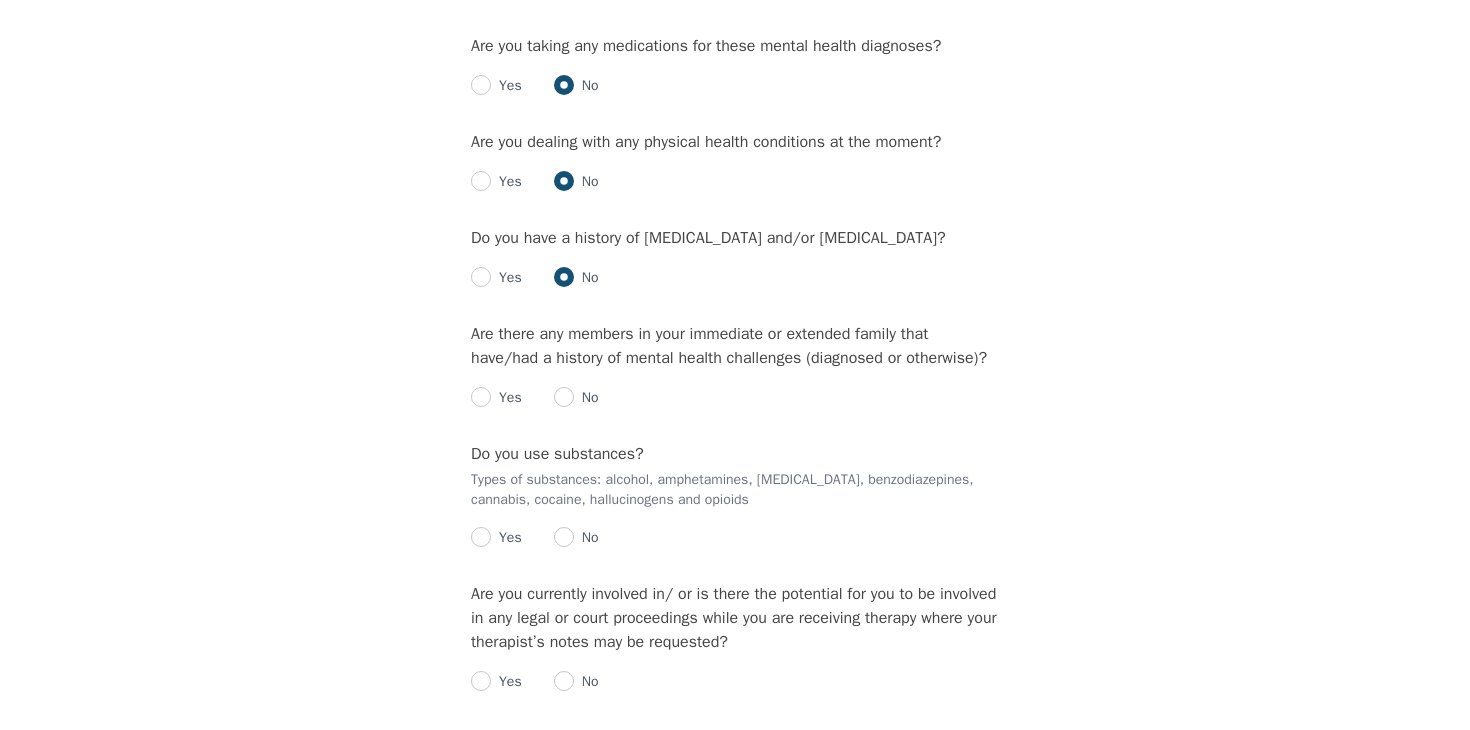 scroll, scrollTop: 2579, scrollLeft: 0, axis: vertical 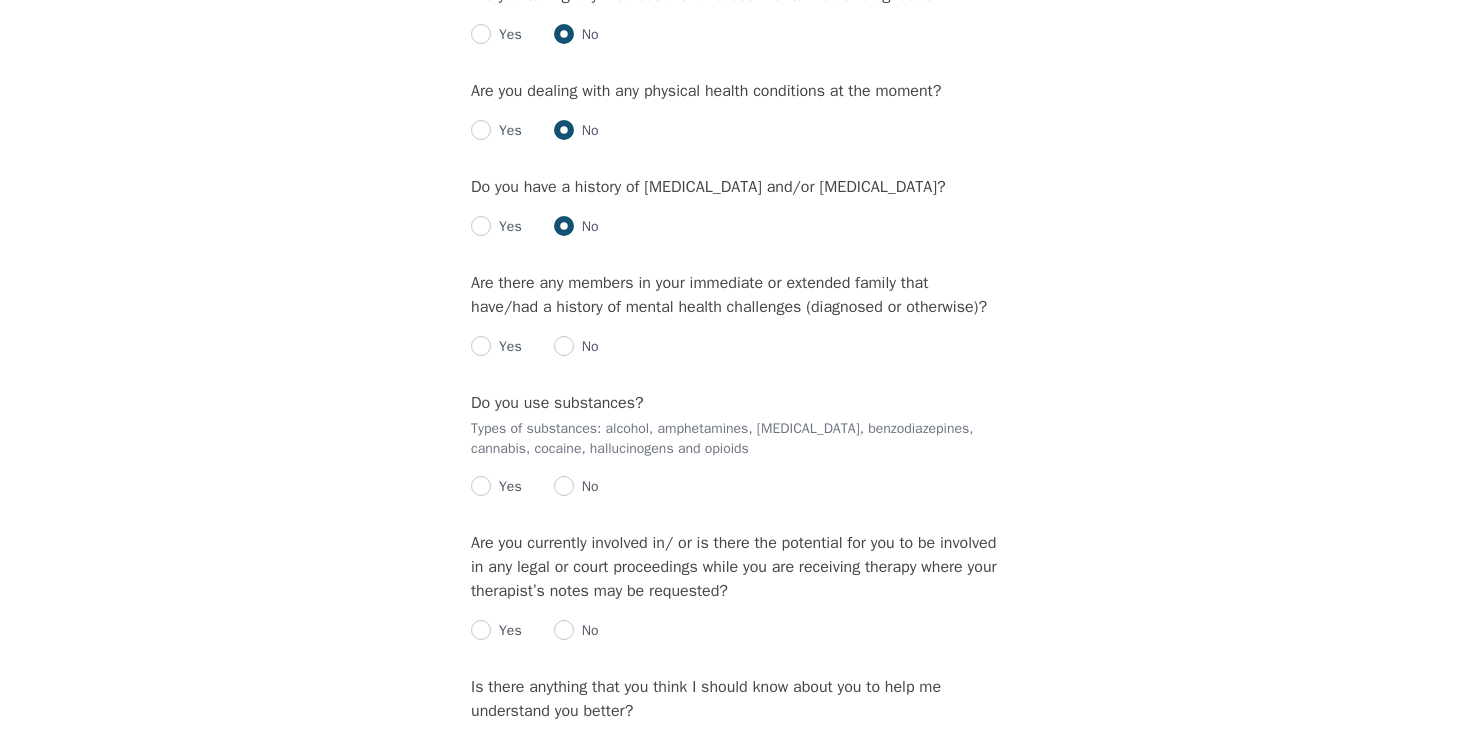 click on "Please describe what has brought you to seek therapy at this time? Ever since I started doing long distance, I find that I've been struggling with my communication, emotional regulation, self-sufficiency and attachment issues. How are your current issues affecting your daily life, and for how long have you been experiencing them? It's been affecting my relationship for the past year or so. On a daily basis, how do you typically feel? I feel happy, but sometimes I find myself overthinking and getting angry with the situation/my relationship. Rate your current emotional intensity on a scale of 1 (Low) to 10 (High): 1 2 3 4 5 6 7 8 9 10 Low Intensity High Intensity What current stressors are affecting your mental health? communication, relationship, school, life In the past 30 days, have you experienced any of the following symptoms? (Please check all that apply): Lack of motivation Talking too fast Fatigue/no energy Feeling hopeless/helpless Sleeping too much Lack of interest Poor/no appetite Thoughts of dying" at bounding box center (735, -570) 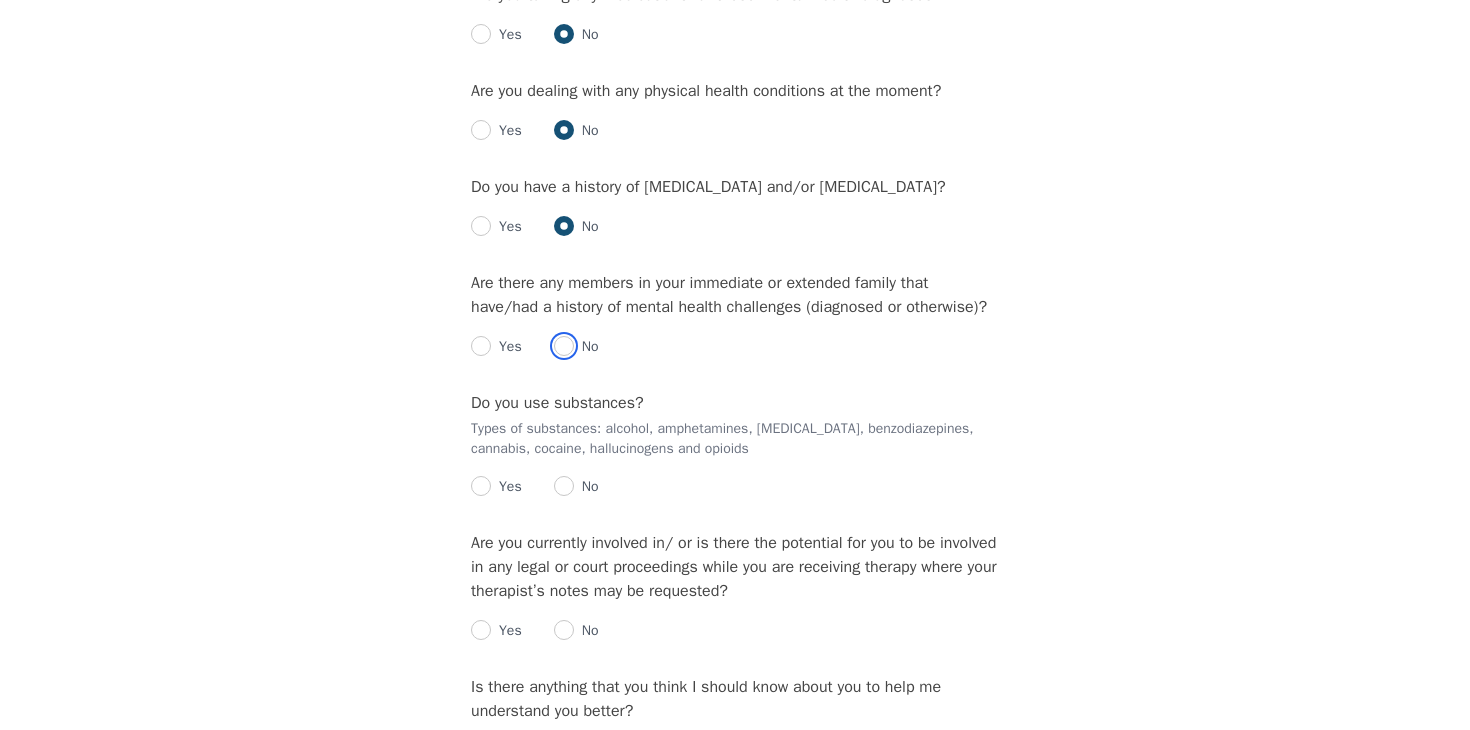 click at bounding box center [564, 346] 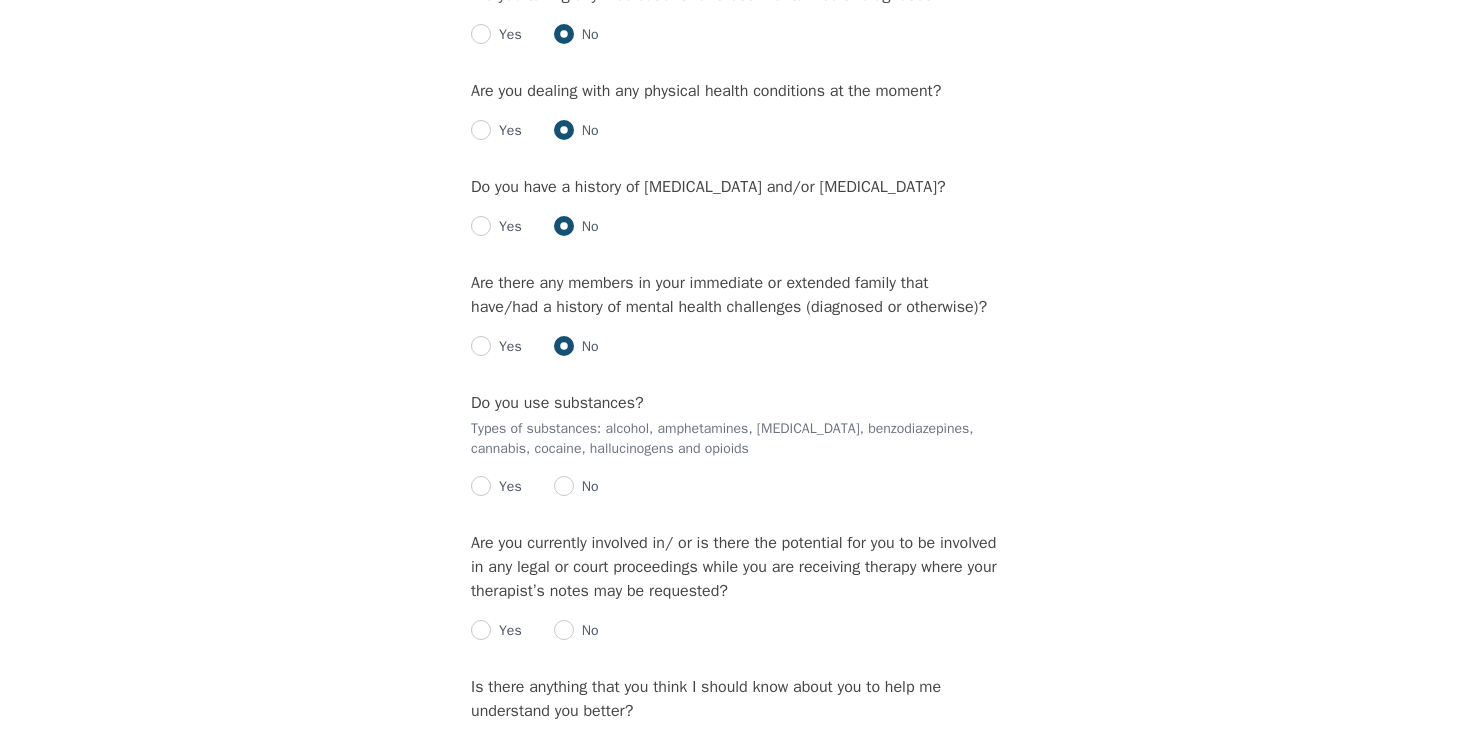 click on "Yes" at bounding box center [506, 487] 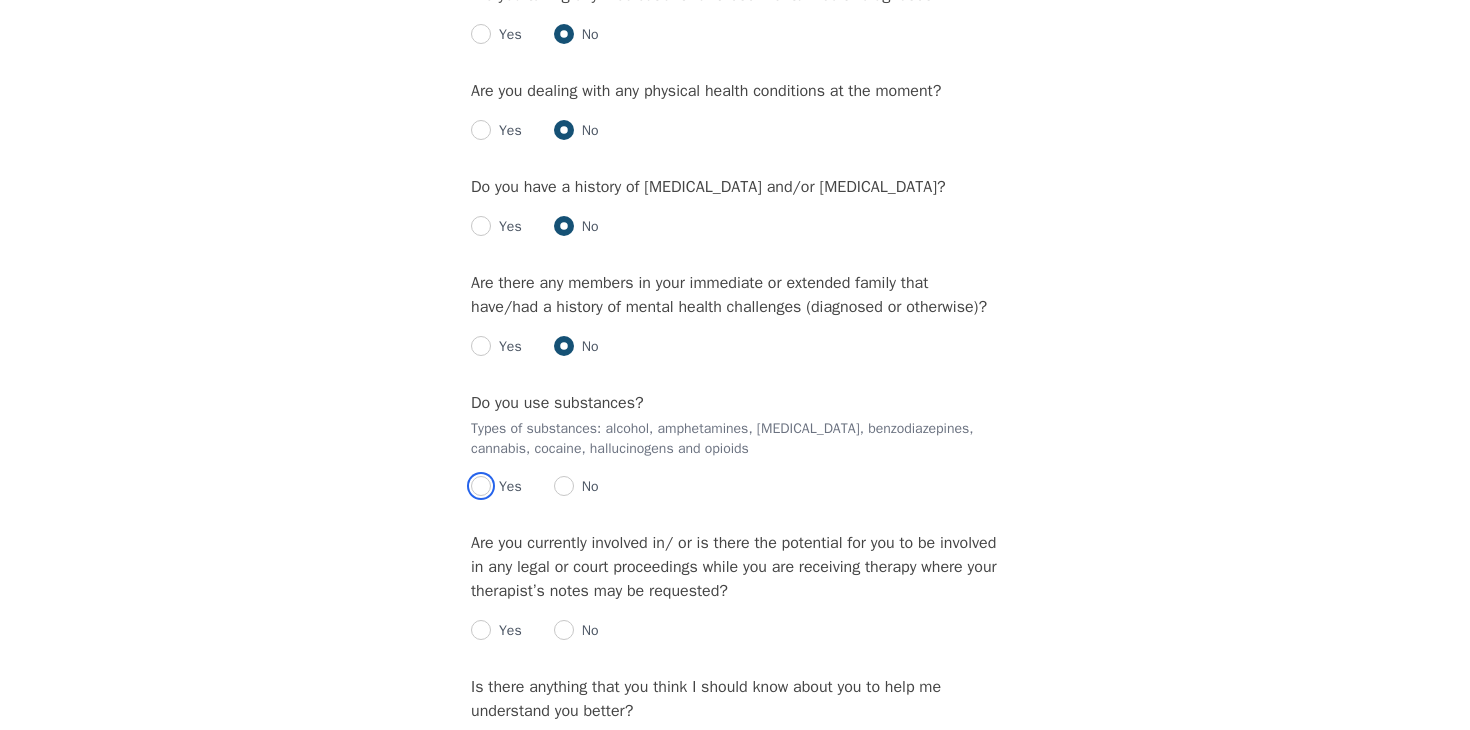 click at bounding box center [481, 486] 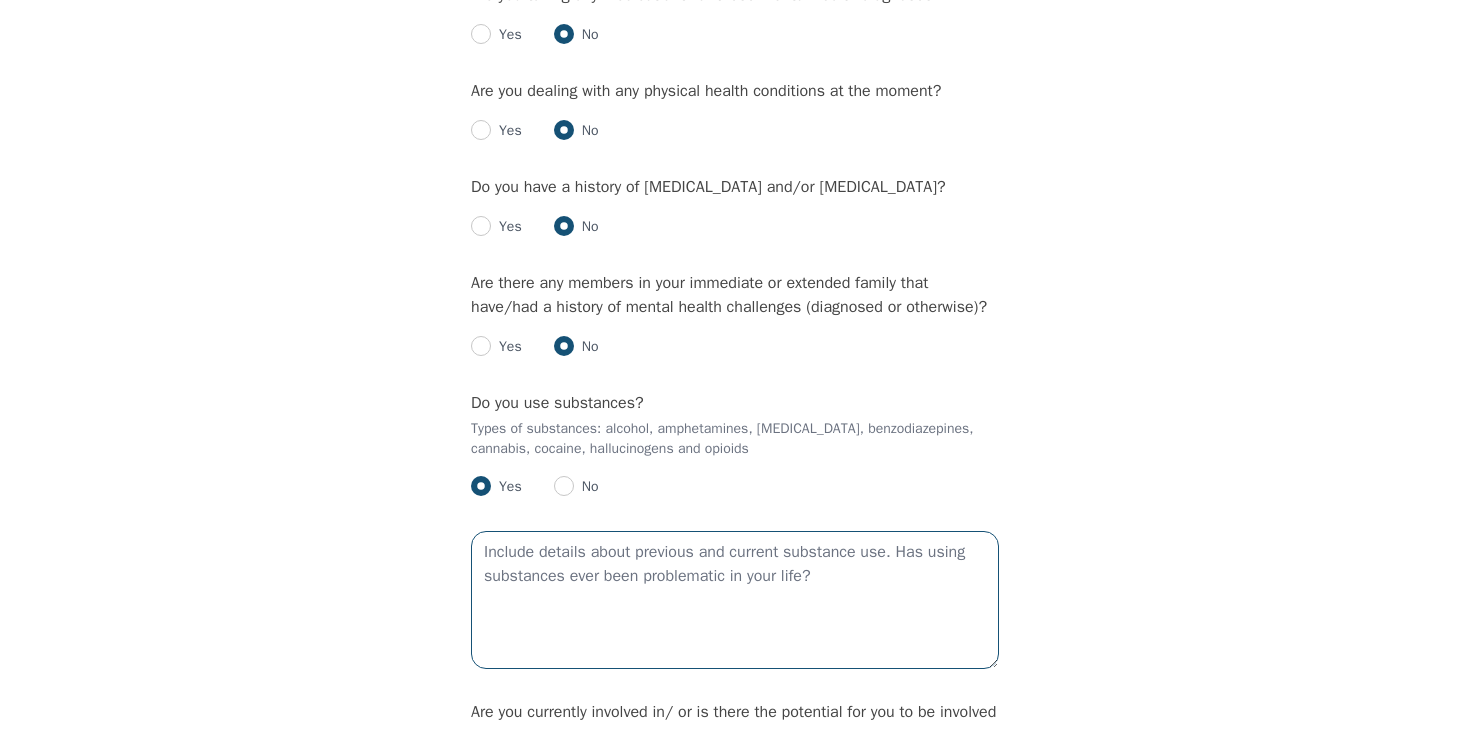 click at bounding box center (735, 600) 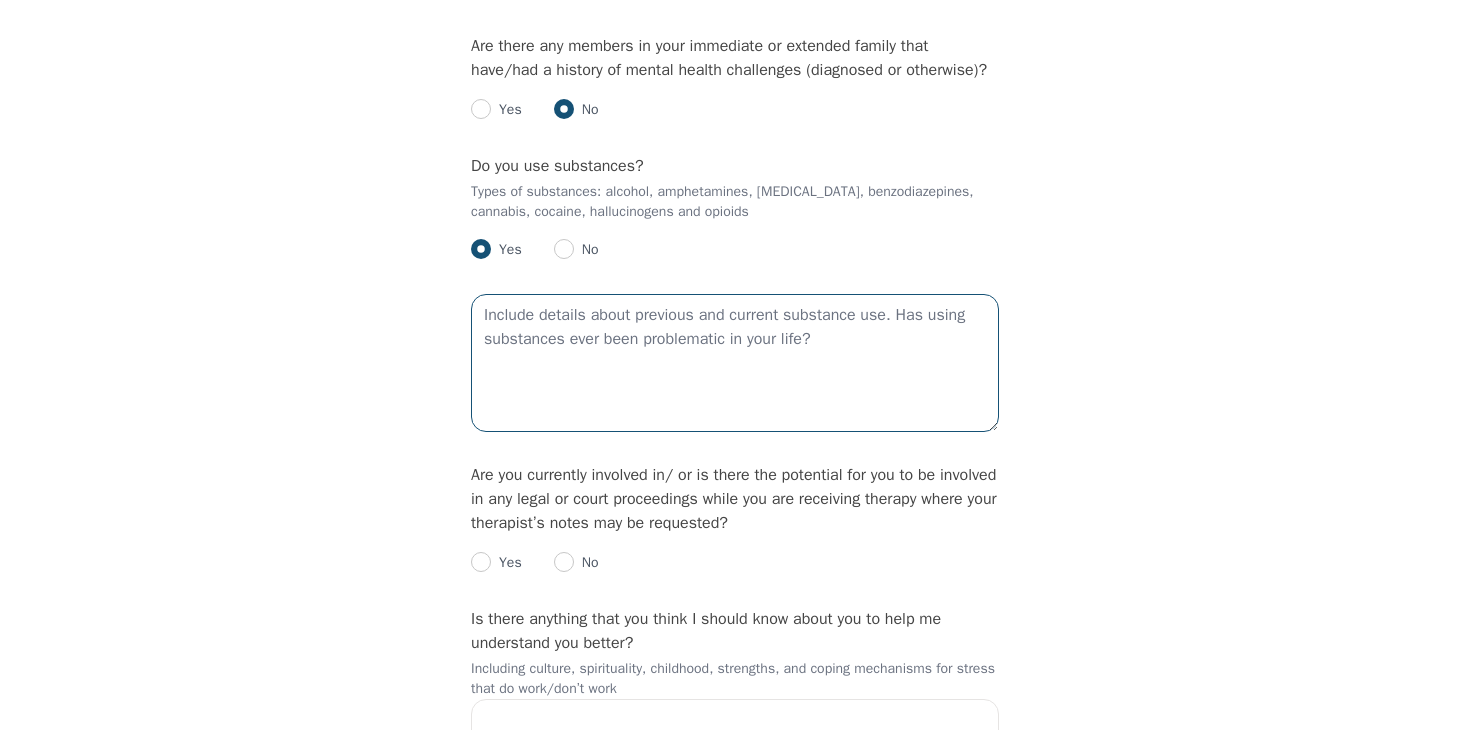 scroll, scrollTop: 2818, scrollLeft: 0, axis: vertical 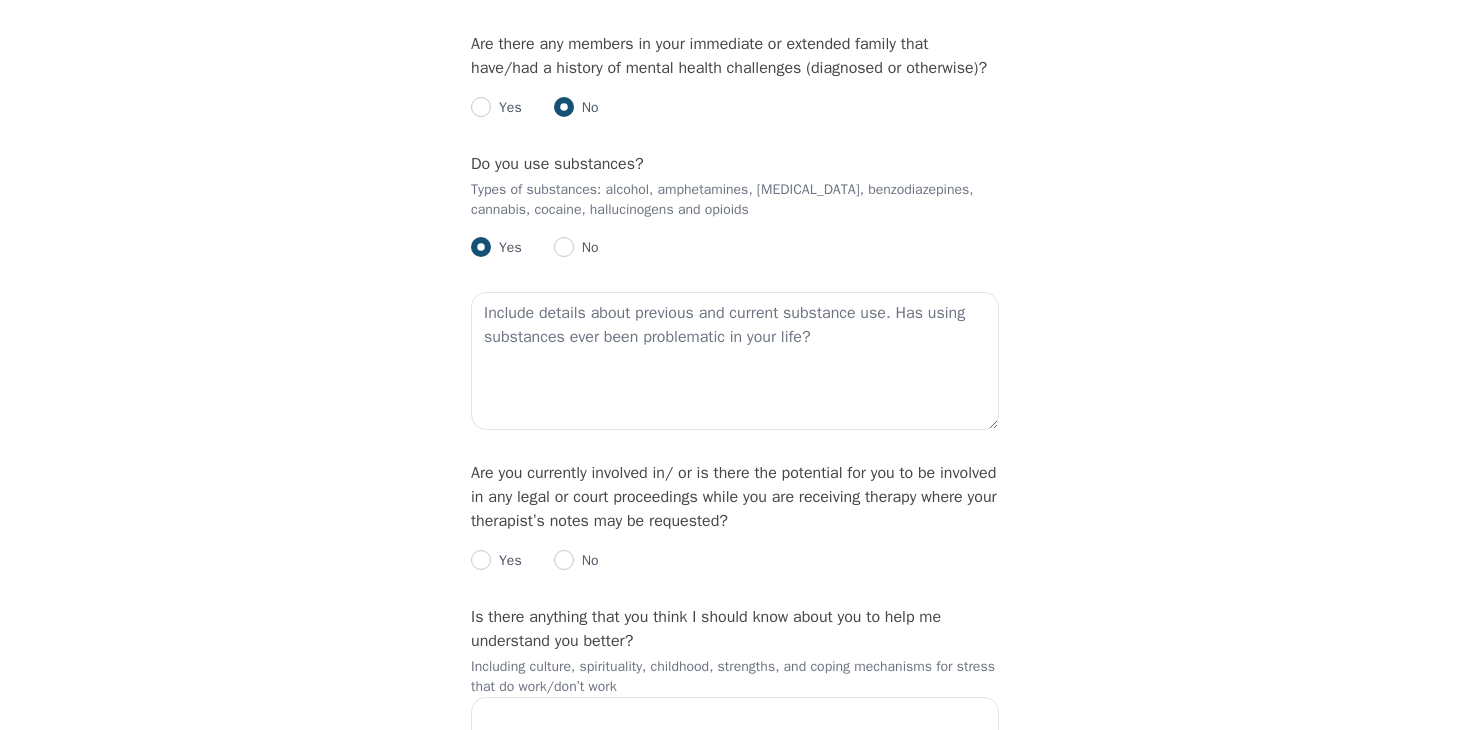 click on "No" at bounding box center [576, 561] 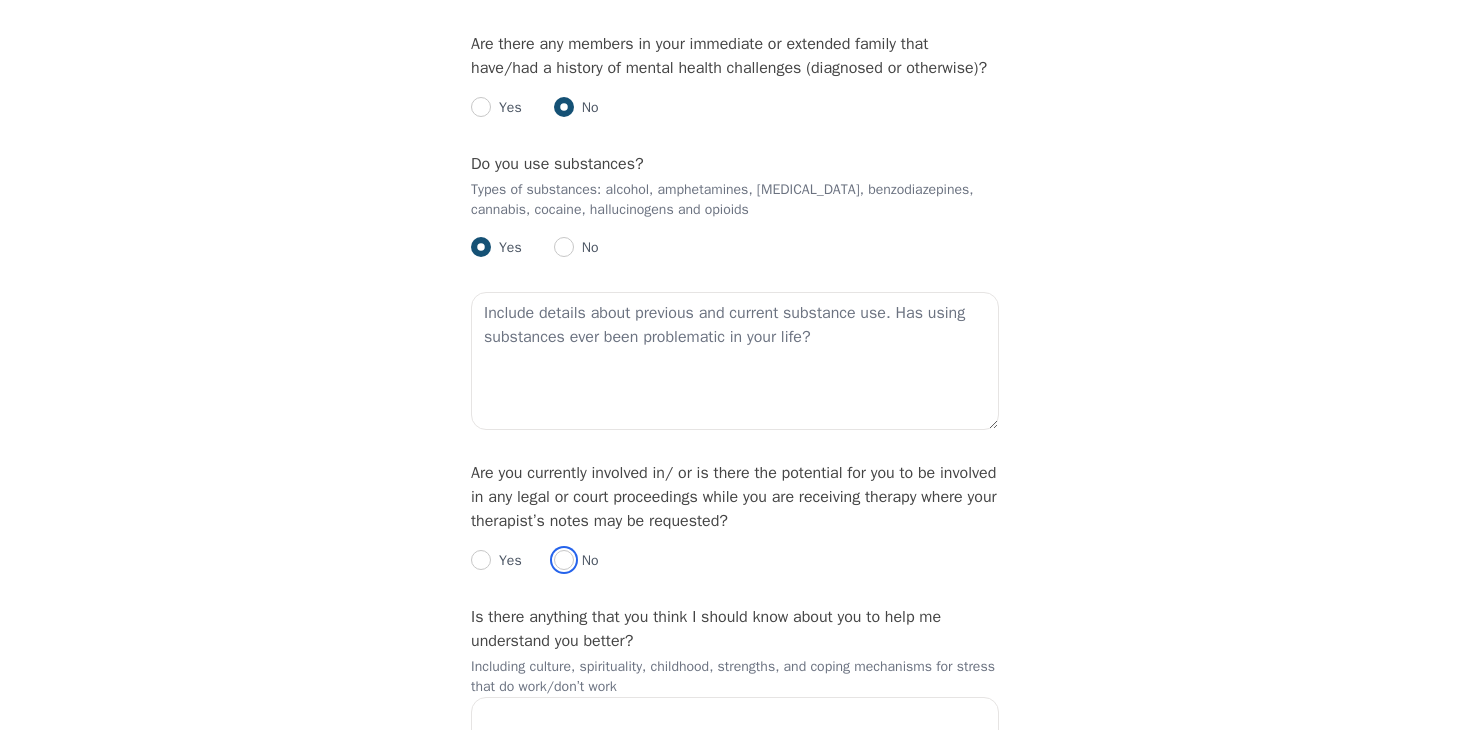 click at bounding box center [564, 560] 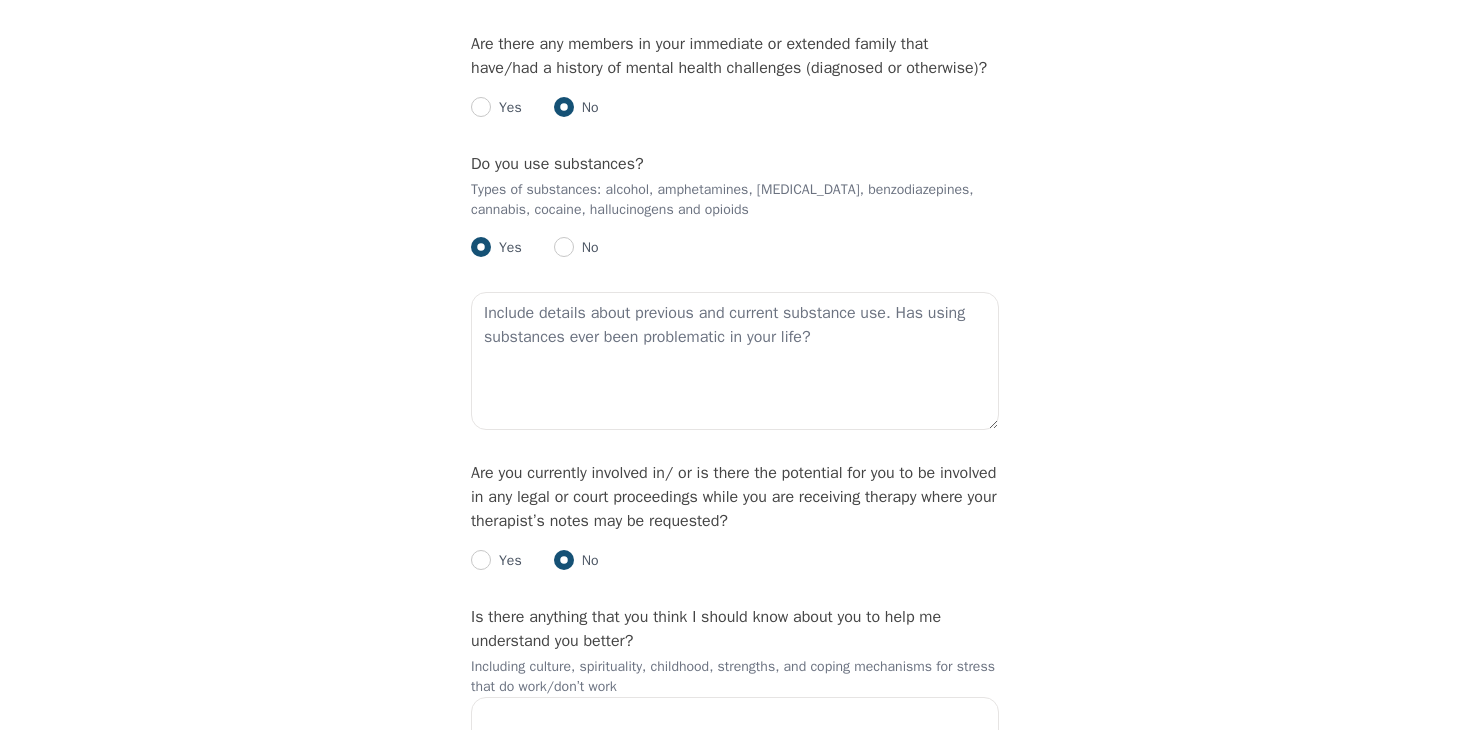radio on "true" 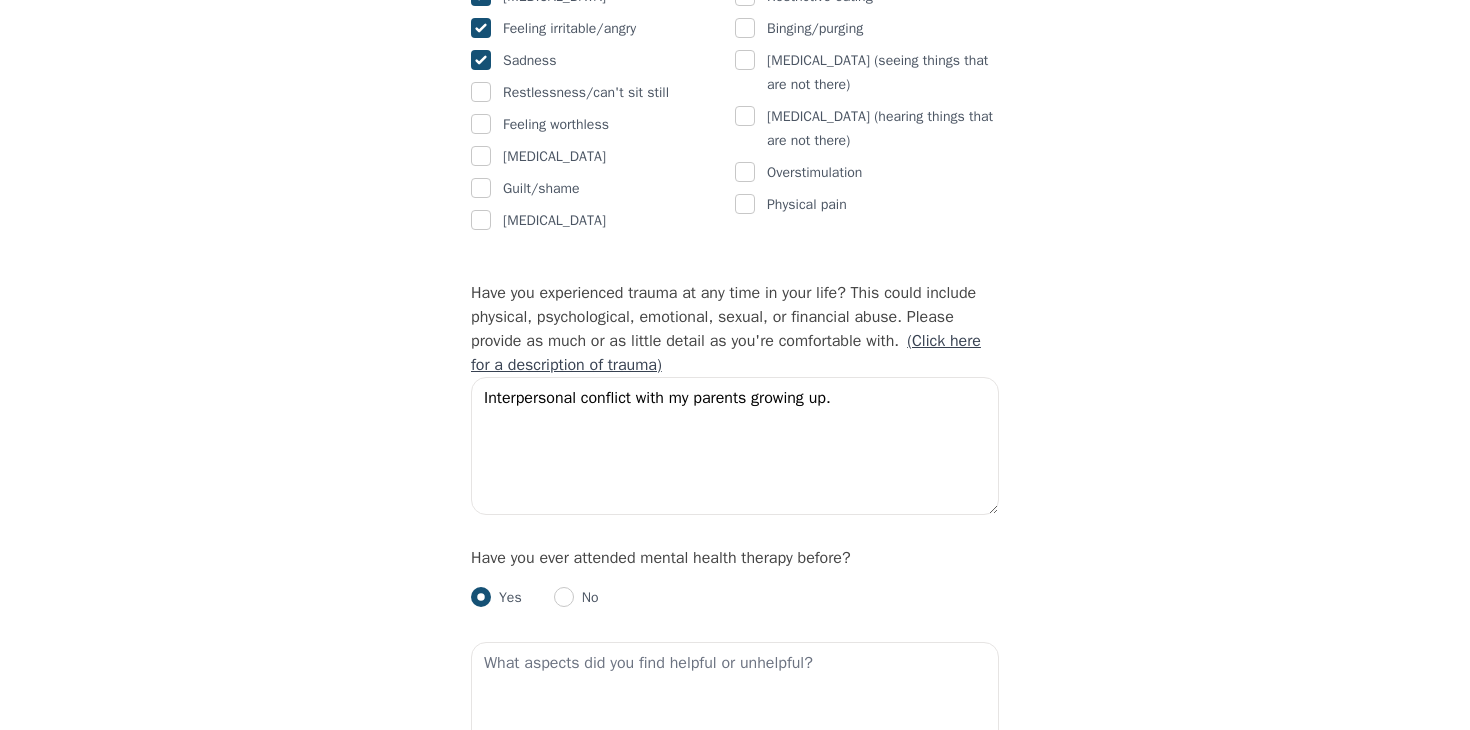 scroll, scrollTop: 1653, scrollLeft: 0, axis: vertical 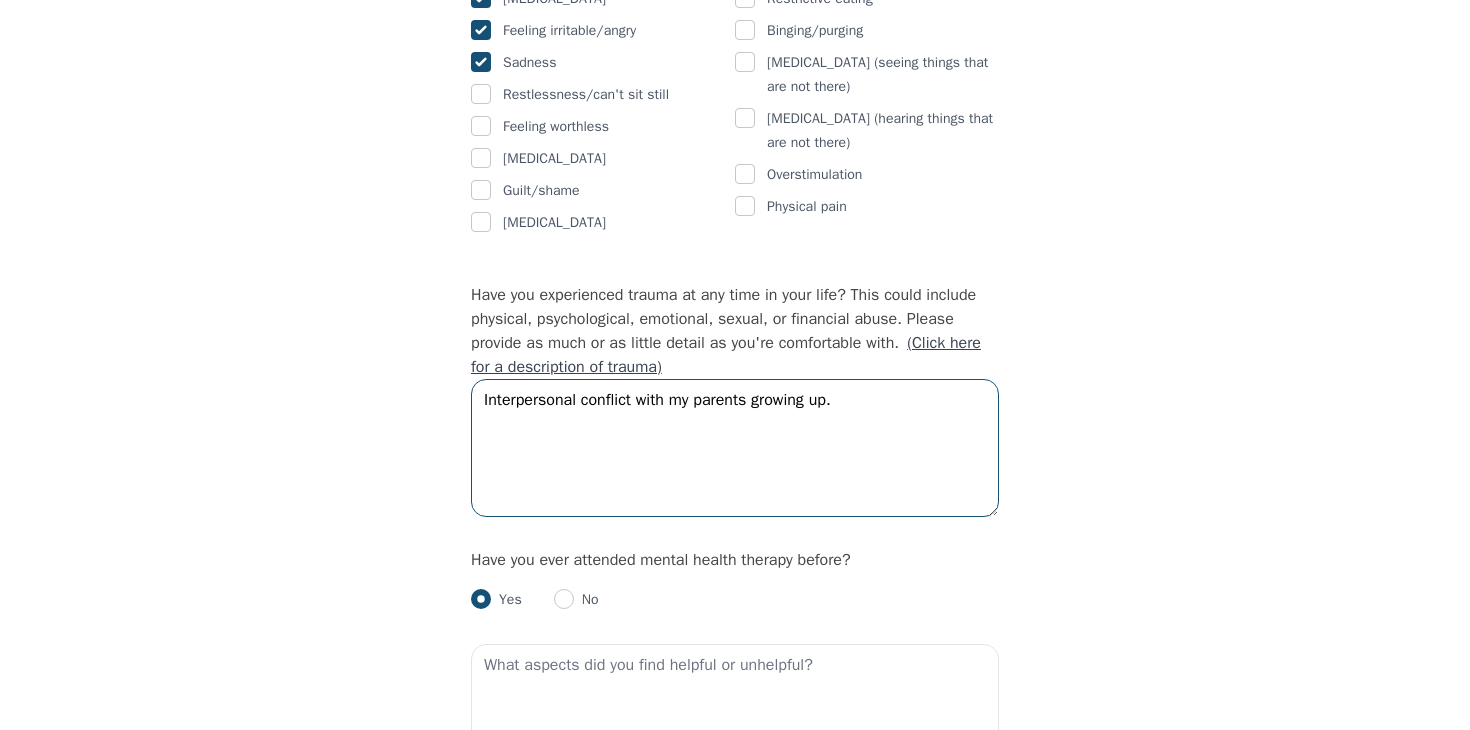 click on "Interpersonal conflict with my parents growing up." at bounding box center (735, 448) 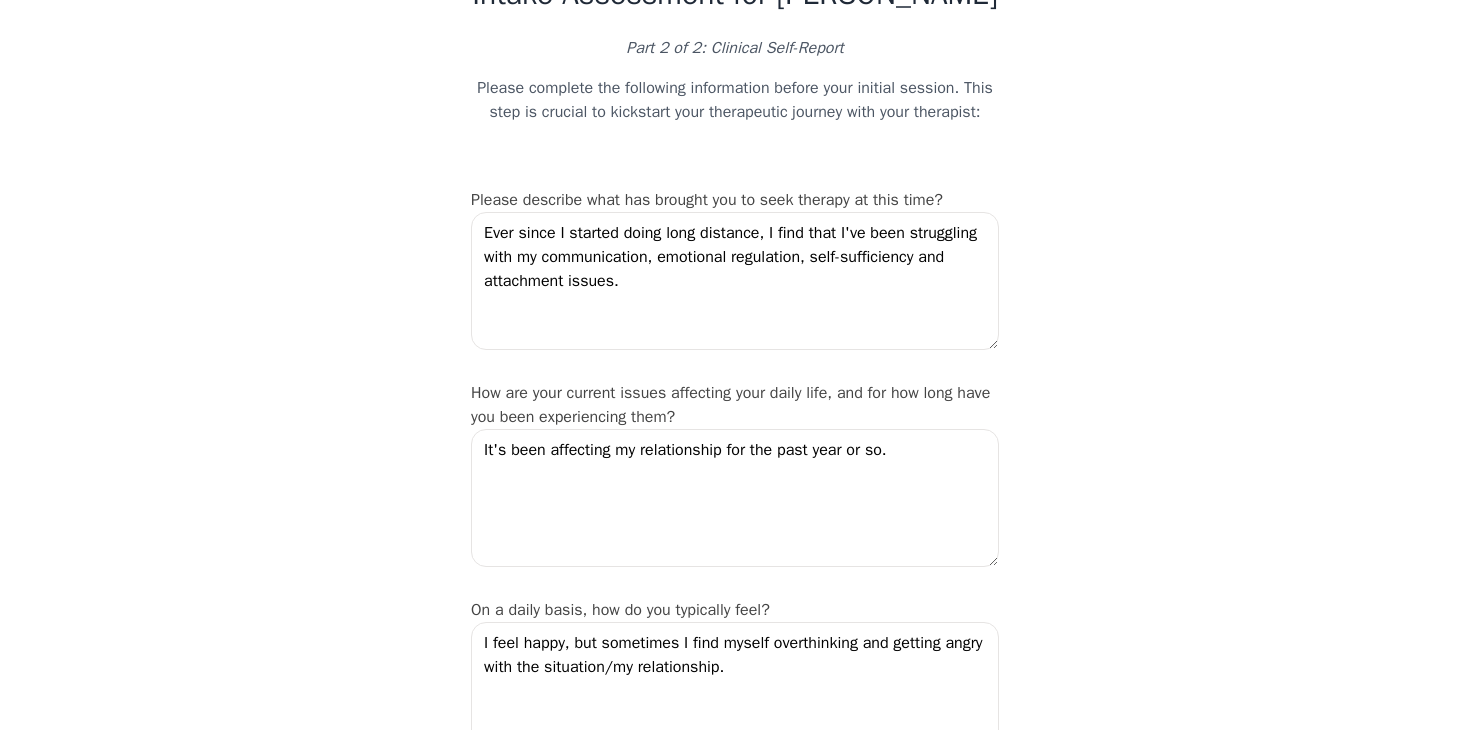 scroll, scrollTop: 0, scrollLeft: 0, axis: both 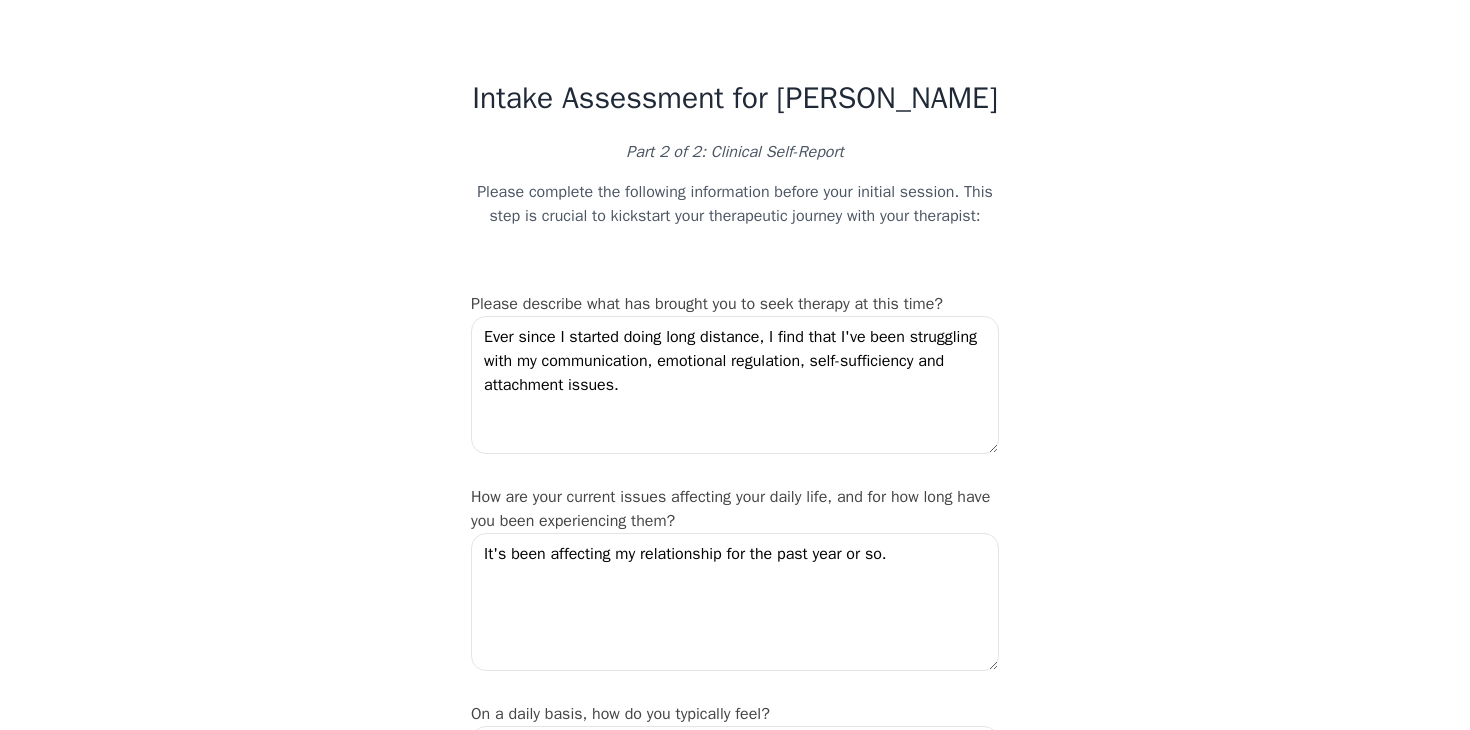 type on "I've had some conflict with my parents in the past and now I do not feel close to them whatsoever." 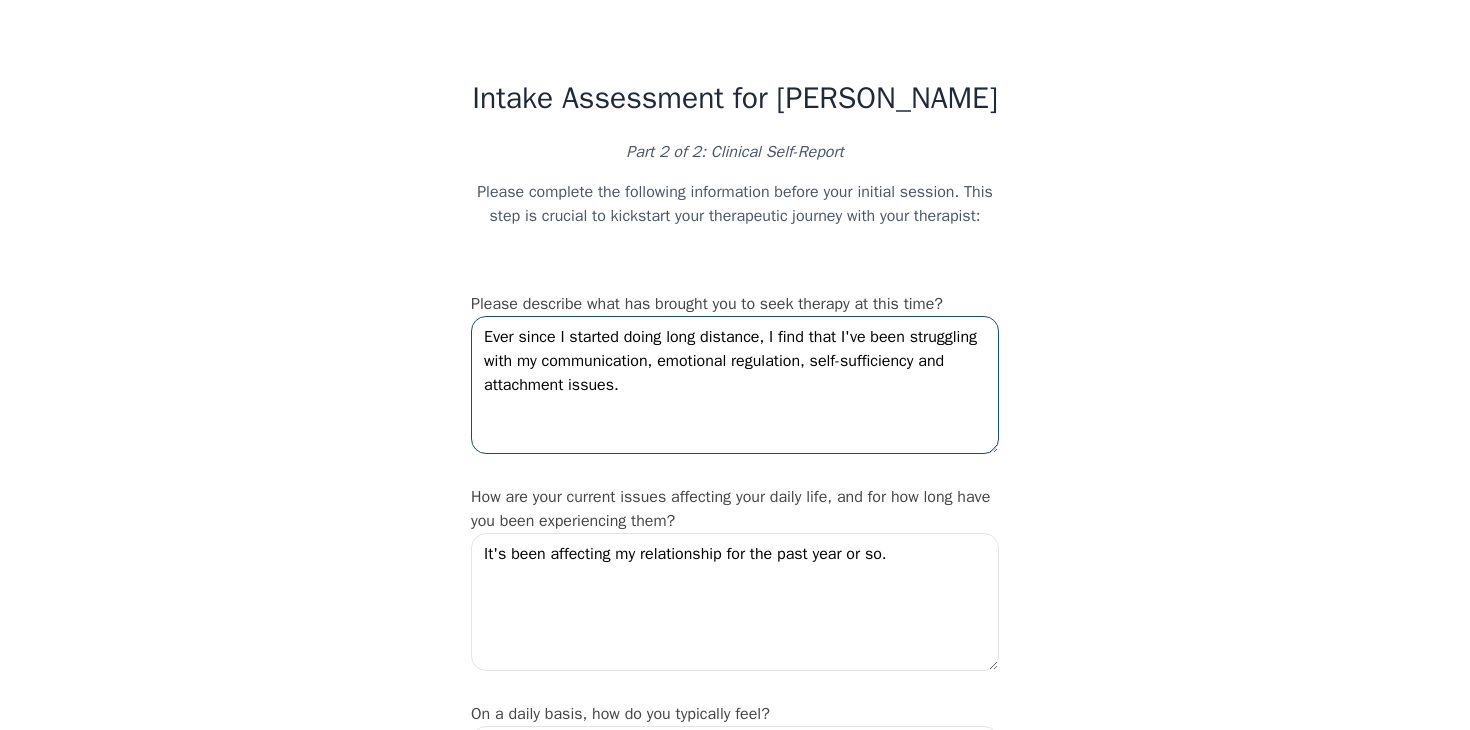click on "Ever since I started doing long distance, I find that I've been struggling with my communication, emotional regulation, self-sufficiency and attachment issues." at bounding box center [735, 385] 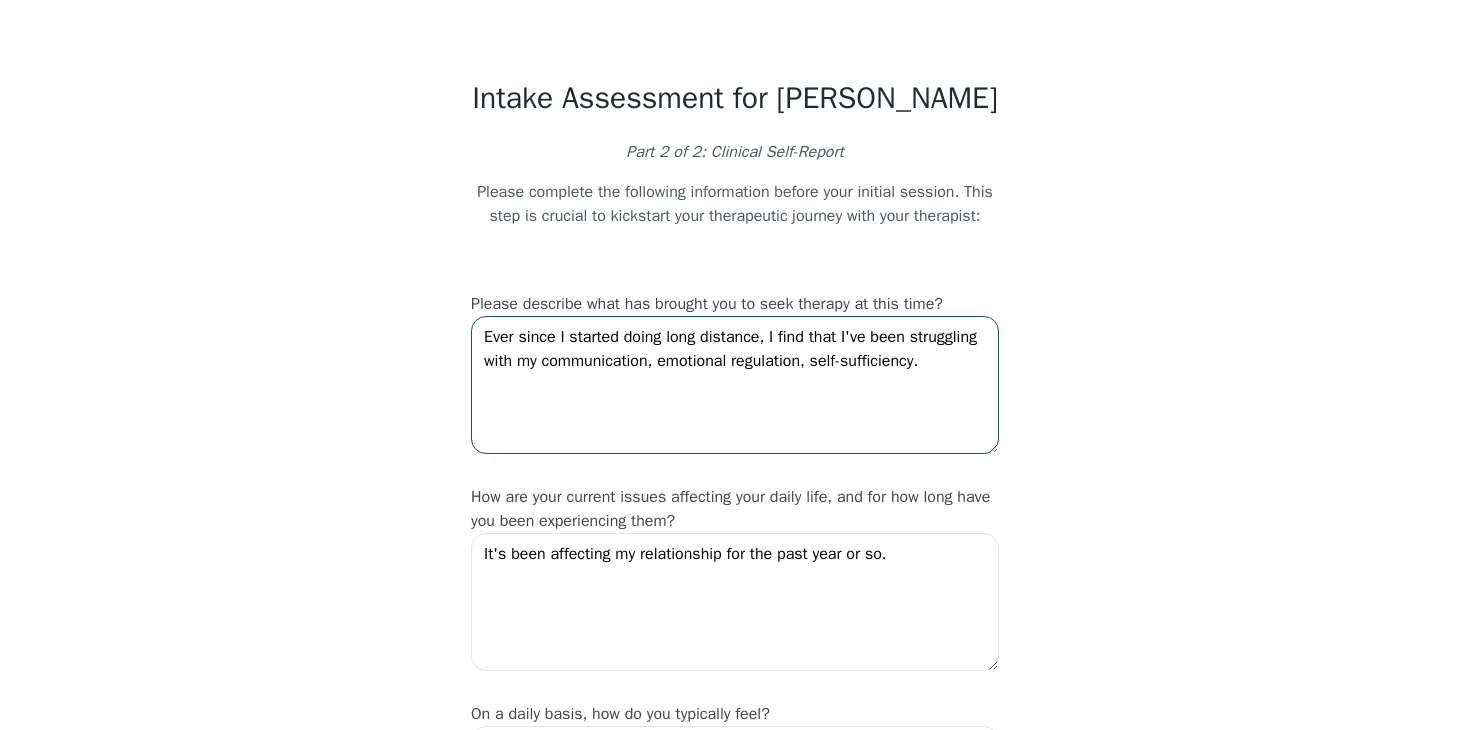 click on "Ever since I started doing long distance, I find that I've been struggling with my communication, emotional regulation, self-sufficiency." at bounding box center (735, 385) 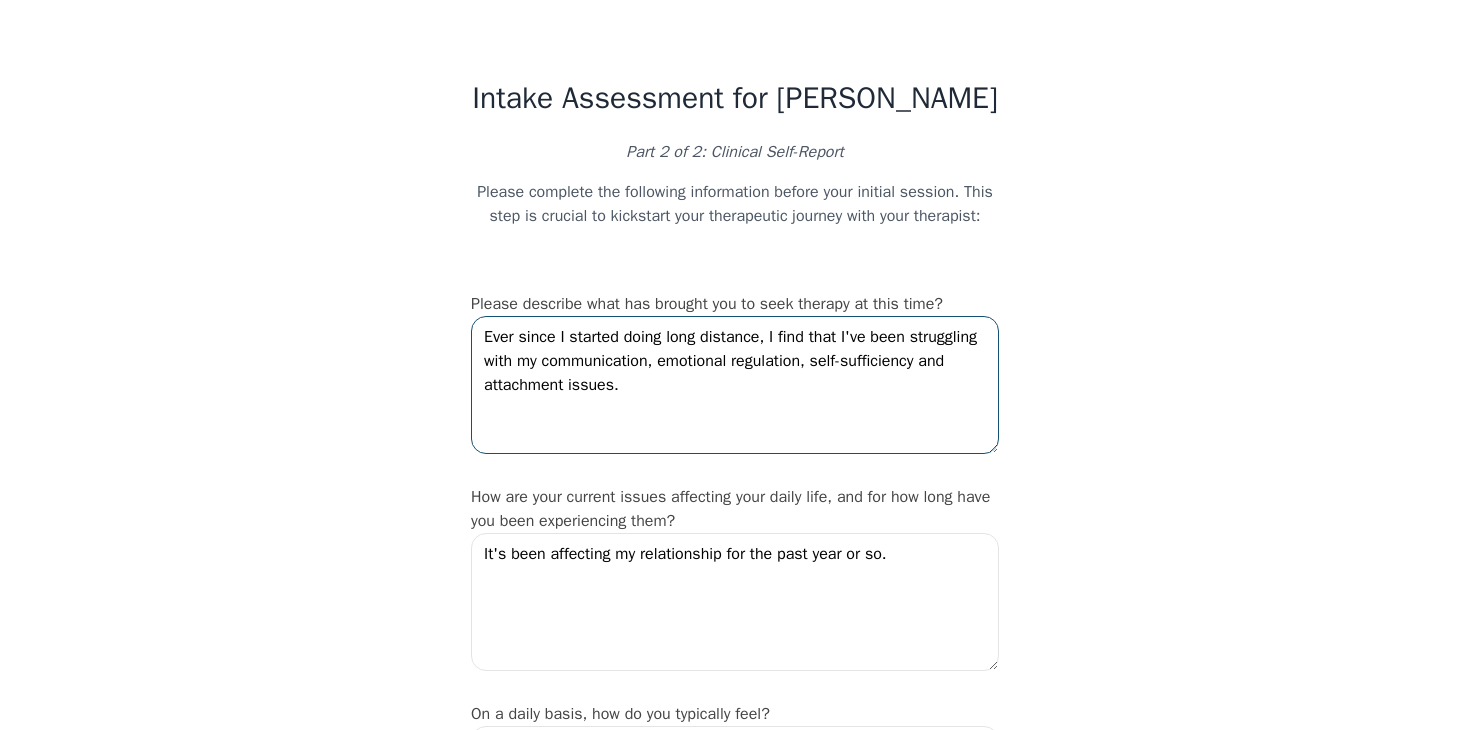 click on "Ever since I started doing long distance, I find that I've been struggling with my communication, emotional regulation, self-sufficiency and attachment issues." at bounding box center [735, 385] 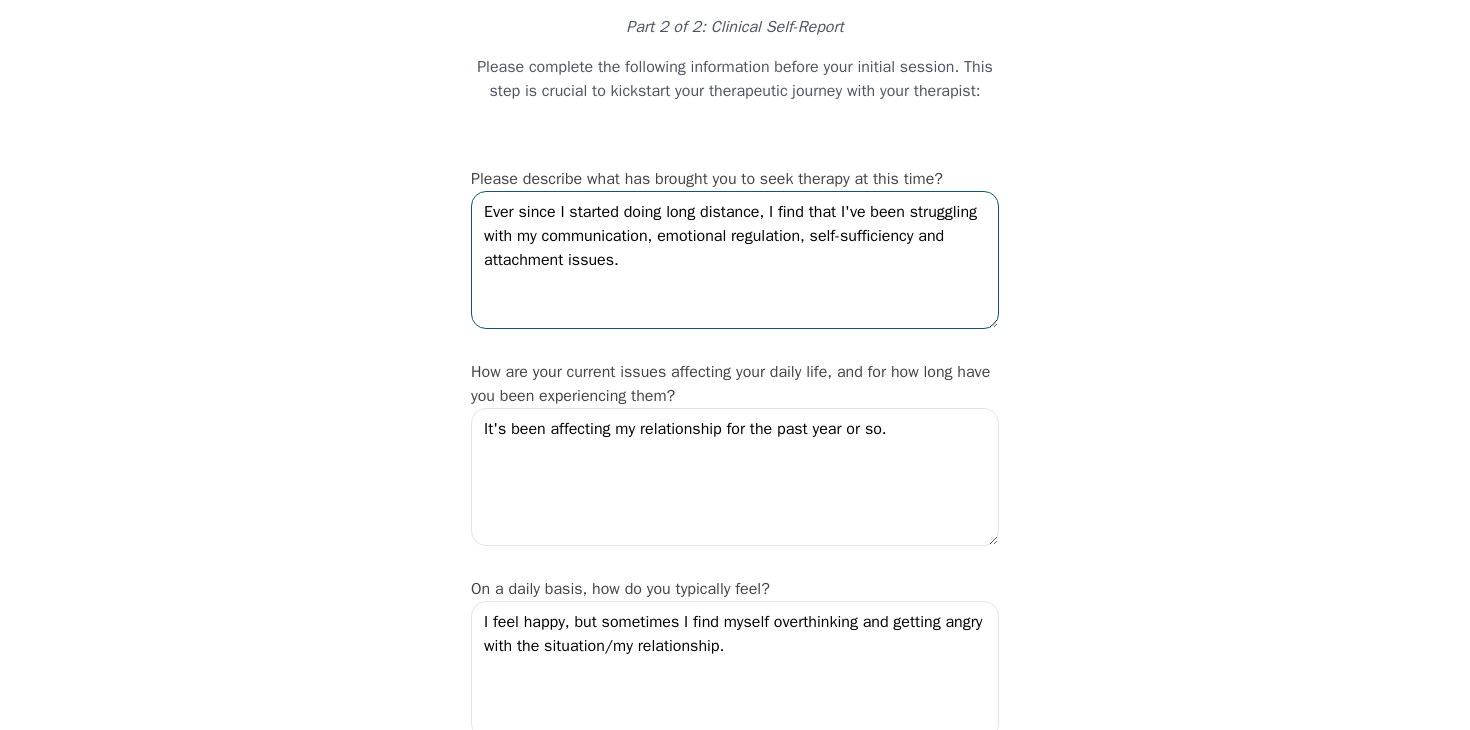 scroll, scrollTop: 0, scrollLeft: 0, axis: both 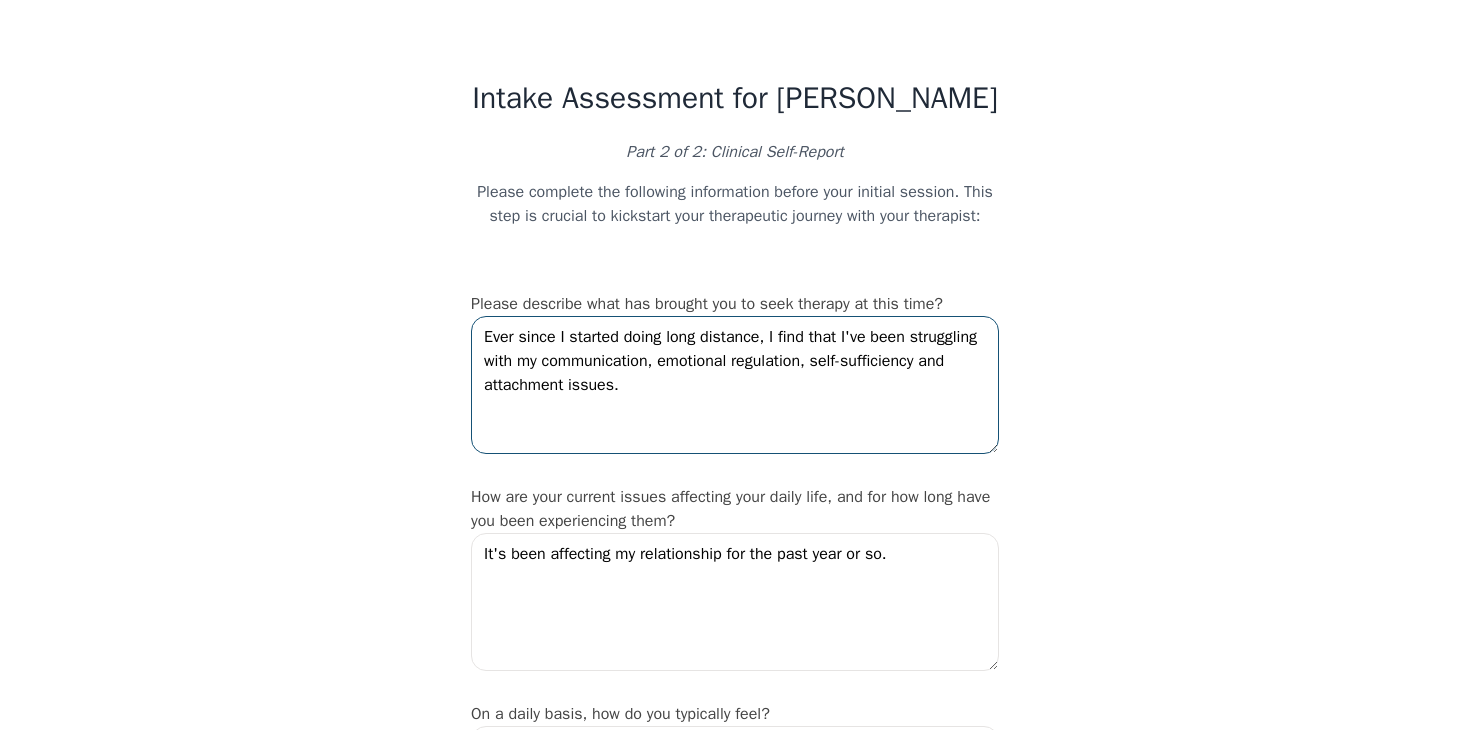 click on "Ever since I started doing long distance, I find that I've been struggling with my communication, emotional regulation, self-sufficiency and attachment issues." at bounding box center [735, 385] 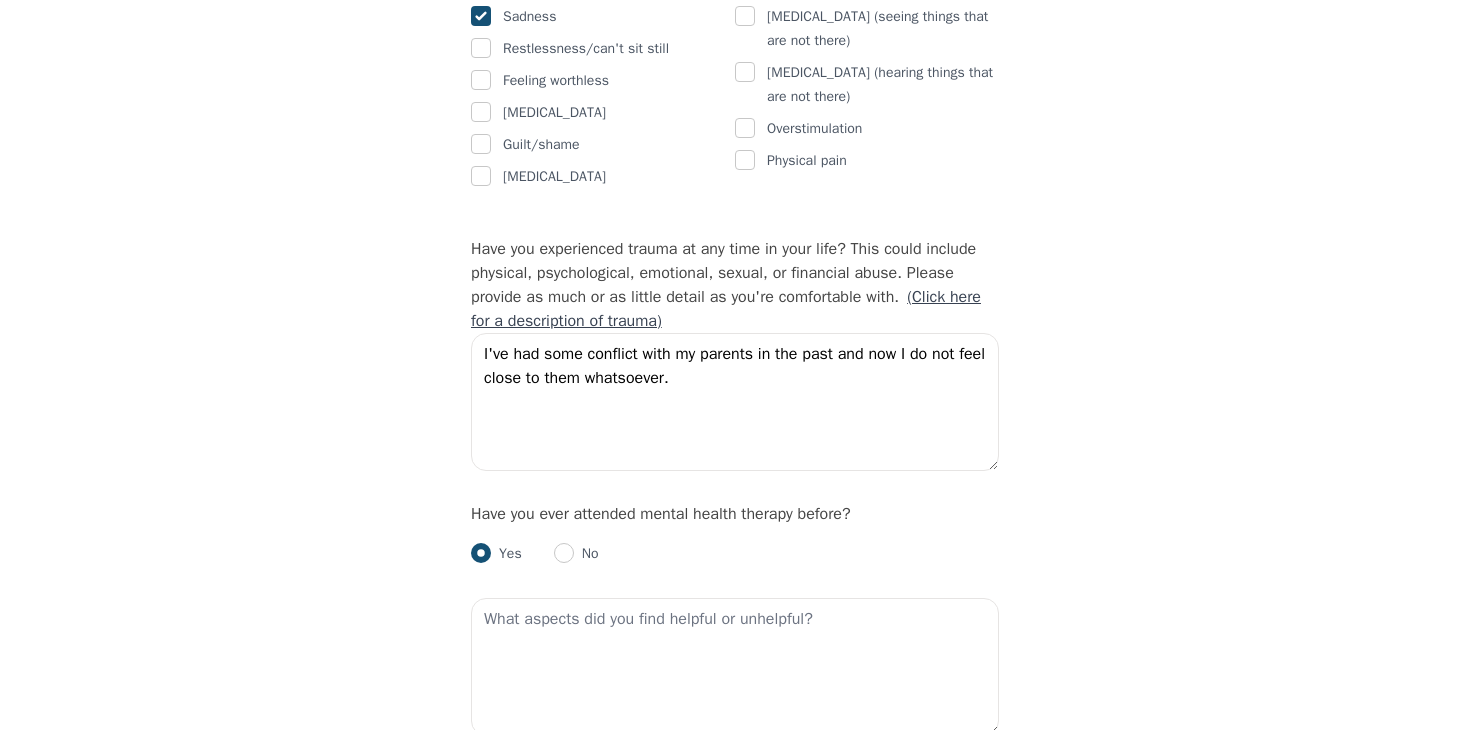 scroll, scrollTop: 1640, scrollLeft: 0, axis: vertical 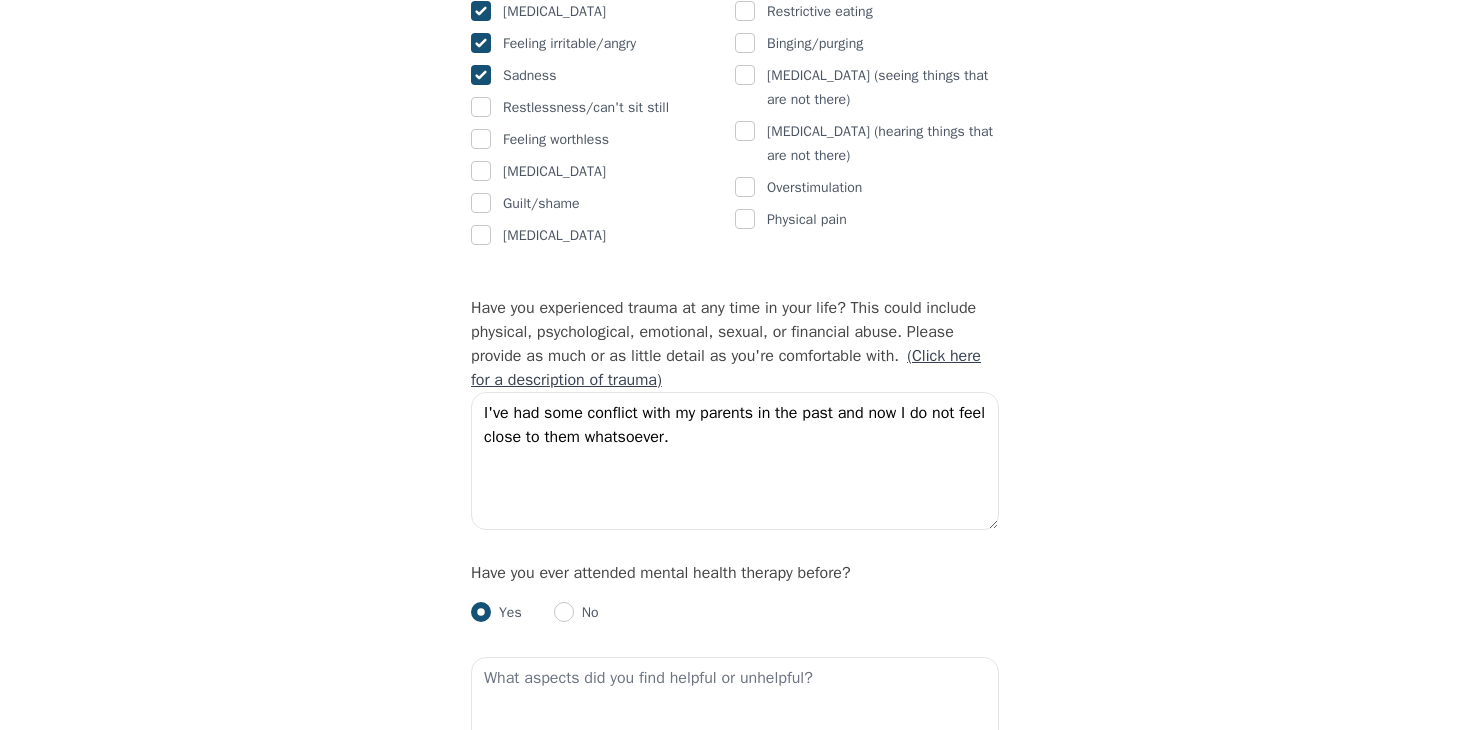 type on "Ever since I started doing long distance, I find that I've been struggling with my communication, vulnerability, emotional regulation, self-sufficiency and attachment issues." 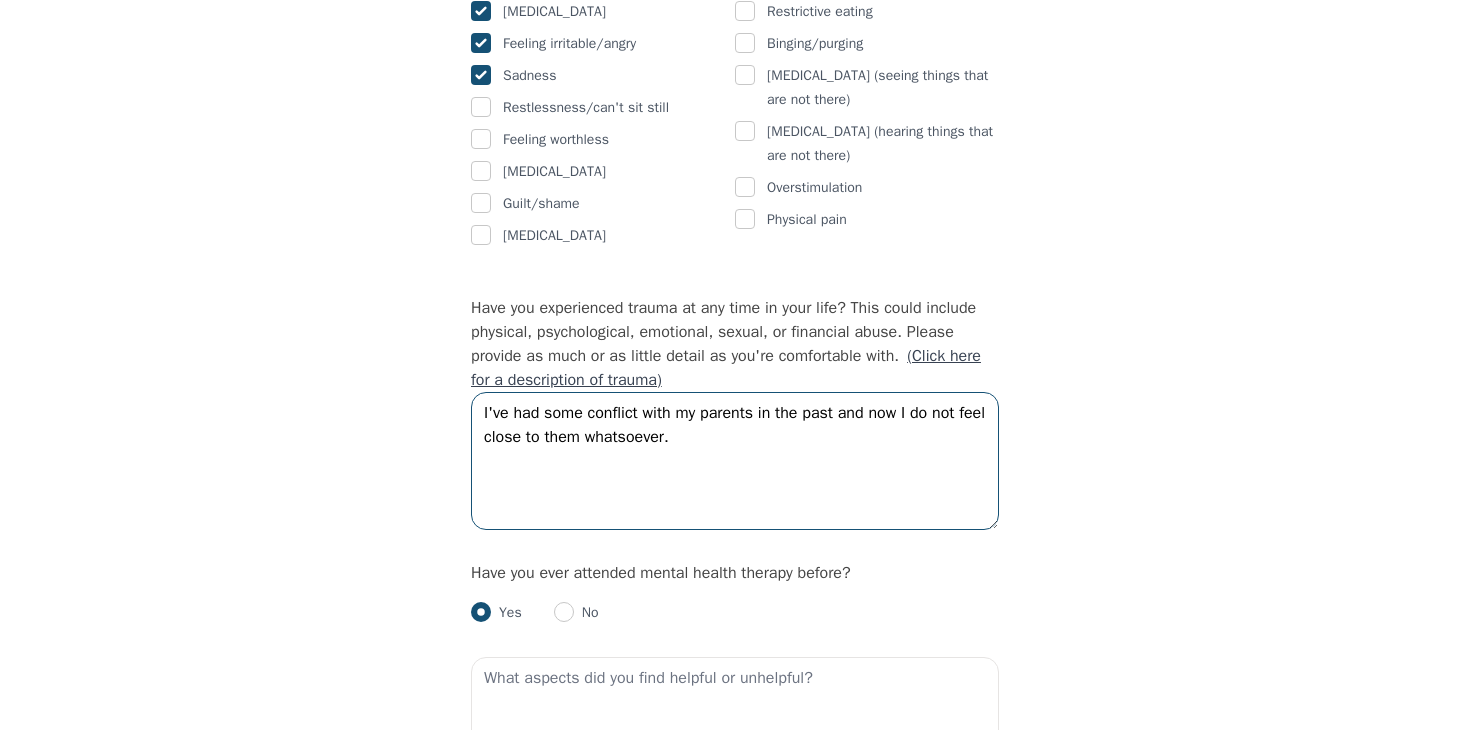 drag, startPoint x: 843, startPoint y: 439, endPoint x: 765, endPoint y: 434, distance: 78.160095 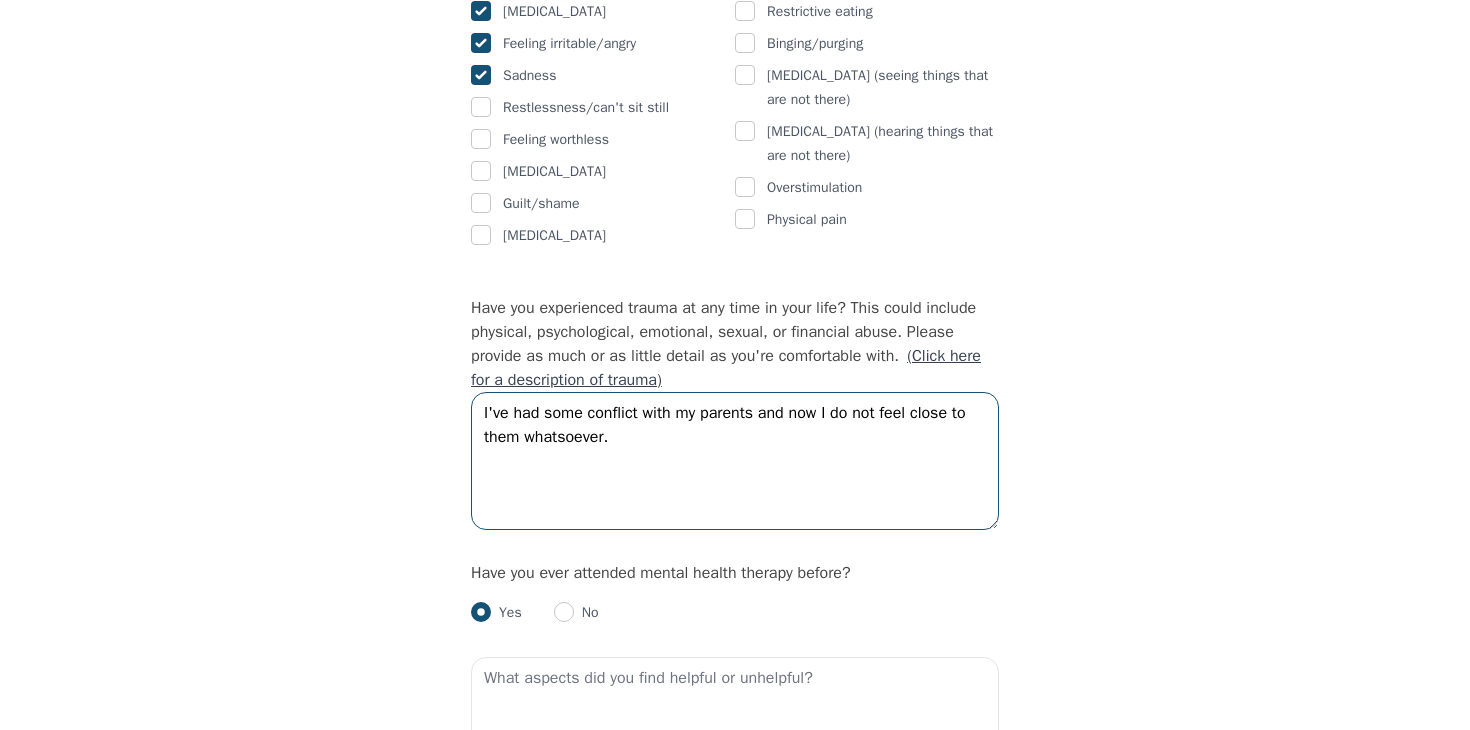 click on "I've had some conflict with my parents and now I do not feel close to them whatsoever." at bounding box center (735, 461) 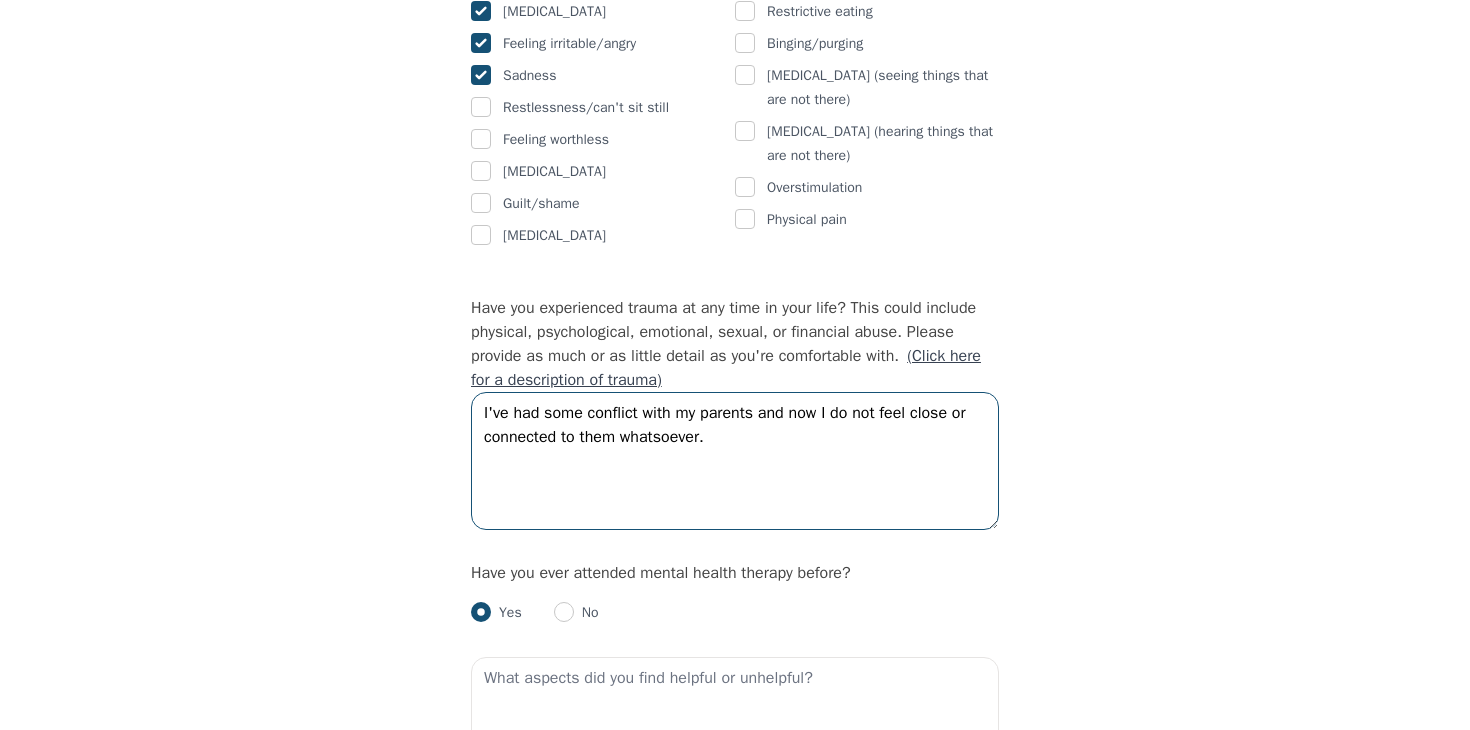 click on "I've had some conflict with my parents and now I do not feel close or connected to them whatsoever." at bounding box center [735, 461] 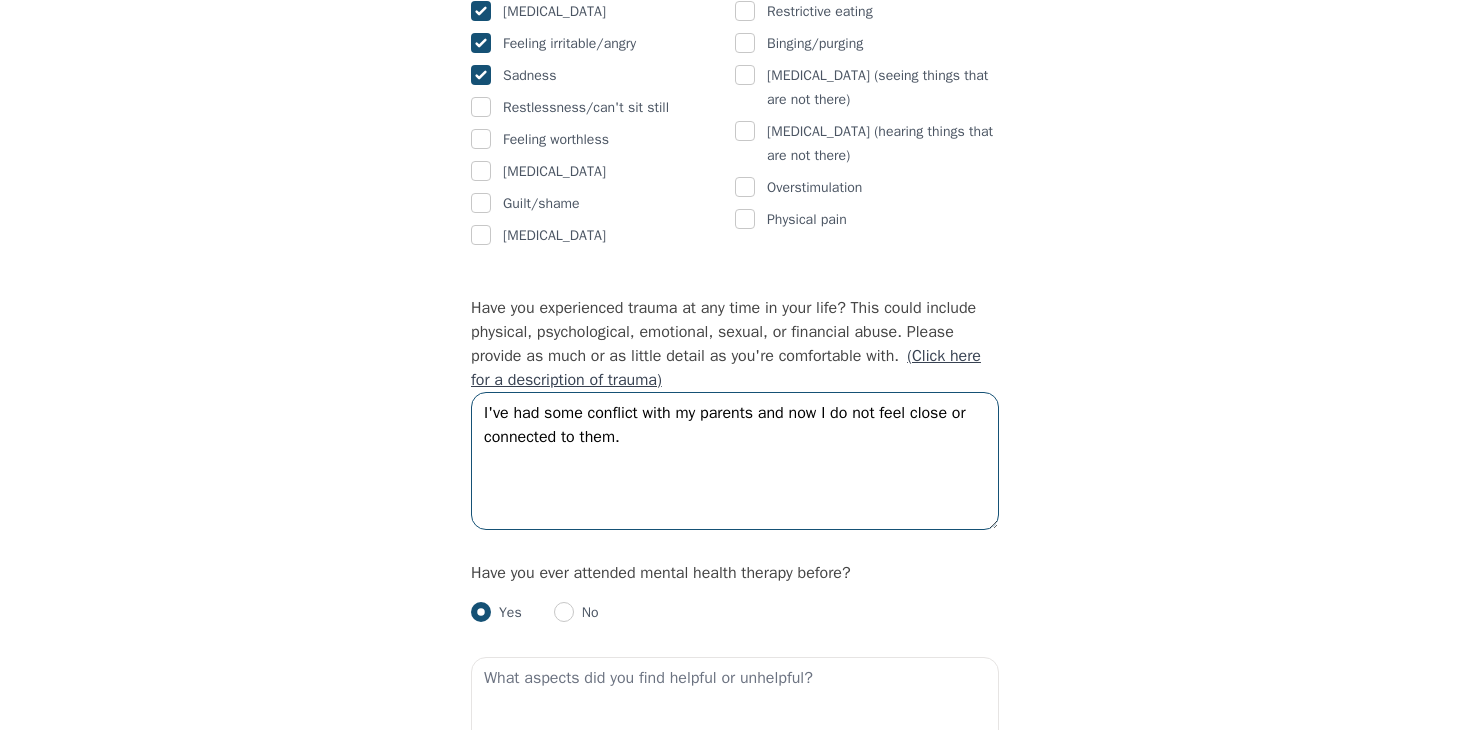 click on "I've had some conflict with my parents and now I do not feel close or connected to them." at bounding box center [735, 461] 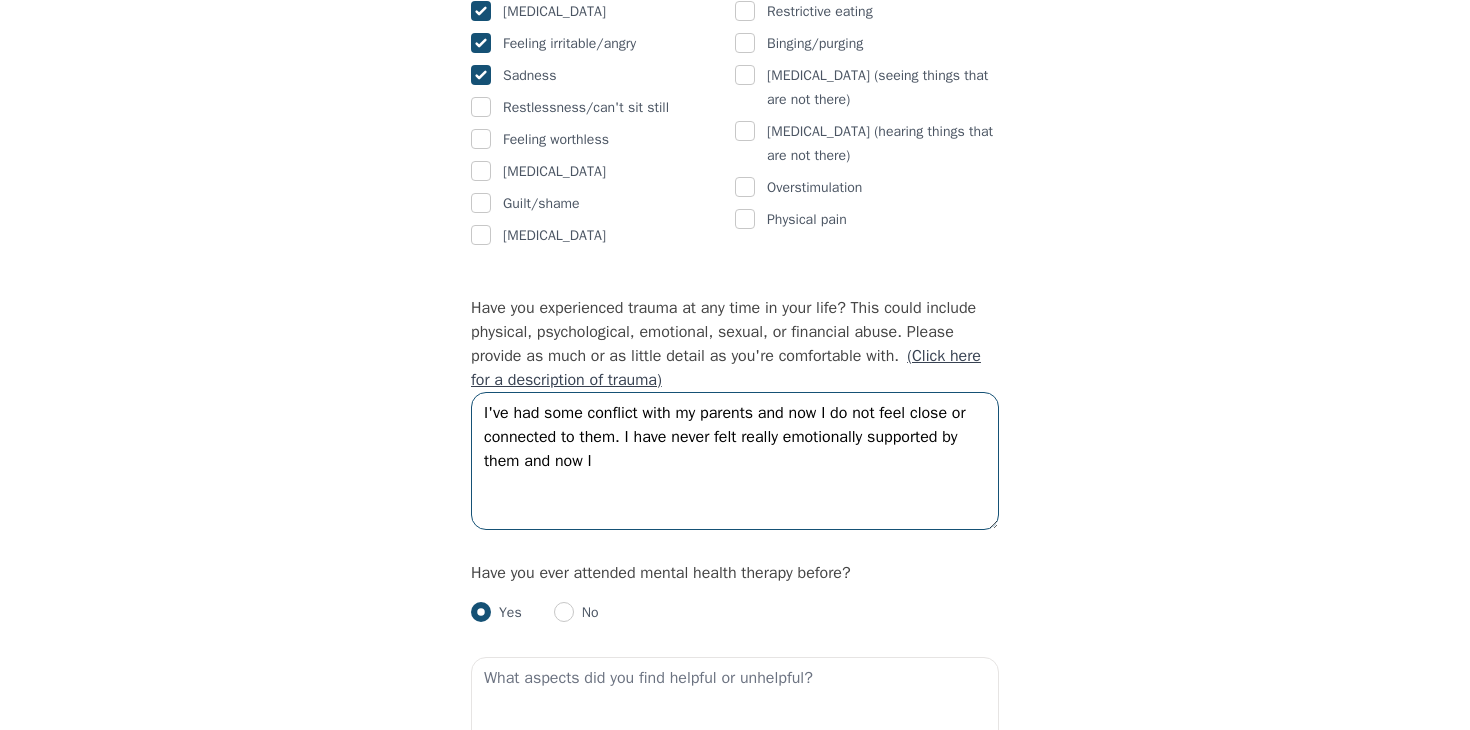 click on "I've had some conflict with my parents and now I do not feel close or connected to them. I have never felt really emotionally supported by them and now I" at bounding box center [735, 461] 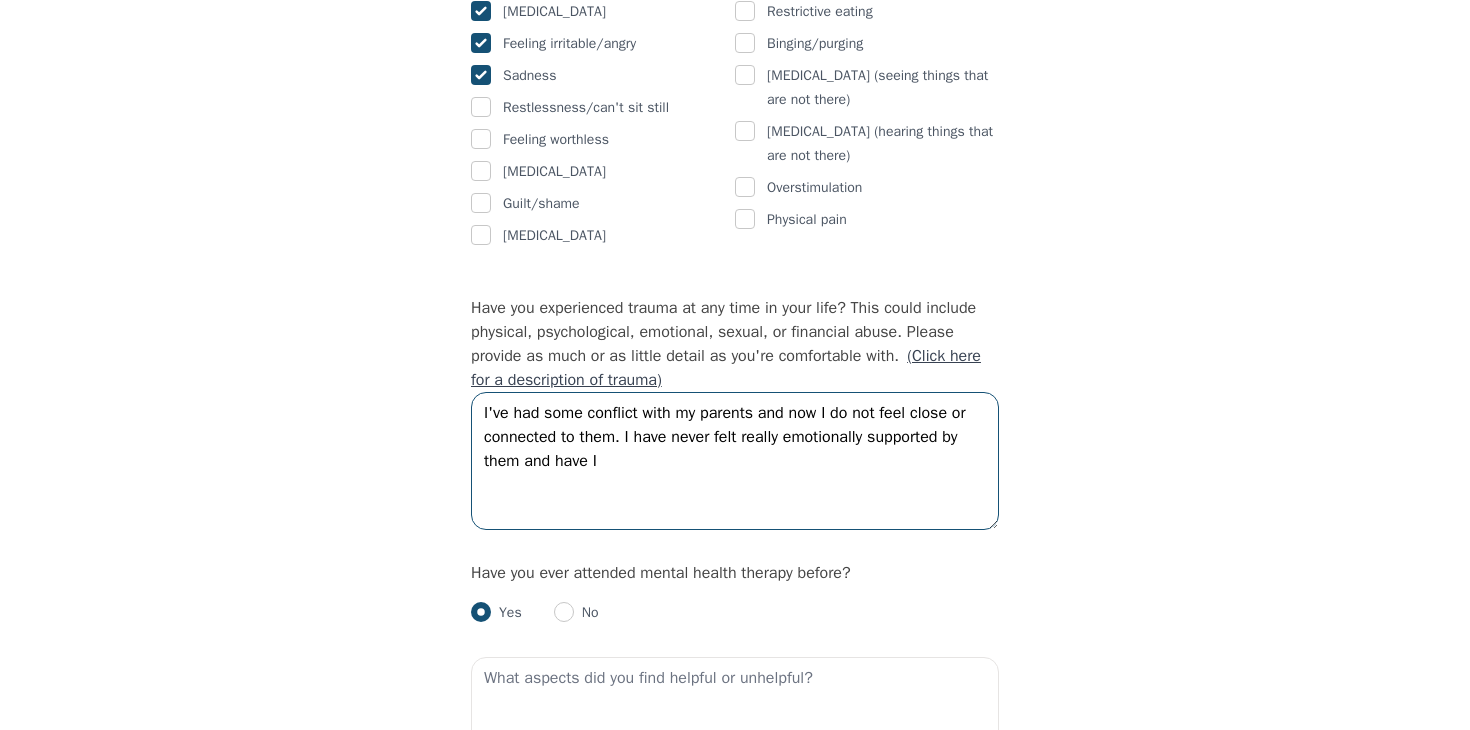 click on "I've had some conflict with my parents and now I do not feel close or connected to them. I have never felt really emotionally supported by them and have I" at bounding box center [735, 461] 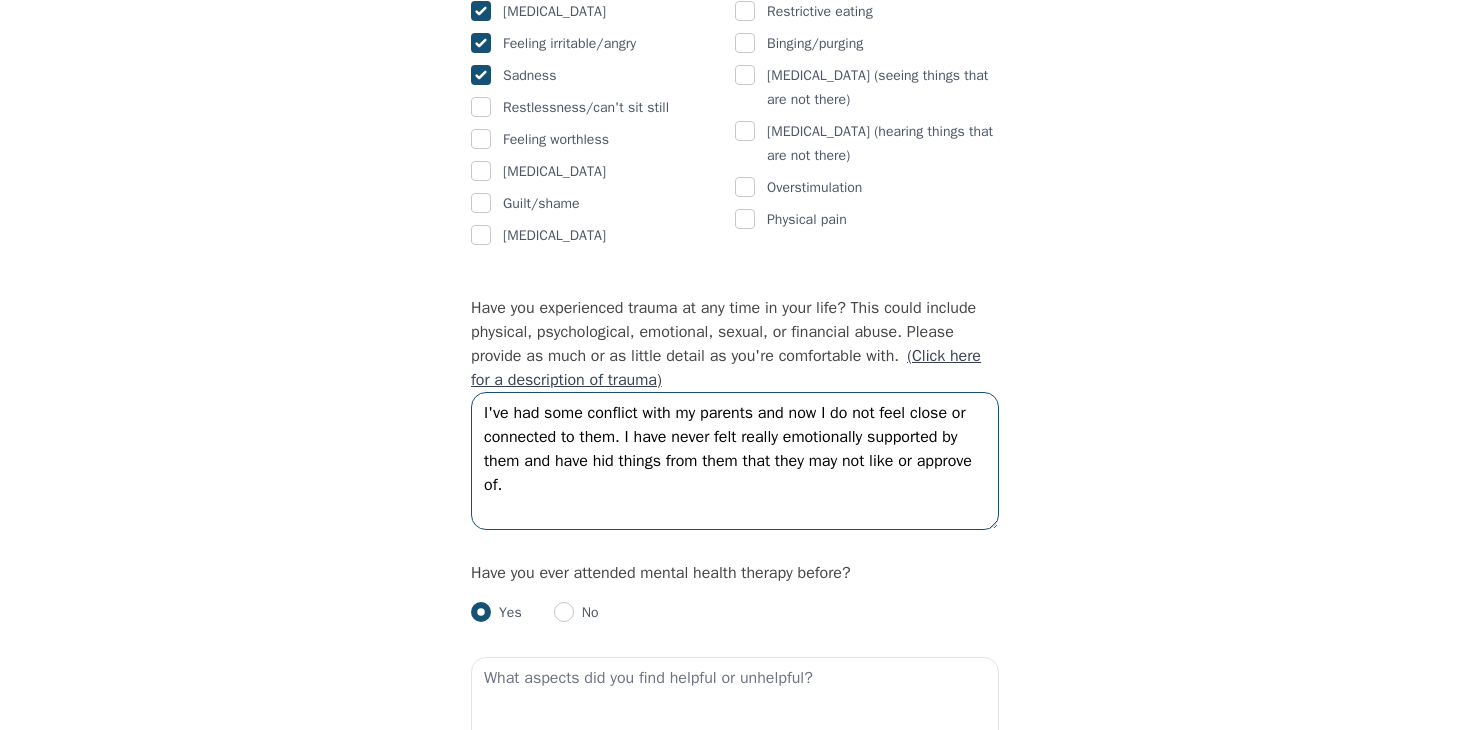 drag, startPoint x: 483, startPoint y: 420, endPoint x: 816, endPoint y: 435, distance: 333.33768 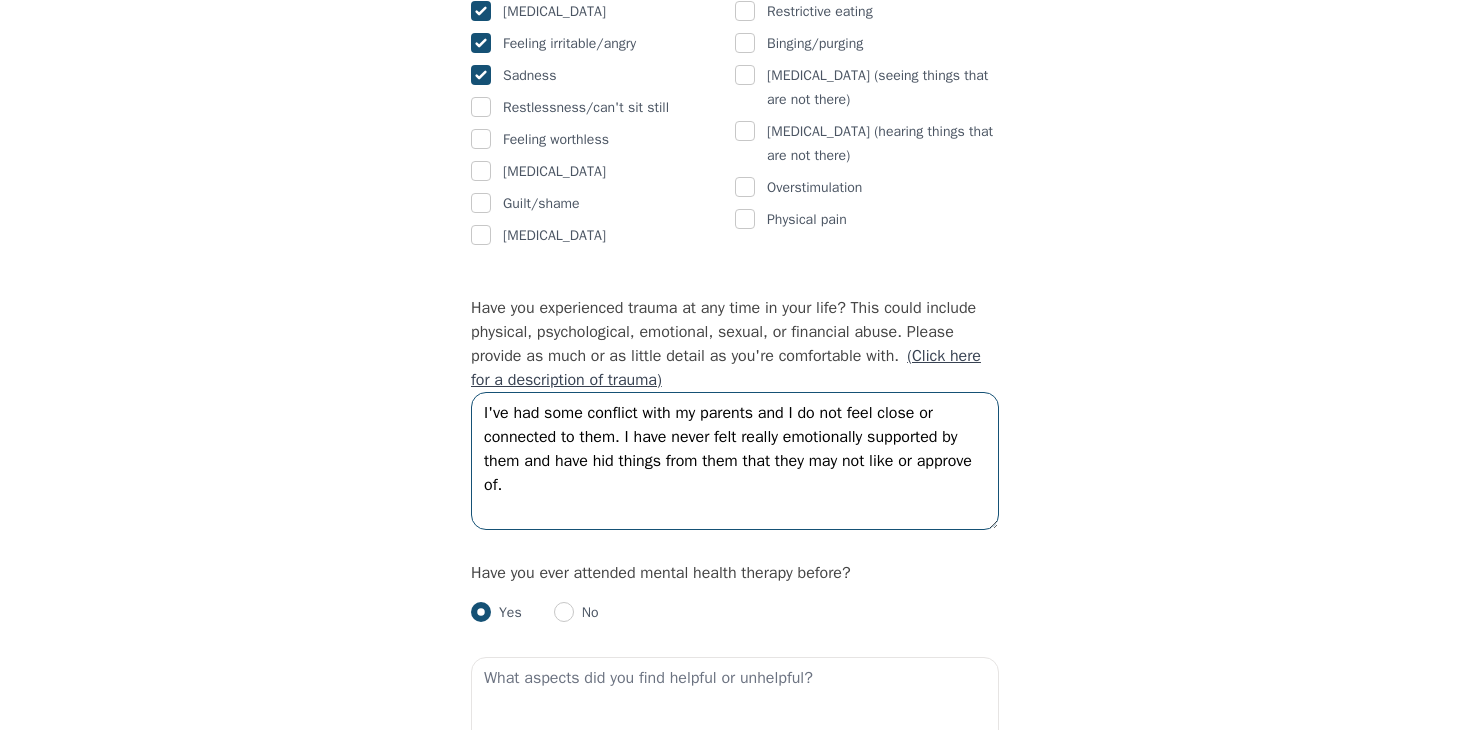 drag, startPoint x: 627, startPoint y: 458, endPoint x: 778, endPoint y: 463, distance: 151.08276 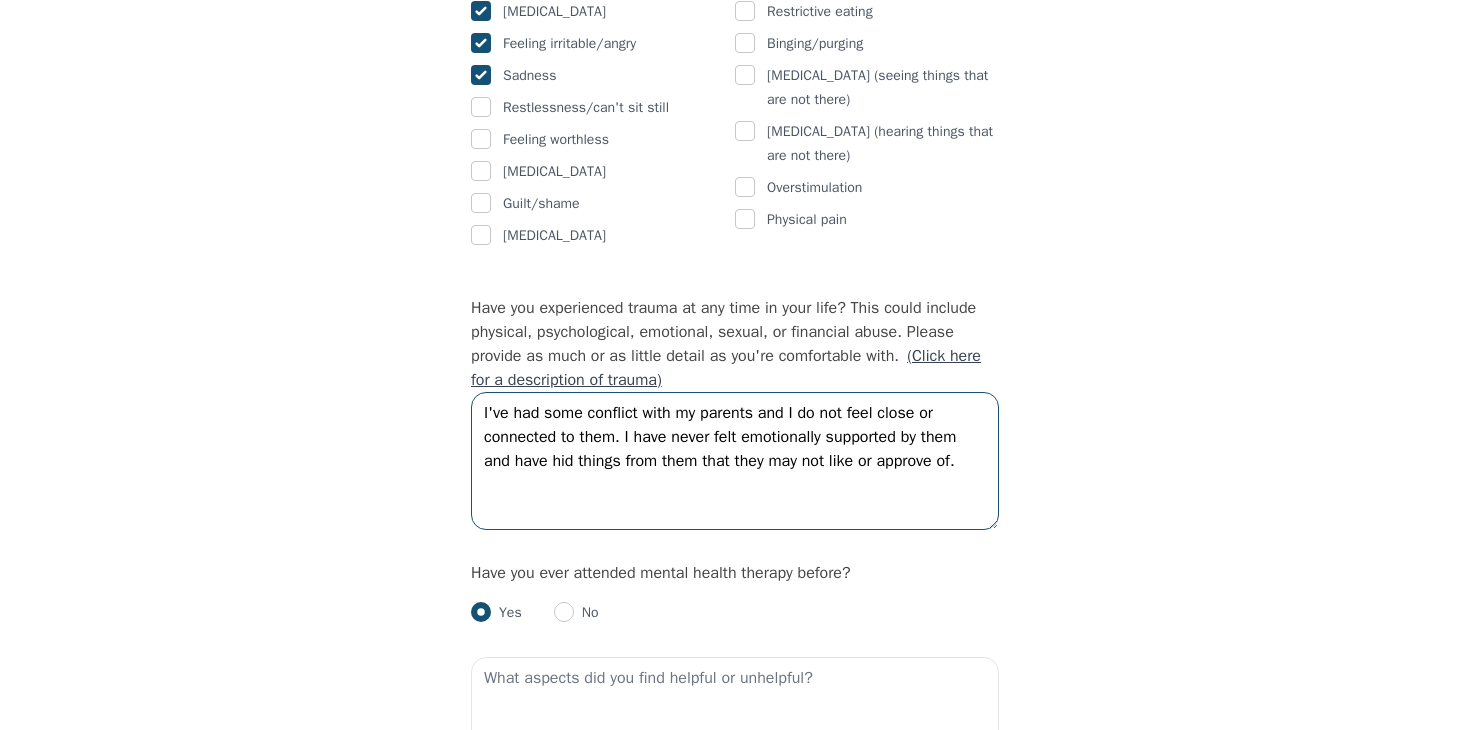 click on "I've had some conflict with my parents and I do not feel close or connected to them. I have never felt emotionally supported by them and have hid things from them that they may not like or approve of." at bounding box center (735, 461) 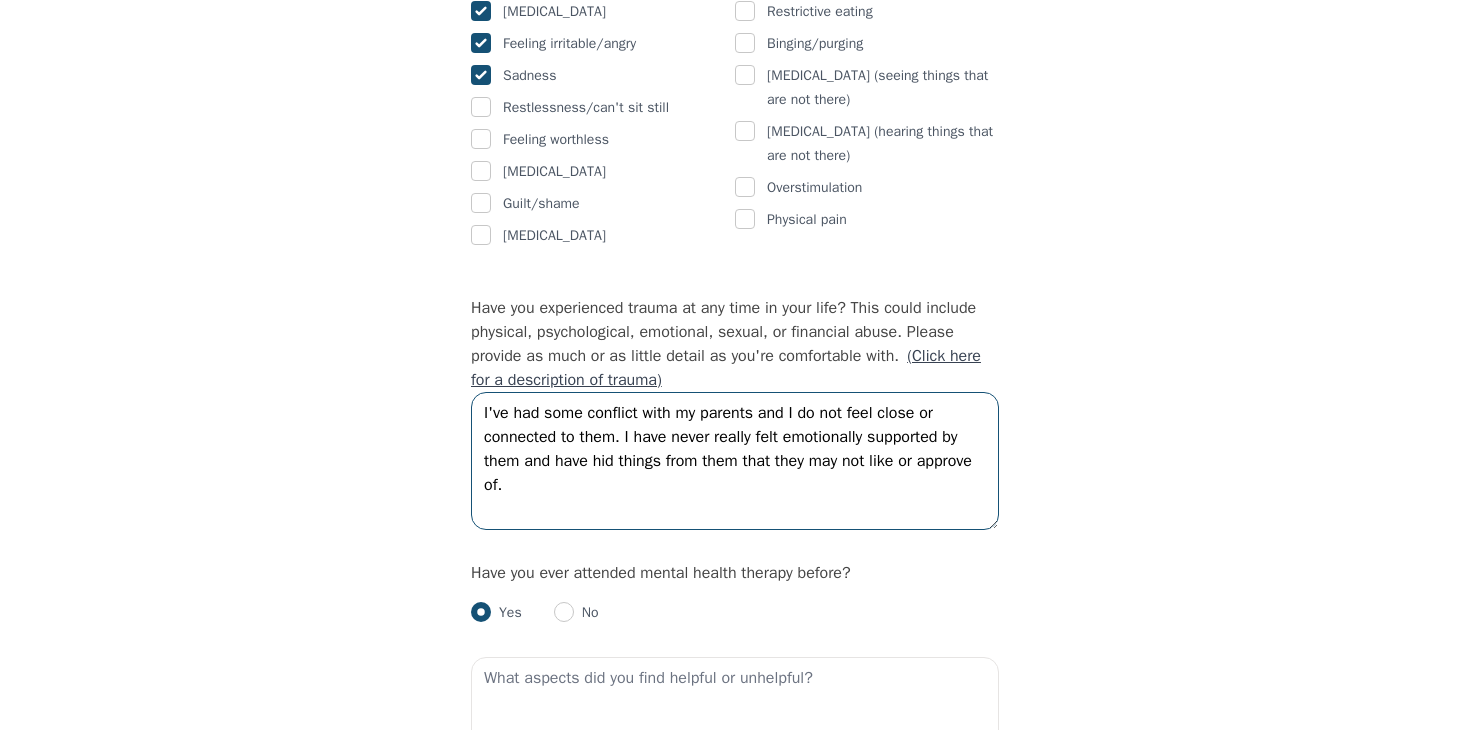 click on "I've had some conflict with my parents and I do not feel close or connected to them. I have never really felt emotionally supported by them and have hid things from them that they may not like or approve of." at bounding box center [735, 461] 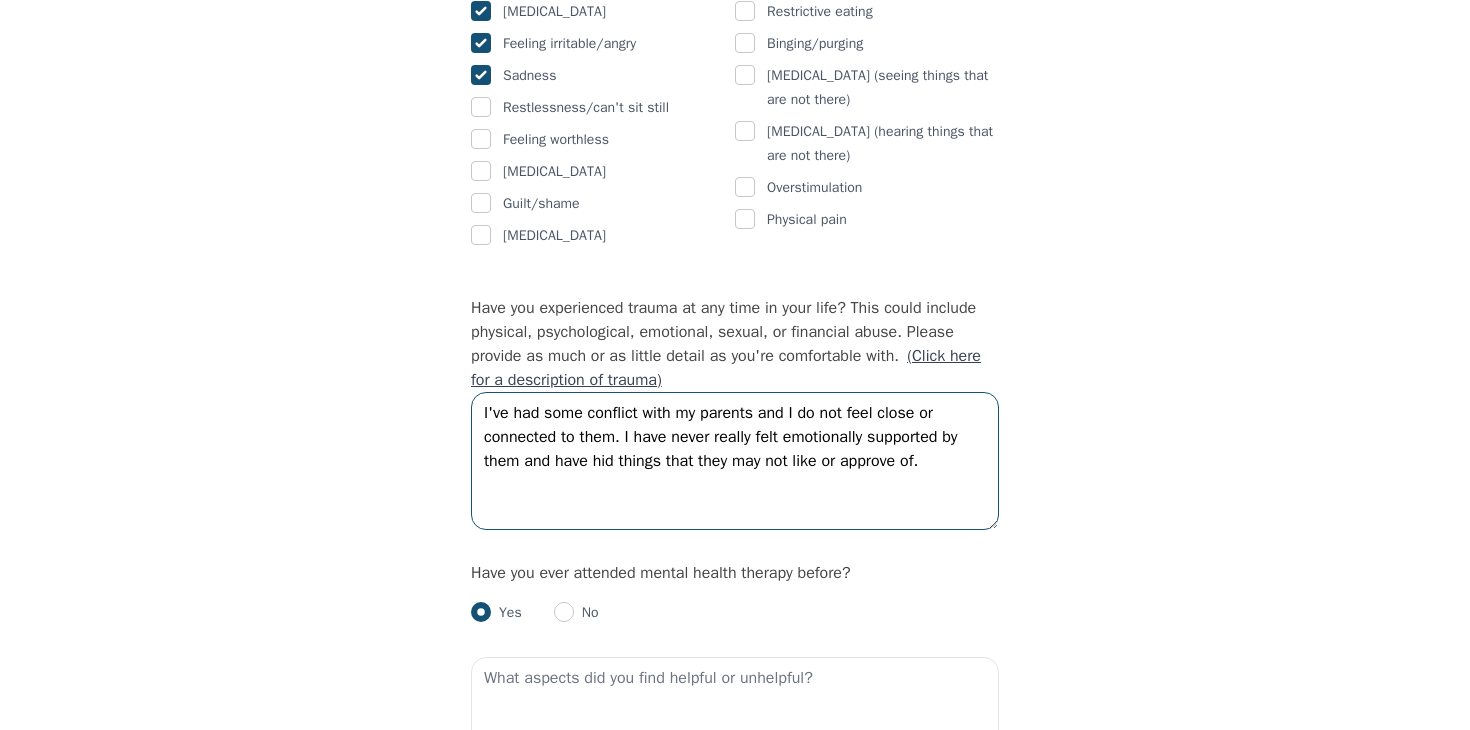 click on "I've had some conflict with my parents and I do not feel close or connected to them. I have never really felt emotionally supported by them and have hid things that they may not like or approve of." at bounding box center [735, 461] 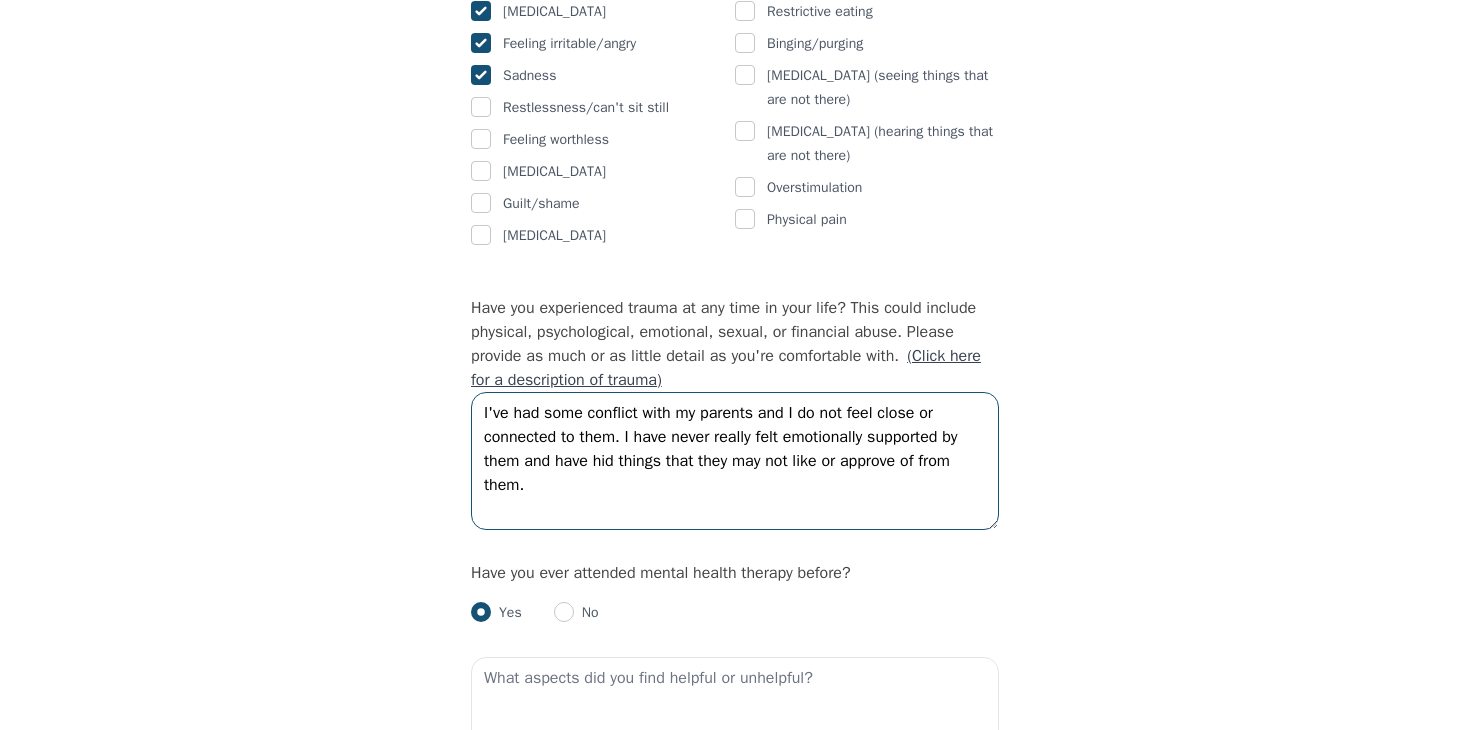 click on "I've had some conflict with my parents and I do not feel close or connected to them. I have never really felt emotionally supported by them and have hid things that they may not like or approve of from them." at bounding box center [735, 461] 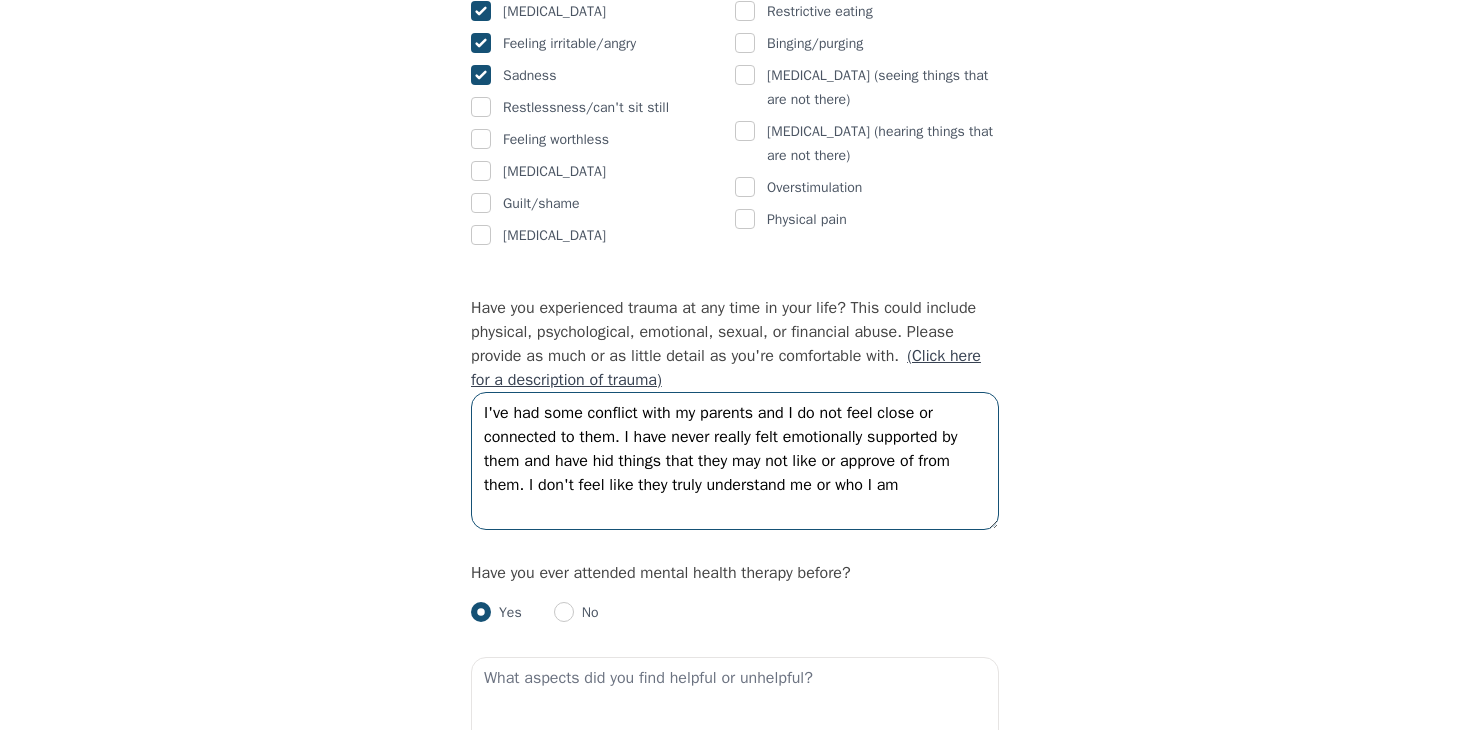 click on "I've had some conflict with my parents and I do not feel close or connected to them. I have never really felt emotionally supported by them and have hid things that they may not like or approve of from them. I don't feel like they truly understand me or who I am" at bounding box center [735, 461] 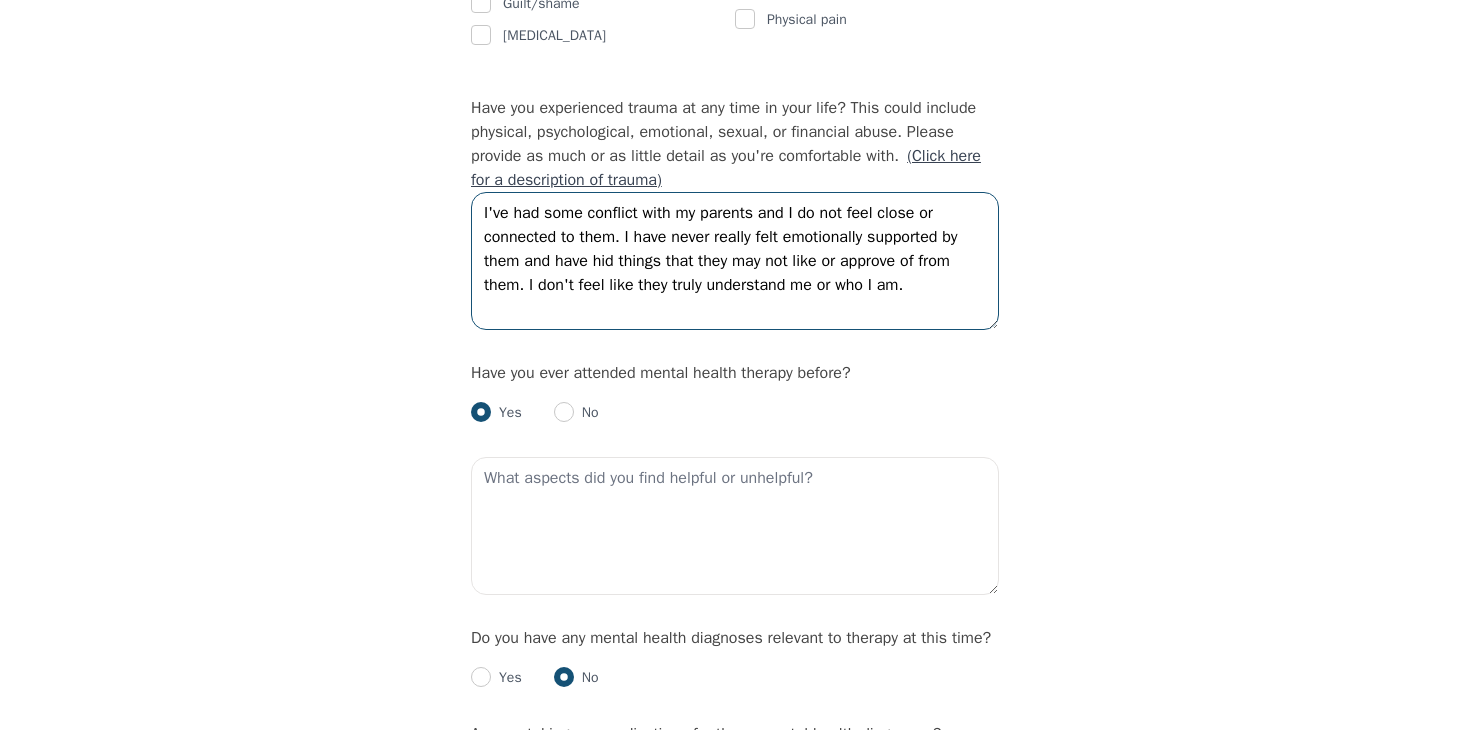 scroll, scrollTop: 1982, scrollLeft: 0, axis: vertical 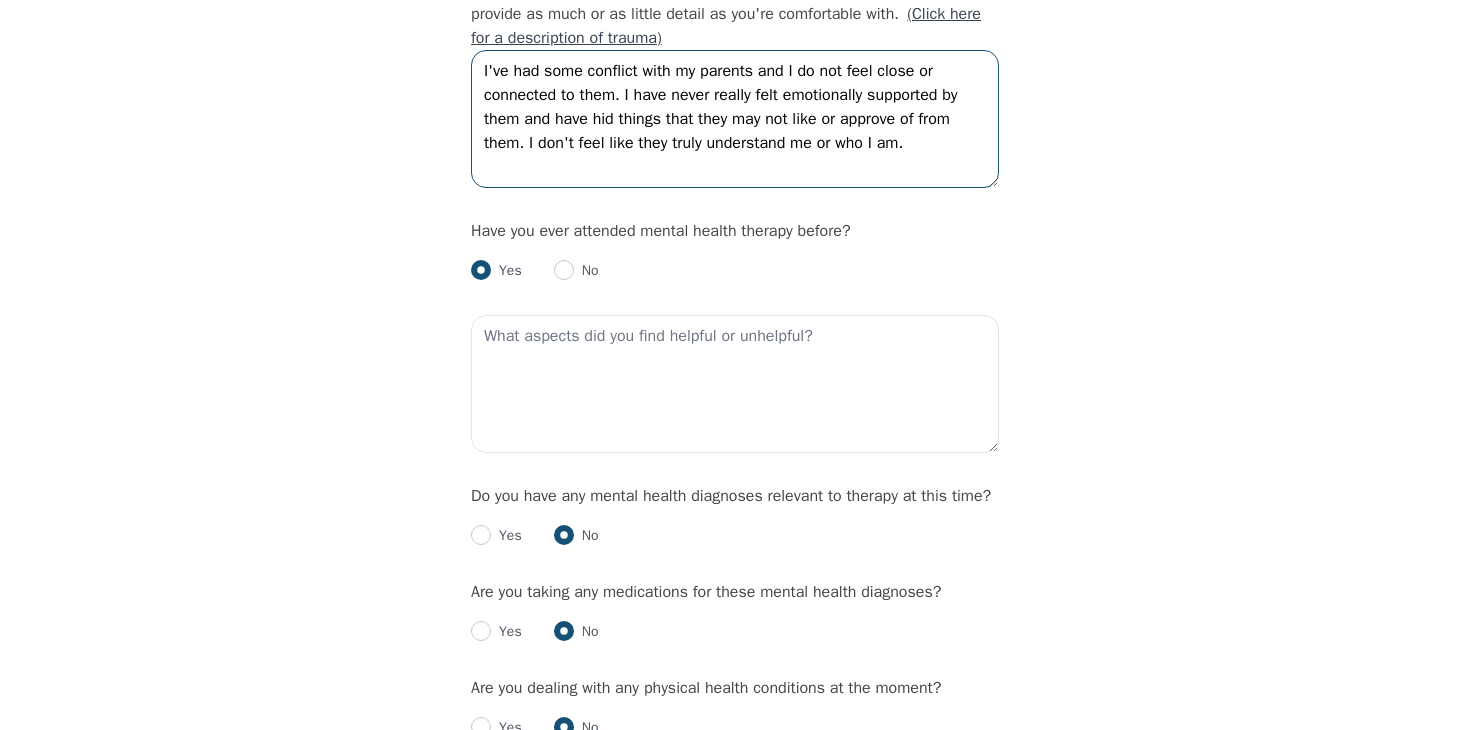 type on "I've had some conflict with my parents and I do not feel close or connected to them. I have never really felt emotionally supported by them and have hid things that they may not like or approve of from them. I don't feel like they truly understand me or who I am." 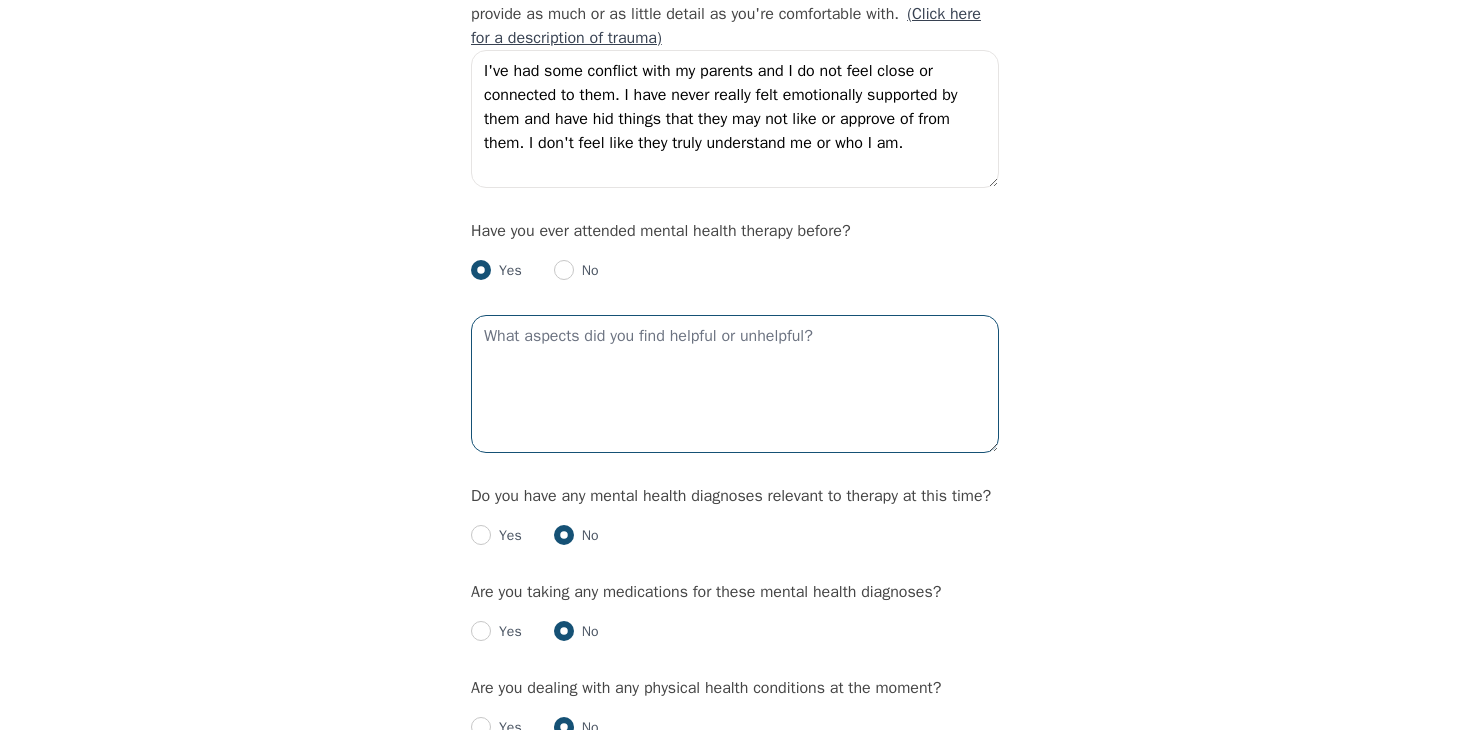 click at bounding box center [735, 384] 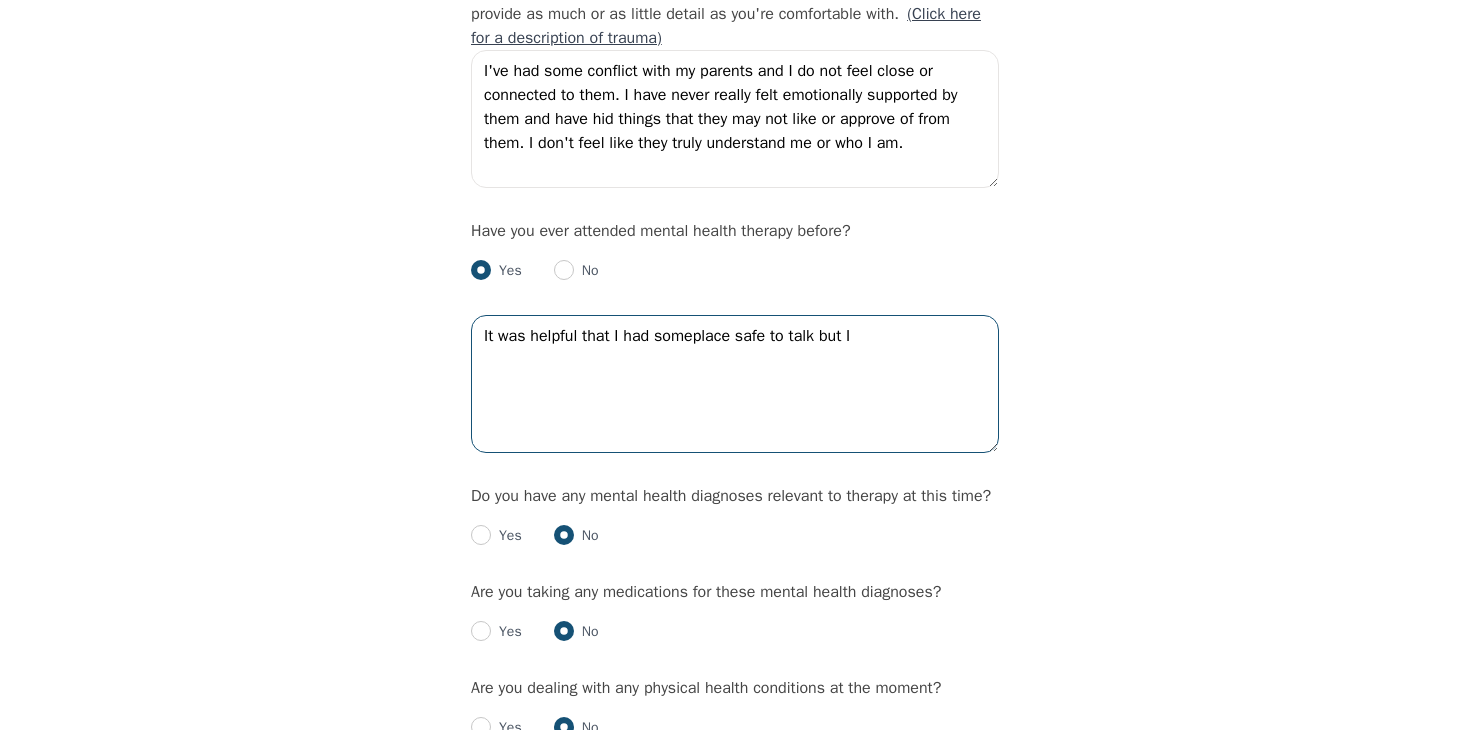 click on "It was helpful that I had someplace safe to talk but I" at bounding box center (735, 384) 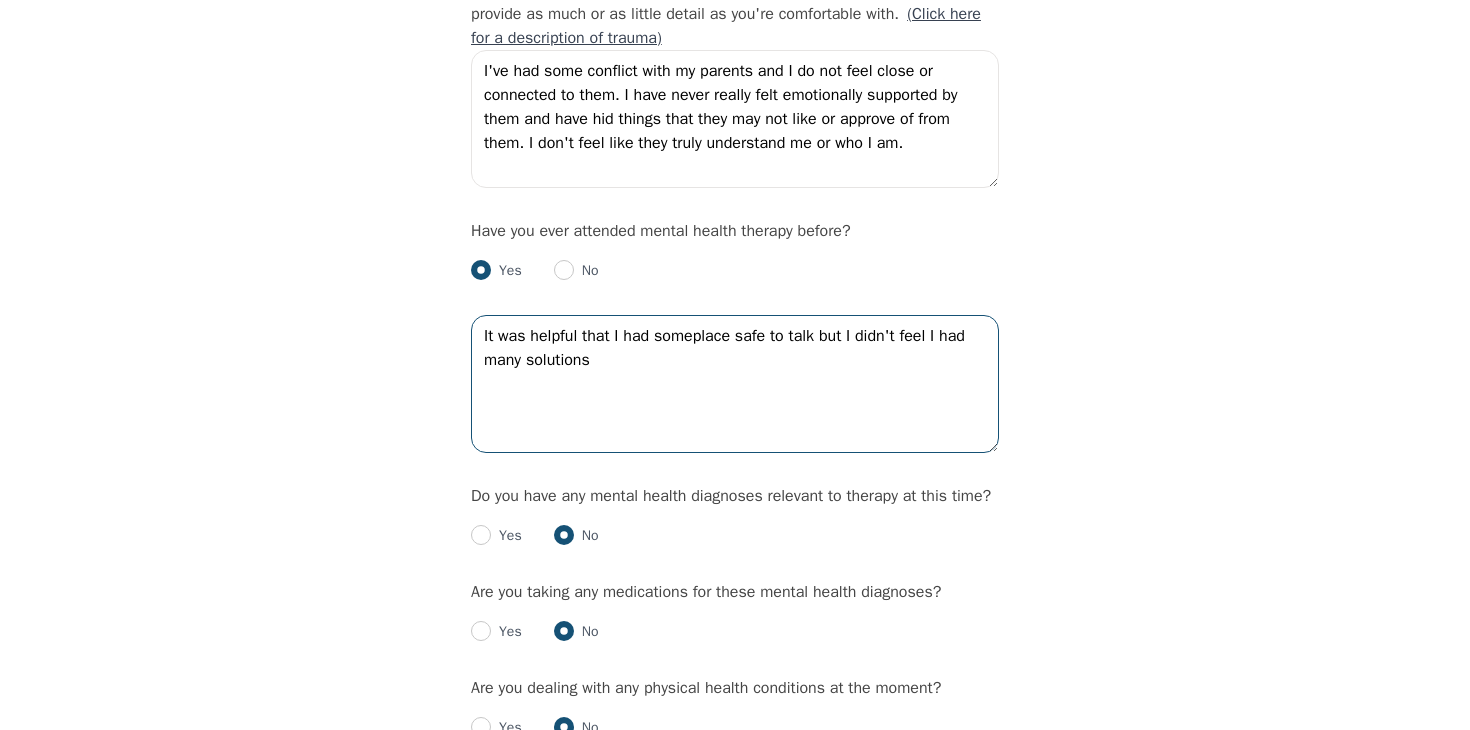 drag, startPoint x: 736, startPoint y: 401, endPoint x: 281, endPoint y: 249, distance: 479.71762 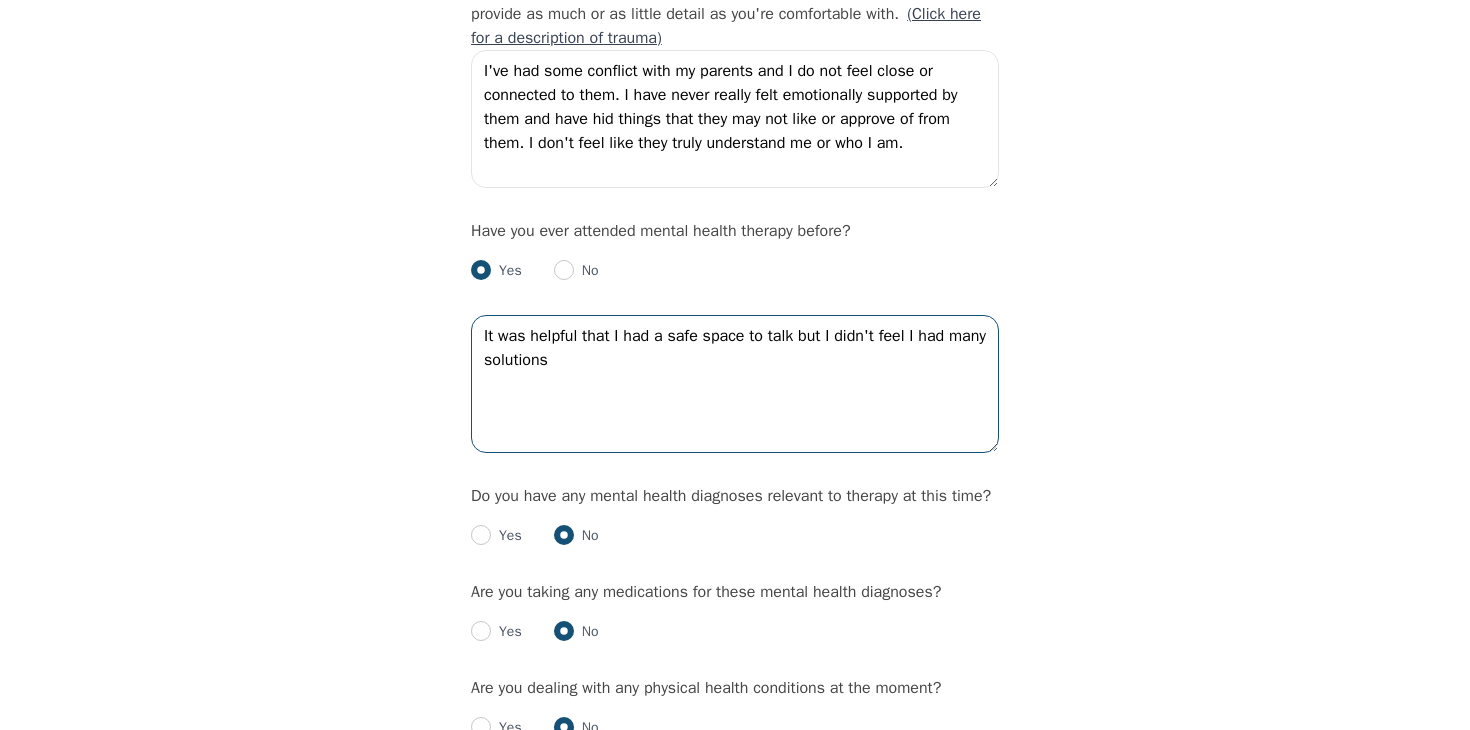 click on "It was helpful that I had a safe space to talk but I didn't feel I had many solutions" at bounding box center (735, 384) 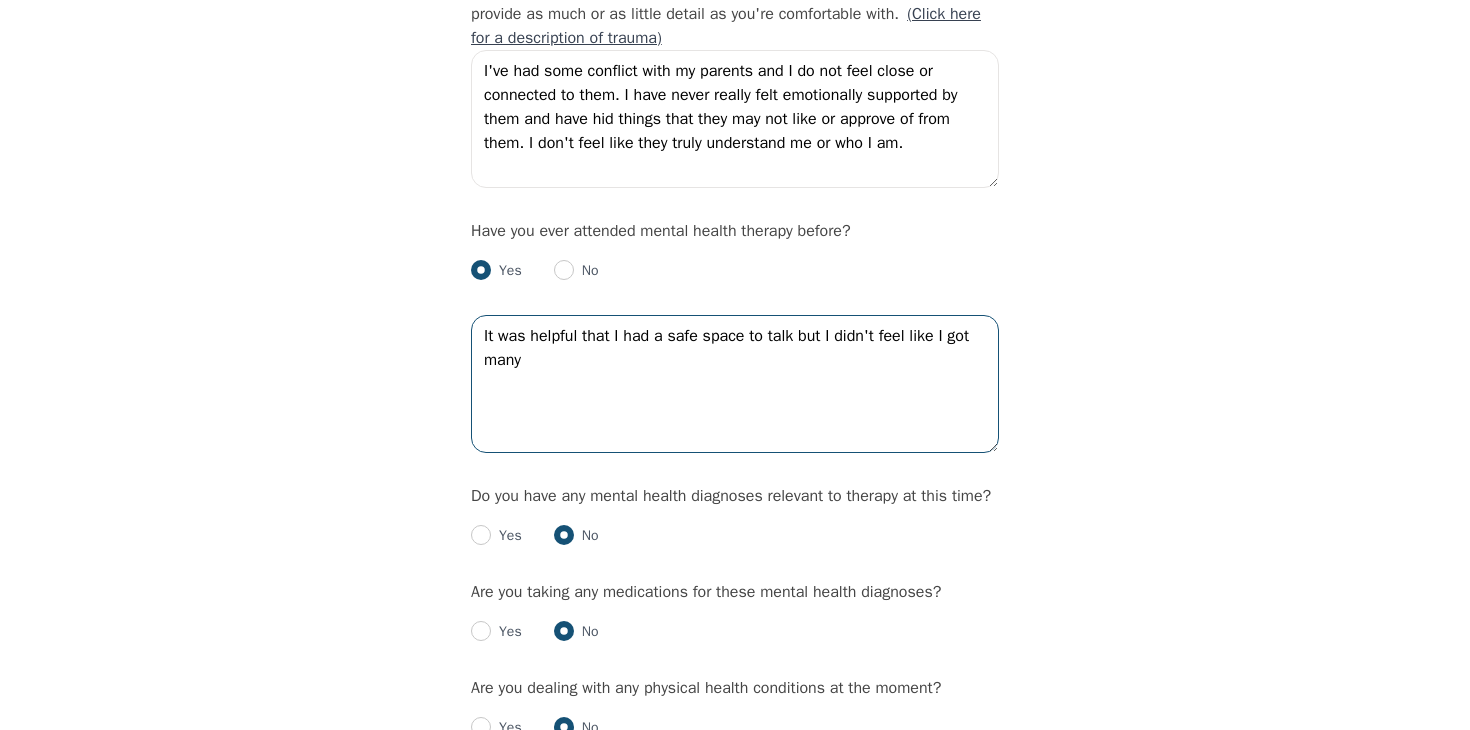 type on "It was helpful that I had a safe space to talk but I didn't feel like I got many" 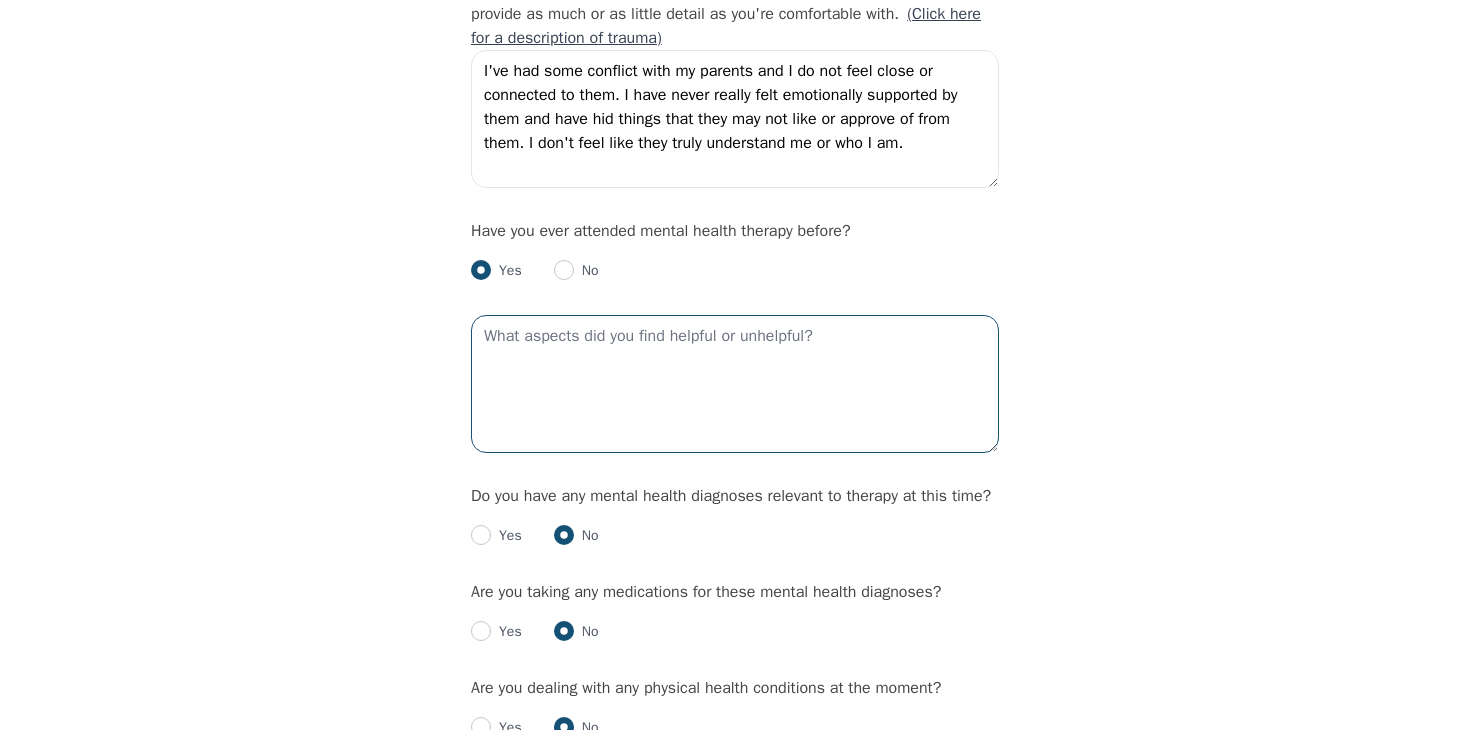 click at bounding box center (735, 384) 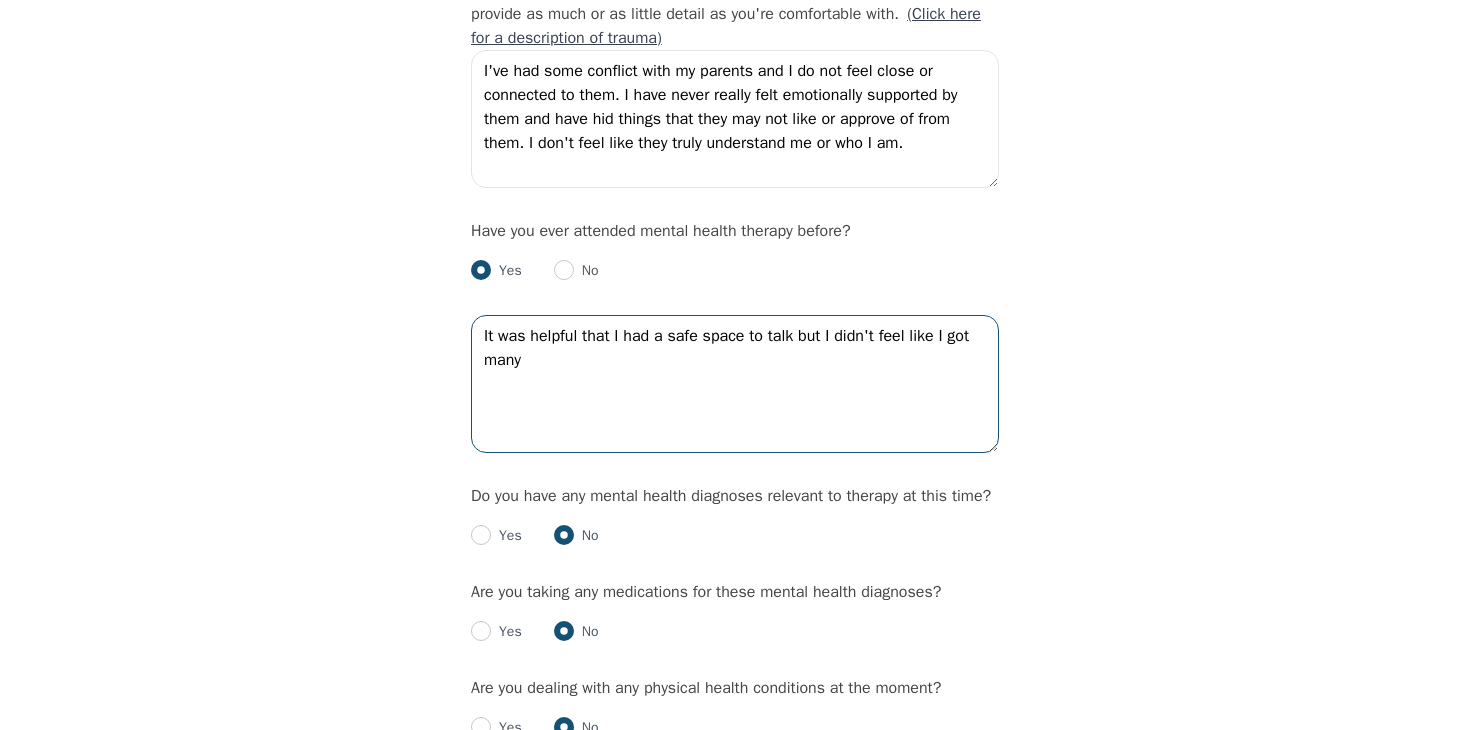 click on "It was helpful that I had a safe space to talk but I didn't feel like I got many" at bounding box center (735, 384) 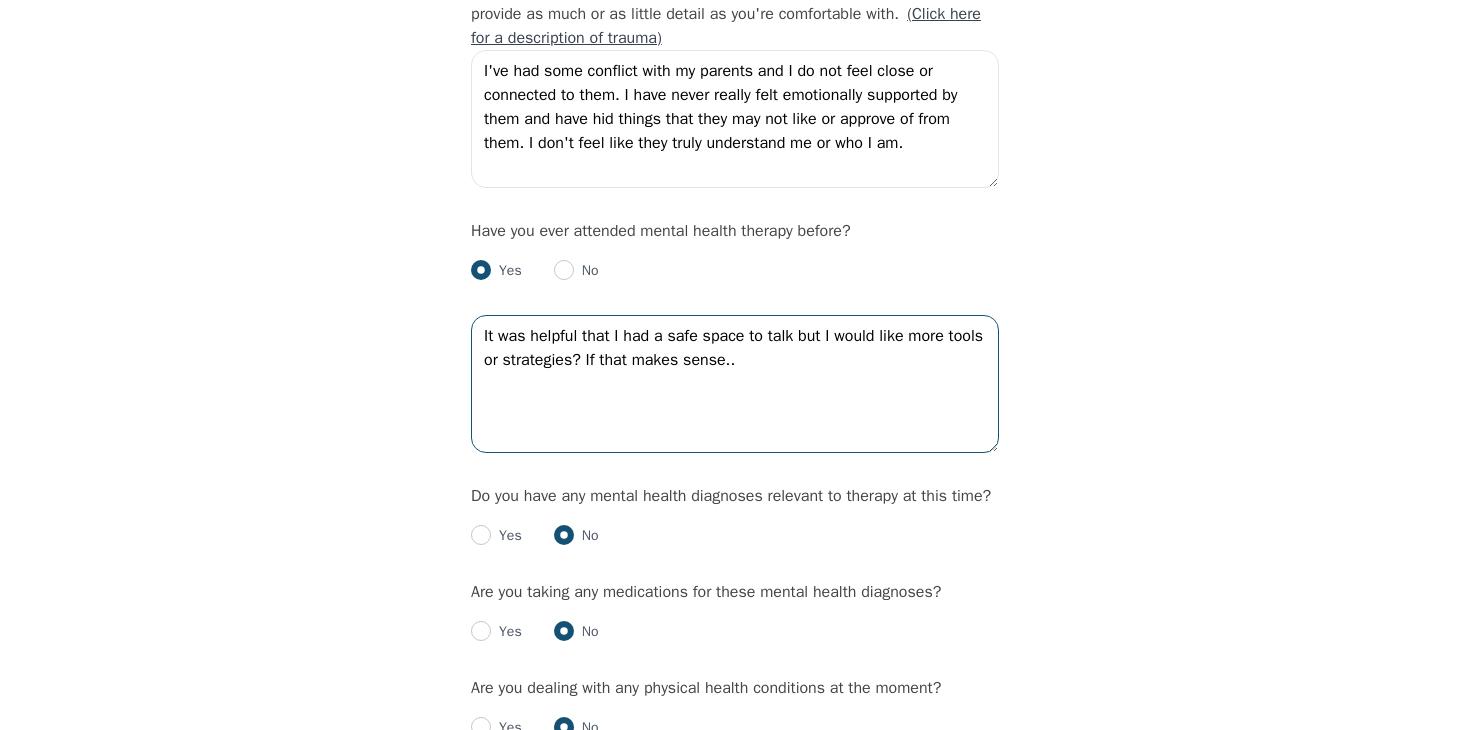 click on "It was helpful that I had a safe space to talk but I would like more tools or strategies? If that makes sense.." at bounding box center [735, 384] 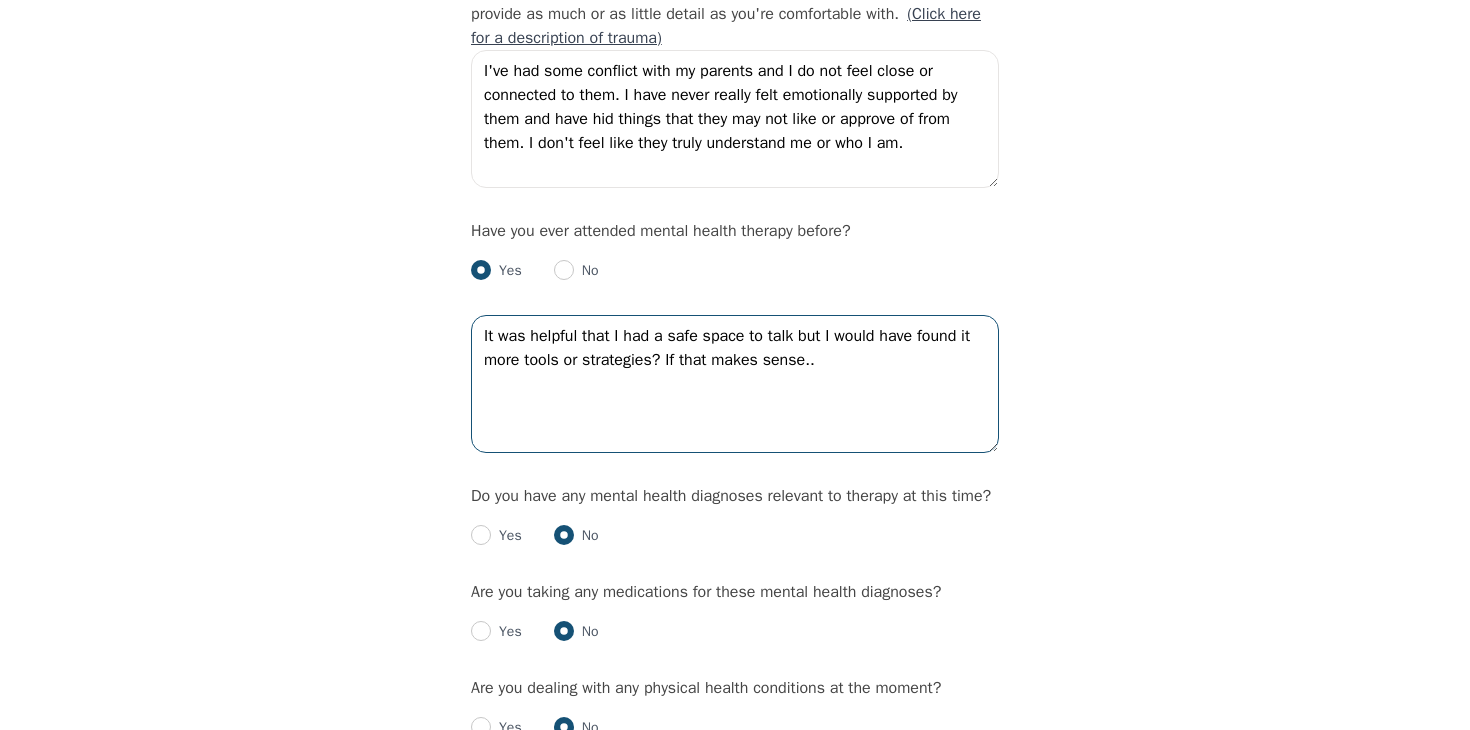 click on "It was helpful that I had a safe space to talk but I would have found it more tools or strategies? If that makes sense.." at bounding box center (735, 384) 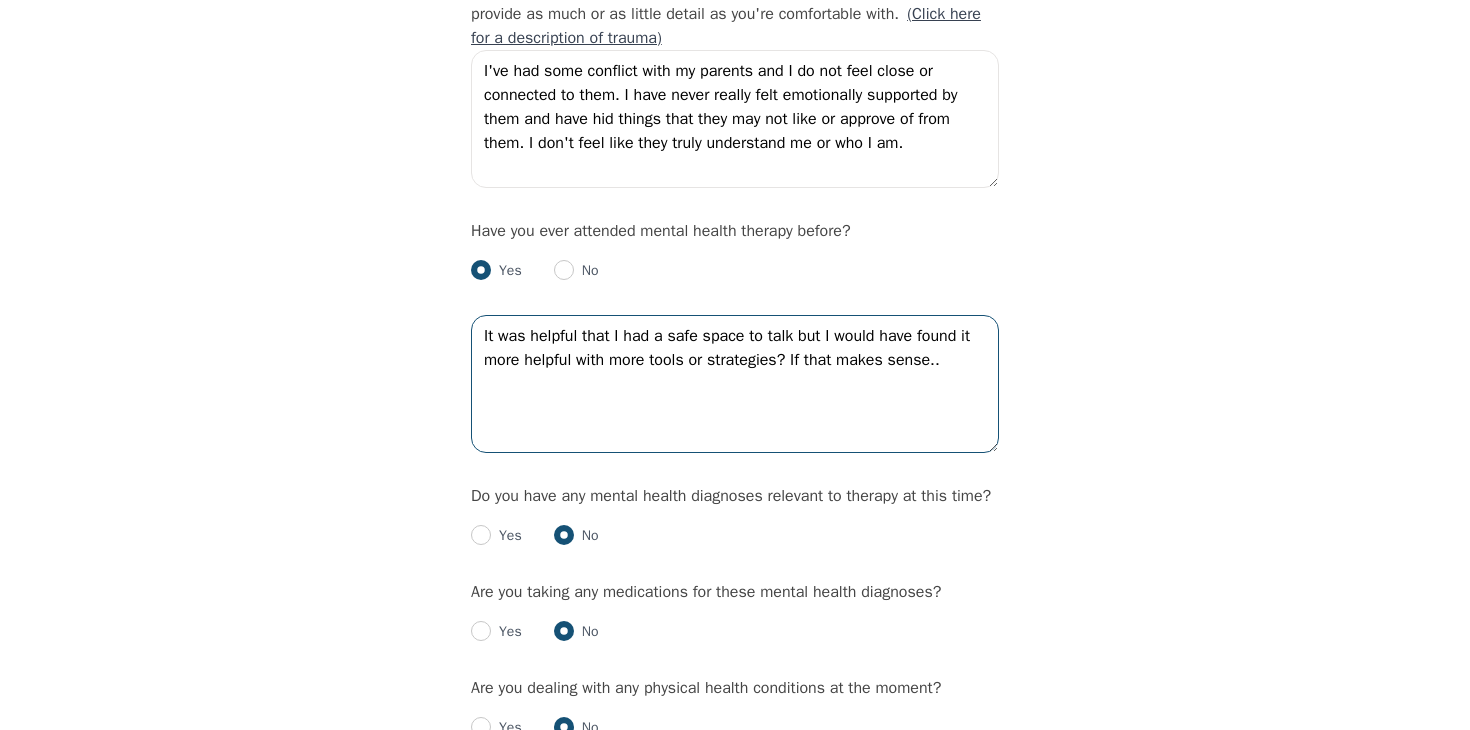 drag, startPoint x: 787, startPoint y: 375, endPoint x: 1086, endPoint y: 376, distance: 299.00168 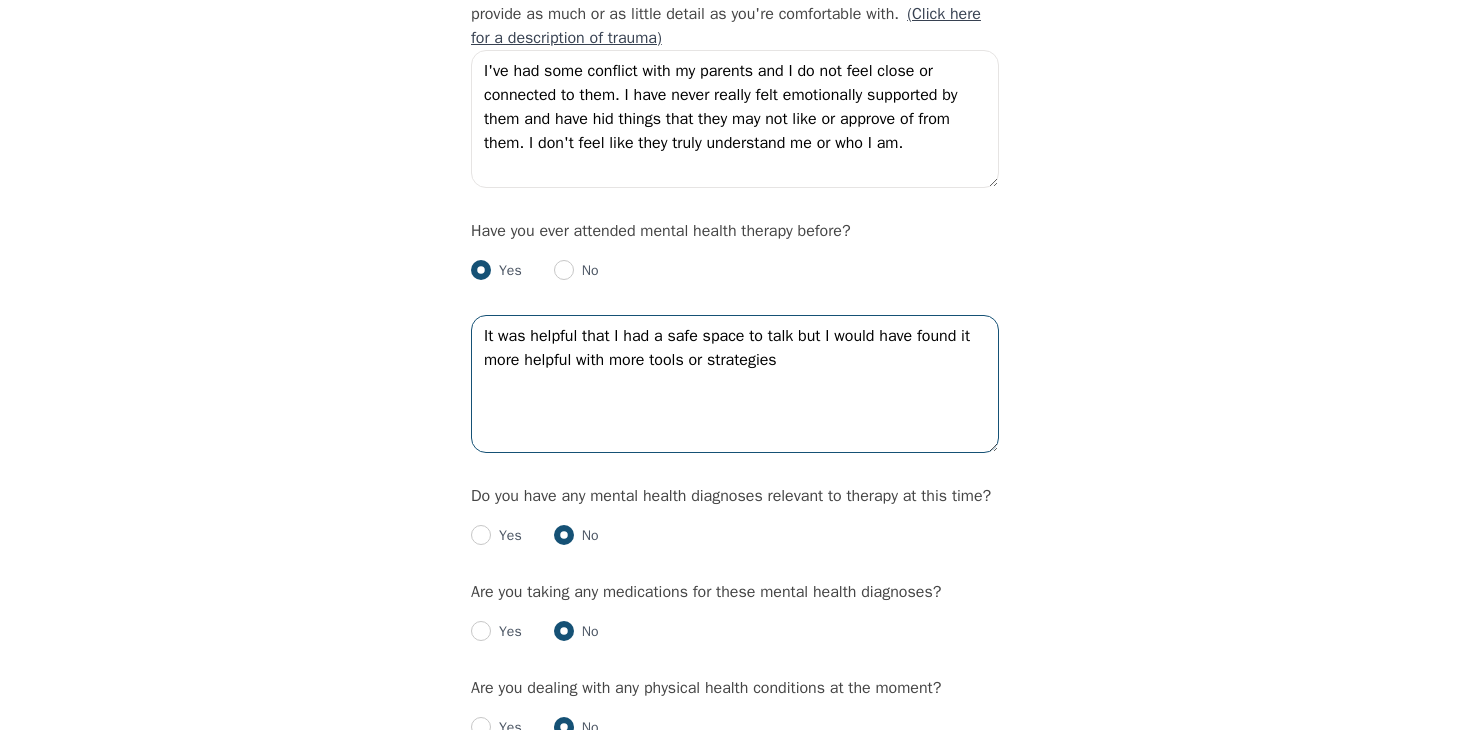 drag, startPoint x: 653, startPoint y: 381, endPoint x: 715, endPoint y: 381, distance: 62 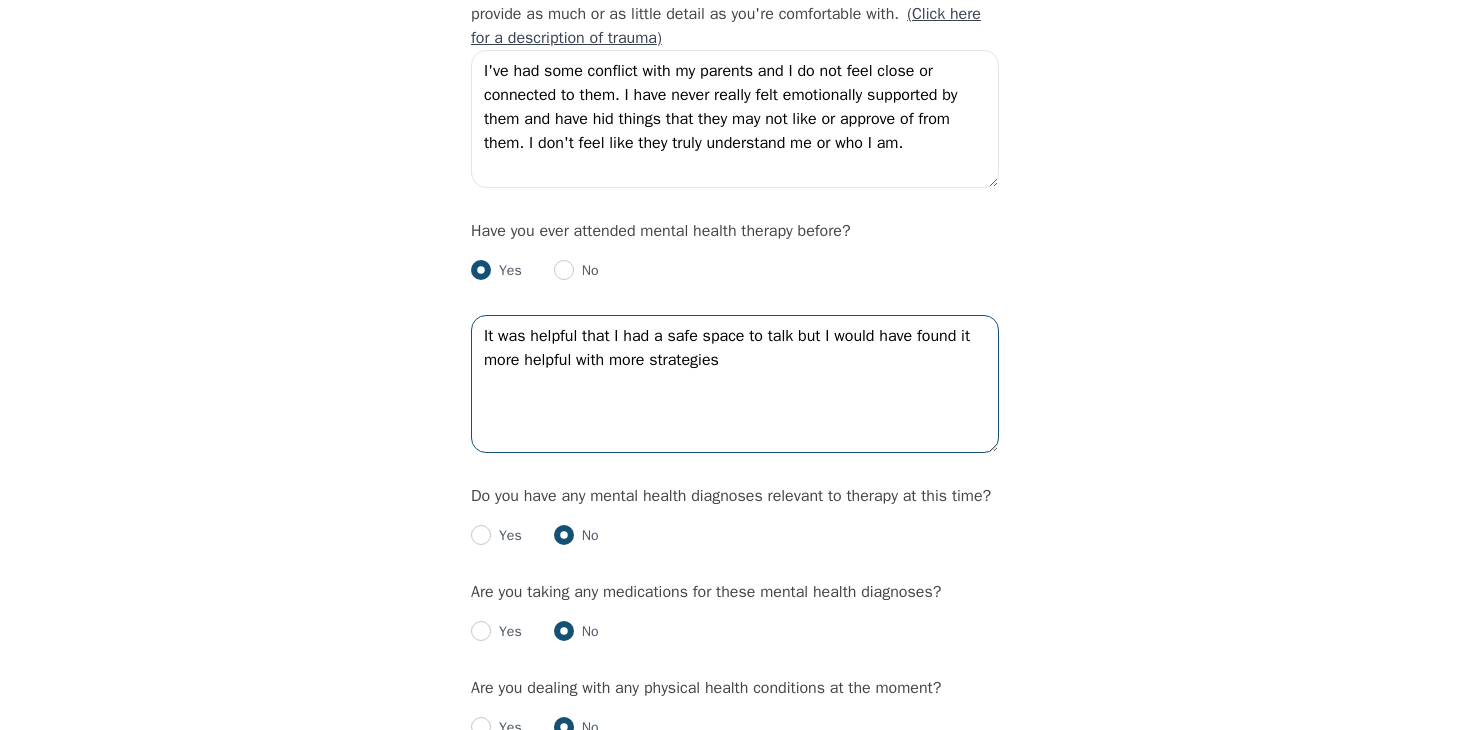click on "It was helpful that I had a safe space to talk but I would have found it more helpful with more strategies" at bounding box center [735, 384] 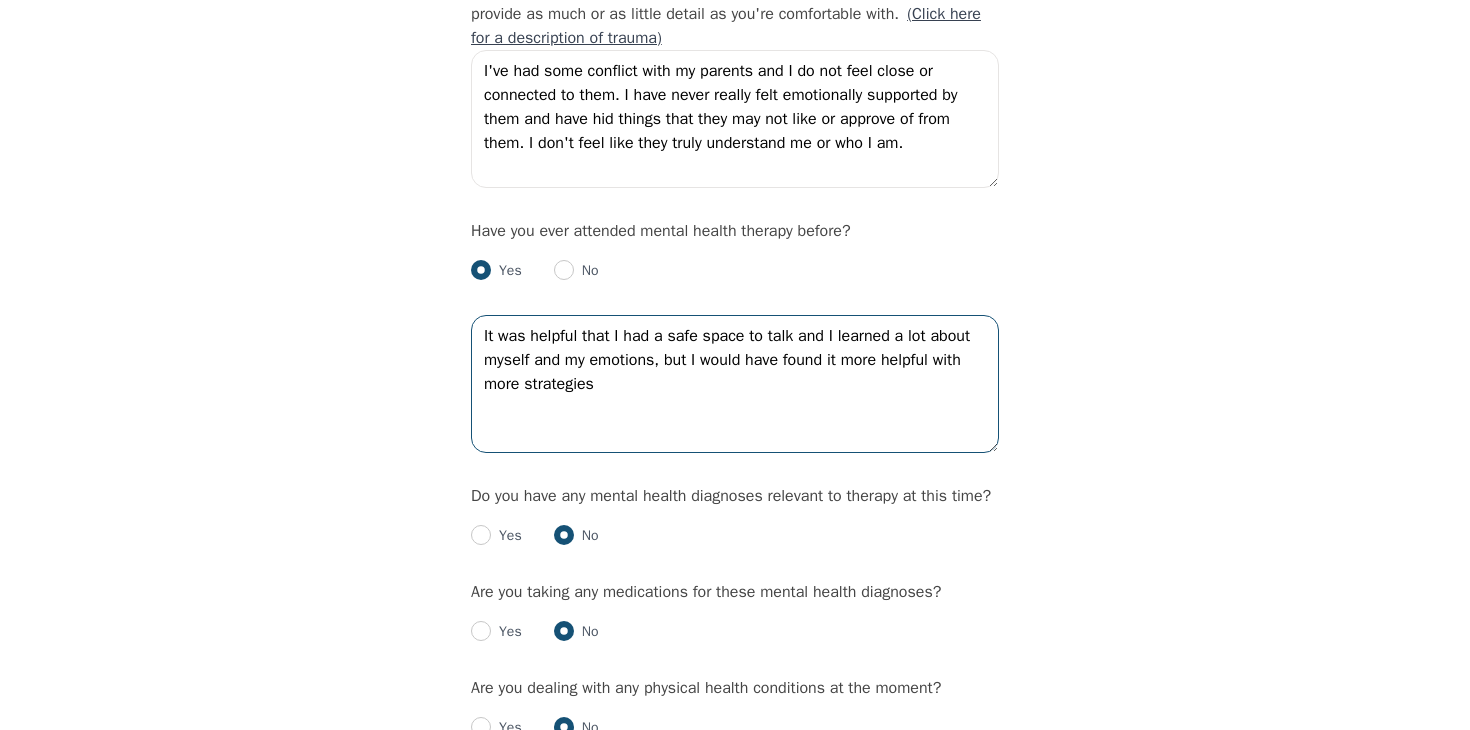 click on "It was helpful that I had a safe space to talk and I learned a lot about myself and my emotions, but I would have found it more helpful with more strategies" at bounding box center [735, 384] 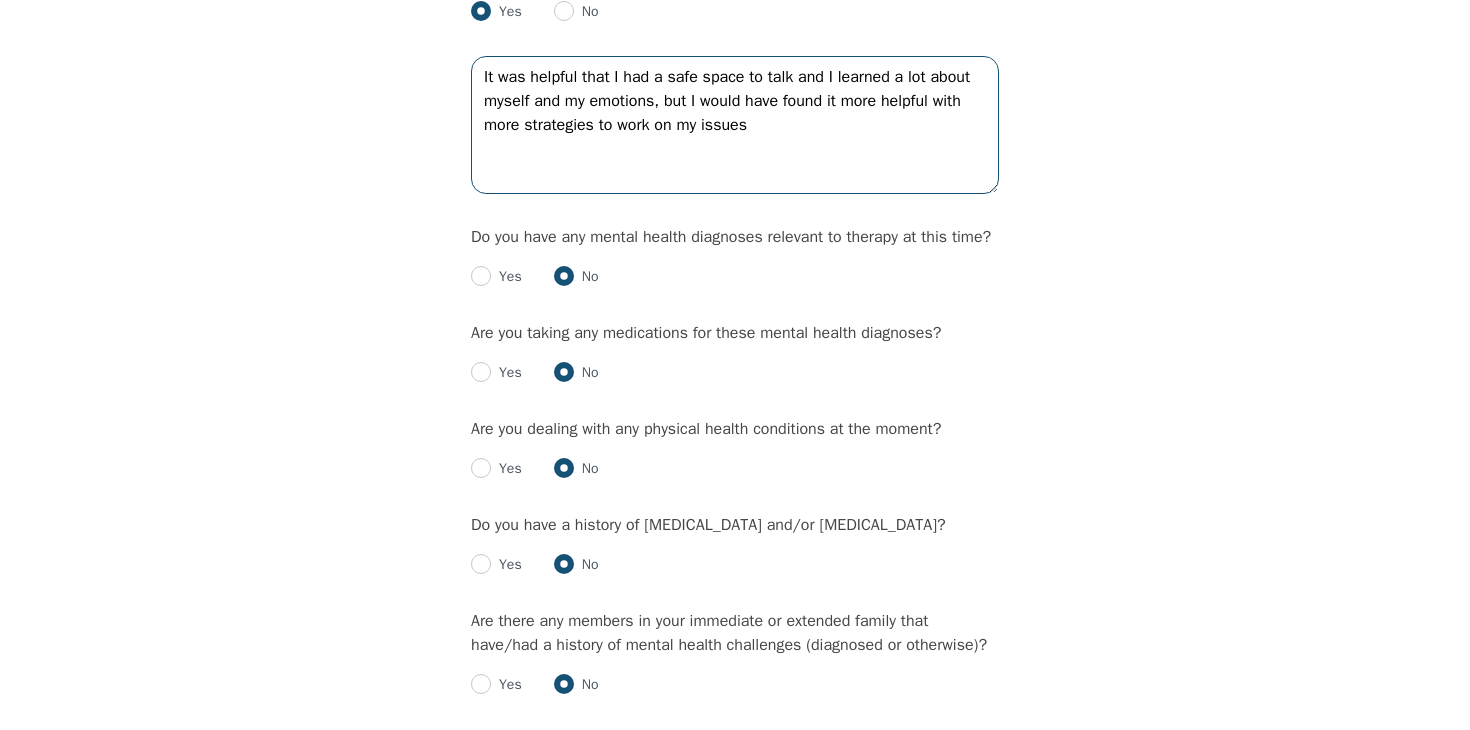 scroll, scrollTop: 2145, scrollLeft: 0, axis: vertical 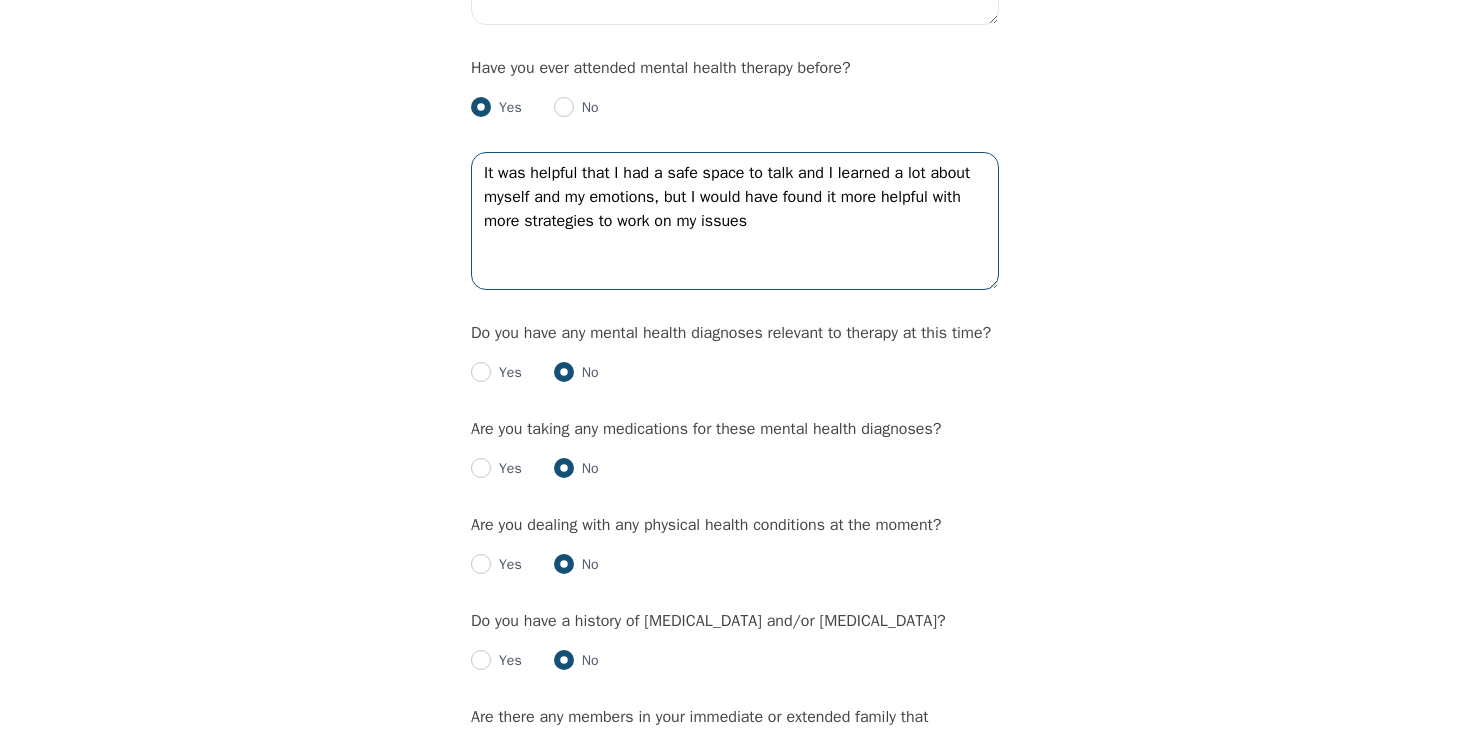 click on "It was helpful that I had a safe space to talk and I learned a lot about myself and my emotions, but I would have found it more helpful with more strategies to work on my issues" at bounding box center [735, 221] 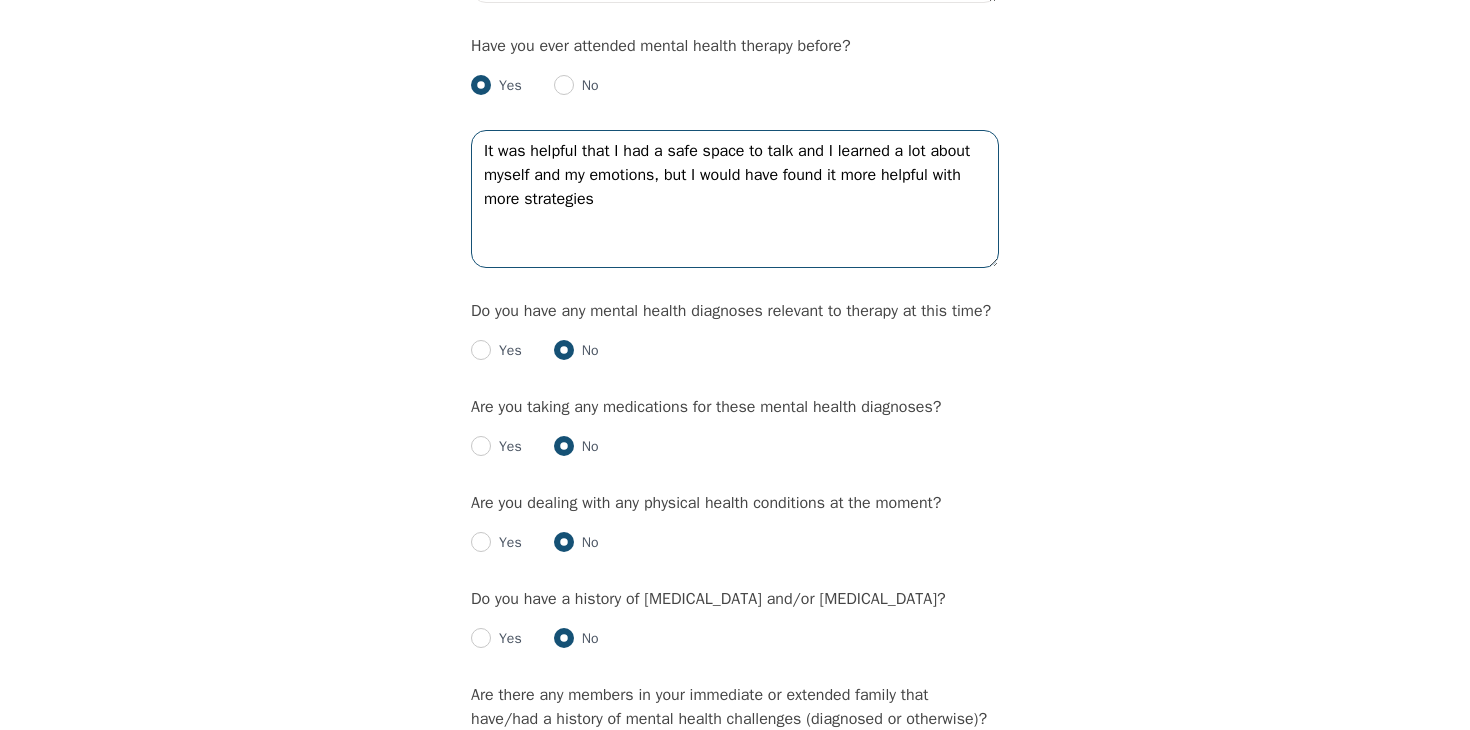 scroll, scrollTop: 2168, scrollLeft: 0, axis: vertical 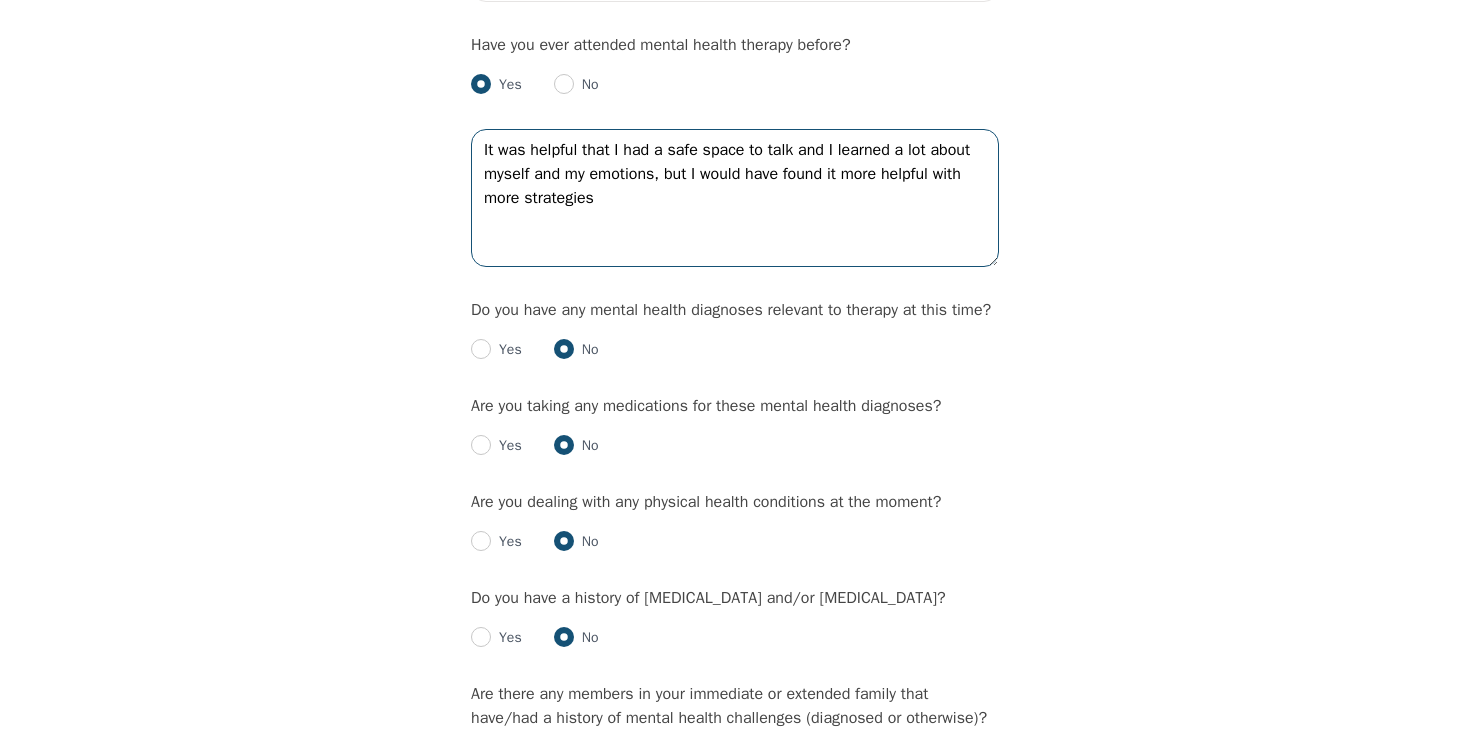 drag, startPoint x: 485, startPoint y: 157, endPoint x: 723, endPoint y: 246, distance: 254.09644 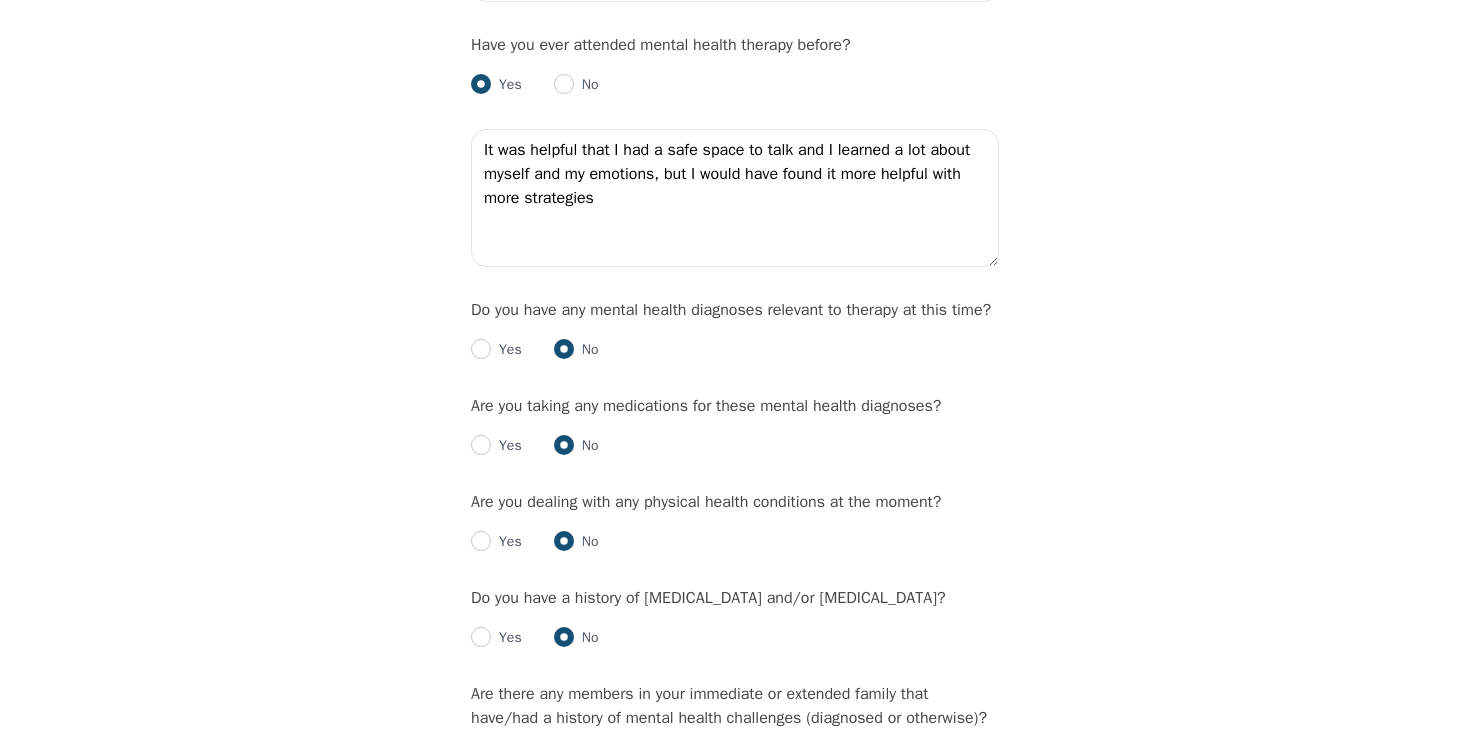 click on "Do you have any mental health diagnoses relevant to therapy at this time? Yes No" at bounding box center (735, 330) 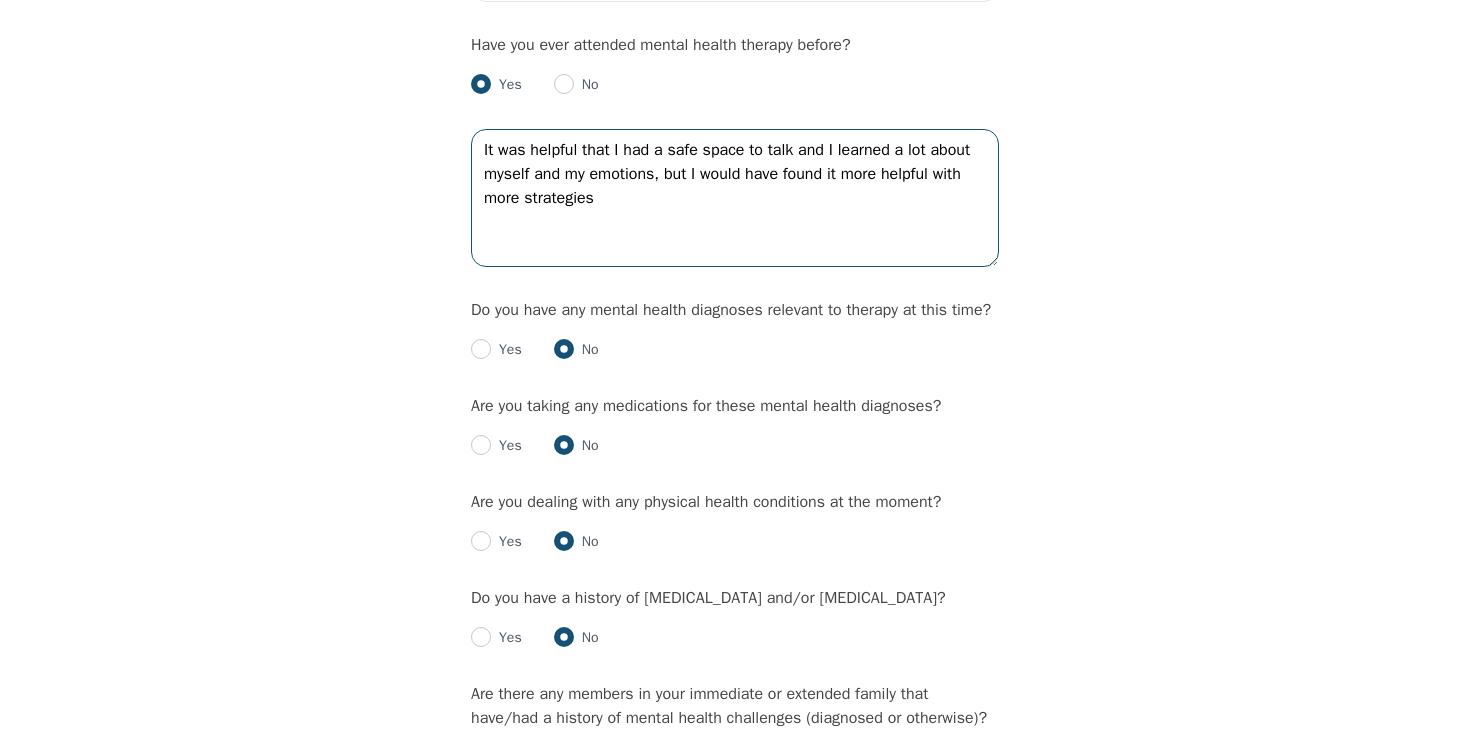 click on "It was helpful that I had a safe space to talk and I learned a lot about myself and my emotions, but I would have found it more helpful with more strategies" at bounding box center (735, 198) 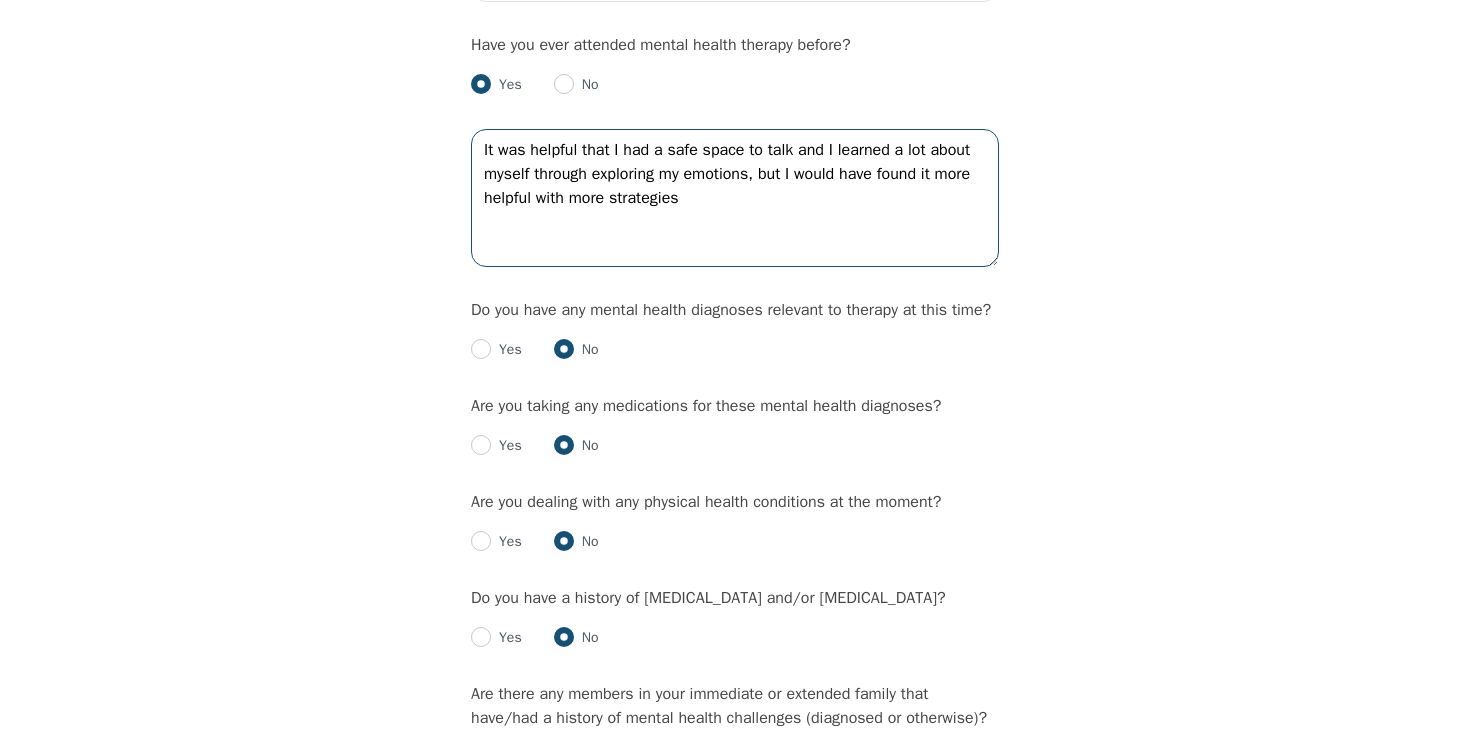 click on "It was helpful that I had a safe space to talk and I learned a lot about myself through exploring my emotions, but I would have found it more helpful with more strategies" at bounding box center [735, 198] 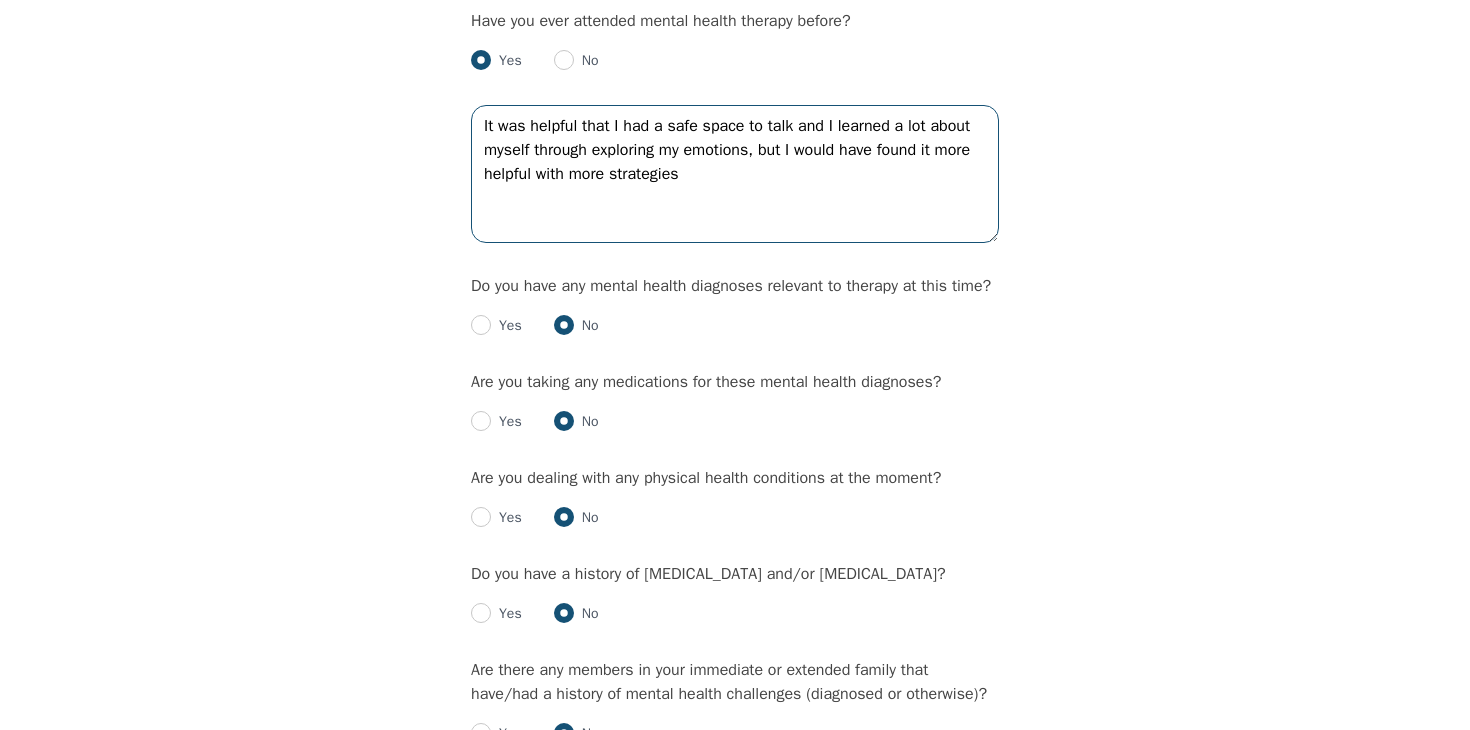 click on "It was helpful that I had a safe space to talk and I learned a lot about myself through exploring my emotions, but I would have found it more helpful with more strategies" at bounding box center [735, 174] 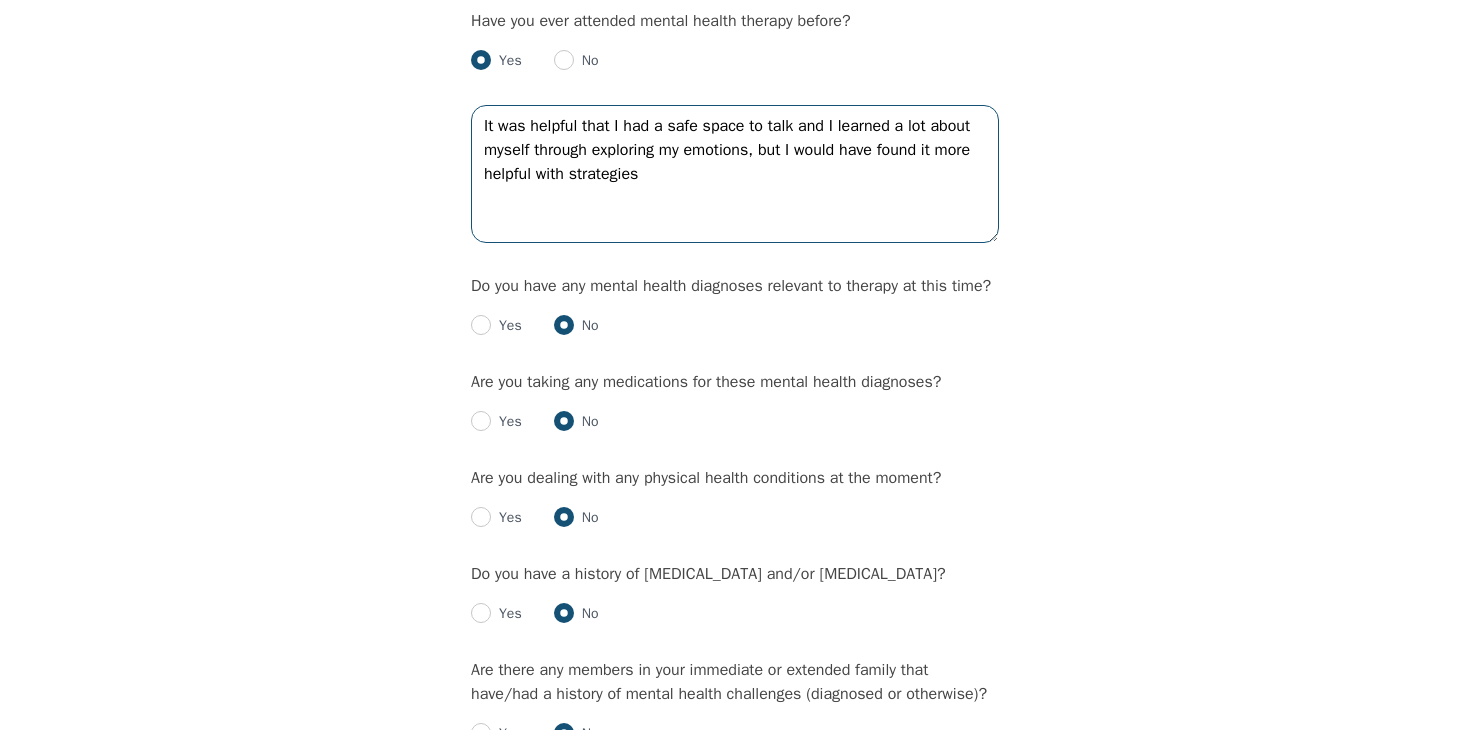 click on "It was helpful that I had a safe space to talk and I learned a lot about myself through exploring my emotions, but I would have found it more helpful with strategies" at bounding box center [735, 174] 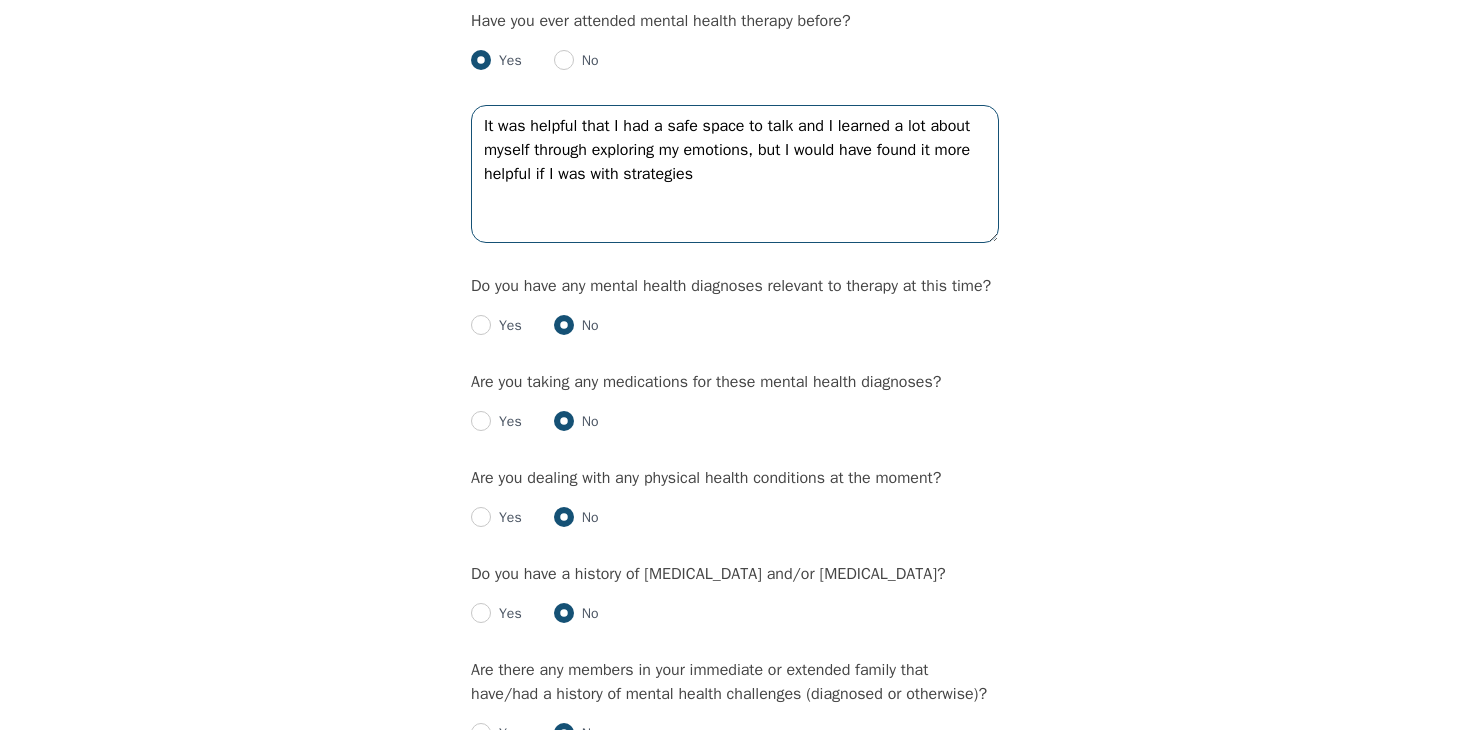 click on "It was helpful that I had a safe space to talk and I learned a lot about myself through exploring my emotions, but I would have found it more helpful if I was with strategies" at bounding box center [735, 174] 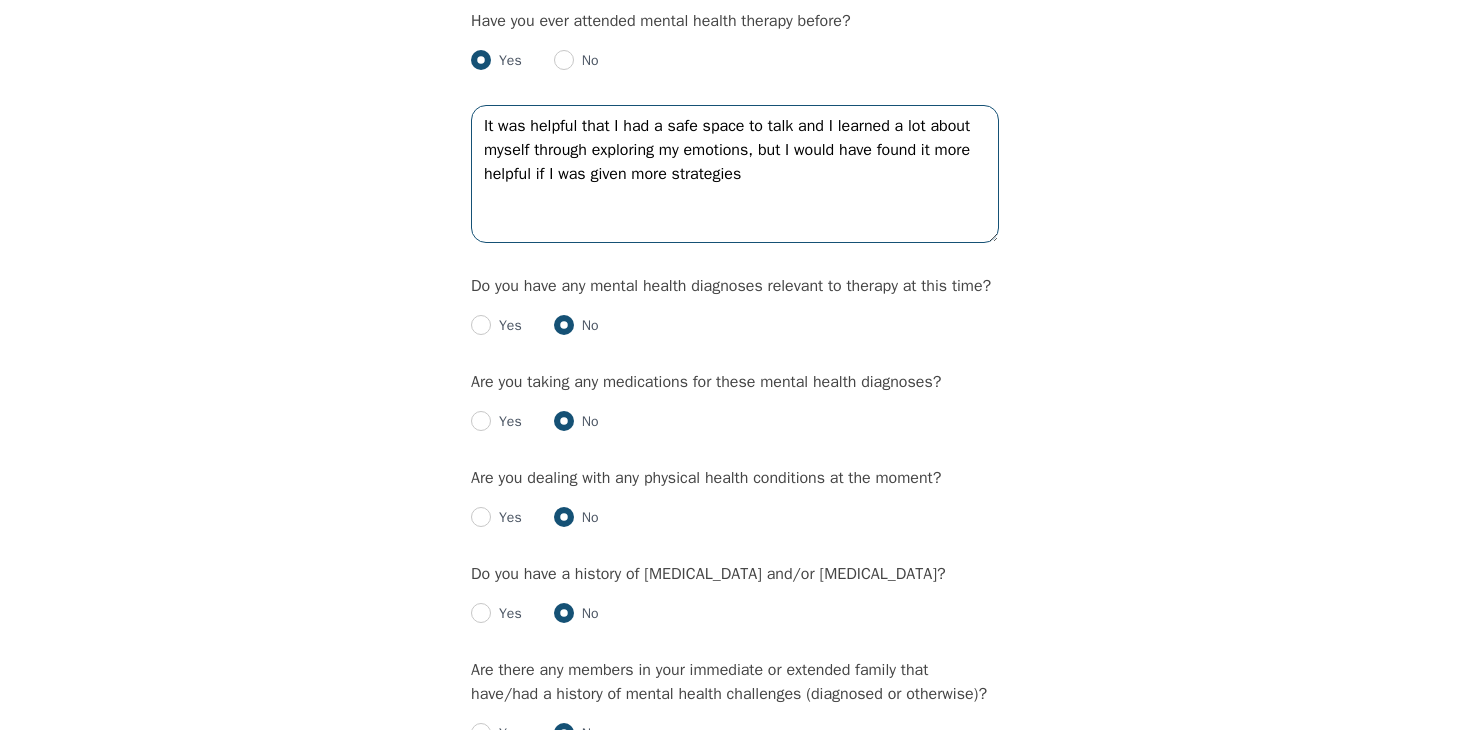 click on "It was helpful that I had a safe space to talk and I learned a lot about myself through exploring my emotions, but I would have found it more helpful if I was given more strategies" at bounding box center (735, 174) 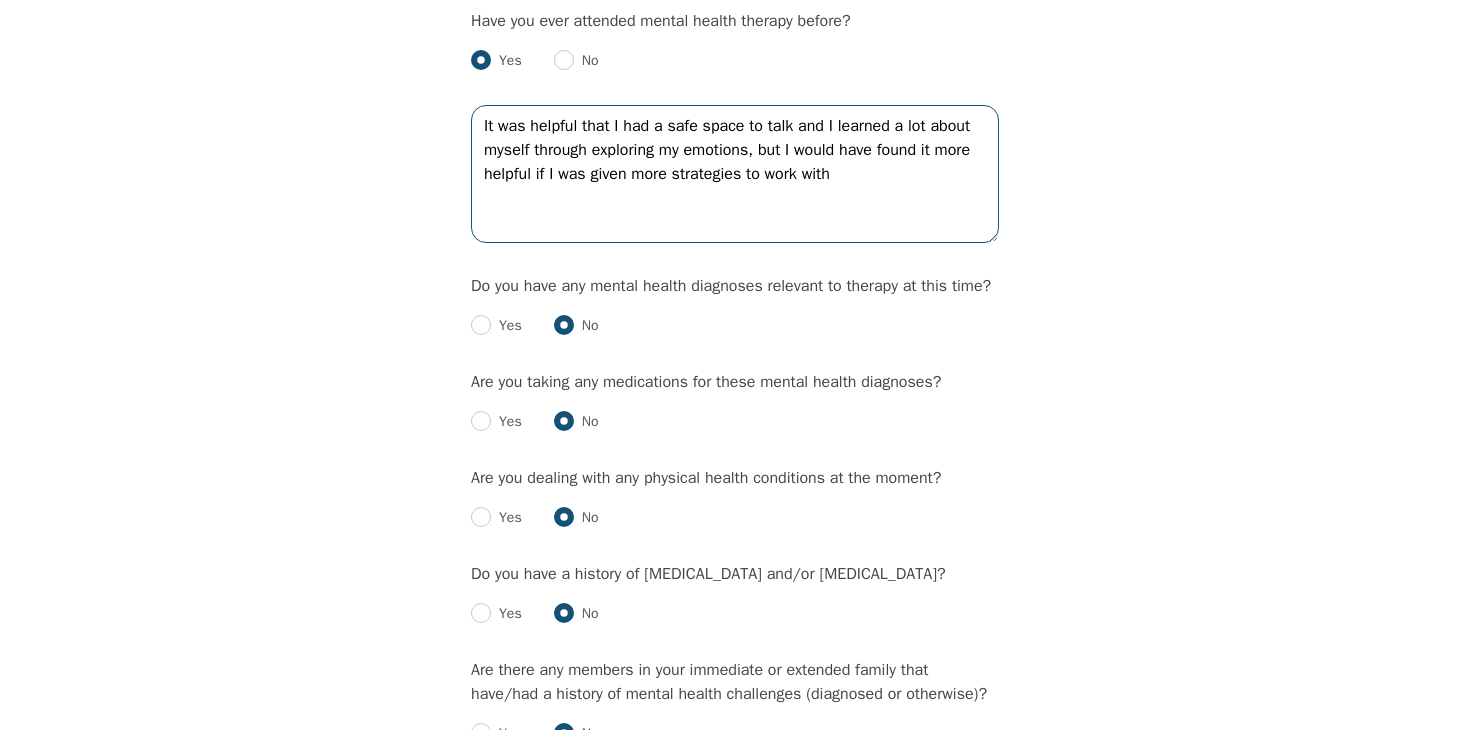 click on "It was helpful that I had a safe space to talk and I learned a lot about myself through exploring my emotions, but I would have found it more helpful if I was given more strategies to work with" at bounding box center [735, 174] 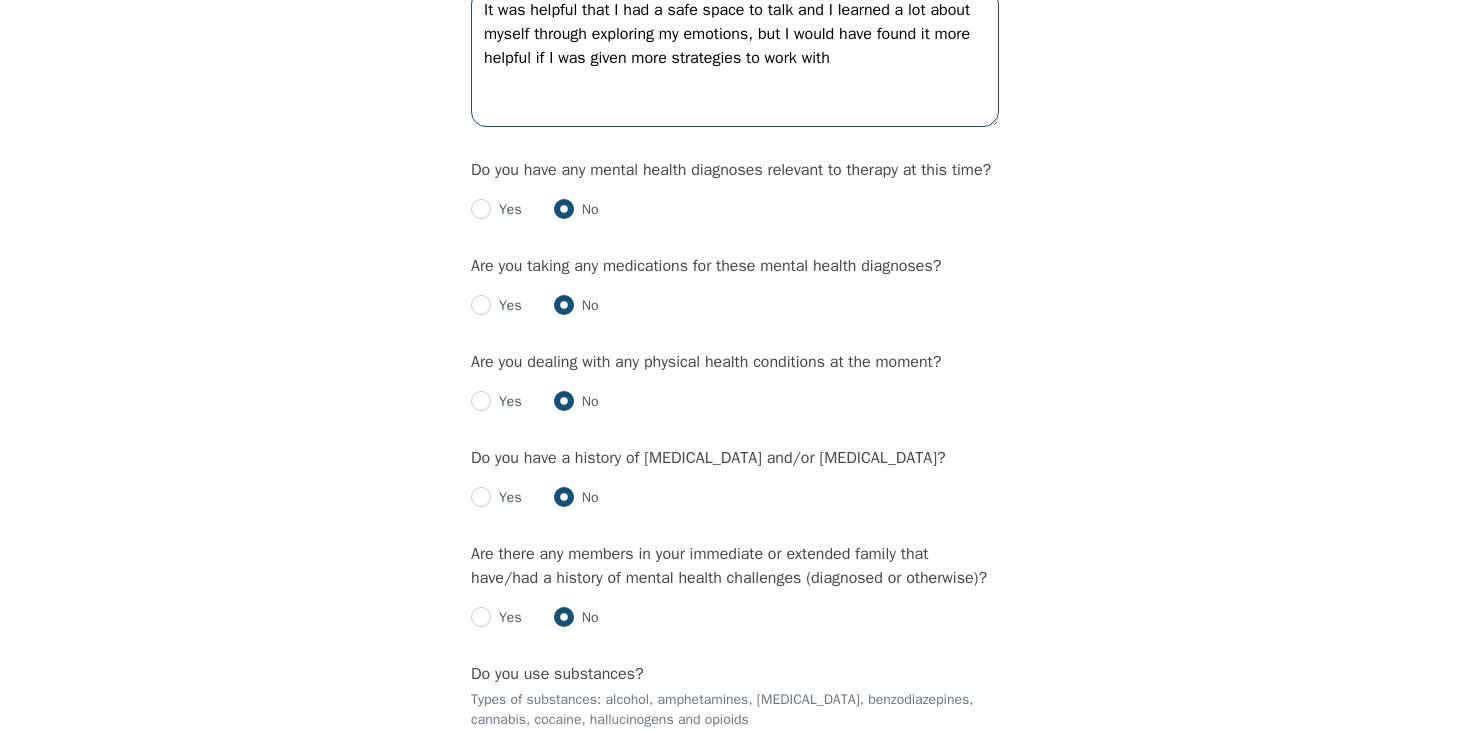scroll, scrollTop: 2333, scrollLeft: 0, axis: vertical 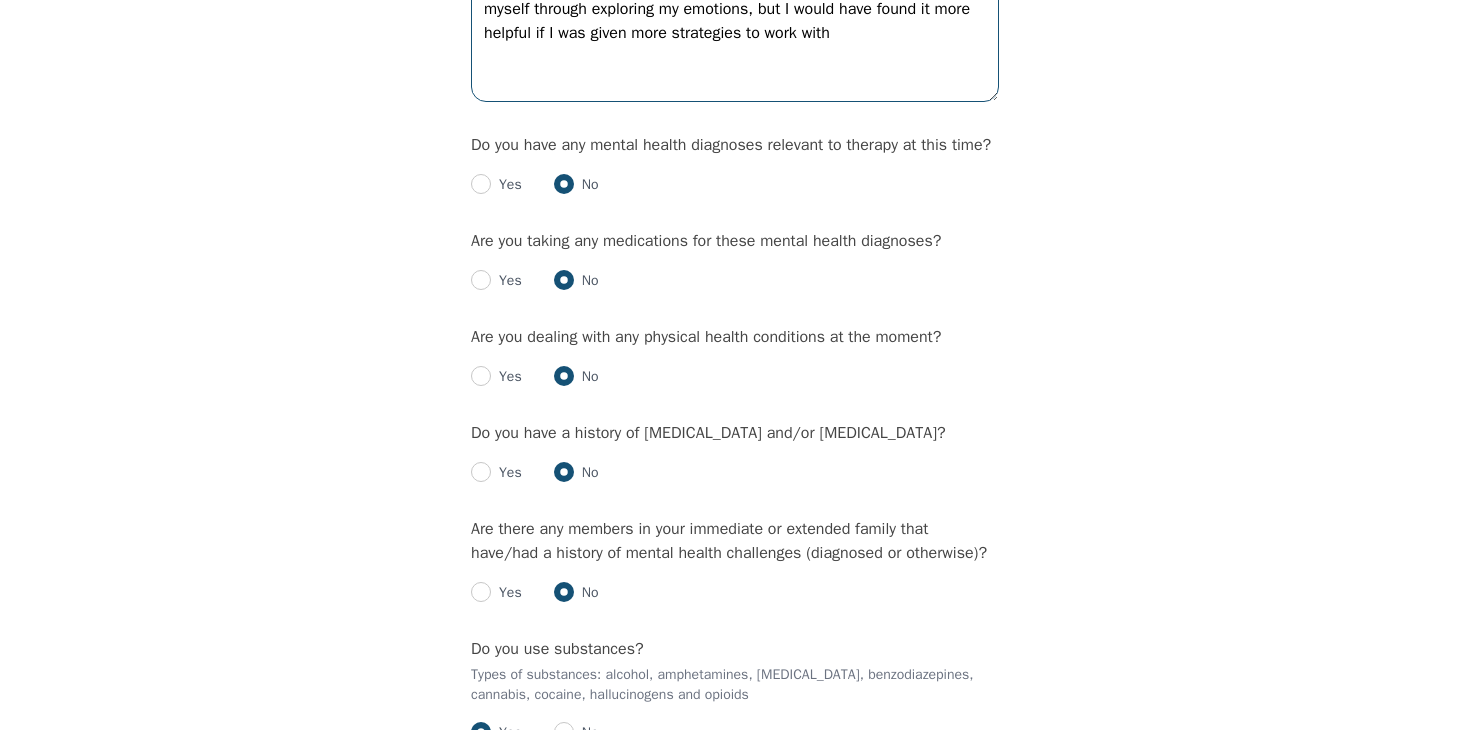 drag, startPoint x: 785, startPoint y: 52, endPoint x: 906, endPoint y: 50, distance: 121.016525 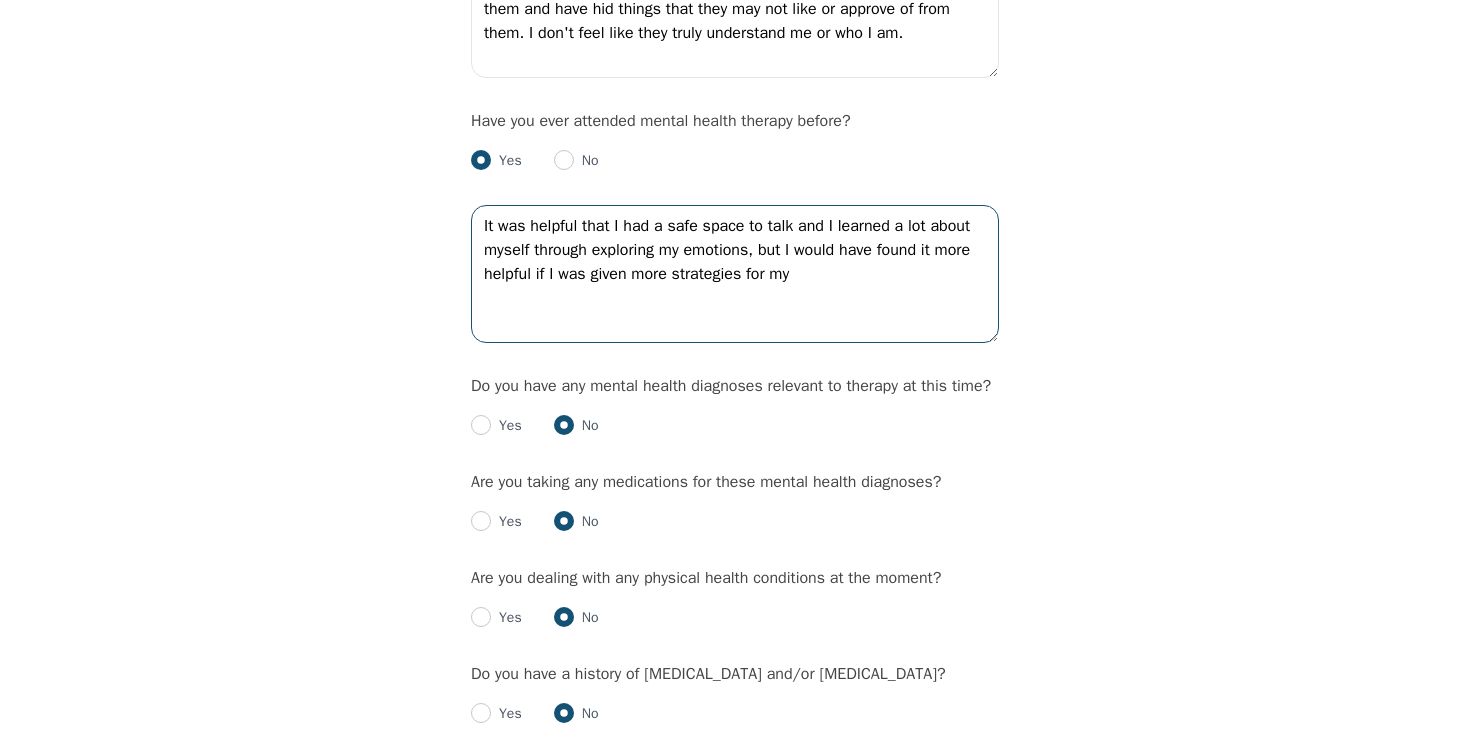 scroll, scrollTop: 2093, scrollLeft: 0, axis: vertical 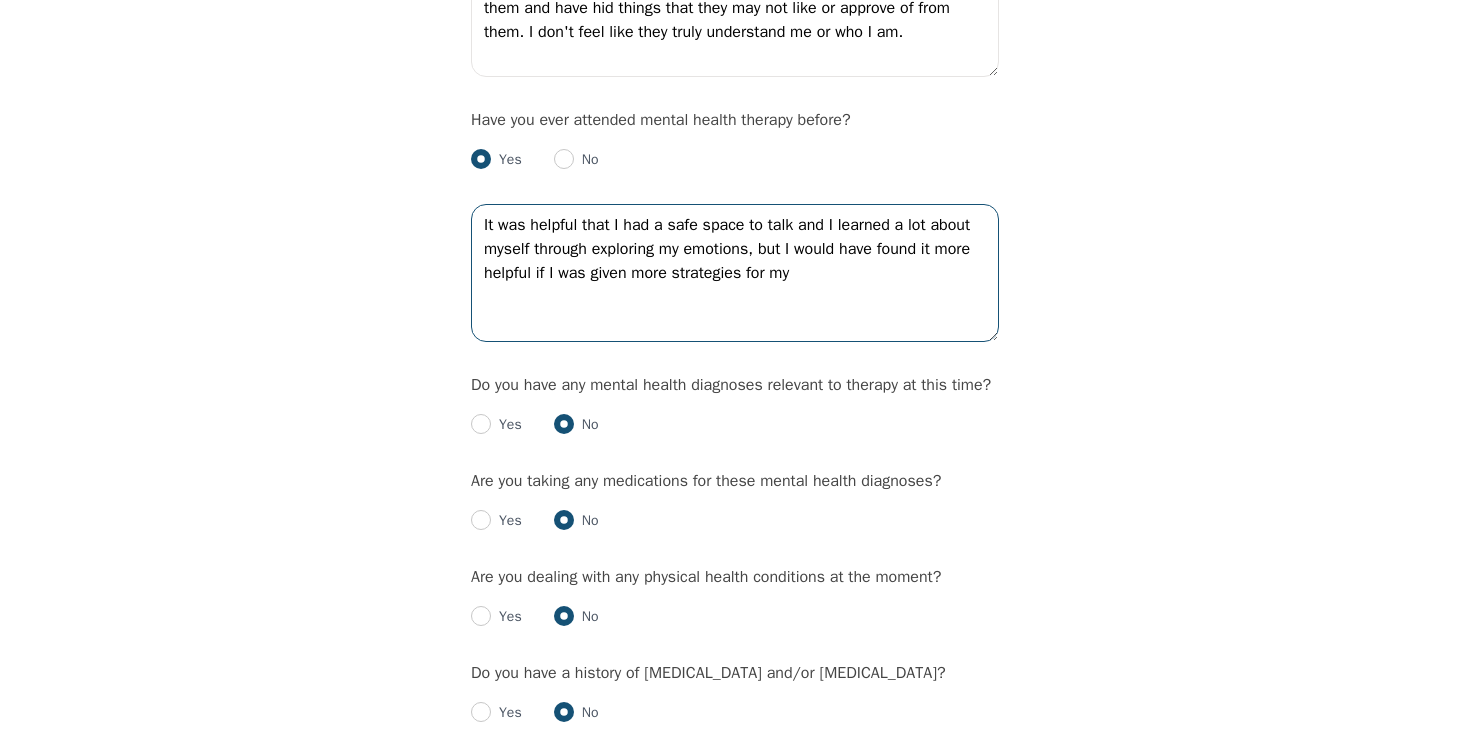 click on "It was helpful that I had a safe space to talk and I learned a lot about myself through exploring my emotions, but I would have found it more helpful if I was given more strategies for my" at bounding box center (735, 273) 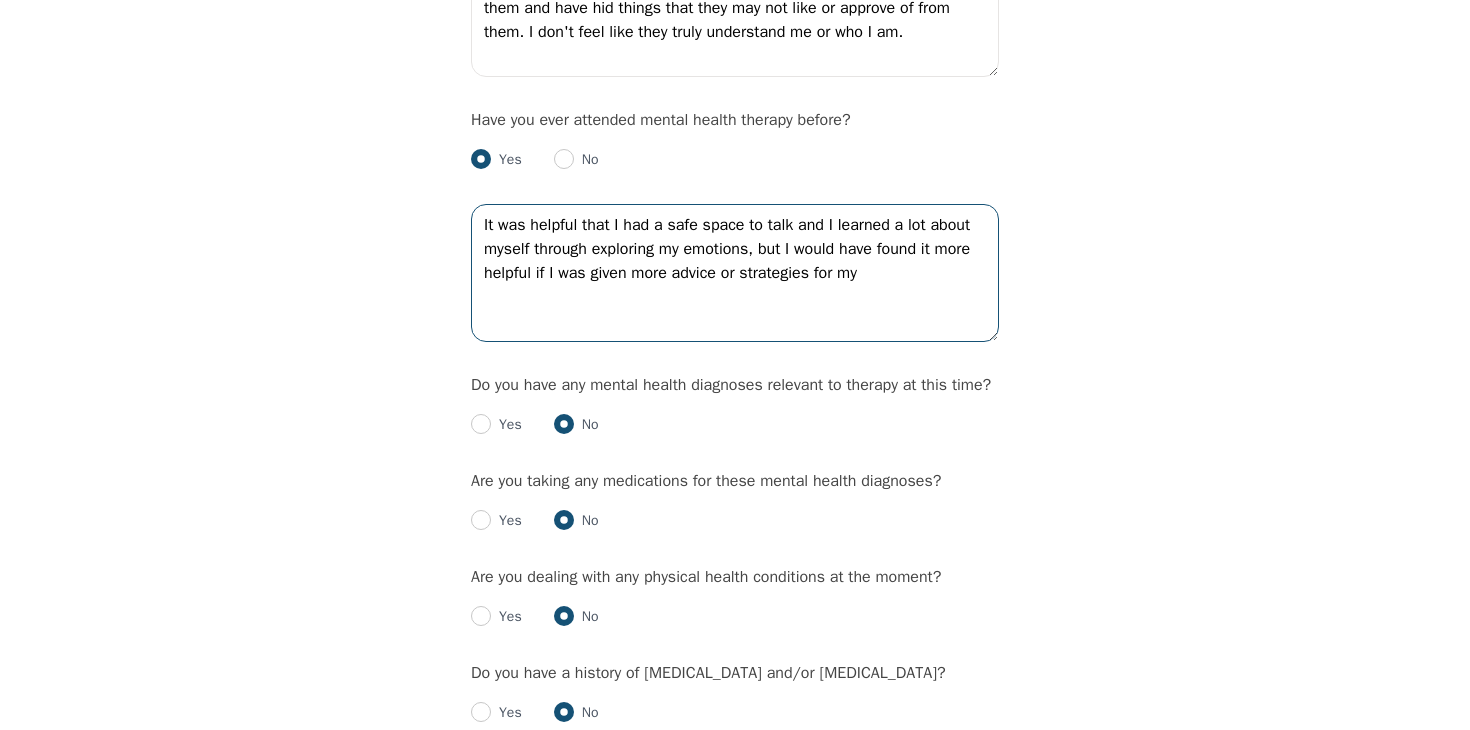 drag, startPoint x: 857, startPoint y: 293, endPoint x: 986, endPoint y: 293, distance: 129 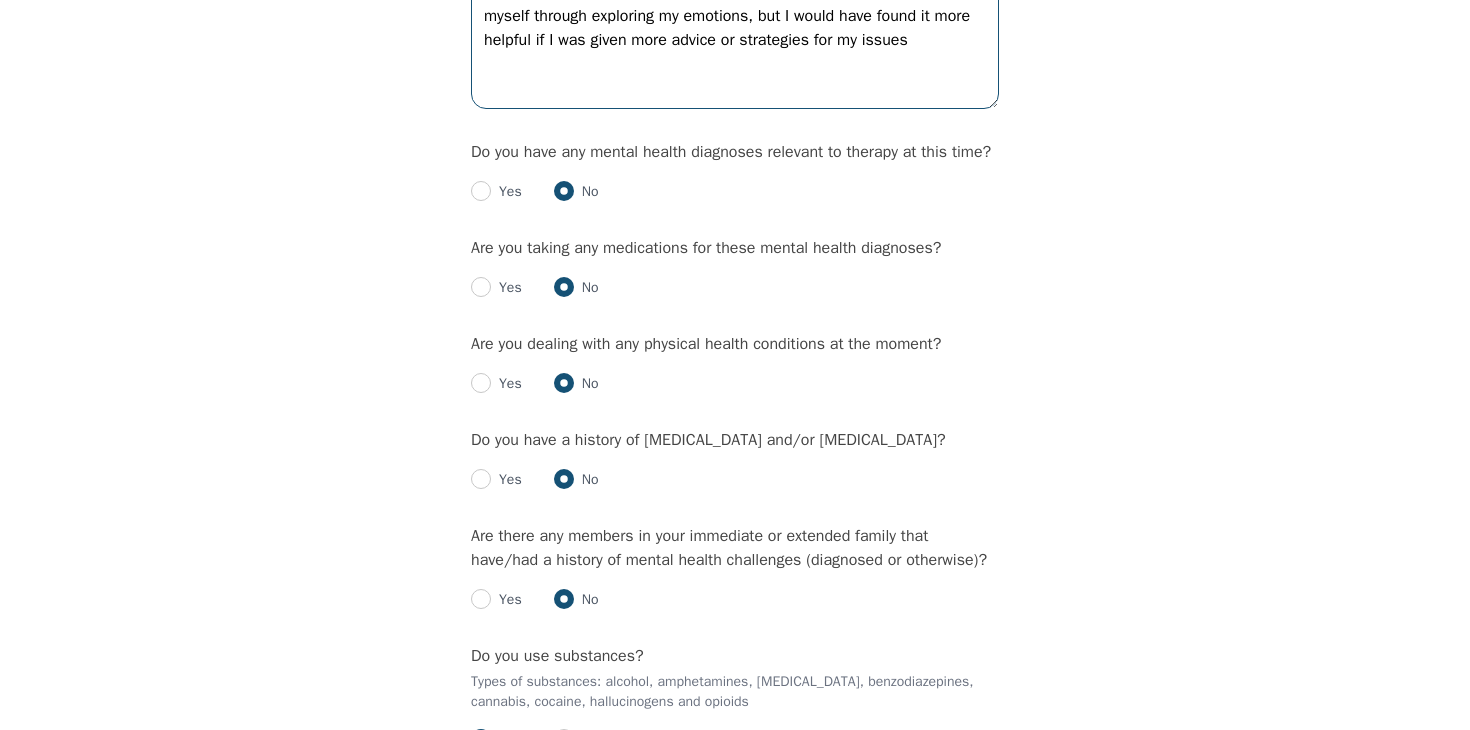scroll, scrollTop: 2056, scrollLeft: 0, axis: vertical 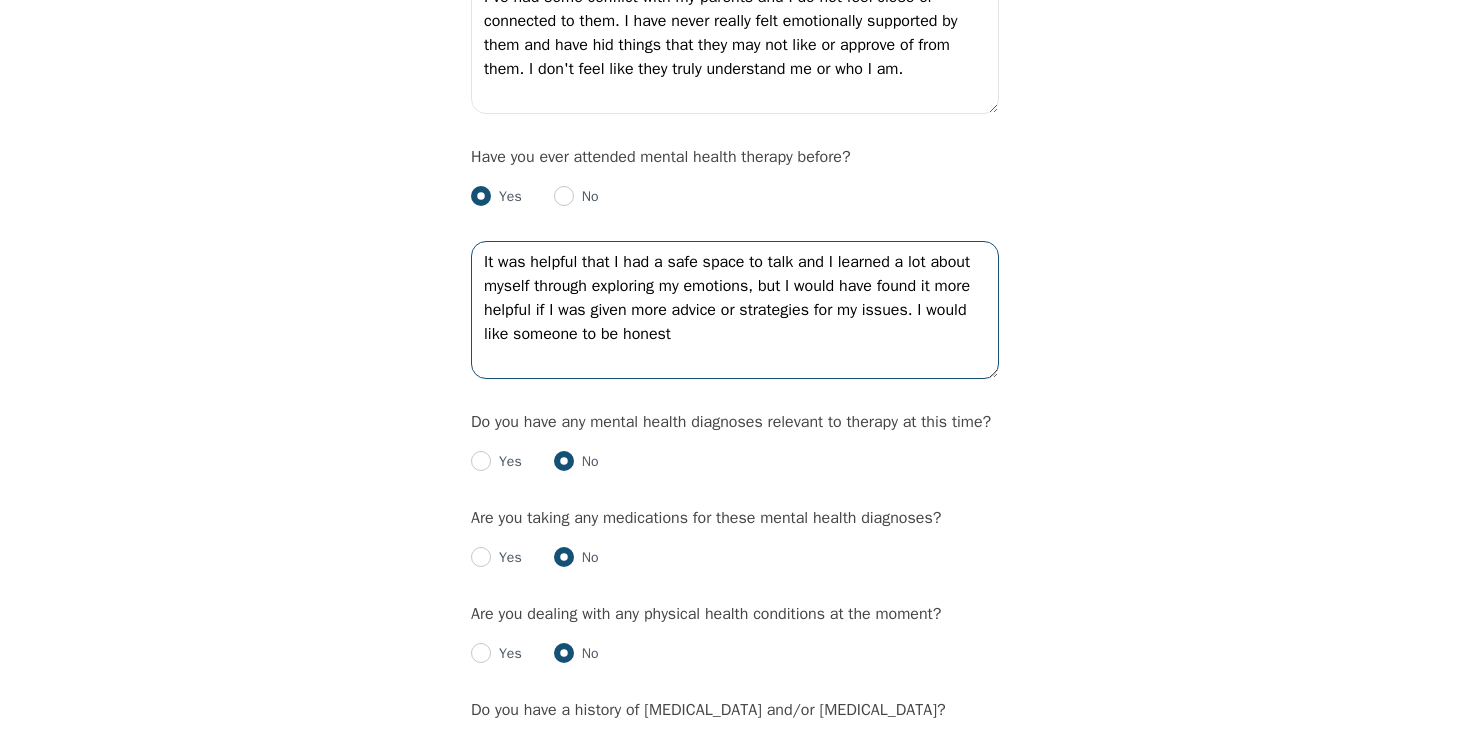 drag, startPoint x: 737, startPoint y: 361, endPoint x: 968, endPoint y: 331, distance: 232.93991 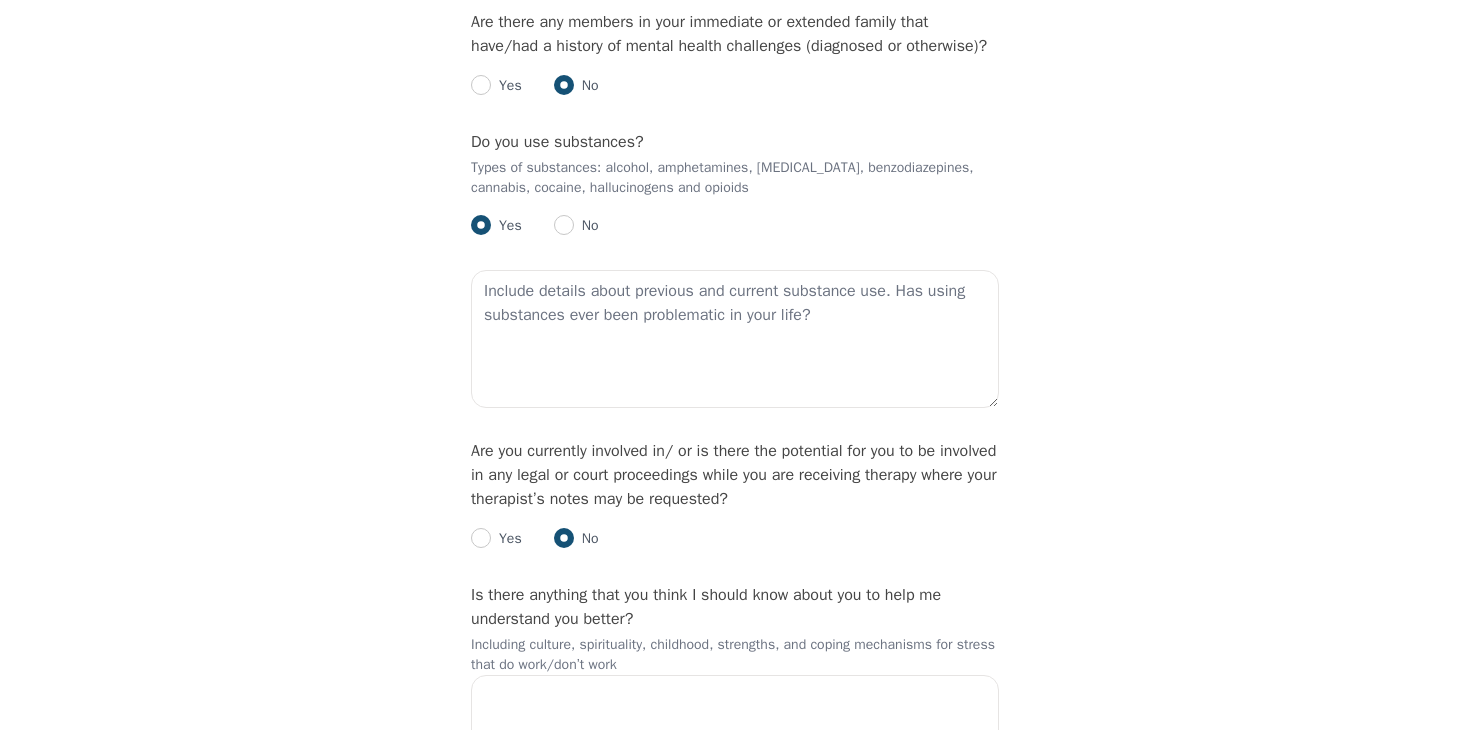 scroll, scrollTop: 2841, scrollLeft: 0, axis: vertical 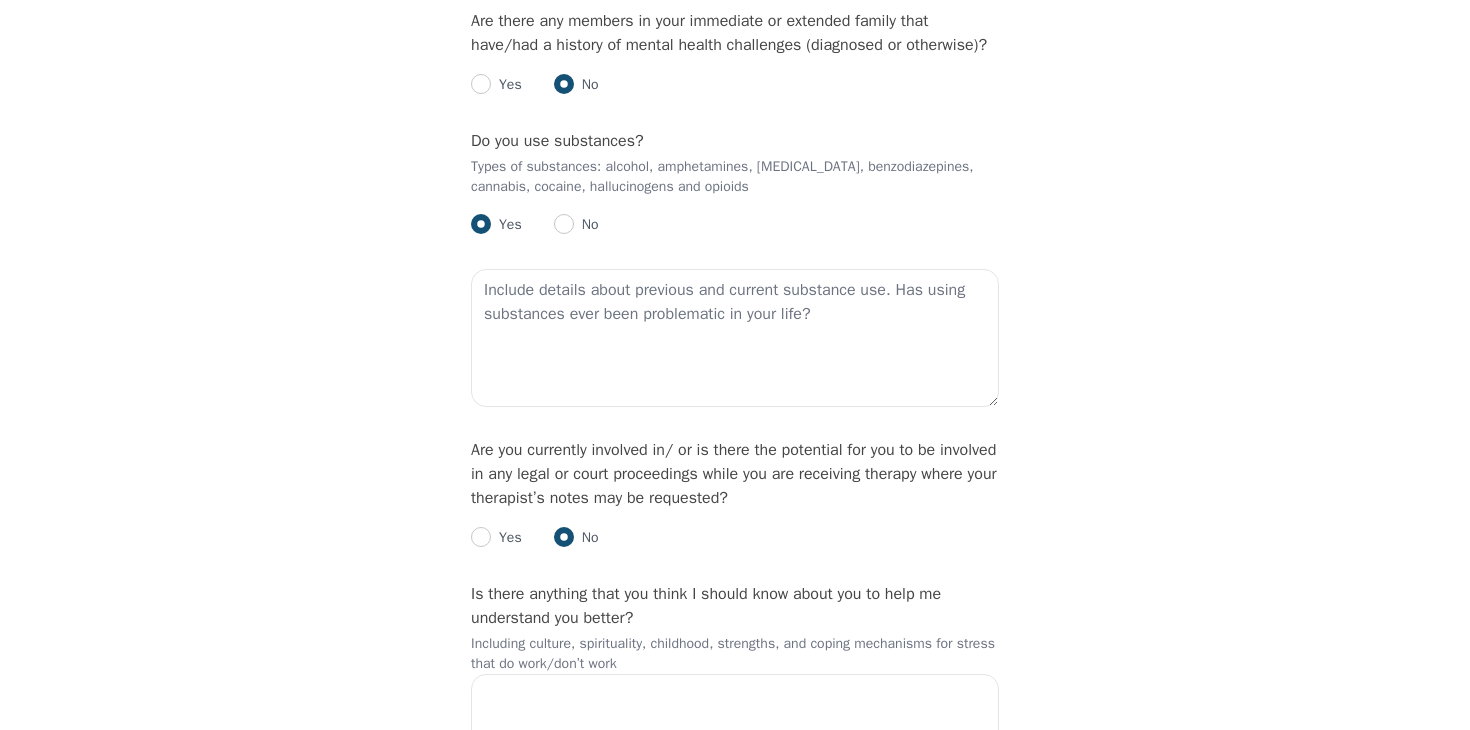type on "It was helpful that I had a safe space to talk and I learned a lot about myself through exploring my emotions, but I would have found it more helpful if I was given more advice or strategies for my issues." 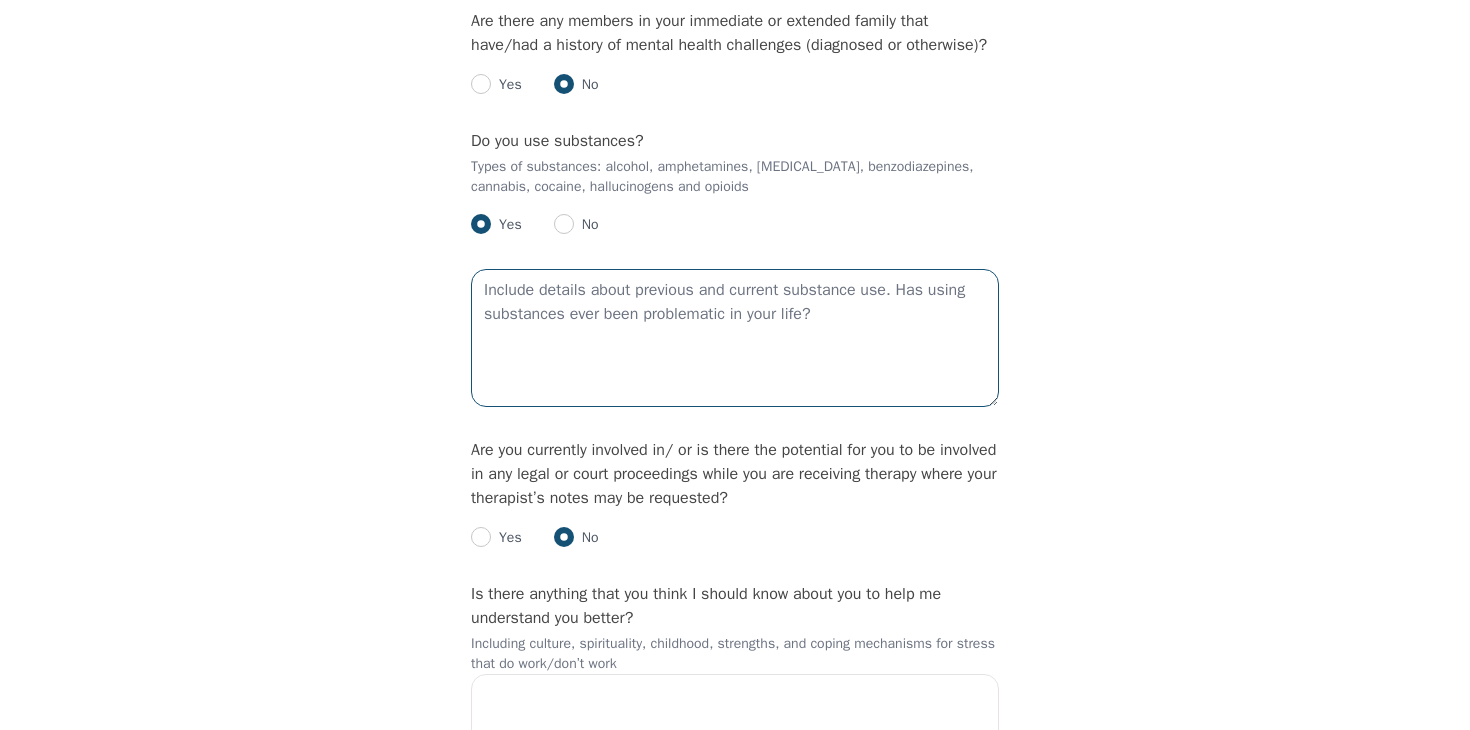 click at bounding box center [735, 338] 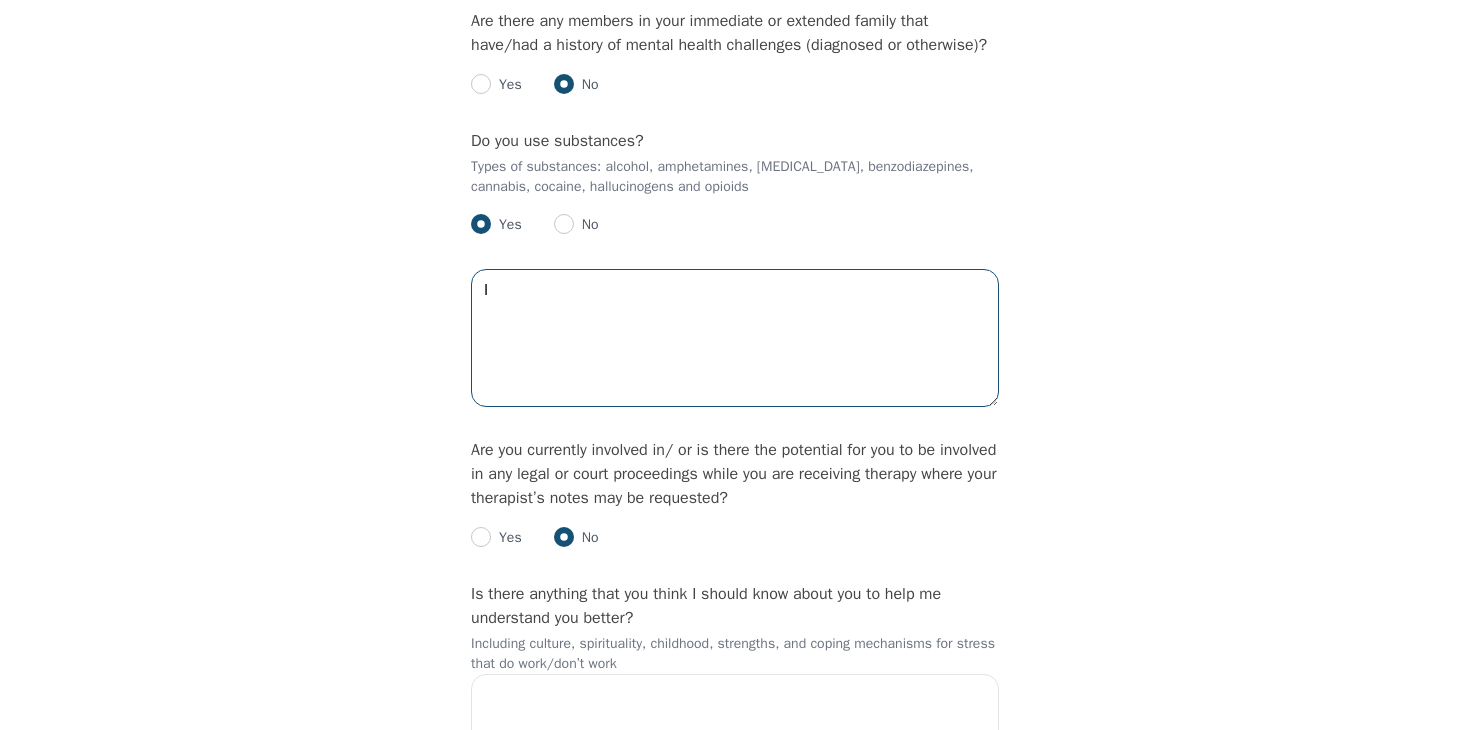 click on "I" at bounding box center (735, 338) 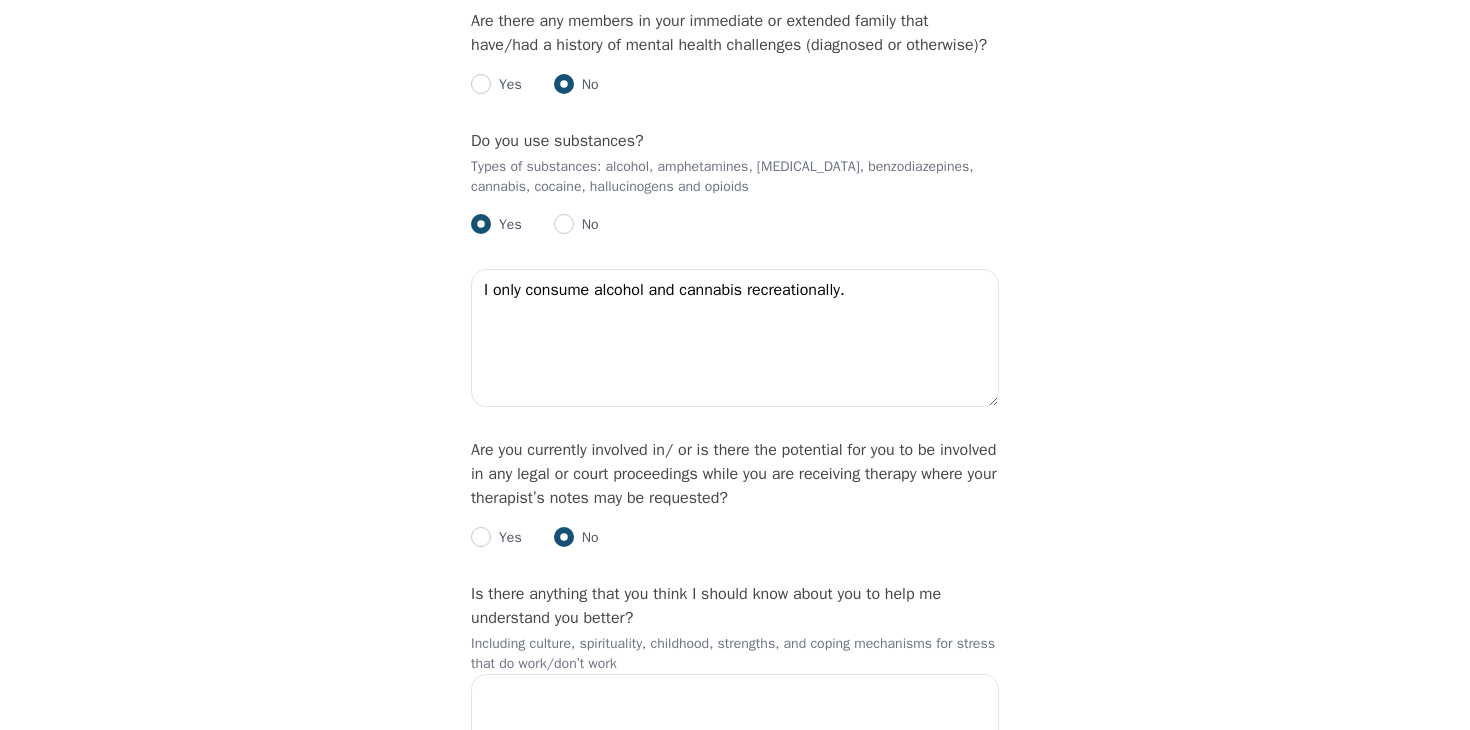 click on "Intake Assessment for Maegan Chen Part 2 of 2: Clinical Self-Report Please complete the following information before your initial session. This step is crucial to kickstart your therapeutic journey with your therapist: Please describe what has brought you to seek therapy at this time? Ever since I started doing long distance, I find that I've been struggling with my communication, vulnerability, emotional regulation, self-sufficiency and attachment issues. How are your current issues affecting your daily life, and for how long have you been experiencing them? It's been affecting my relationship for the past year or so. On a daily basis, how do you typically feel? I feel happy, but sometimes I find myself overthinking and getting angry with the situation/my relationship. Rate your current emotional intensity on a scale of 1 (Low) to 10 (High): 1 2 3 4 5 6 7 8 9 10 Low Intensity High Intensity What current stressors are affecting your mental health? communication, relationship, school, life Lack of motivation" at bounding box center (735, -853) 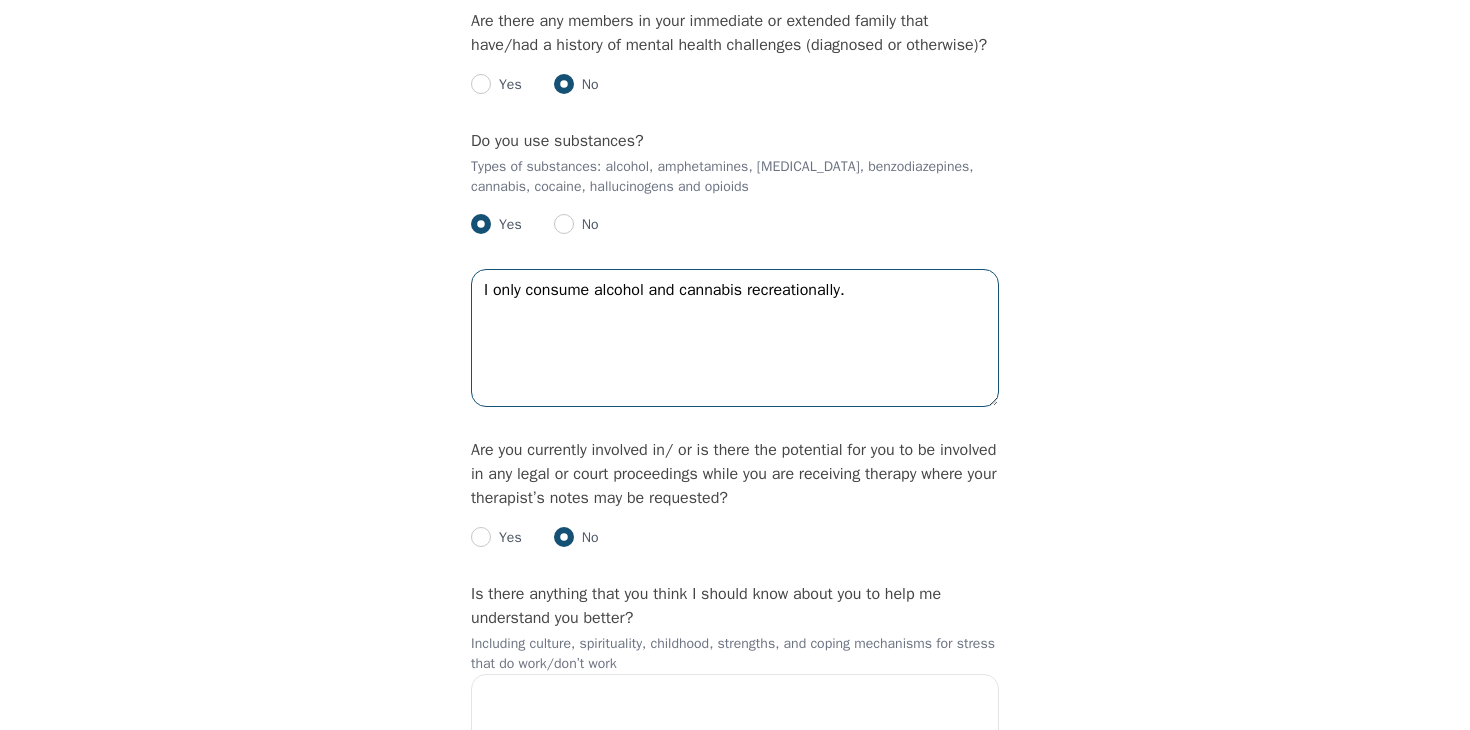 click on "I only consume alcohol and cannabis recreationally." at bounding box center [735, 338] 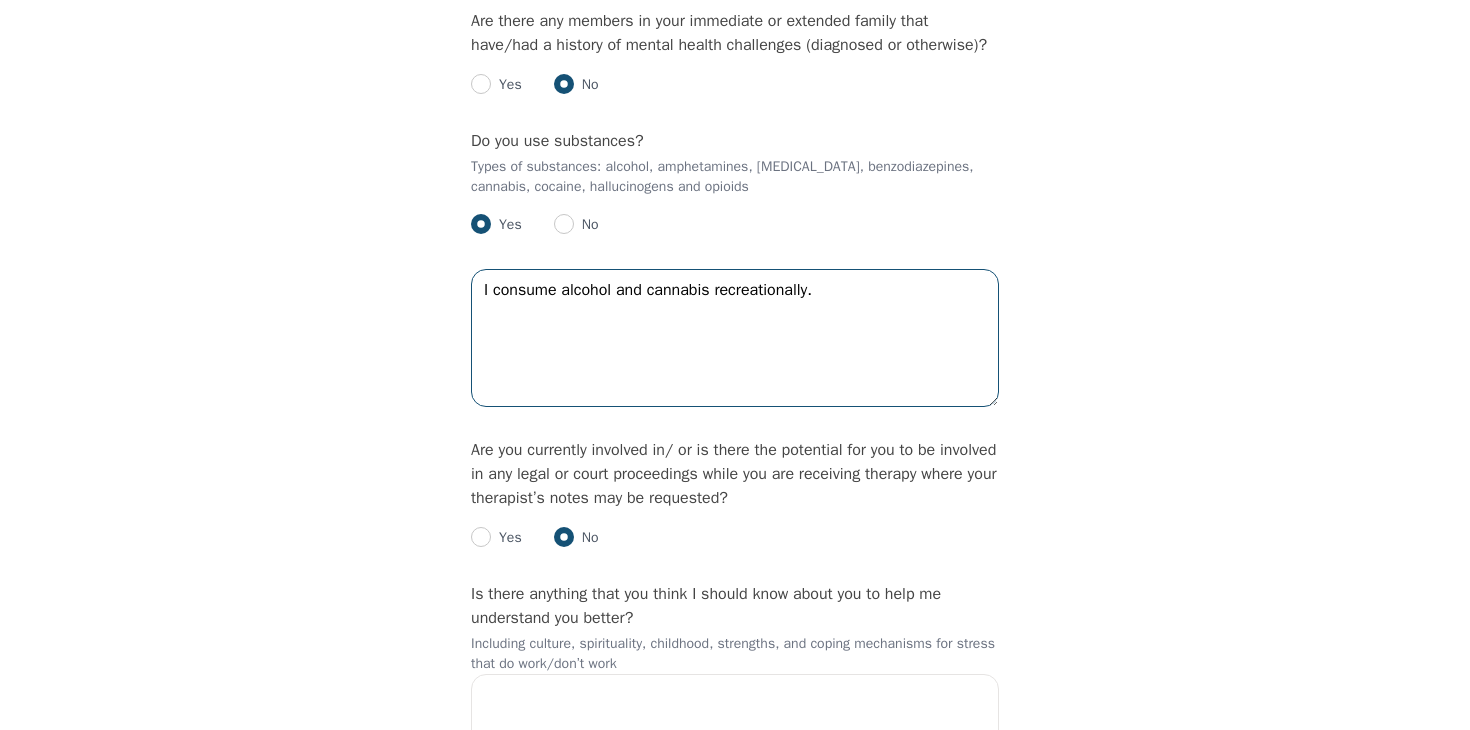 scroll, scrollTop: 2888, scrollLeft: 0, axis: vertical 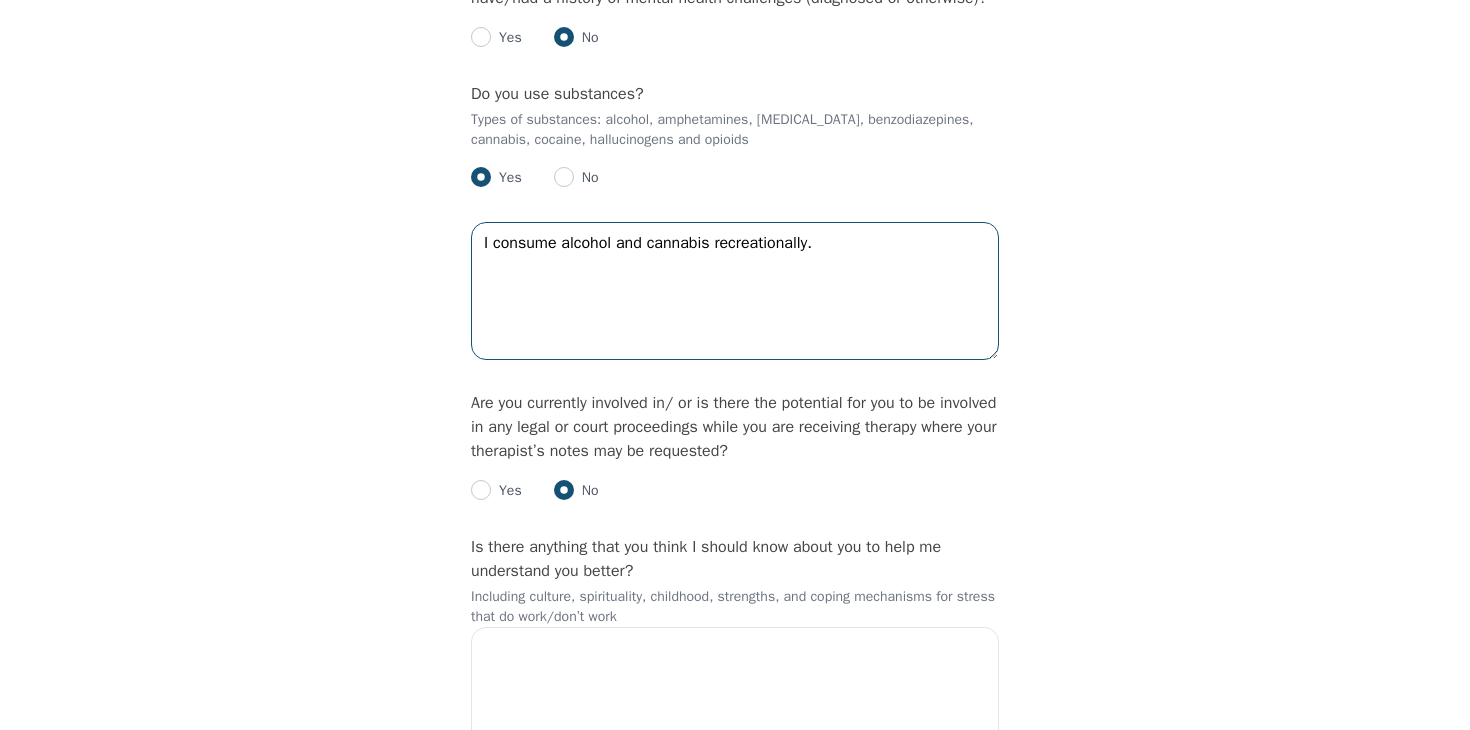 click on "I consume alcohol and cannabis recreationally." at bounding box center (735, 291) 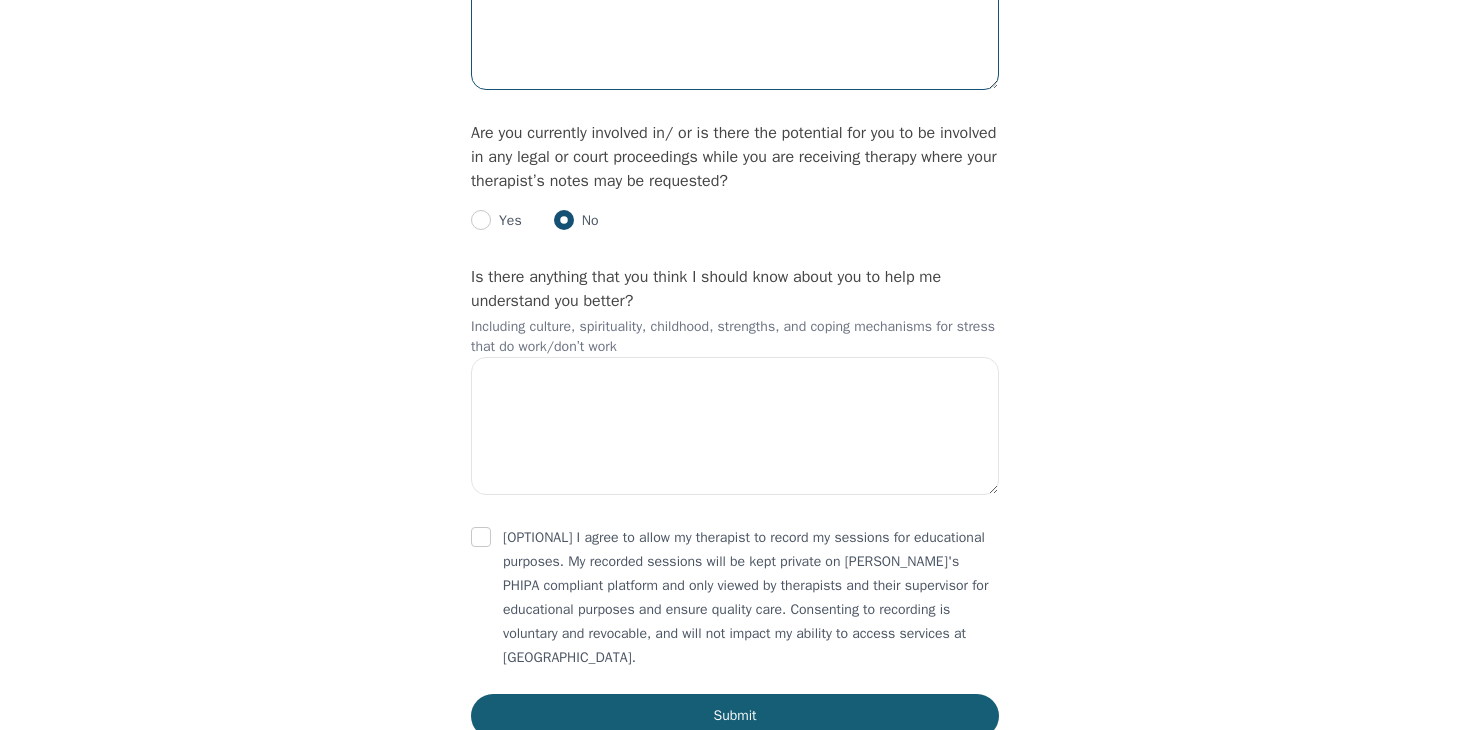 scroll, scrollTop: 3167, scrollLeft: 0, axis: vertical 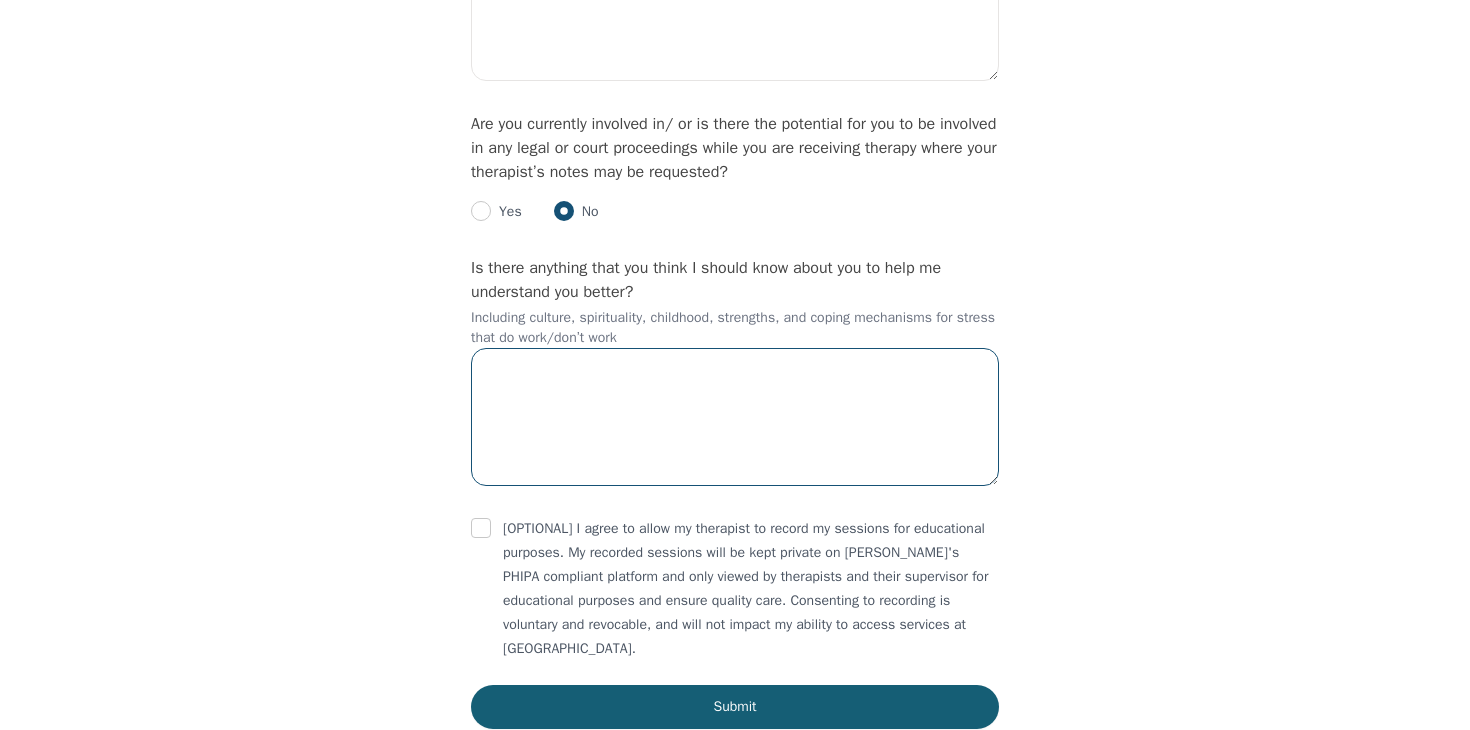 click at bounding box center (735, 417) 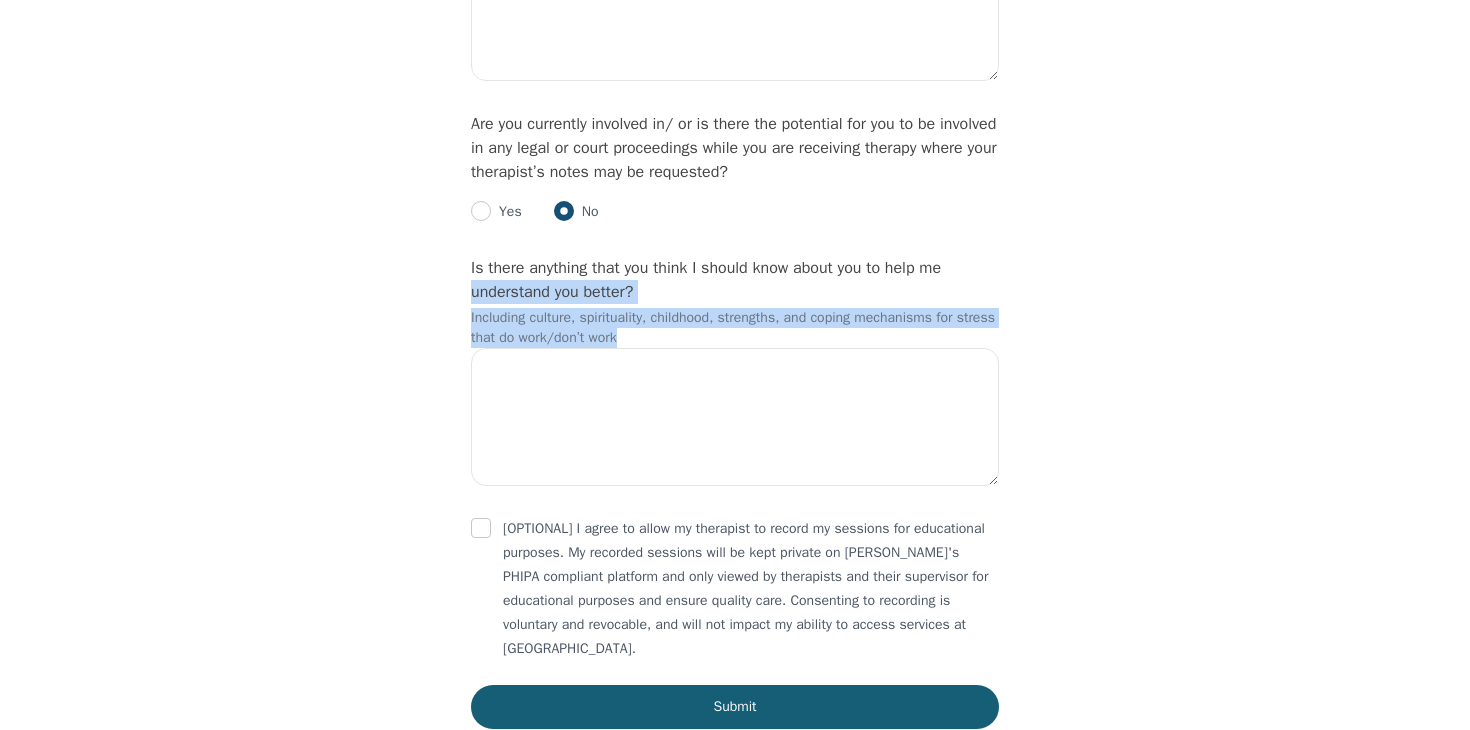 drag, startPoint x: 460, startPoint y: 345, endPoint x: 796, endPoint y: 406, distance: 341.4923 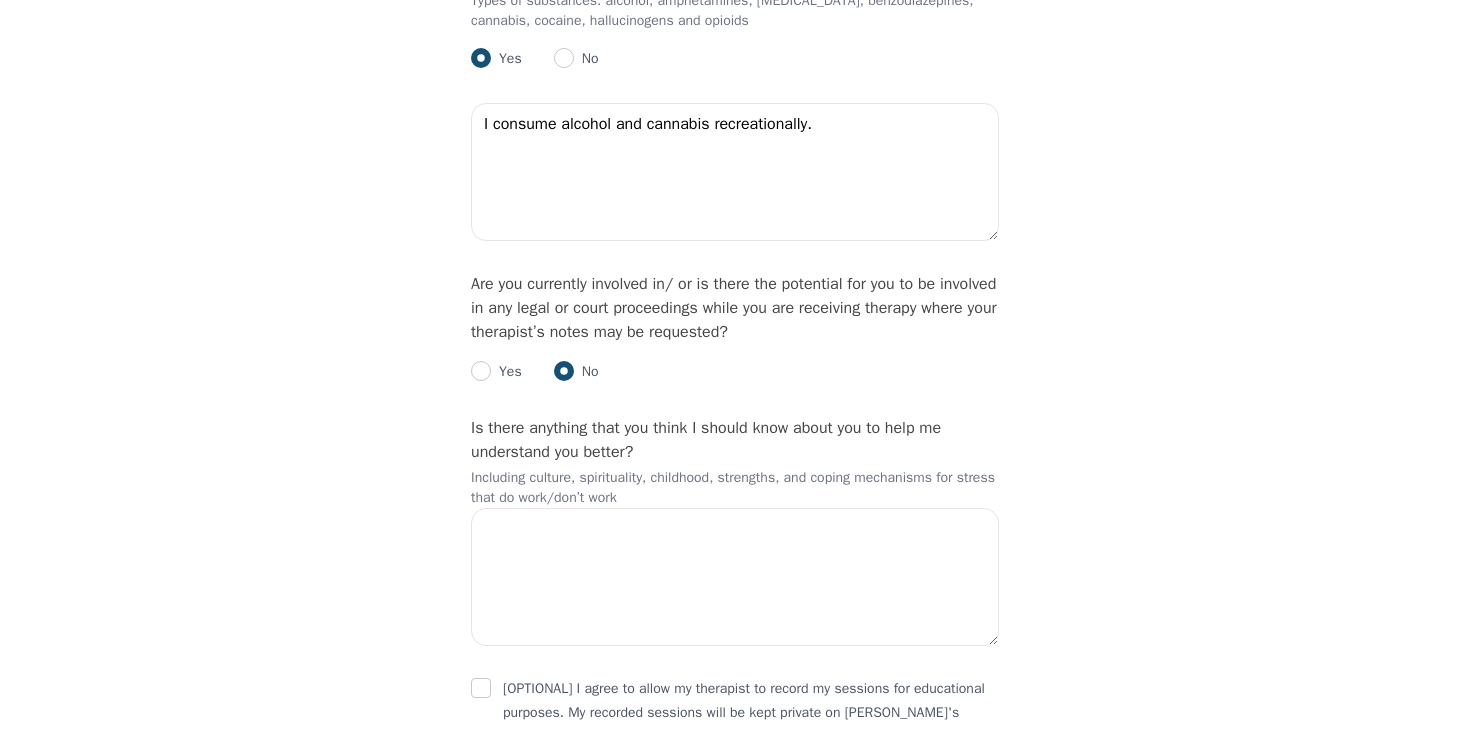scroll, scrollTop: 3310, scrollLeft: 0, axis: vertical 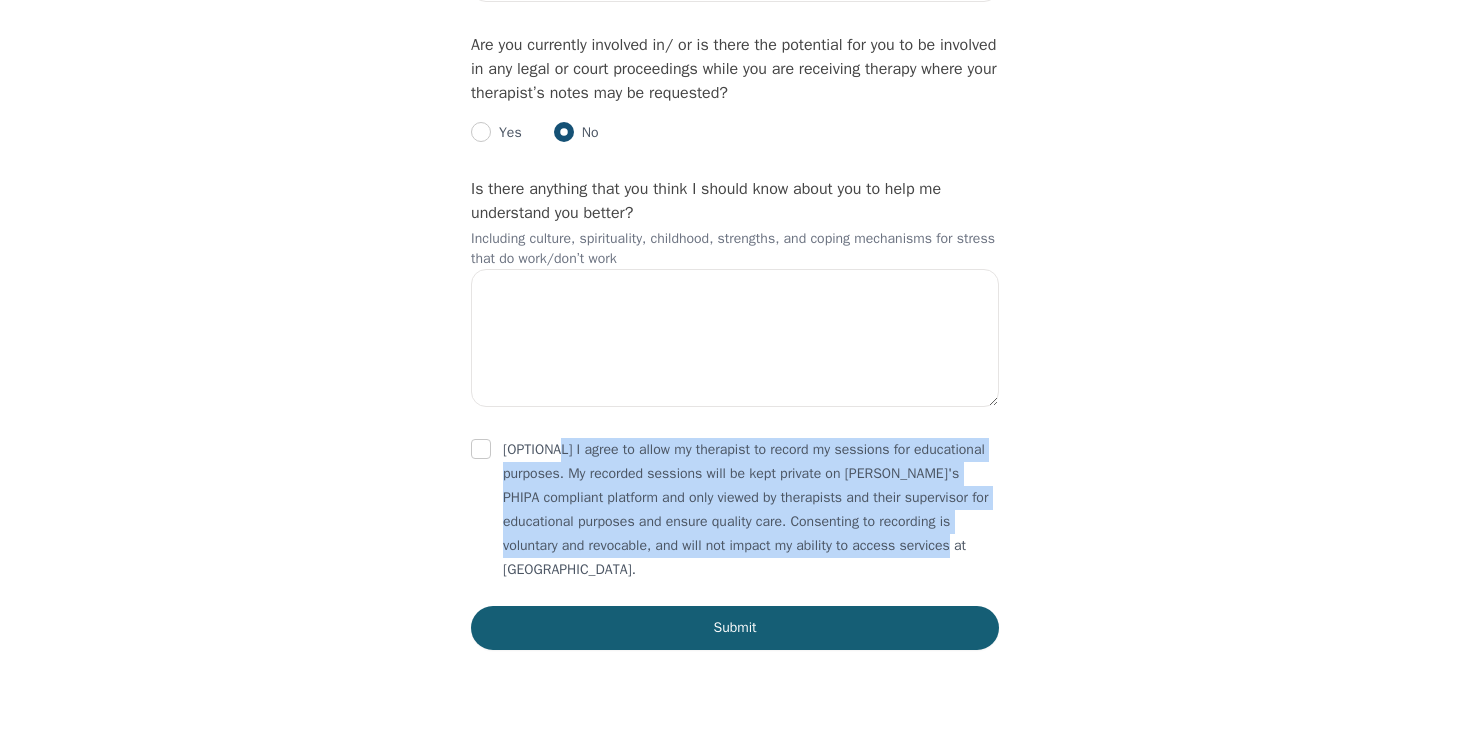 drag, startPoint x: 573, startPoint y: 452, endPoint x: 679, endPoint y: 578, distance: 164.65723 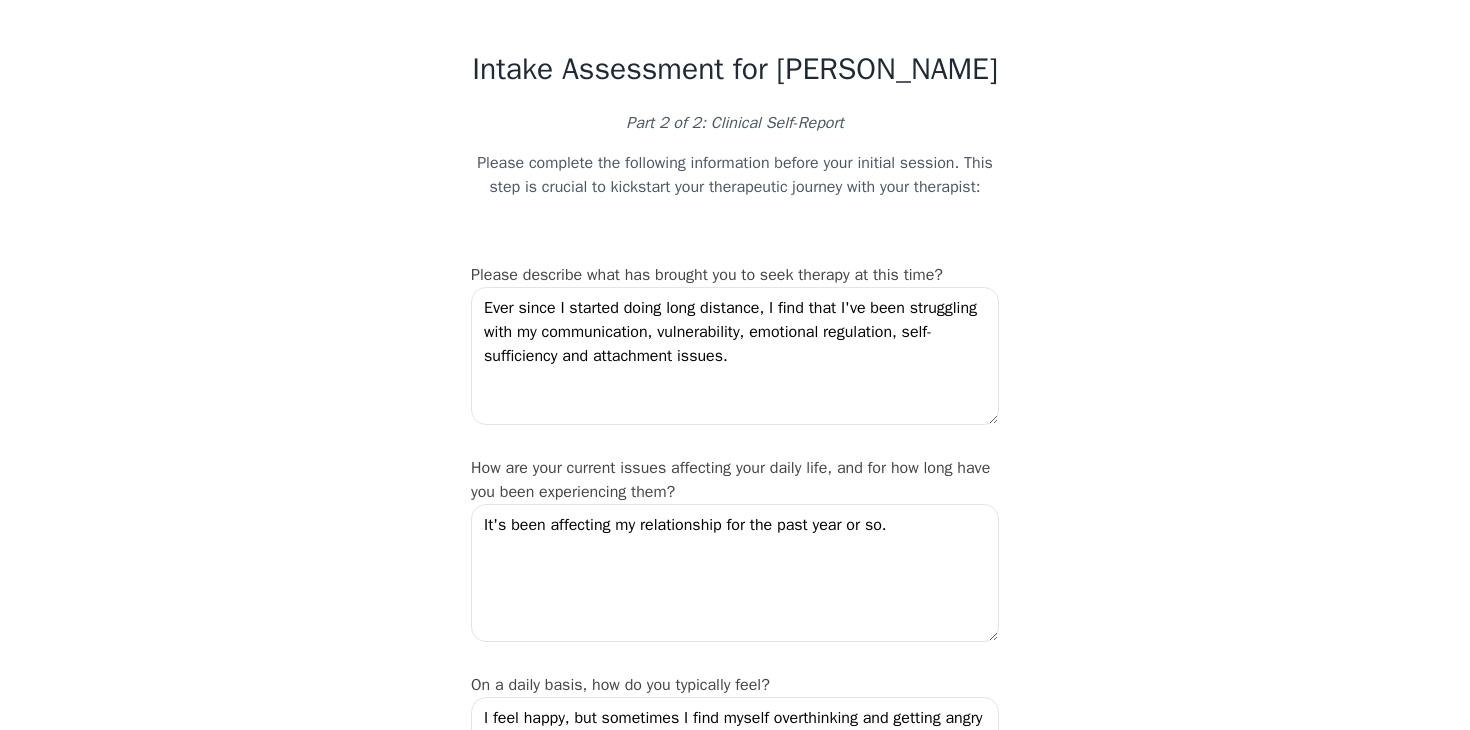 scroll, scrollTop: 0, scrollLeft: 0, axis: both 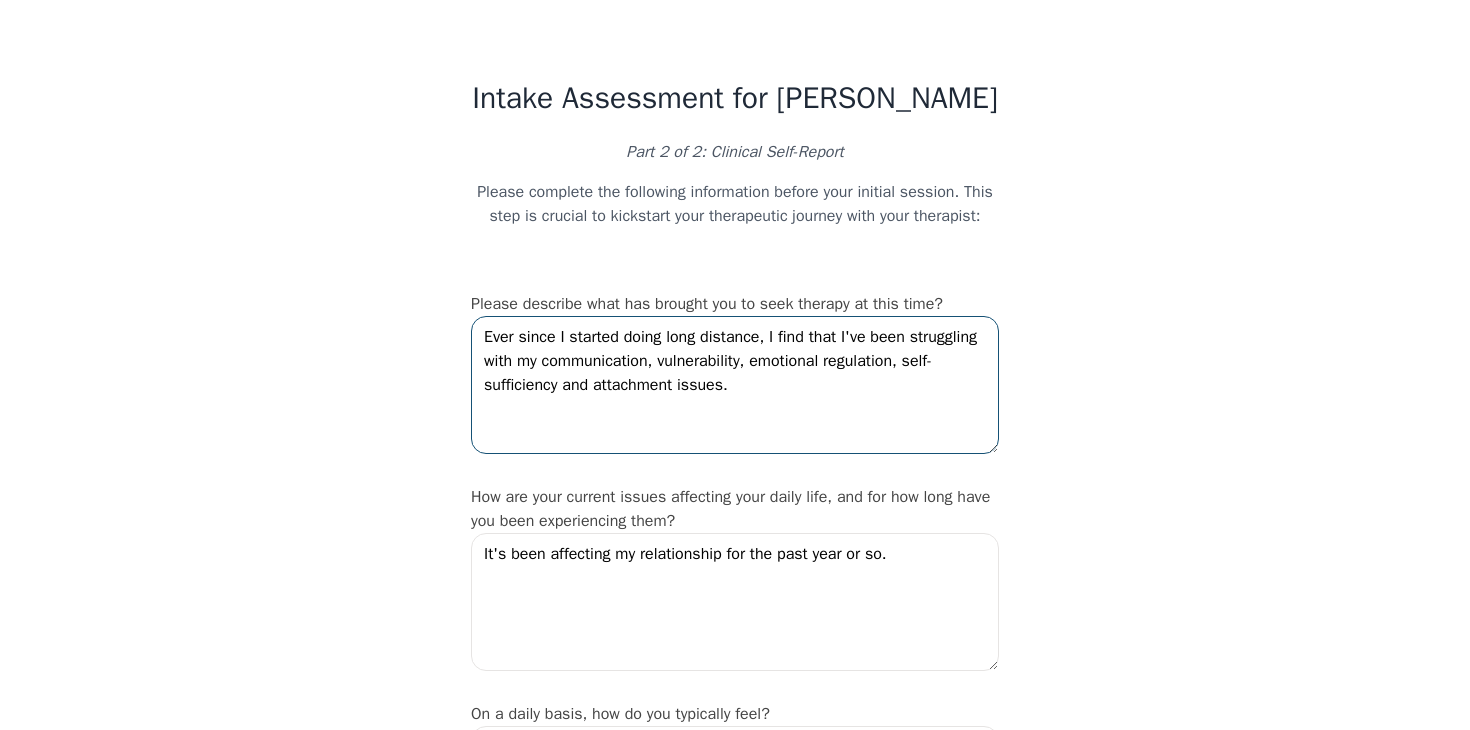 click on "Ever since I started doing long distance, I find that I've been struggling with my communication, vulnerability, emotional regulation, self-sufficiency and attachment issues." at bounding box center [735, 385] 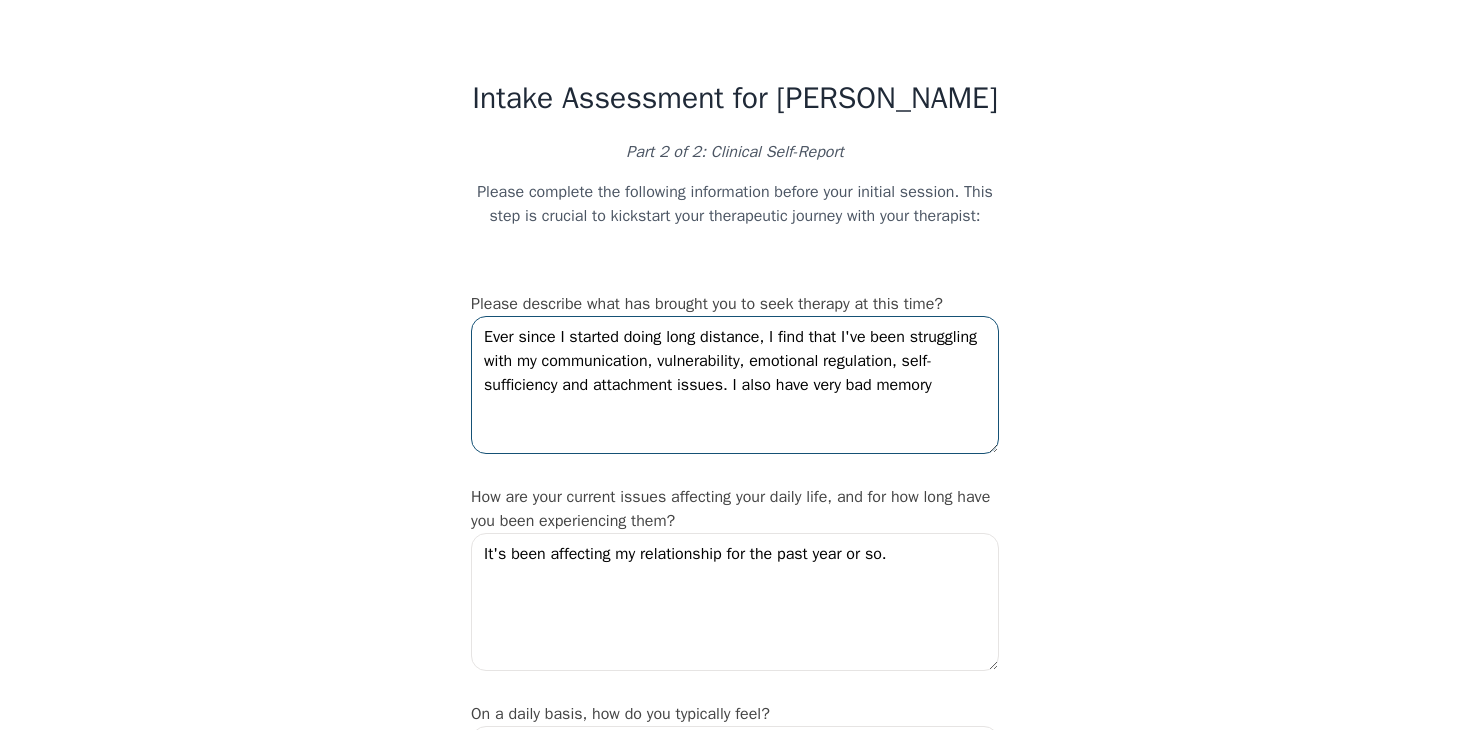 click on "Ever since I started doing long distance, I find that I've been struggling with my communication, vulnerability, emotional regulation, self-sufficiency and attachment issues. I also have very bad memory" at bounding box center [735, 385] 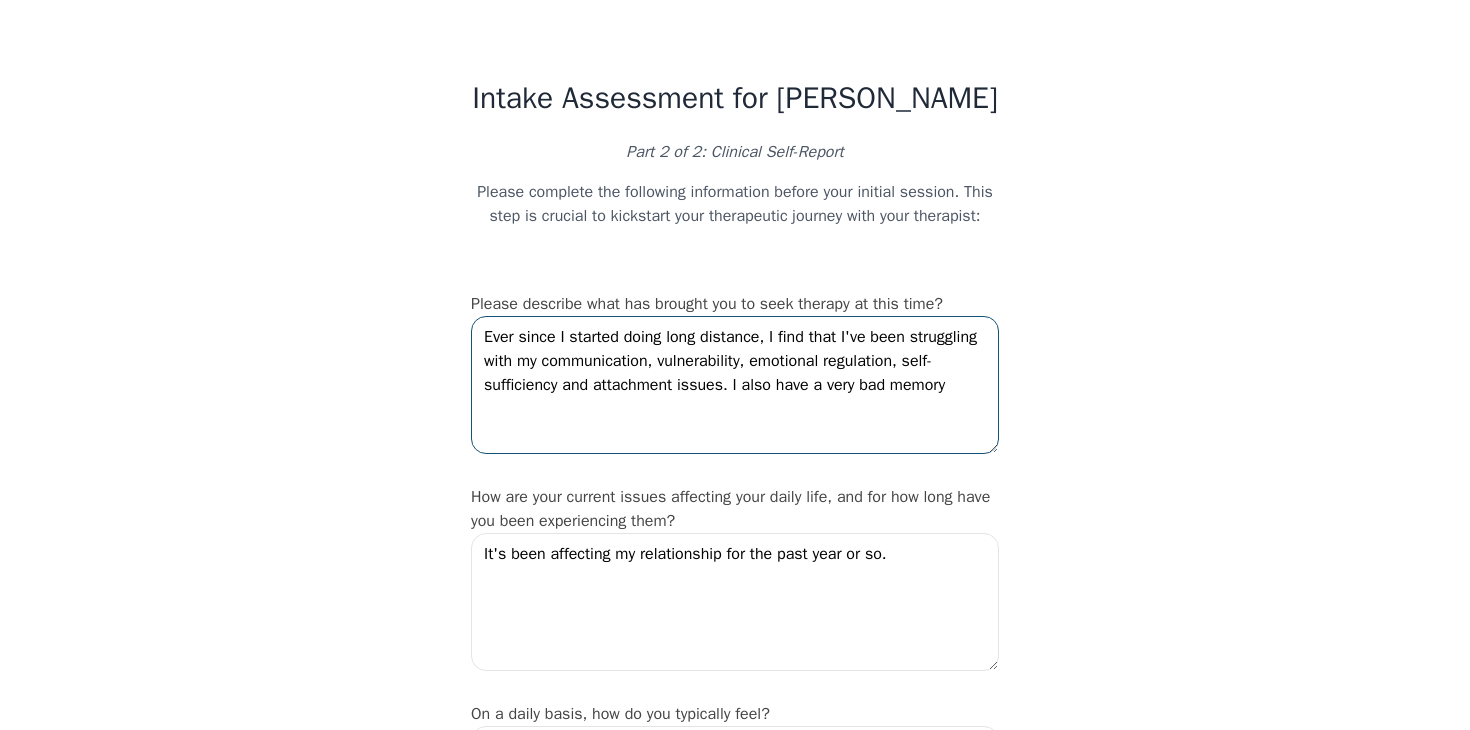 click on "Ever since I started doing long distance, I find that I've been struggling with my communication, vulnerability, emotional regulation, self-sufficiency and attachment issues. I also have a very bad memory" at bounding box center (735, 385) 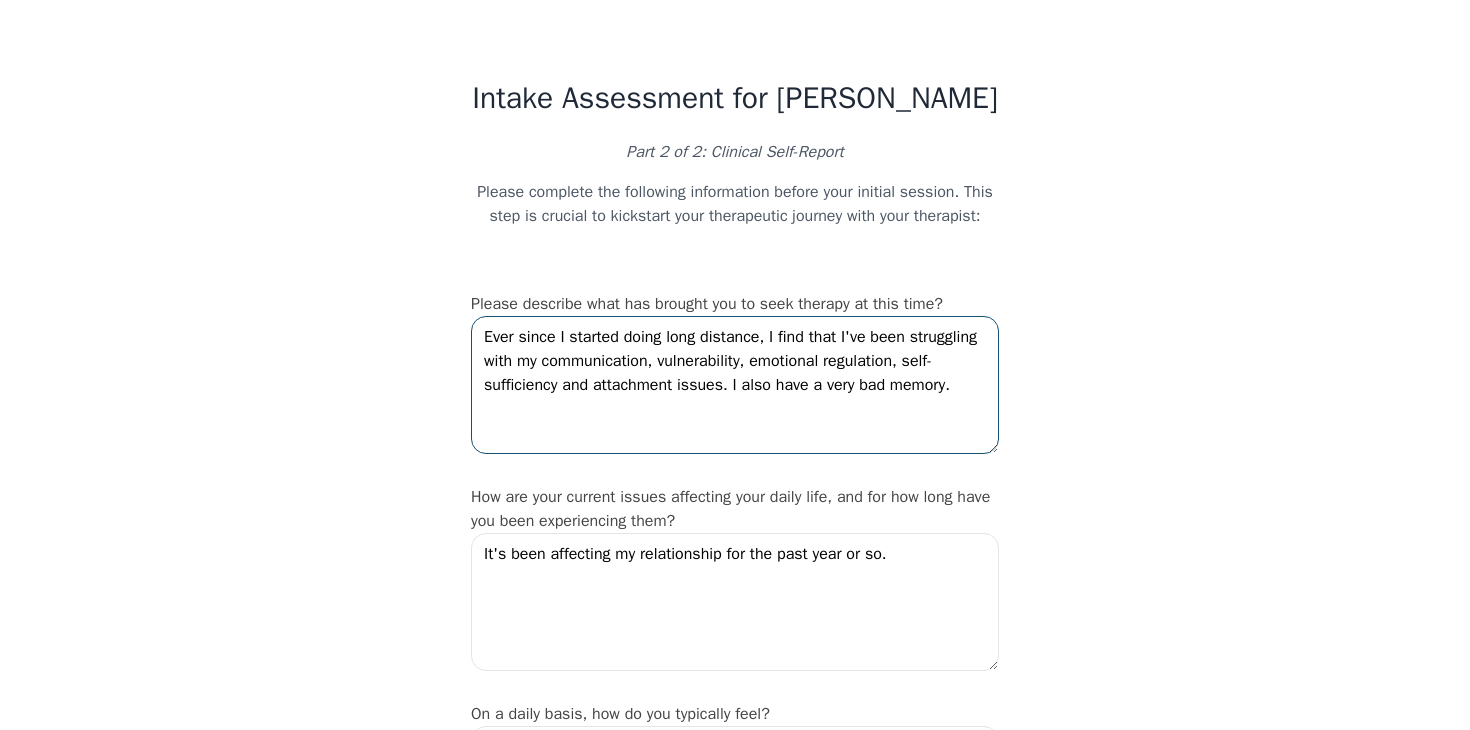 drag, startPoint x: 862, startPoint y: 410, endPoint x: 923, endPoint y: 436, distance: 66.309875 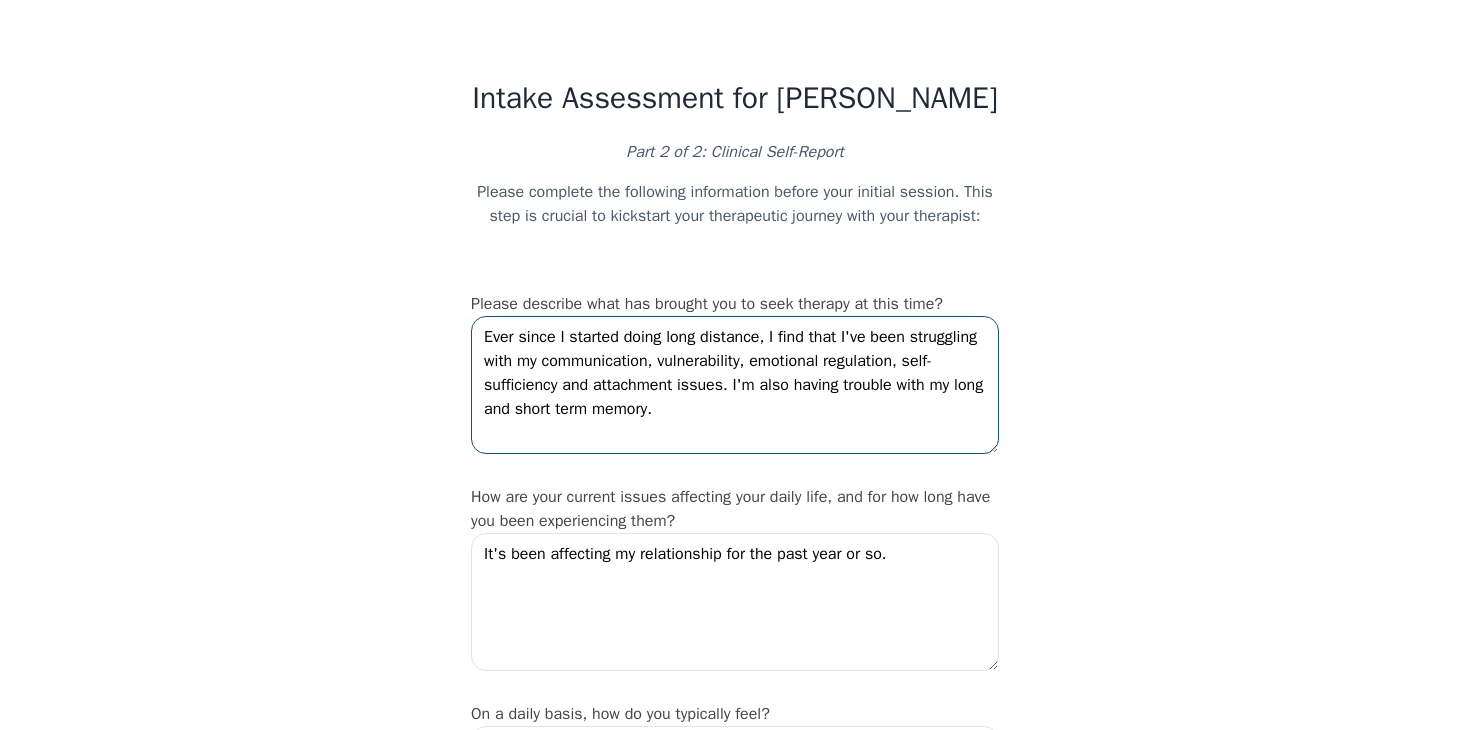 drag, startPoint x: 487, startPoint y: 365, endPoint x: 838, endPoint y: 413, distance: 354.26685 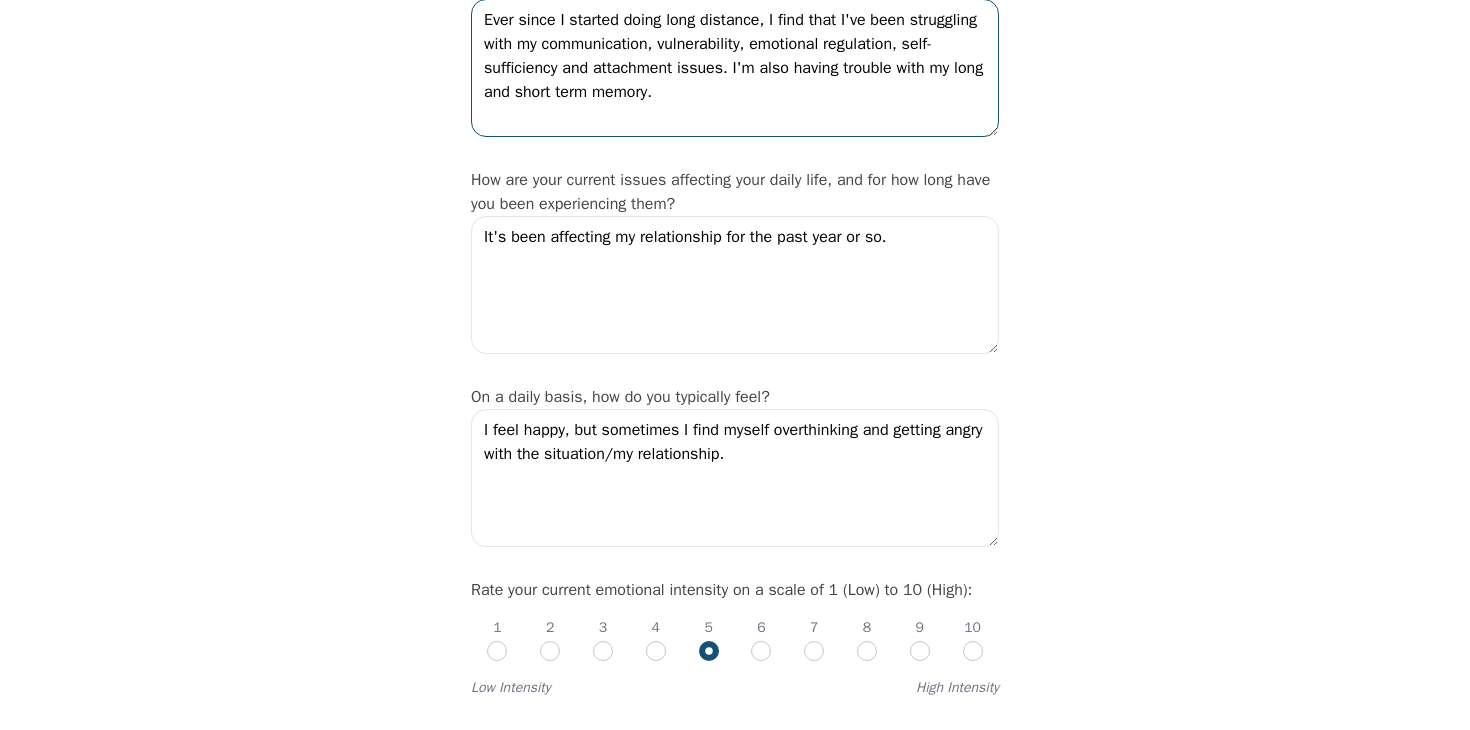 scroll, scrollTop: 321, scrollLeft: 0, axis: vertical 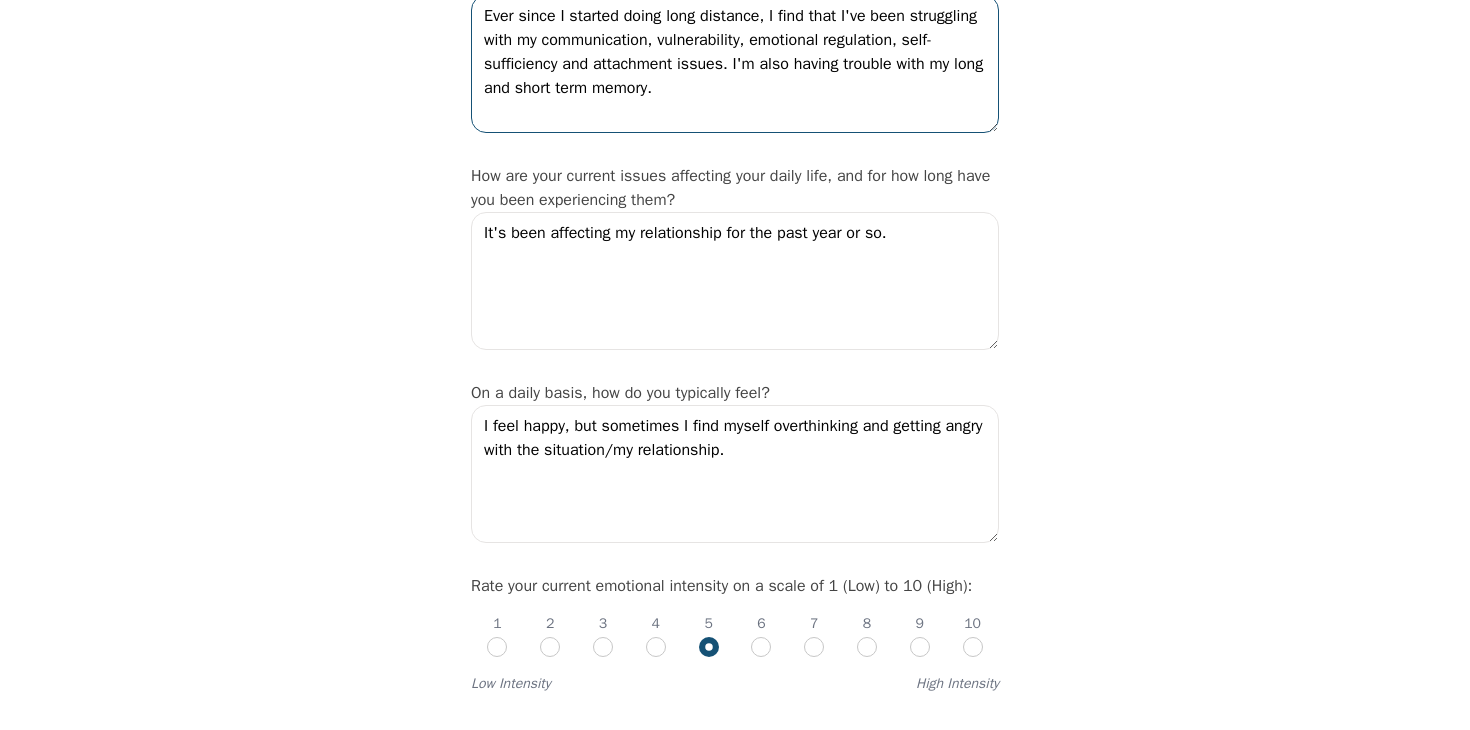 type on "Ever since I started doing long distance, I find that I've been struggling with my communication, vulnerability, emotional regulation, self-sufficiency and attachment issues. I'm also having trouble with my long and short term memory." 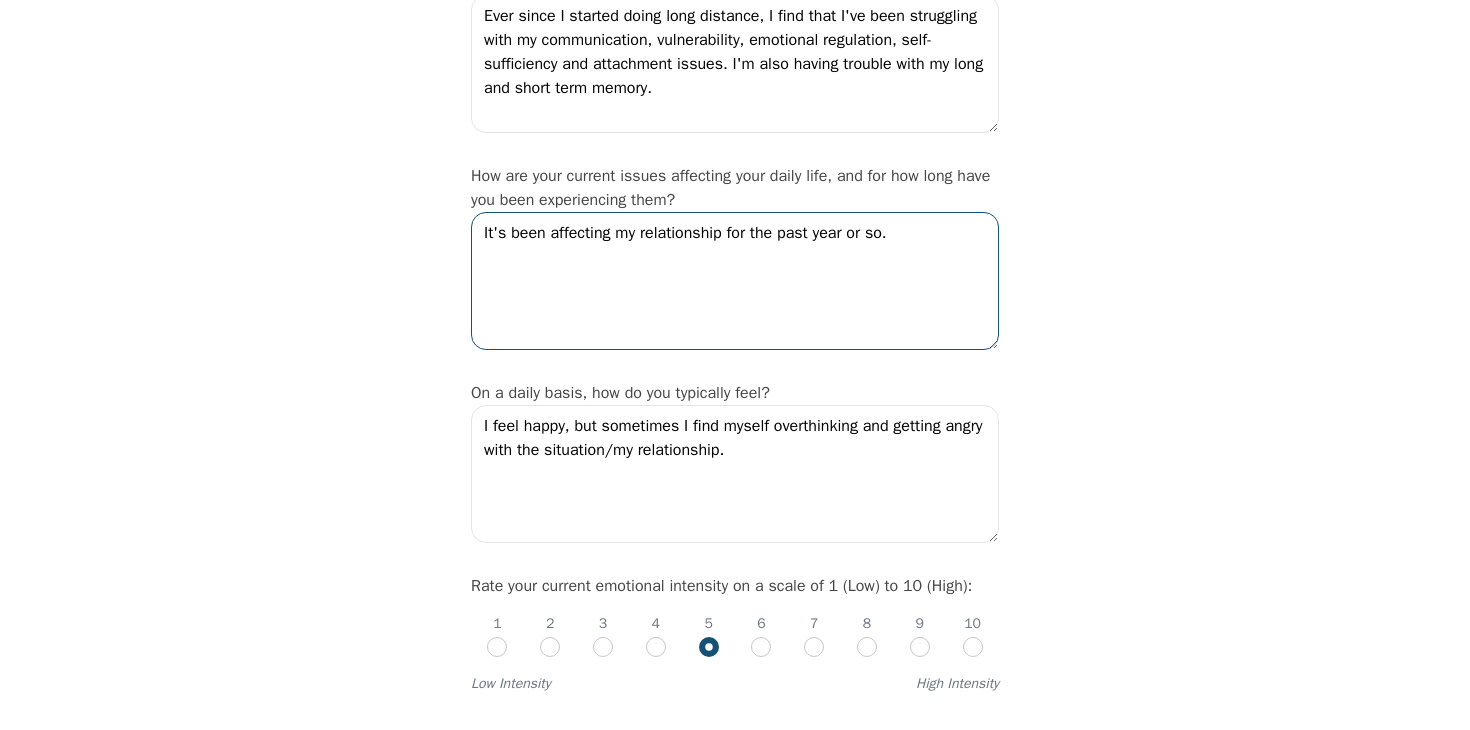 click on "It's been affecting my relationship for the past year or so." at bounding box center [735, 281] 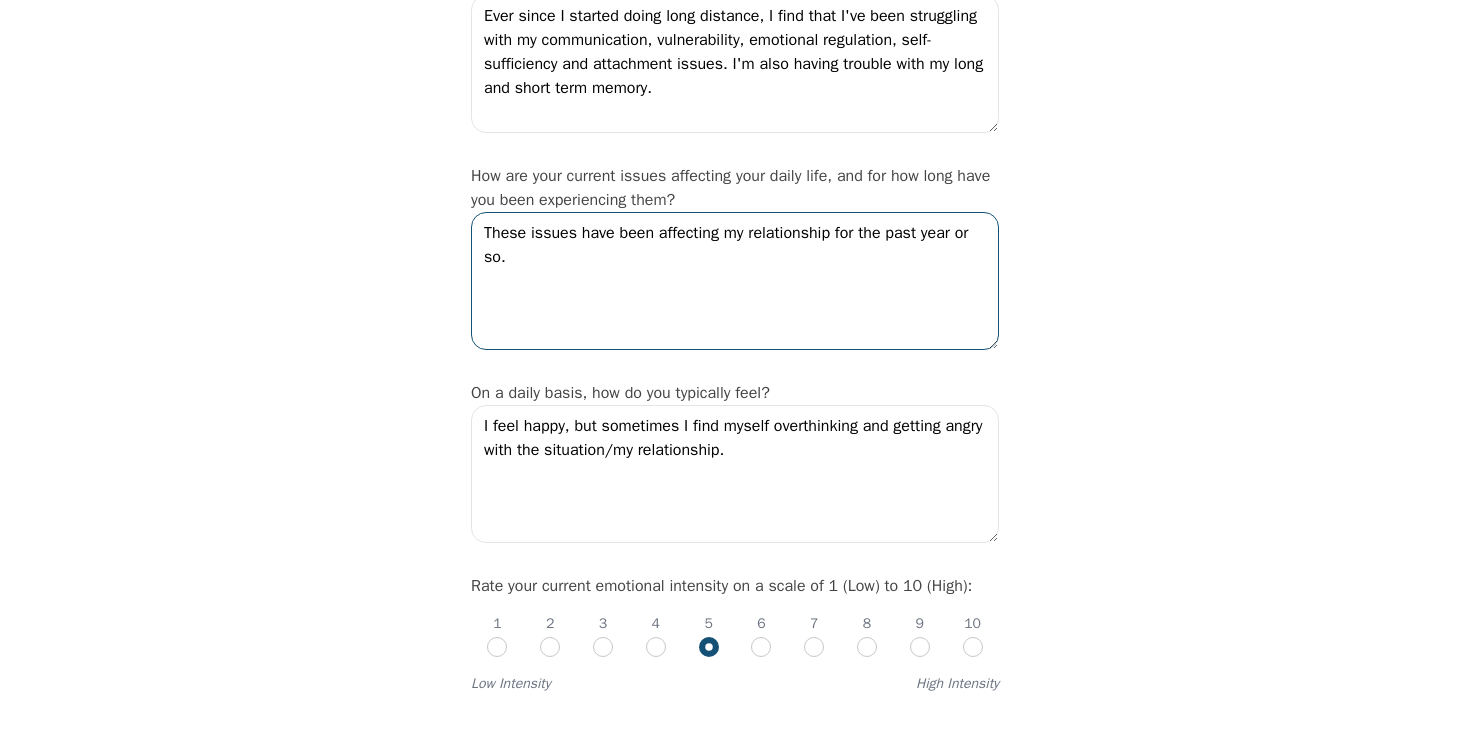 click on "These issues have been affecting my relationship for the past year or so." at bounding box center [735, 281] 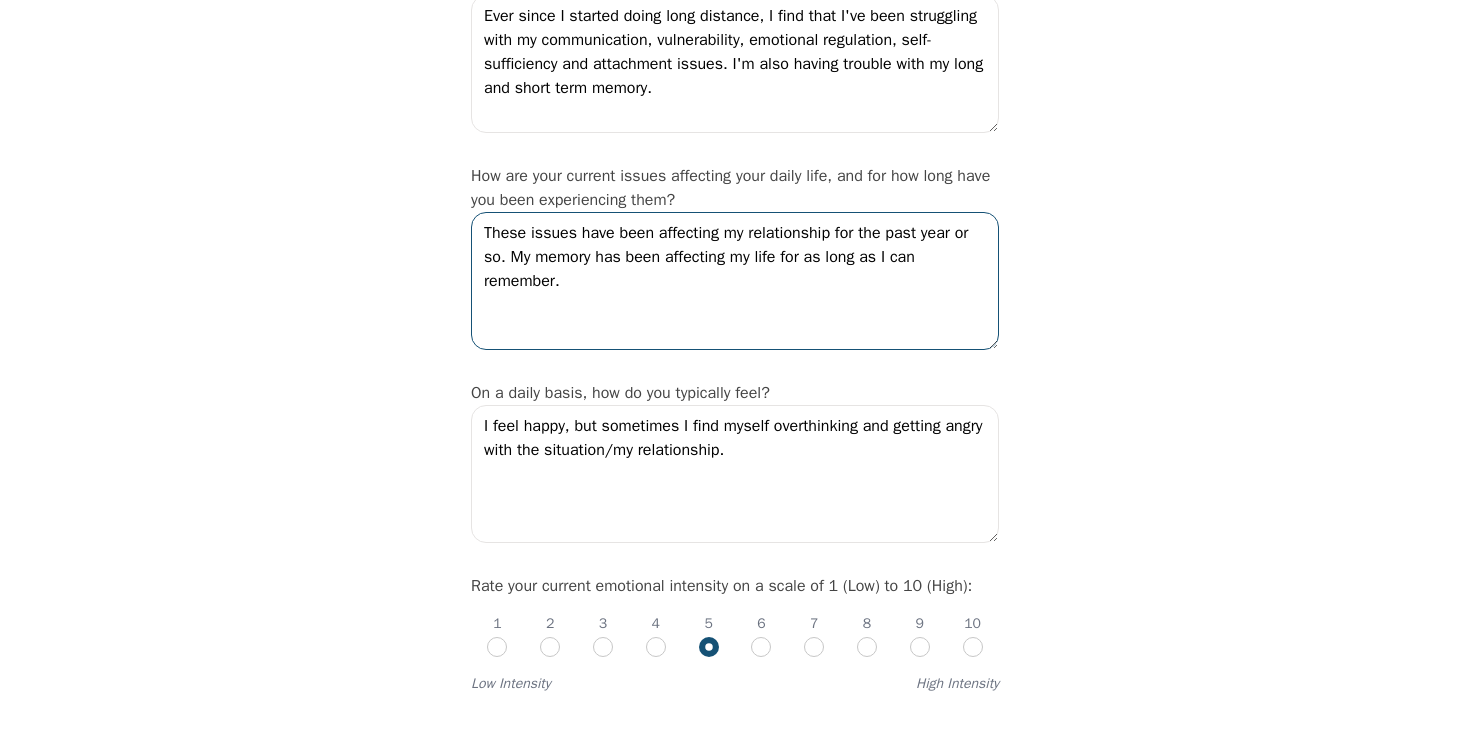 drag, startPoint x: 487, startPoint y: 252, endPoint x: 762, endPoint y: 331, distance: 286.12234 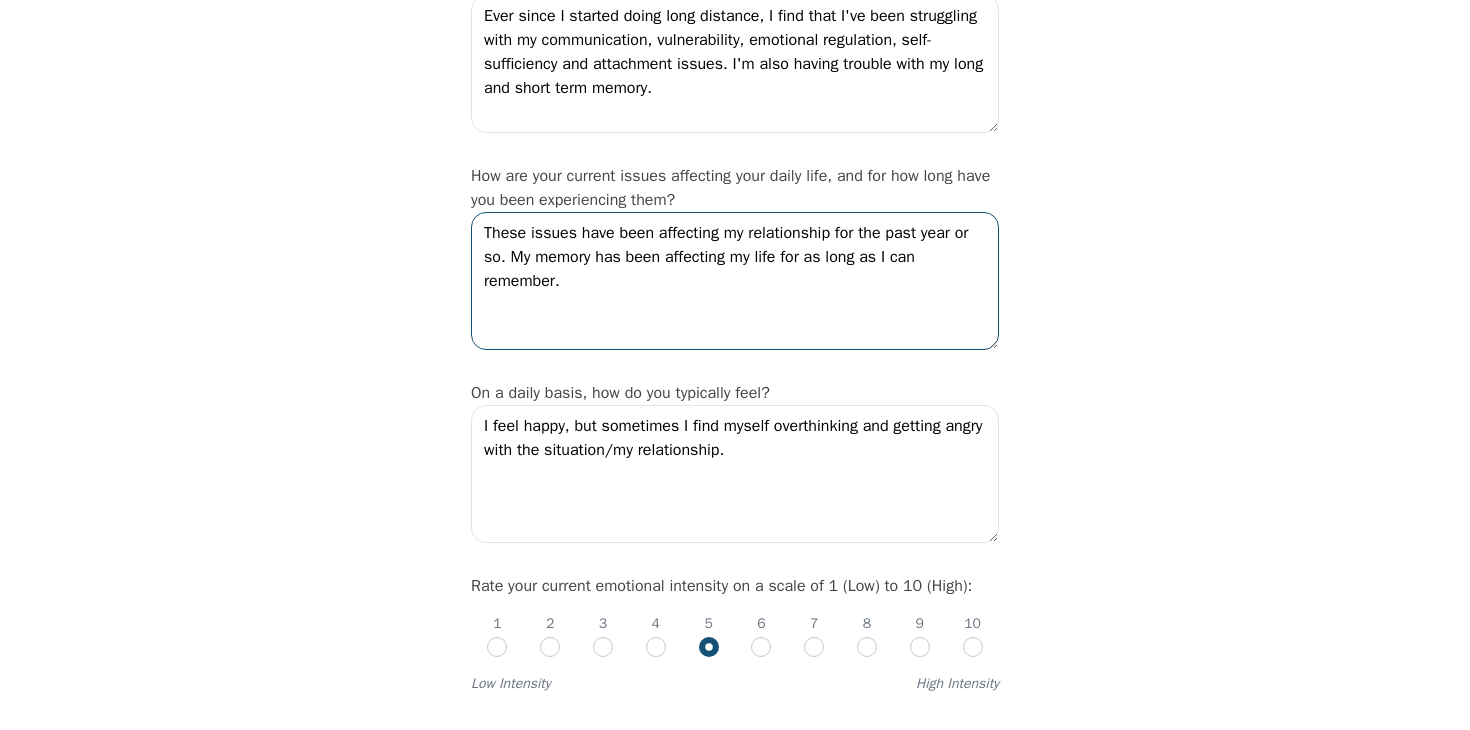 click on "These issues have been affecting my relationship for the past year or so. My memory has been affecting my life for as long as I can remember." at bounding box center (735, 281) 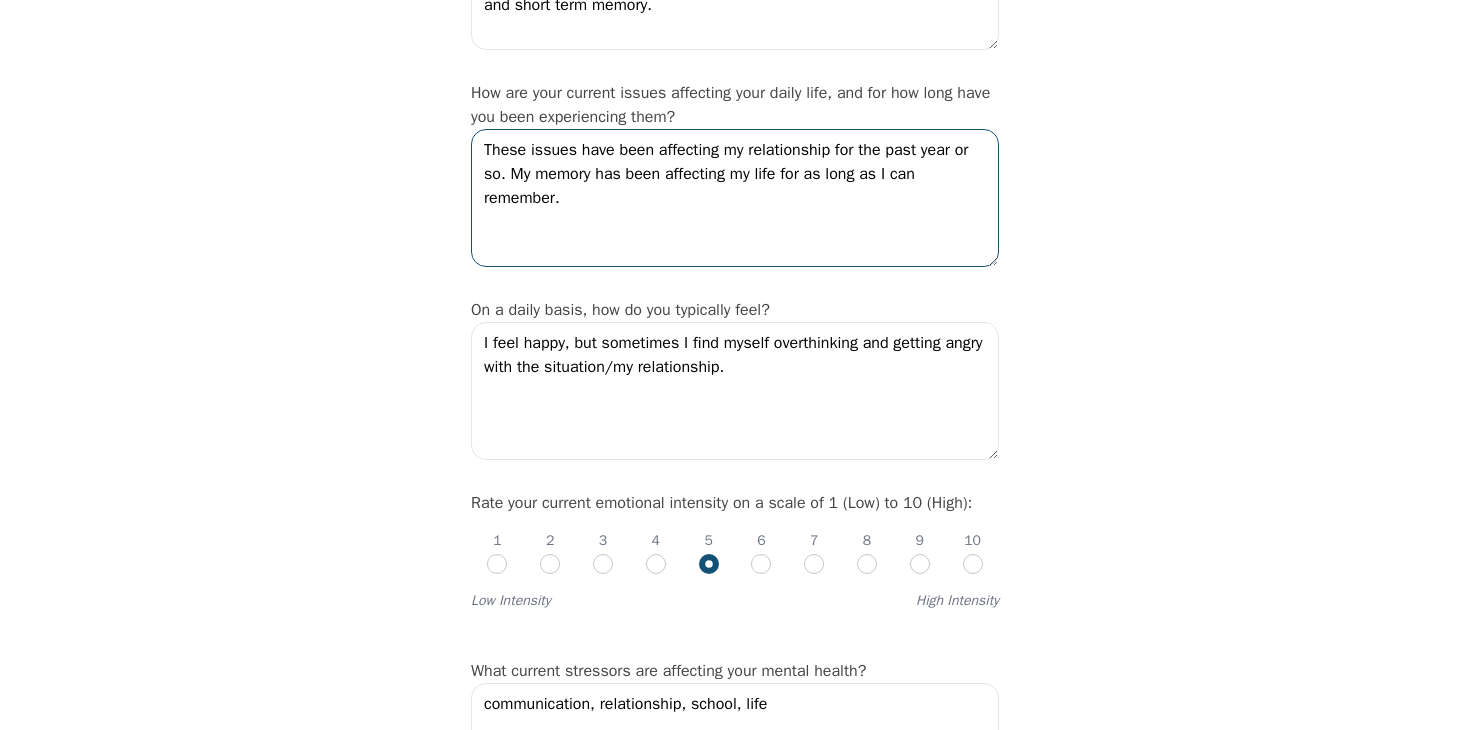 type on "These issues have been affecting my relationship for the past year or so. My memory has been affecting my life for as long as I can remember." 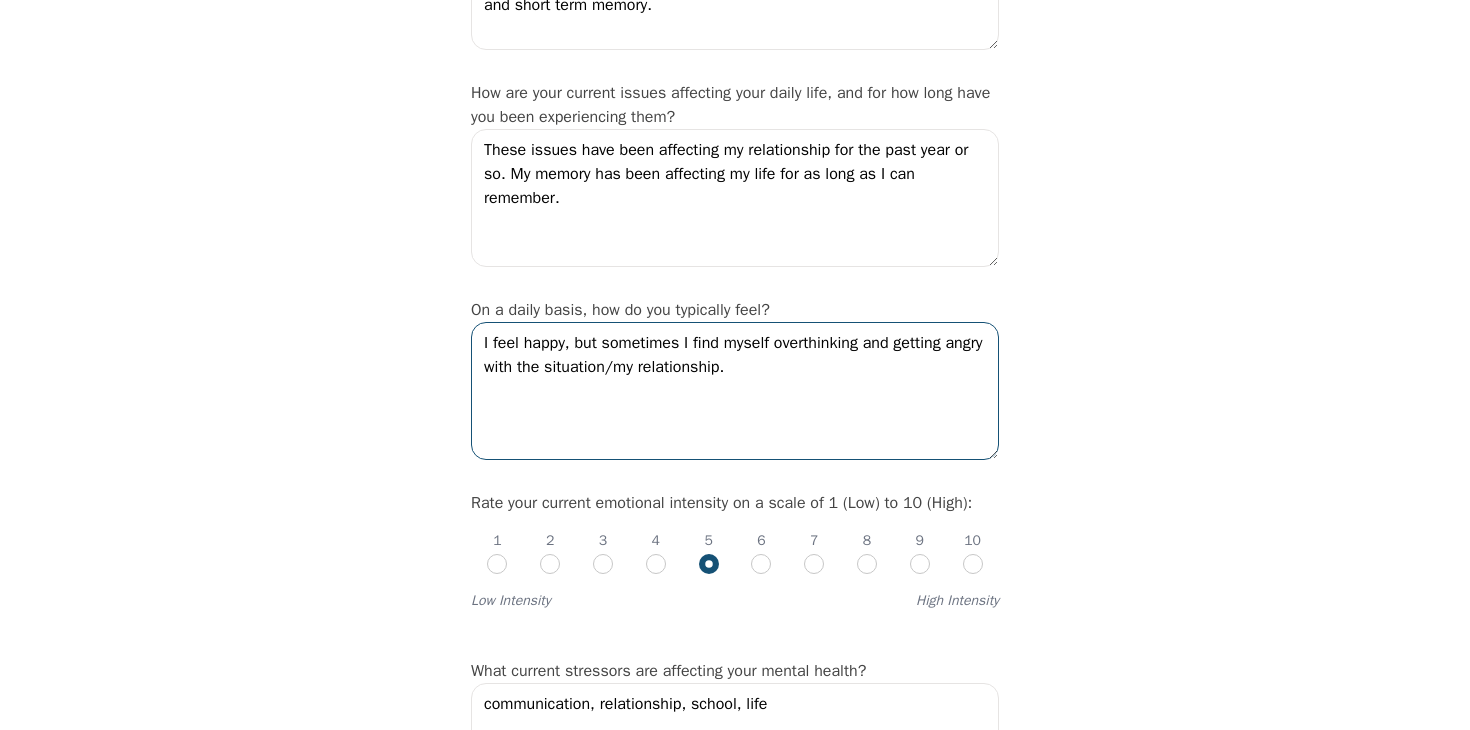 drag, startPoint x: 496, startPoint y: 354, endPoint x: 592, endPoint y: 367, distance: 96.87621 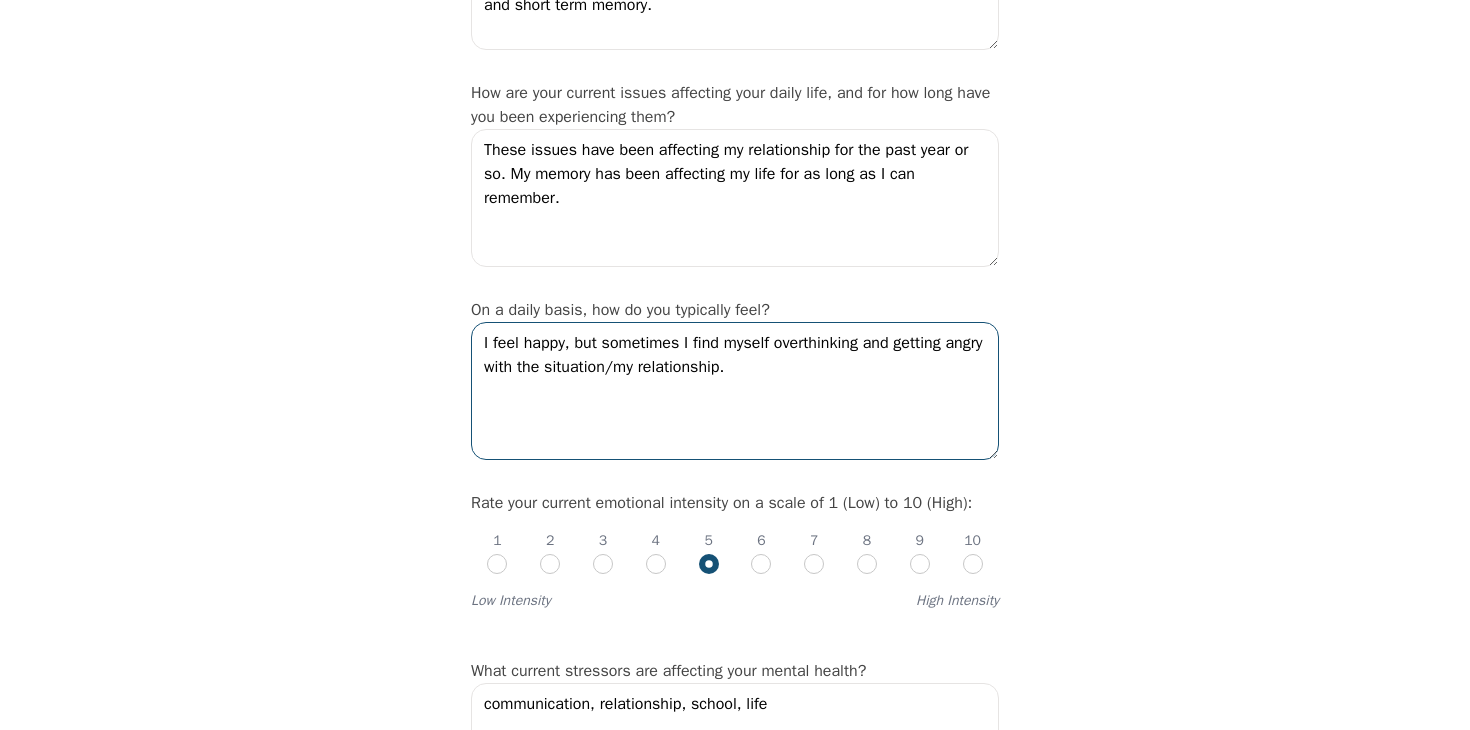 click on "I feel happy, but sometimes I find myself overthinking and getting angry with the situation/my relationship." at bounding box center [735, 391] 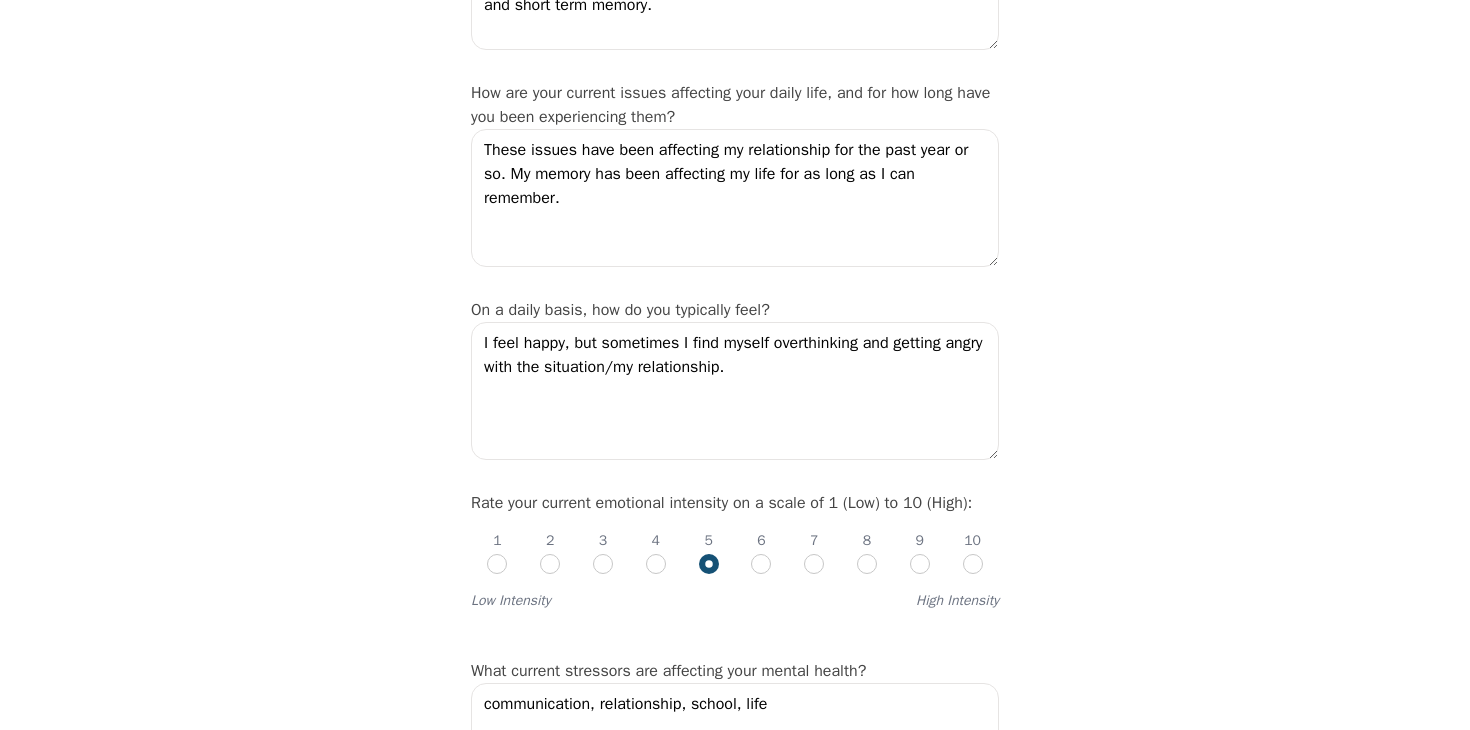 drag, startPoint x: 462, startPoint y: 374, endPoint x: 687, endPoint y: 379, distance: 225.05554 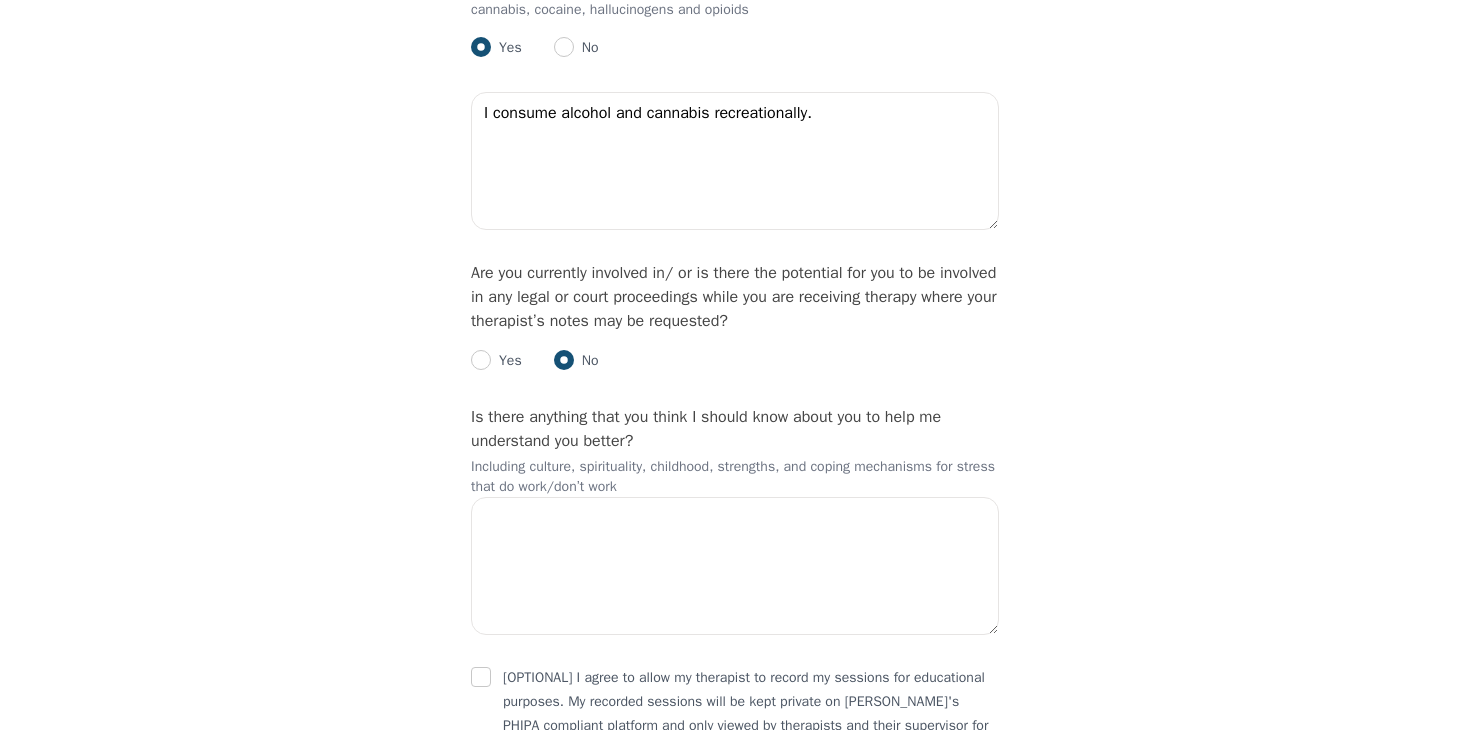 scroll, scrollTop: 3310, scrollLeft: 0, axis: vertical 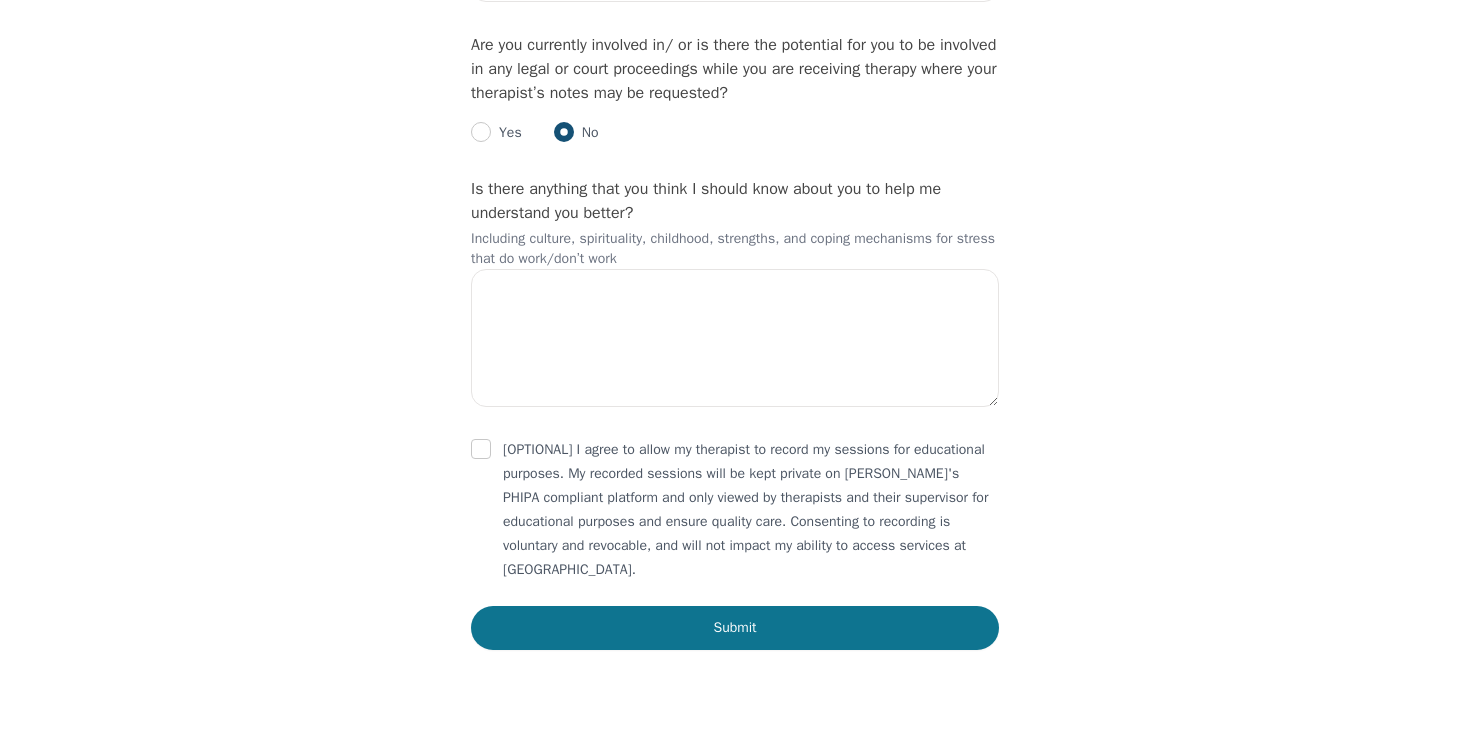 click on "Submit" at bounding box center [735, 628] 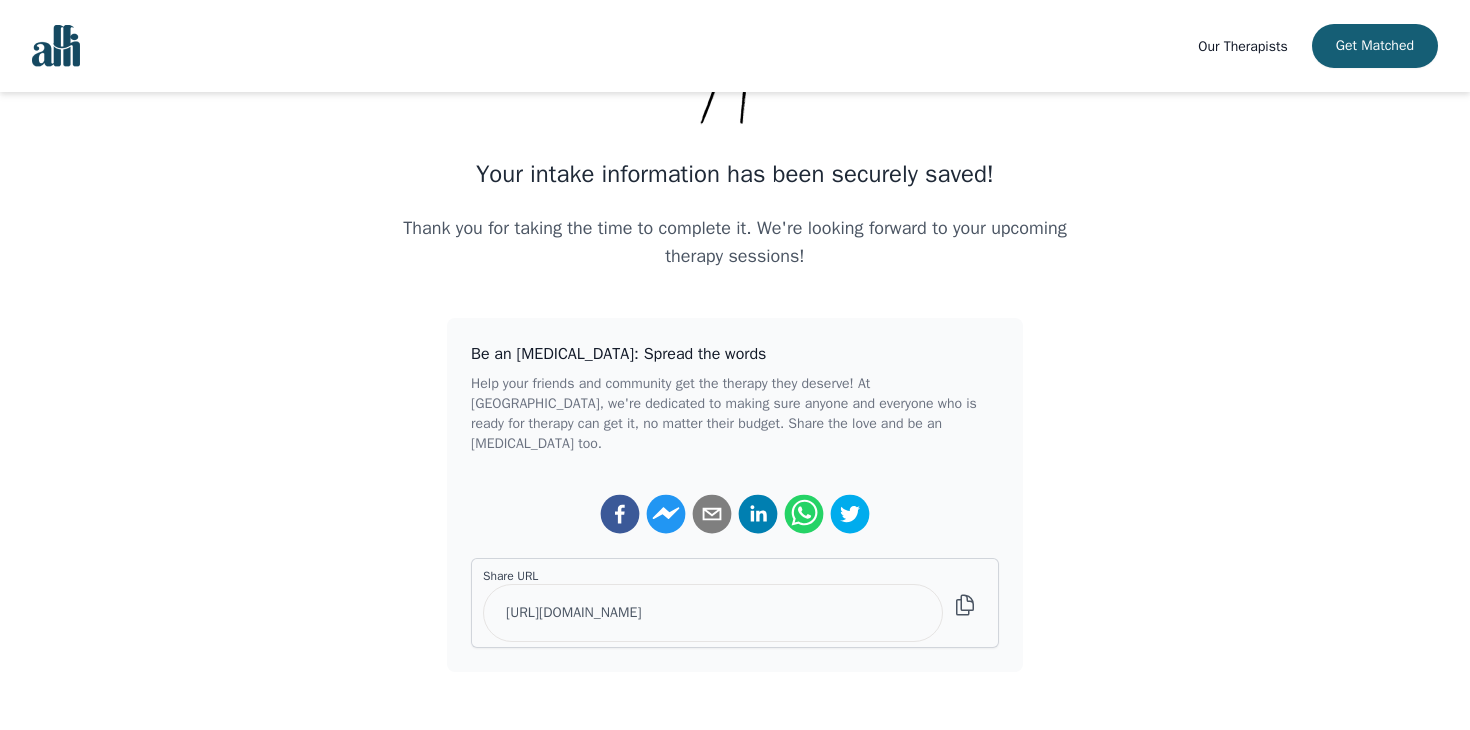 scroll, scrollTop: 245, scrollLeft: 0, axis: vertical 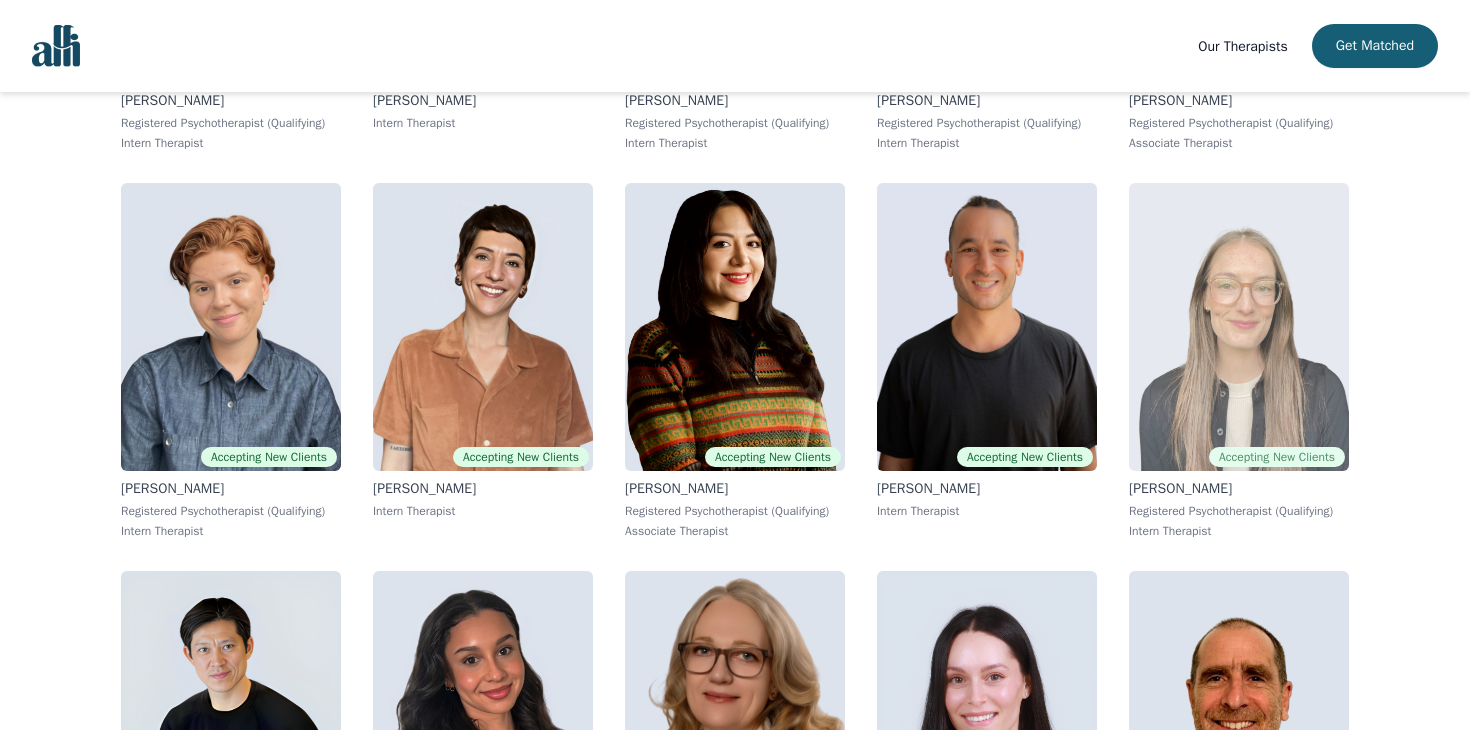 click at bounding box center (1239, 327) 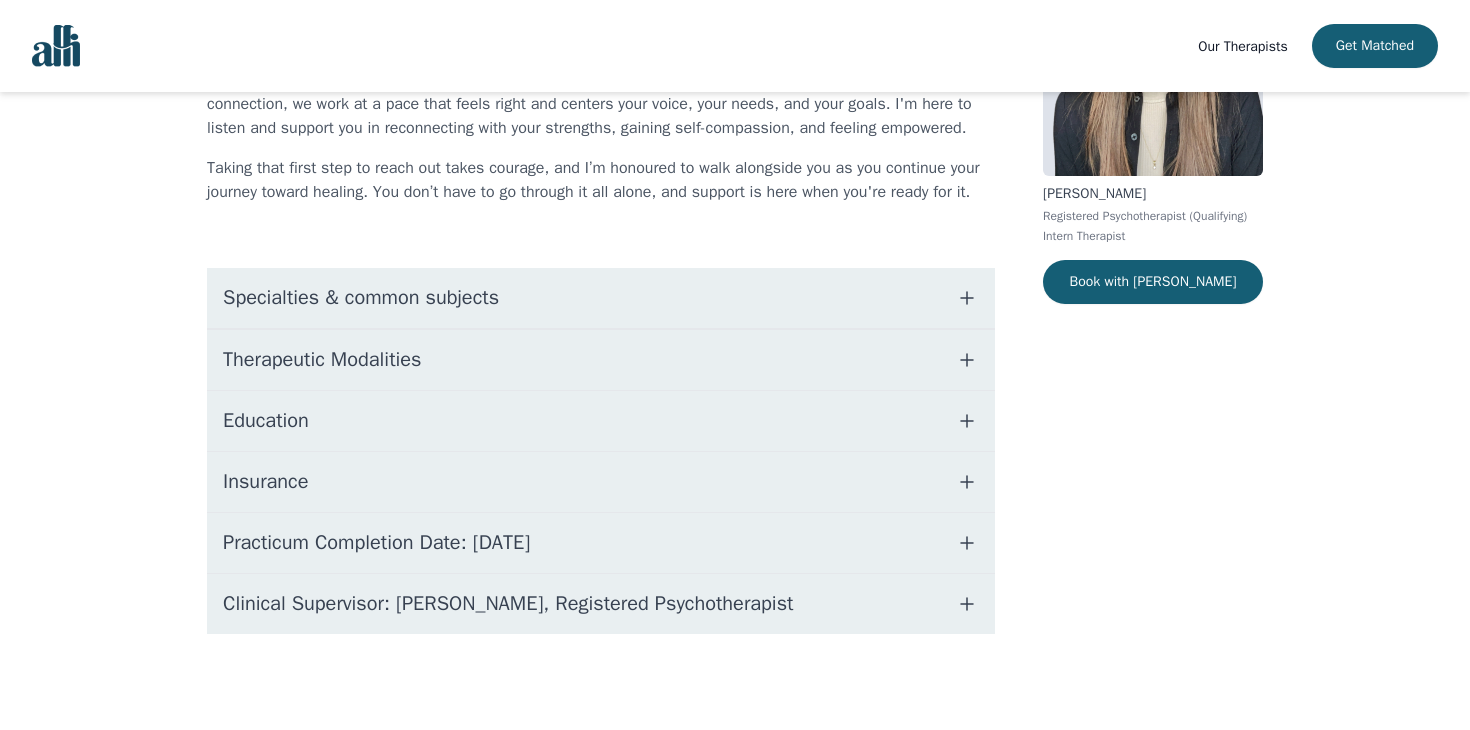 scroll, scrollTop: 299, scrollLeft: 0, axis: vertical 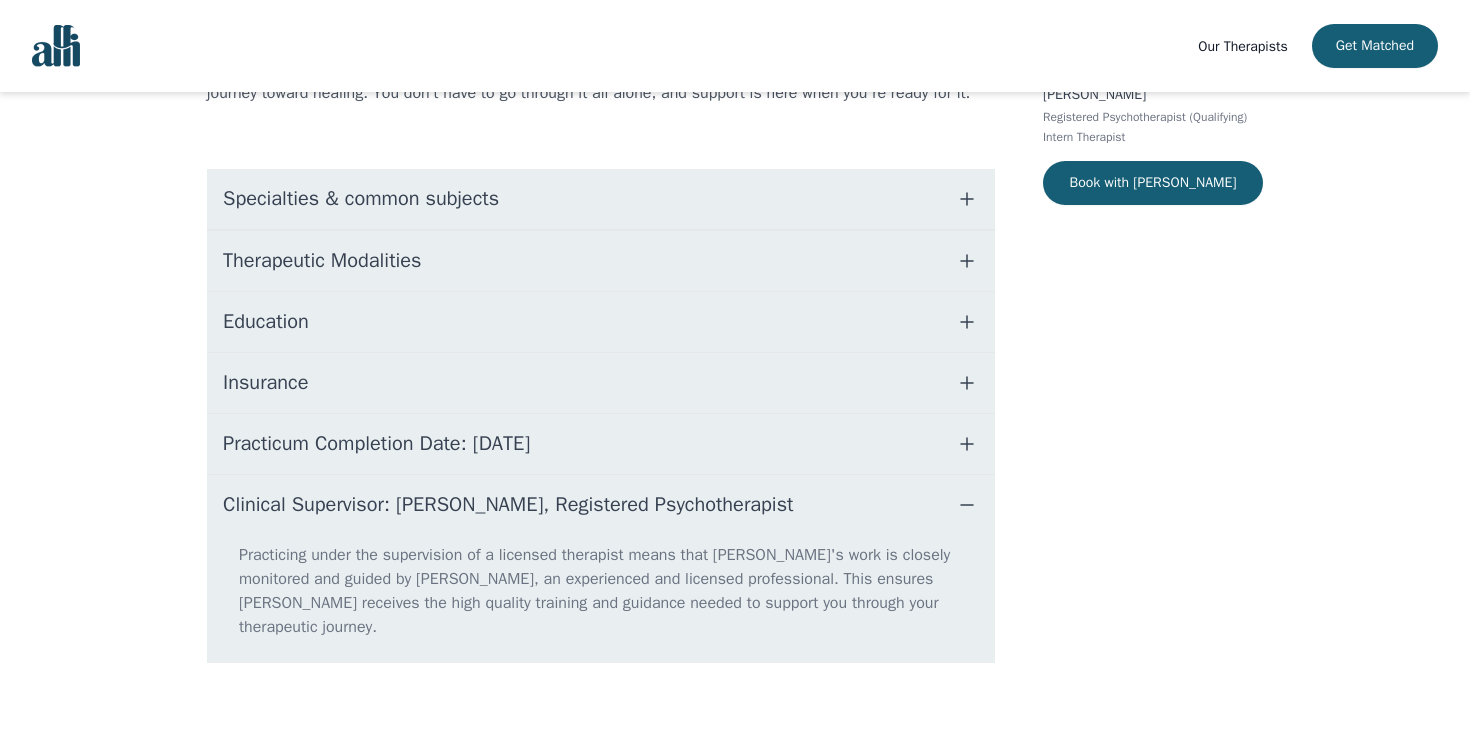 click on "Insurance" at bounding box center [601, 383] 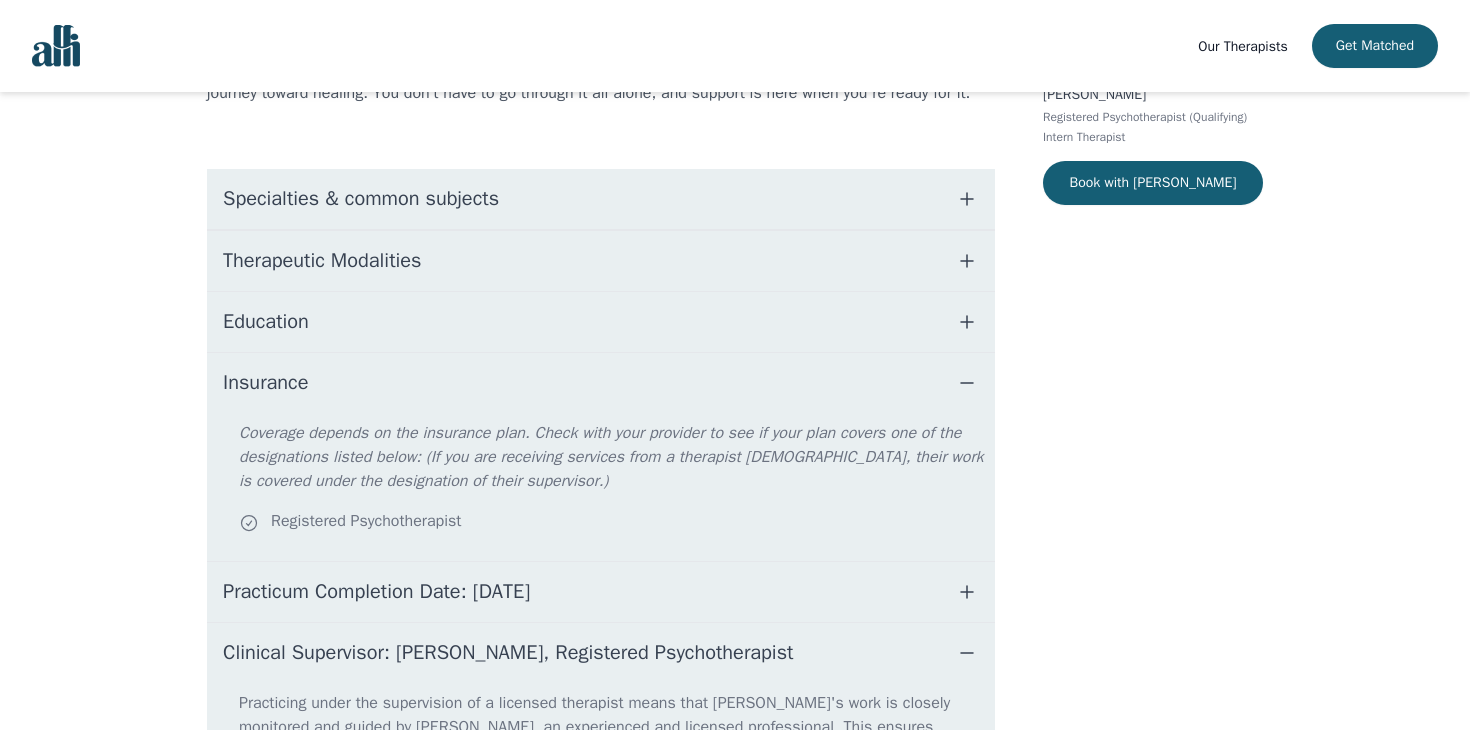 click on "Insurance" at bounding box center [601, 383] 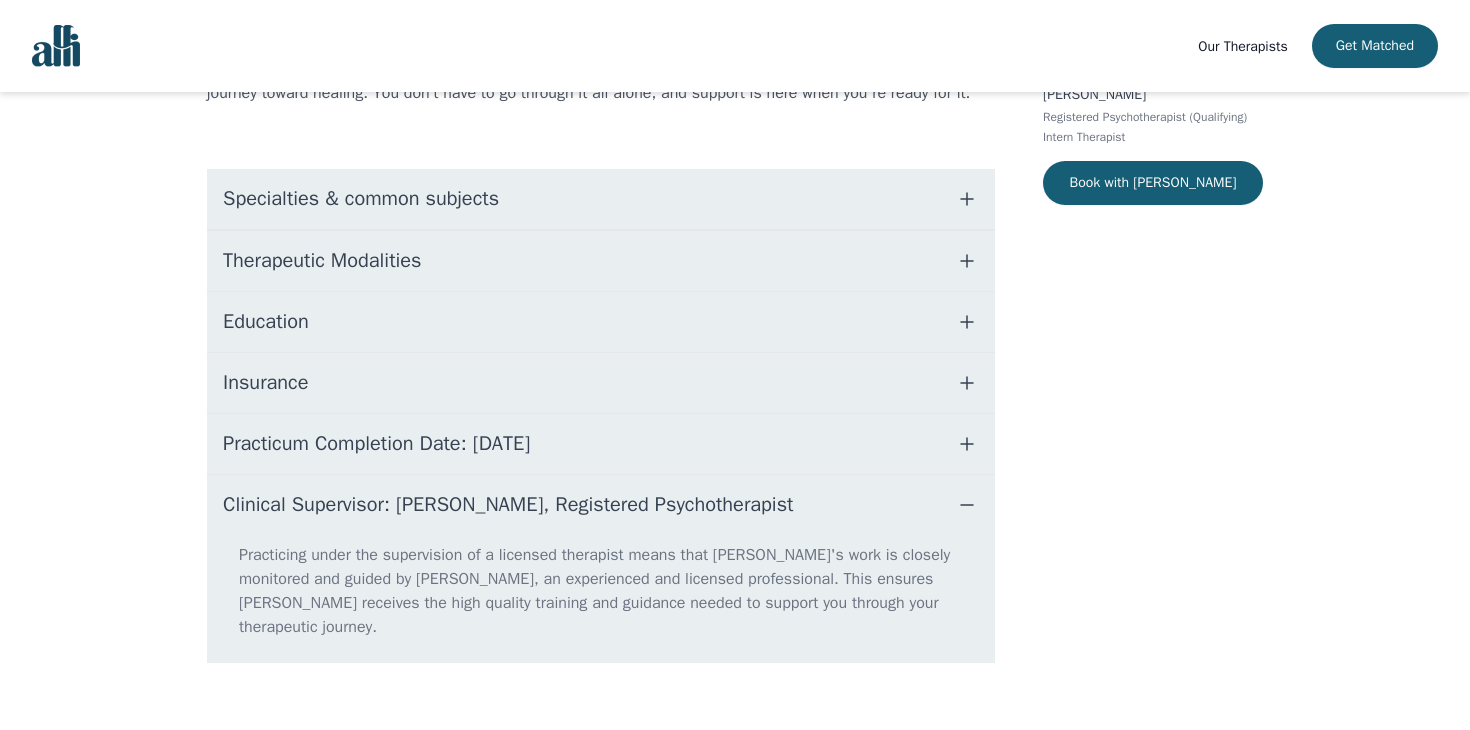 click on "Education" at bounding box center (601, 322) 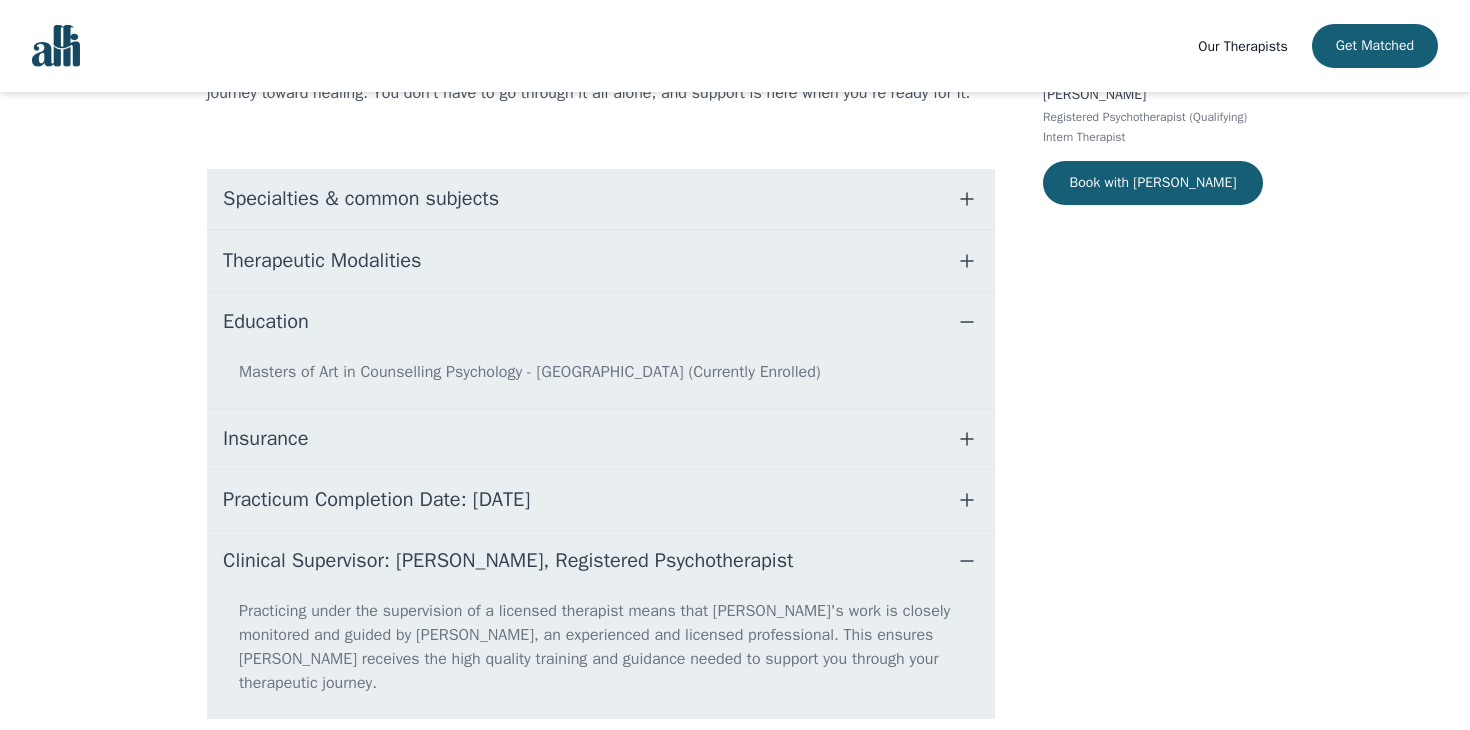 click on "Education" at bounding box center [601, 322] 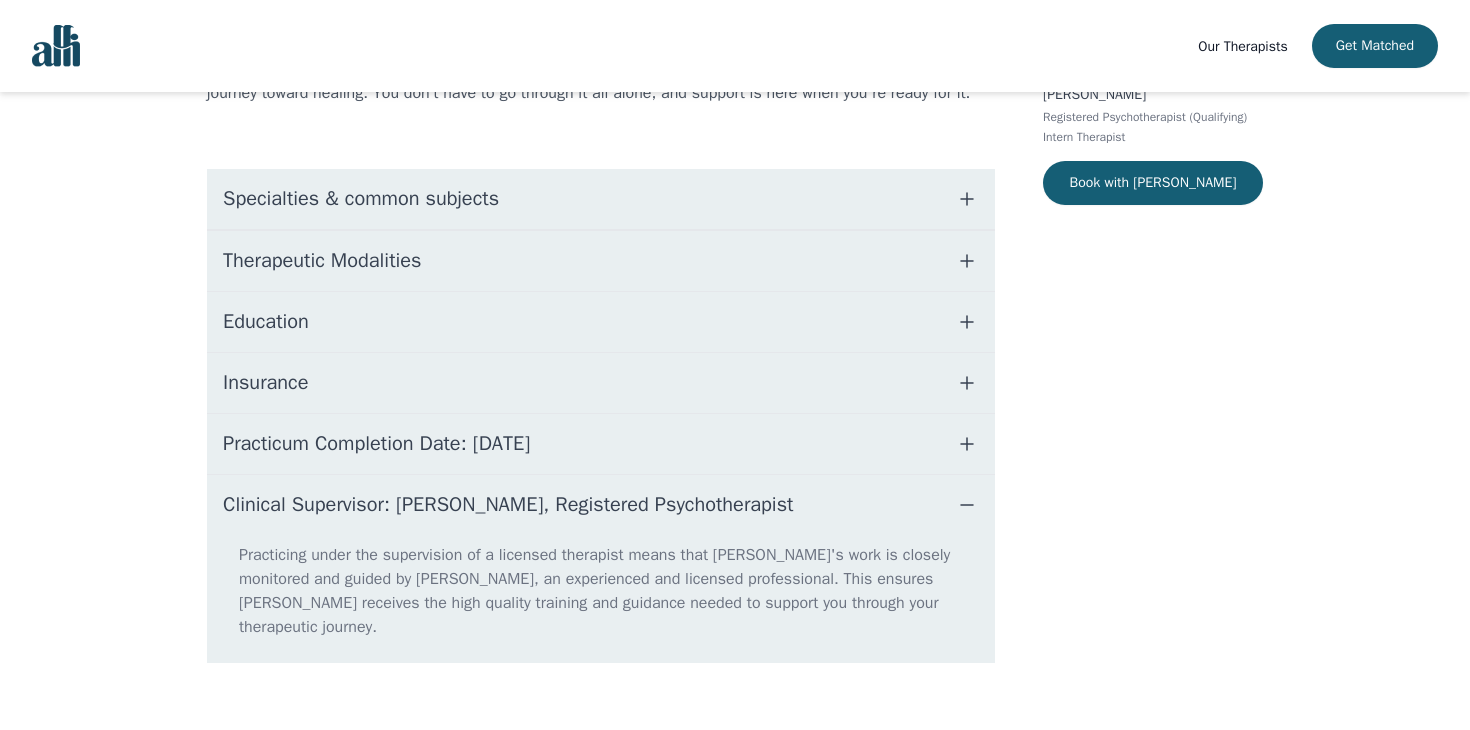click on "Therapeutic Modalities" at bounding box center [601, 261] 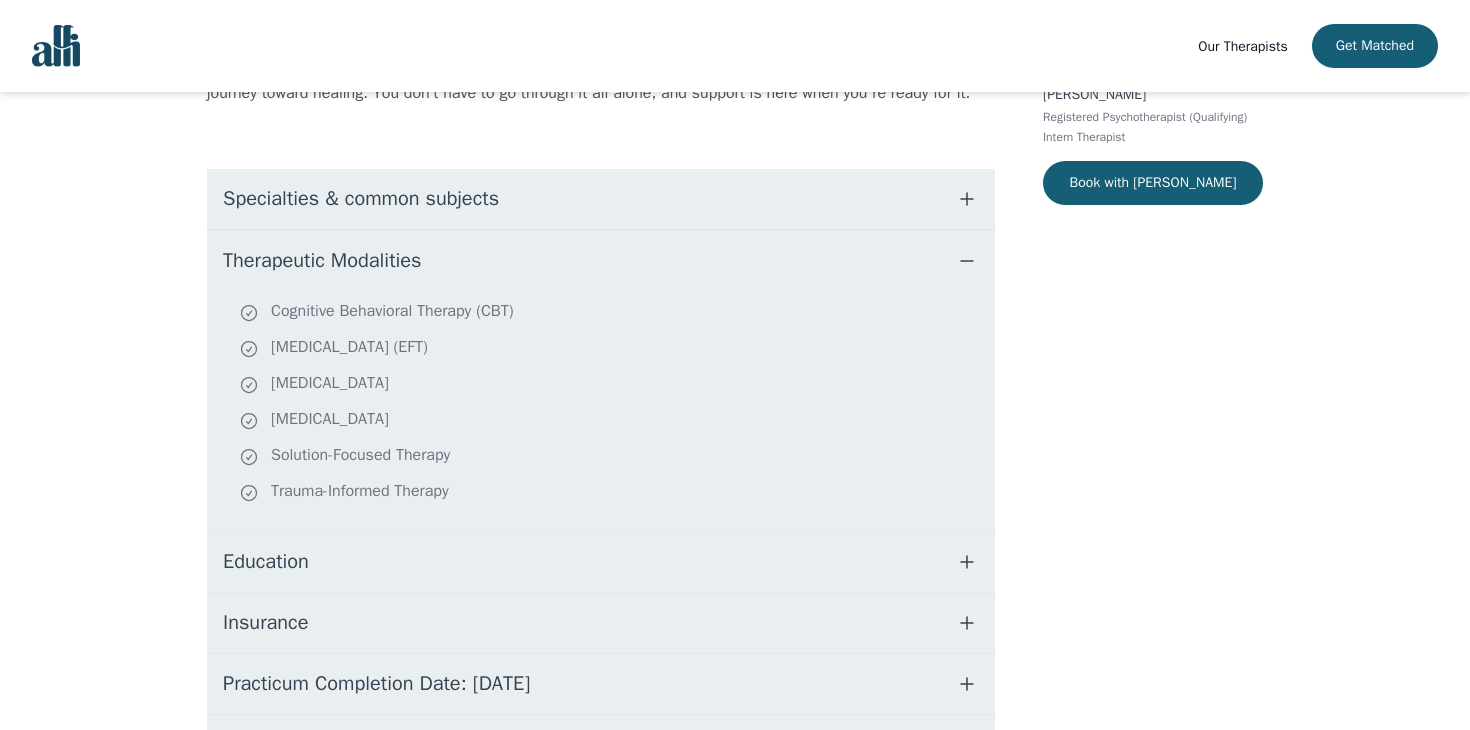 click on "Therapeutic Modalities" at bounding box center [601, 261] 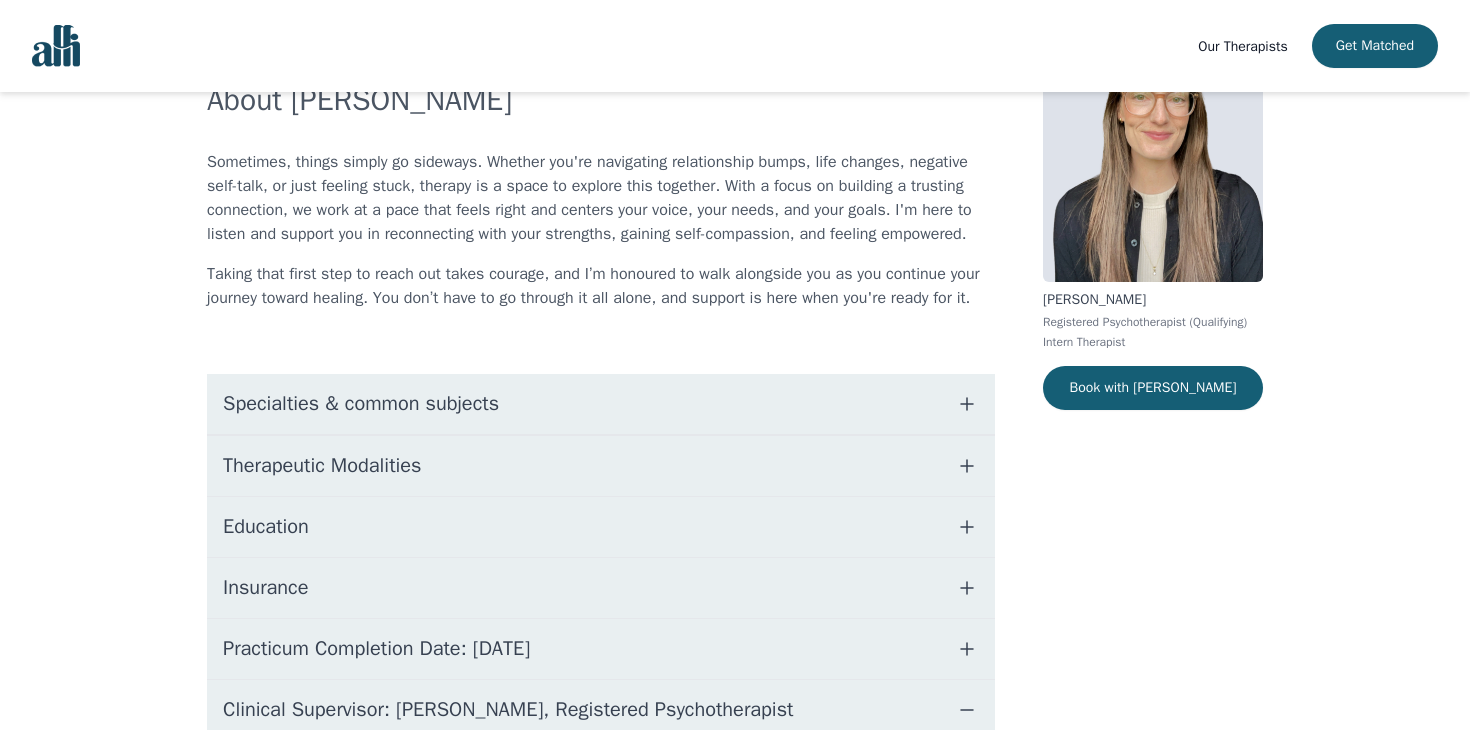 scroll, scrollTop: 213, scrollLeft: 0, axis: vertical 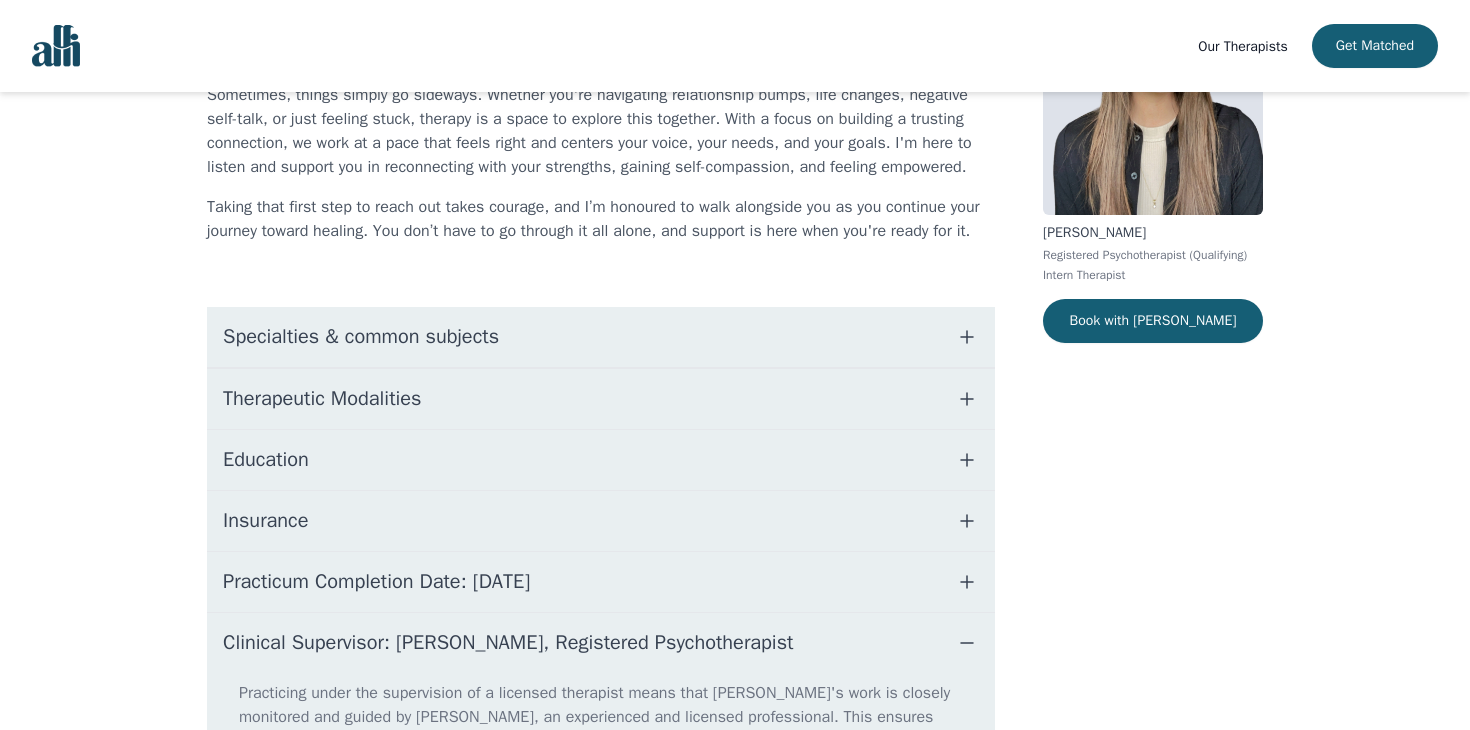 click on "Specialties & common subjects" at bounding box center (601, 337) 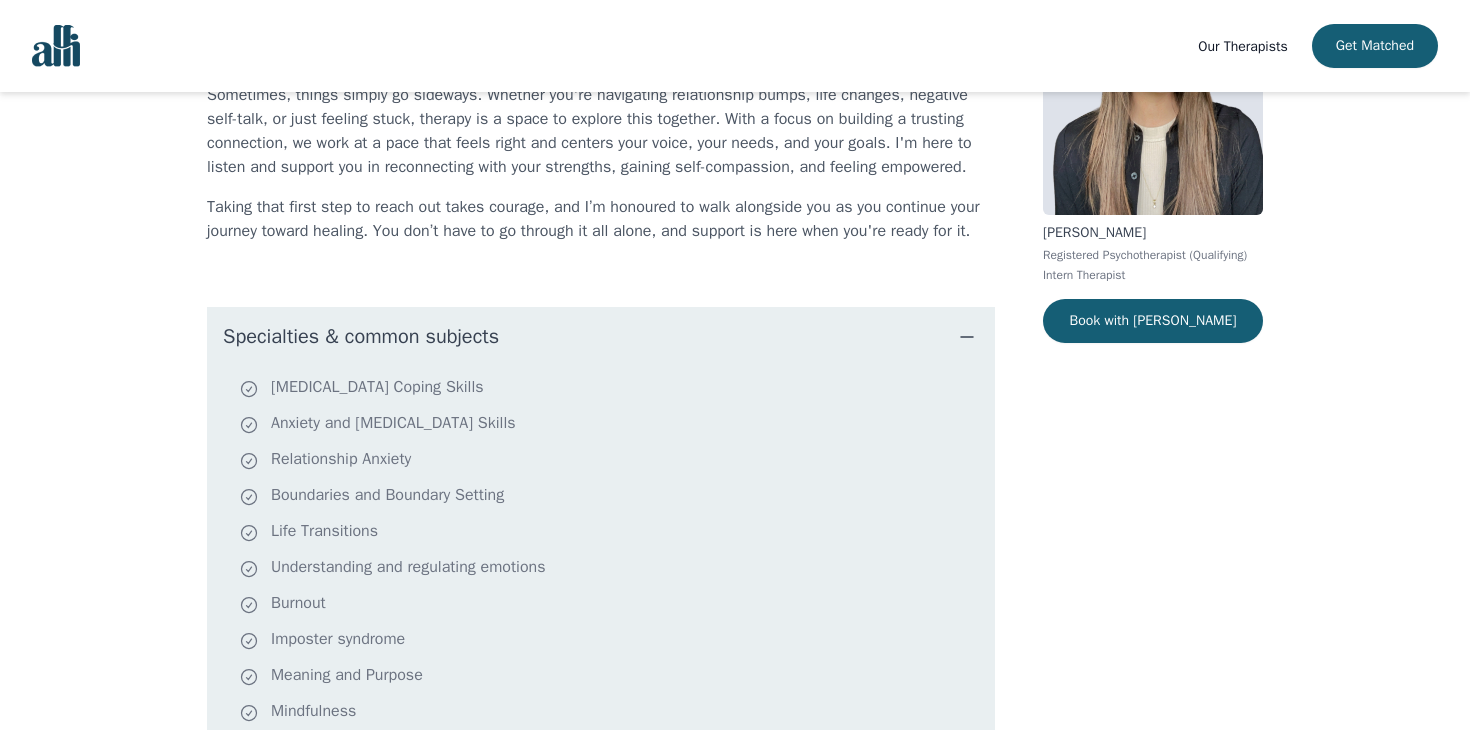 click on "Specialties & common subjects" at bounding box center [601, 337] 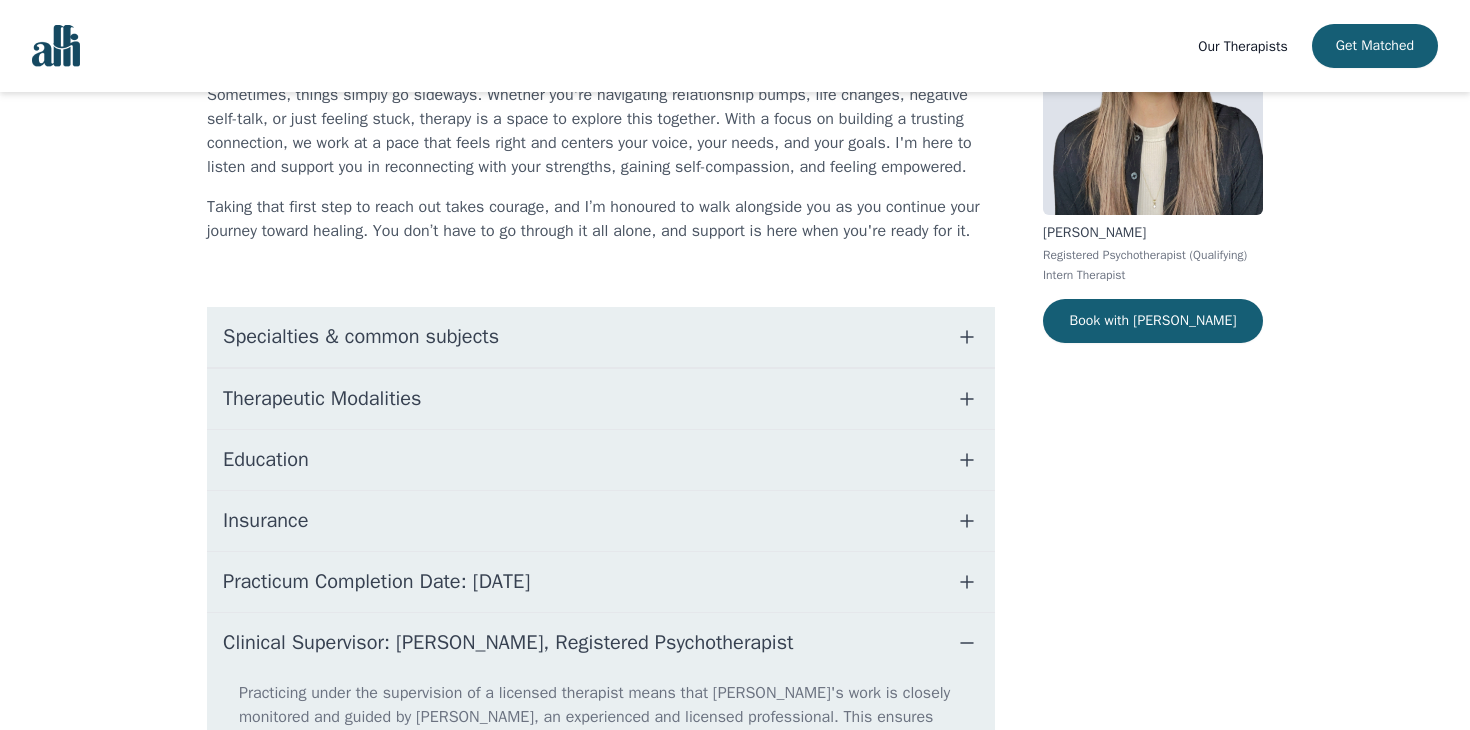 click on "Specialties & common subjects" at bounding box center [601, 337] 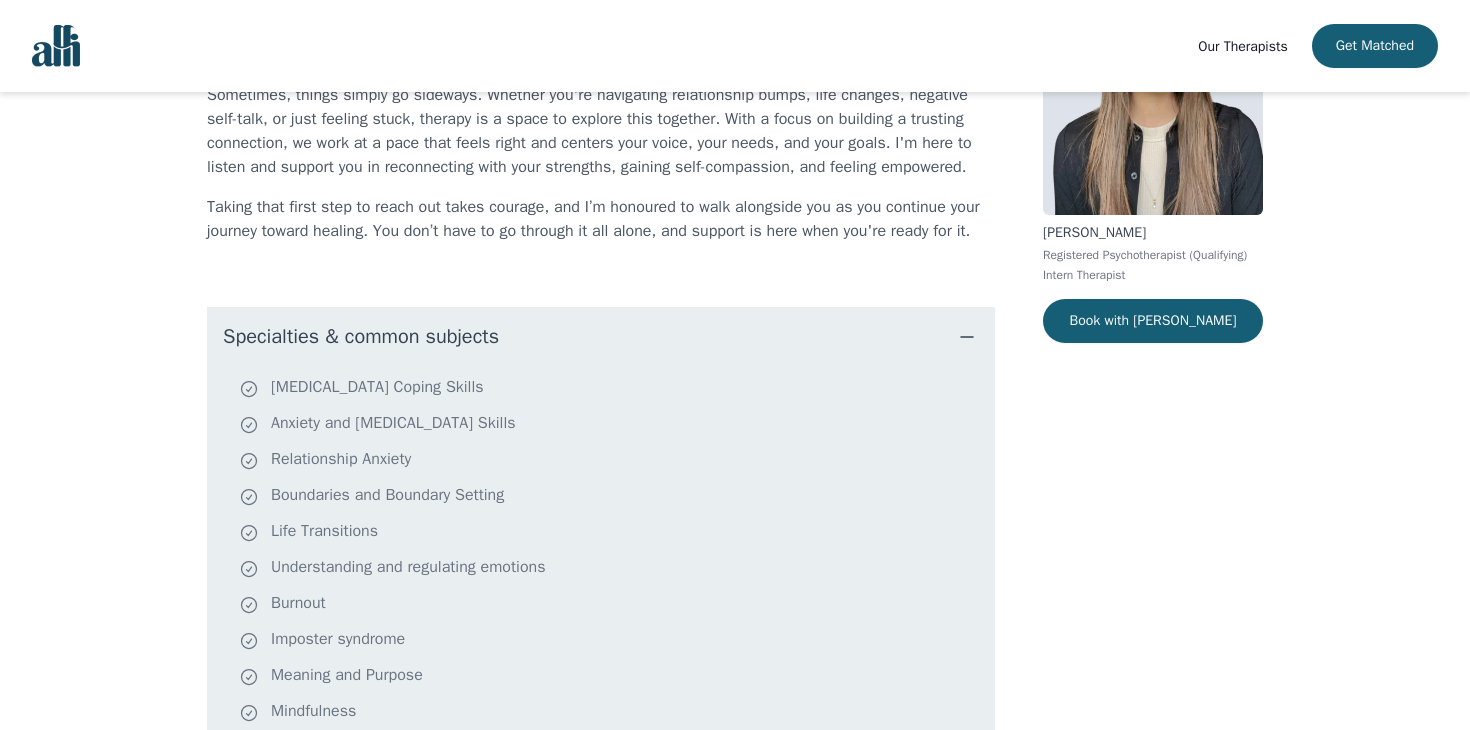 click on "Specialties & common subjects" at bounding box center [361, 337] 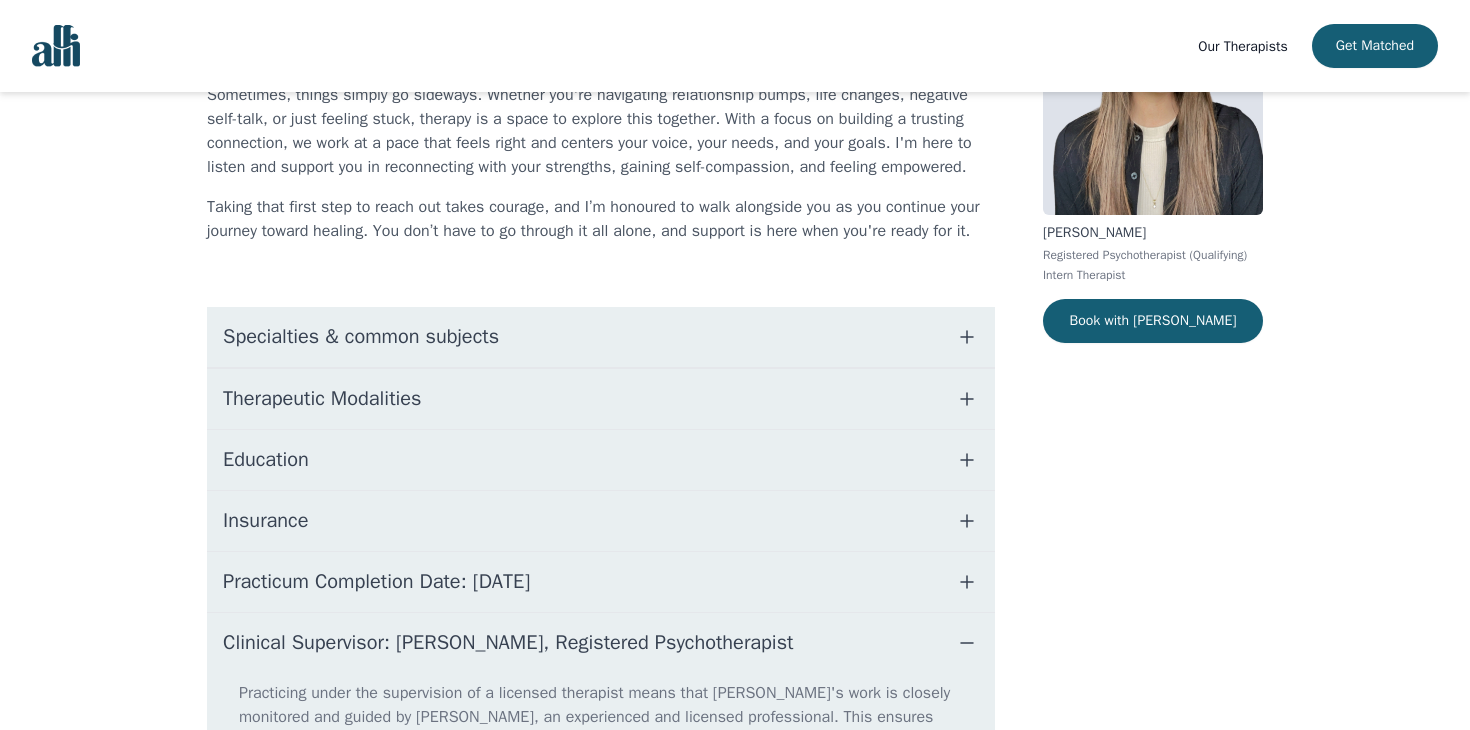 scroll, scrollTop: 0, scrollLeft: 0, axis: both 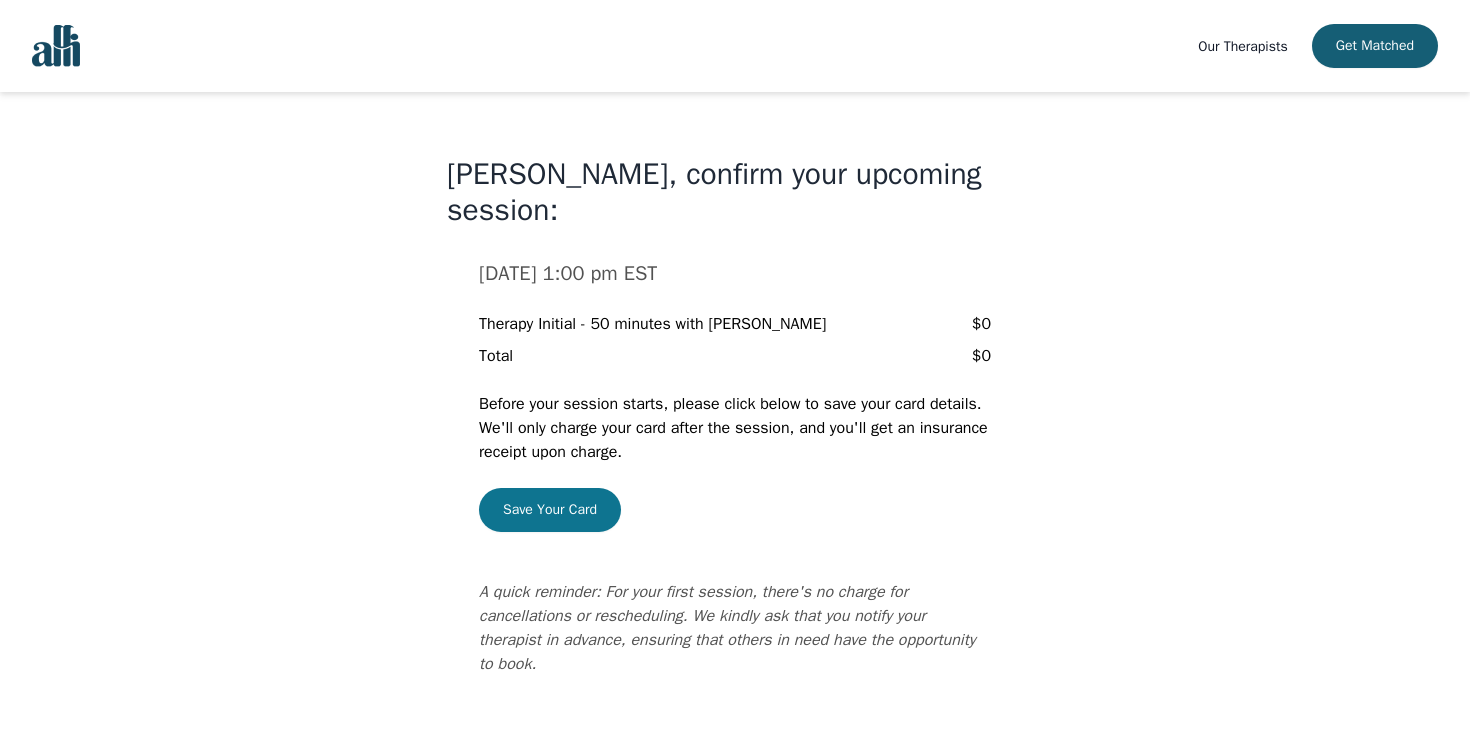 click on "Save Your Card" at bounding box center [550, 510] 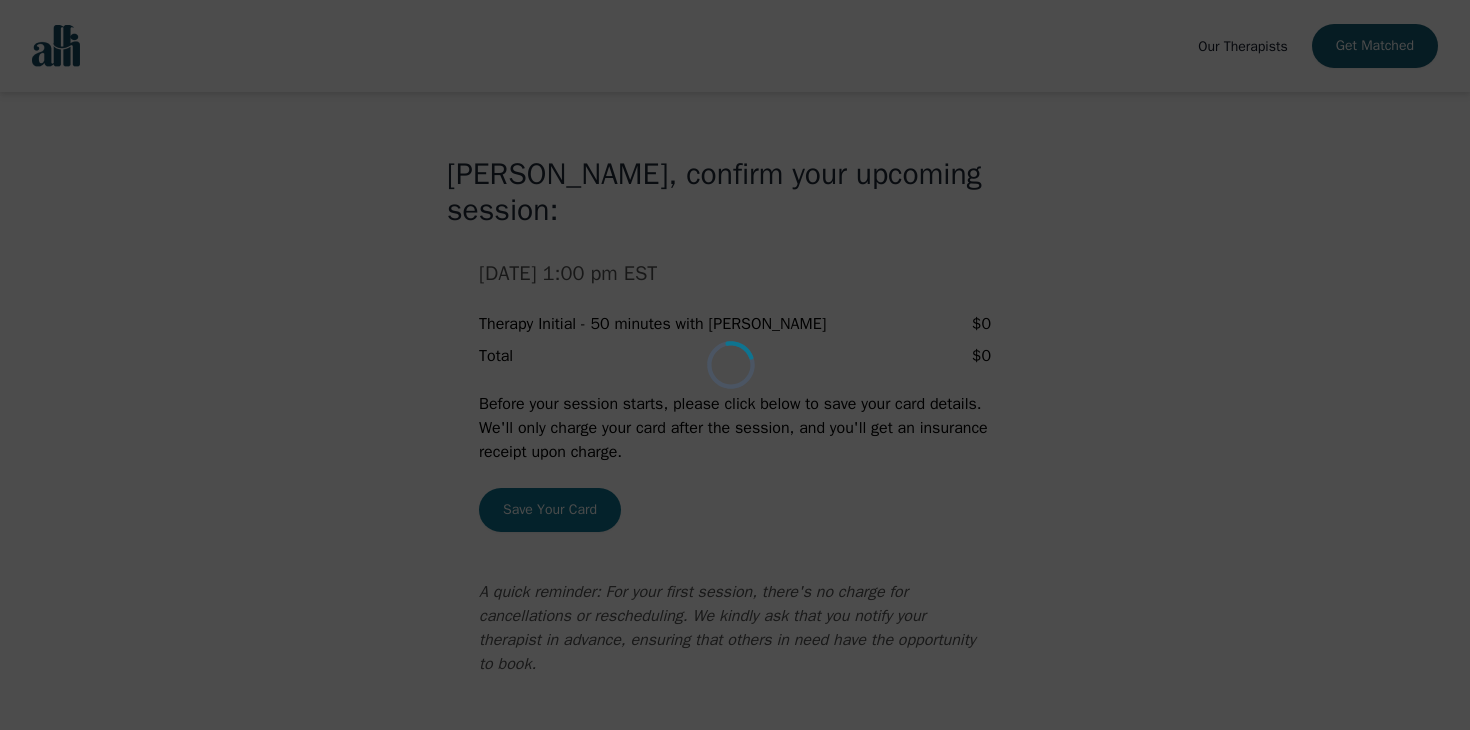 scroll, scrollTop: 10, scrollLeft: 0, axis: vertical 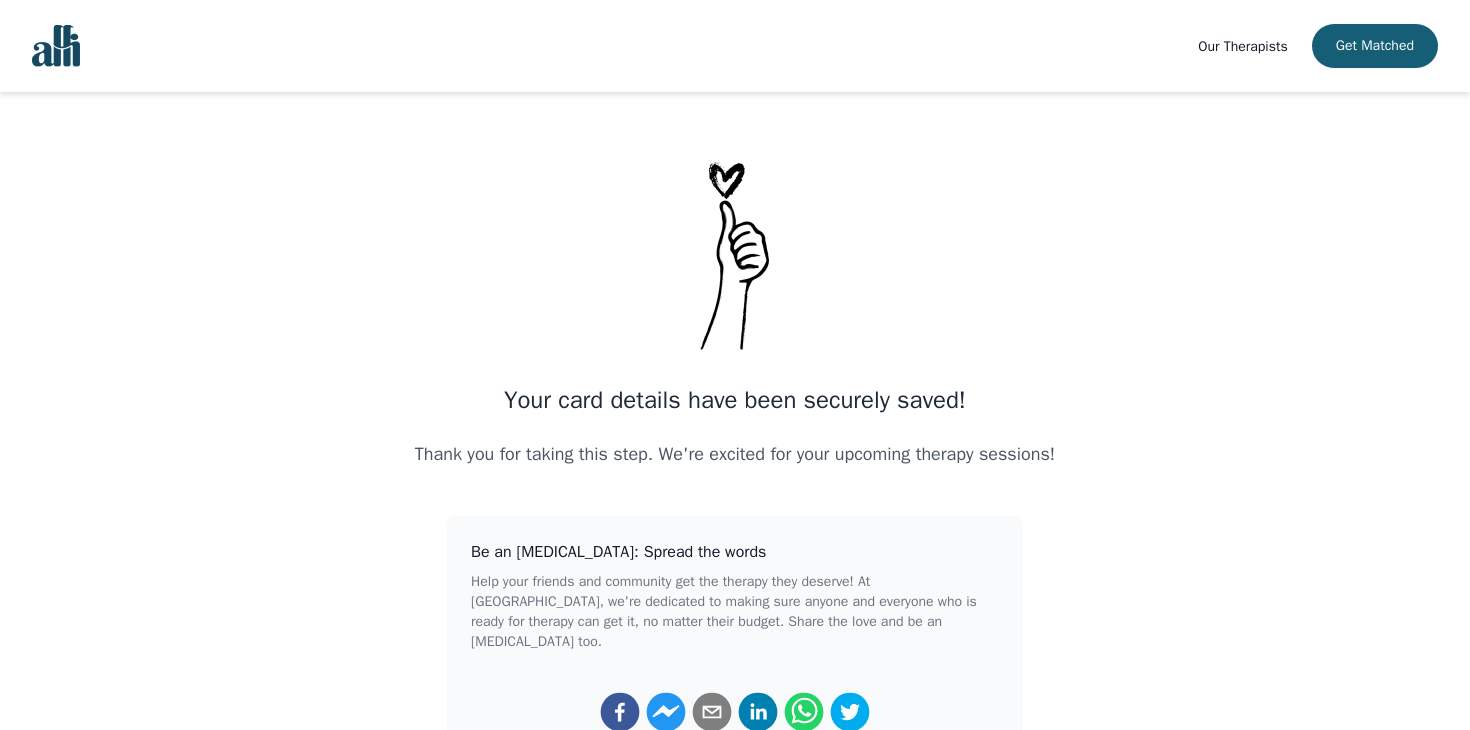 click at bounding box center (56, 46) 